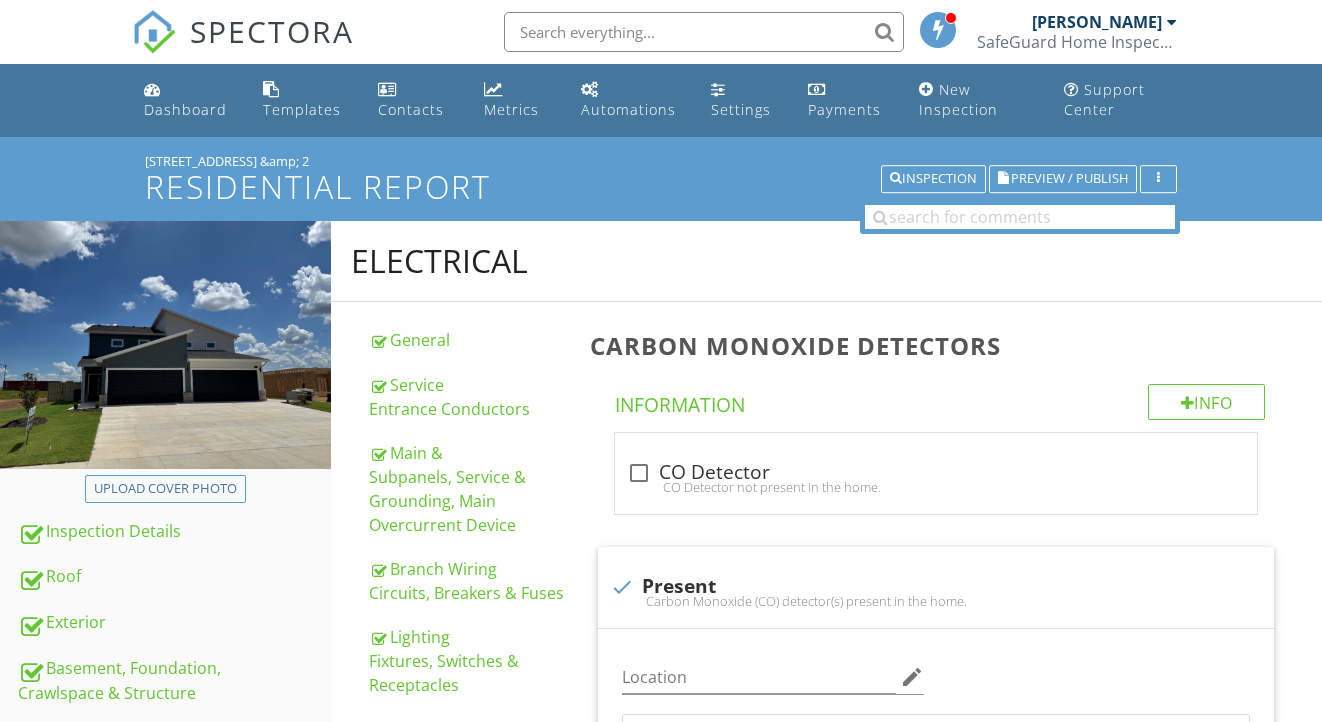 scroll, scrollTop: 470, scrollLeft: 0, axis: vertical 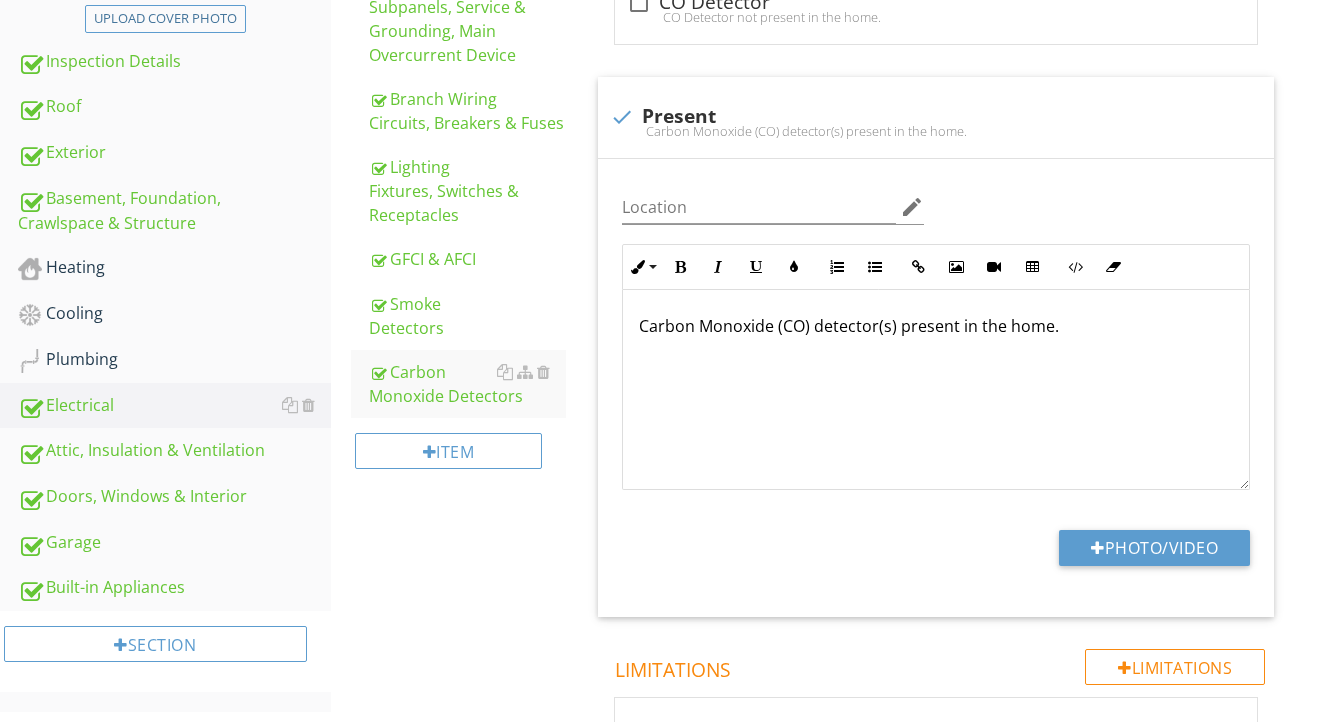 click on "Plumbing" at bounding box center (174, 360) 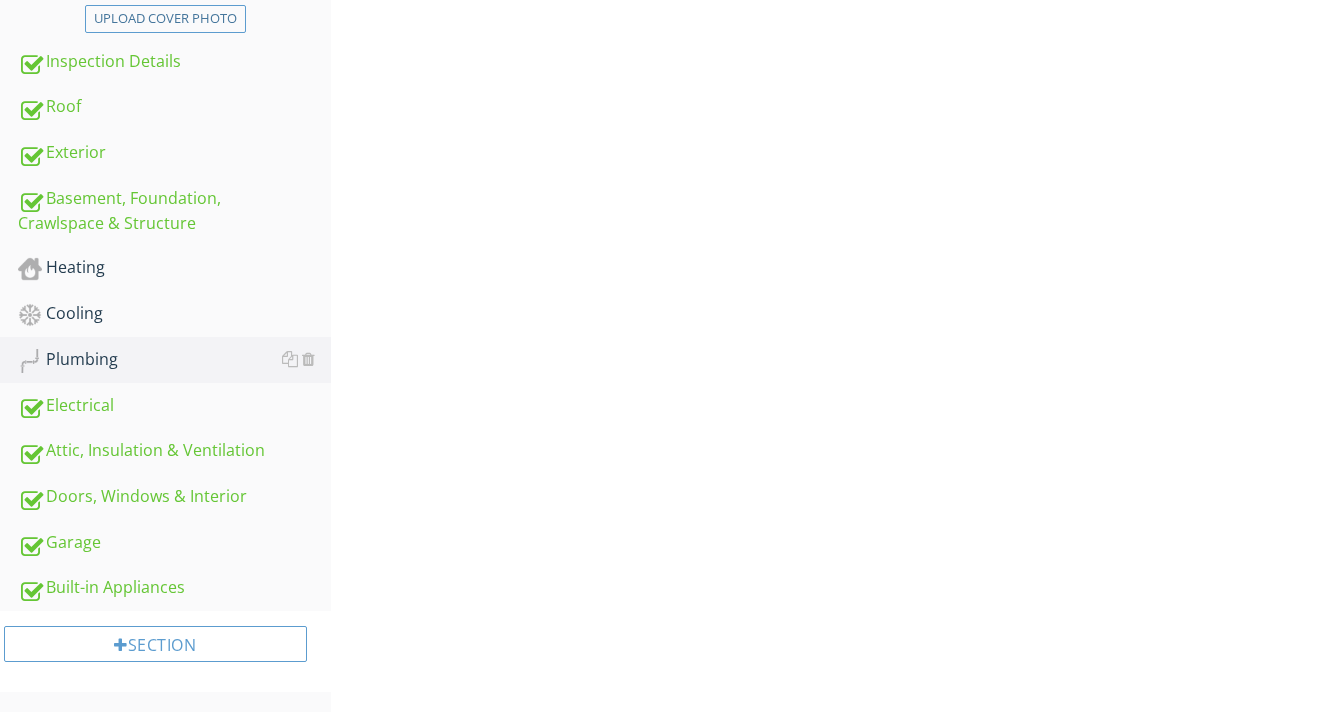 scroll, scrollTop: 460, scrollLeft: 0, axis: vertical 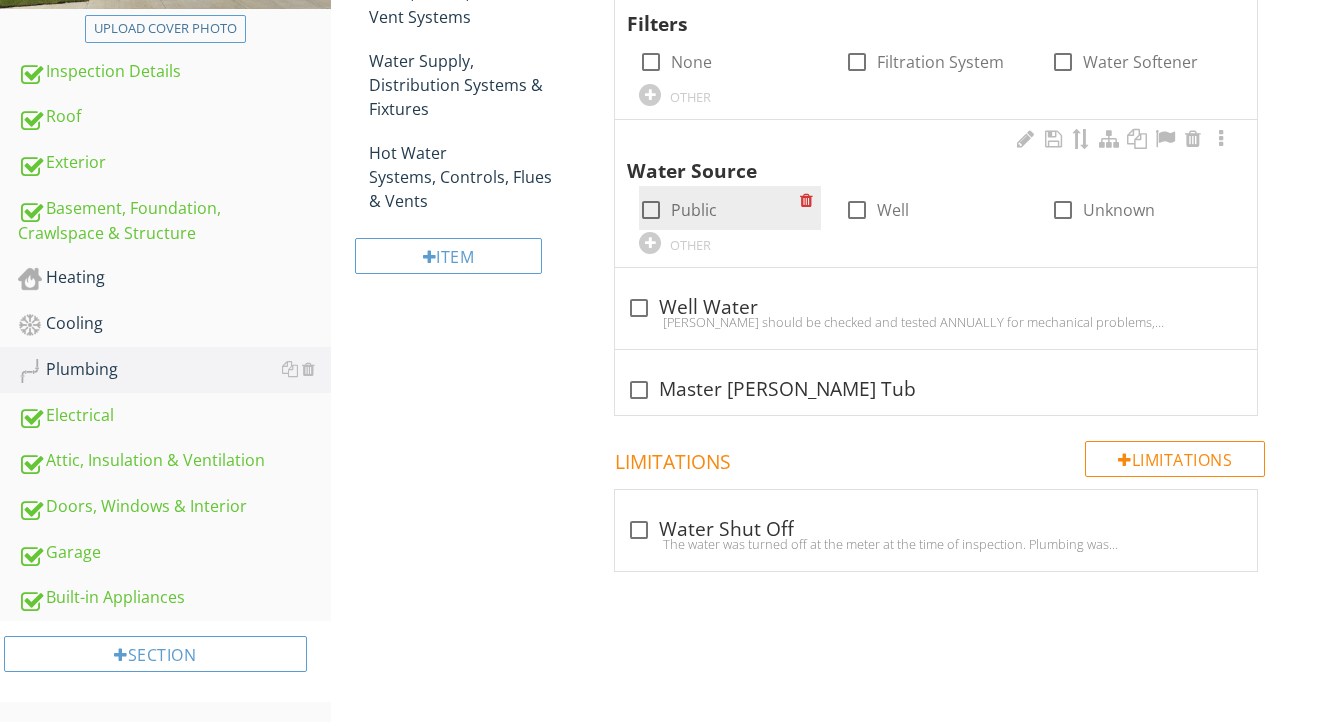 click on "Public" at bounding box center (694, 210) 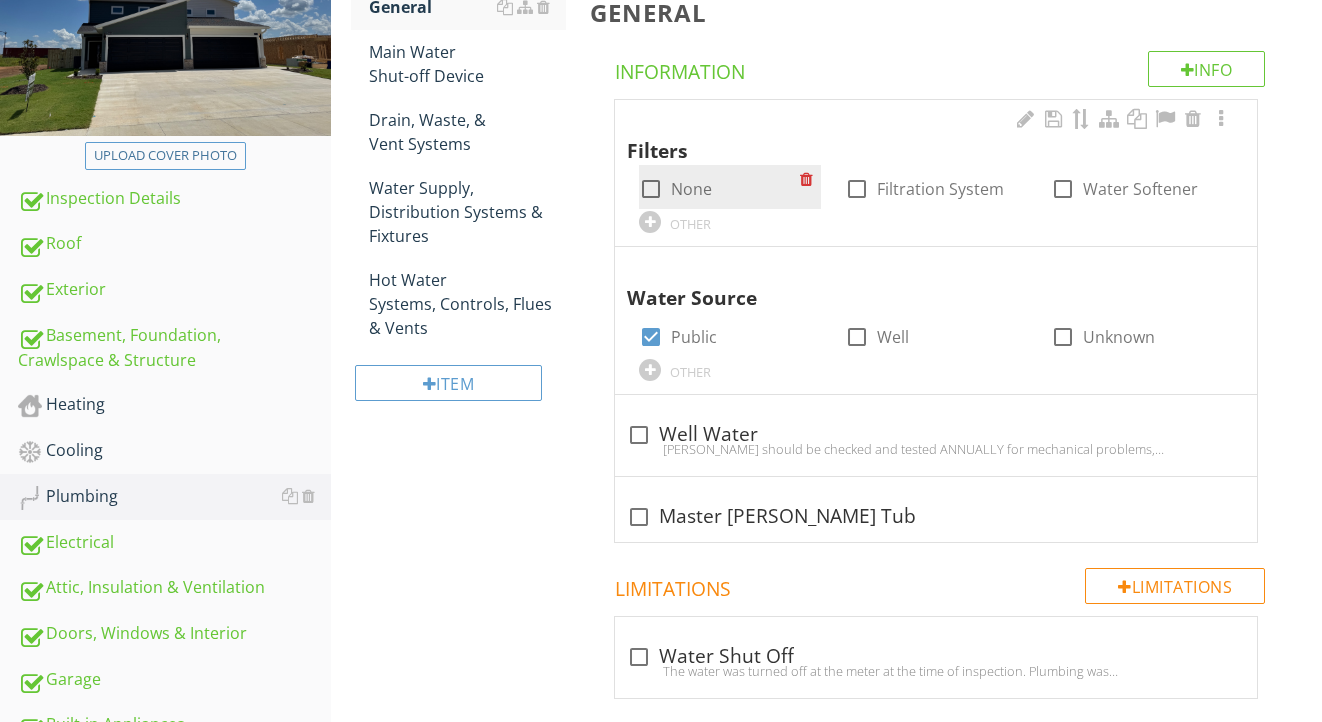 click on "None" at bounding box center [691, 189] 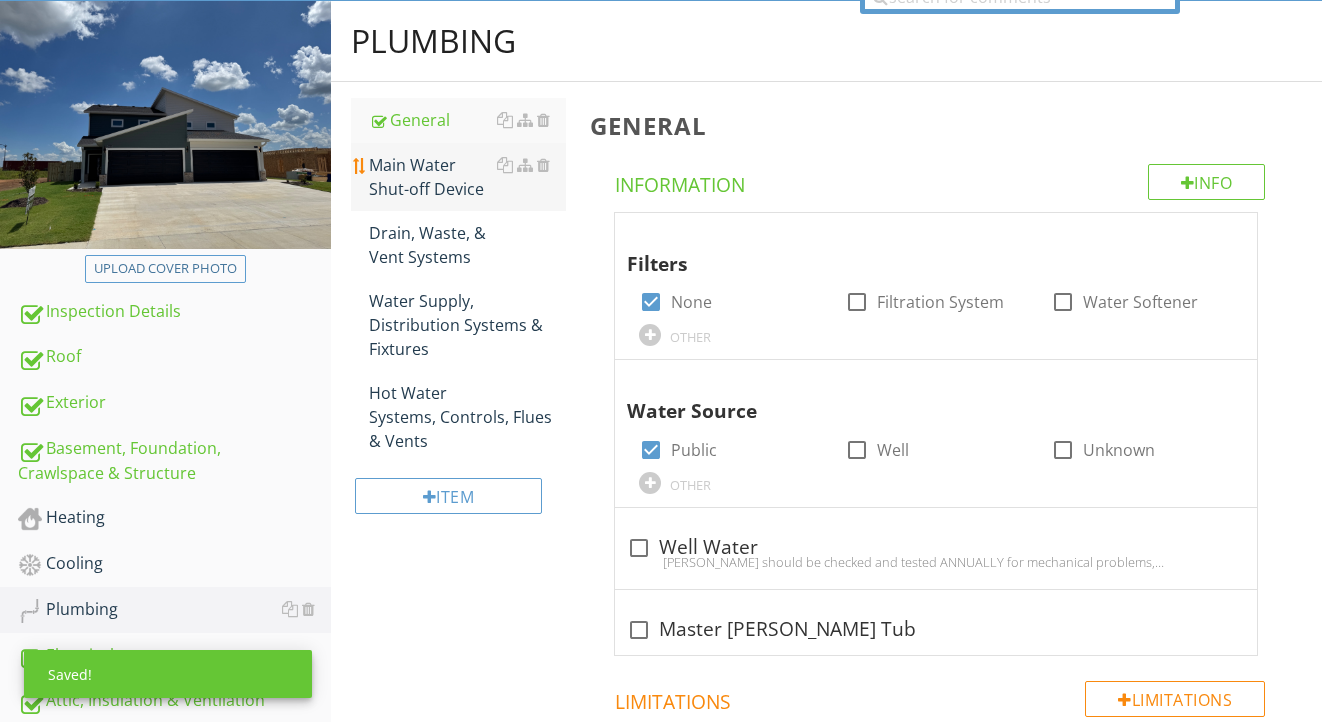 scroll, scrollTop: 216, scrollLeft: 0, axis: vertical 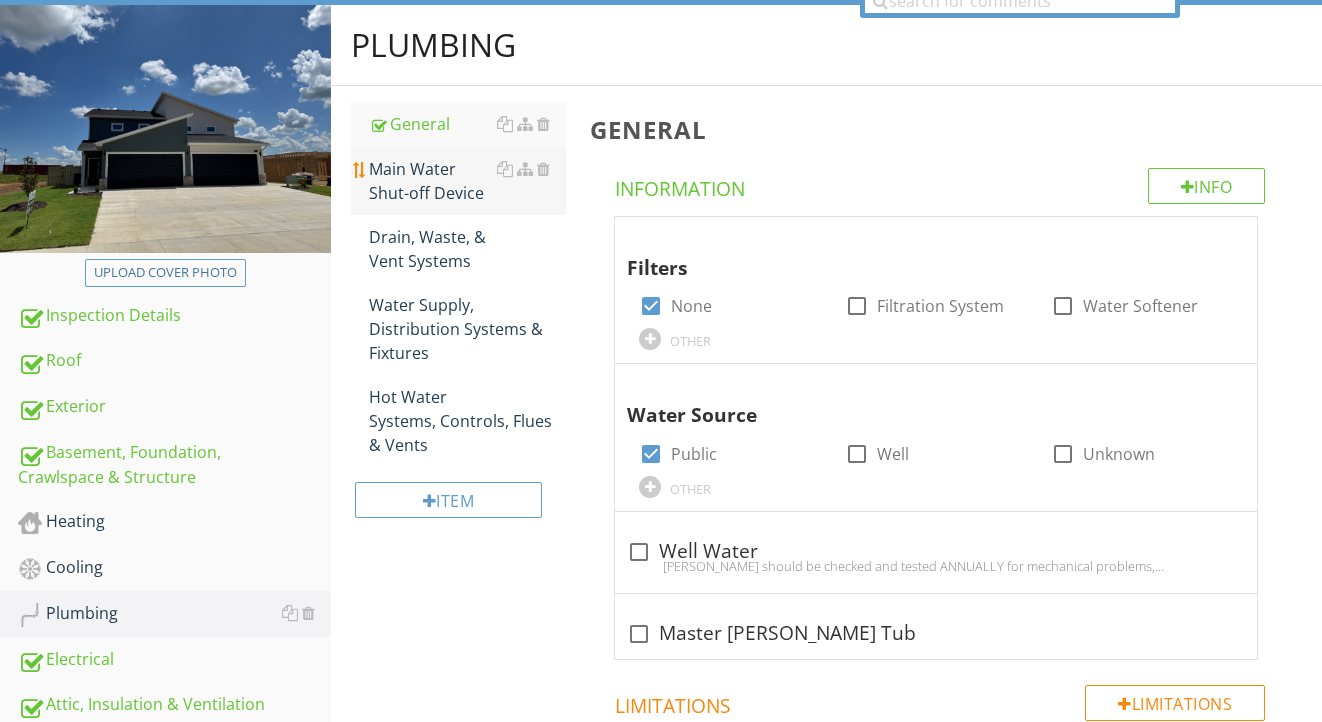 click on "Main Water Shut-off Device" at bounding box center (468, 181) 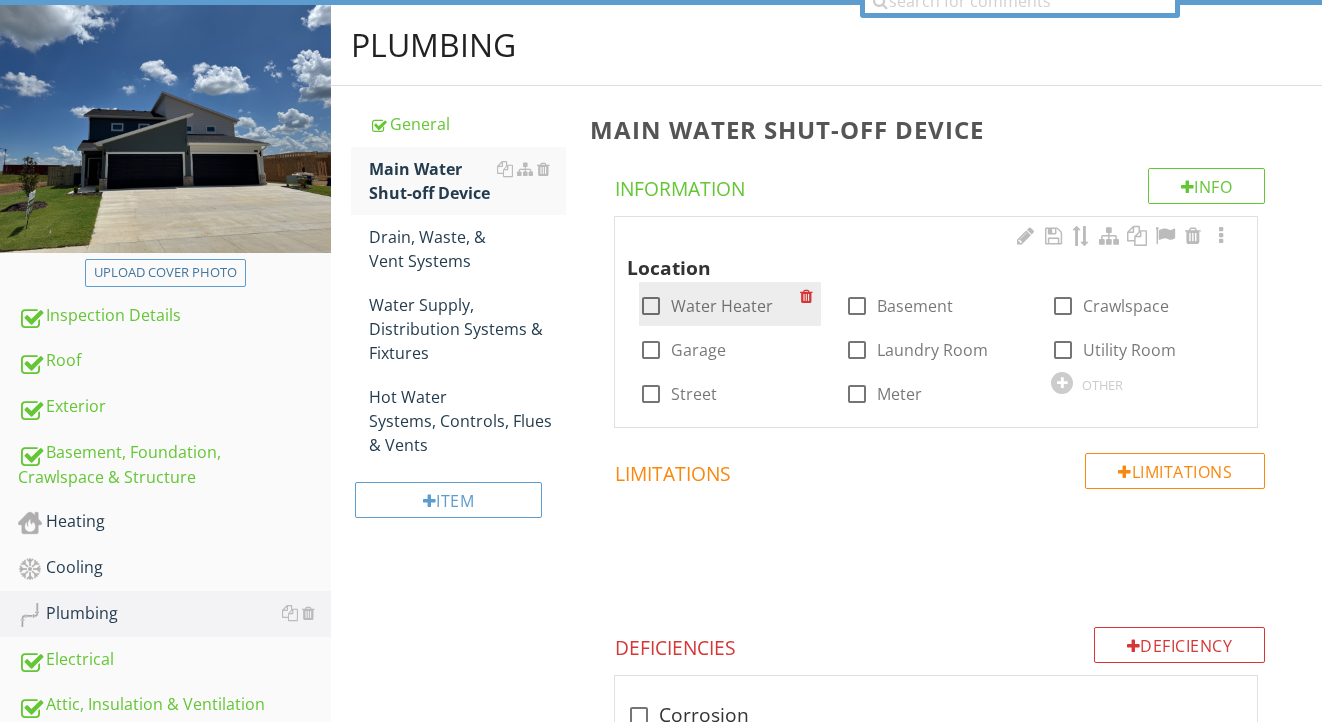 click on "Water Heater" at bounding box center [722, 306] 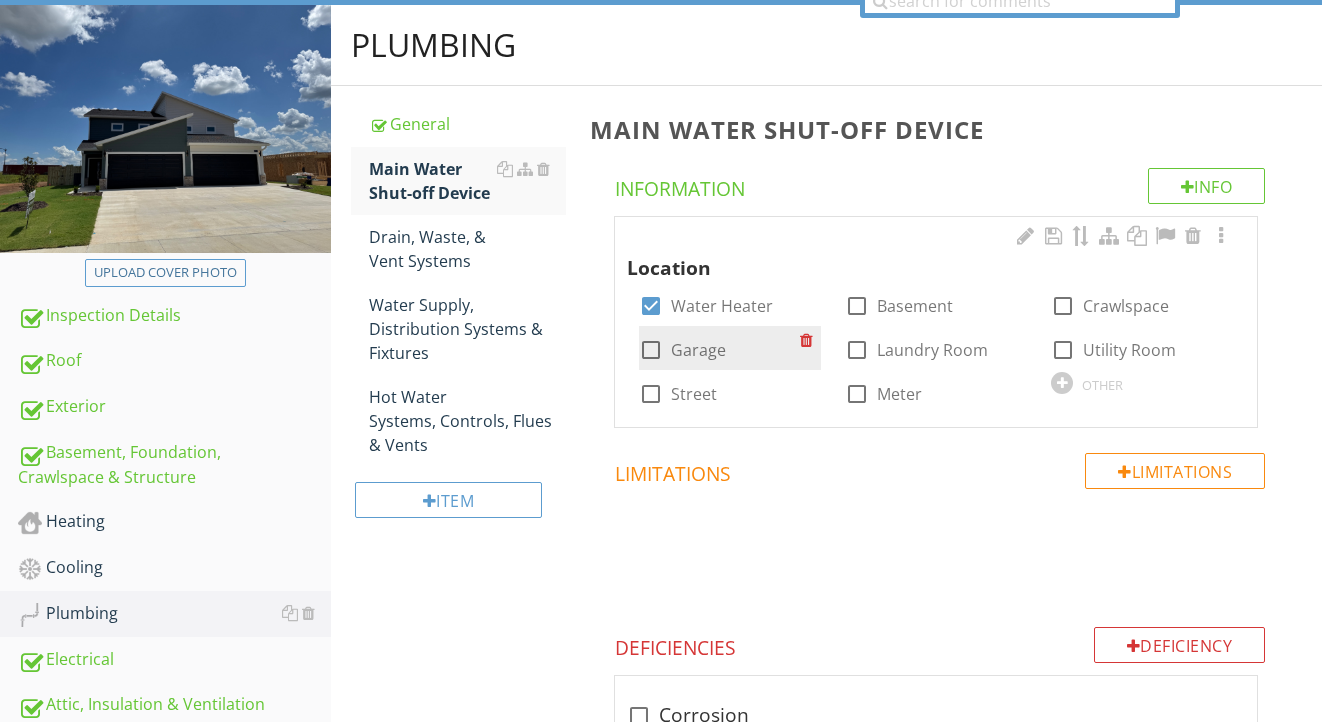 click on "Garage" at bounding box center (698, 350) 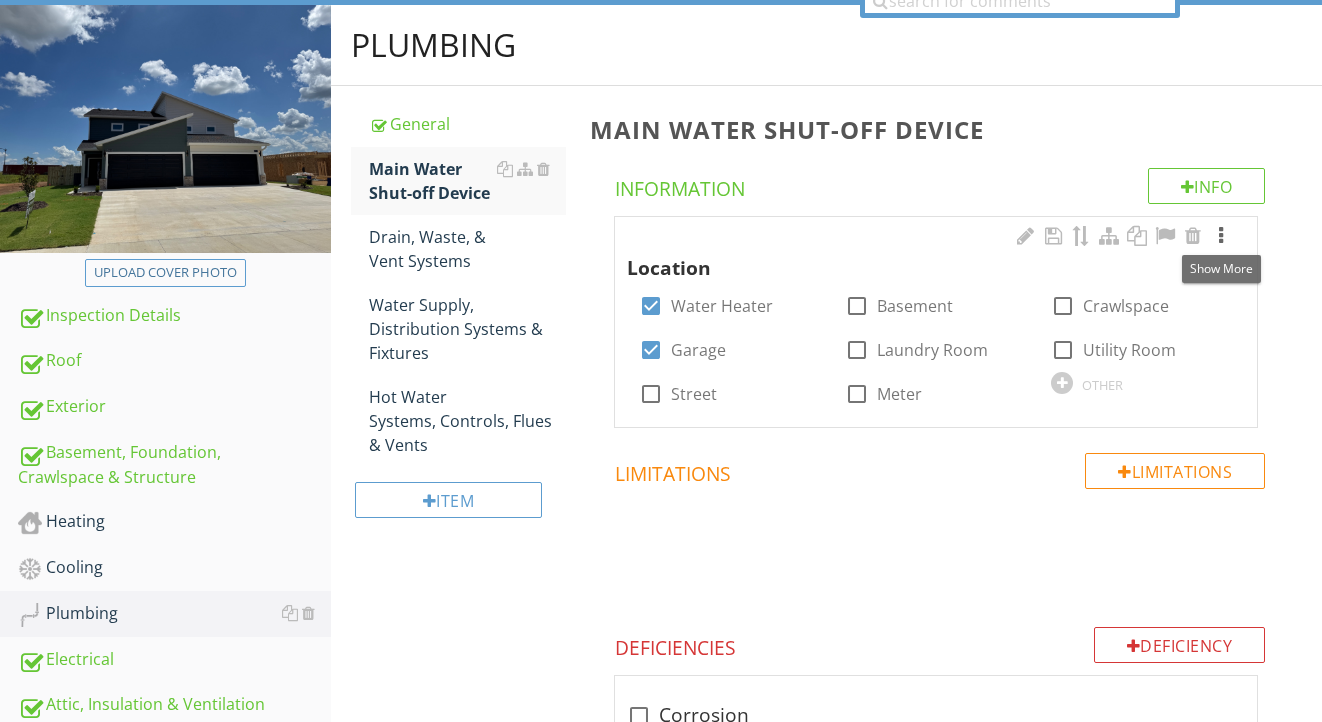 click at bounding box center [1221, 236] 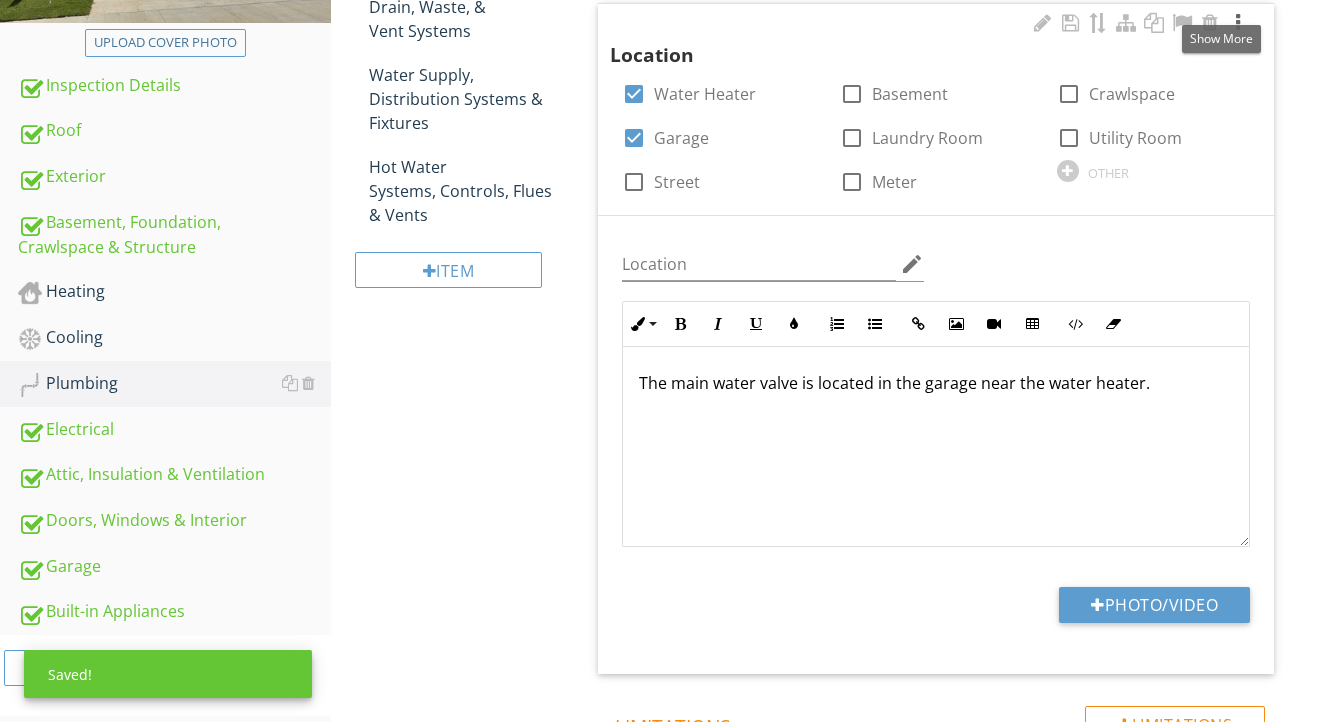 scroll, scrollTop: 454, scrollLeft: 0, axis: vertical 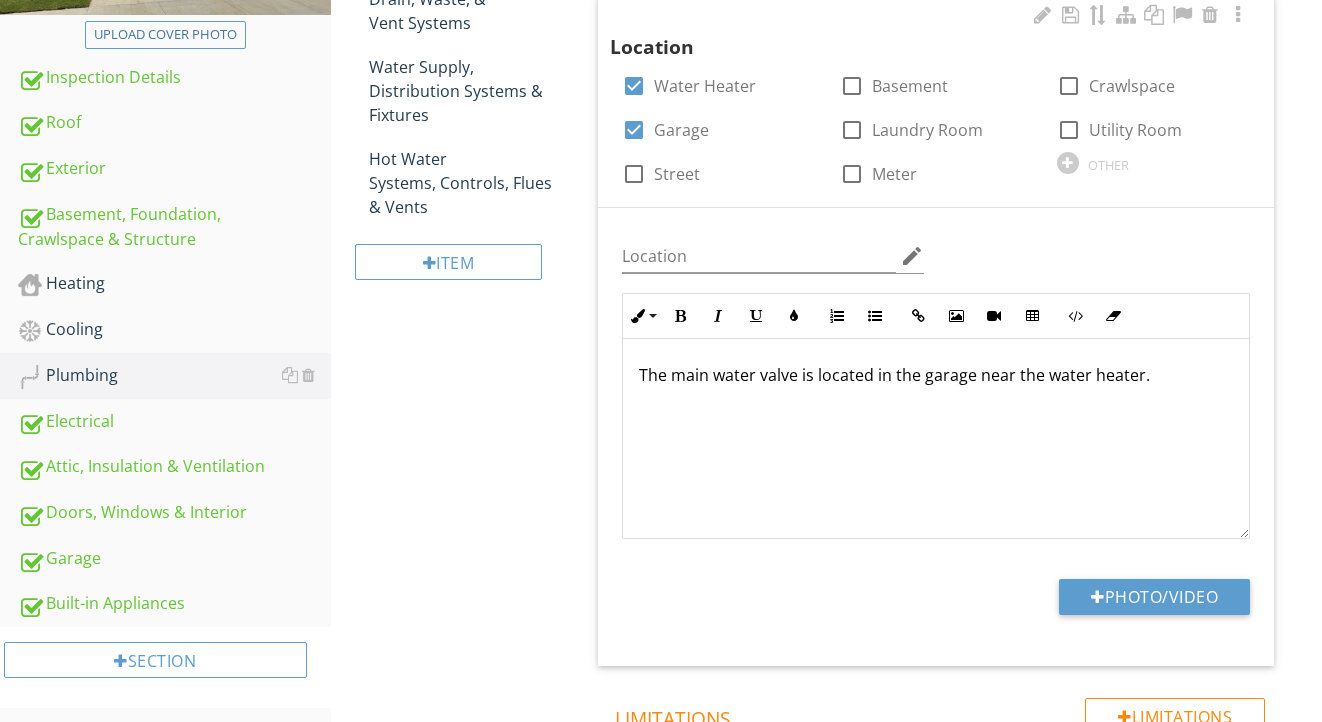 click on "The main water valve is located in the garage near the water heater." at bounding box center (936, 375) 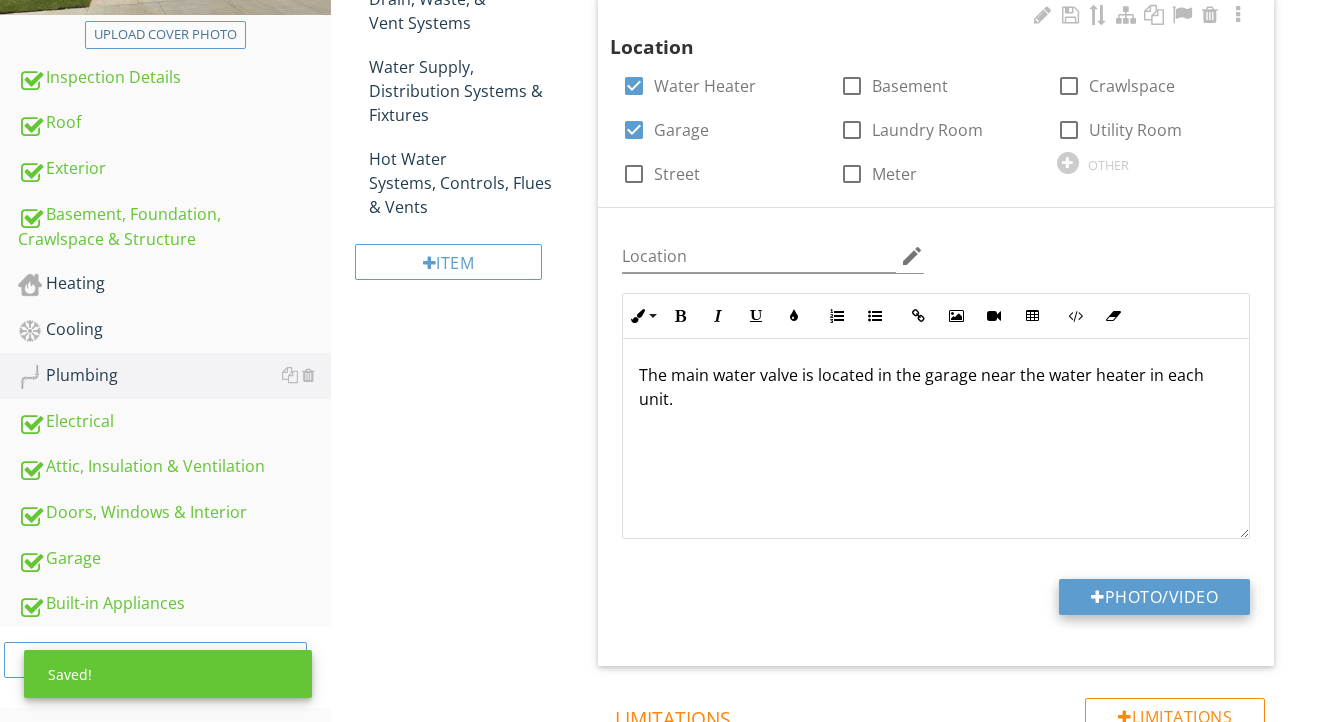 click on "Photo/Video" at bounding box center [1154, 597] 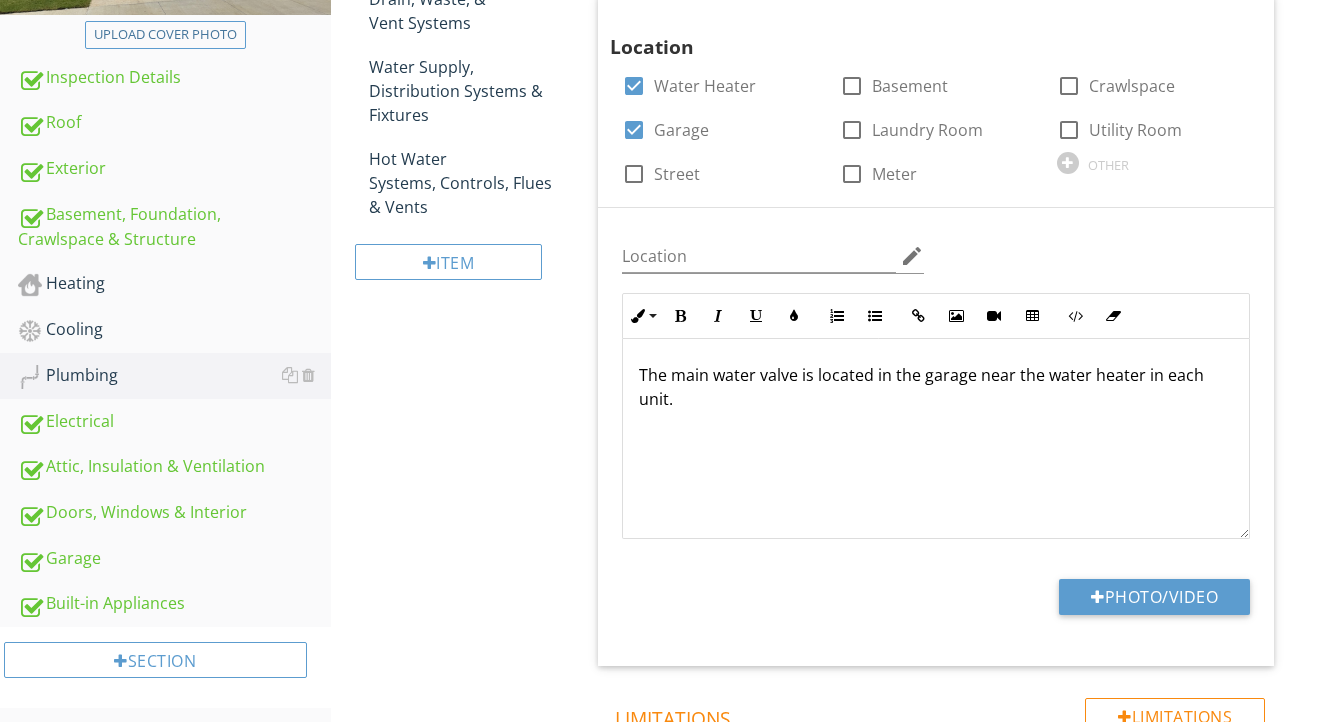 type on "C:\fakepath\IMG_9033.jpeg" 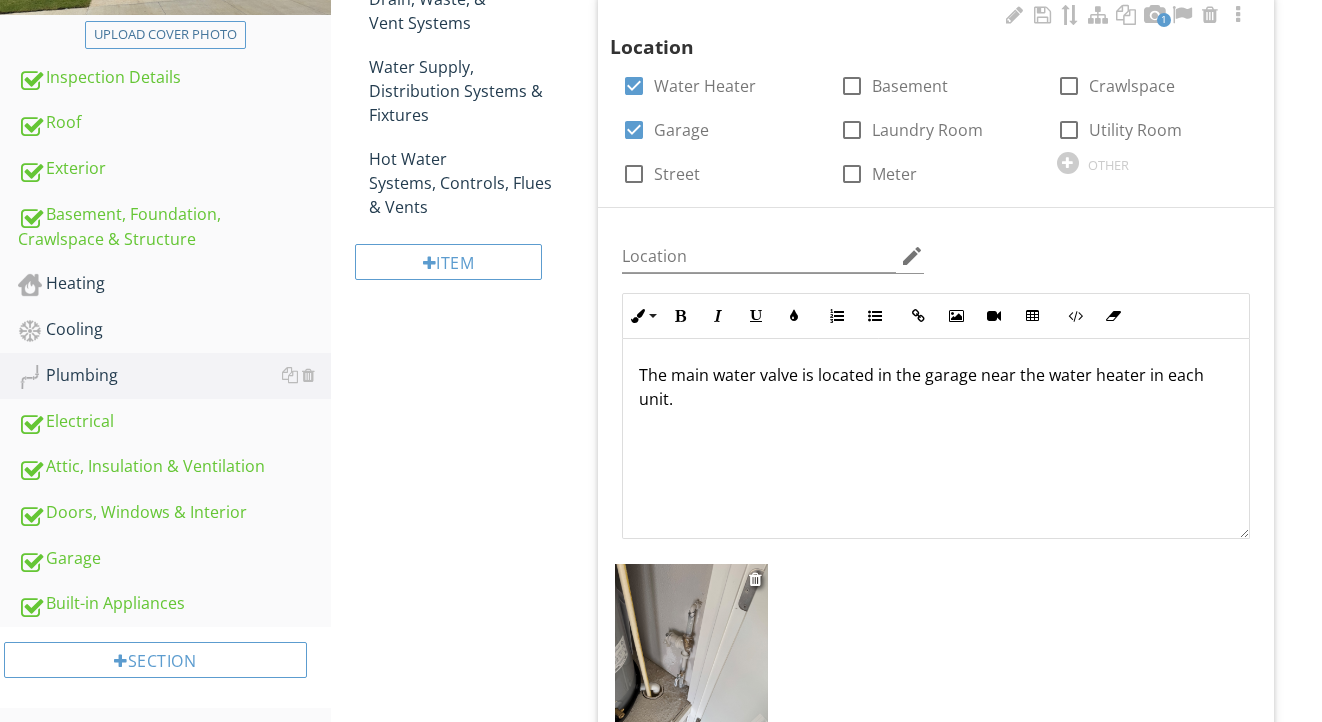 click at bounding box center (691, 666) 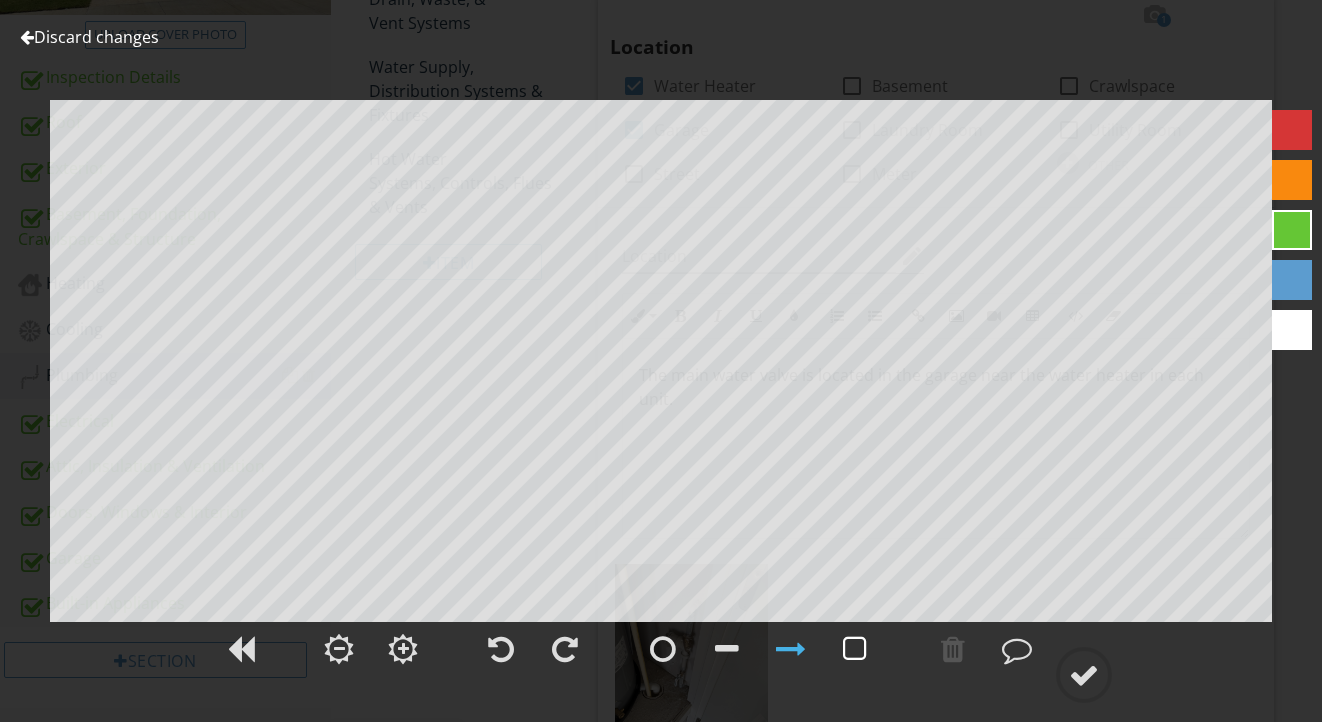 click at bounding box center (855, 649) 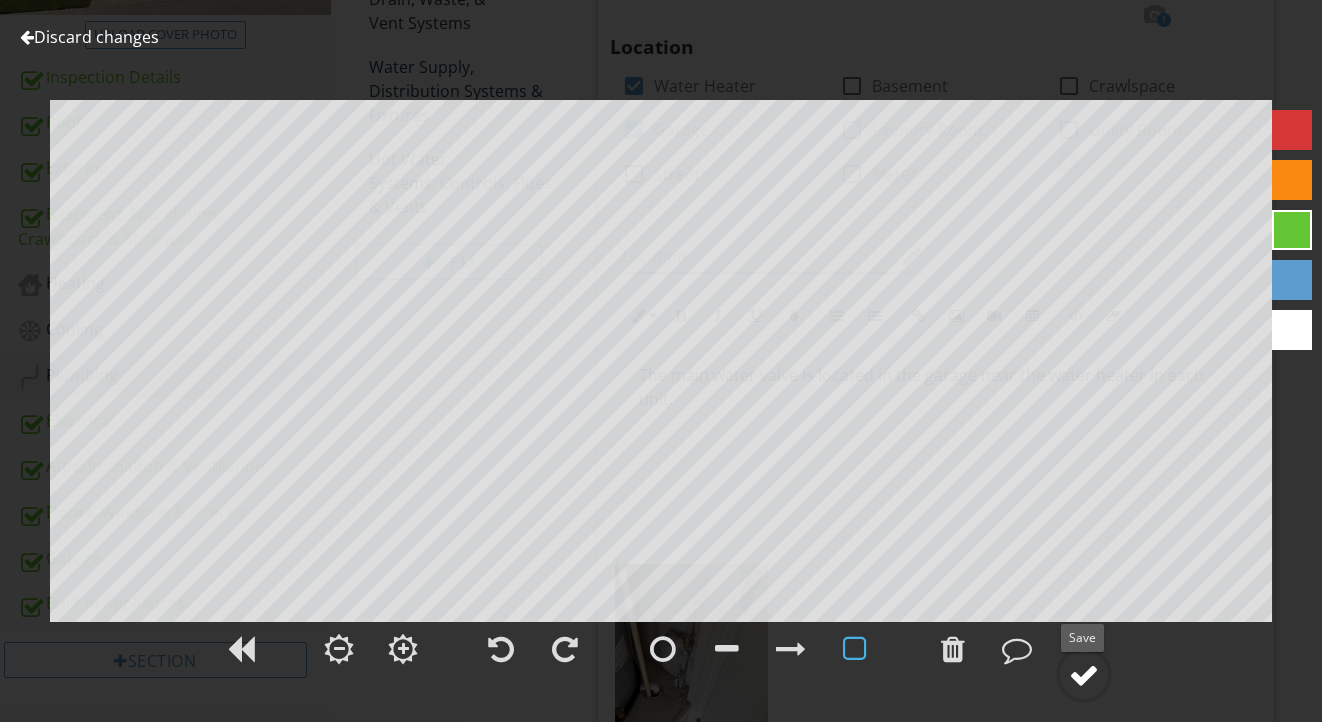 click at bounding box center [1084, 675] 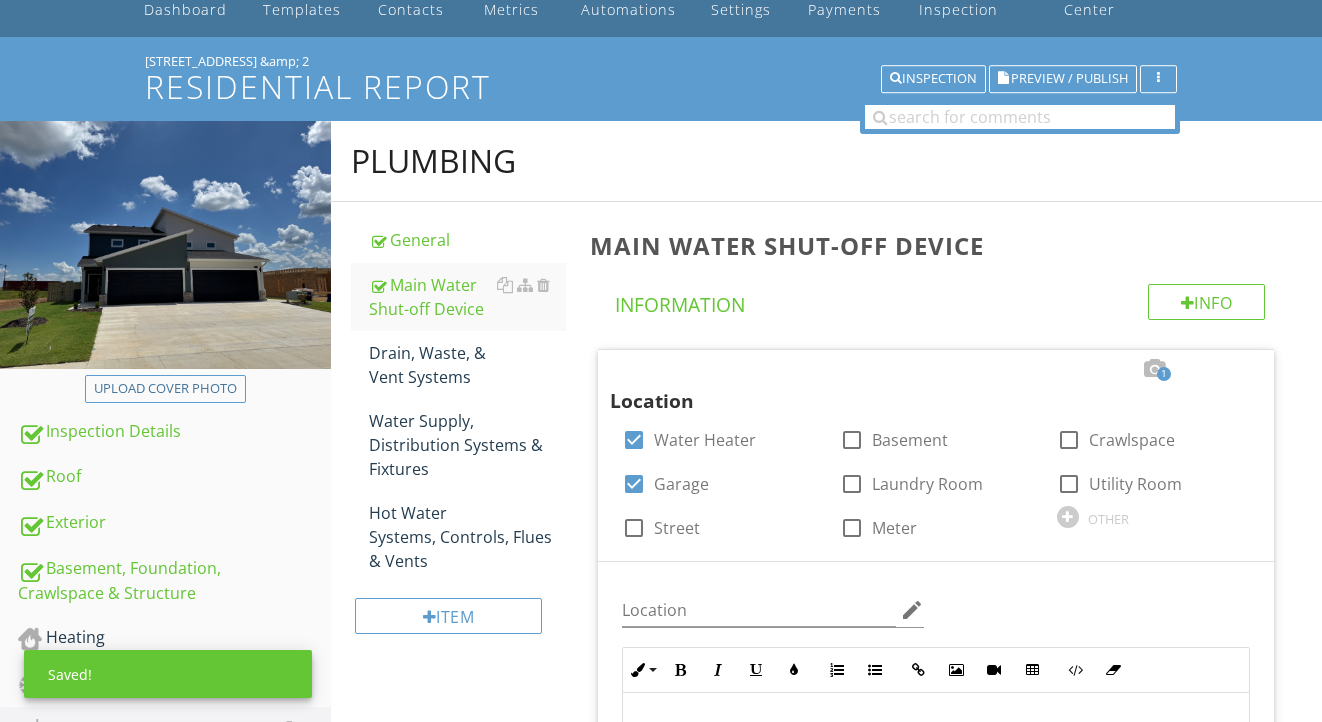 scroll, scrollTop: 99, scrollLeft: 0, axis: vertical 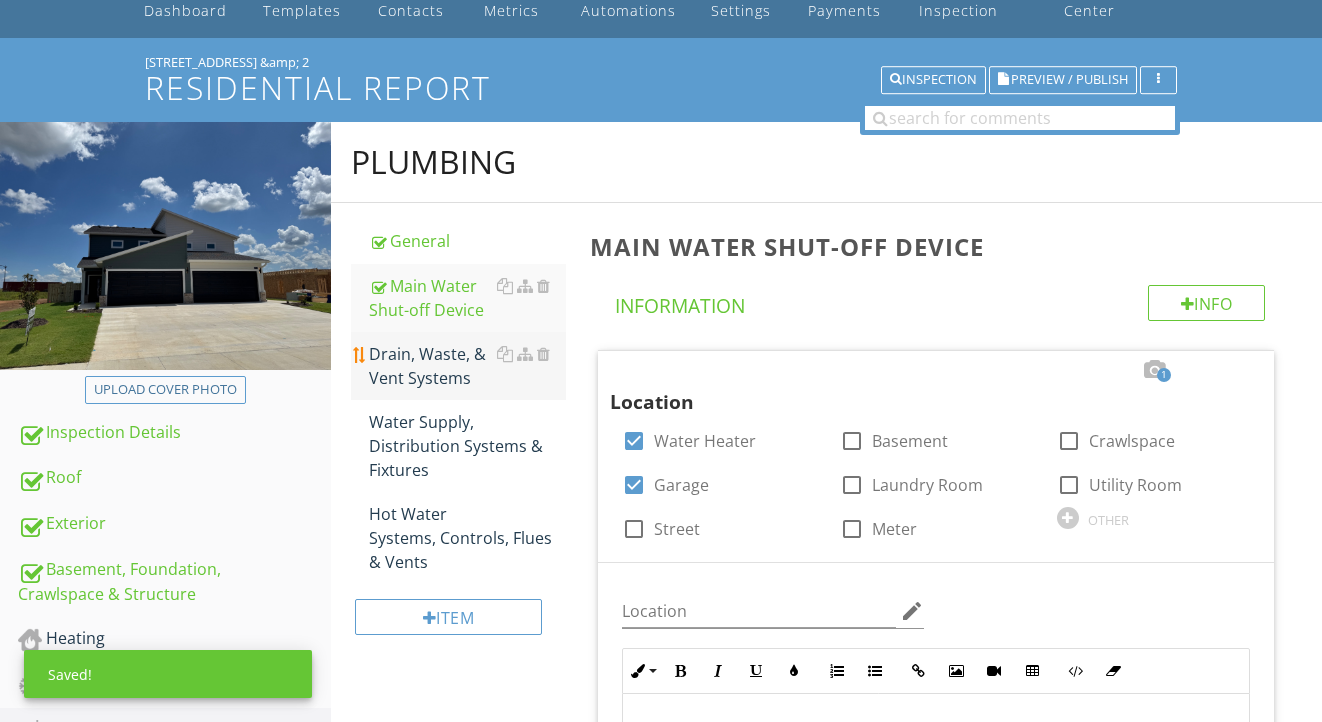 click on "Drain, Waste, & Vent Systems" at bounding box center [468, 366] 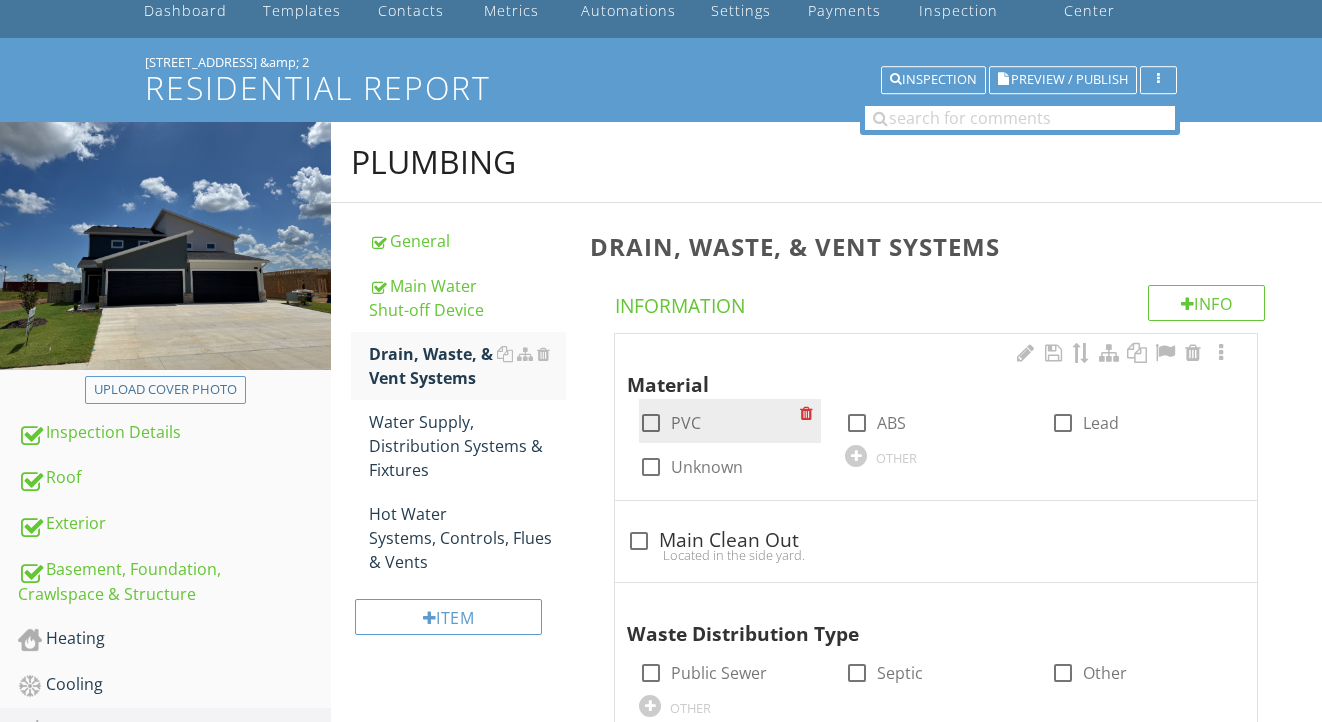 click on "PVC" at bounding box center (686, 423) 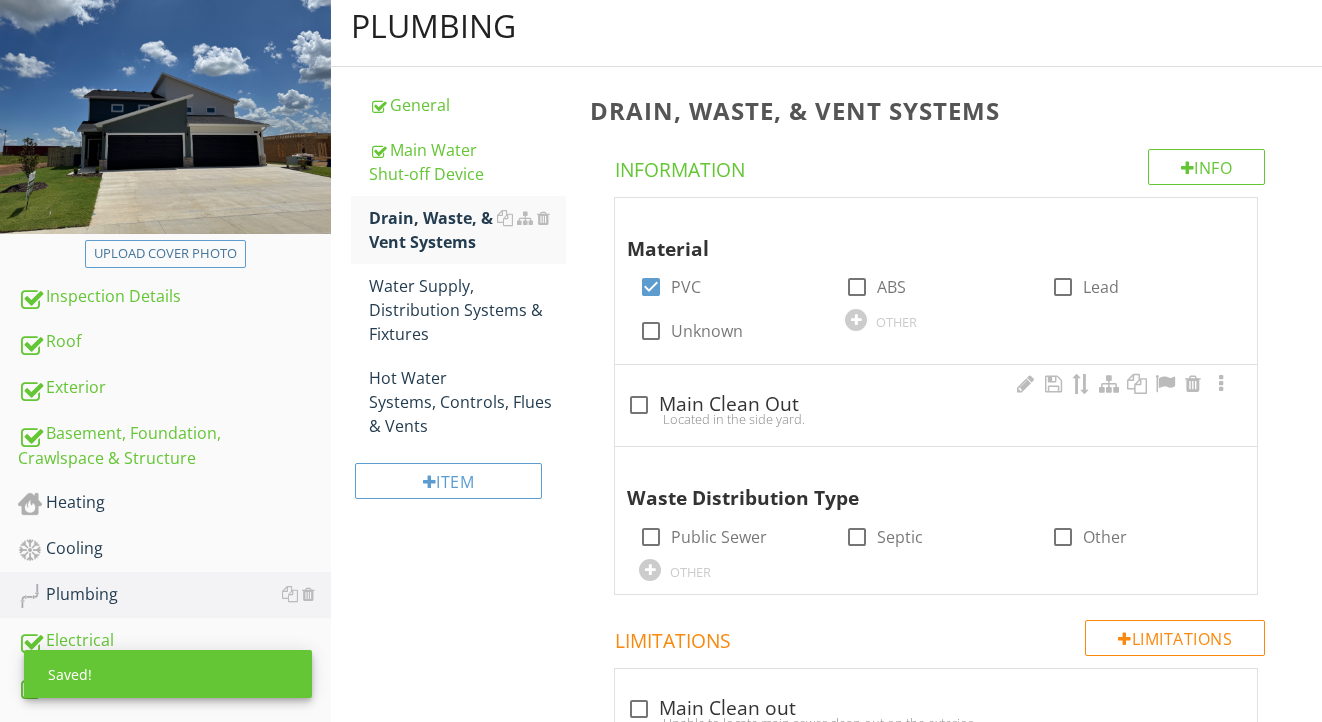 scroll, scrollTop: 307, scrollLeft: 0, axis: vertical 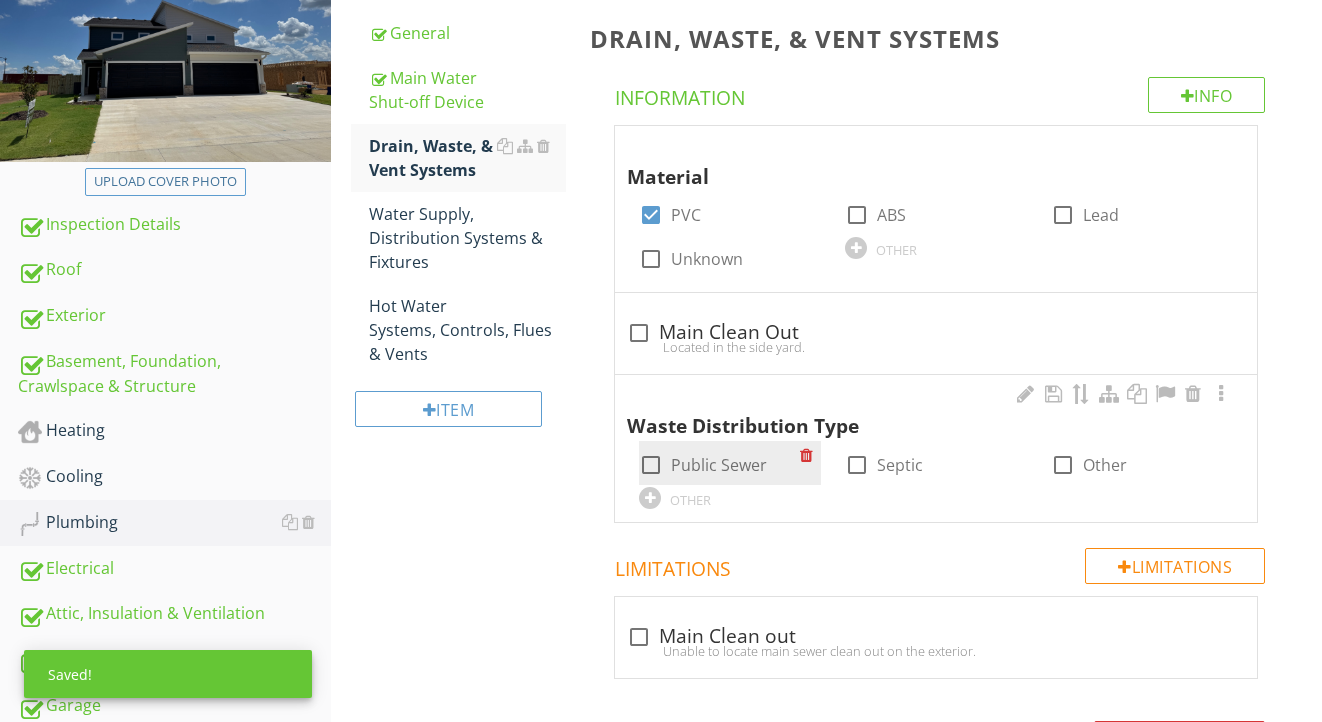 click on "Public Sewer" at bounding box center (719, 465) 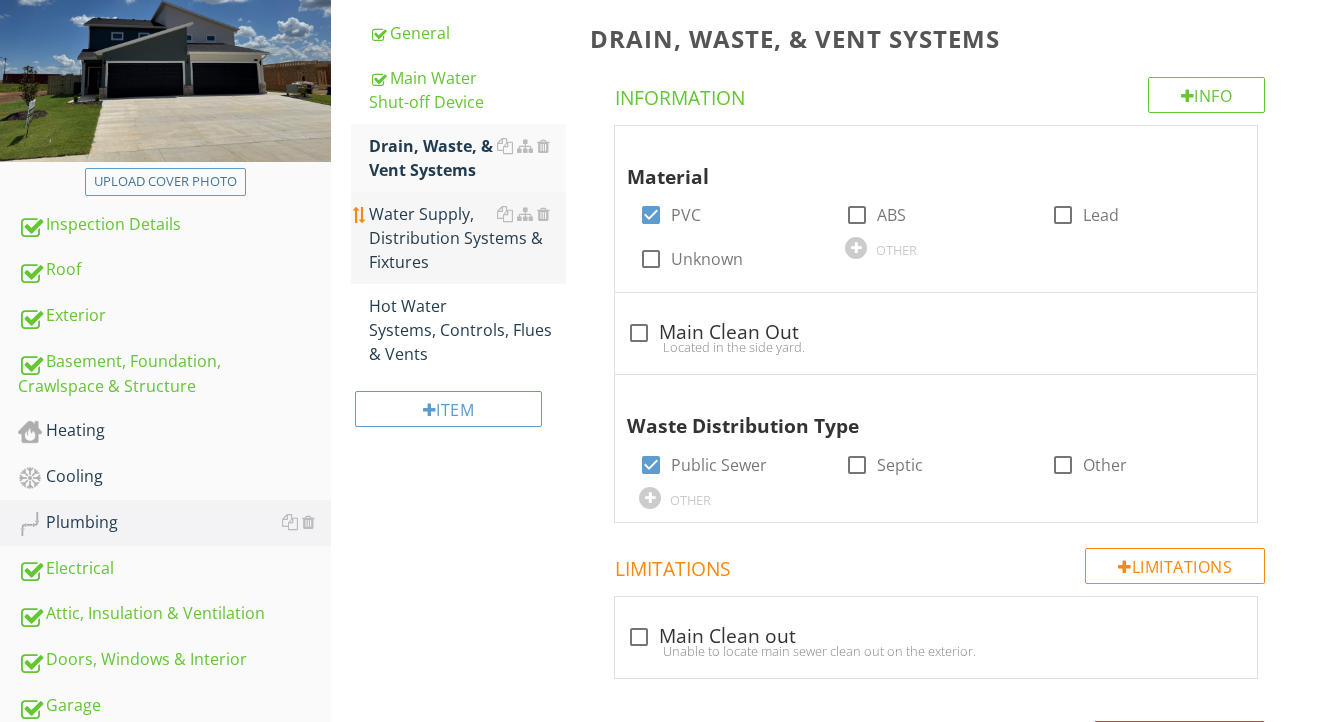 click on "Water Supply, Distribution Systems & Fixtures" at bounding box center (468, 238) 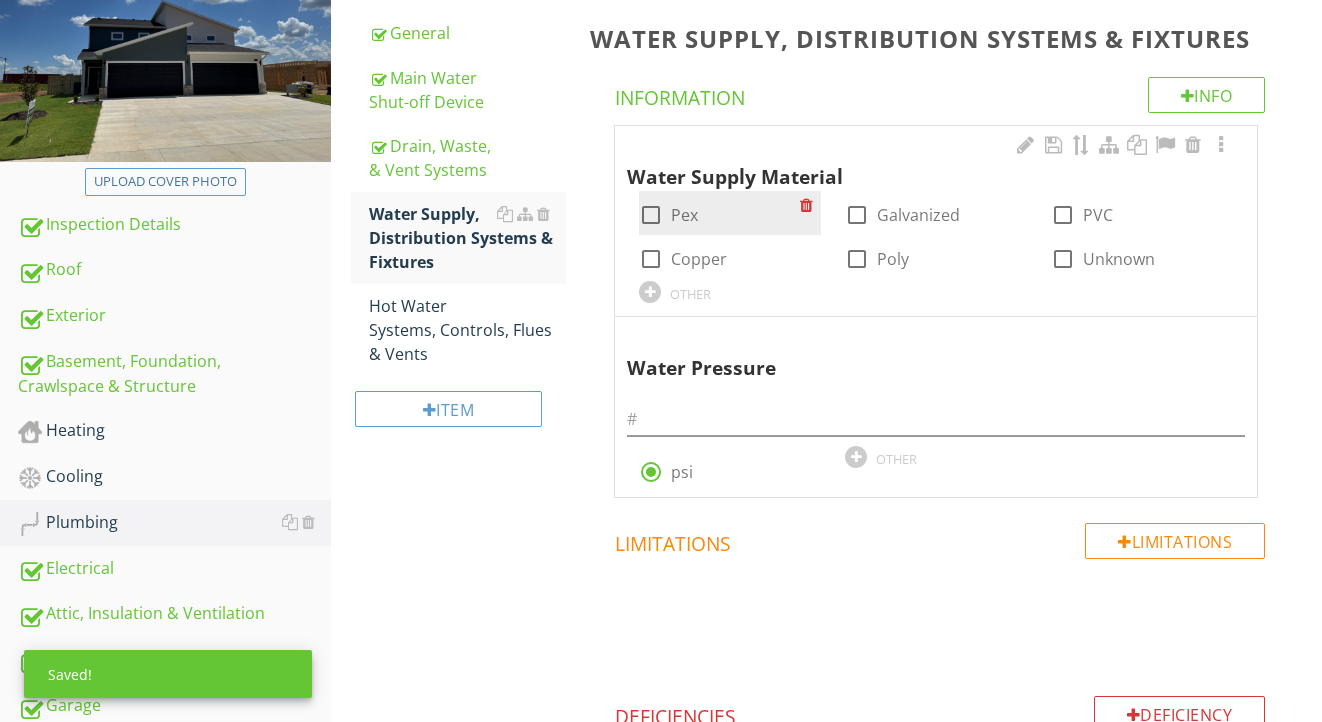 click on "Pex" at bounding box center [684, 215] 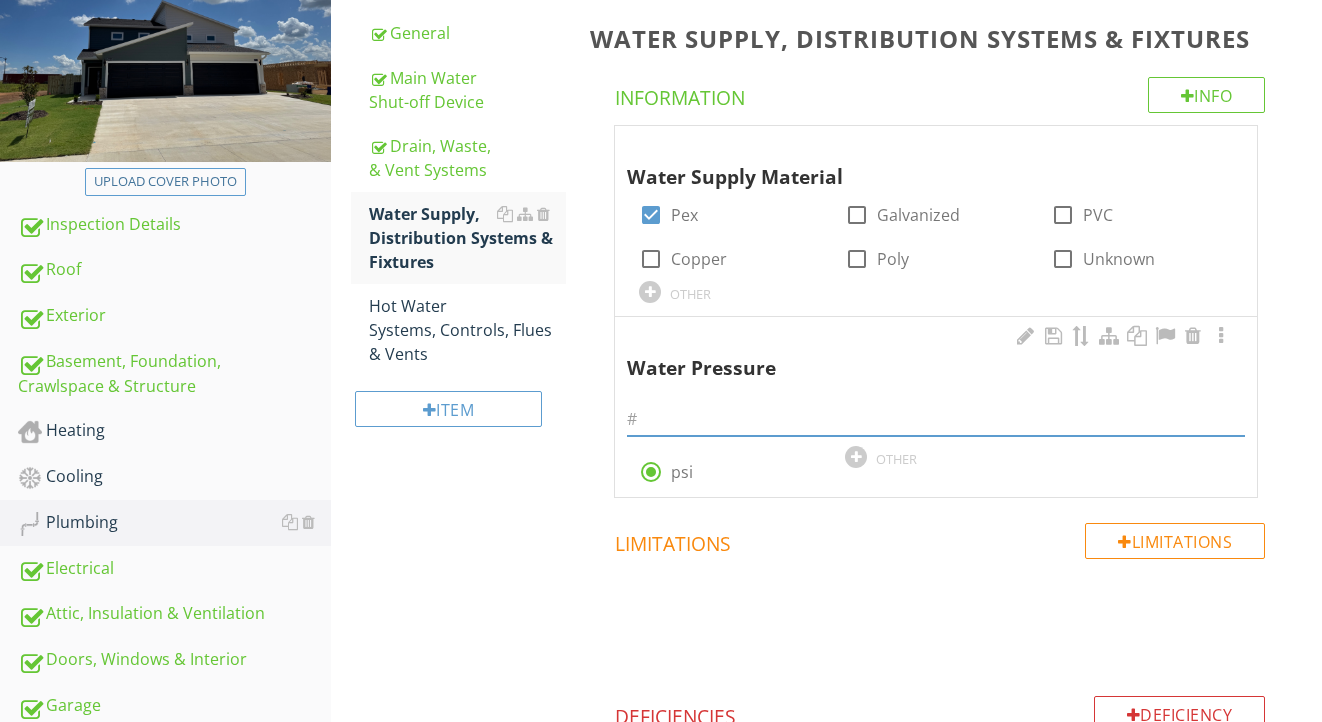 click at bounding box center [936, 419] 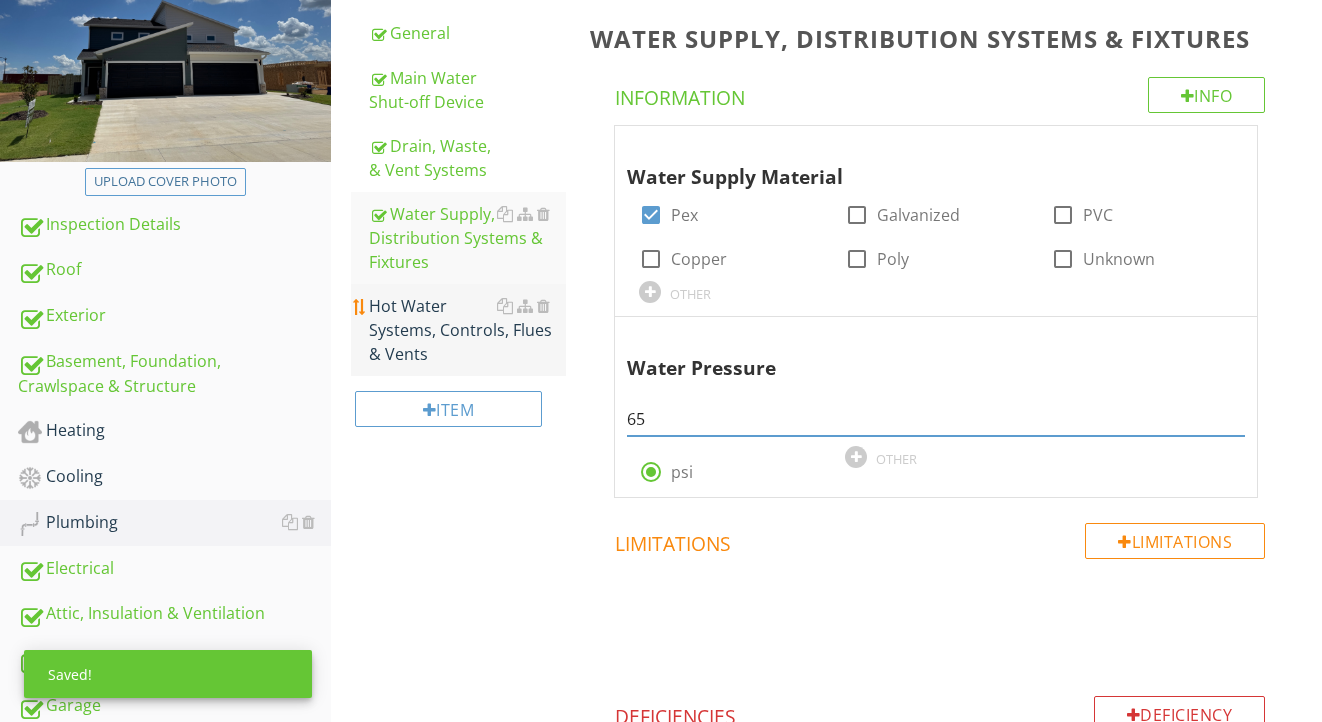 type on "65" 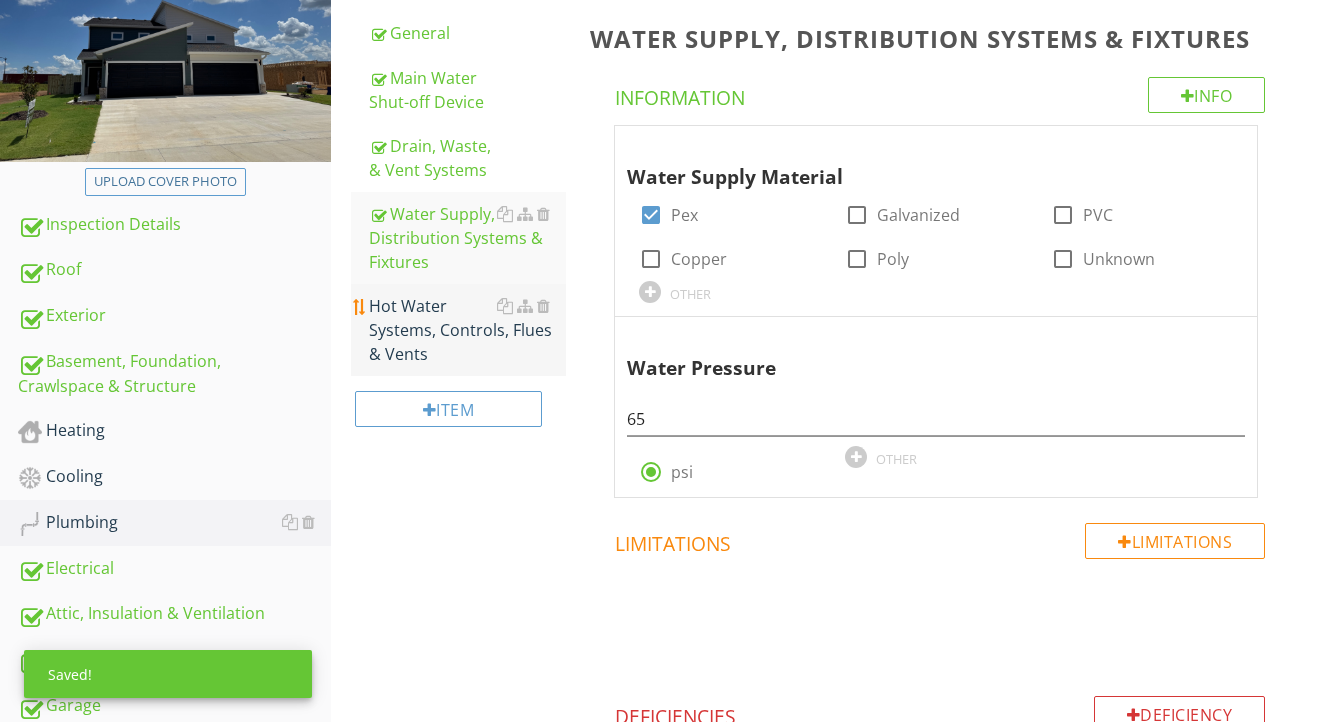 click on "Hot Water Systems, Controls, Flues & Vents" at bounding box center (468, 330) 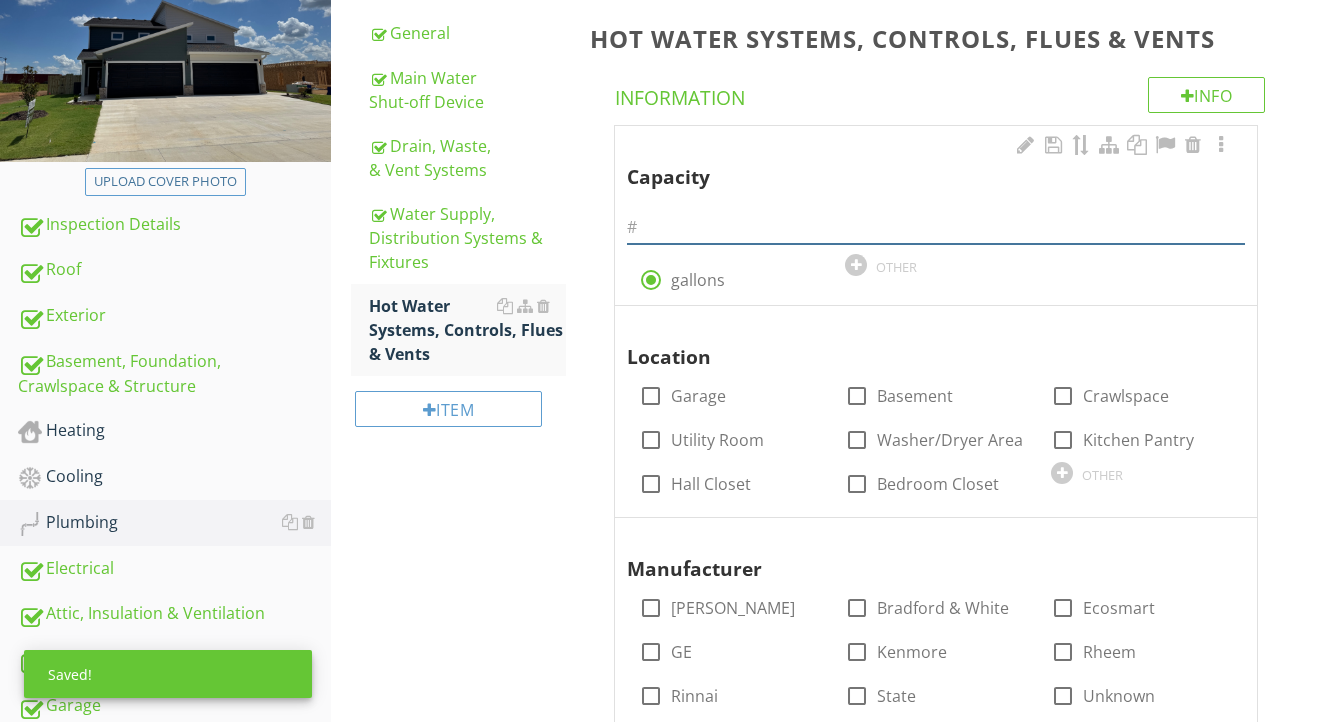 click at bounding box center [936, 227] 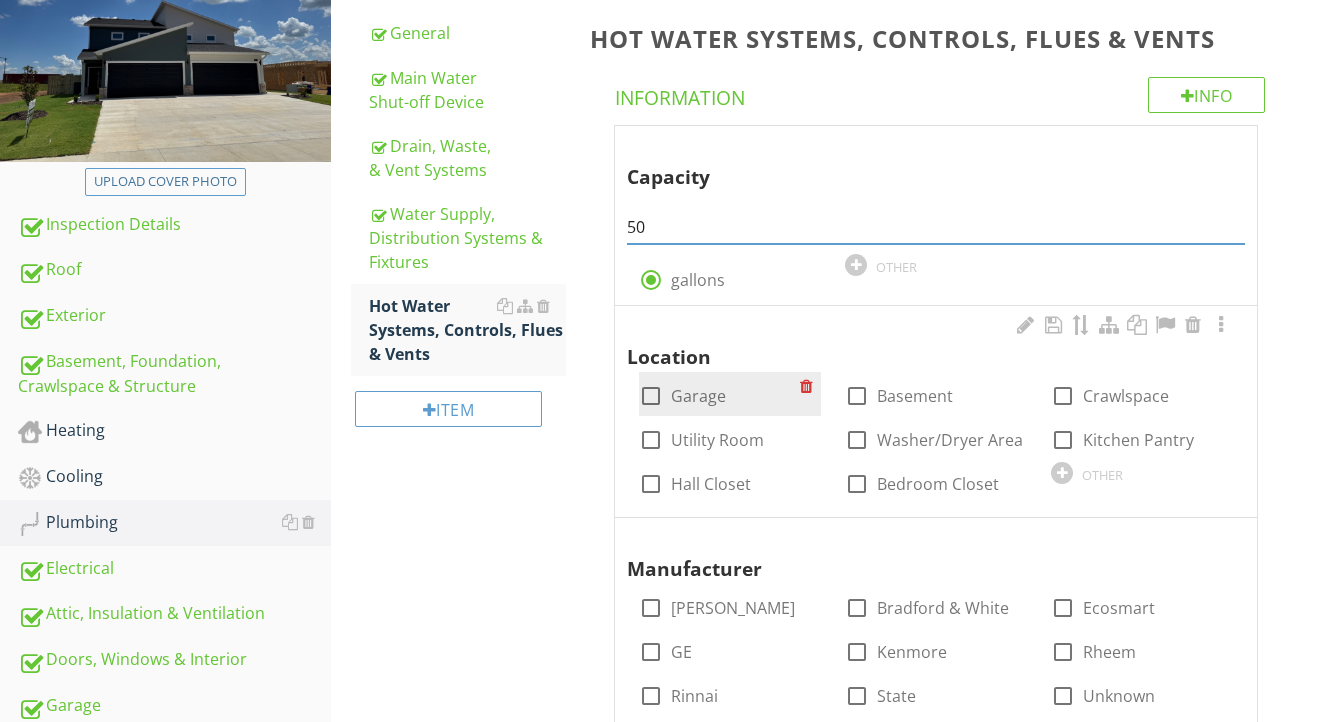 type on "50" 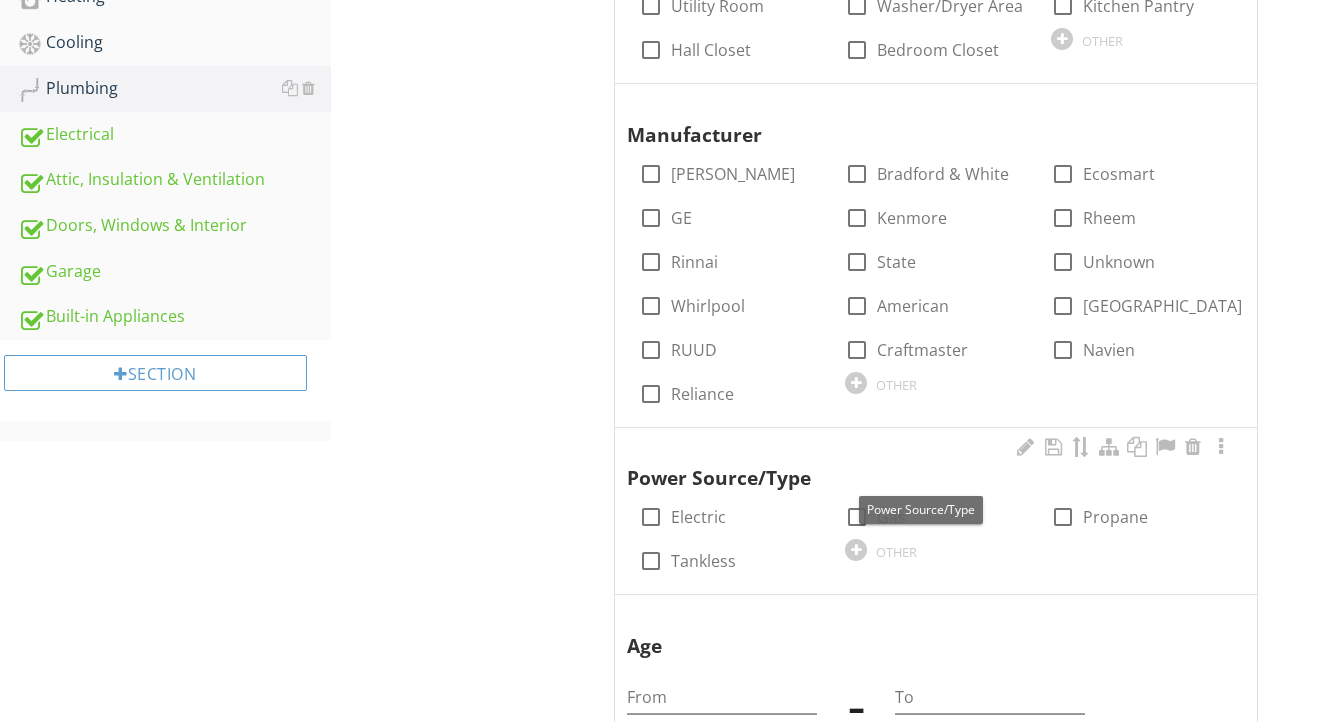 scroll, scrollTop: 806, scrollLeft: 0, axis: vertical 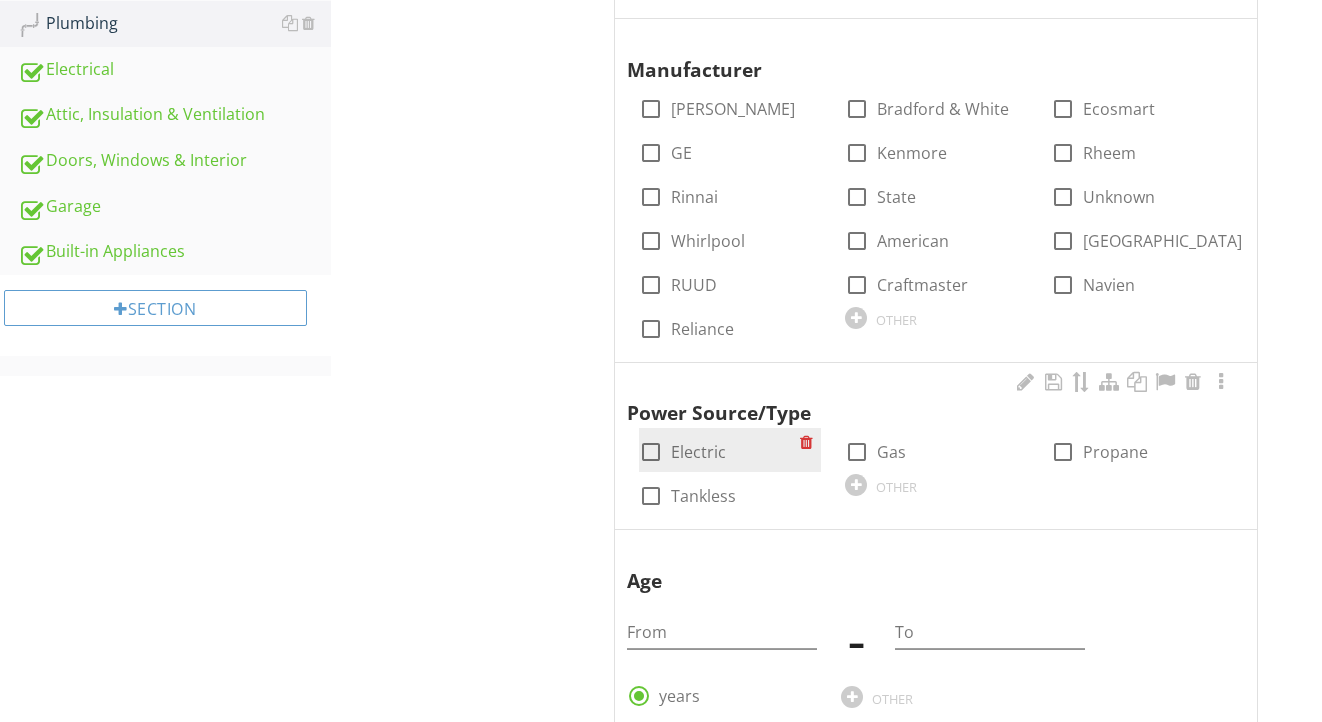 click on "Electric" at bounding box center [698, 452] 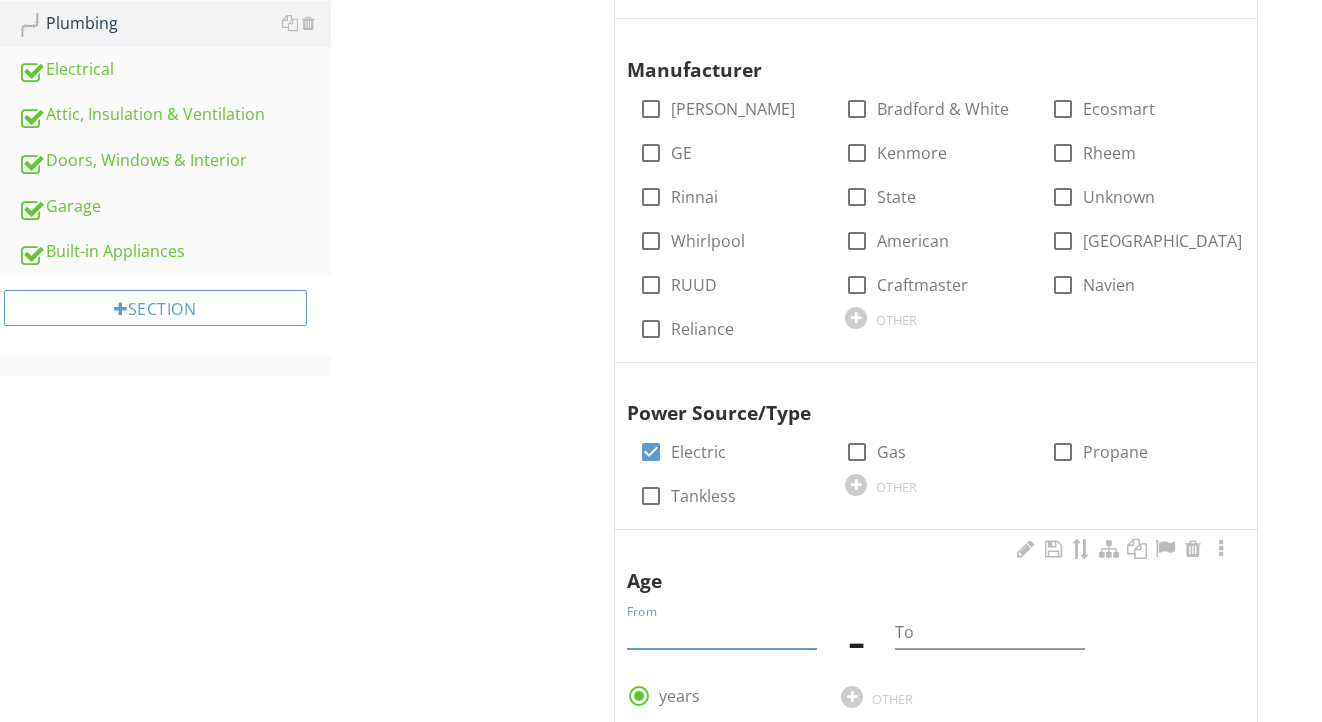 click at bounding box center [722, 632] 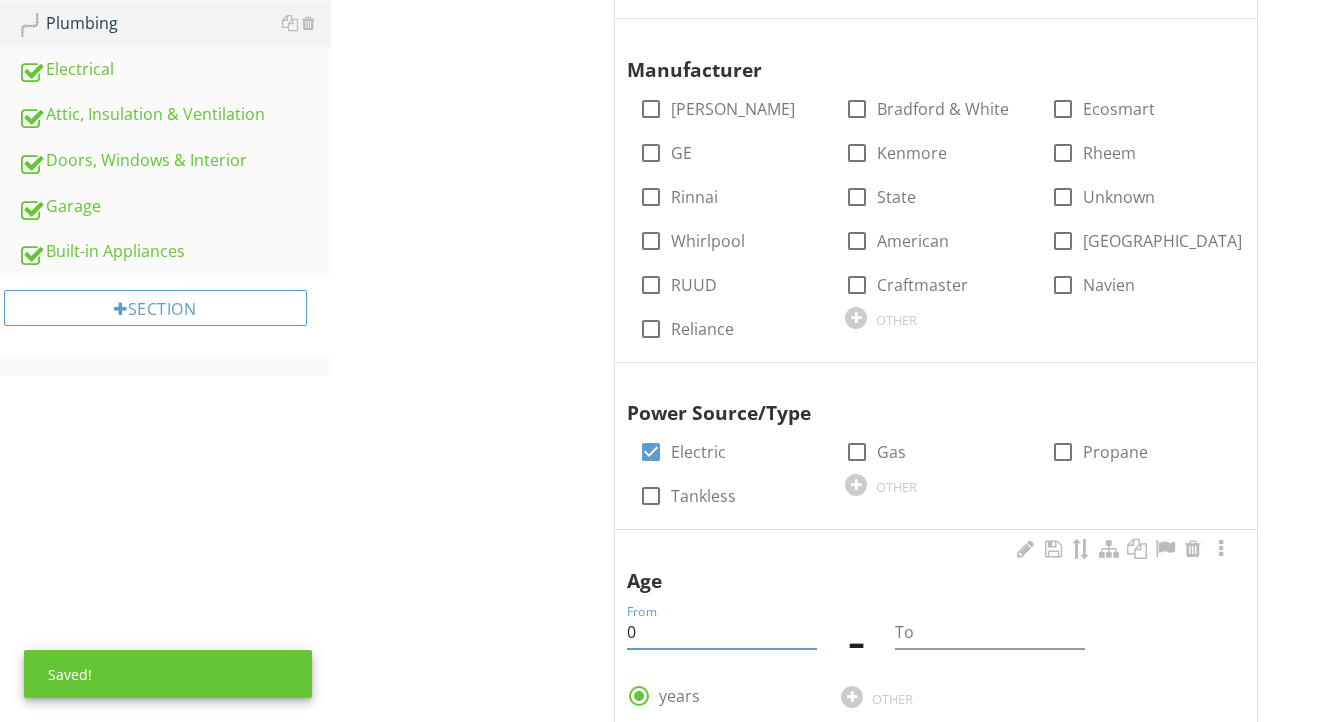 type on "0" 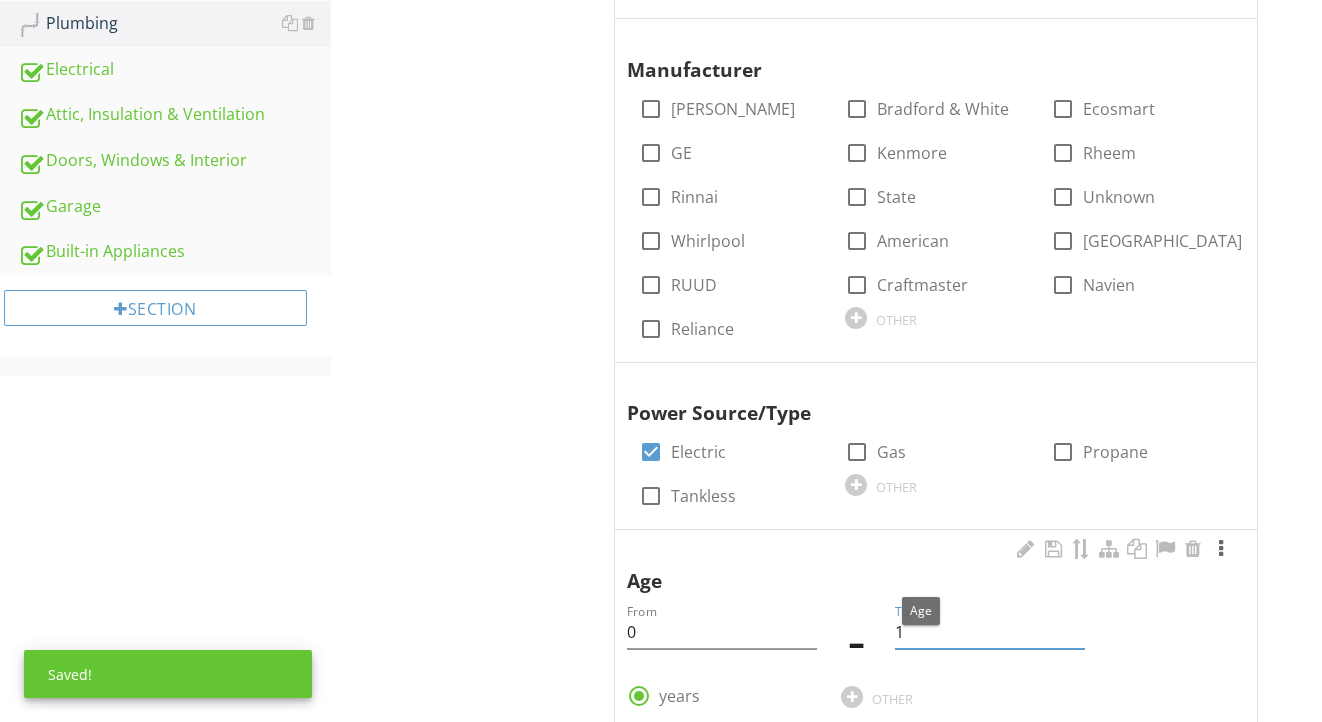 type on "1" 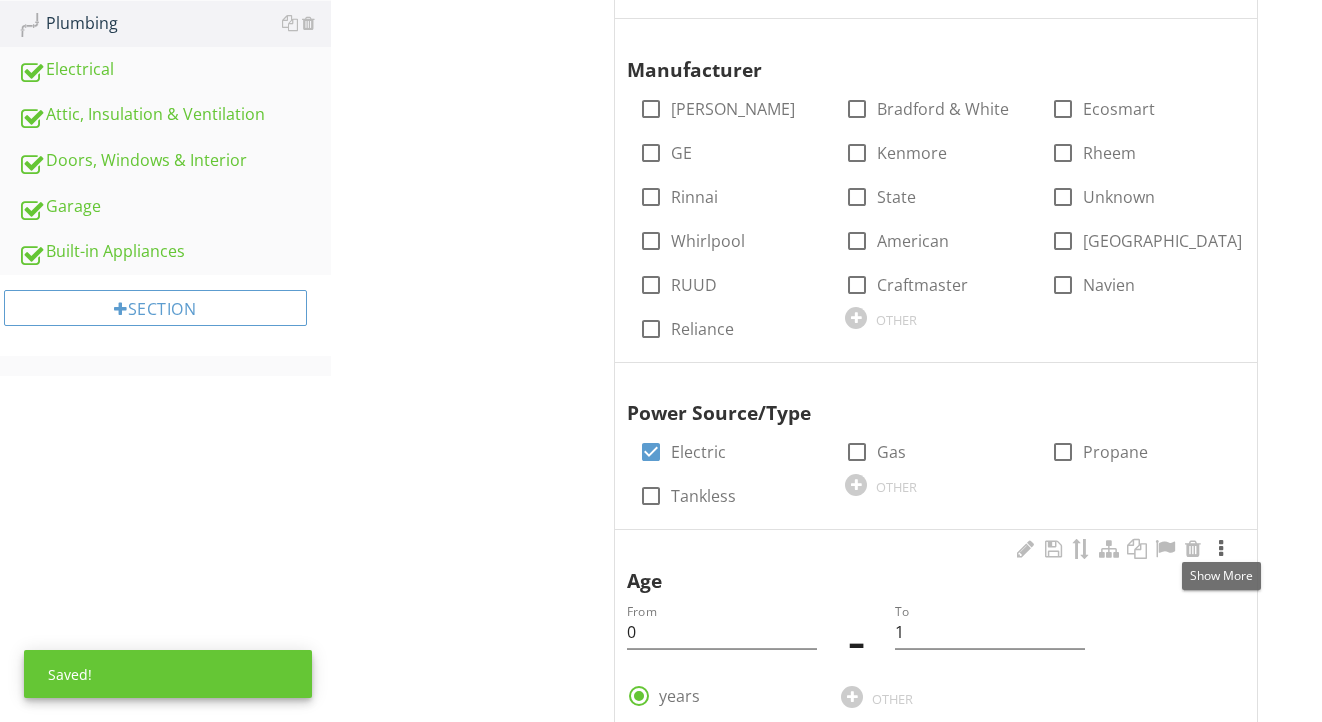 click at bounding box center [1221, 549] 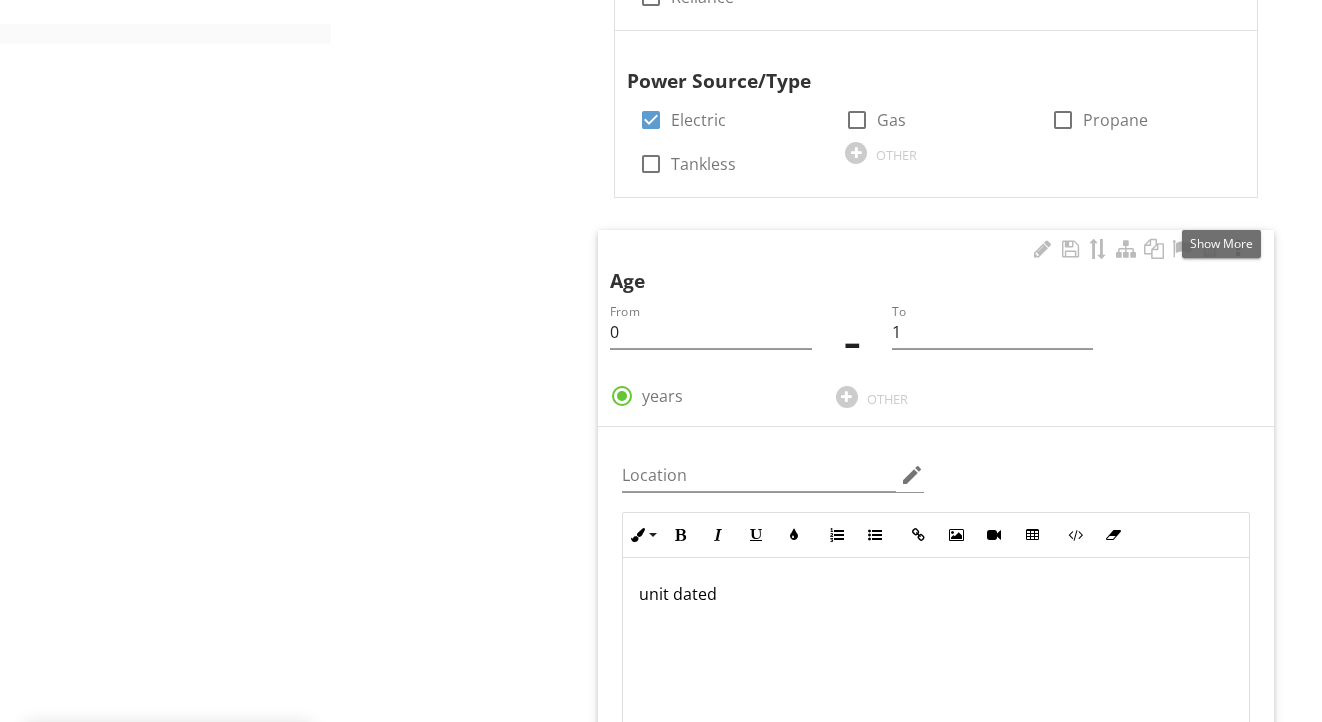 scroll, scrollTop: 1394, scrollLeft: 0, axis: vertical 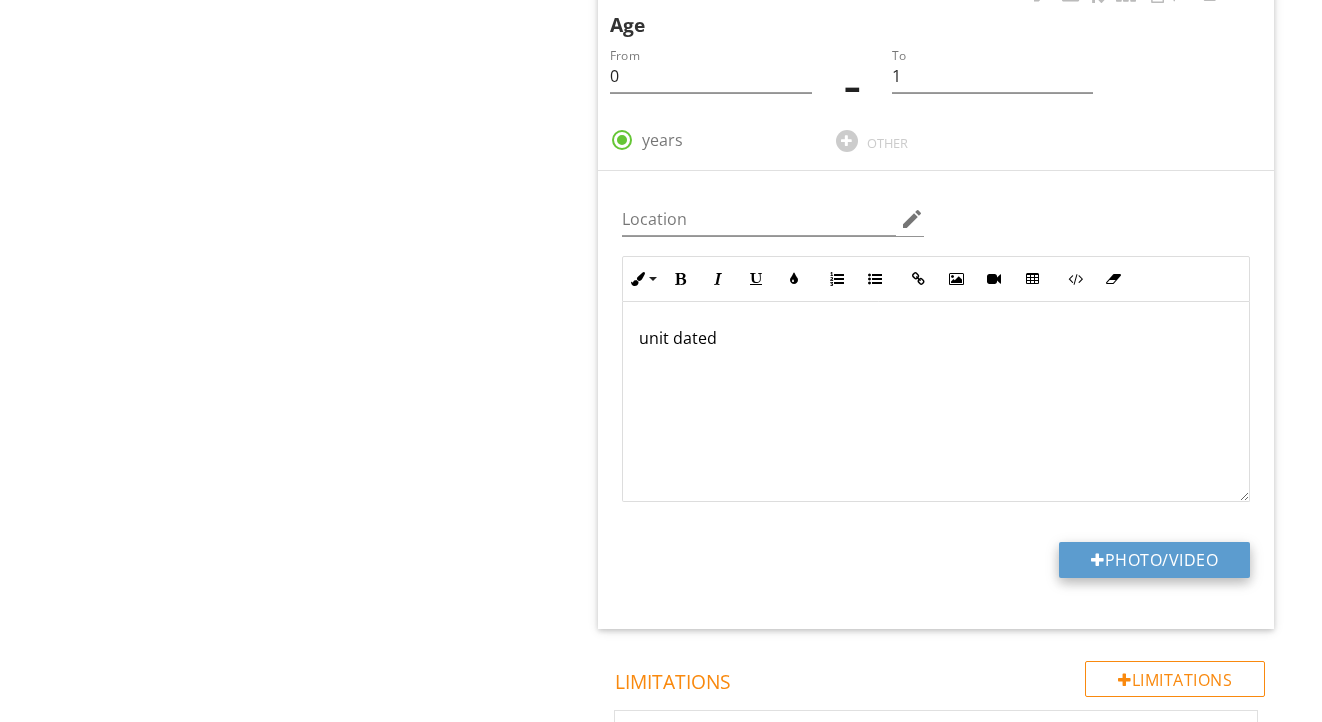 click on "Photo/Video" at bounding box center [1154, 560] 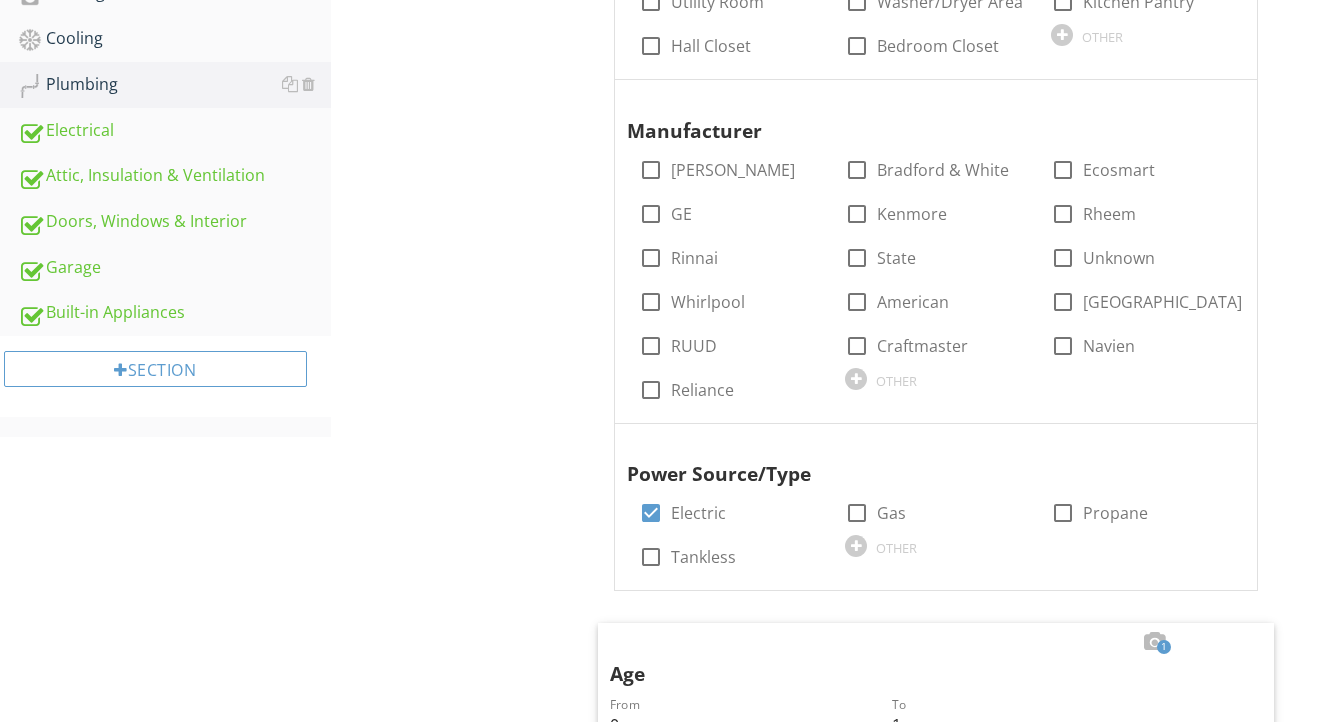scroll, scrollTop: 715, scrollLeft: 0, axis: vertical 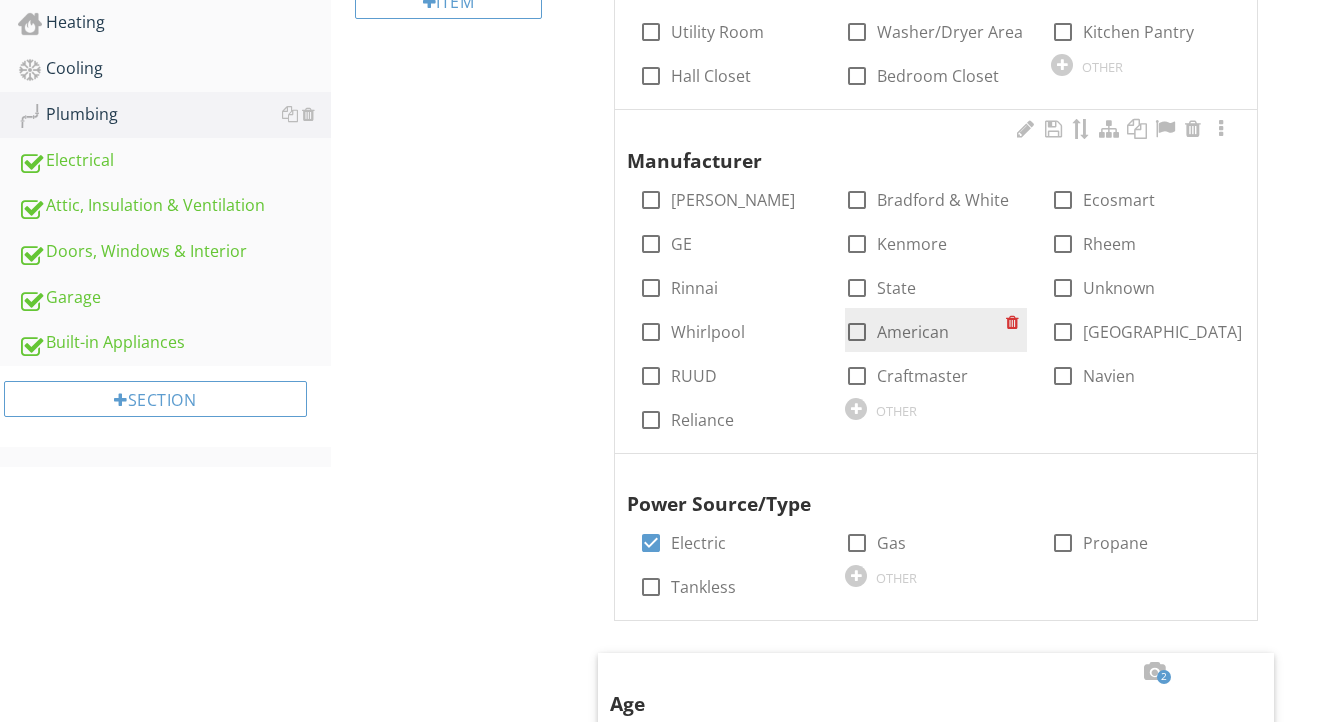 click at bounding box center [857, 332] 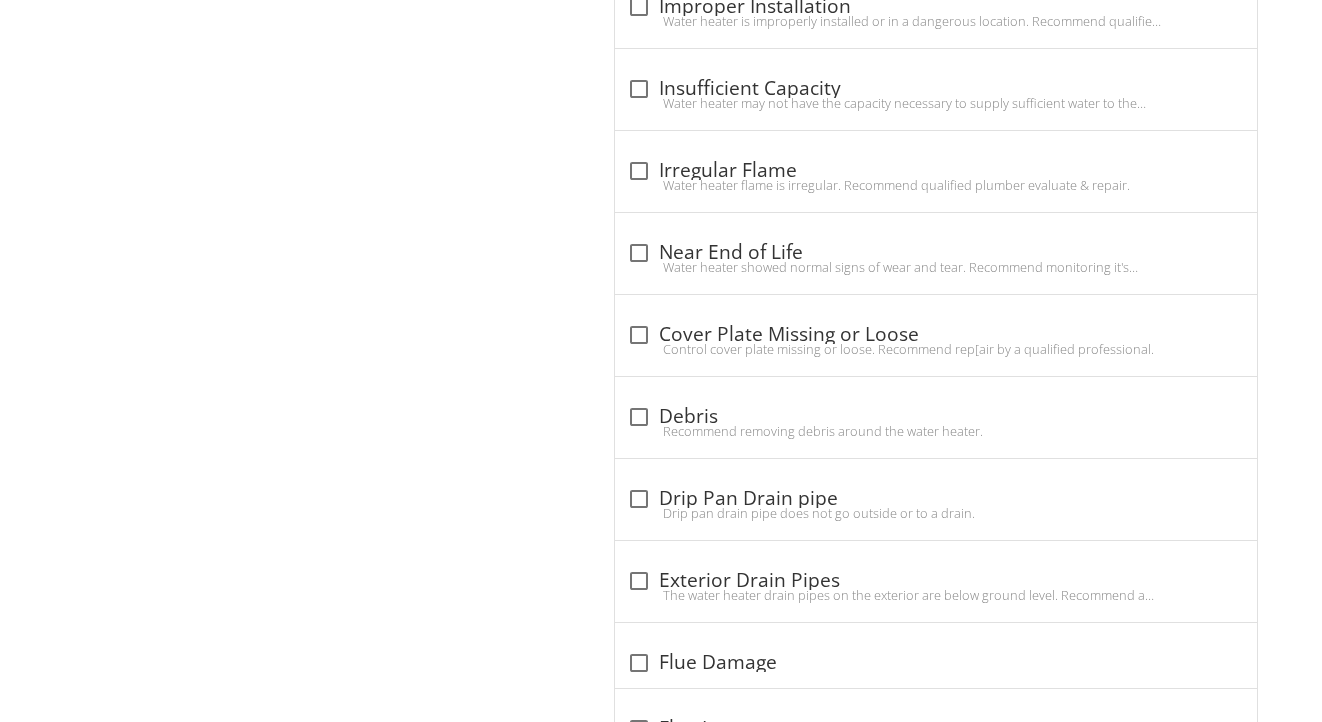 scroll, scrollTop: 2683, scrollLeft: 0, axis: vertical 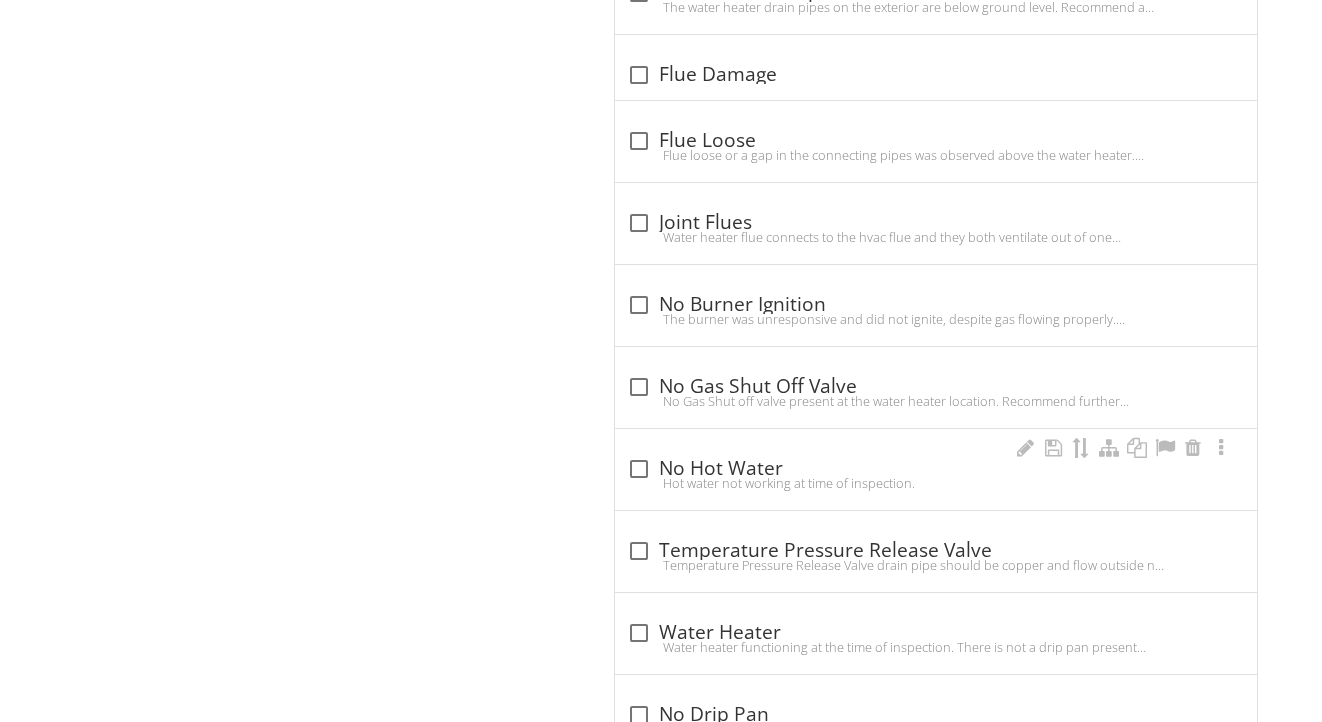 click on "check_box_outline_blank
No Hot Water" at bounding box center [936, 469] 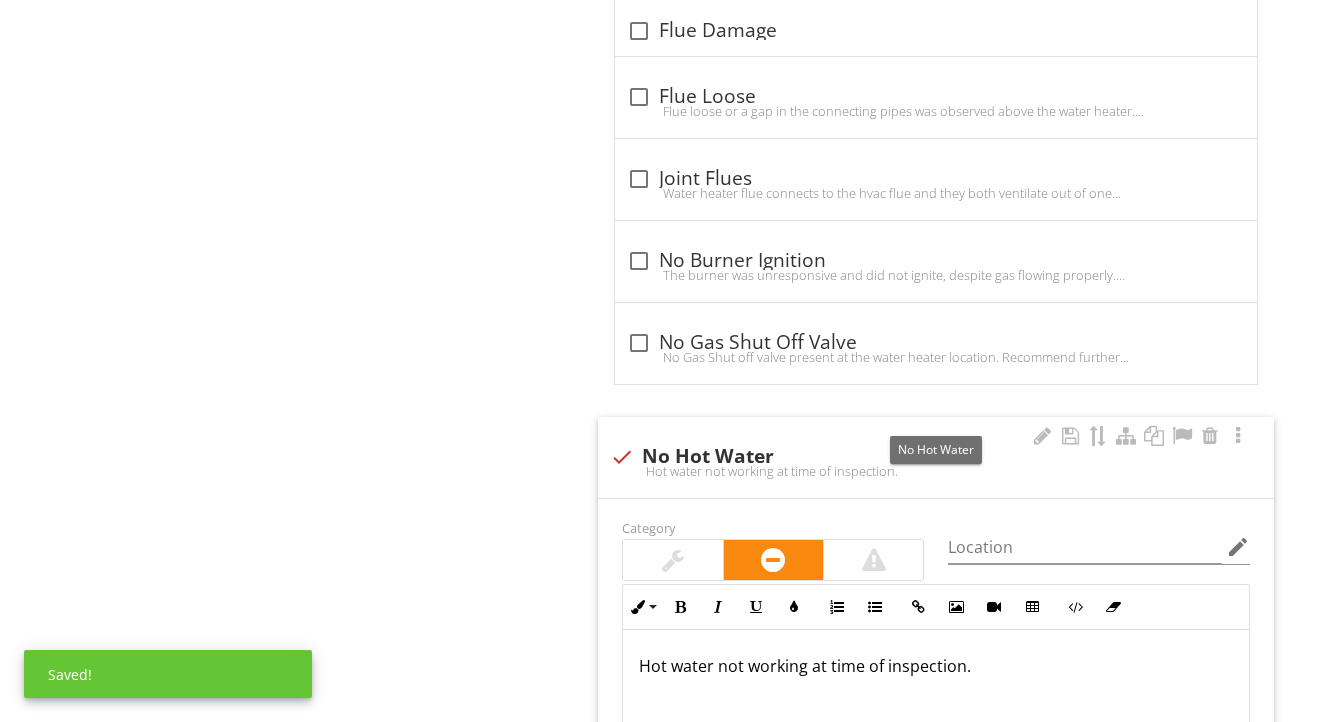 scroll, scrollTop: 3395, scrollLeft: 0, axis: vertical 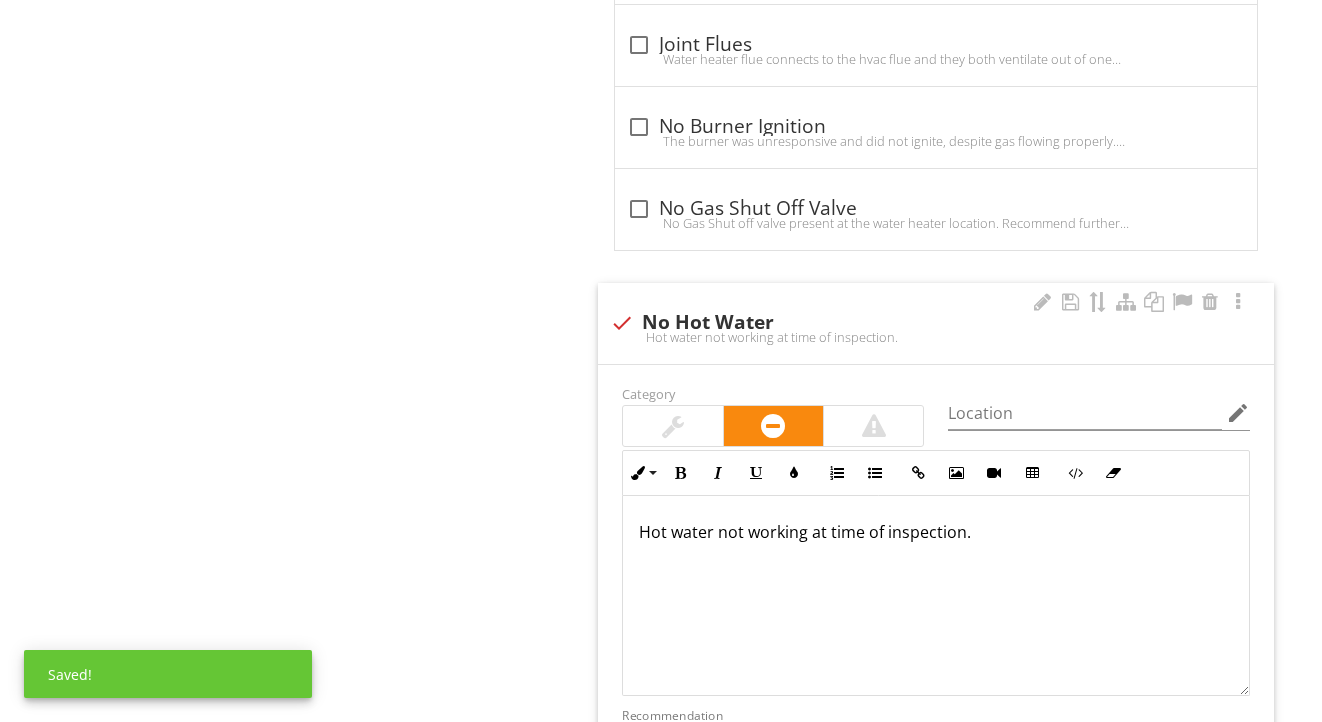 click on "Hot water not working at time of inspection." at bounding box center (936, 532) 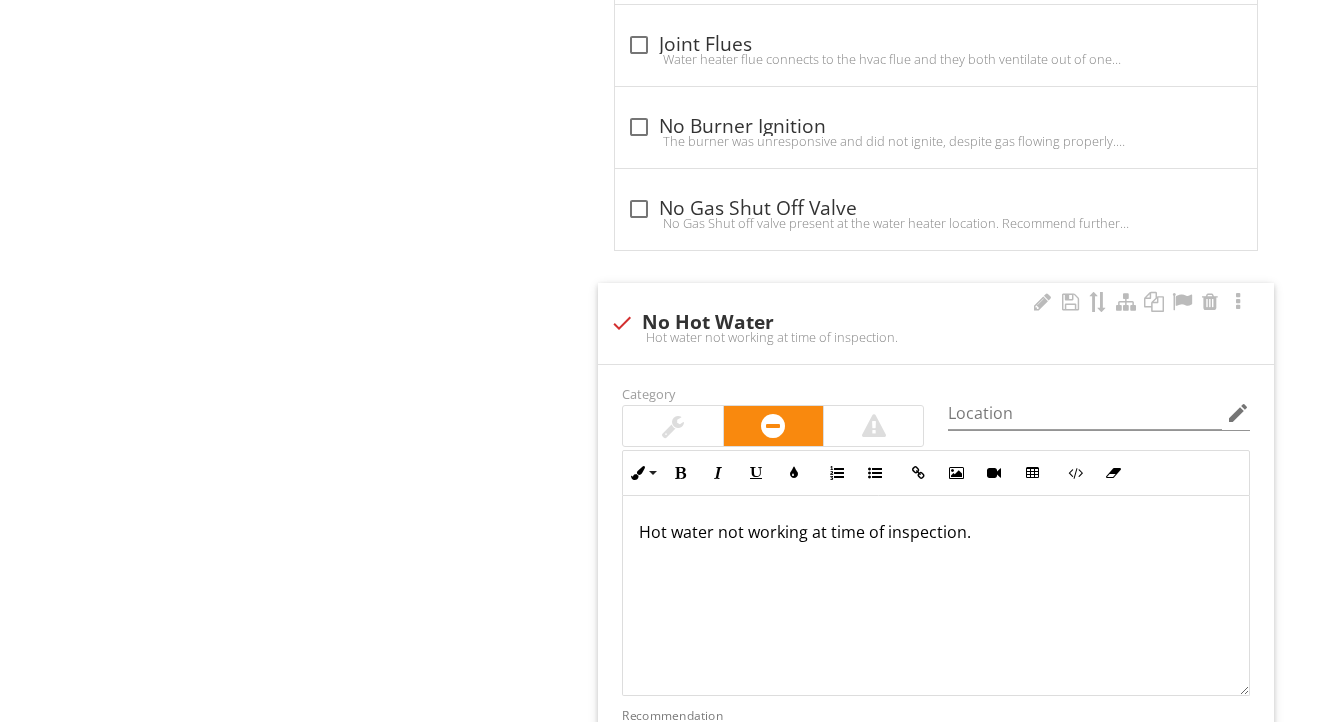 type 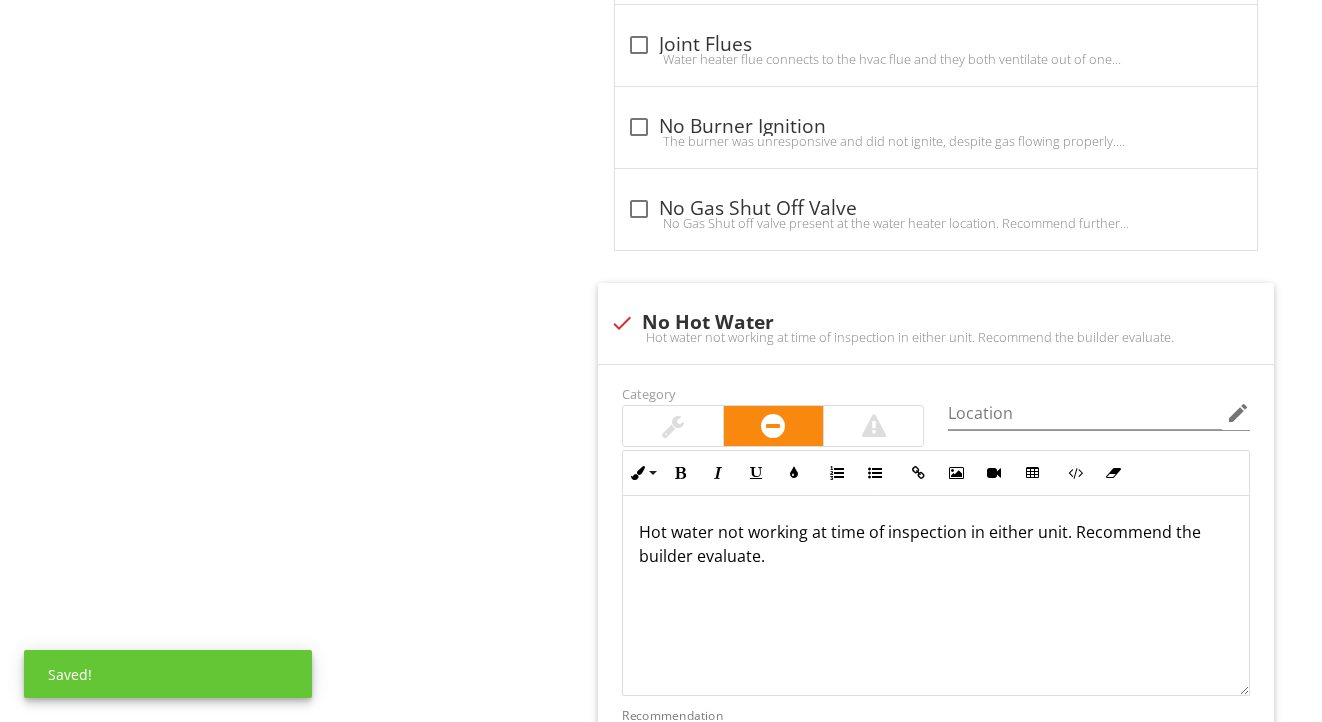click on "Plumbing
General
Main Water Shut-off Device
Drain, Waste, & Vent Systems
Water Supply, Distribution Systems & Fixtures
Hot Water Systems, Controls, Flues & Vents
Item
Hot Water Systems, Controls, Flues & Vents
Info
Information
Capacity
50   radio_button_checked gallons         OTHER
Location
check_box Garage   check_box_outline_blank Basement   check_box_outline_blank Crawlspace   check_box_outline_blank Utility Room   check_box_outline_blank Washer/Dryer Area   check_box_outline_blank Kitchen Pantry   check_box_outline_blank Hall Closet   check_box_outline_blank Bedroom Closet         OTHER" at bounding box center (827, -889) 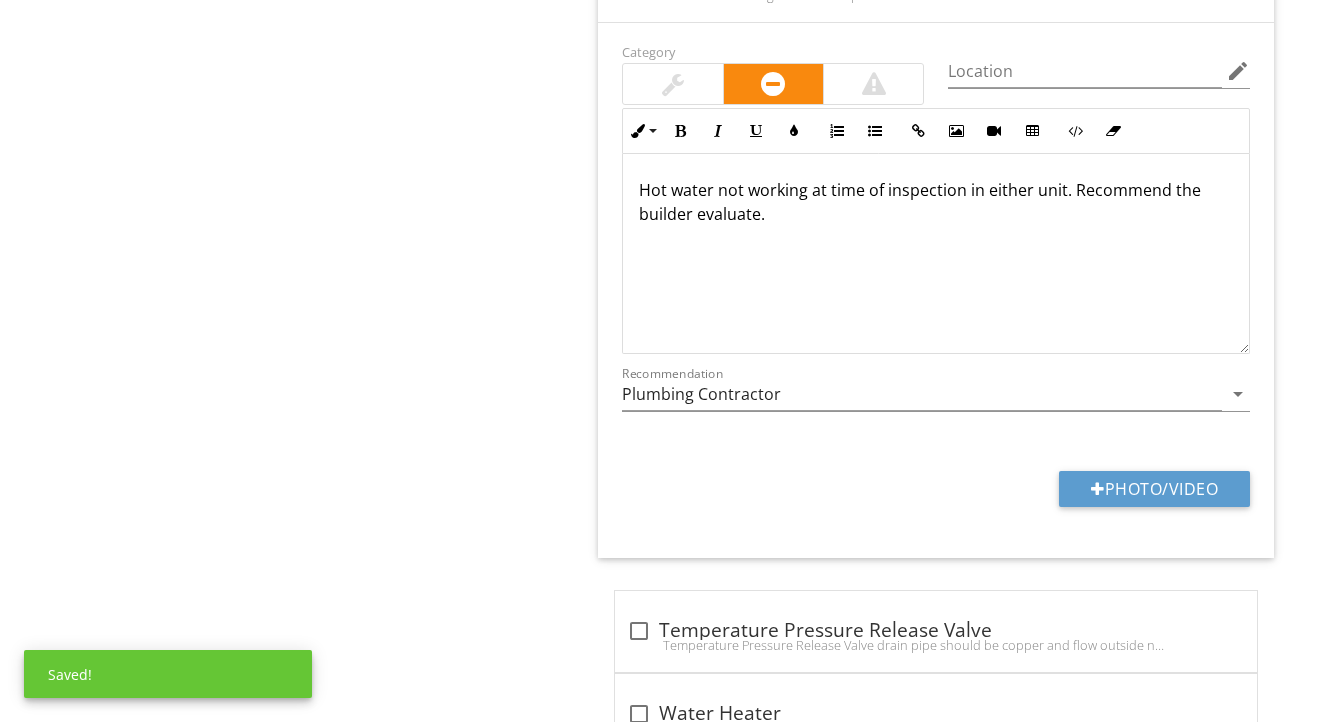 scroll, scrollTop: 3808, scrollLeft: 0, axis: vertical 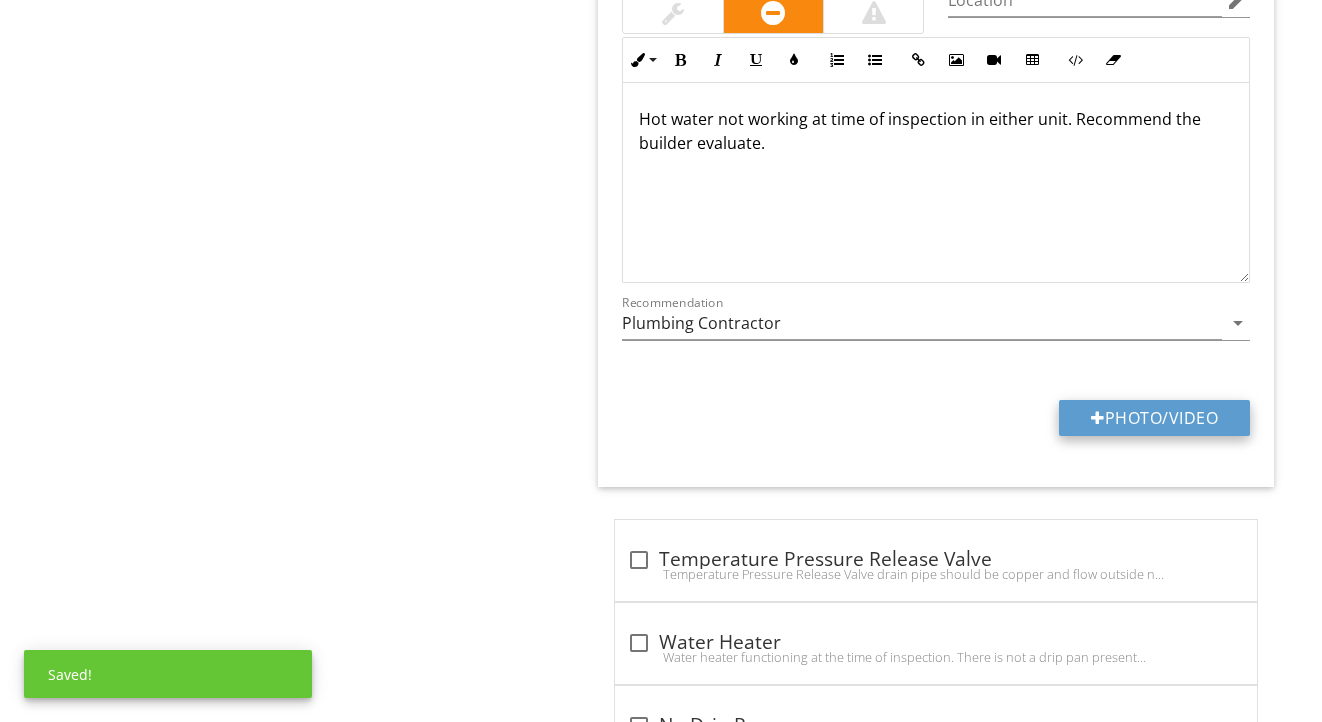click on "Photo/Video" at bounding box center [1154, 418] 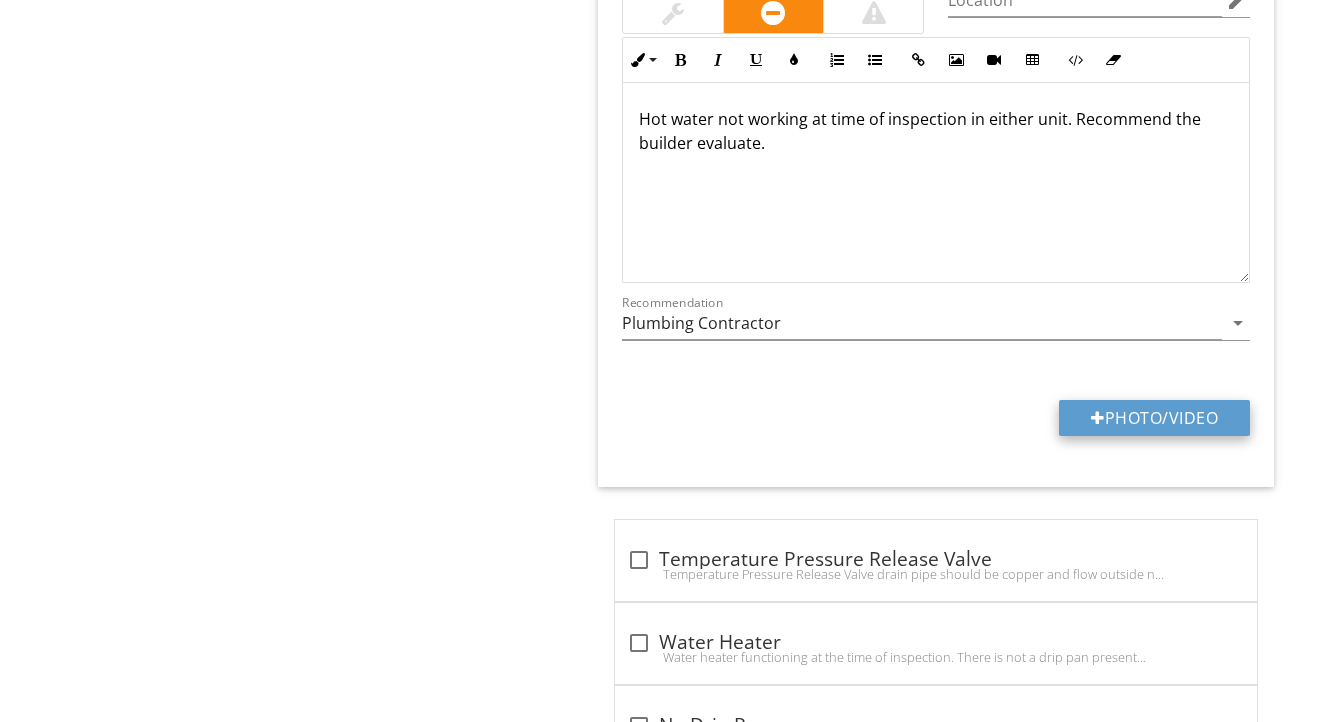type on "C:\fakepath\IMG_9032.jpeg" 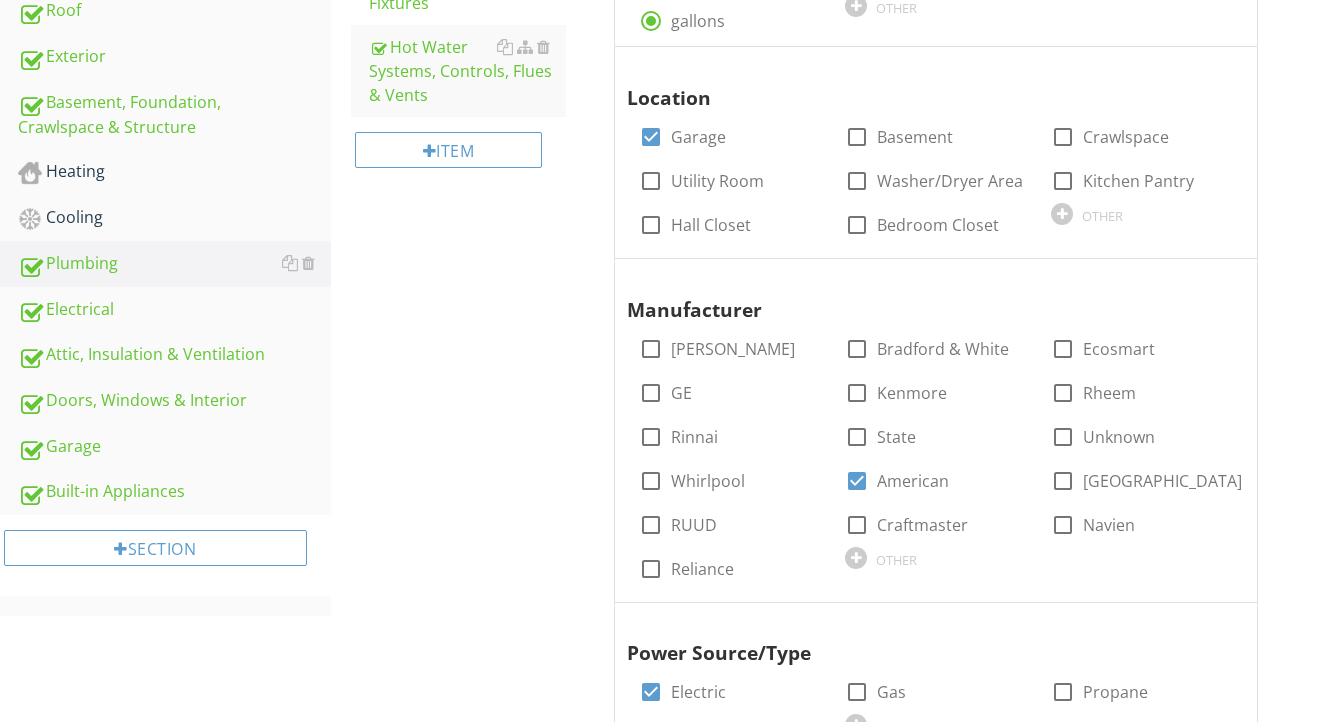 scroll, scrollTop: 570, scrollLeft: 0, axis: vertical 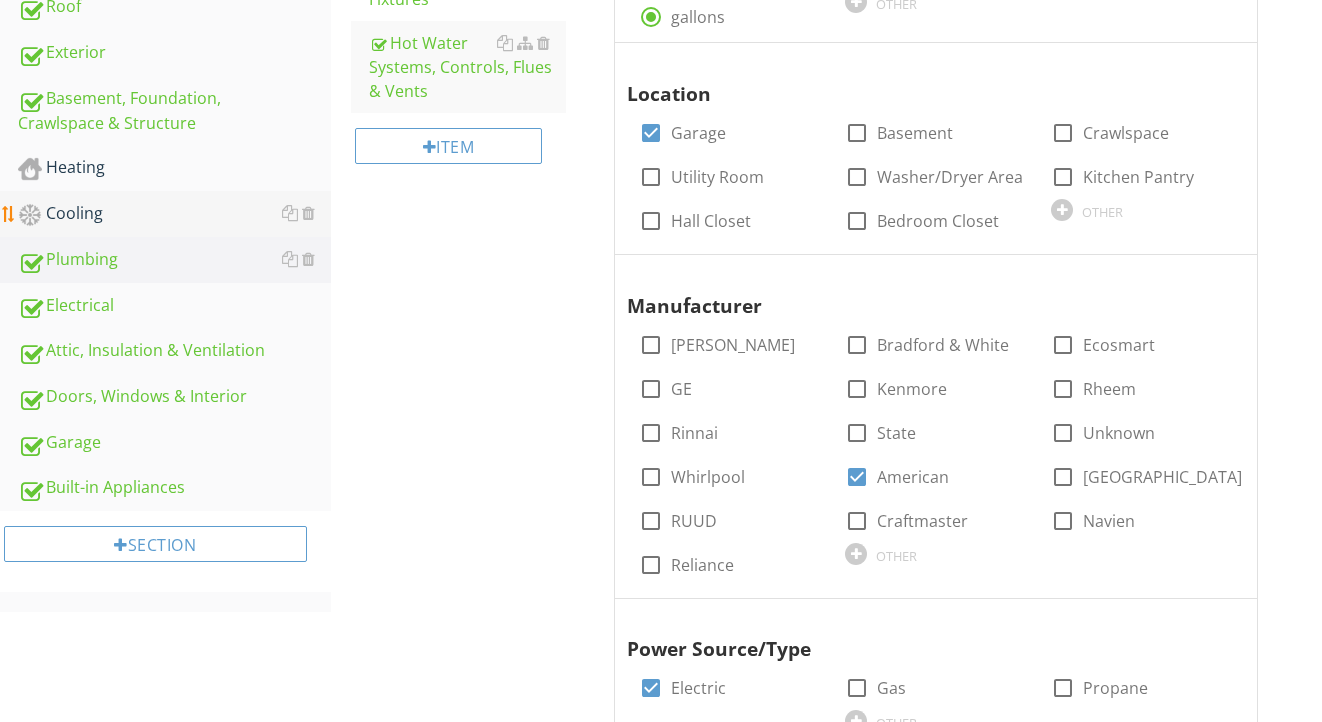 click on "Cooling" at bounding box center (174, 214) 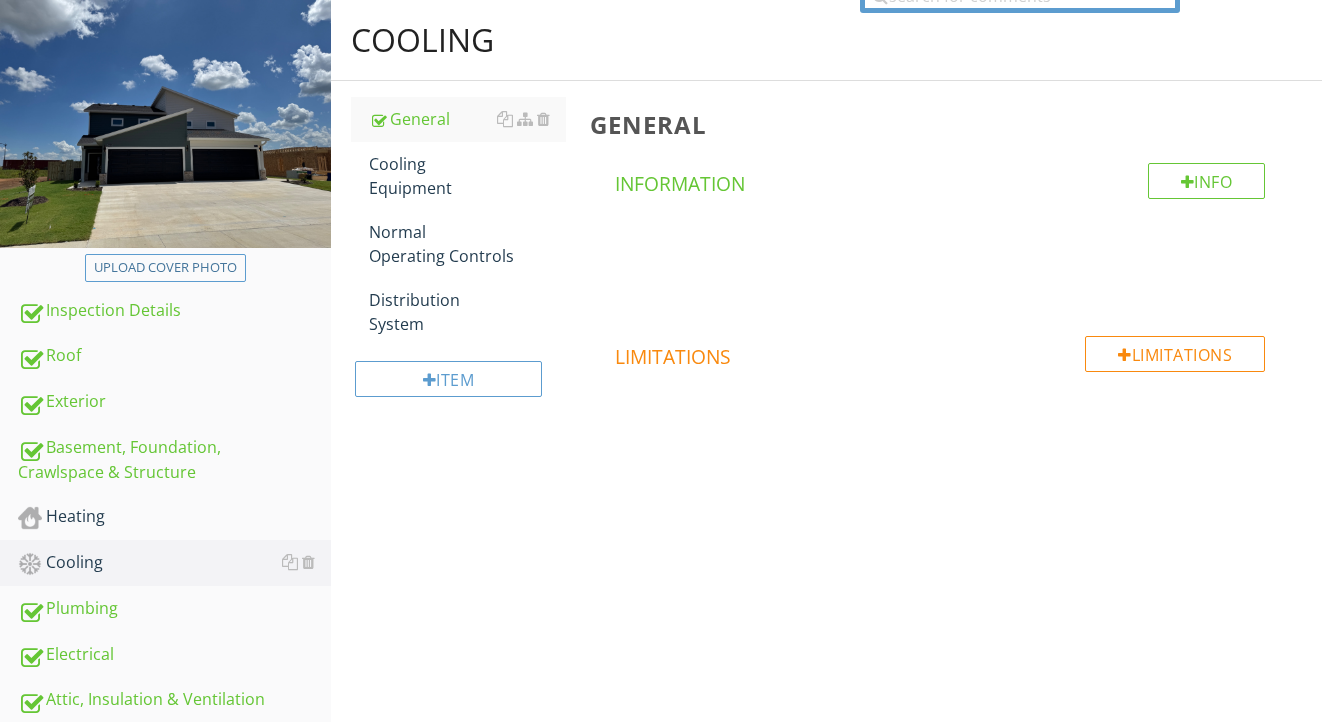 scroll, scrollTop: 154, scrollLeft: 0, axis: vertical 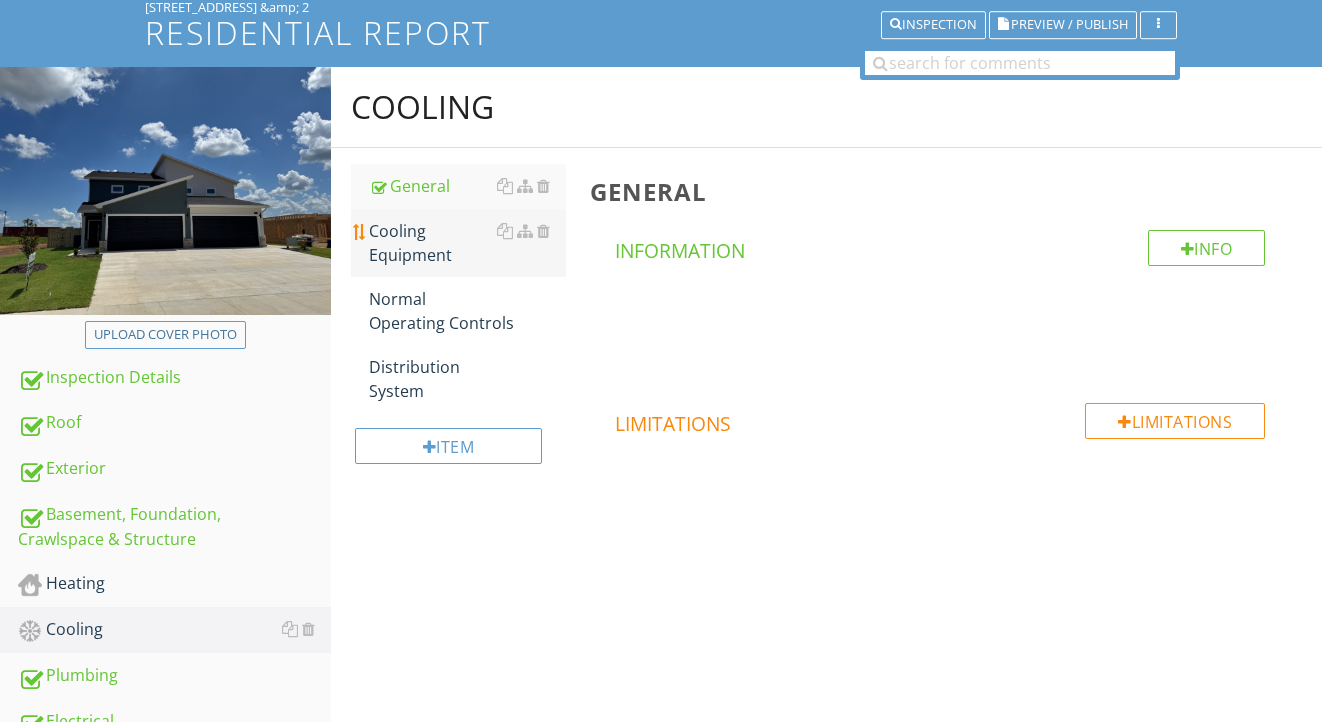 click on "Cooling Equipment" at bounding box center [468, 243] 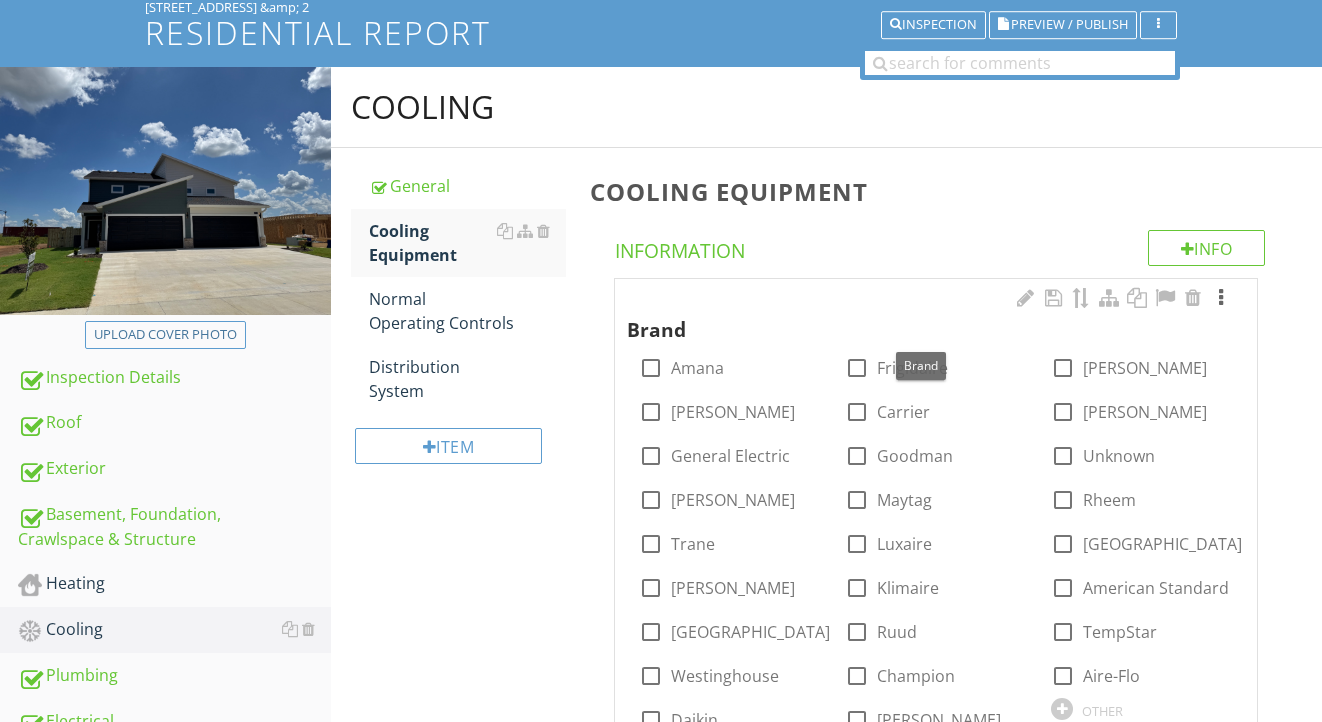 click at bounding box center [1221, 298] 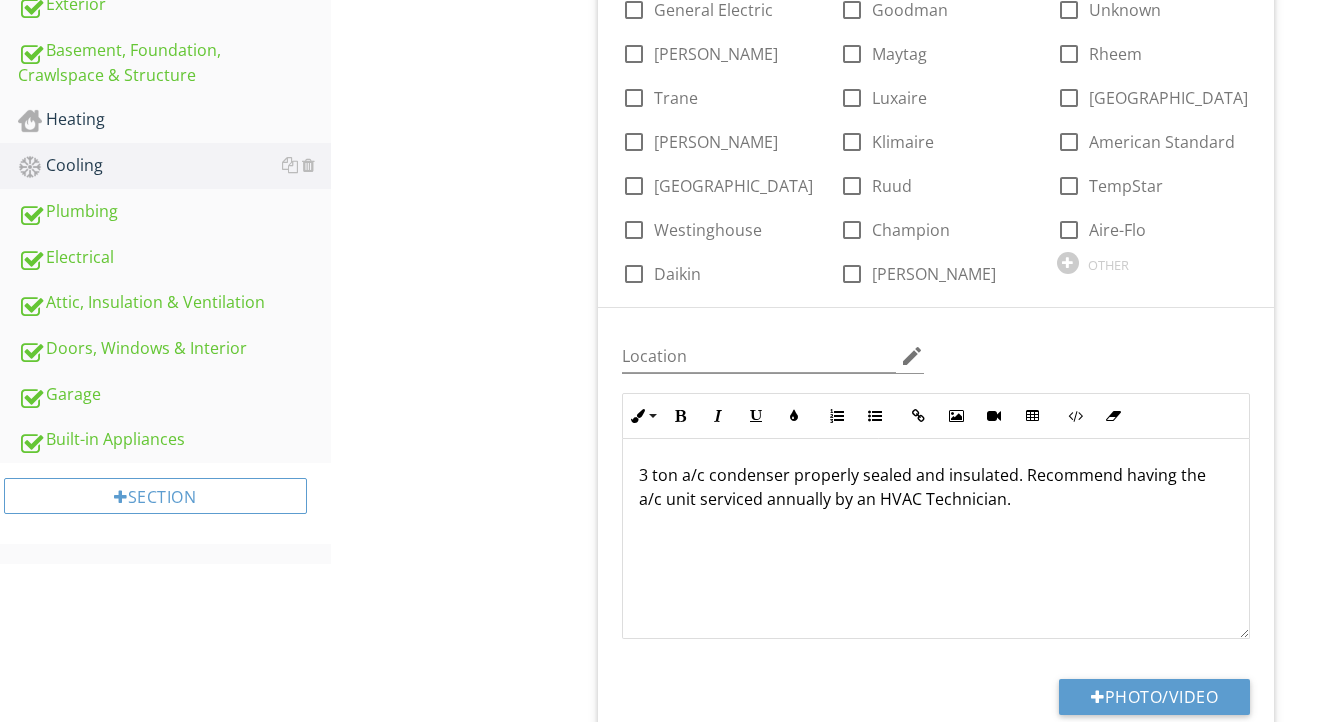scroll, scrollTop: 699, scrollLeft: 0, axis: vertical 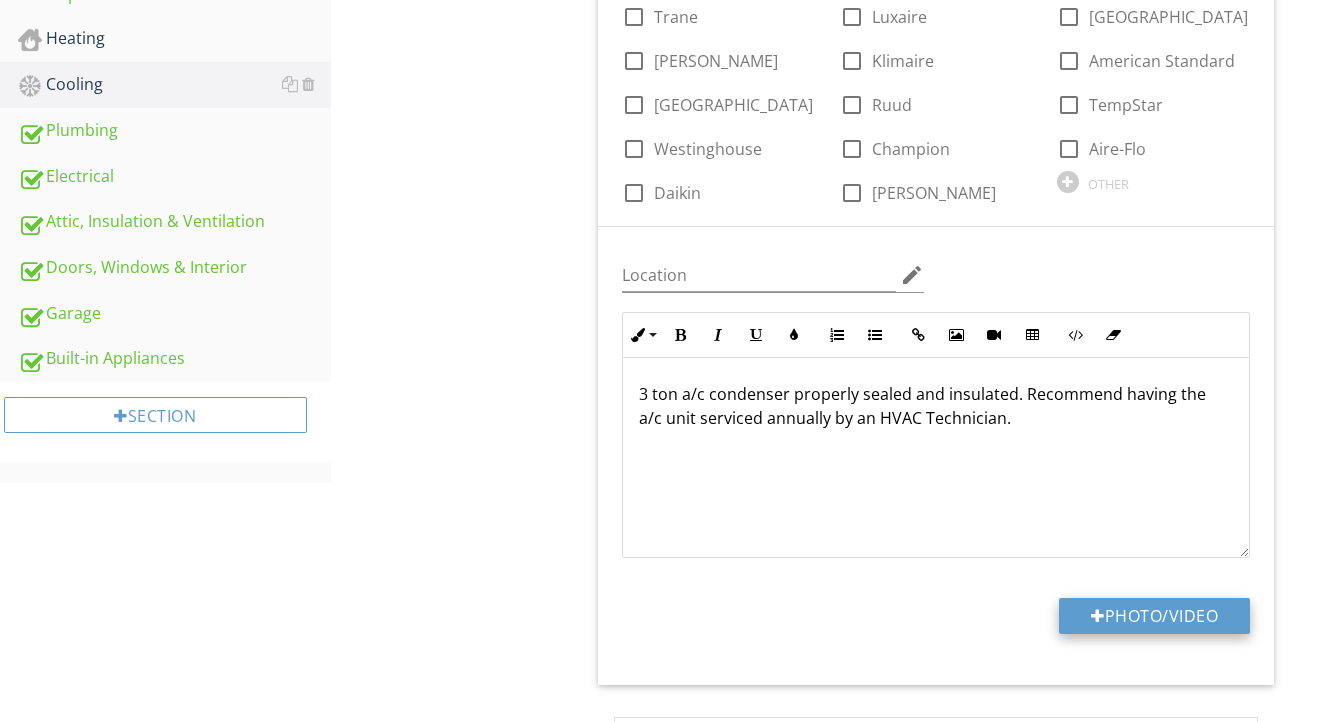 click on "Photo/Video" at bounding box center (1154, 616) 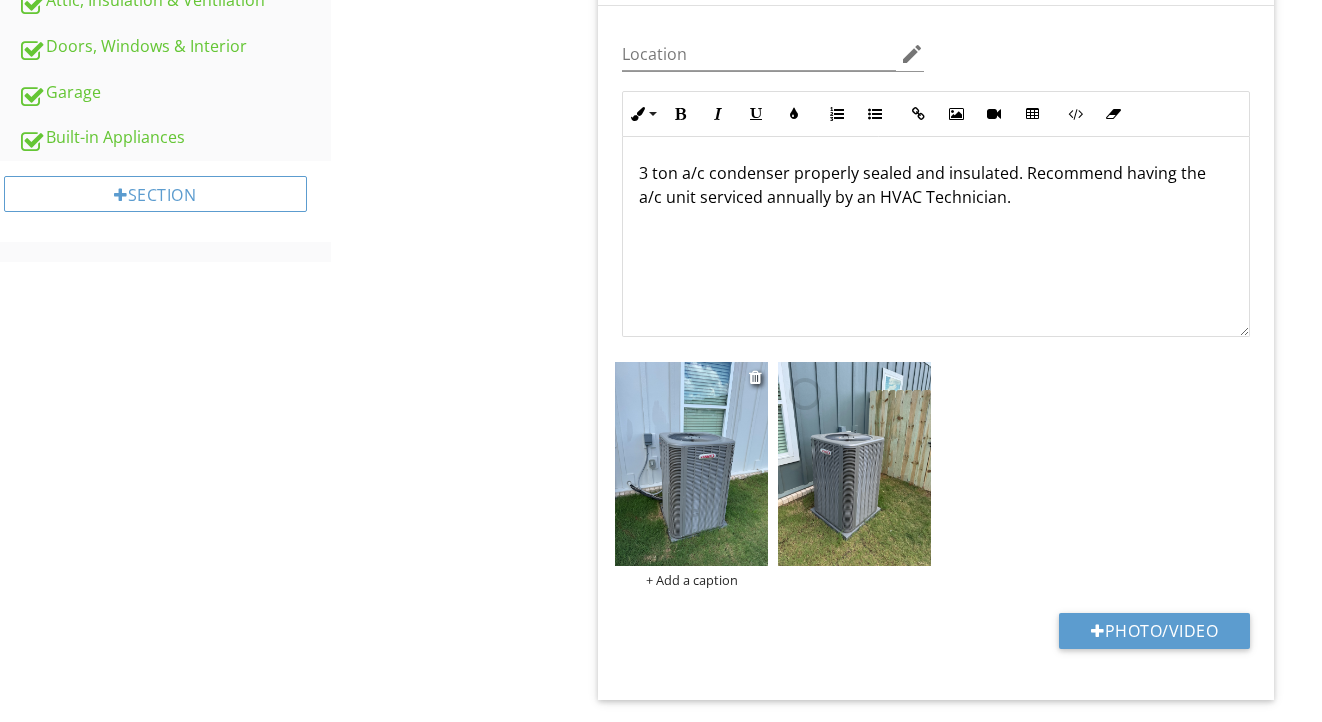 scroll, scrollTop: 962, scrollLeft: 0, axis: vertical 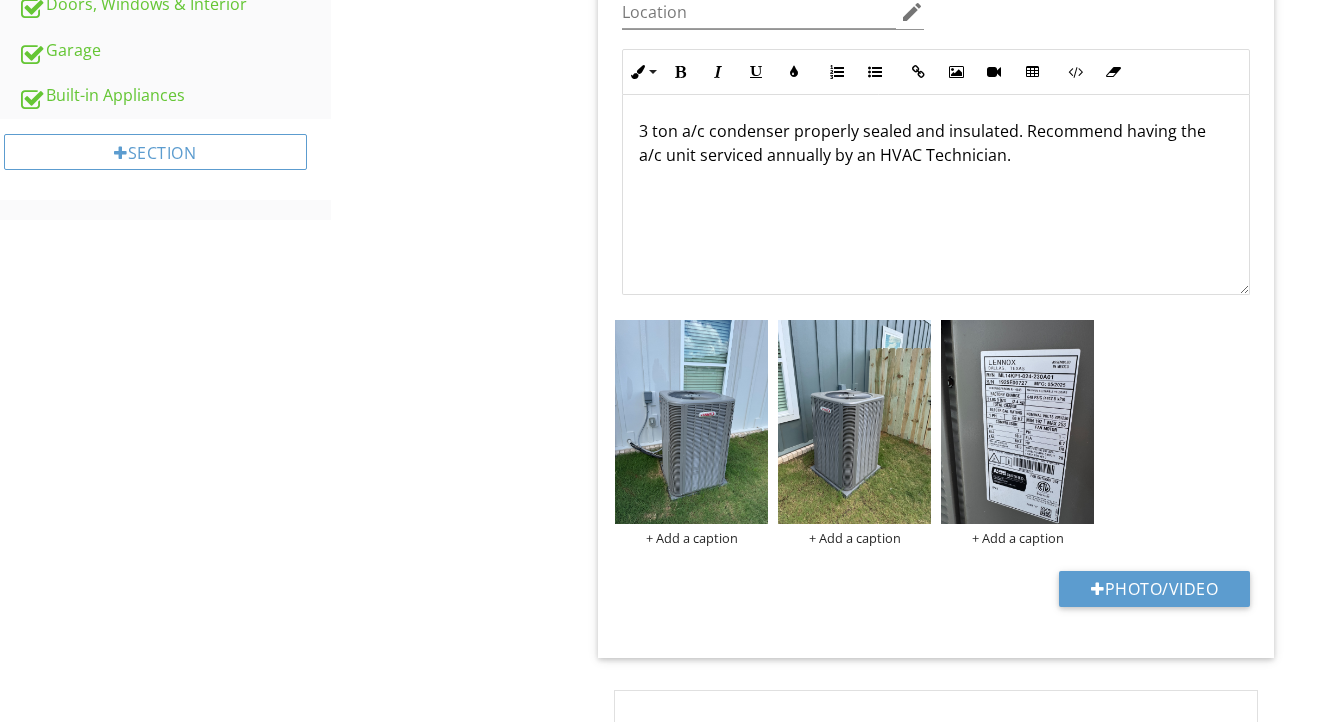 click at bounding box center [1017, 422] 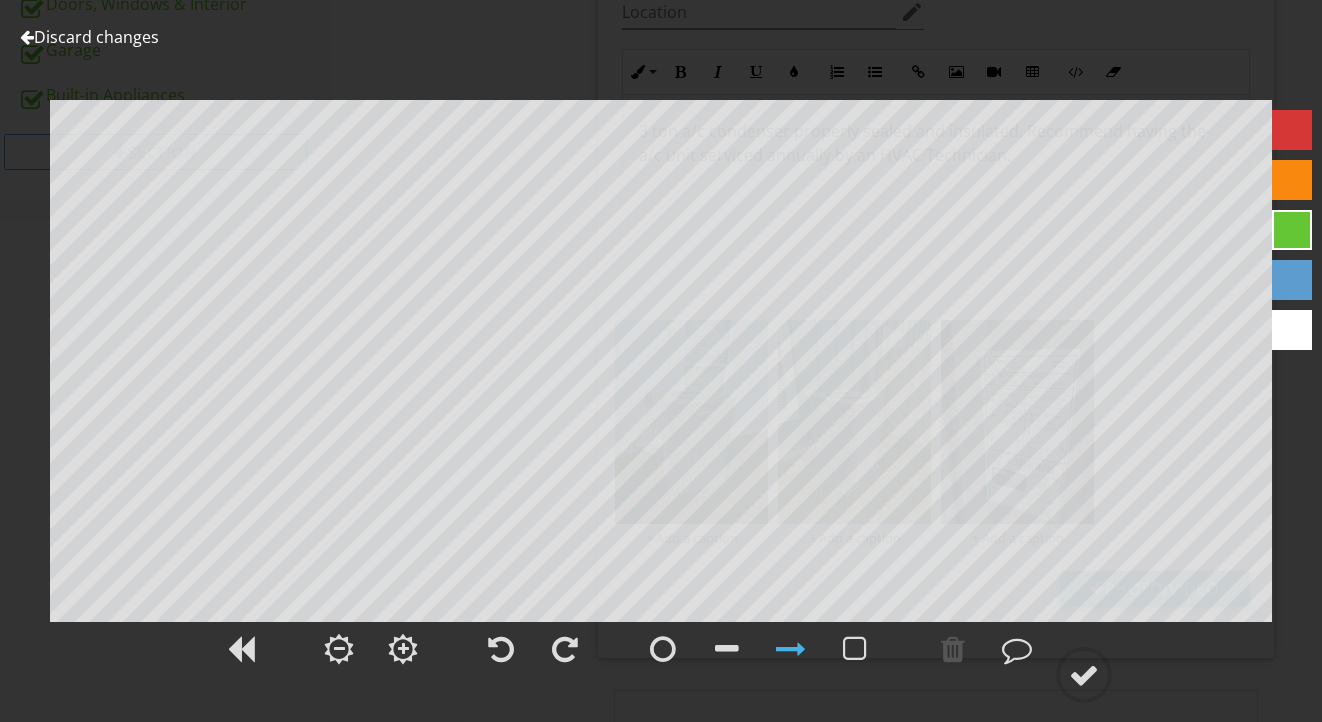 click on "Discard changes" at bounding box center [89, 37] 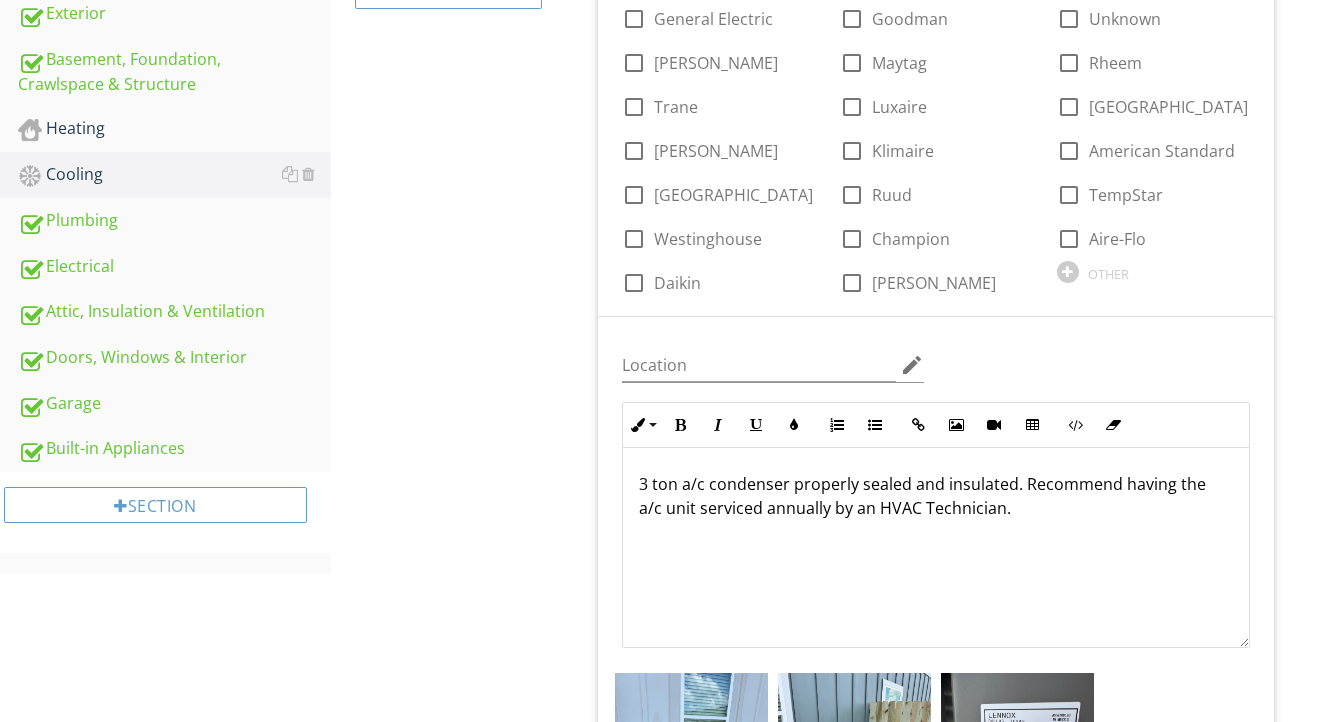 scroll, scrollTop: 797, scrollLeft: 0, axis: vertical 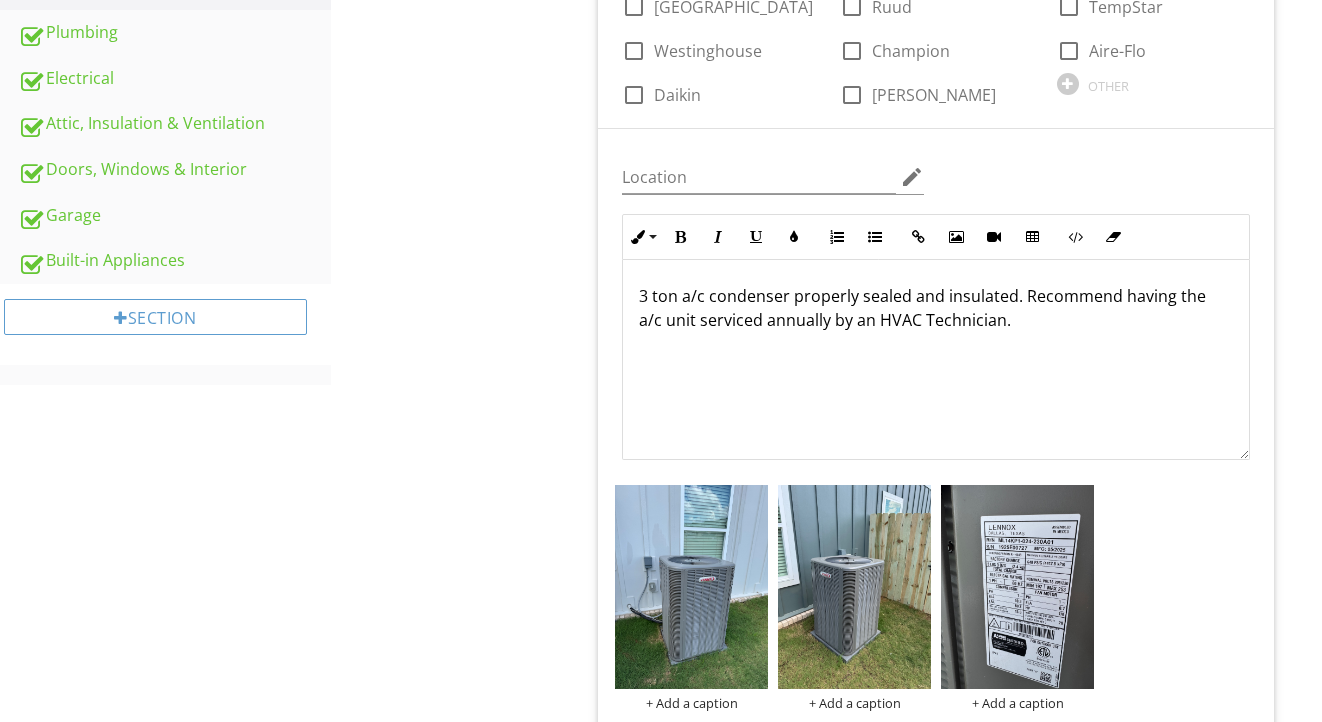 click on "3 ton a/c condenser properly sealed and insulated. Recommend having the a/c unit serviced annually by an HVAC Technician." at bounding box center [936, 308] 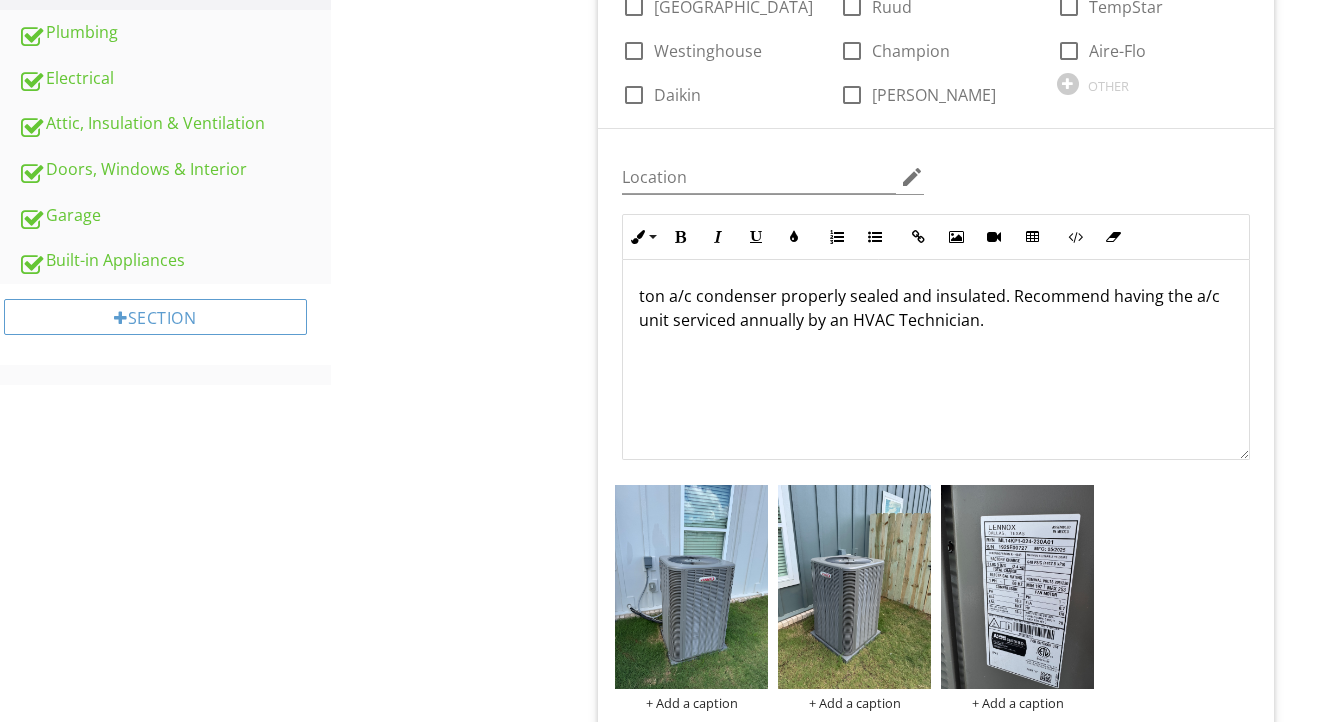 type 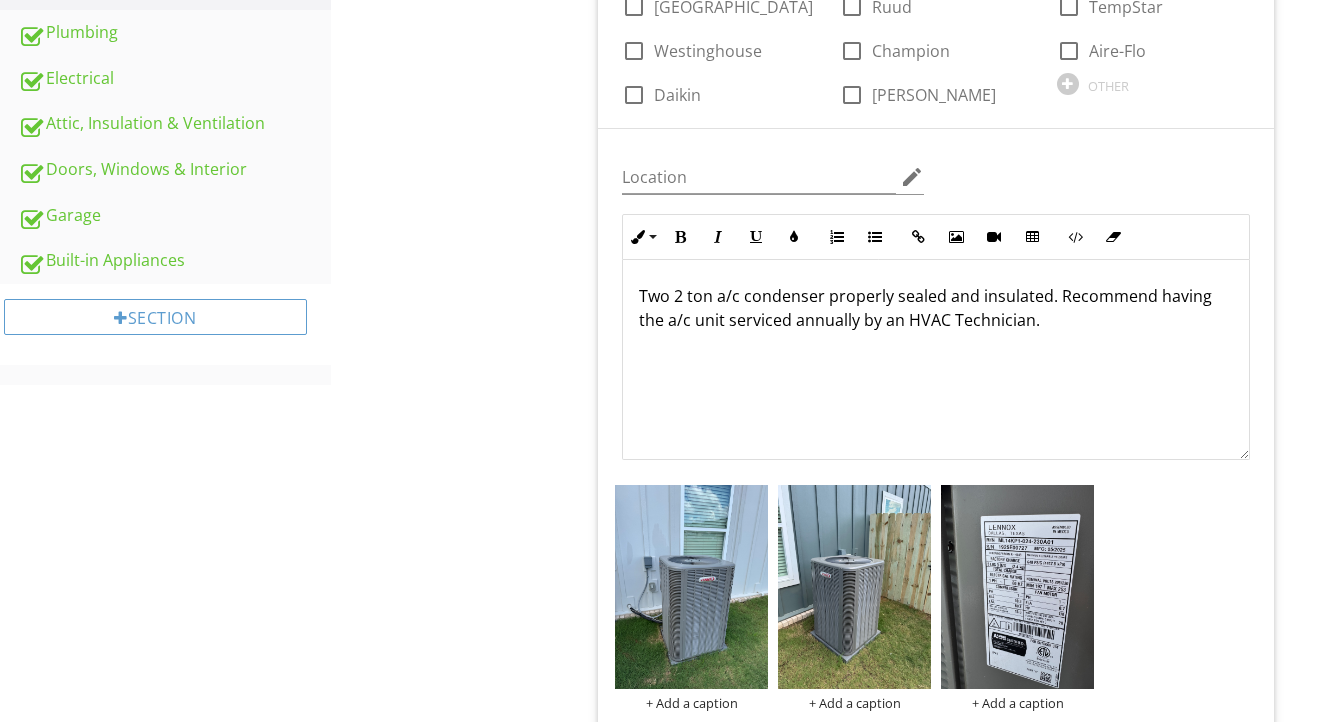 click on "Two 2 ton a/c condenser properly sealed and insulated. Recommend having the a/c unit serviced annually by an HVAC Technician." at bounding box center (936, 308) 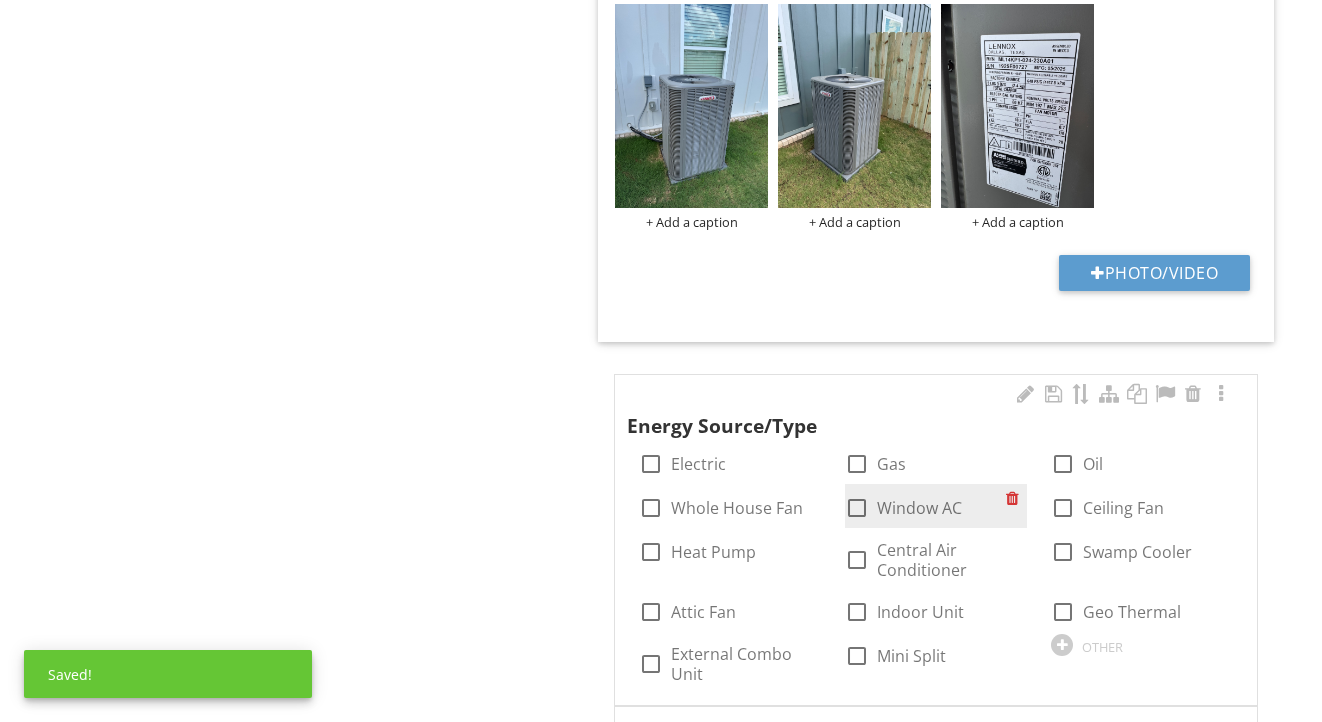 scroll, scrollTop: 1361, scrollLeft: 0, axis: vertical 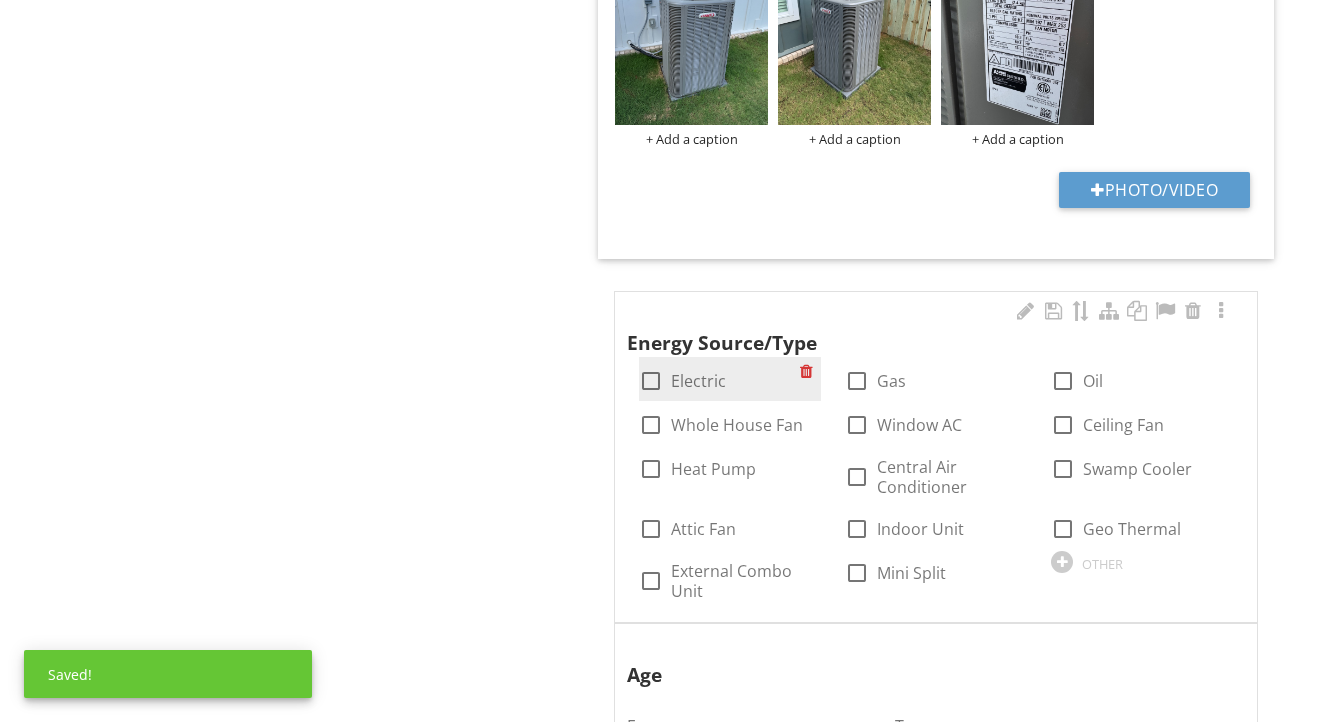click on "Electric" at bounding box center (698, 381) 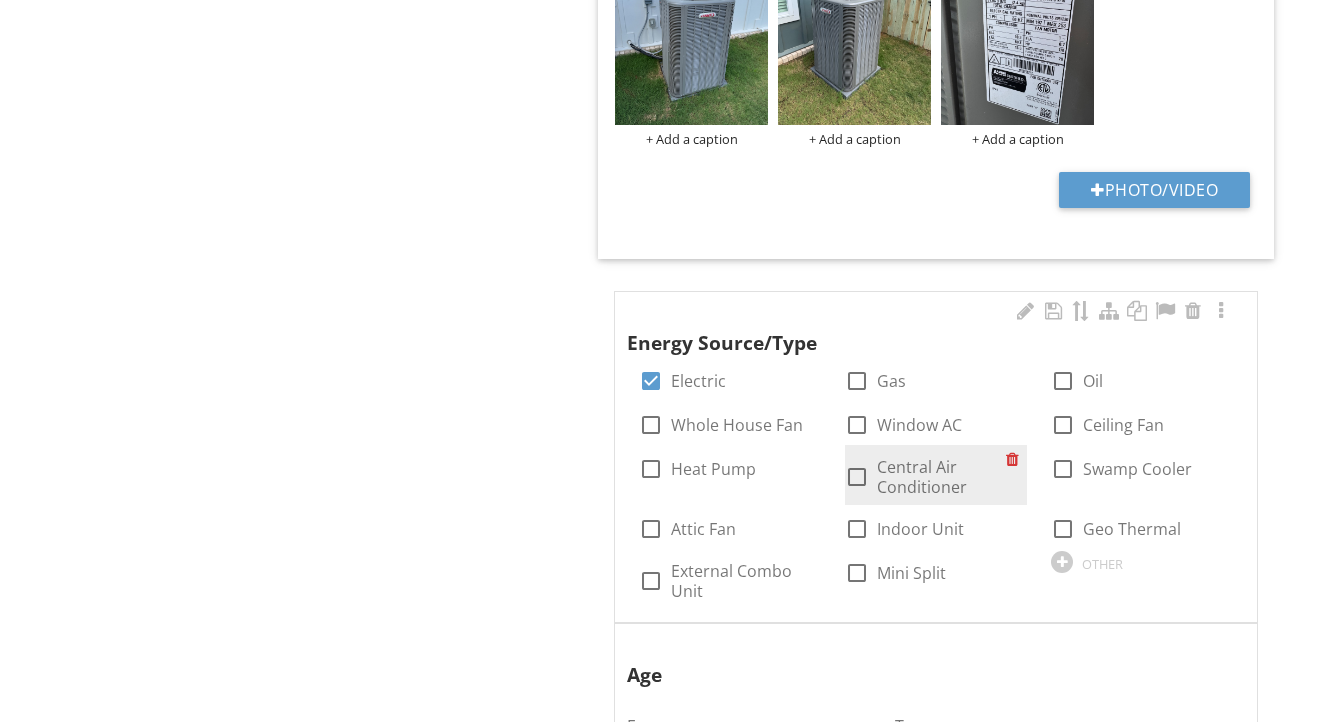 click on "Central Air Conditioner" at bounding box center [941, 477] 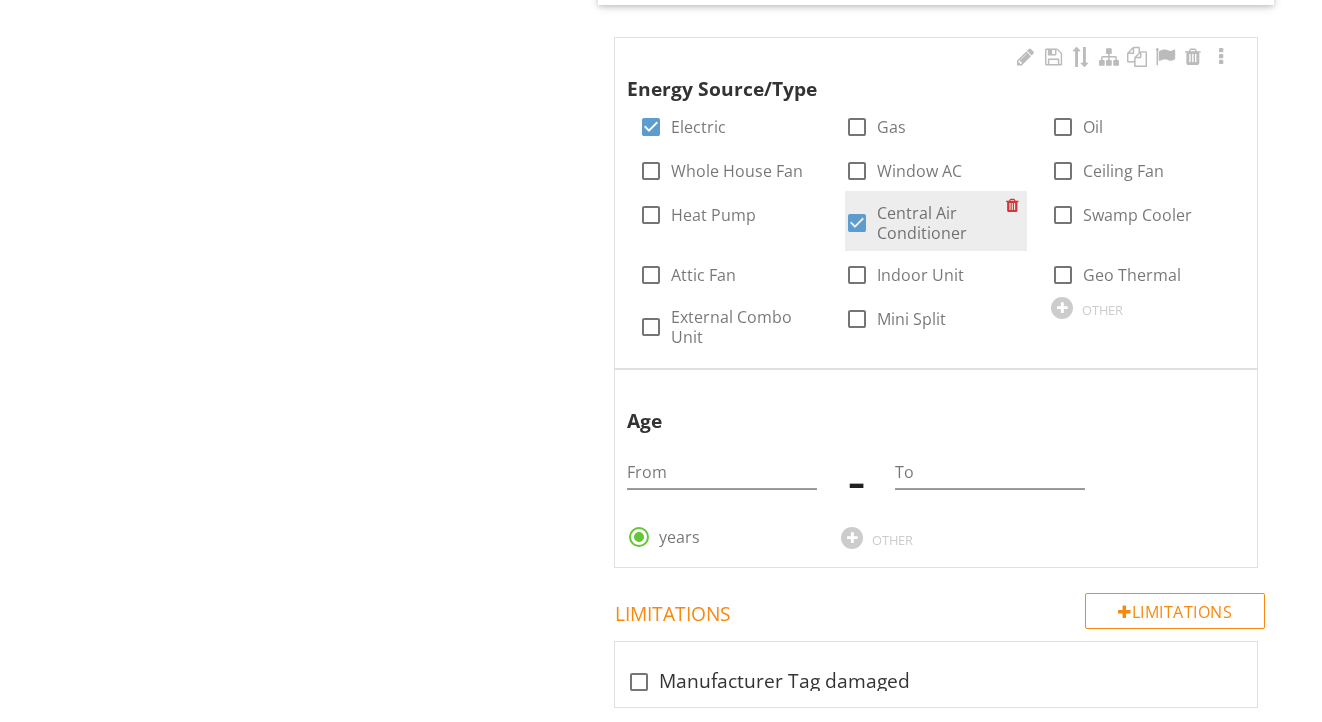 scroll, scrollTop: 1679, scrollLeft: 0, axis: vertical 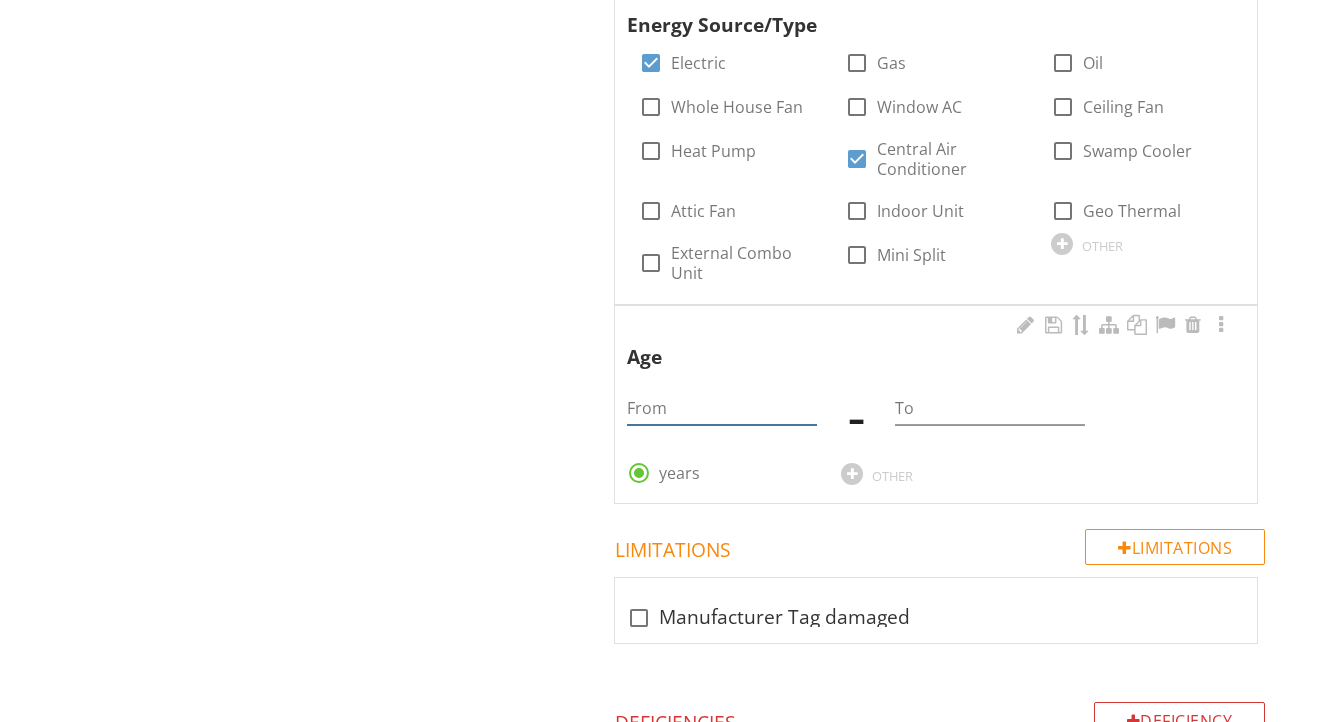 click at bounding box center (722, 408) 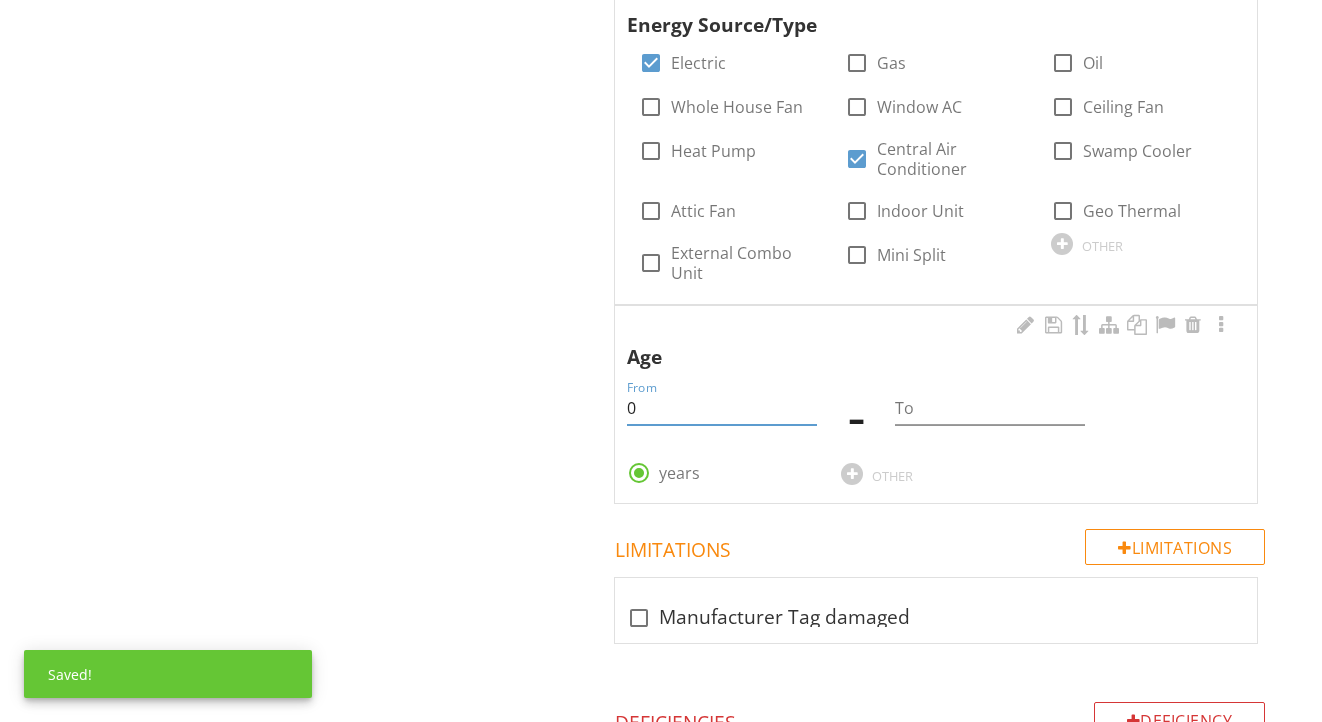 type on "0" 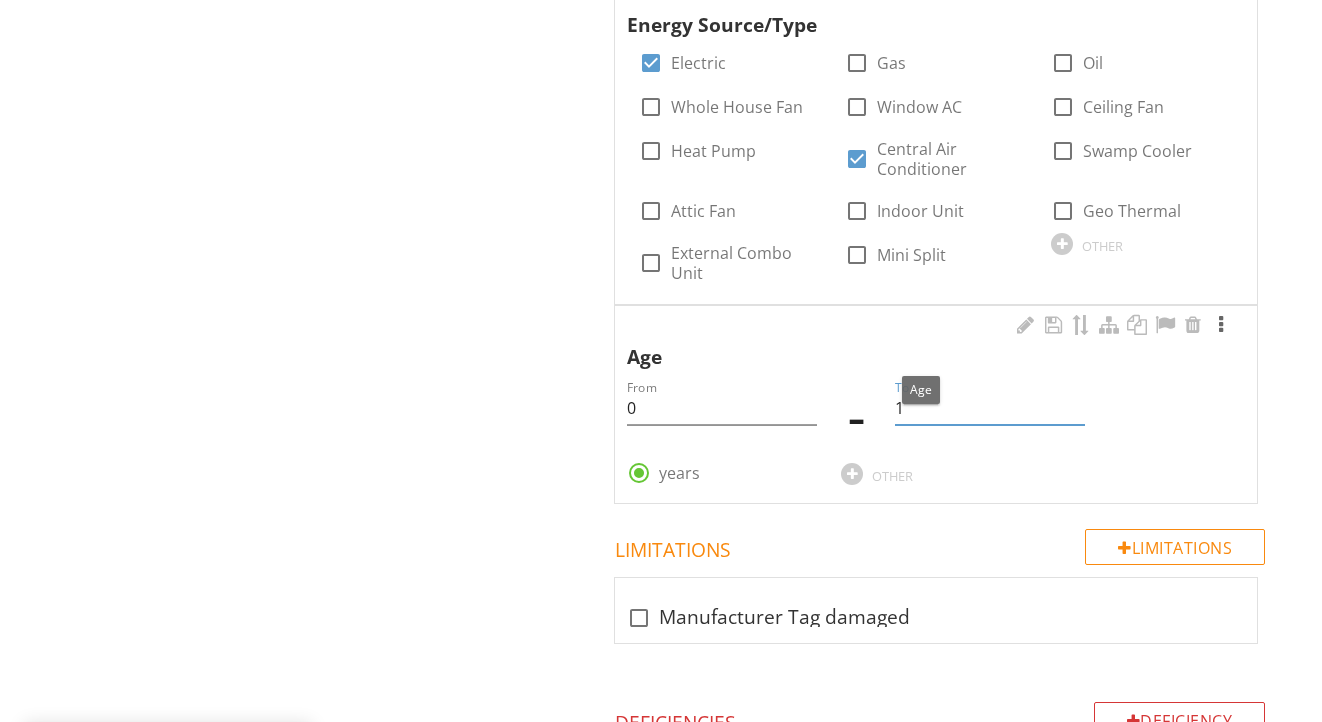 type on "1" 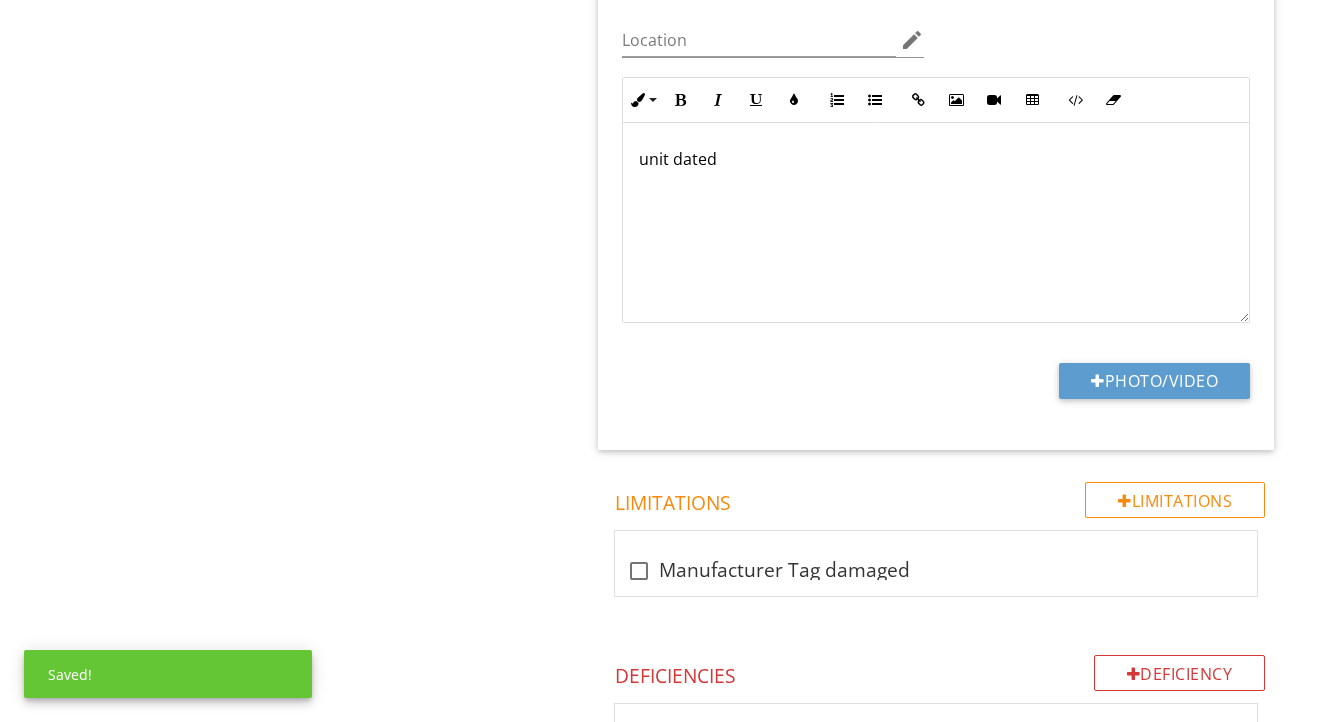 scroll, scrollTop: 2284, scrollLeft: 0, axis: vertical 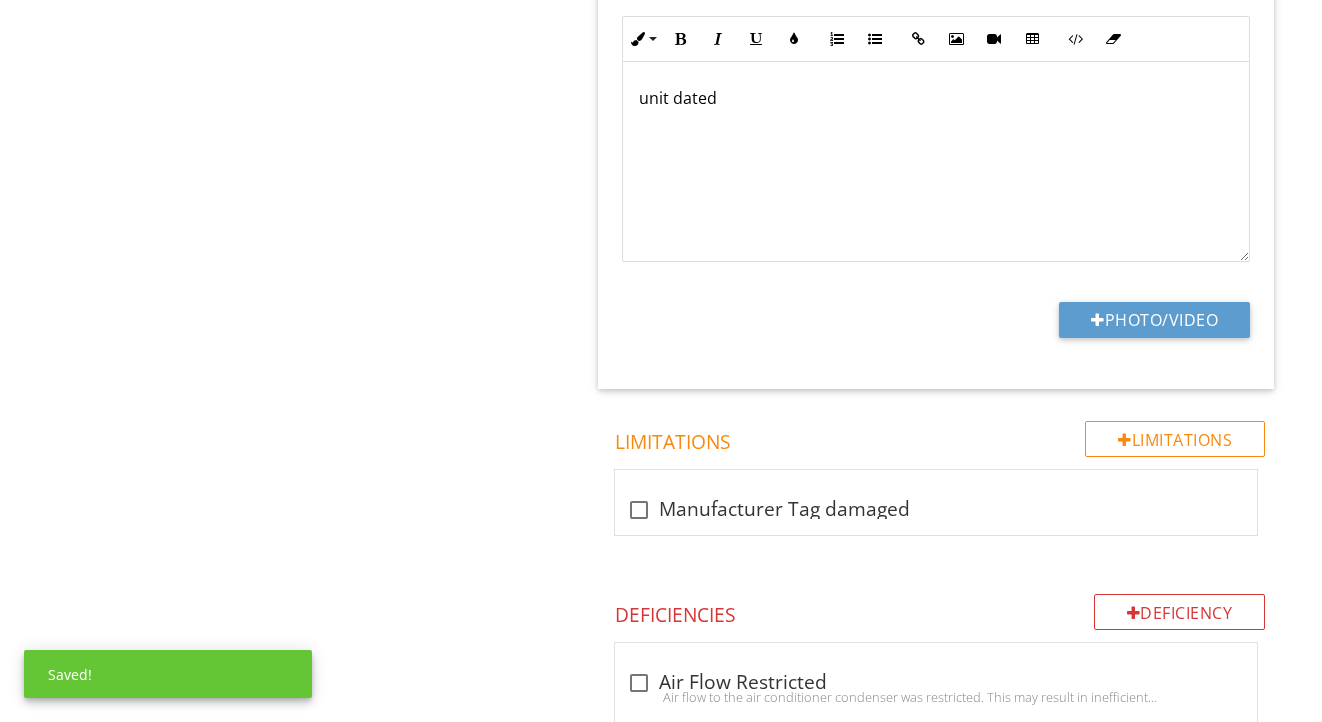 click on "unit dated" at bounding box center (936, 162) 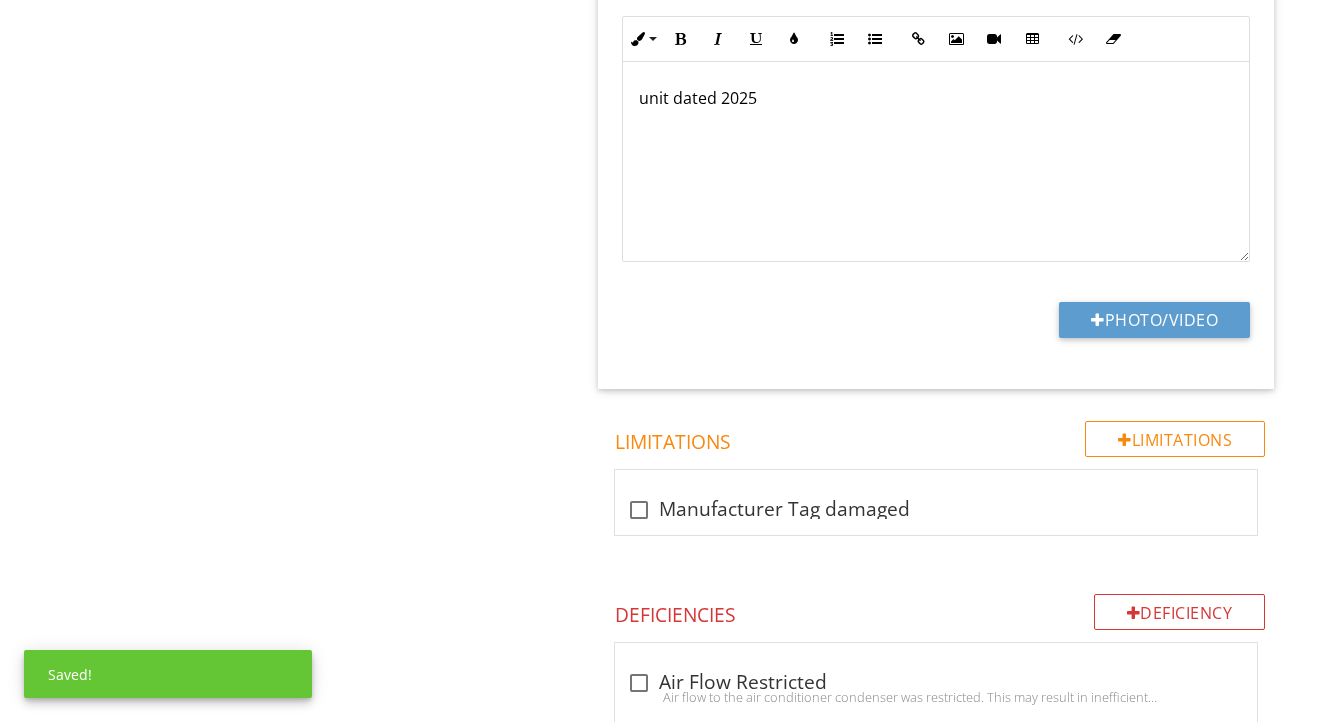 click on "Cooling
General
Cooling Equipment
Normal Operating Controls
Distribution System
Item
Cooling Equipment
Info
Information                 3
Brand
check_box_outline_blank Amana   check_box_outline_blank Frigidaire   check_box_outline_blank Armstrong   check_box_outline_blank Bryant   check_box_outline_blank Carrier   check_box_outline_blank Coleman   check_box_outline_blank General Electric   check_box_outline_blank Goodman   check_box_outline_blank Unknown   check_box_outline_blank Lennox   check_box_outline_blank Maytag   check_box_outline_blank Rheem   check_box_outline_blank Trane   check_box_outline_blank Luxaire   check_box_outline_blank York   check_box_outline_blank Heil   Klimaire" at bounding box center (827, -152) 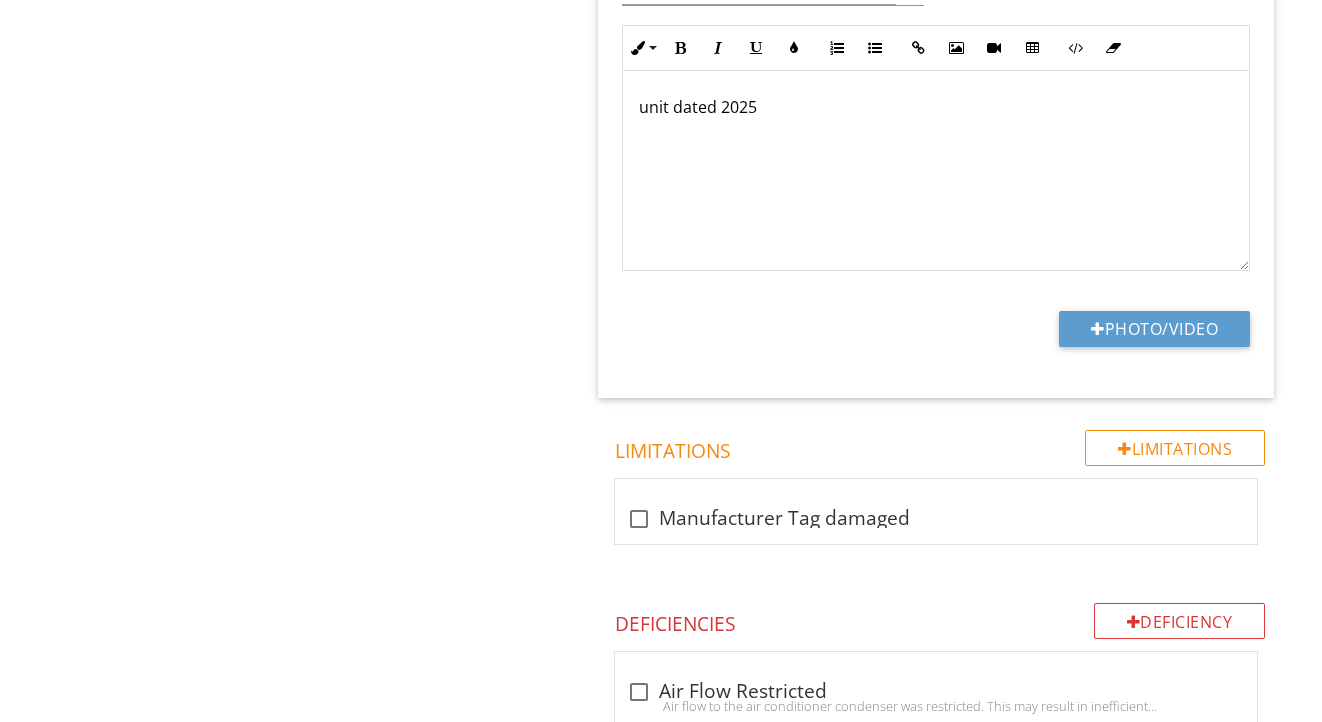 click on "unit dated 2025" at bounding box center [936, 107] 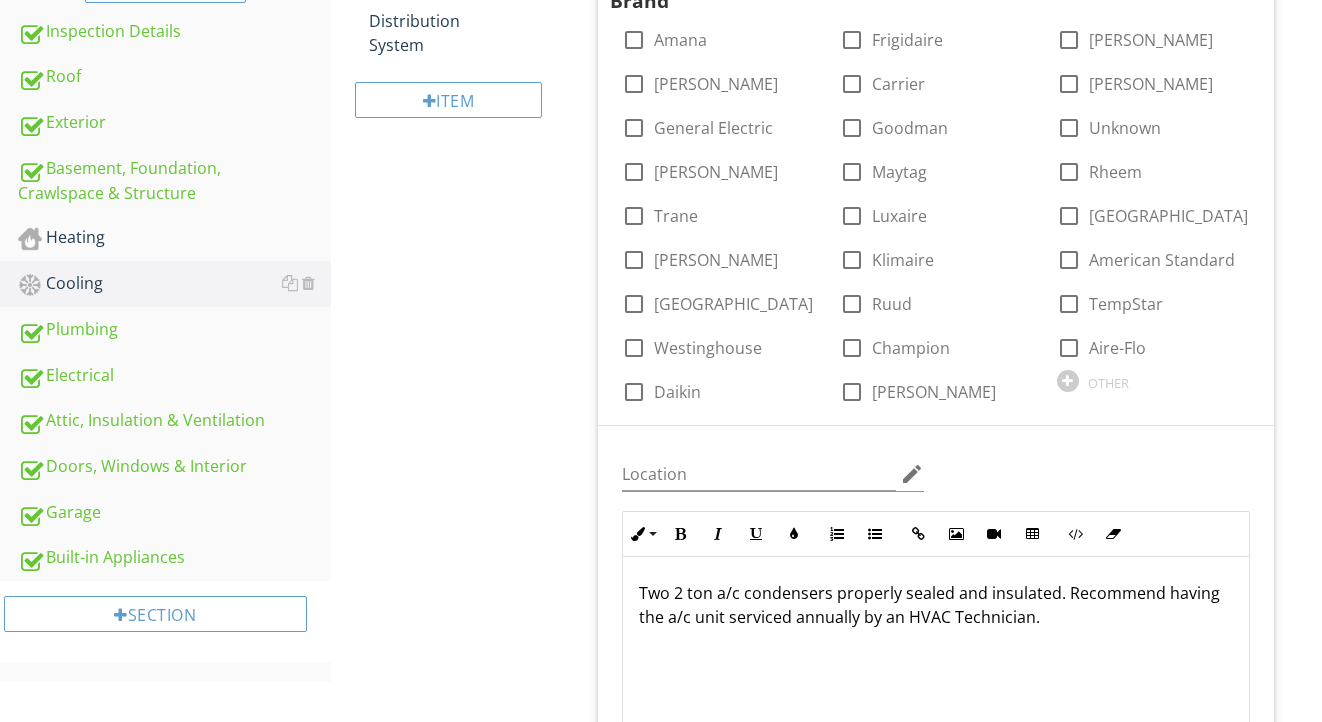scroll, scrollTop: 405, scrollLeft: 0, axis: vertical 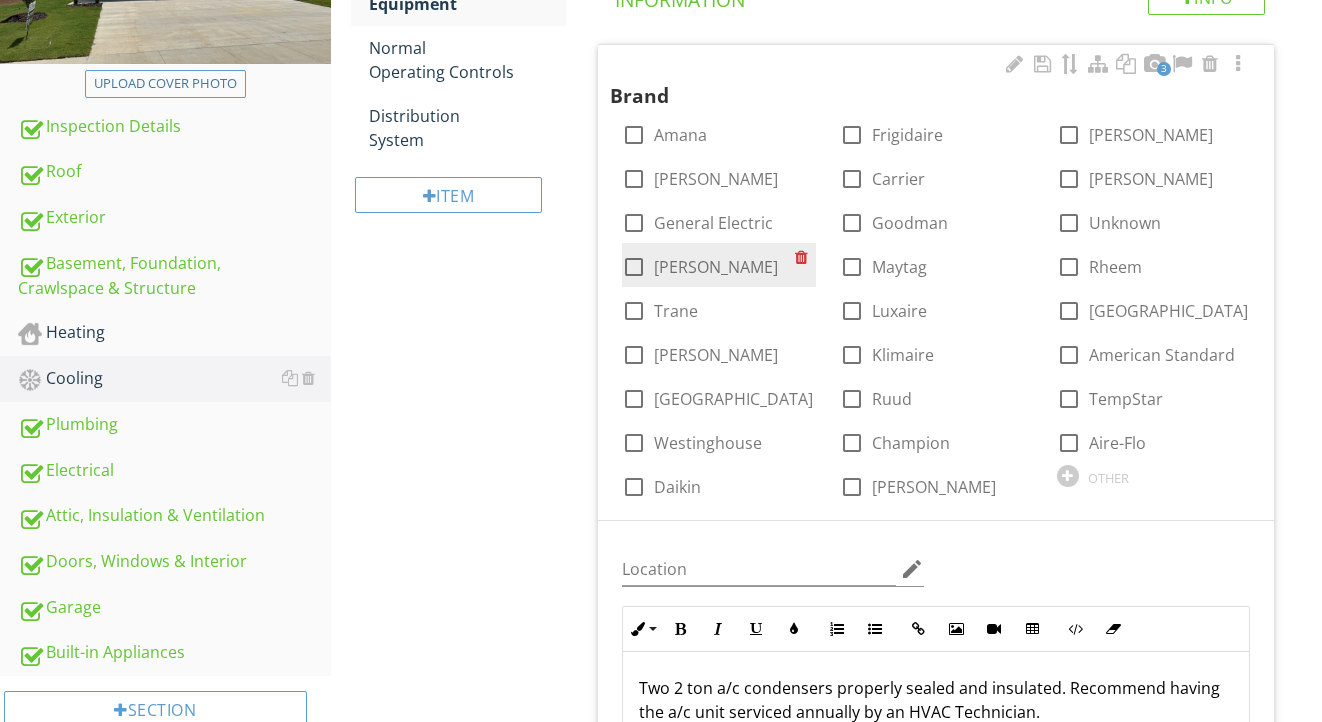 click on "Lennox" at bounding box center [716, 267] 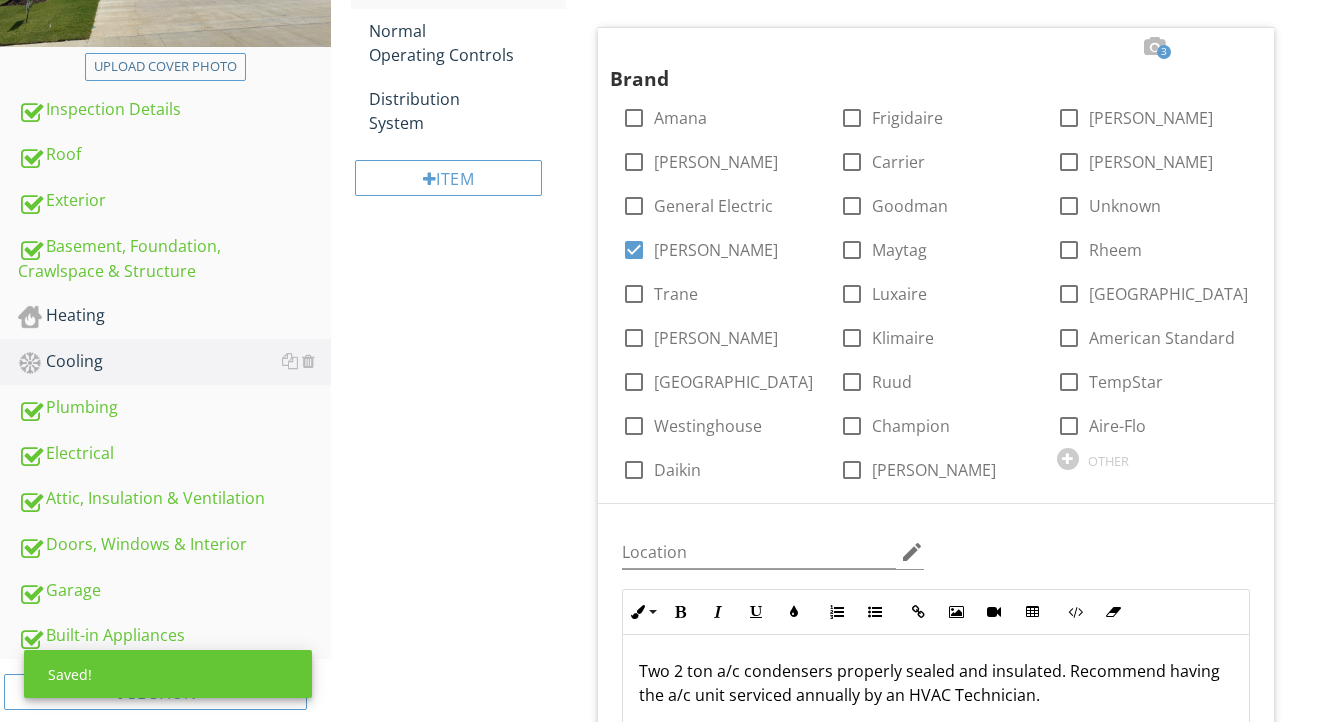 scroll, scrollTop: 213, scrollLeft: 0, axis: vertical 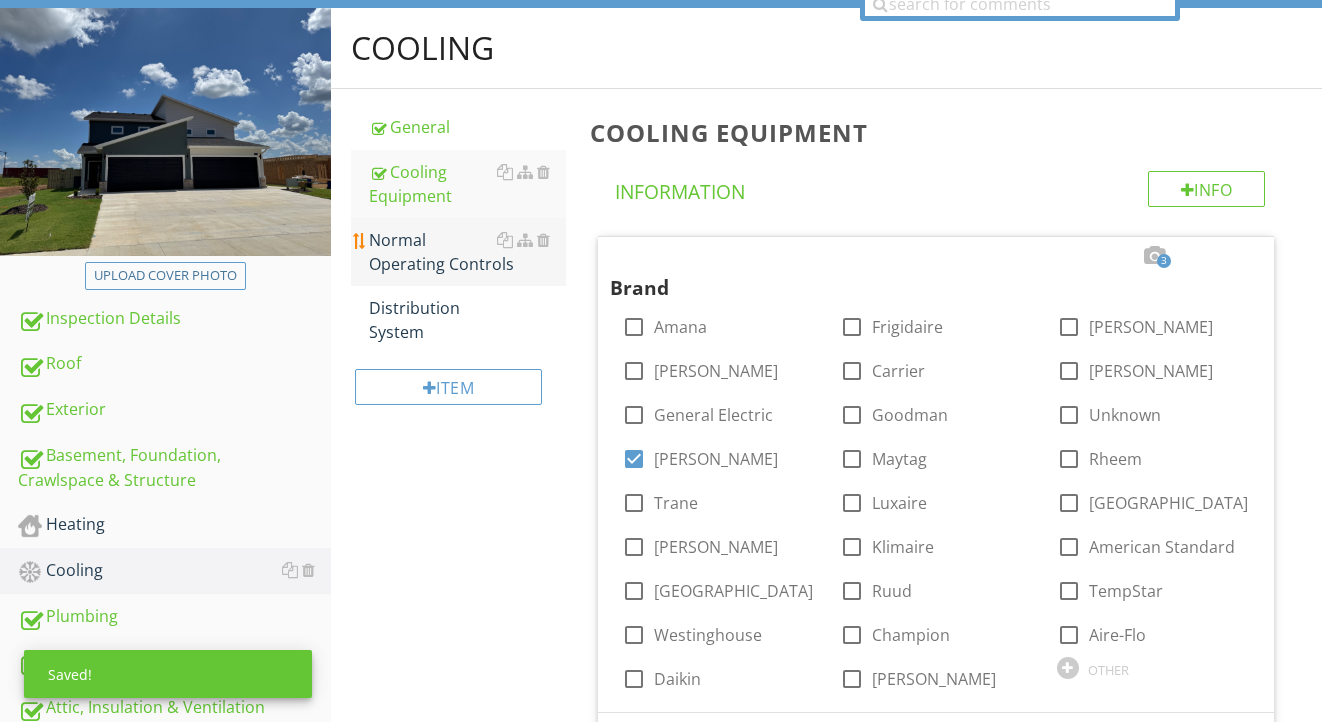 click on "Normal Operating Controls" at bounding box center (468, 252) 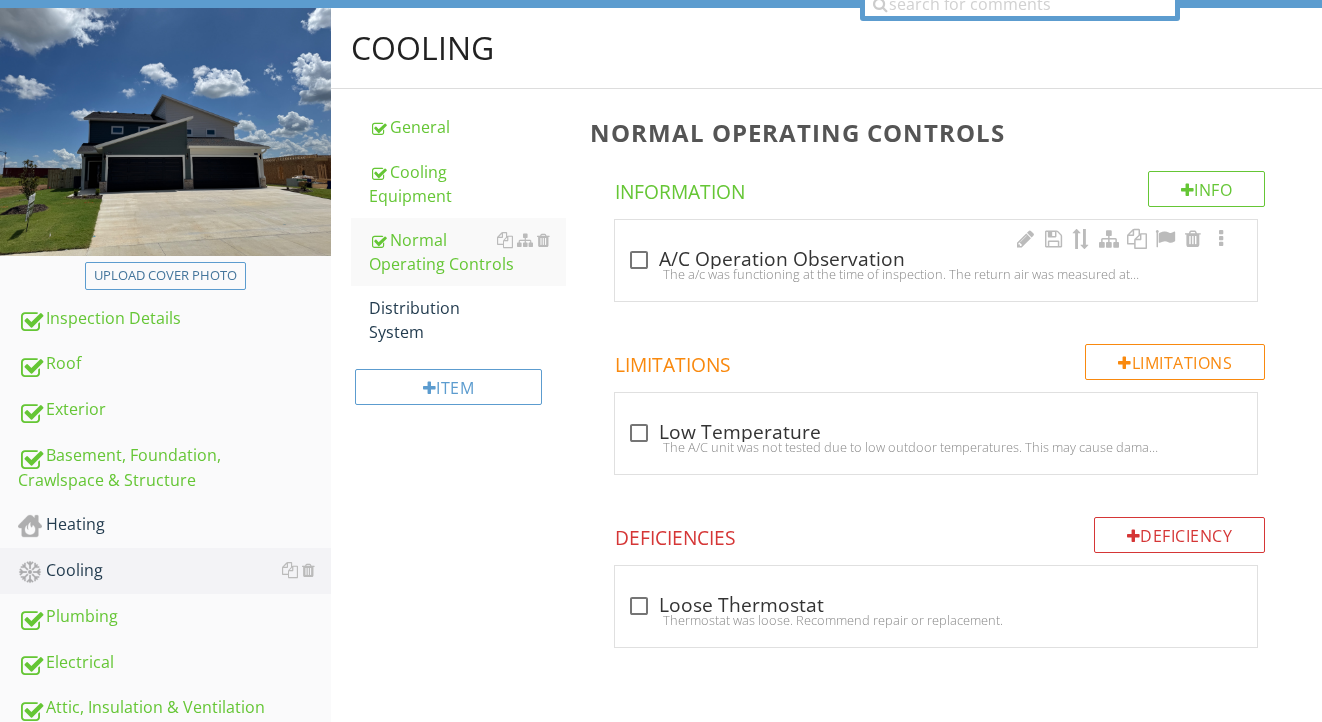 click on "check_box_outline_blank
A/C Operation Observation" at bounding box center (936, 260) 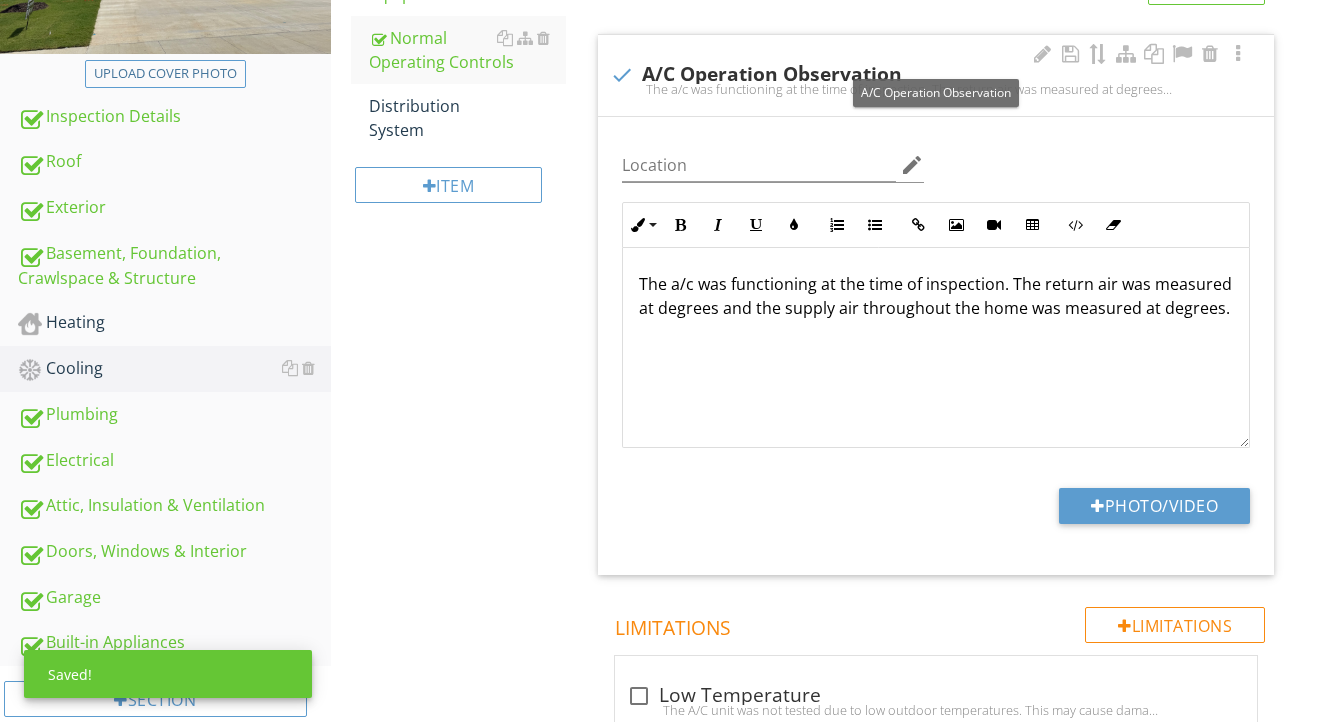scroll, scrollTop: 430, scrollLeft: 0, axis: vertical 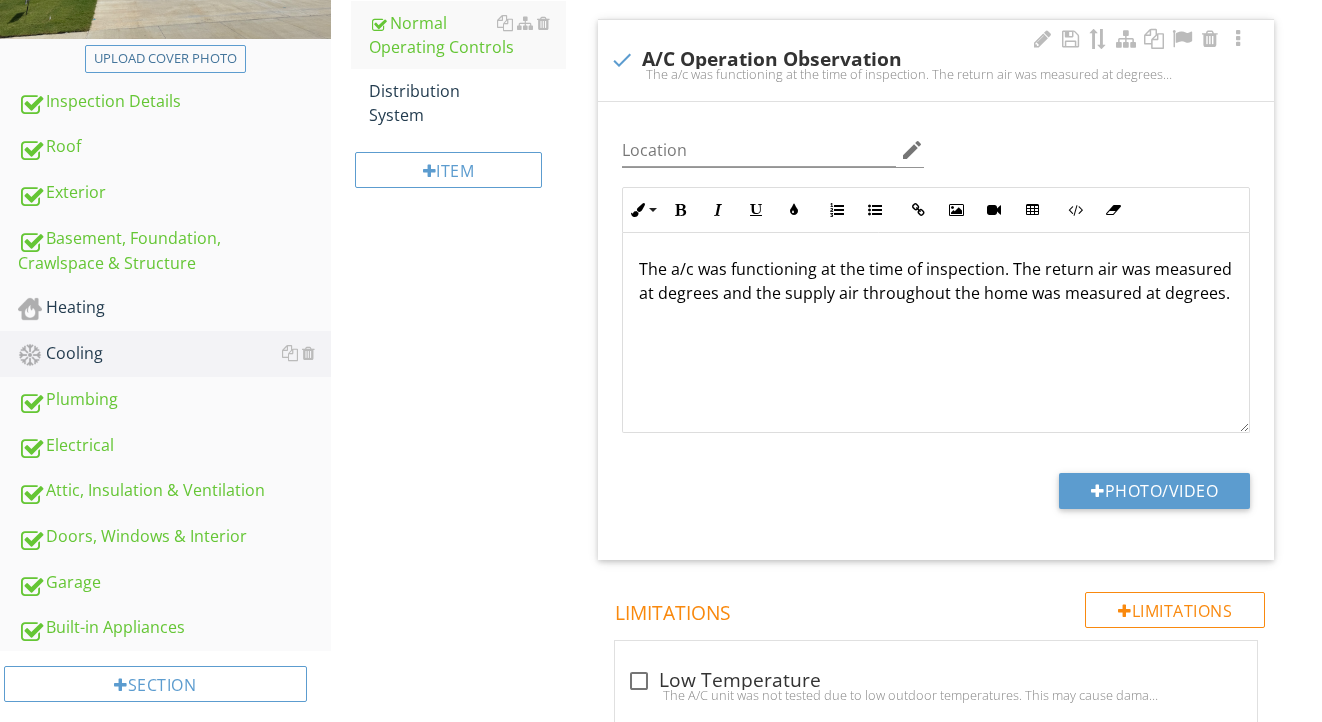click on "The a/c was functioning at the time of inspection. The return air was measured at degrees and the supply air throughout the home was measured at degrees." at bounding box center (936, 281) 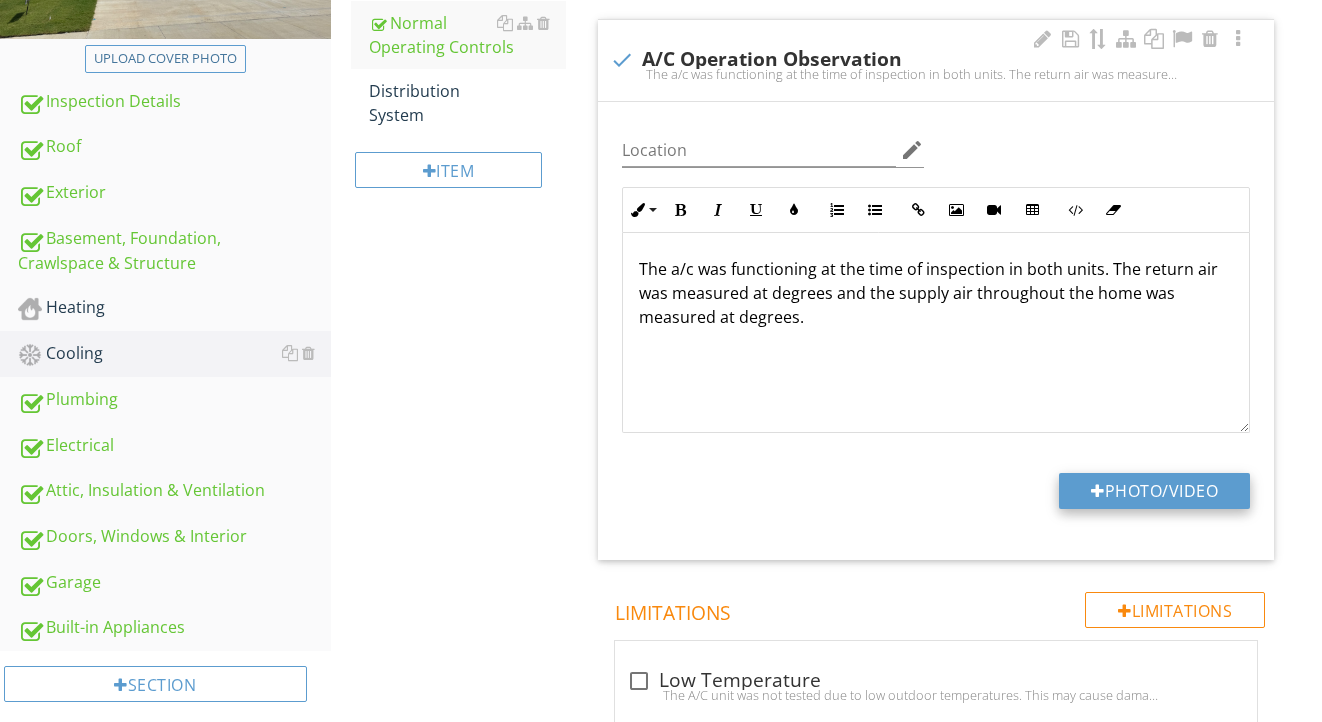 click on "Photo/Video" at bounding box center [1154, 491] 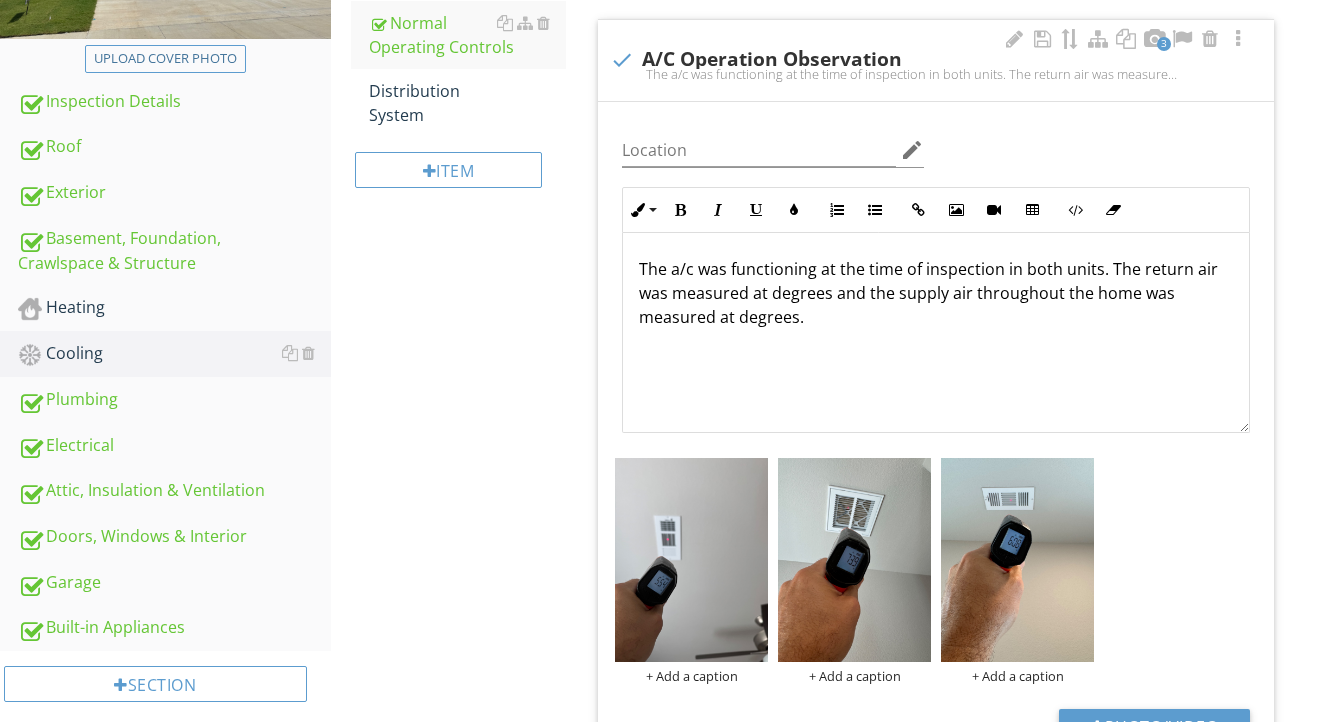 click on "The a/c was functioning at the time of inspection in both units. The return air was measured at degrees and the supply air throughout the home was measured at degrees." at bounding box center (936, 293) 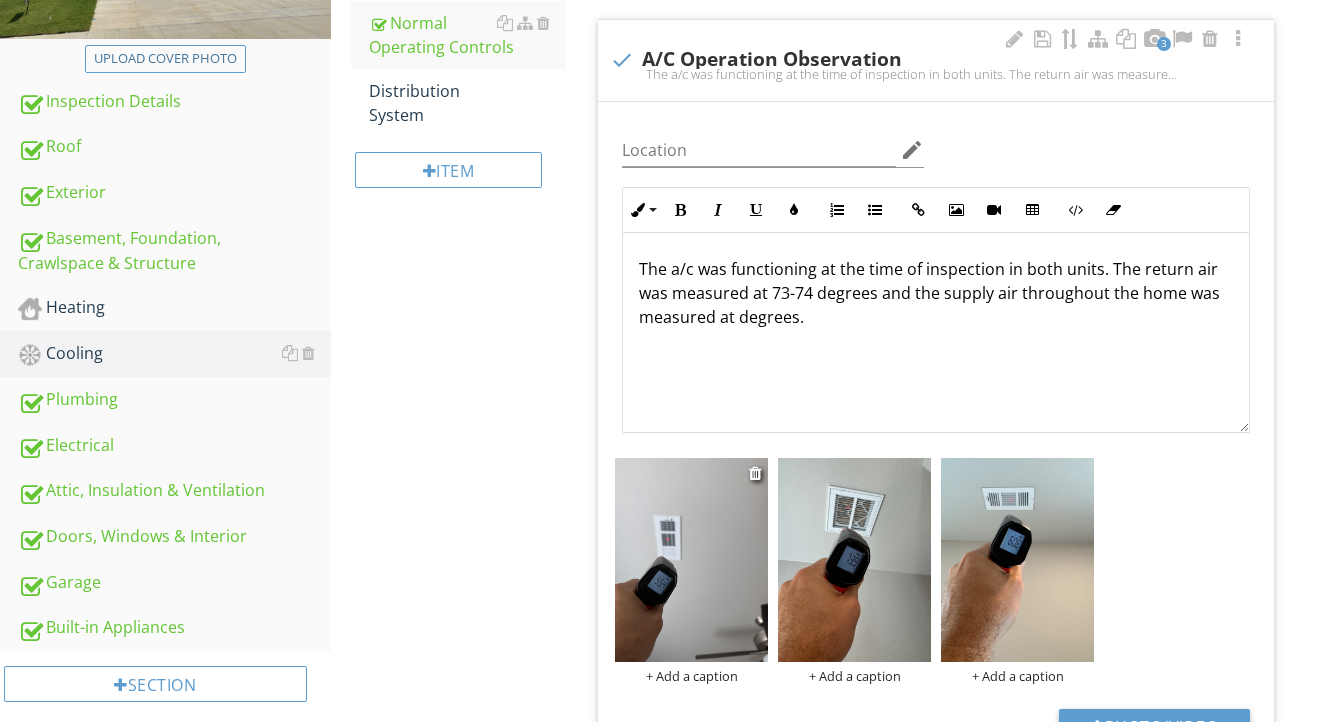 click at bounding box center (691, 560) 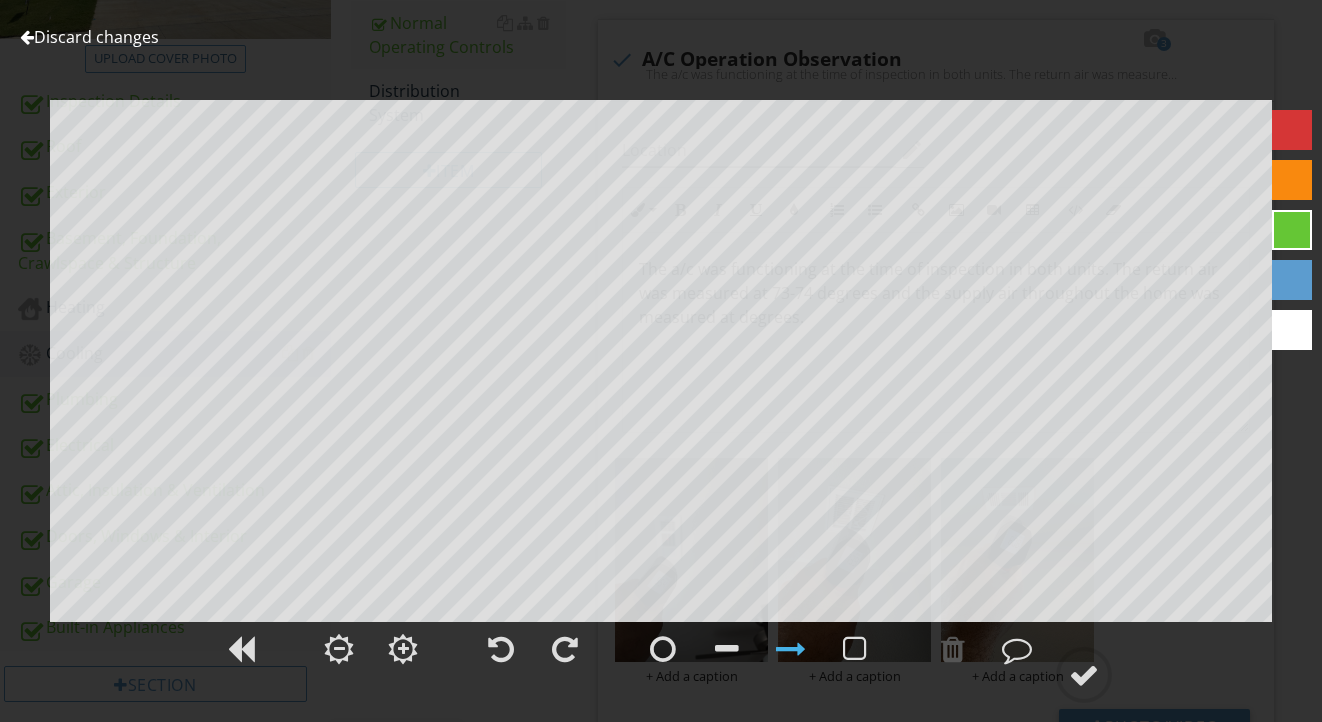 click on "Discard changes" at bounding box center (89, 37) 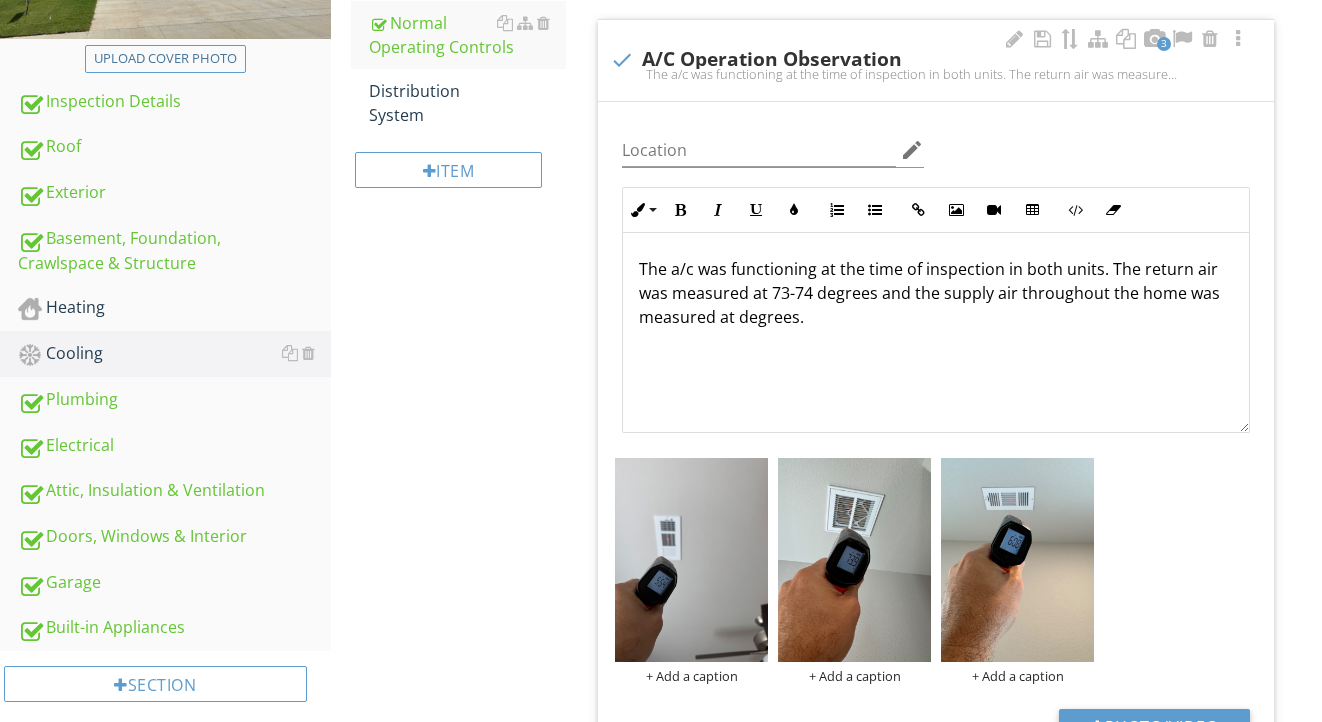 click on "The a/c was functioning at the time of inspection in both units. The return air was measured at 73-74 degrees and the supply air throughout the home was measured at degrees." at bounding box center (936, 293) 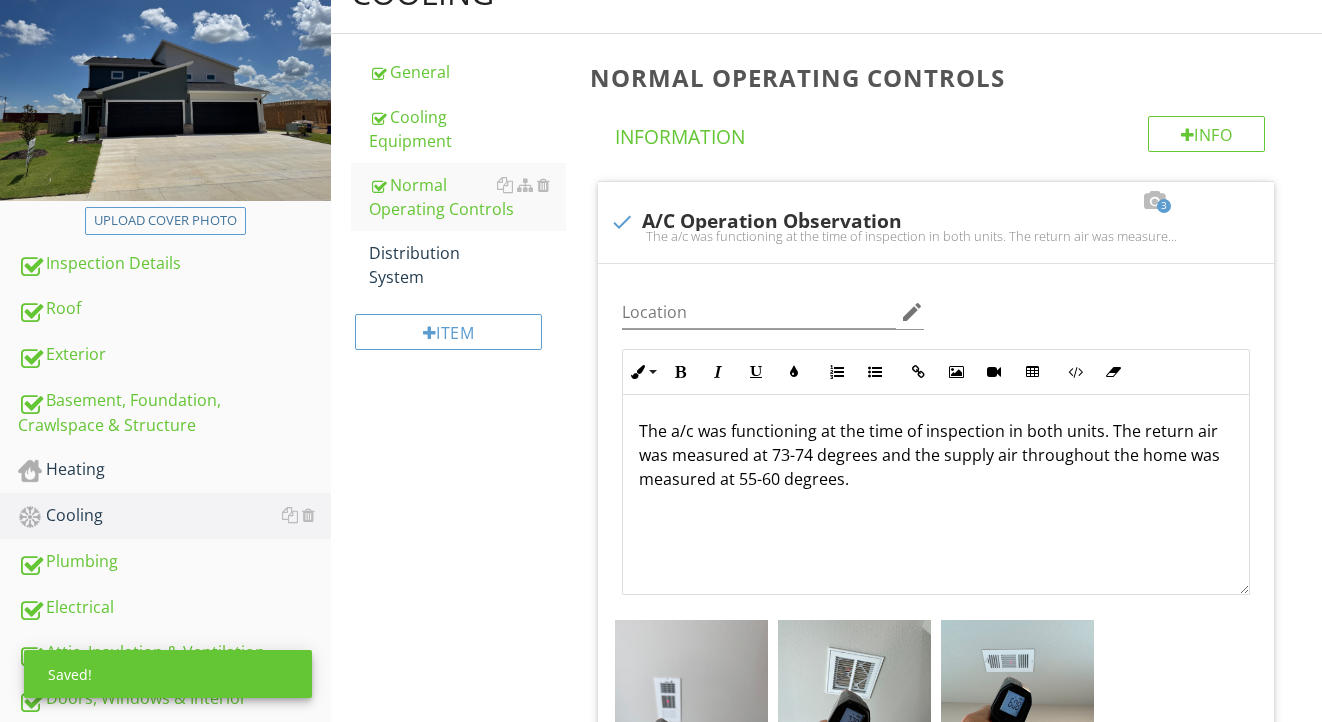 scroll, scrollTop: 187, scrollLeft: 0, axis: vertical 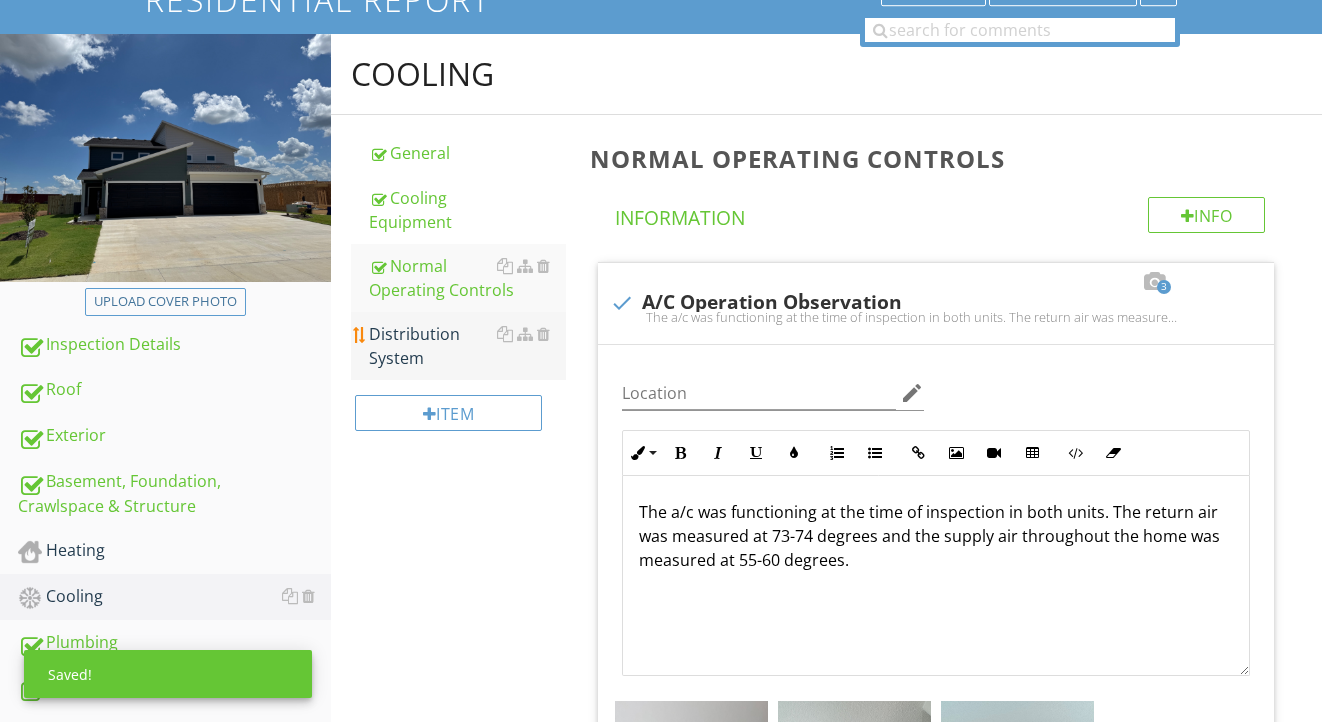 click on "Distribution System" at bounding box center [468, 346] 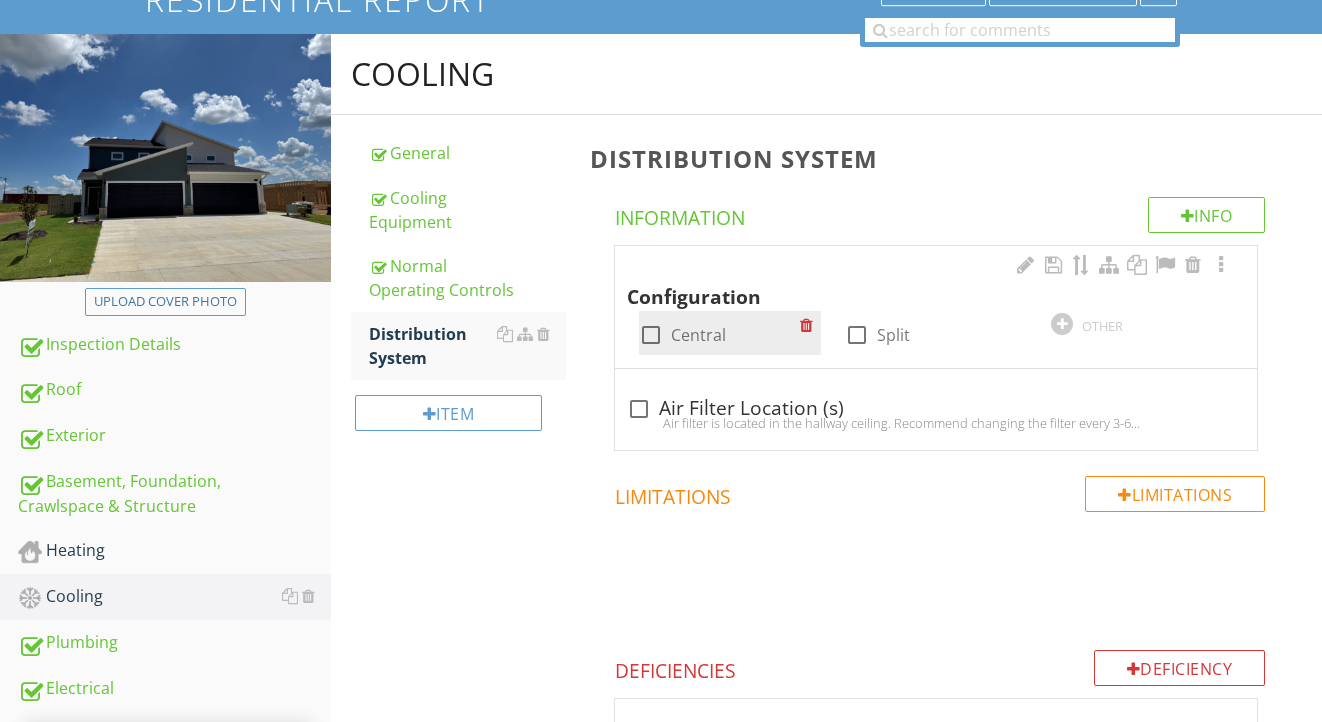 click on "Central" at bounding box center [698, 335] 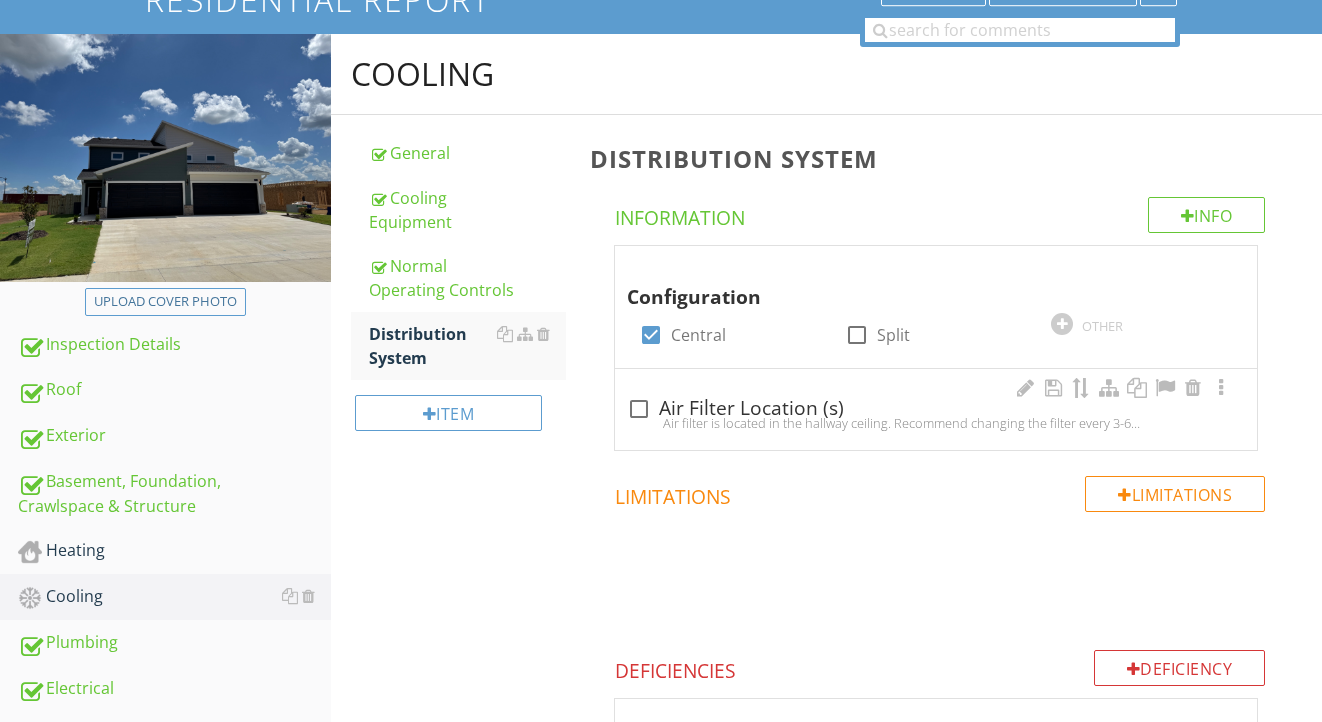 click on "check_box_outline_blank
Air Filter Location (s)" at bounding box center (936, 409) 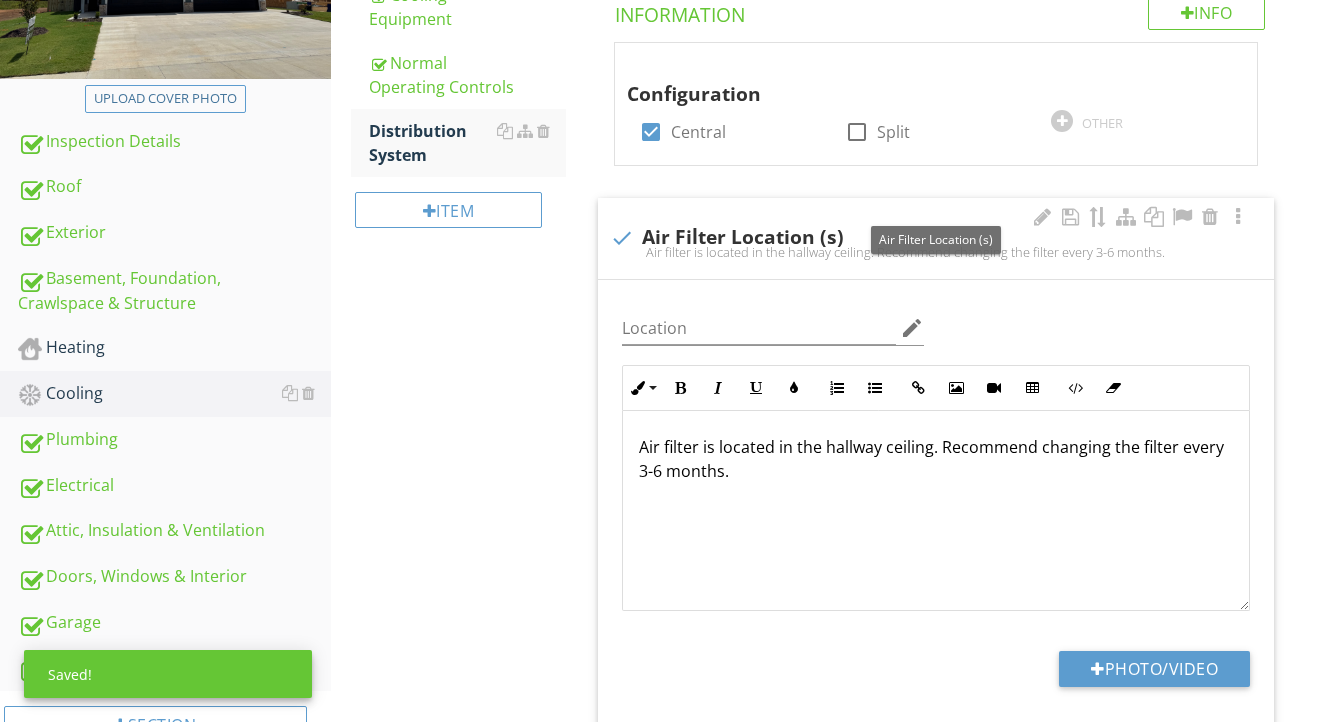 scroll, scrollTop: 465, scrollLeft: 0, axis: vertical 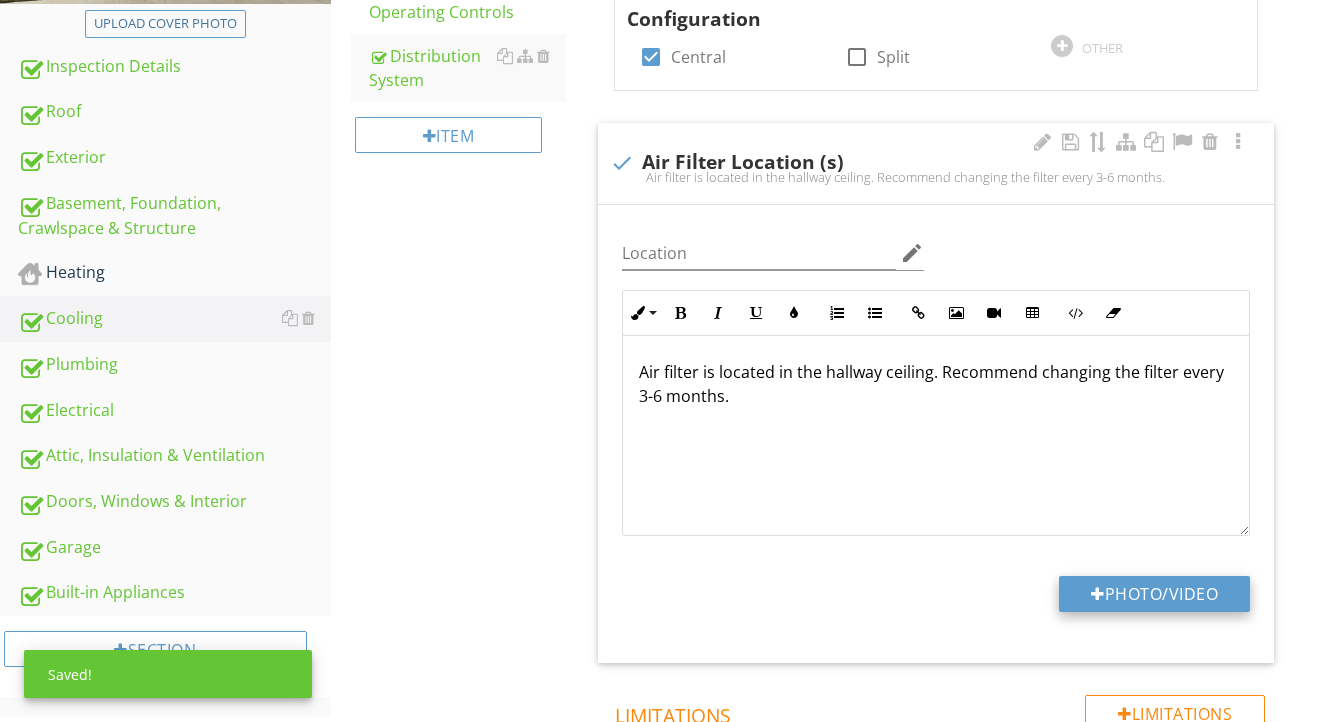 click on "Photo/Video" at bounding box center (1154, 594) 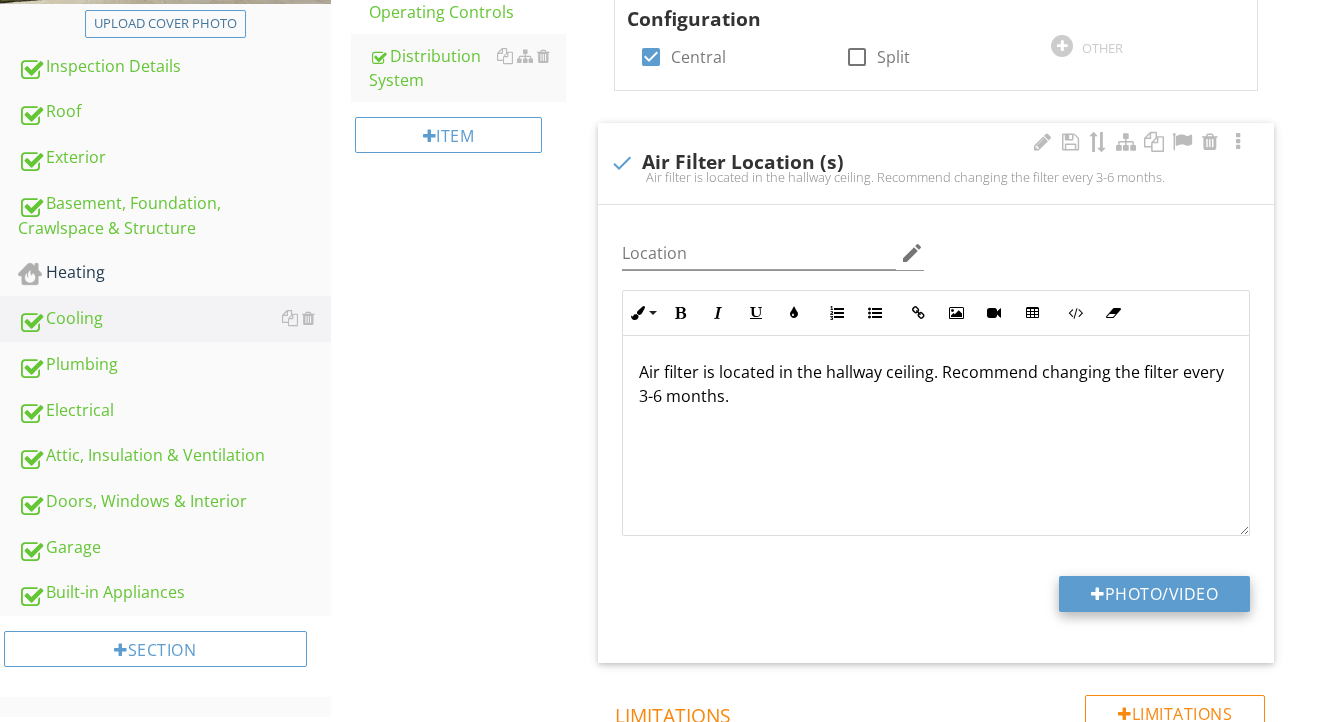 type on "C:\fakepath\IMG_9056.jpeg" 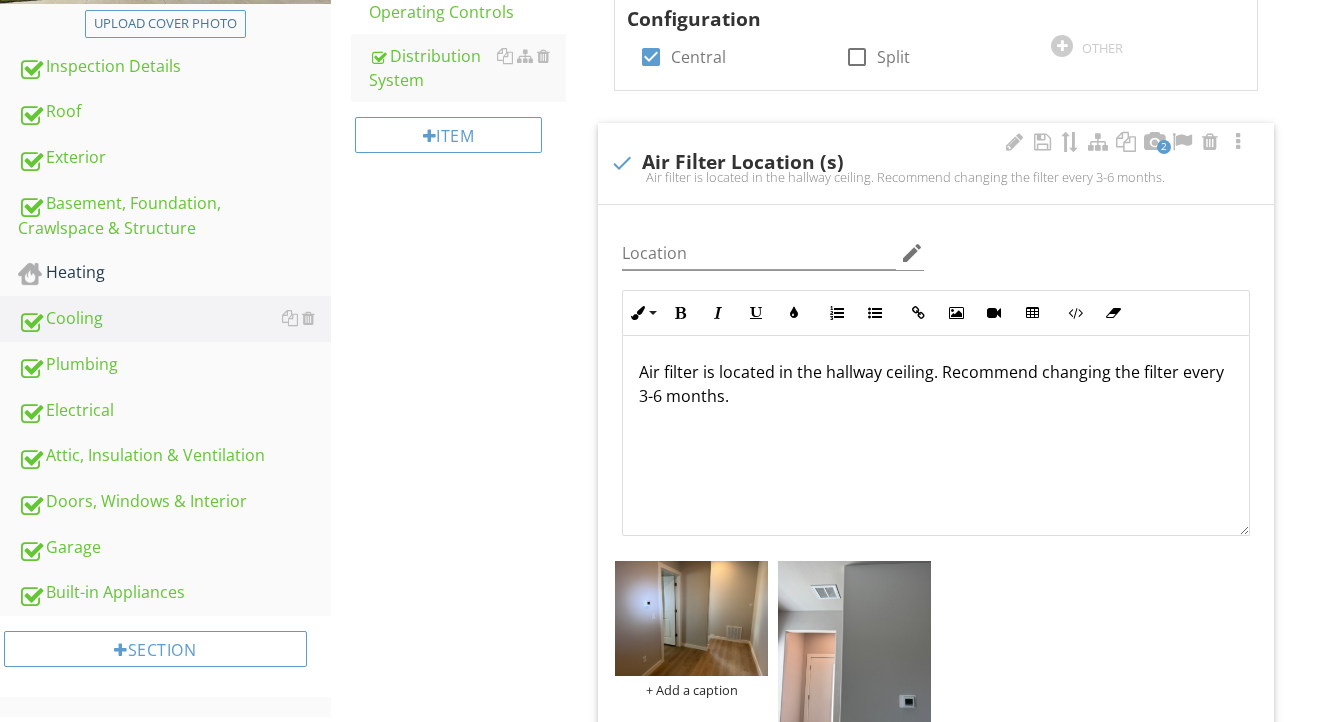 click on "Air filter is located in the hallway ceiling. Recommend changing the filter every 3-6 months." at bounding box center [936, 384] 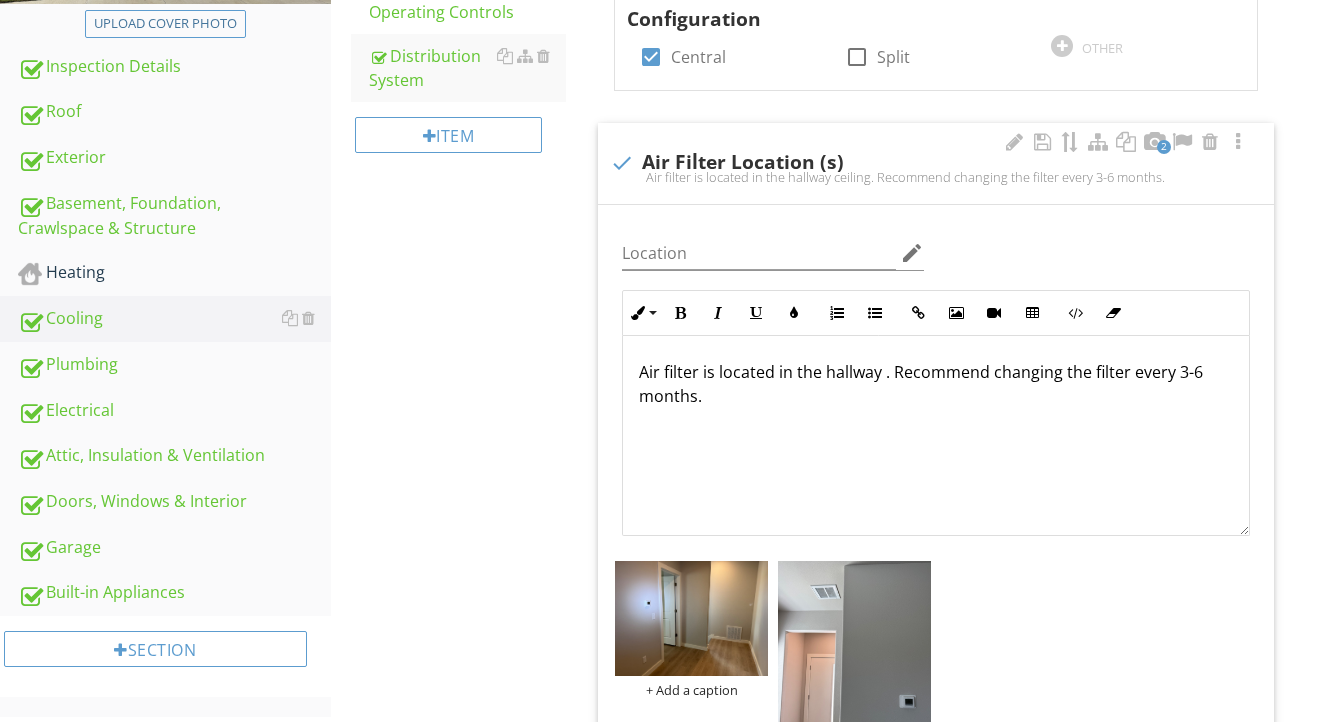 type 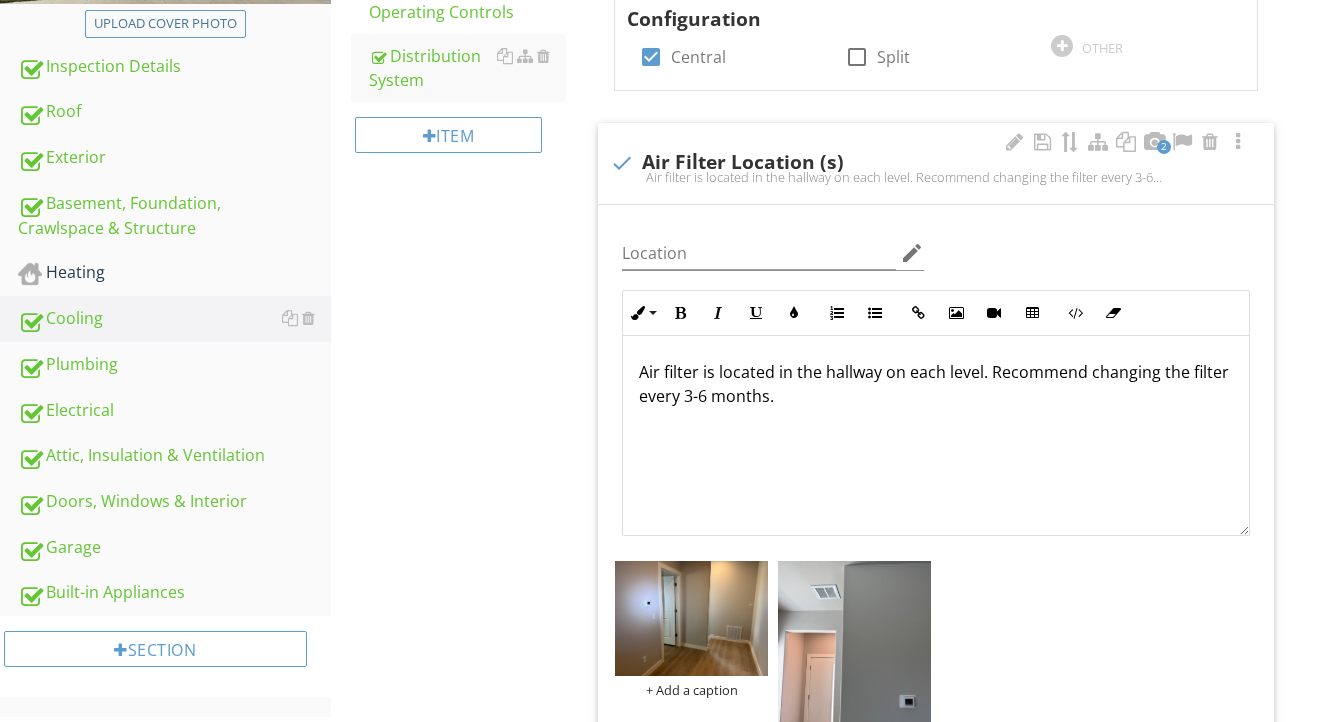click on "Air filter is located in the hallway on each level. Recommend changing the filter every 3-6 months." at bounding box center (936, 436) 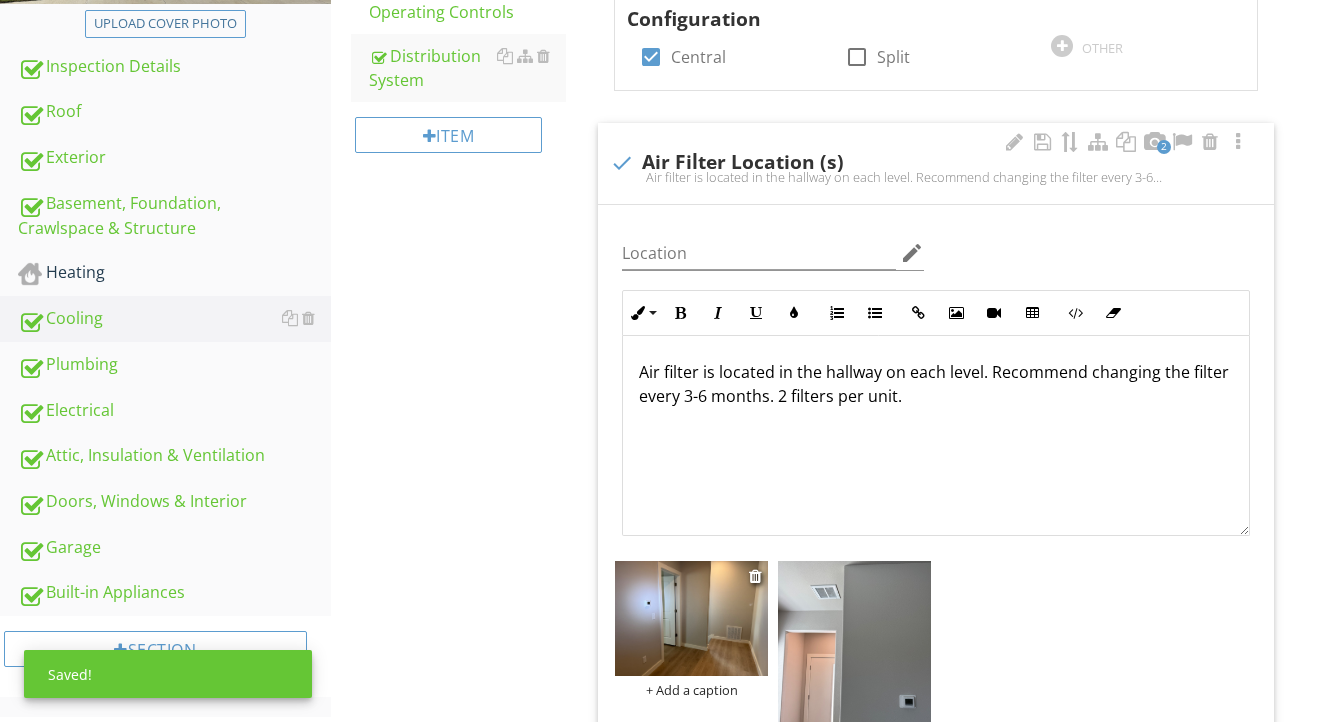 click at bounding box center (691, 618) 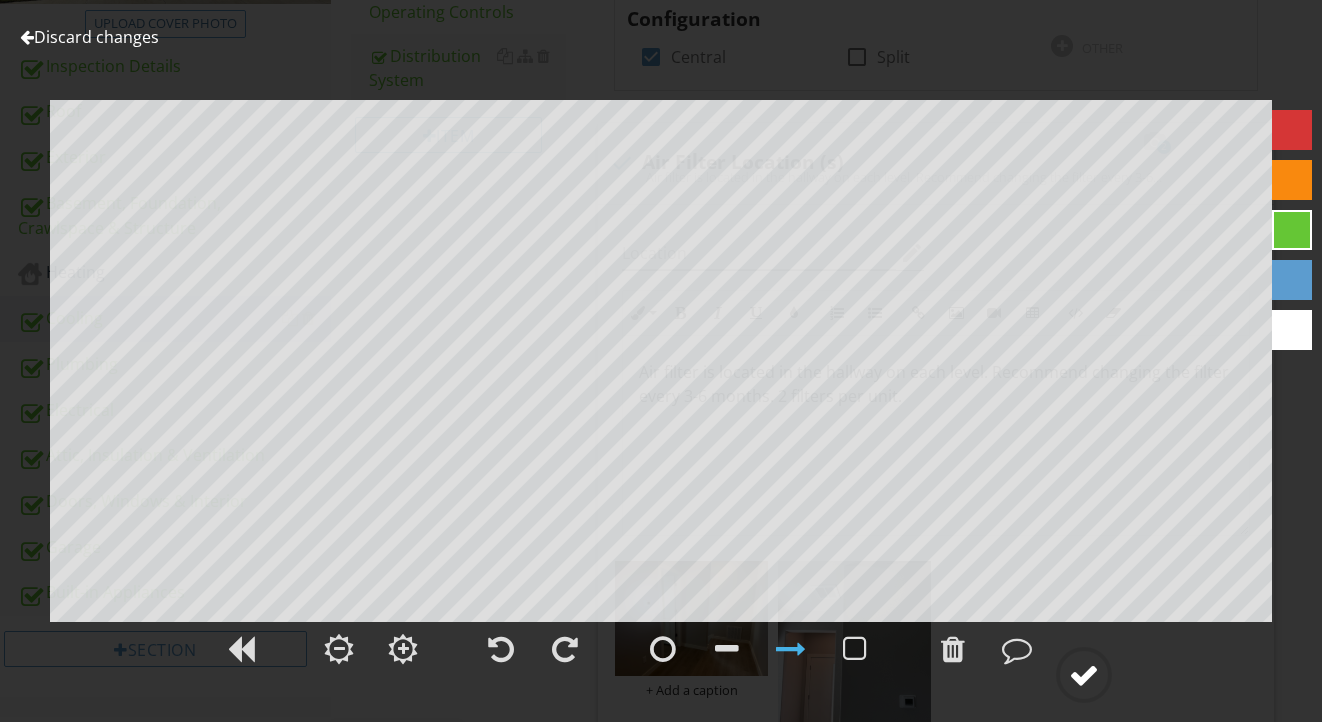 click at bounding box center [1084, 675] 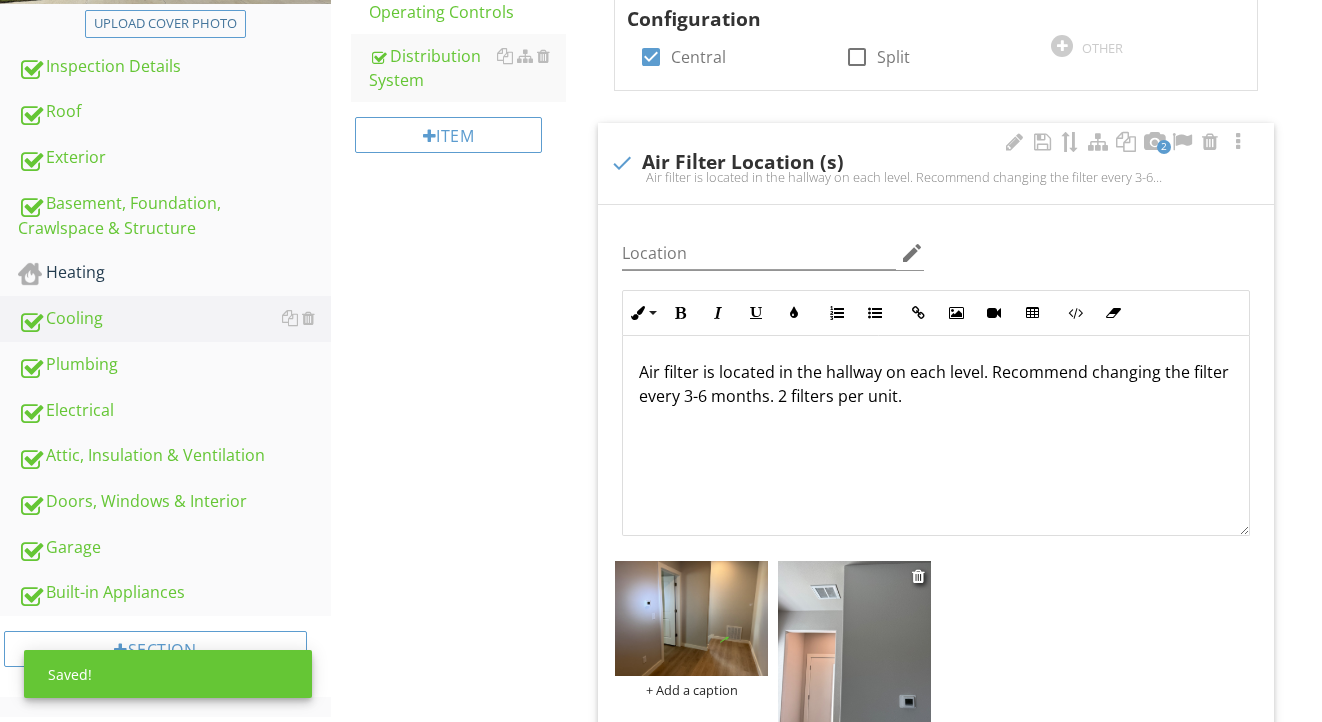 click at bounding box center [854, 663] 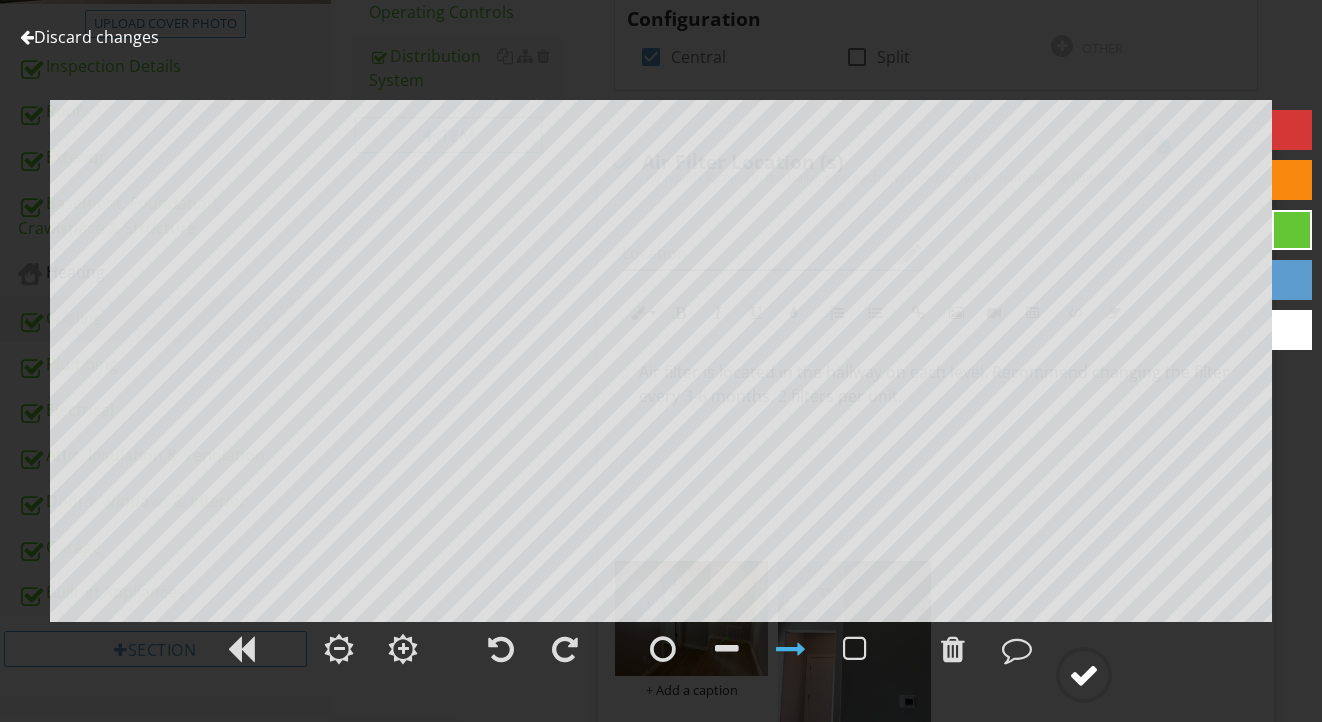 click at bounding box center [1084, 675] 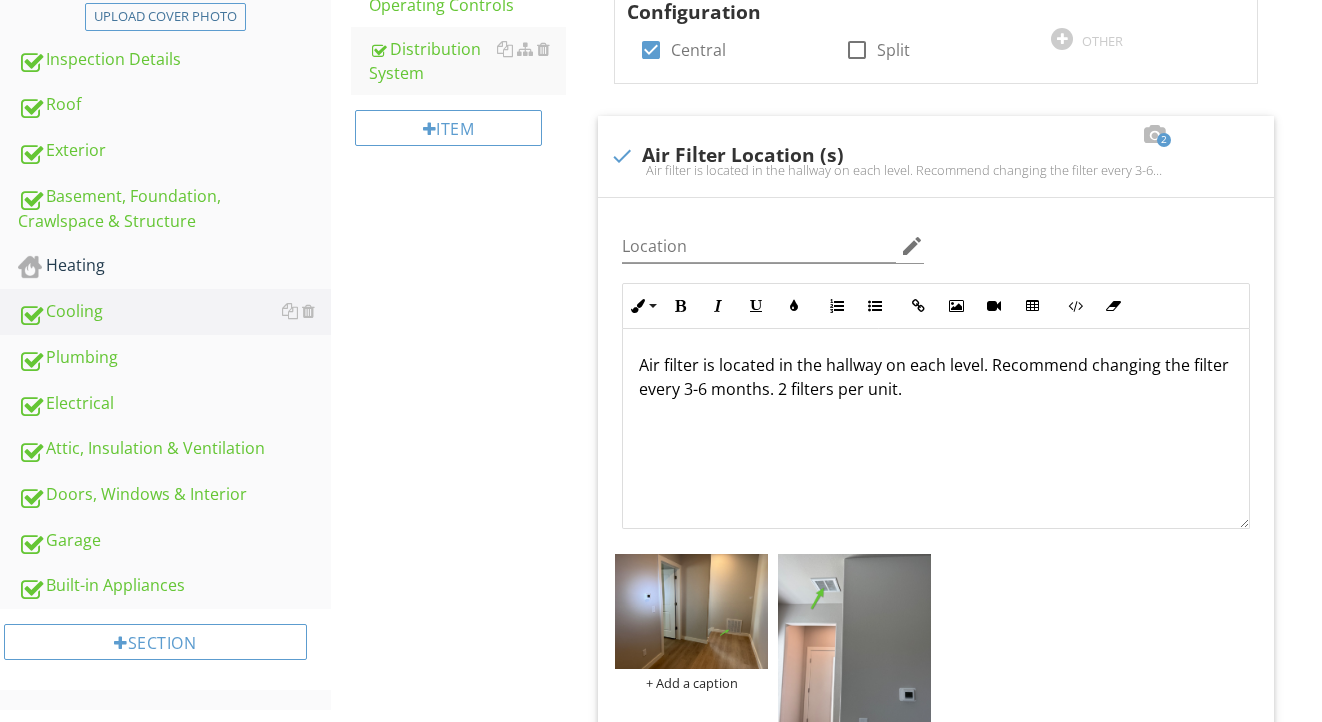 scroll, scrollTop: 478, scrollLeft: 0, axis: vertical 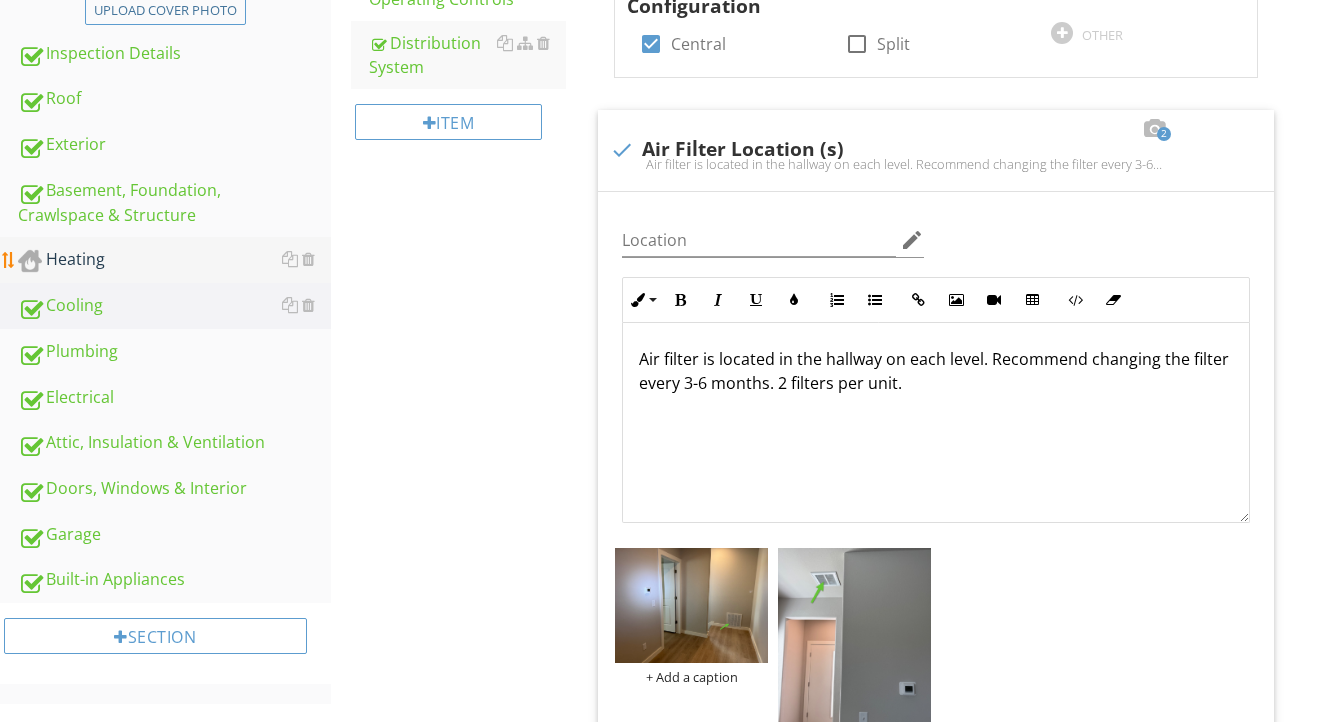 click on "Heating" at bounding box center [174, 260] 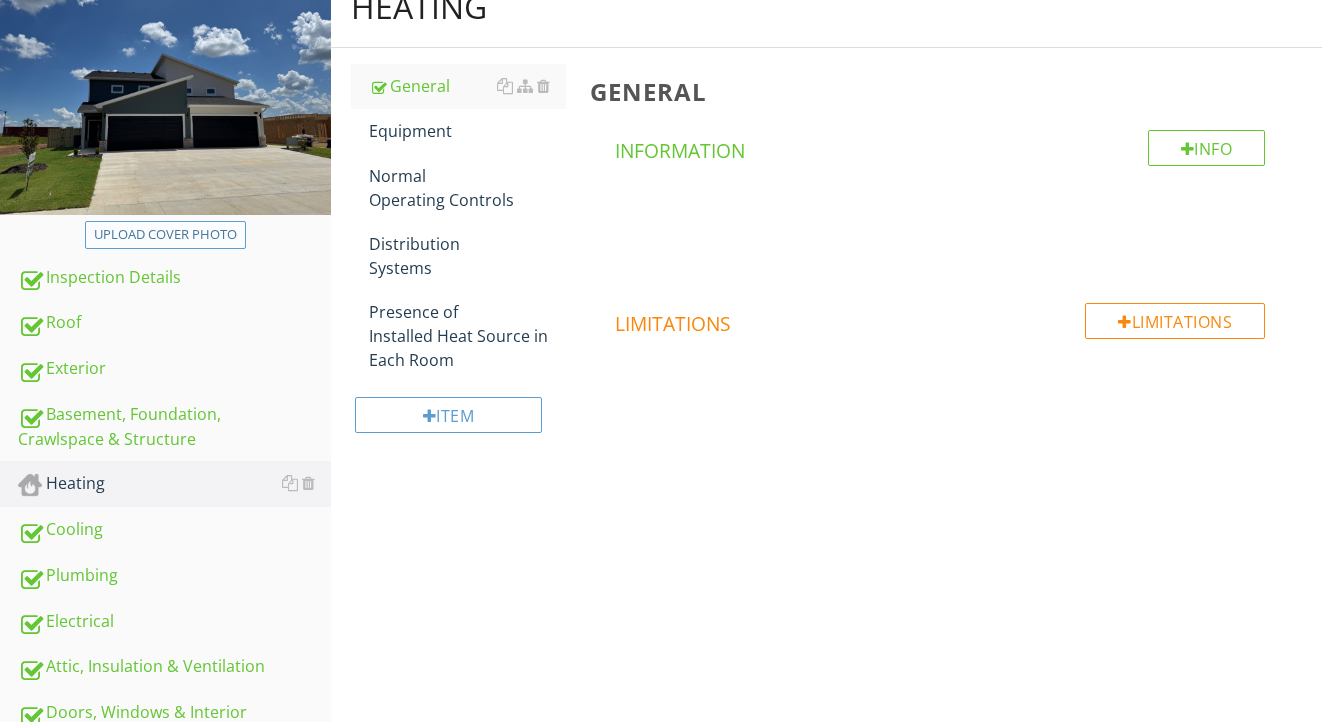 scroll, scrollTop: 227, scrollLeft: 0, axis: vertical 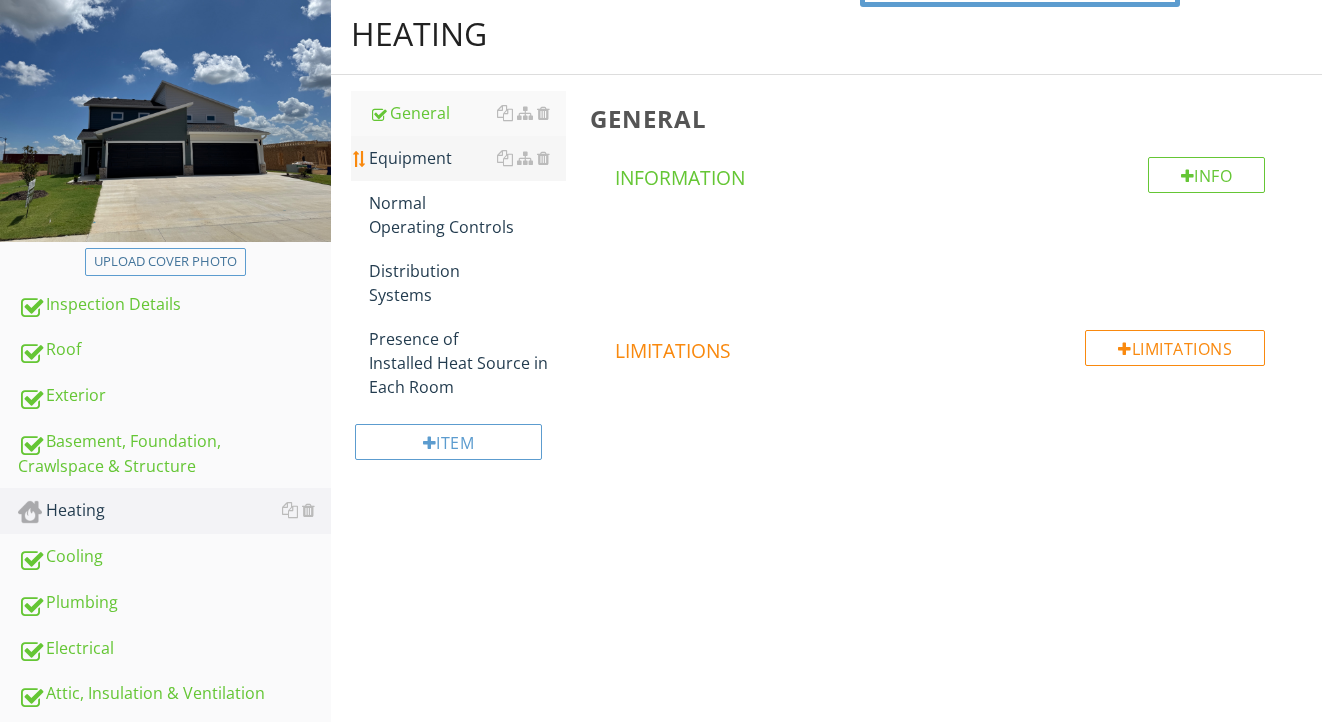 click on "Equipment" at bounding box center (468, 158) 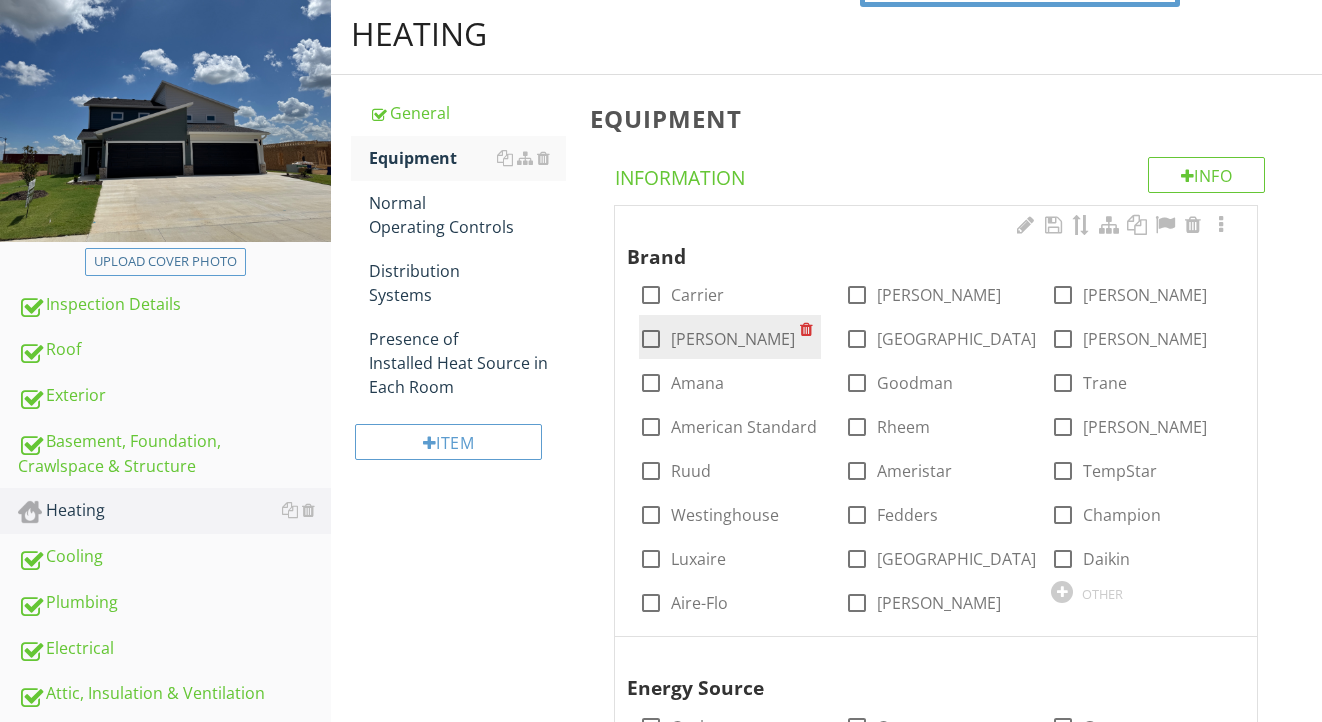 click on "Lennox" at bounding box center [733, 339] 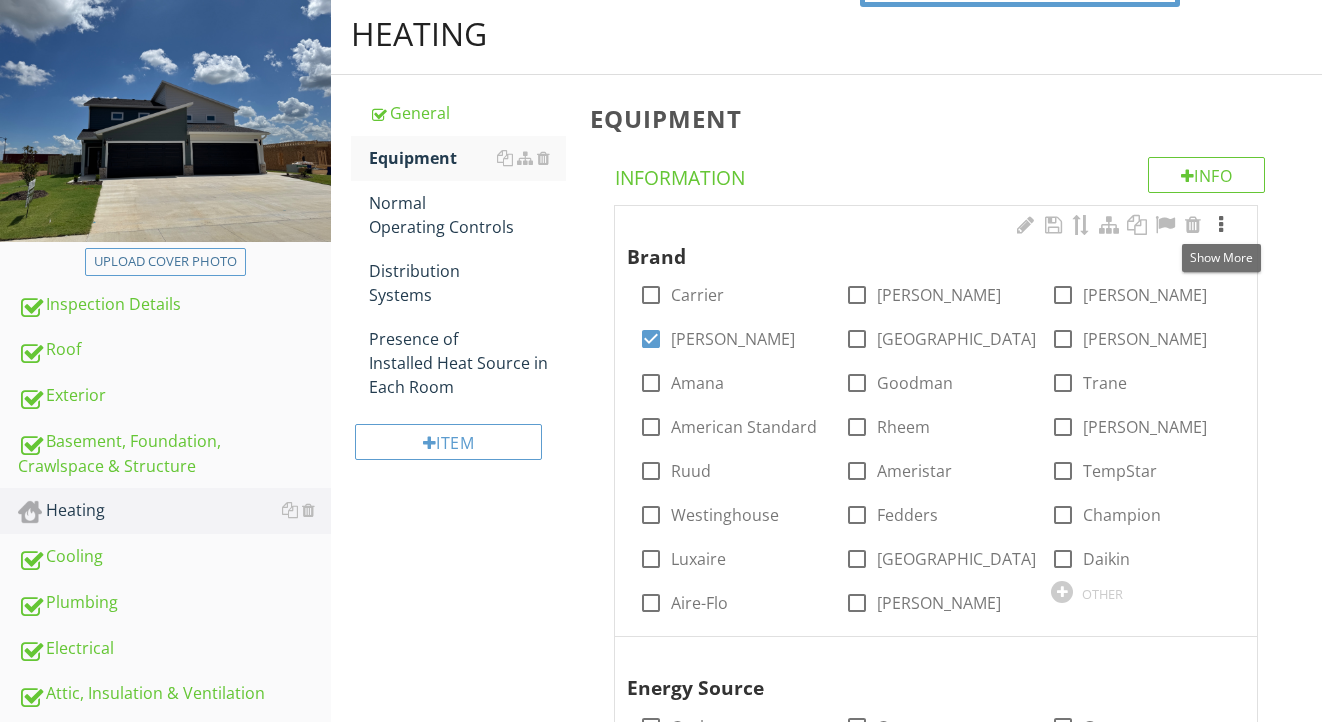 click at bounding box center (1221, 225) 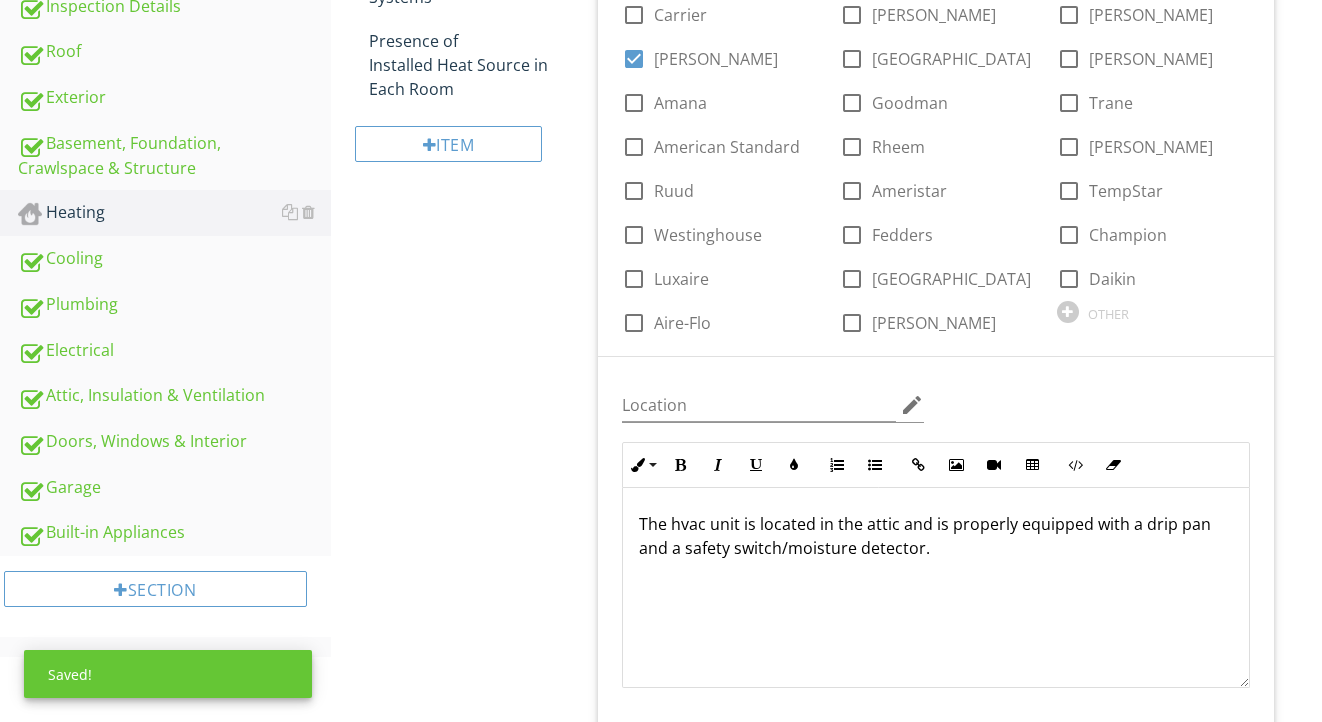 scroll, scrollTop: 571, scrollLeft: 0, axis: vertical 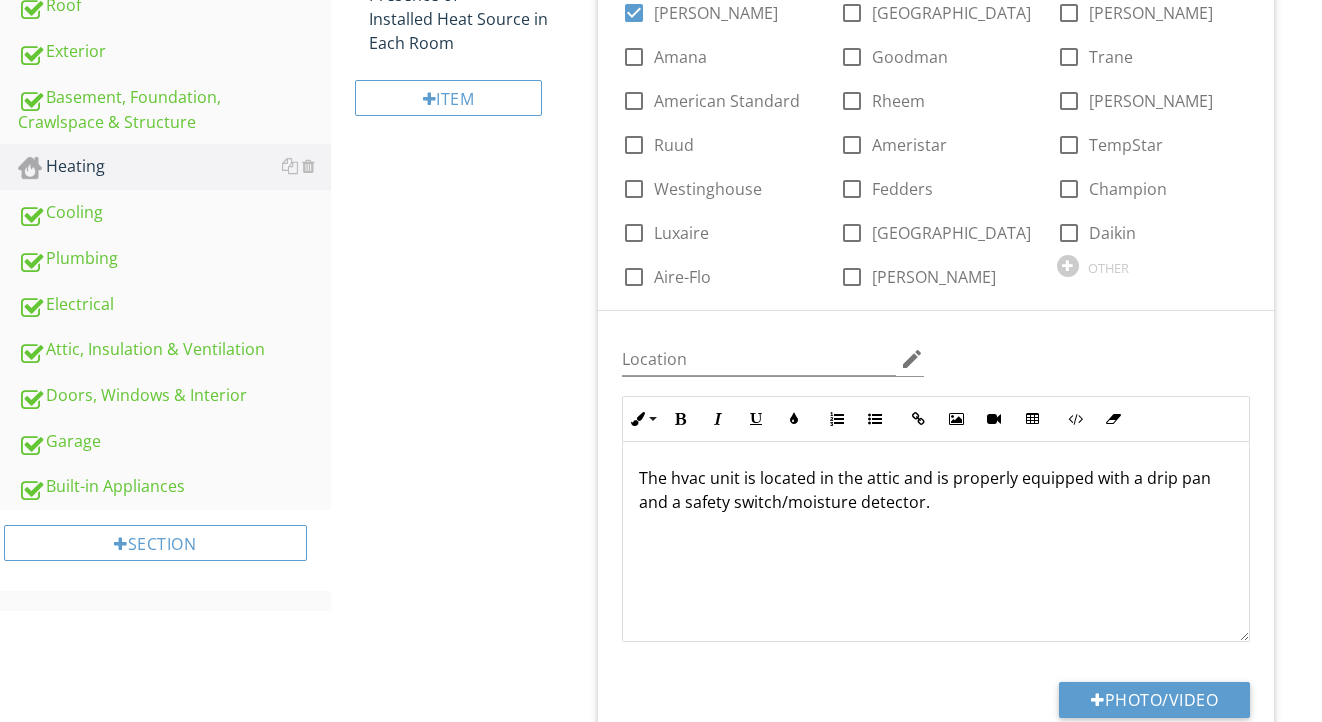 click on "The hvac unit is located in the attic and is properly equipped with a drip pan and a safety switch/moisture detector." at bounding box center (936, 490) 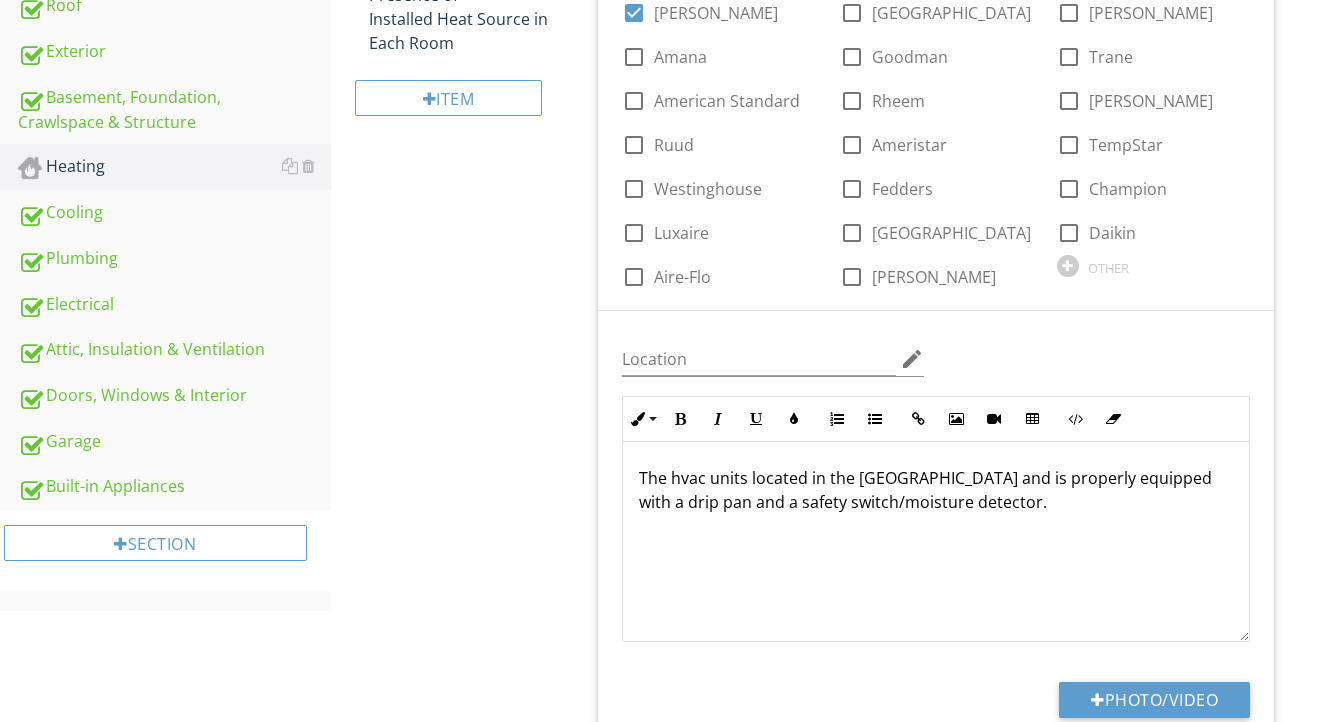 click on "The hvac units located in the attic and is properly equipped with a drip pan and a safety switch/moisture detector." at bounding box center (936, 490) 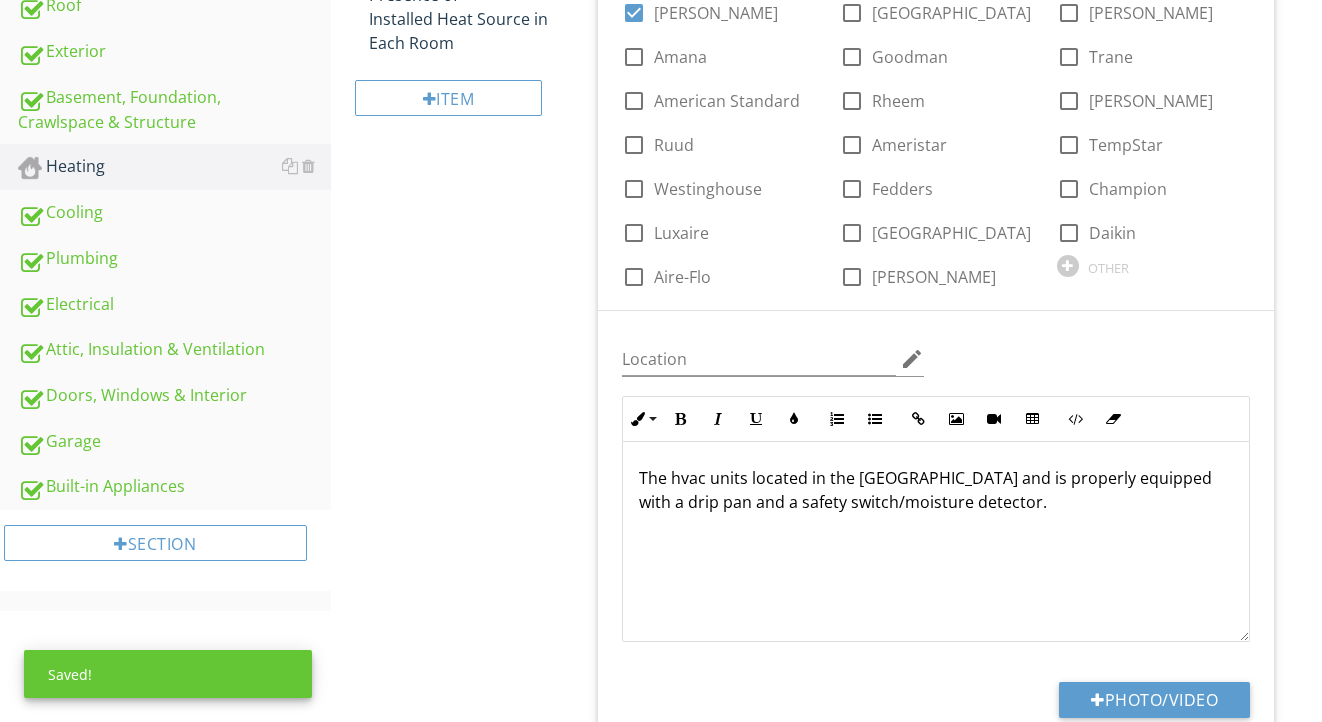 type 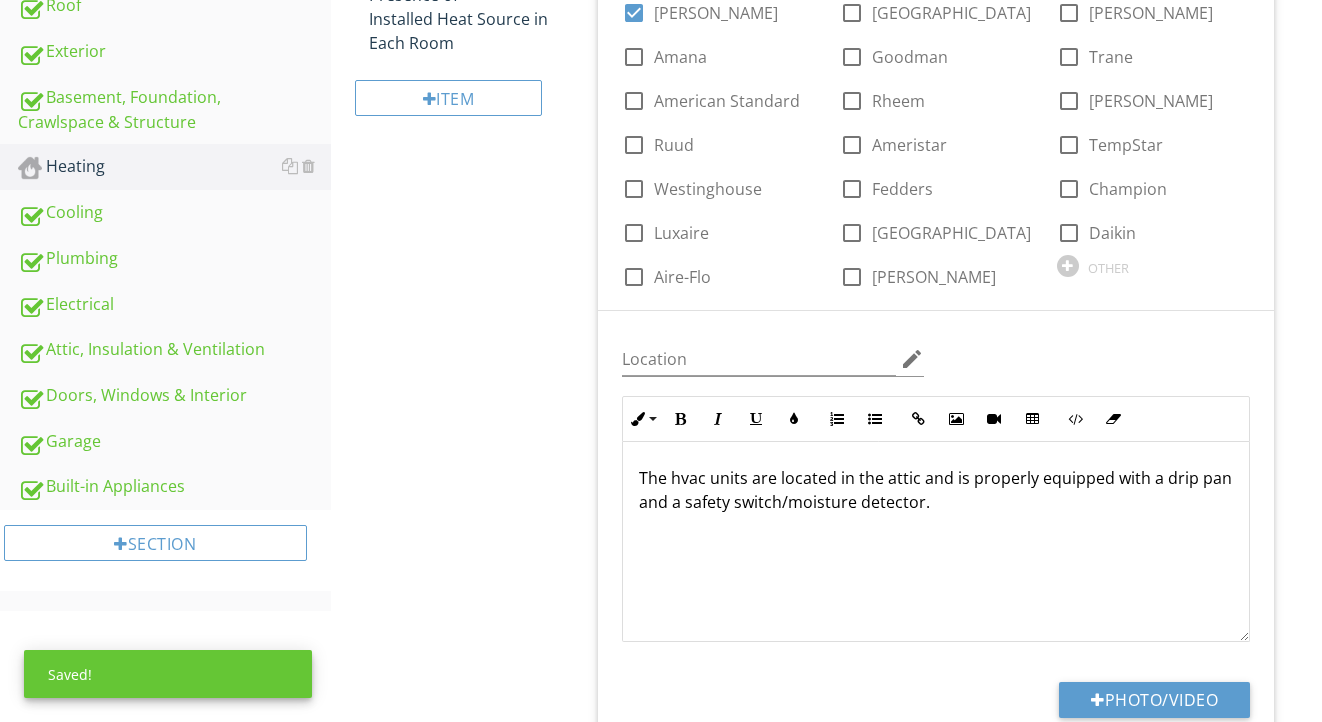 click on "The hvac units are located in the attic and is properly equipped with a drip pan and a safety switch/moisture detector." at bounding box center [936, 490] 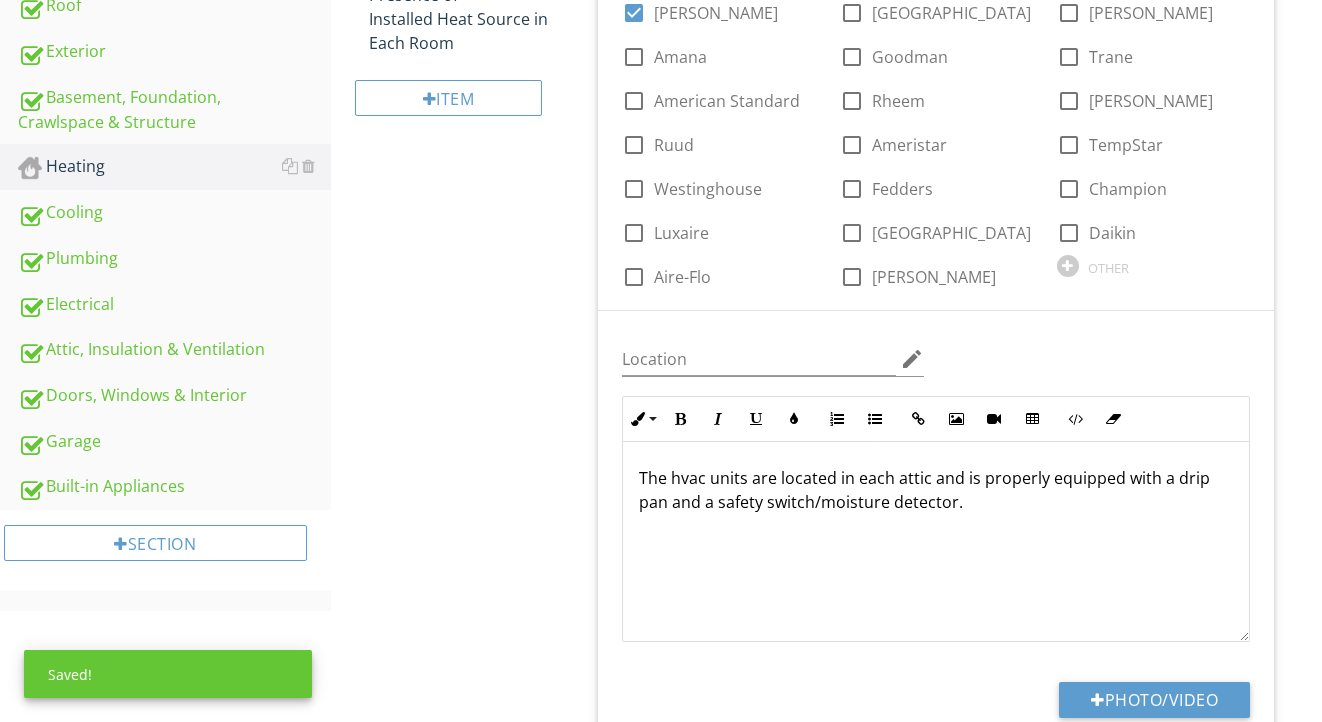 click on "The hvac units are located in each attic and is properly equipped with a drip pan and a safety switch/moisture detector." at bounding box center (936, 490) 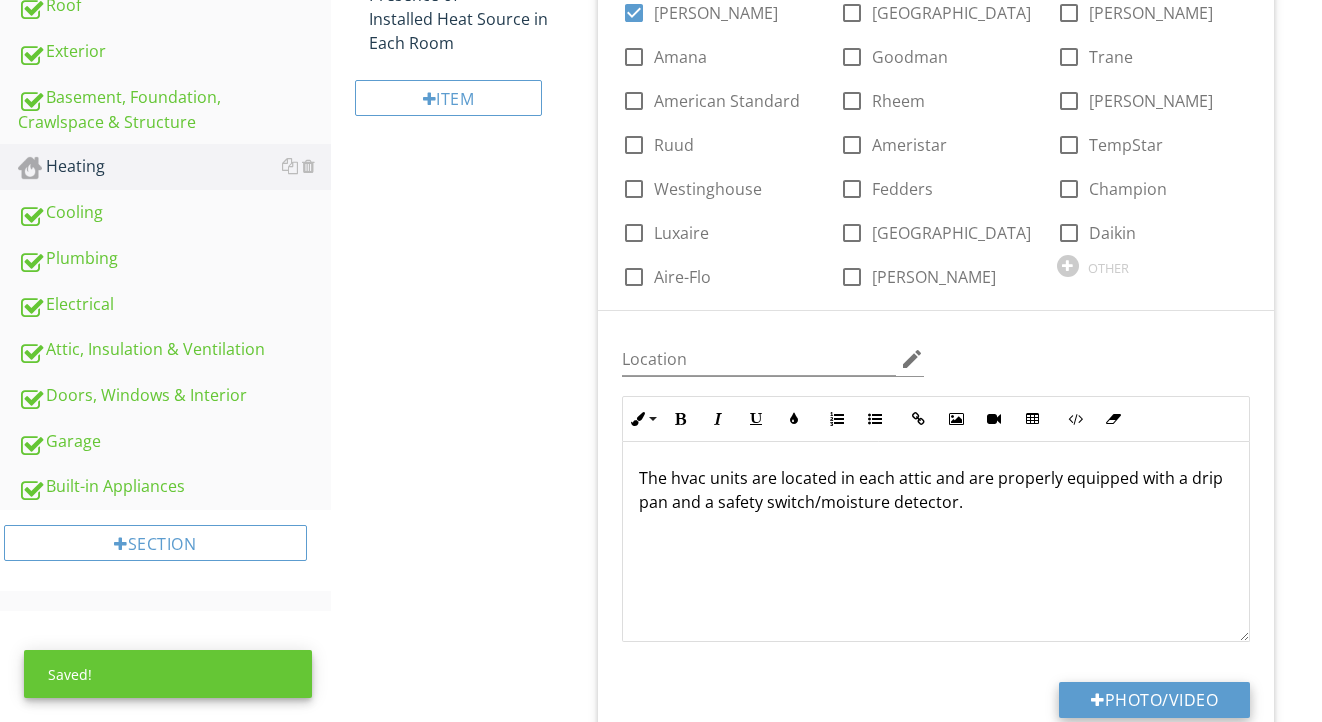 click on "Photo/Video" at bounding box center (1154, 700) 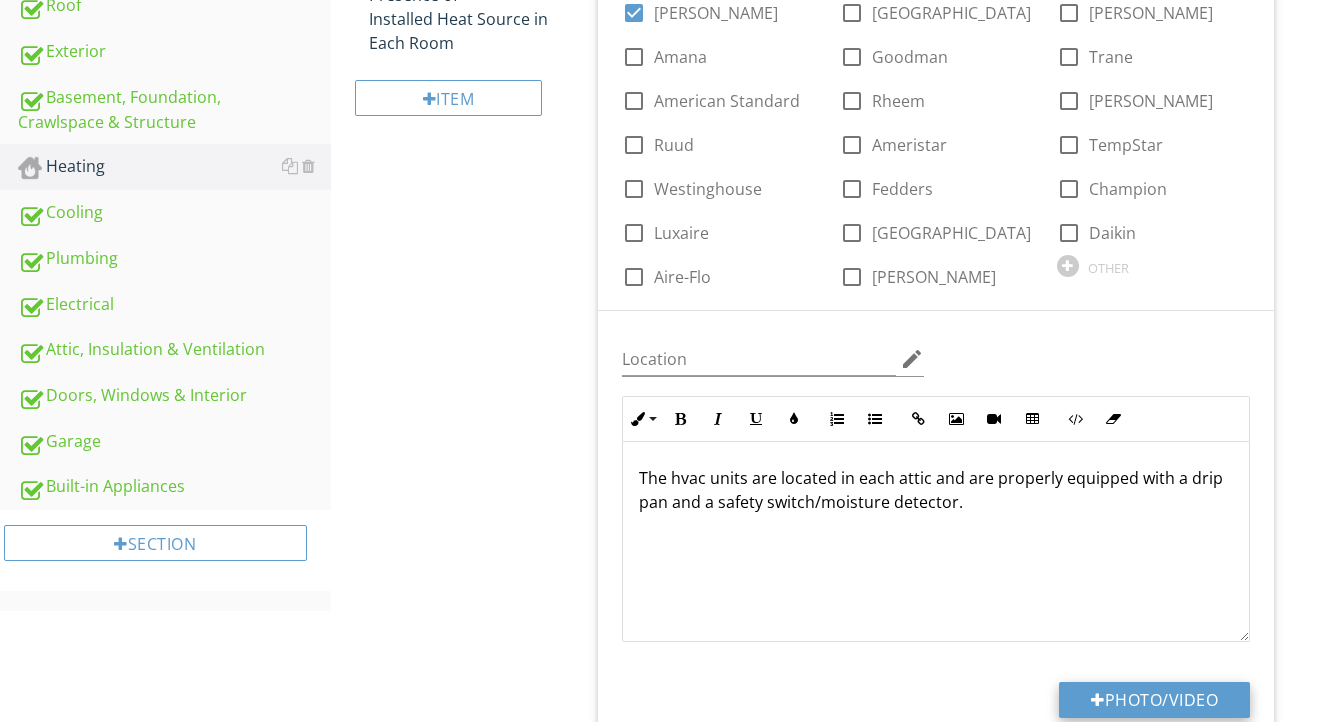 type on "C:\fakepath\IMG_9029.jpeg" 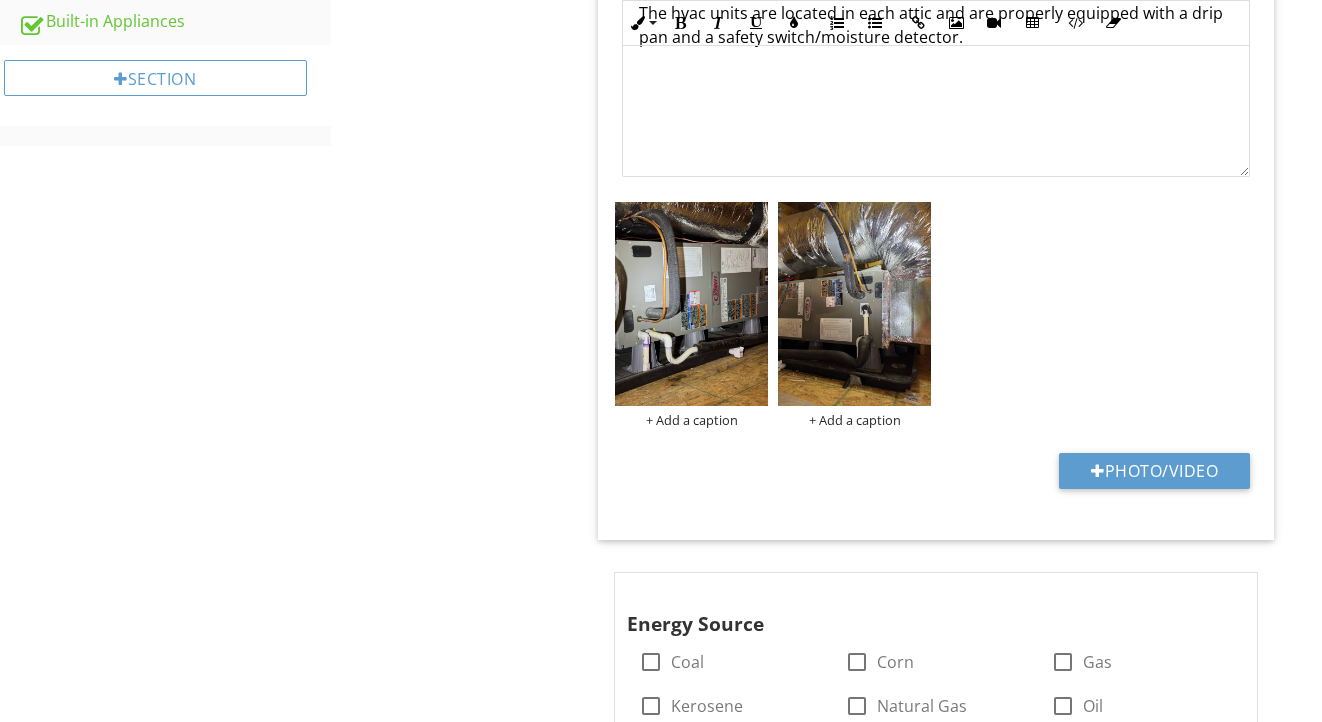 scroll, scrollTop: 1039, scrollLeft: 0, axis: vertical 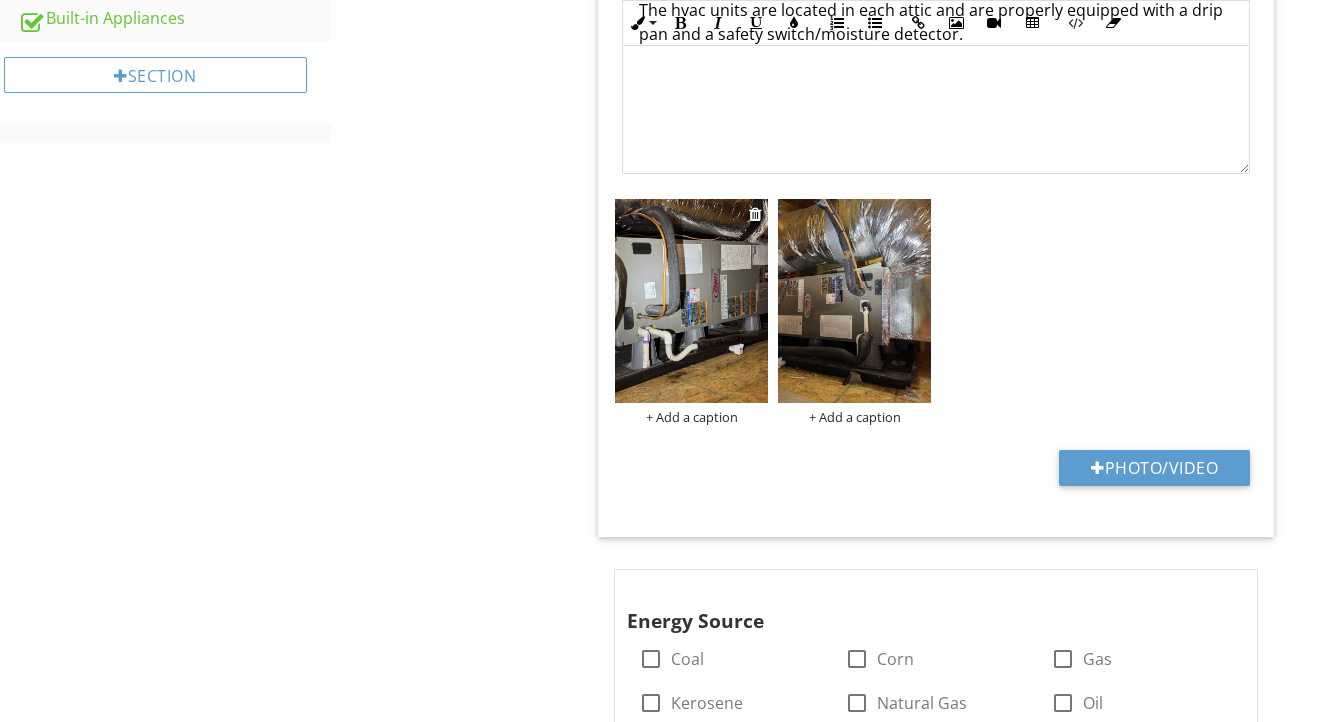 click on "+ Add a caption" at bounding box center (691, 417) 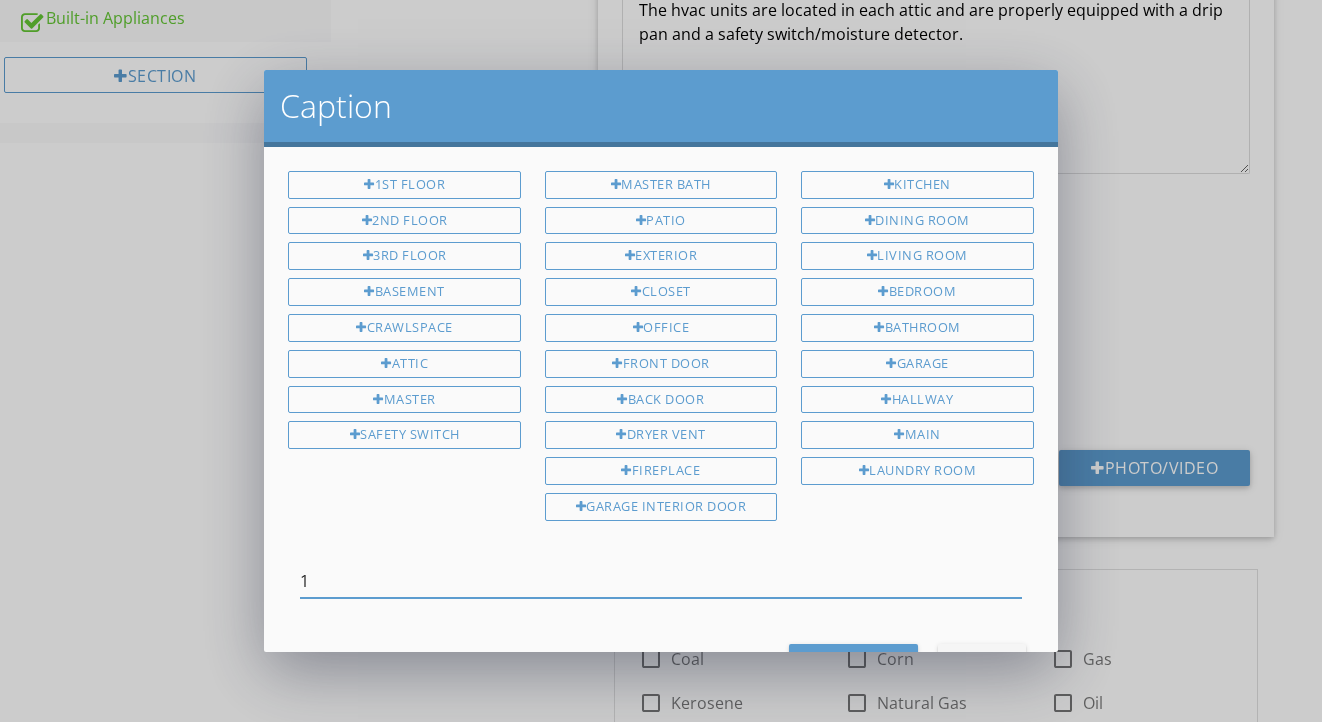 type on "1" 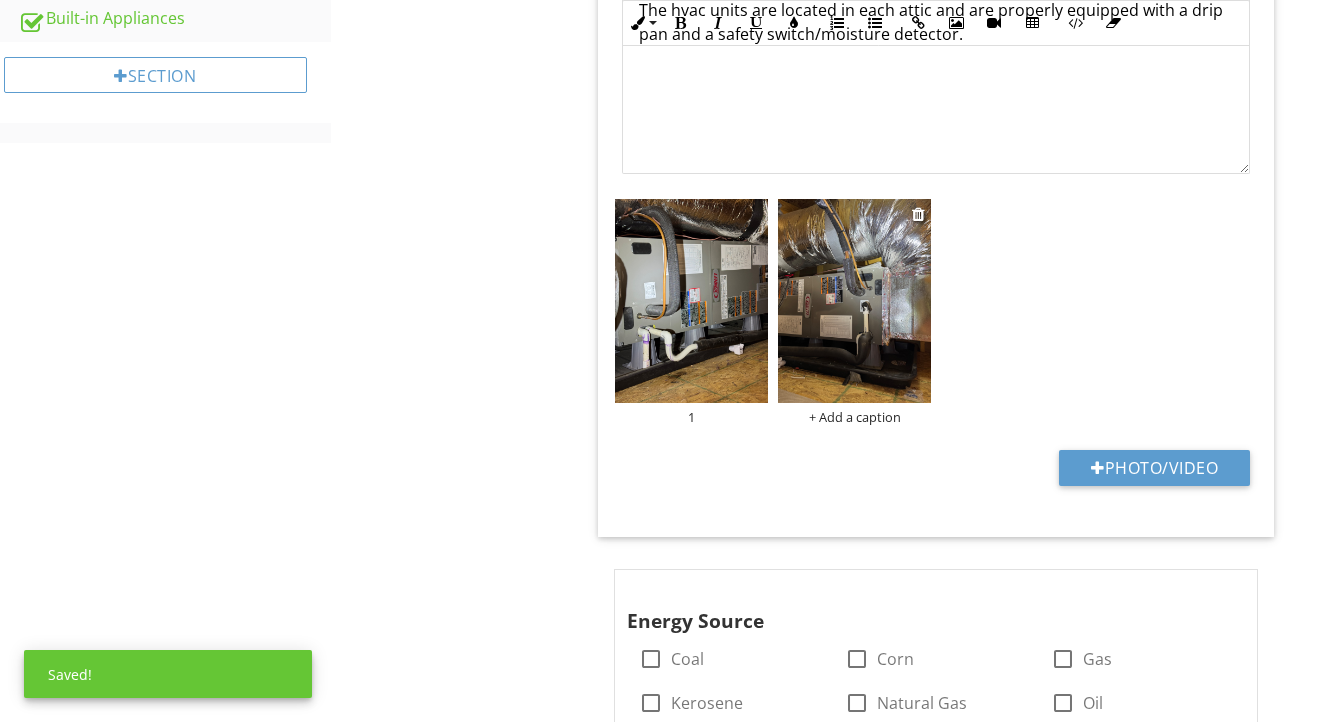 click on "+ Add a caption" at bounding box center [854, 417] 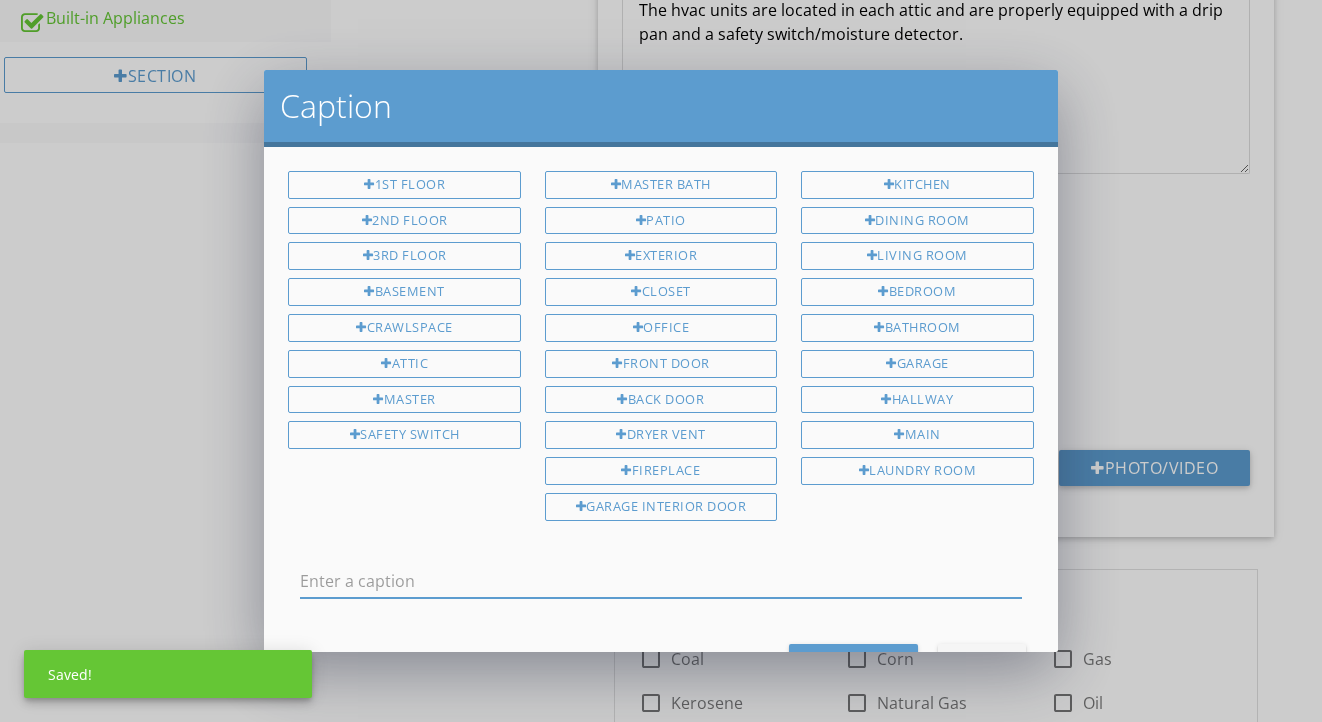 scroll, scrollTop: 0, scrollLeft: 0, axis: both 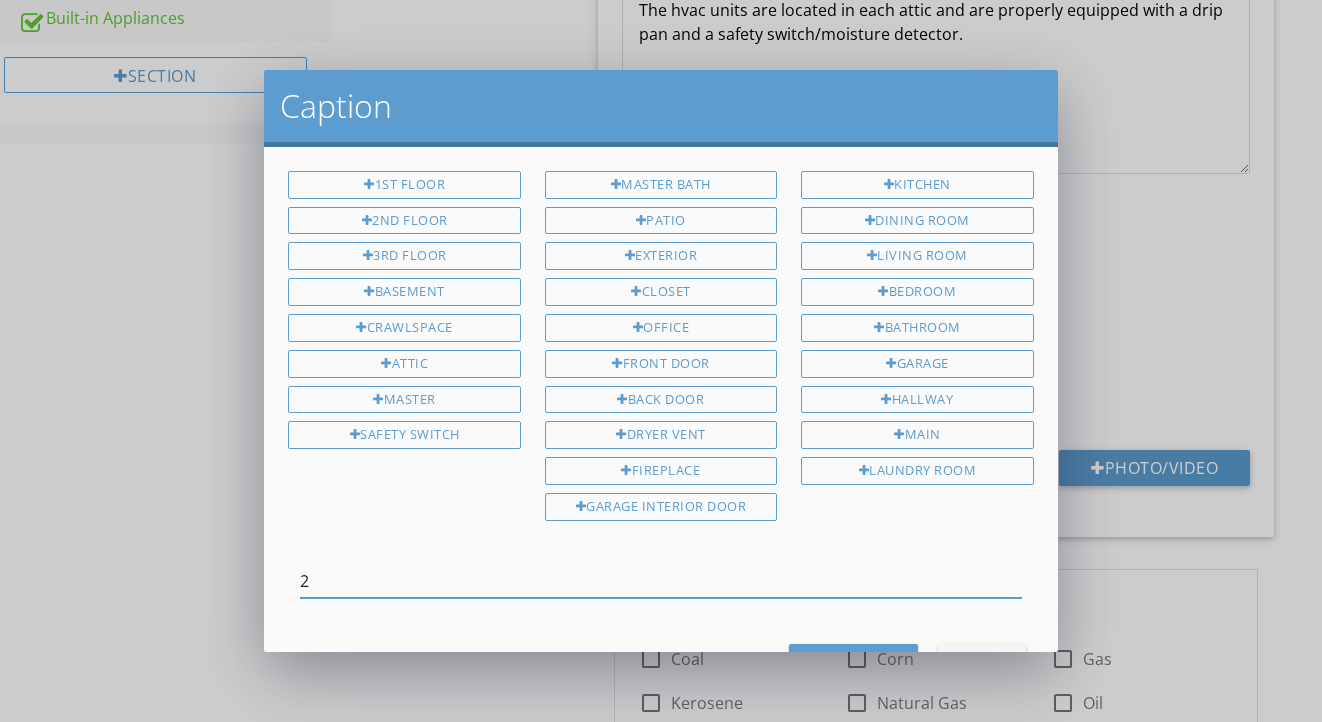 type on "2" 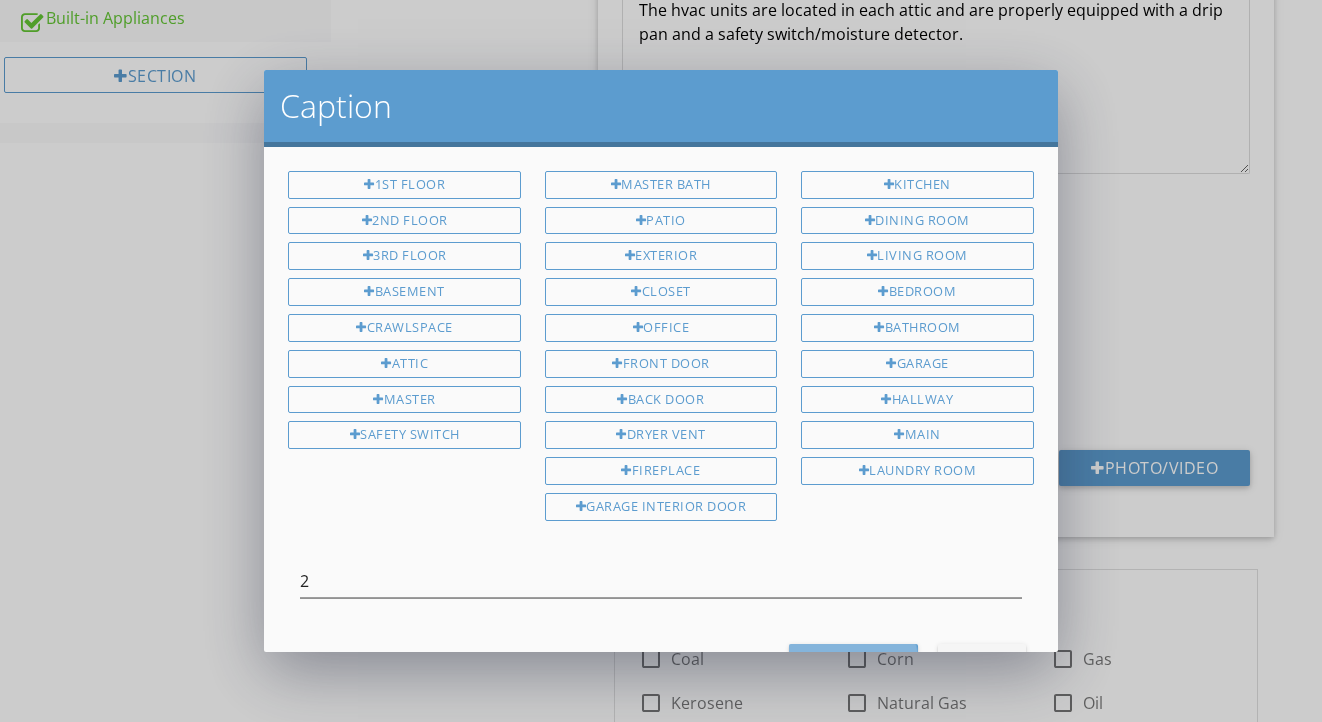 click on "Save Caption" at bounding box center [853, 661] 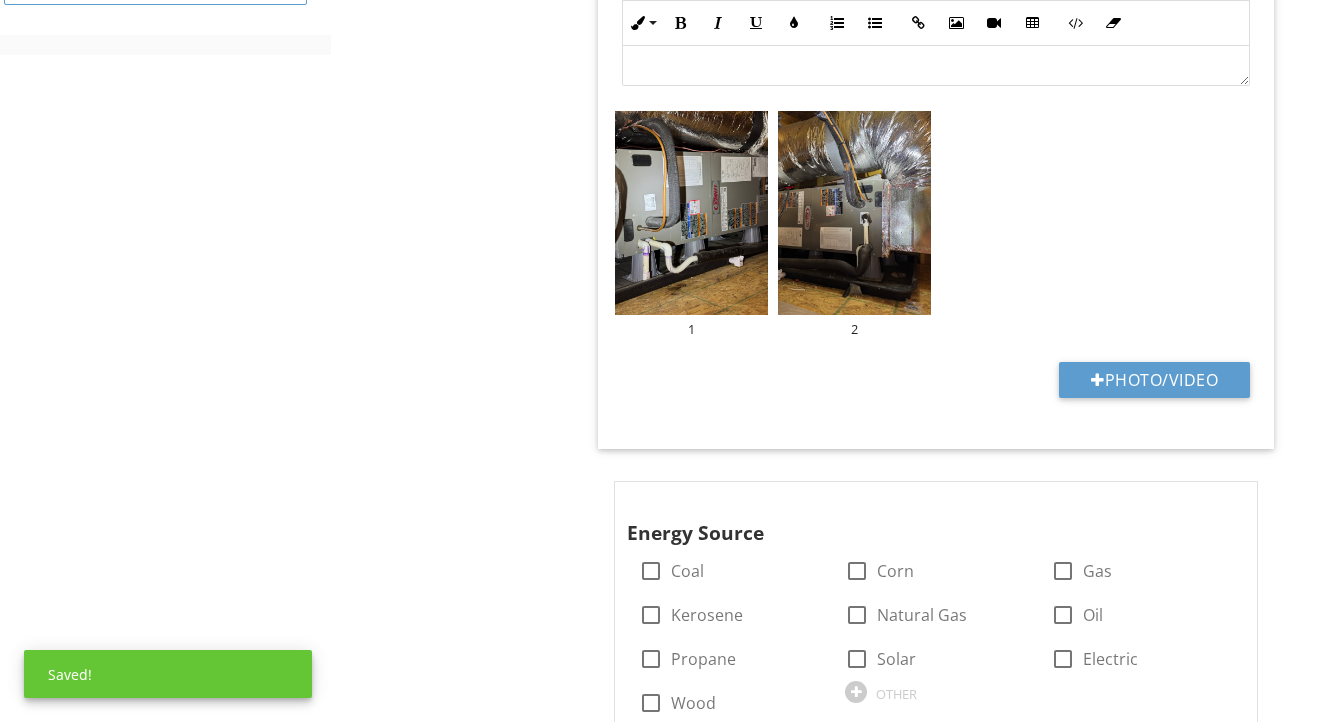 scroll, scrollTop: 1167, scrollLeft: 0, axis: vertical 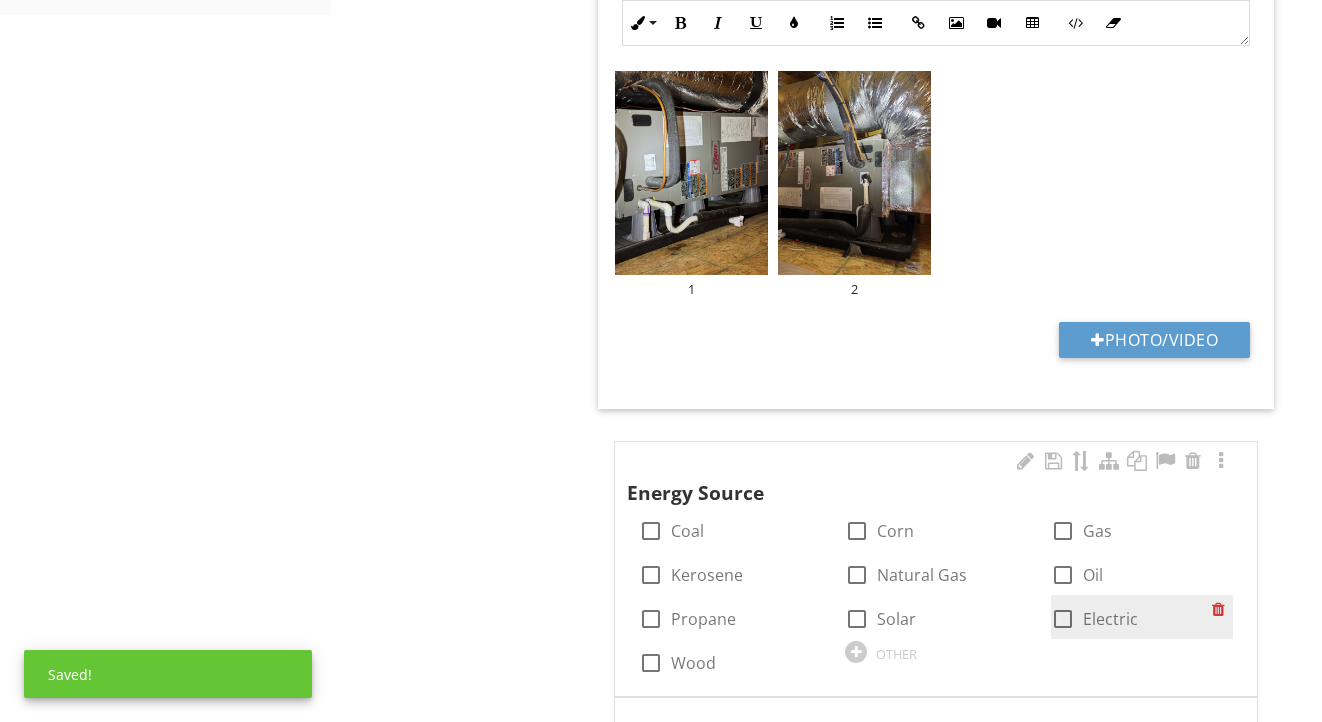 click at bounding box center (1063, 619) 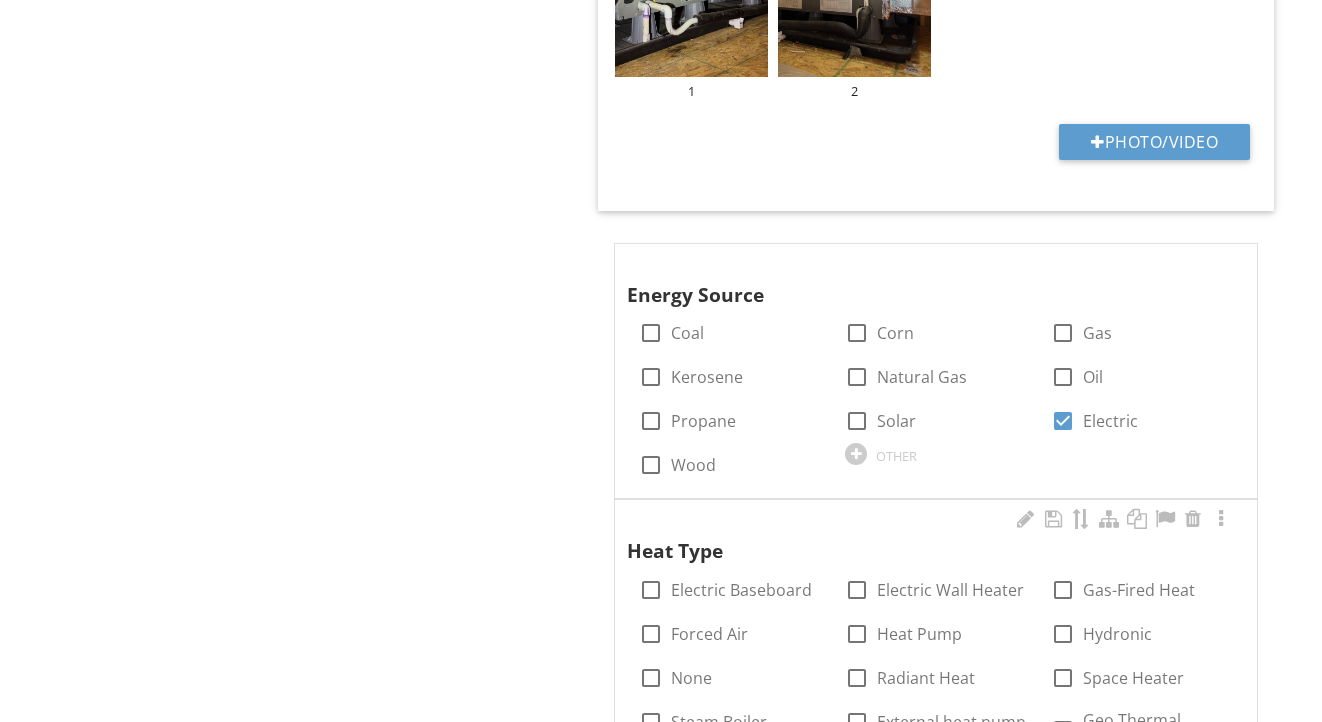 scroll, scrollTop: 1451, scrollLeft: 0, axis: vertical 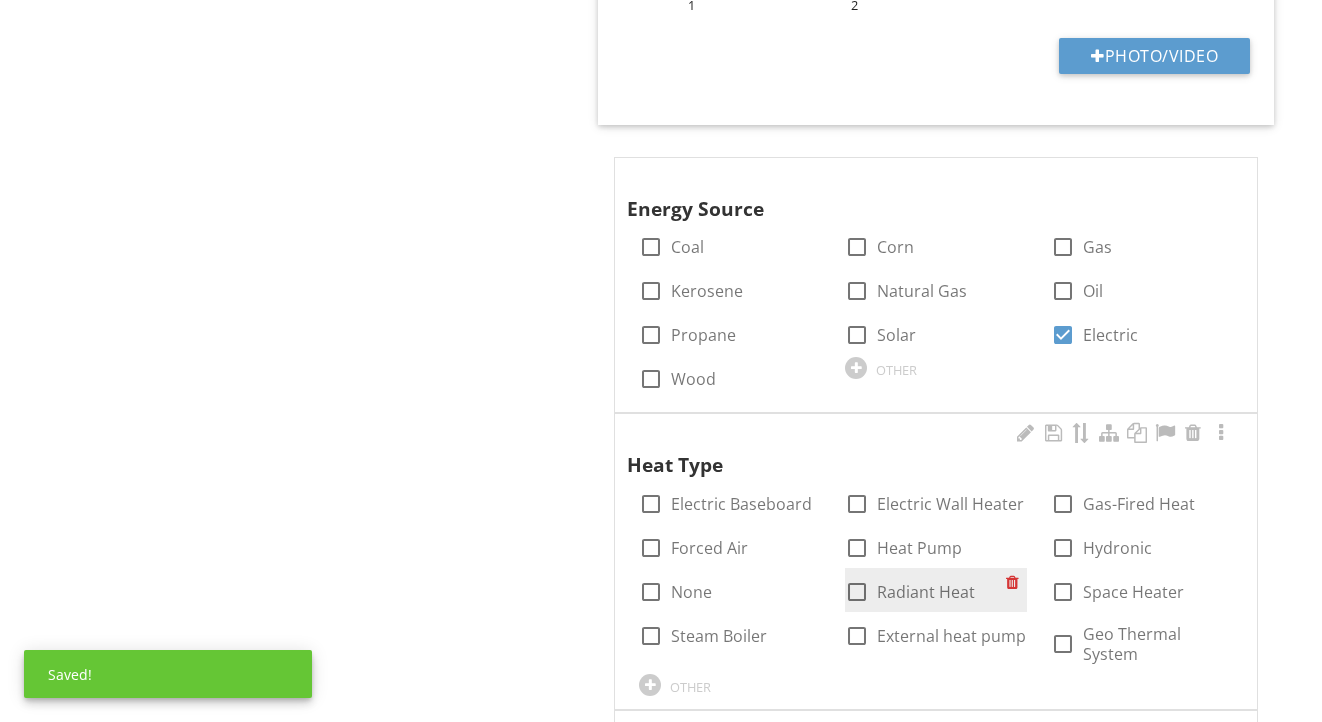click on "check_box_outline_blank Radiant Heat" at bounding box center (936, 590) 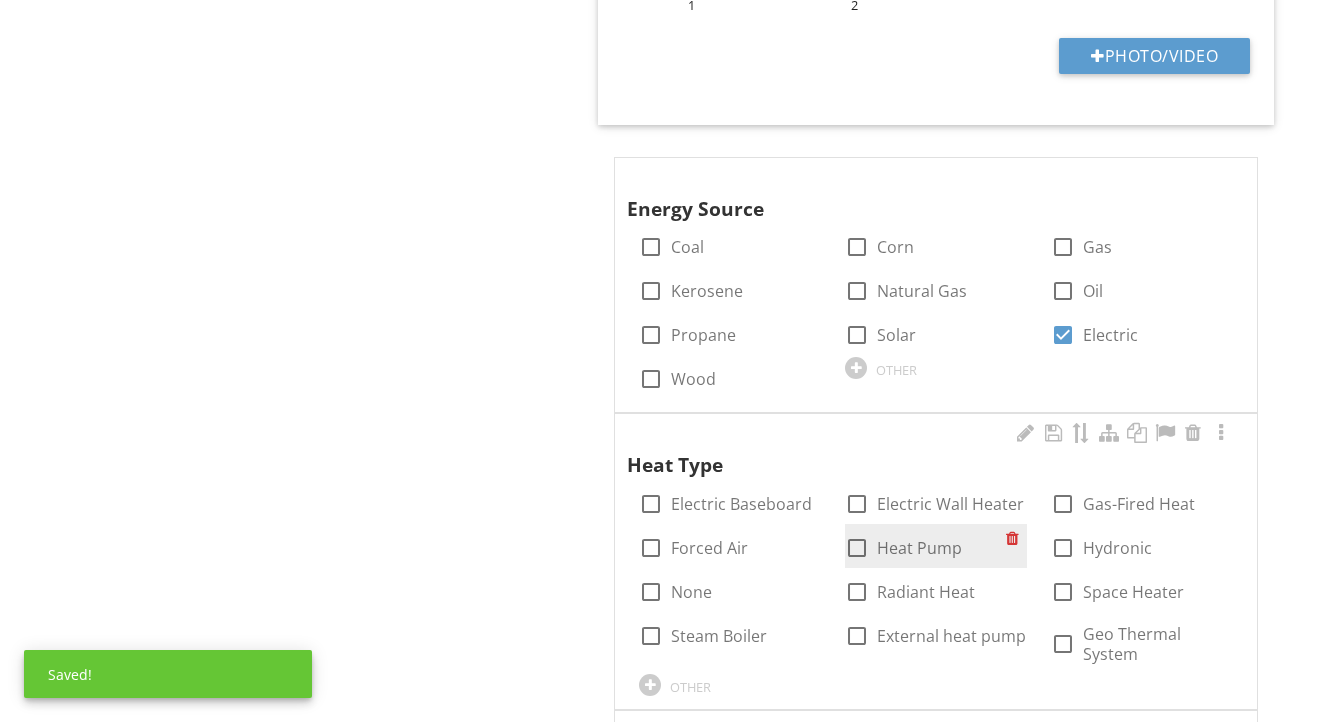 click on "Heat Pump" at bounding box center [919, 548] 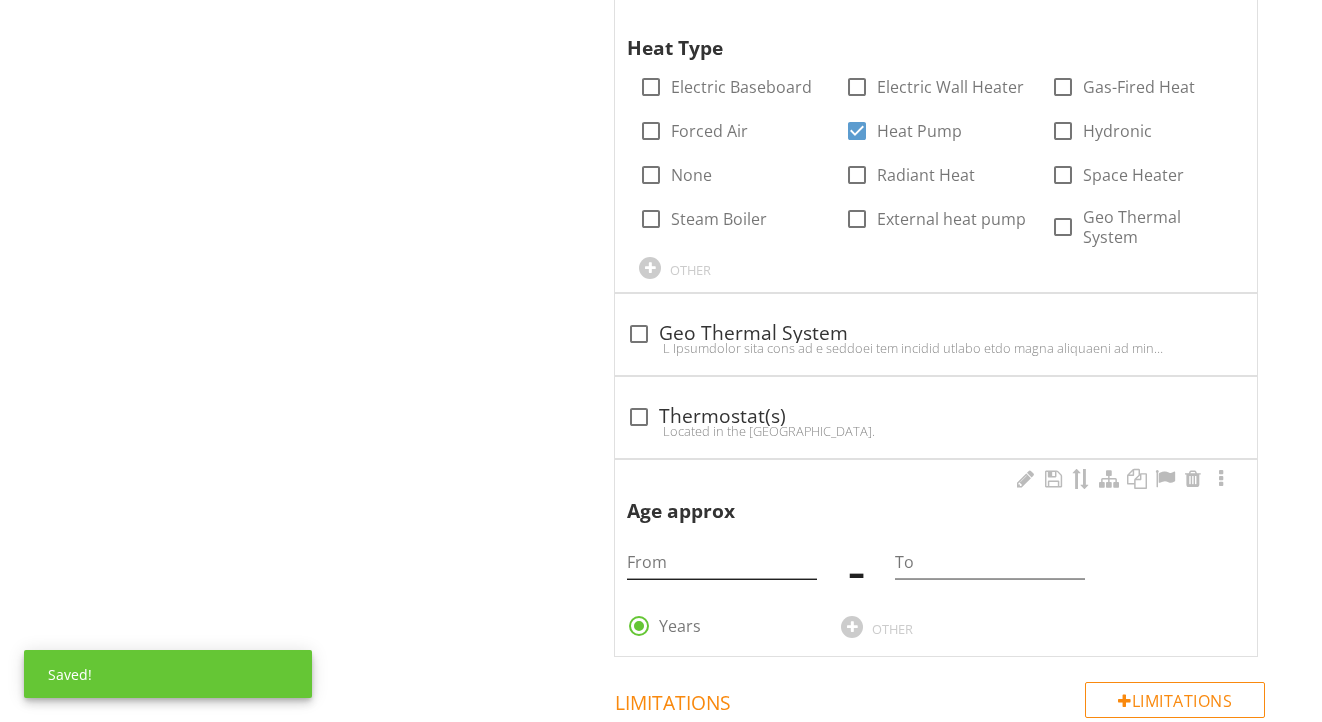 scroll, scrollTop: 1951, scrollLeft: 0, axis: vertical 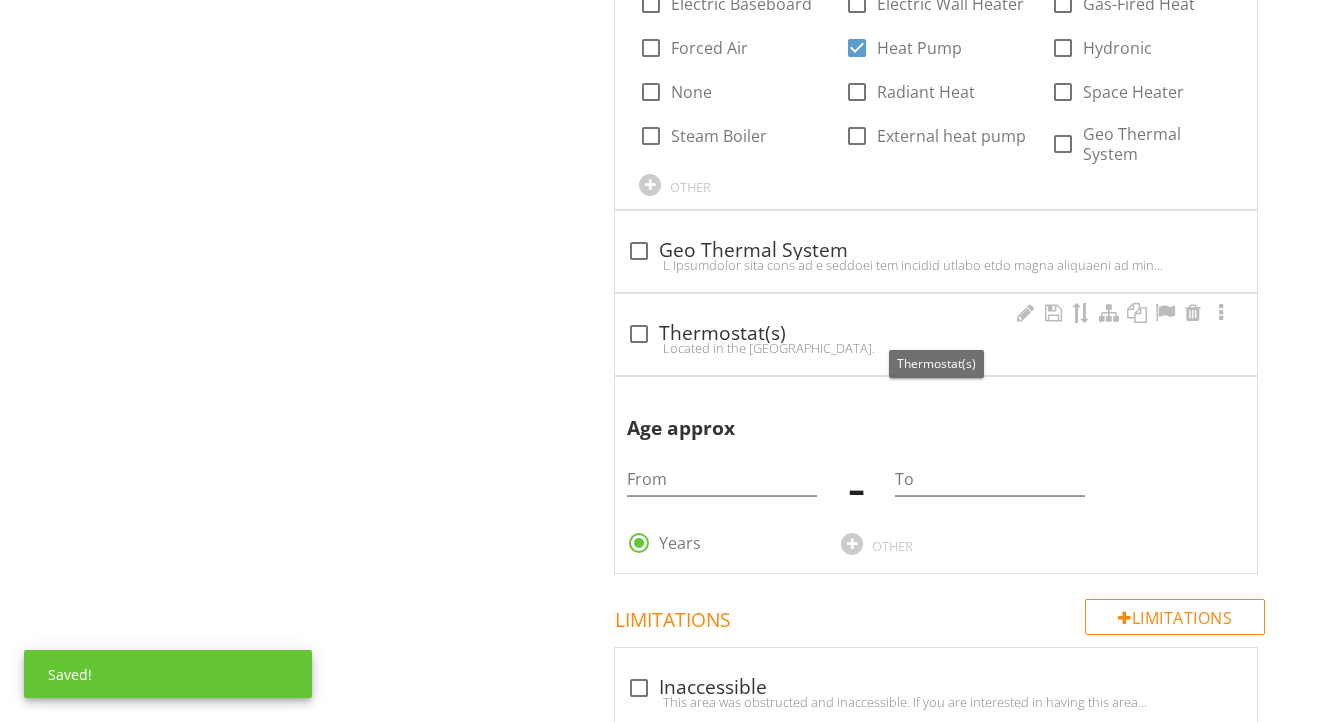click on "check_box_outline_blank
Thermostat(s)" at bounding box center (936, 334) 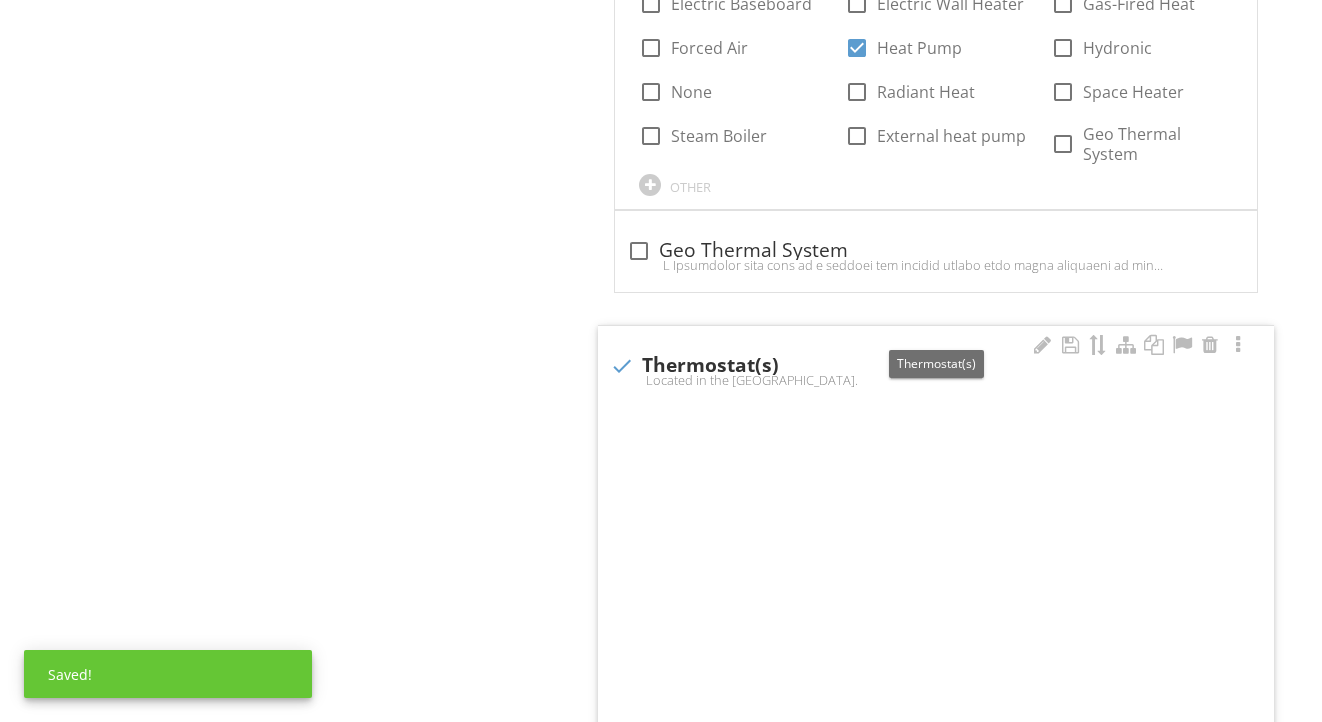 checkbox on "true" 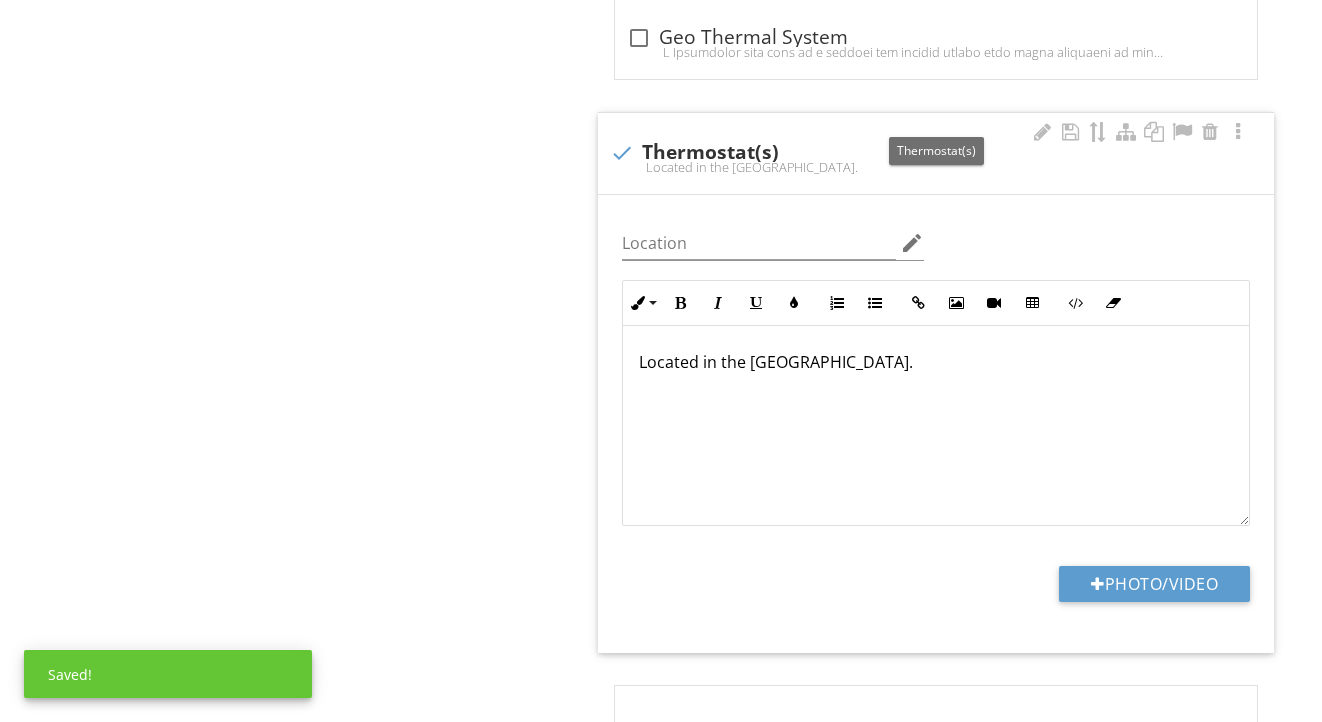scroll, scrollTop: 2196, scrollLeft: 0, axis: vertical 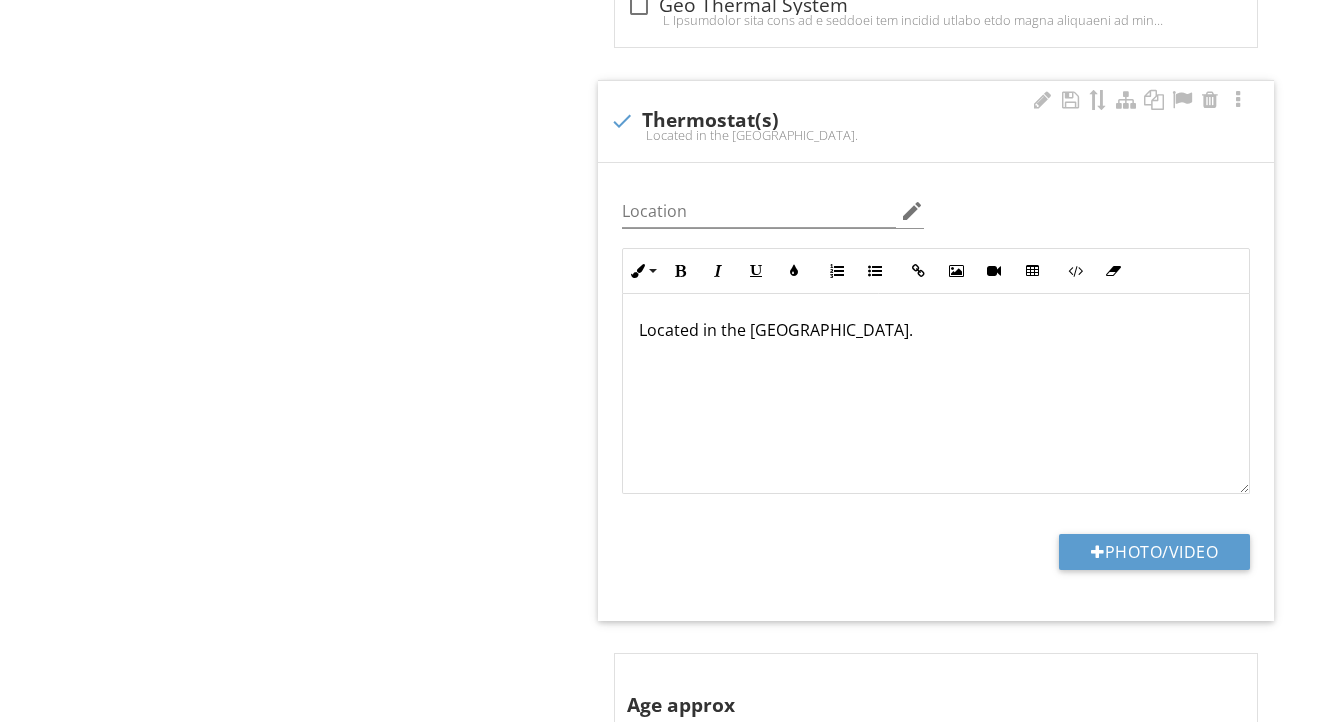 click on "Located in the Hallway." at bounding box center (936, 330) 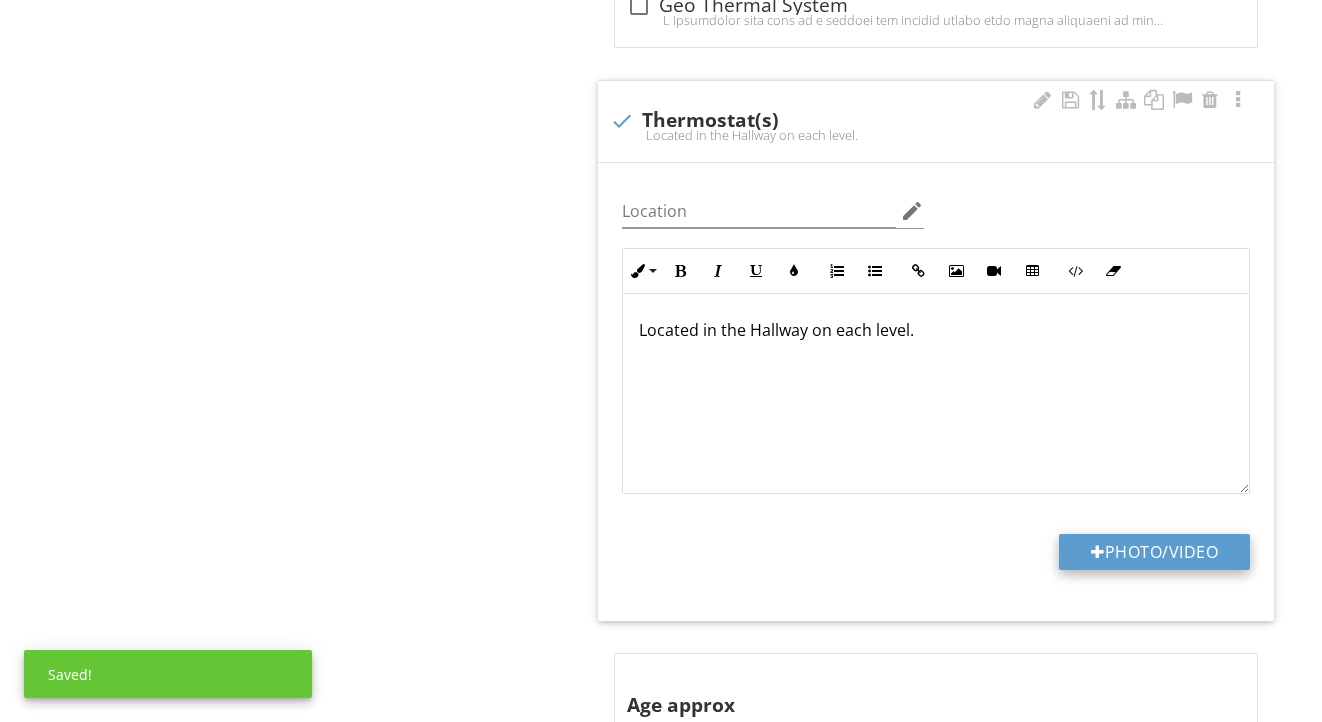 click on "Photo/Video" at bounding box center (1154, 552) 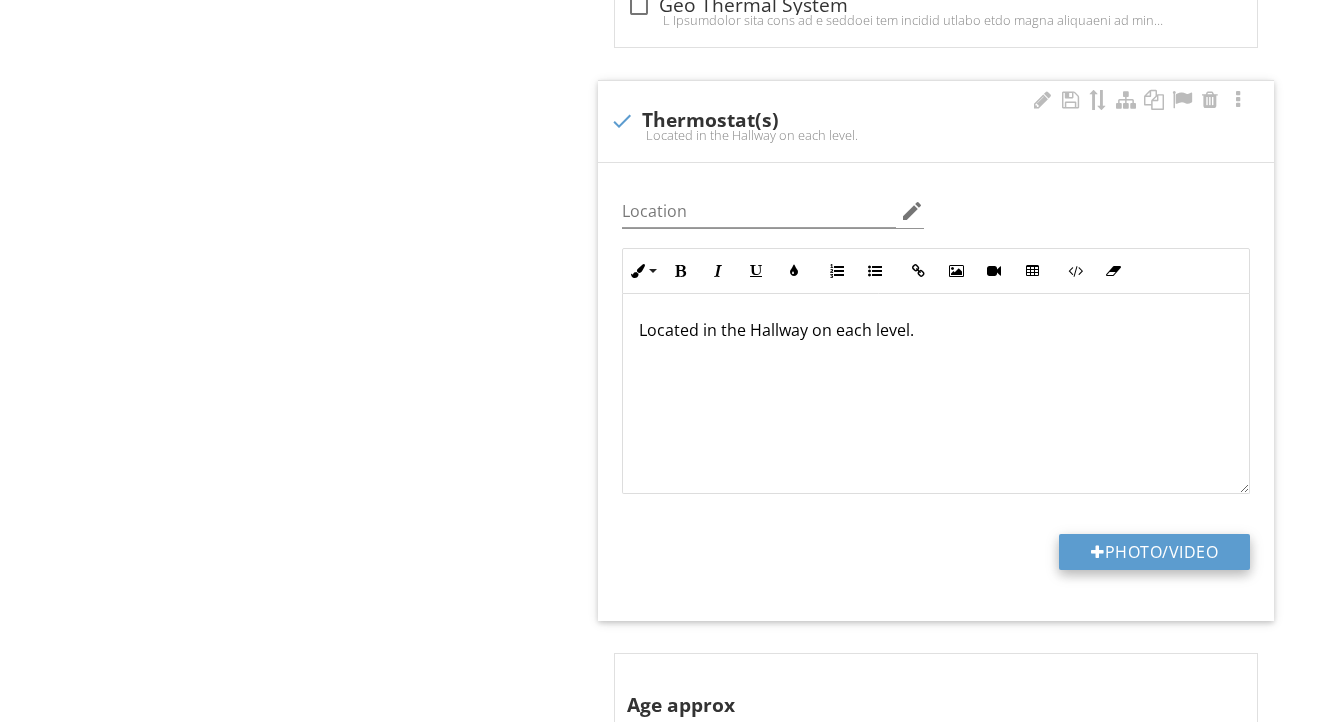 type on "C:\fakepath\IMG_9056.jpeg" 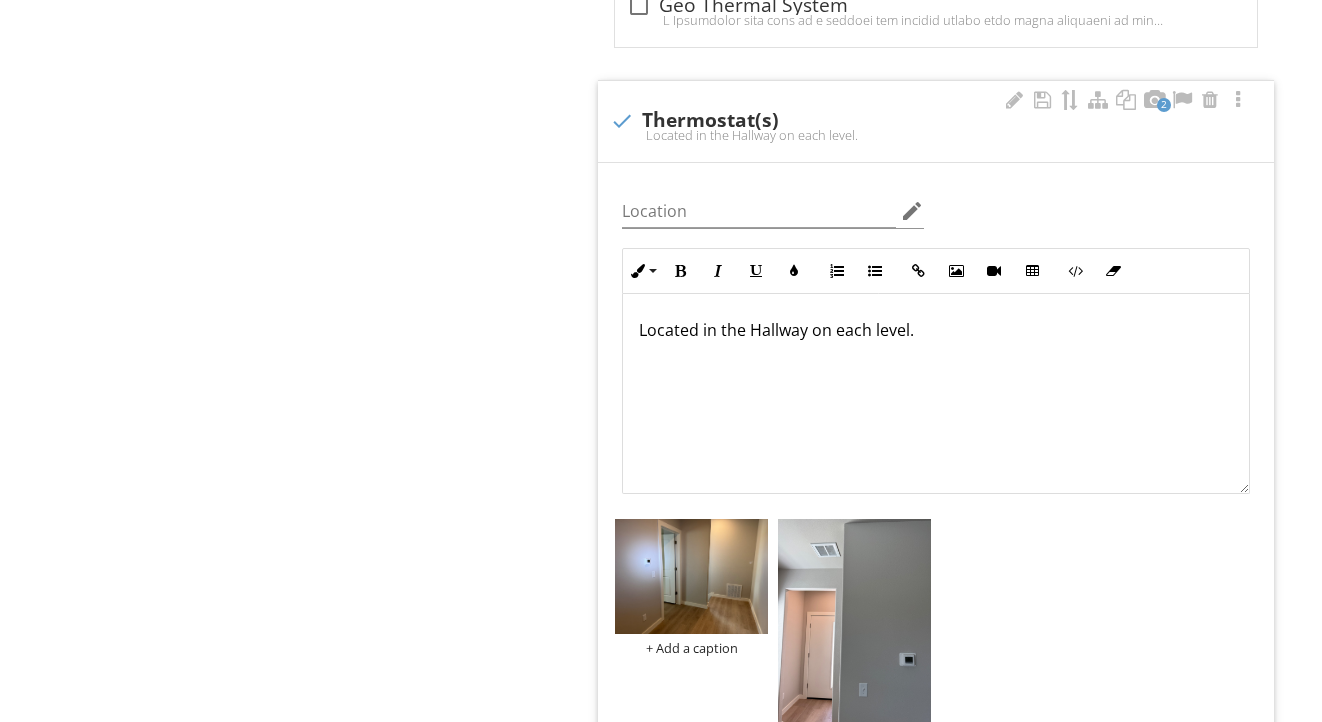 click on "Located in the Hallway on each level." at bounding box center [936, 330] 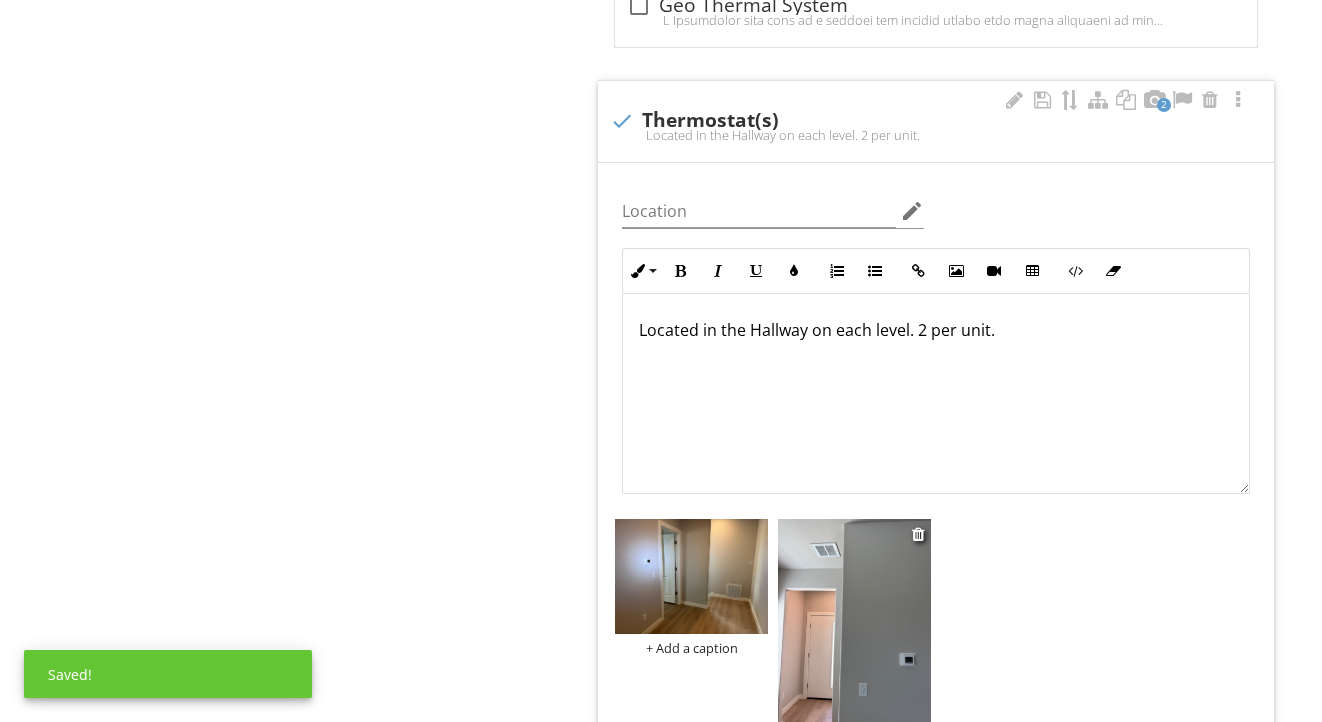 click at bounding box center [854, 621] 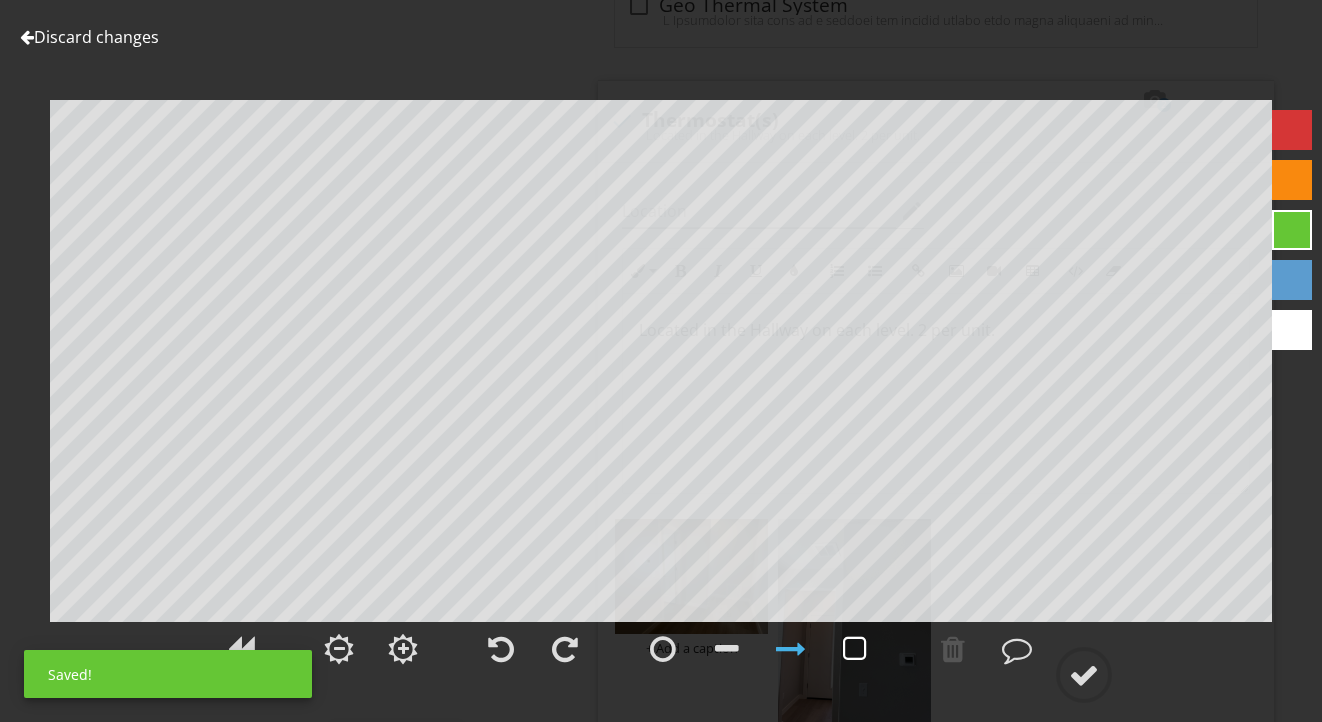 click at bounding box center (855, 649) 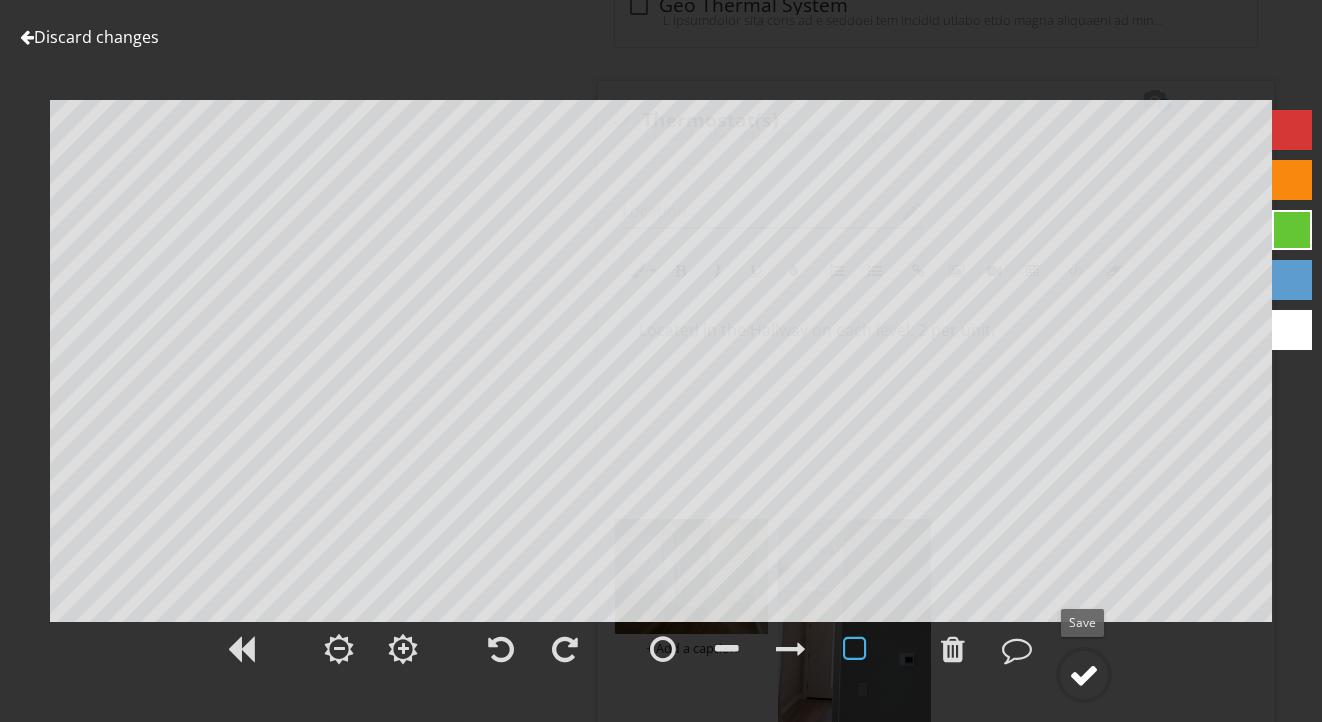 click at bounding box center (1084, 675) 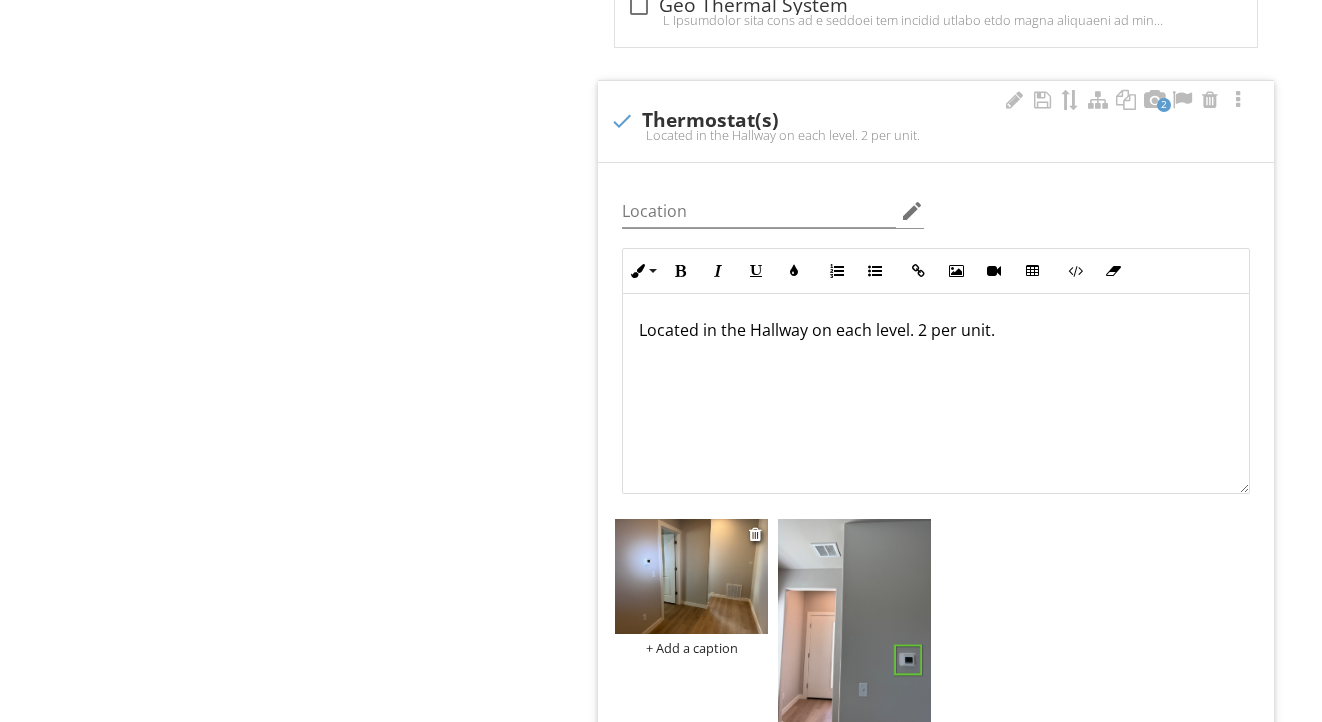 click at bounding box center [691, 576] 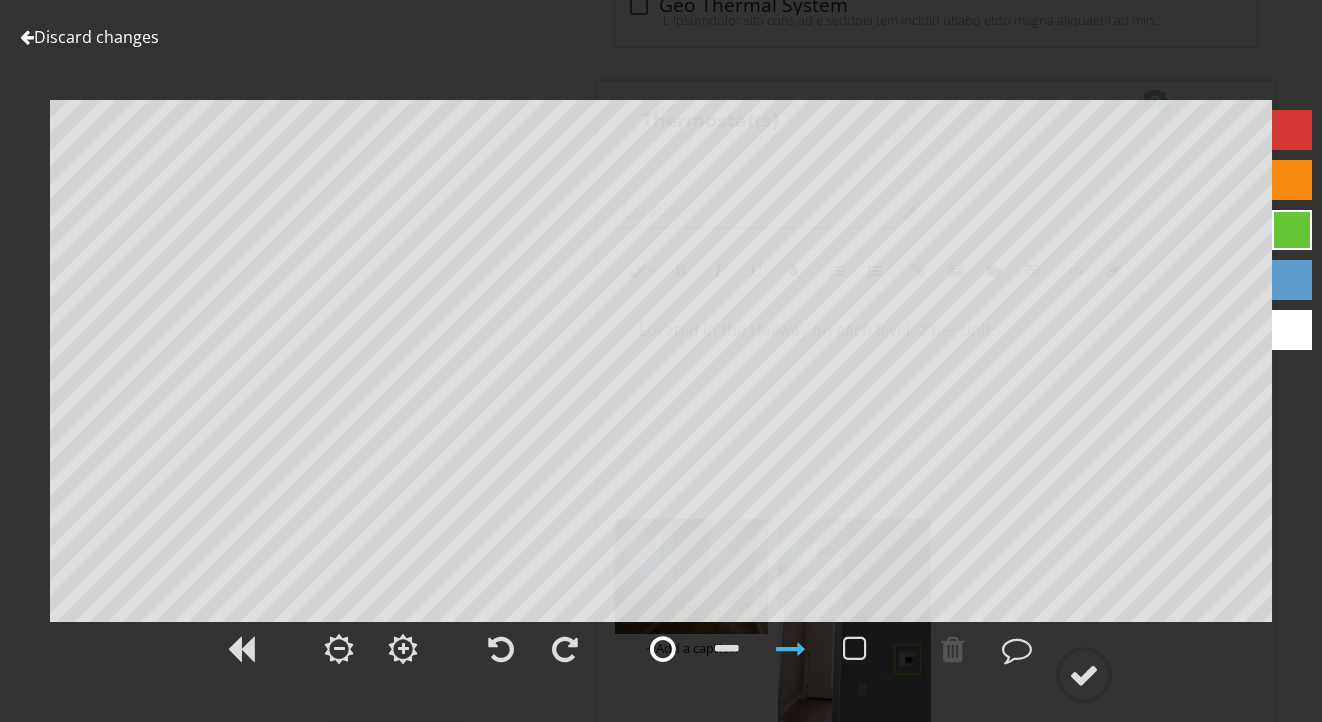 click at bounding box center [663, 649] 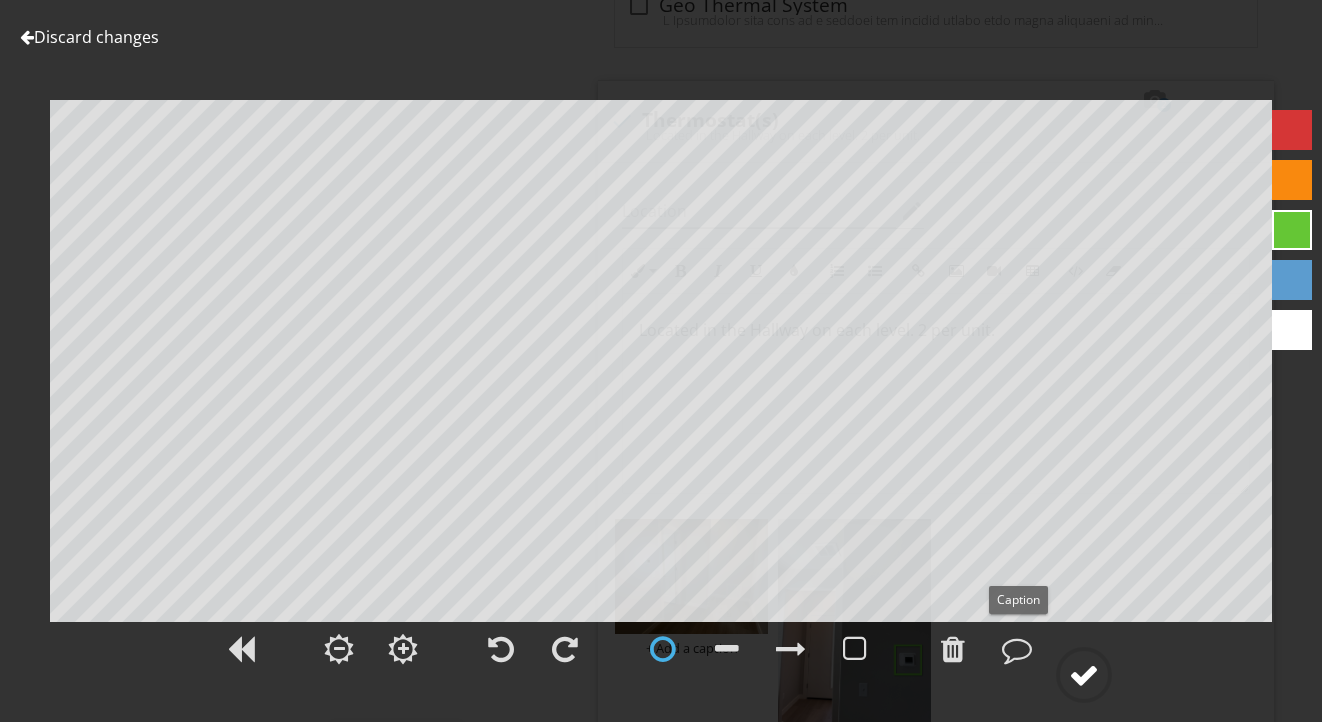 click at bounding box center (1084, 675) 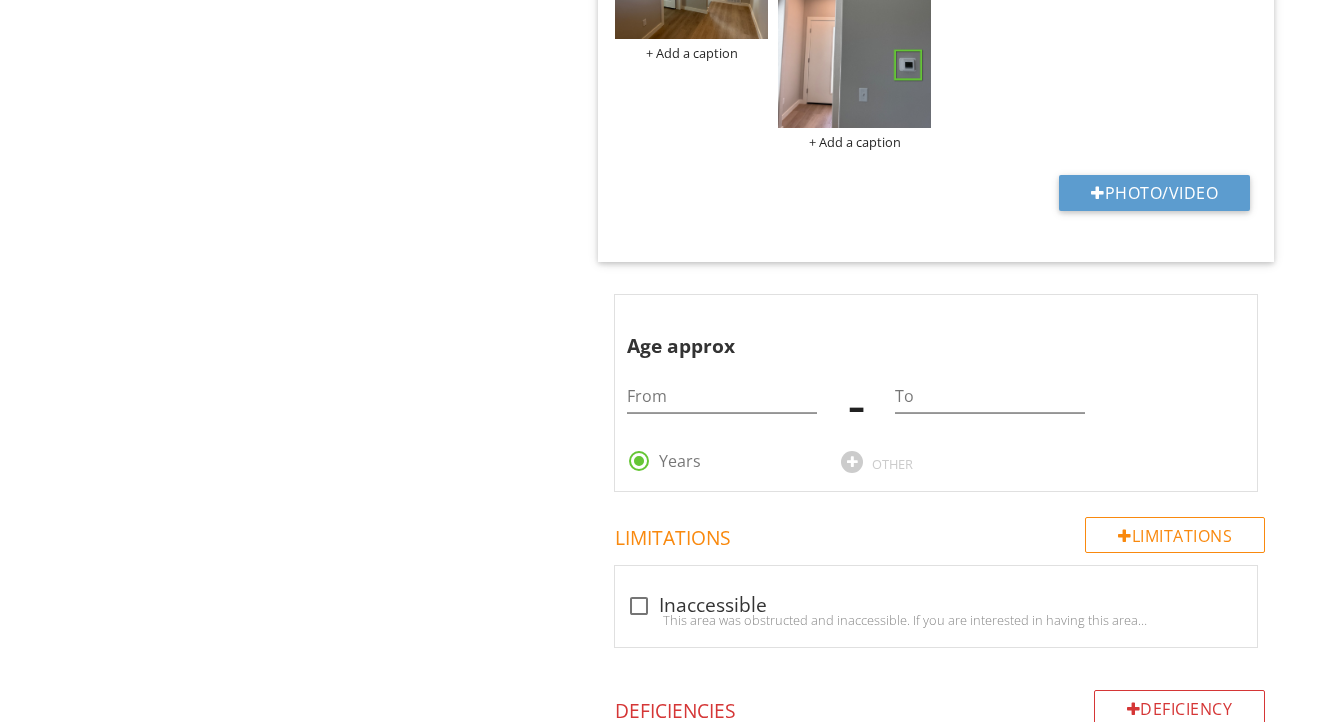 scroll, scrollTop: 2802, scrollLeft: 0, axis: vertical 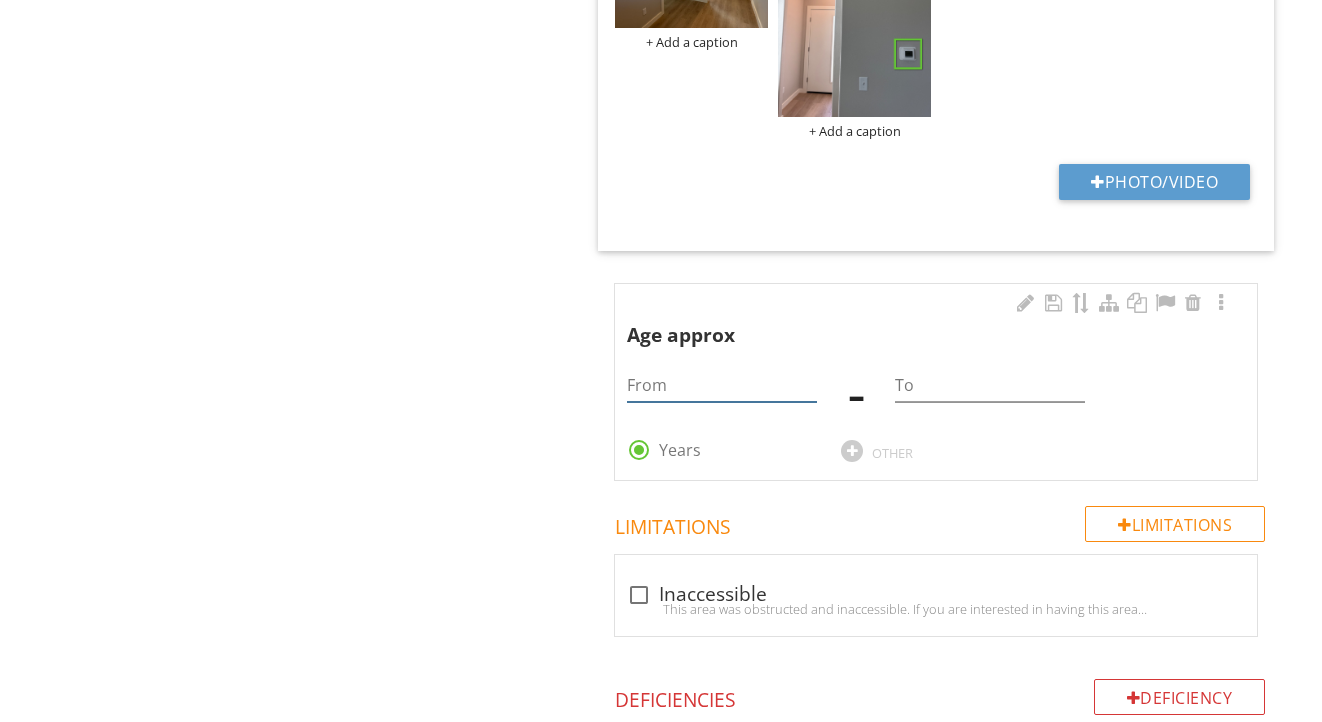 click at bounding box center (722, 385) 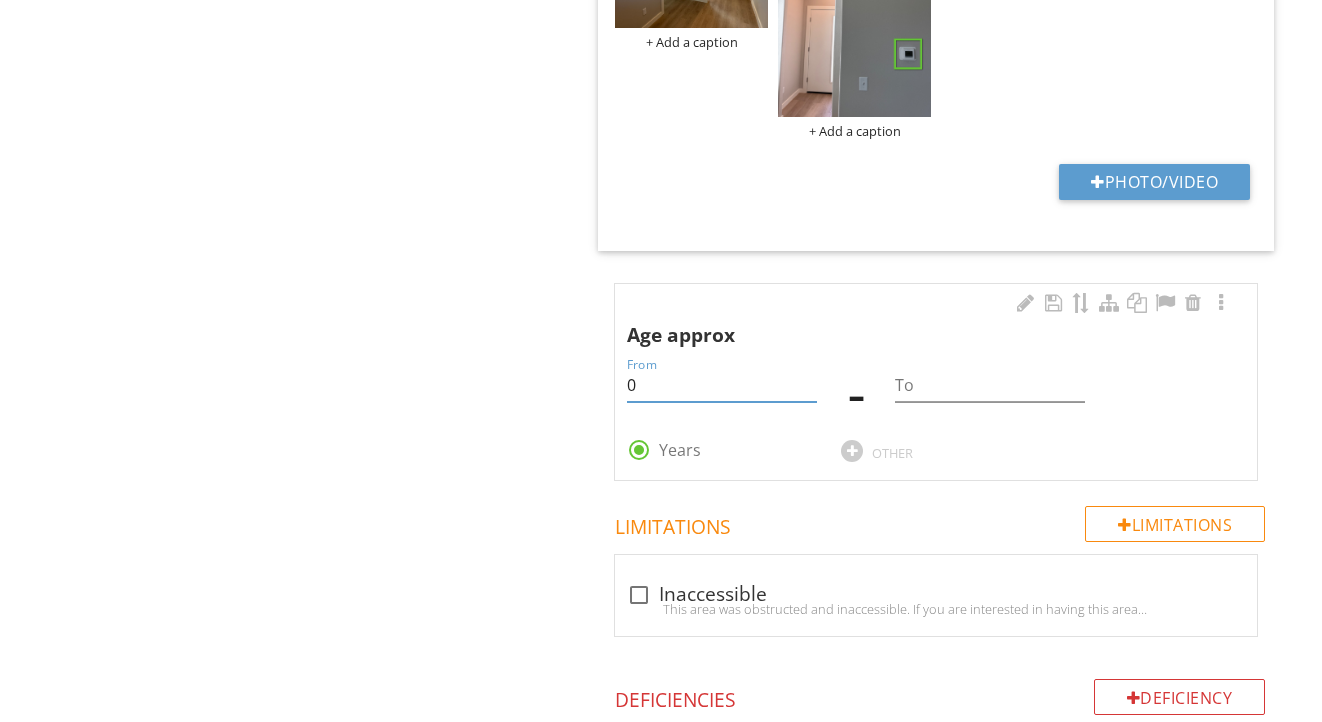 type on "0" 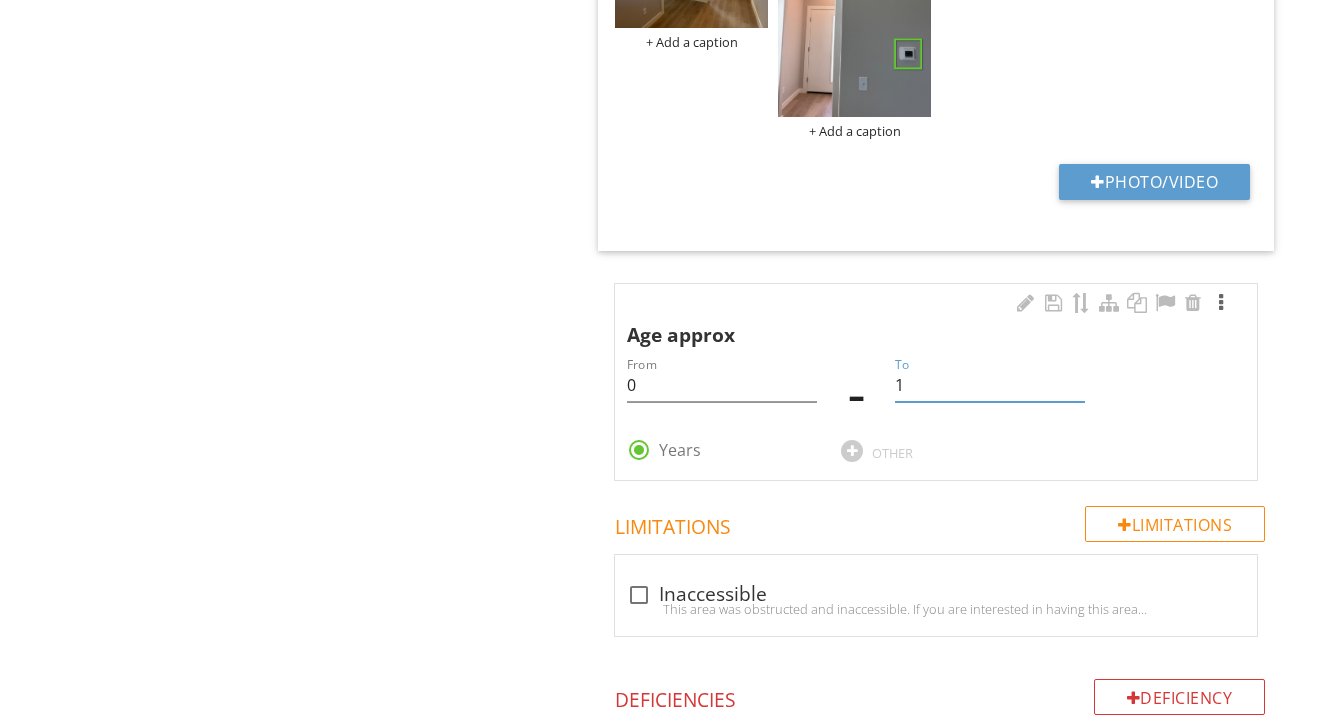 type on "1" 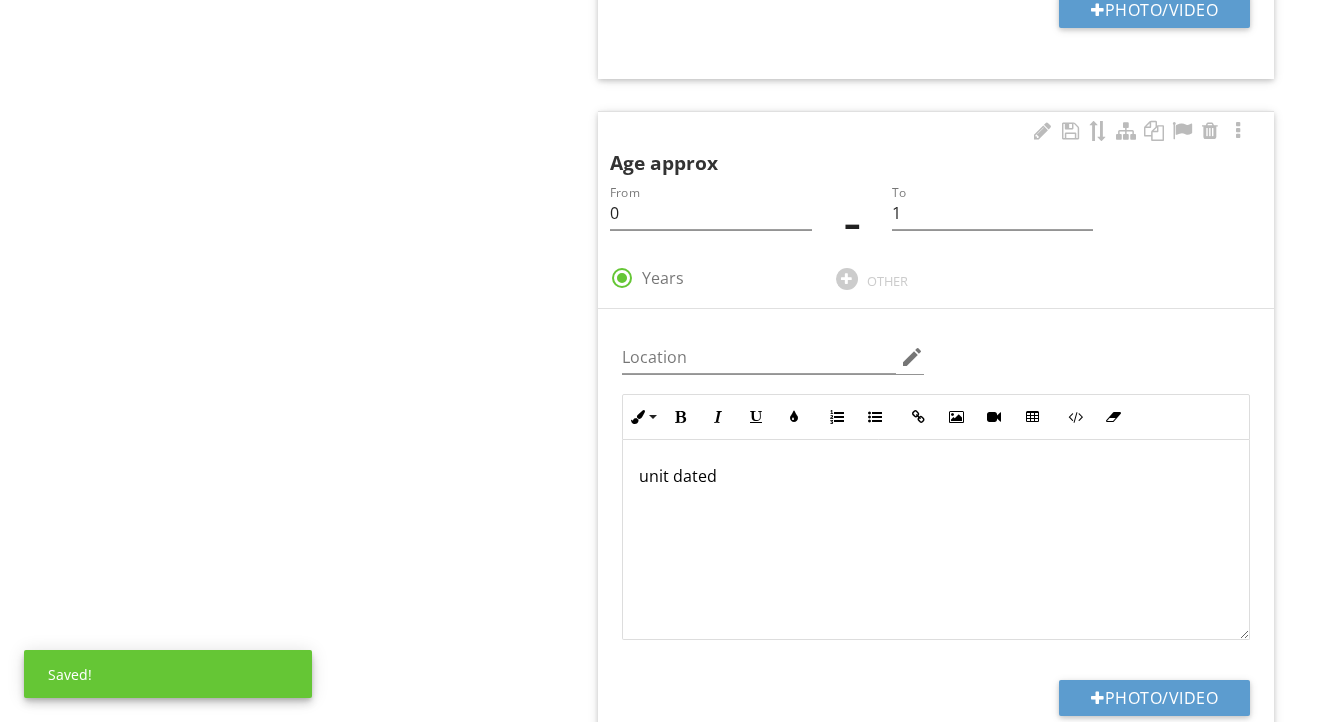 scroll, scrollTop: 3000, scrollLeft: 0, axis: vertical 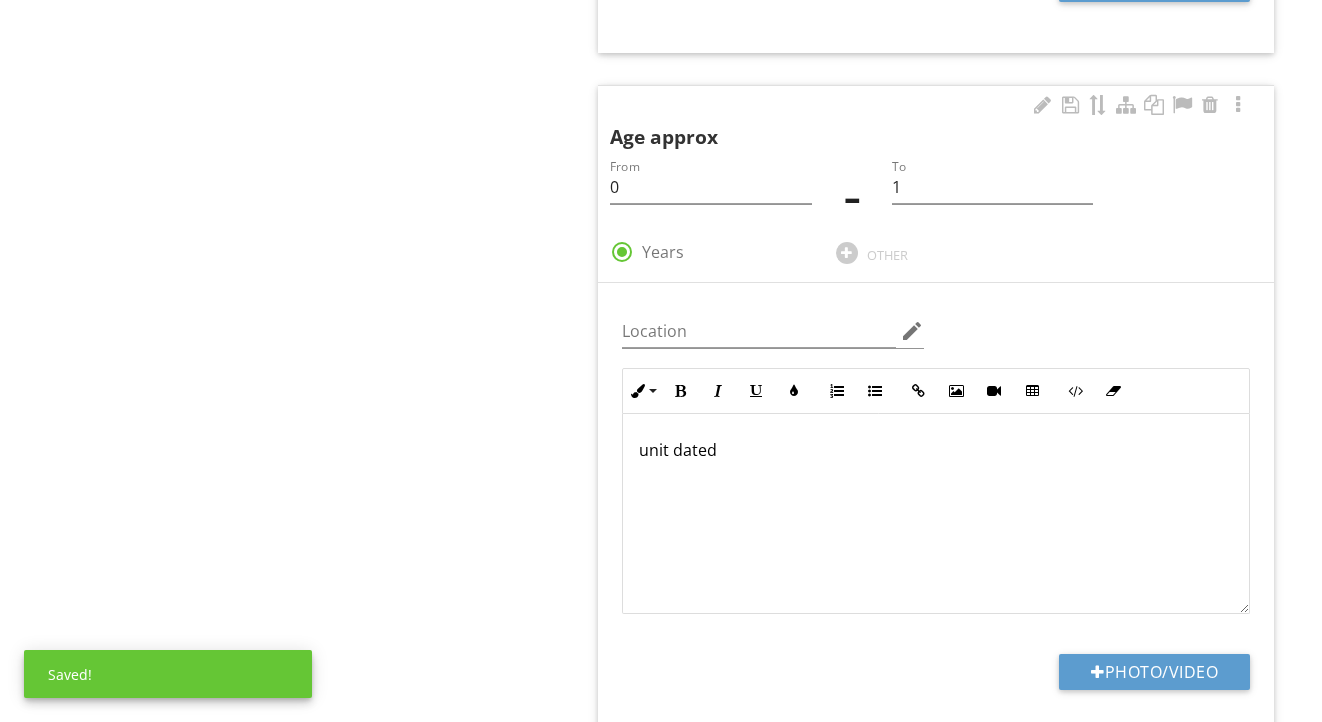 click on "unit dated" at bounding box center (936, 450) 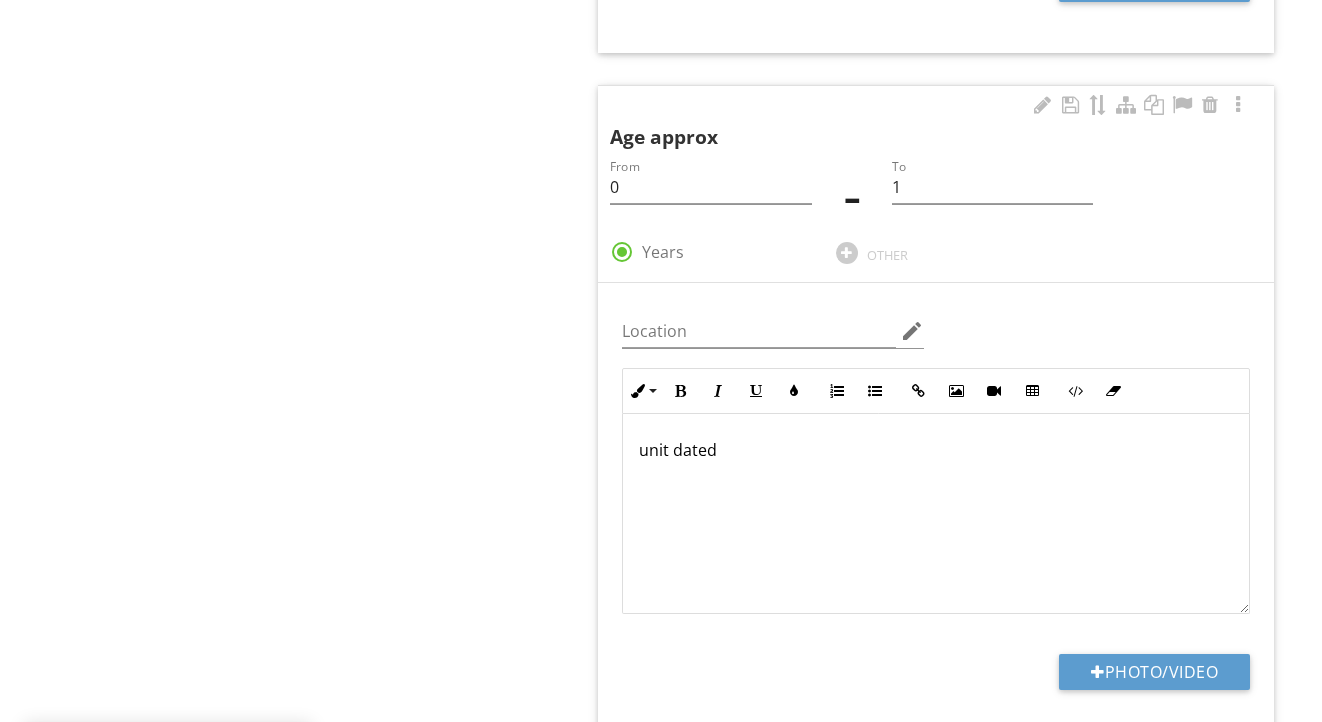 type 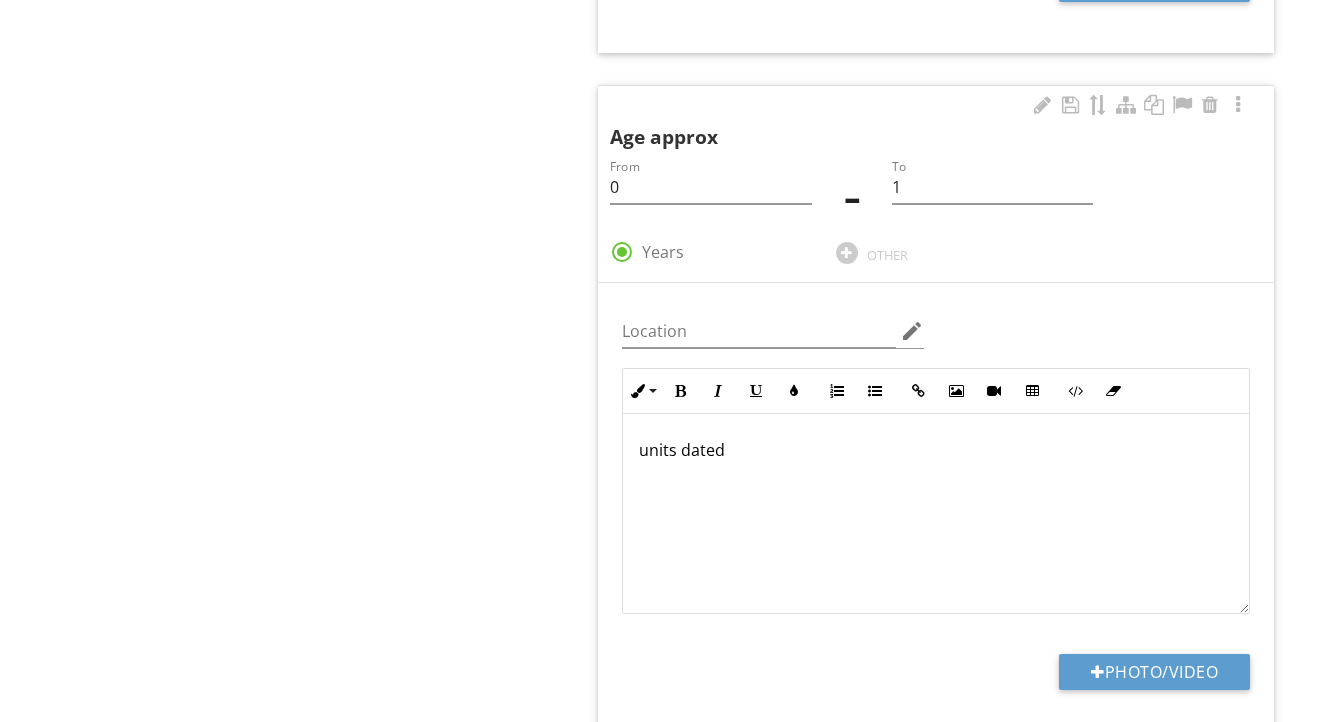 click on "units dated" at bounding box center (936, 450) 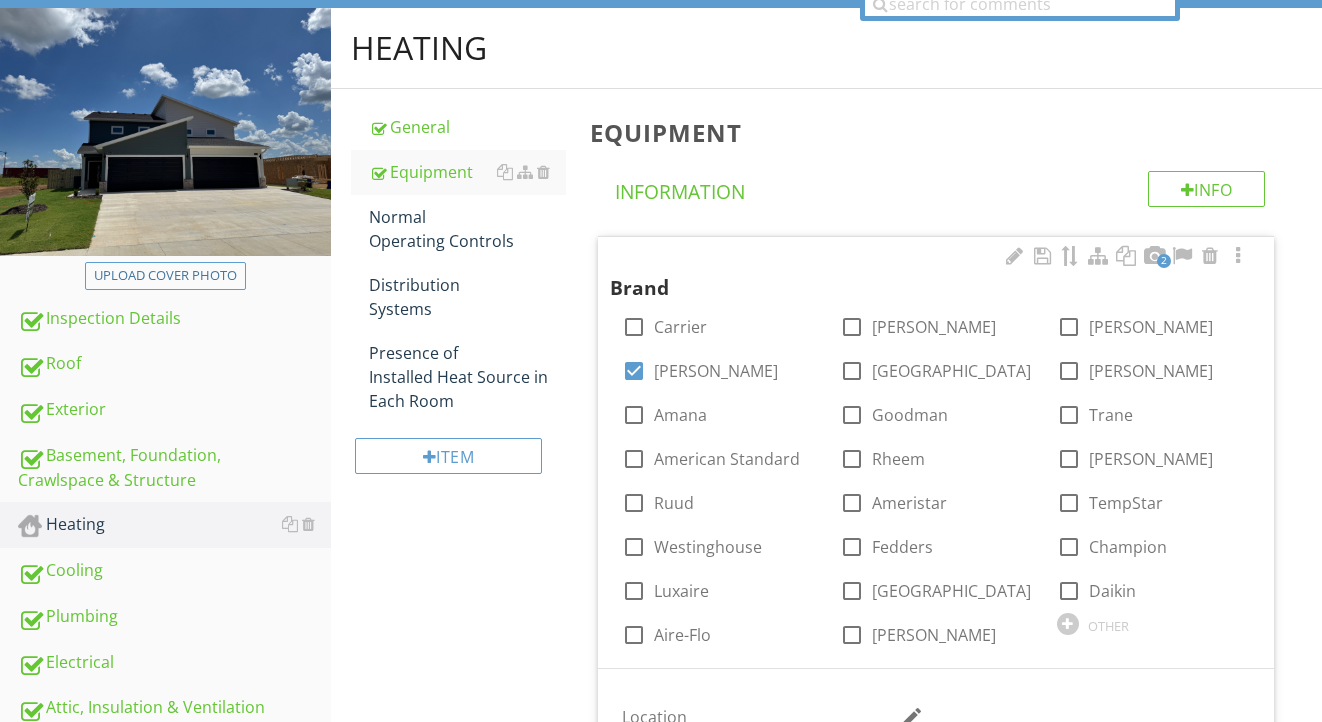 scroll, scrollTop: 156, scrollLeft: 0, axis: vertical 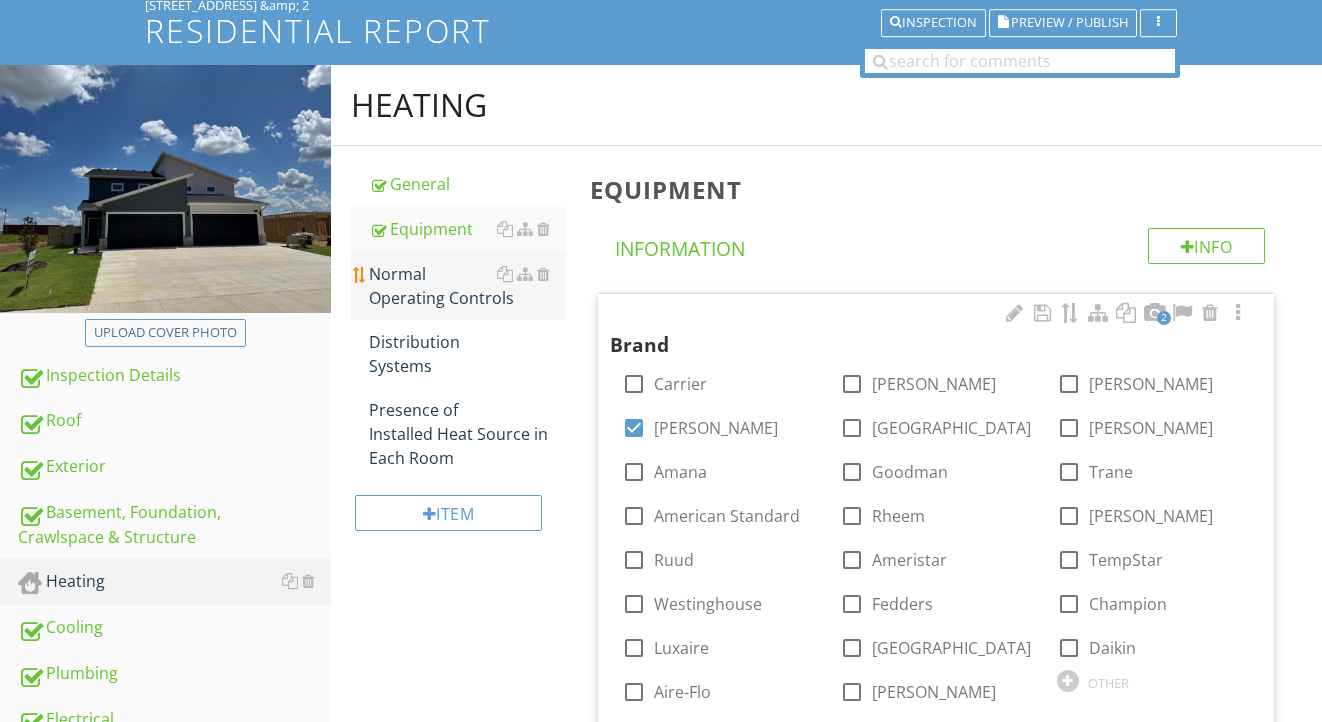 click on "Normal Operating Controls" at bounding box center [468, 286] 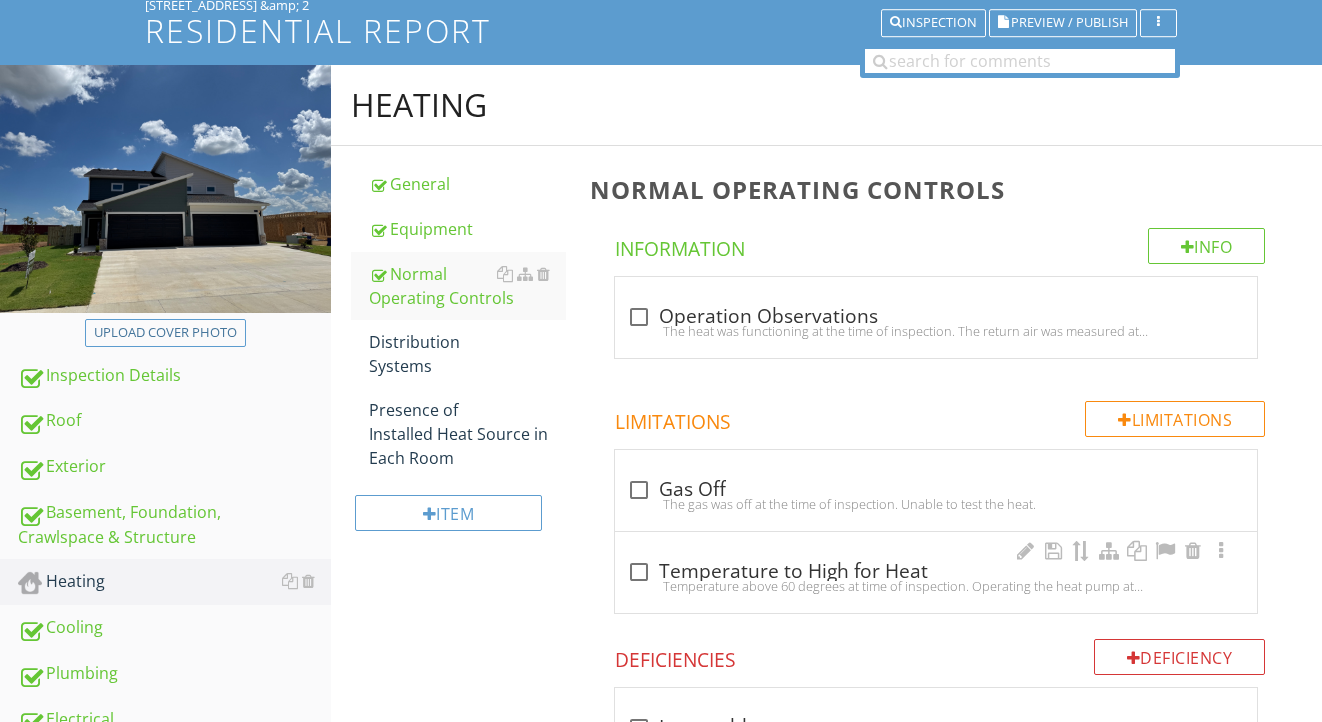 click on "check_box_outline_blank
Temperature to High for Heat" at bounding box center (936, 572) 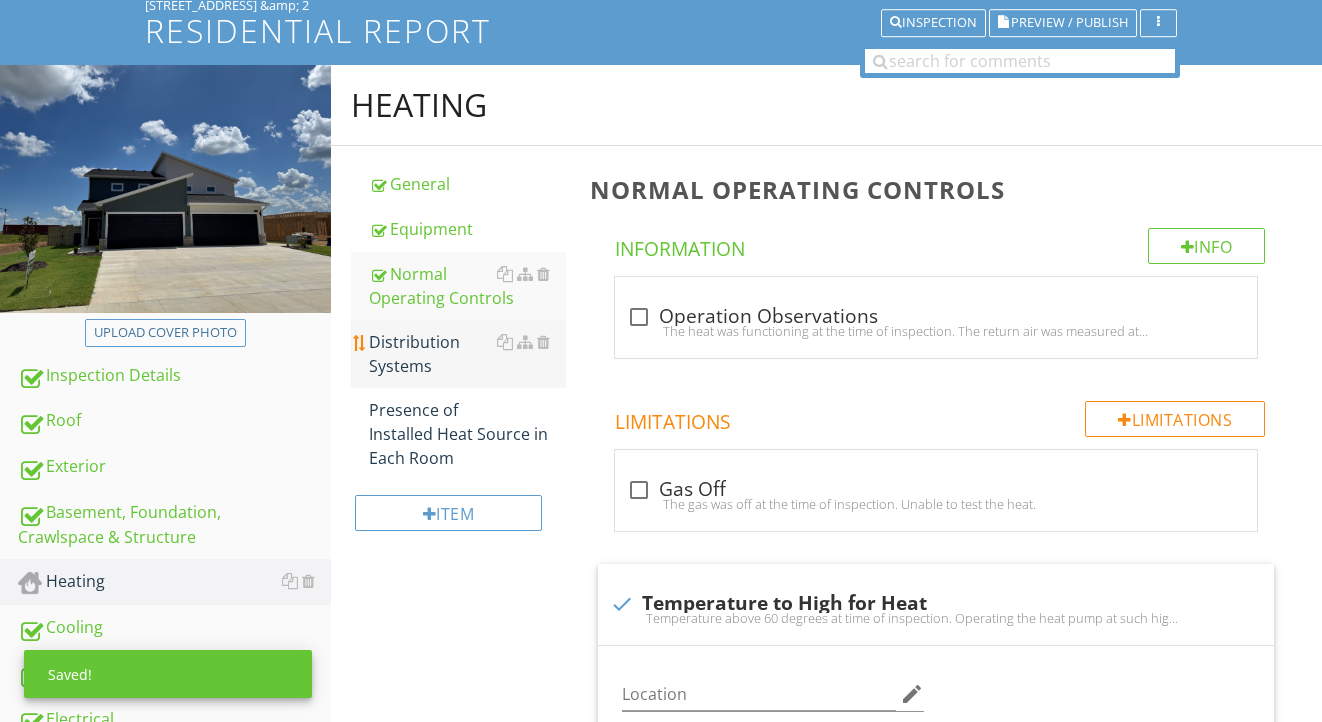 click on "Distribution Systems" at bounding box center (468, 354) 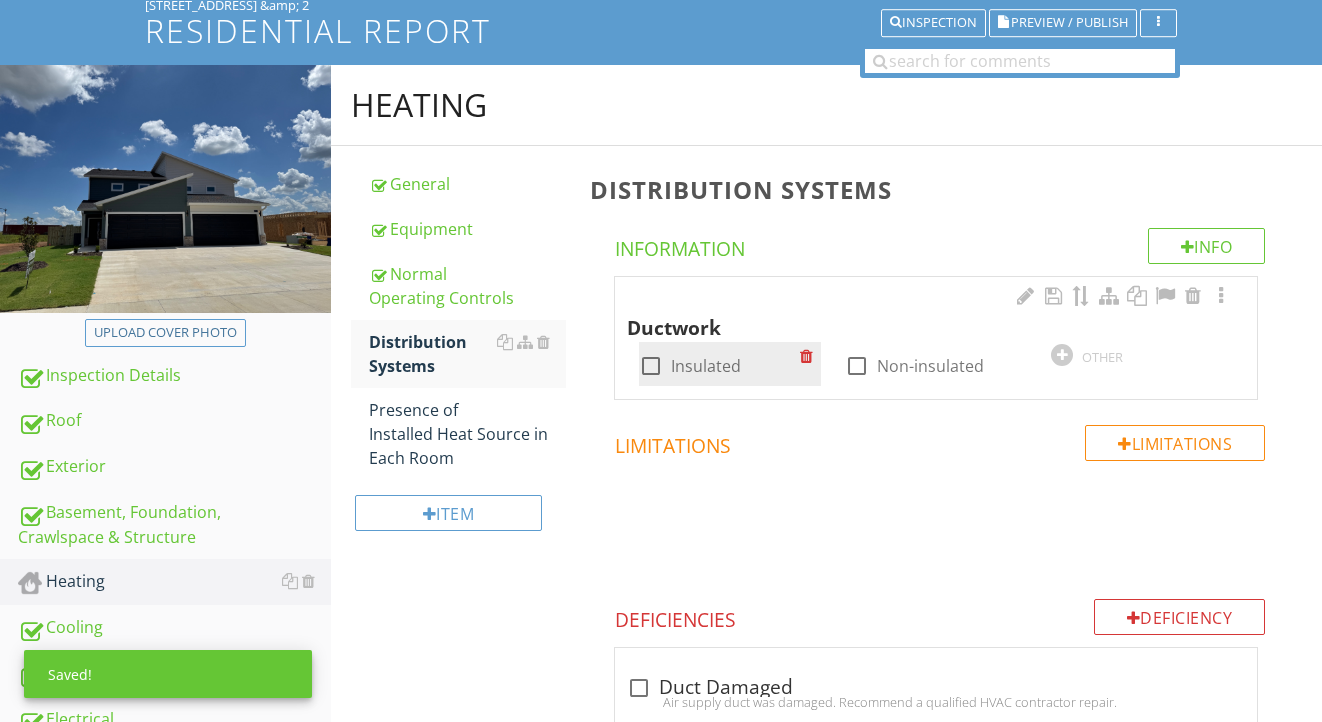 click on "Insulated" at bounding box center (706, 366) 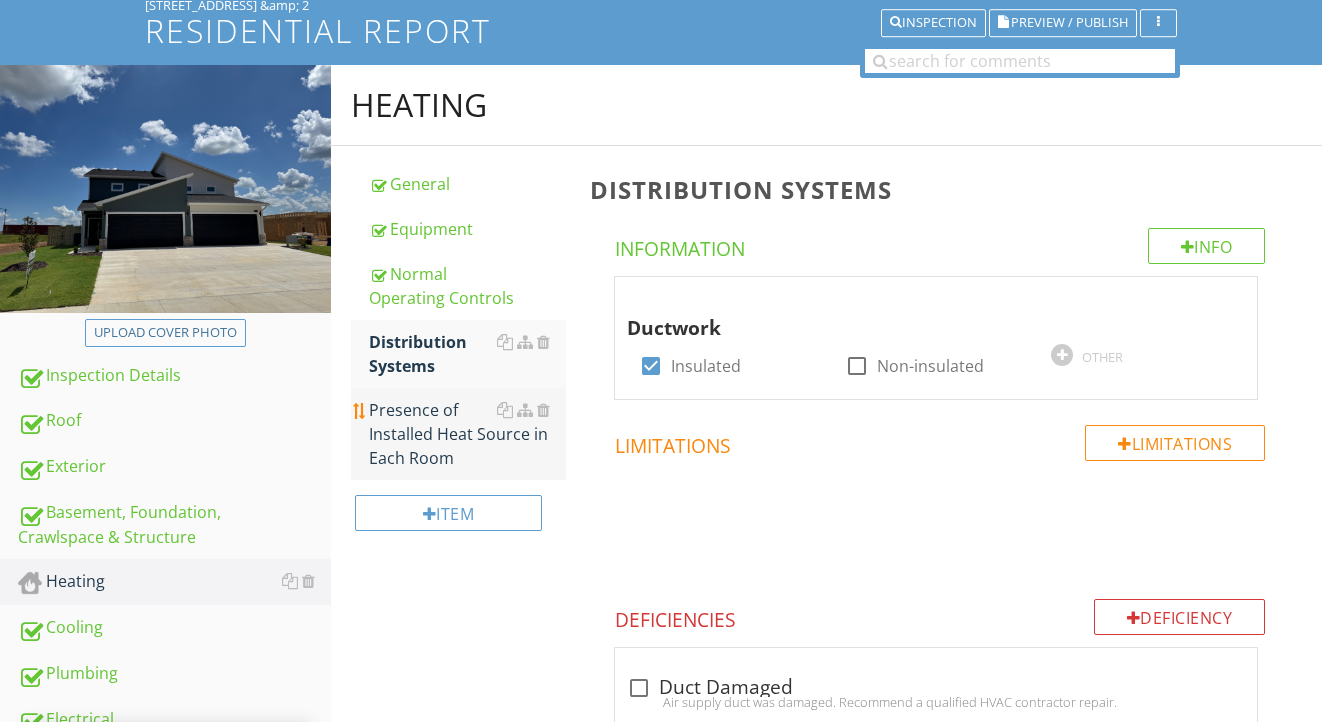 click on "Presence of Installed Heat Source in Each Room" at bounding box center (468, 434) 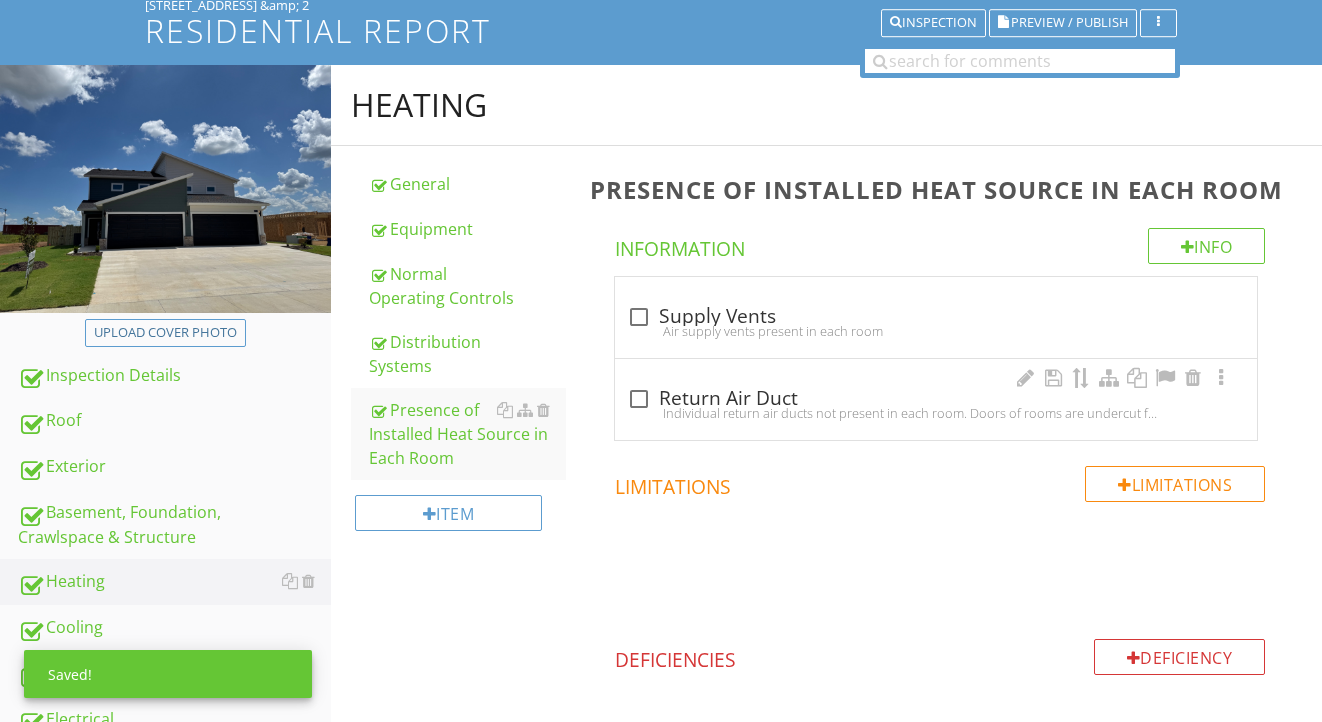 click on "Individual return air ducts not present in each room. Doors of rooms are undercut for air flow." at bounding box center [936, 413] 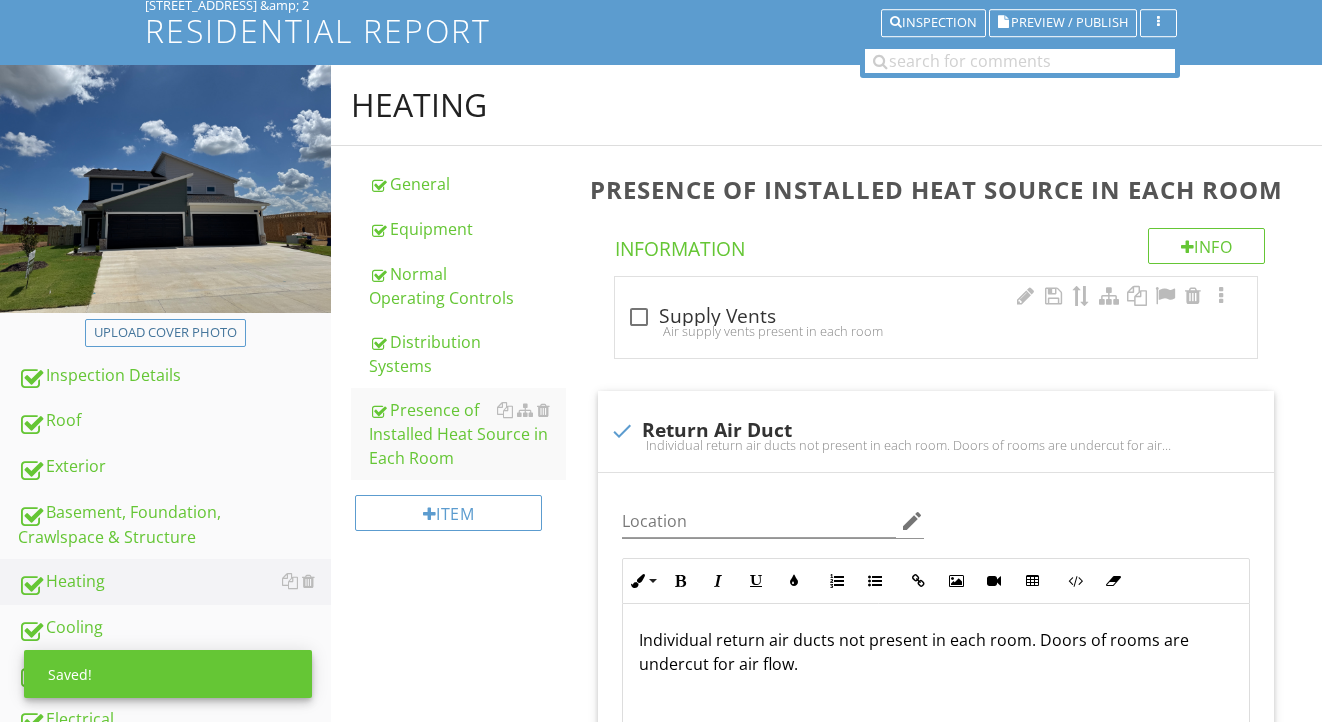click on "check_box_outline_blank
Supply Vents" at bounding box center (936, 317) 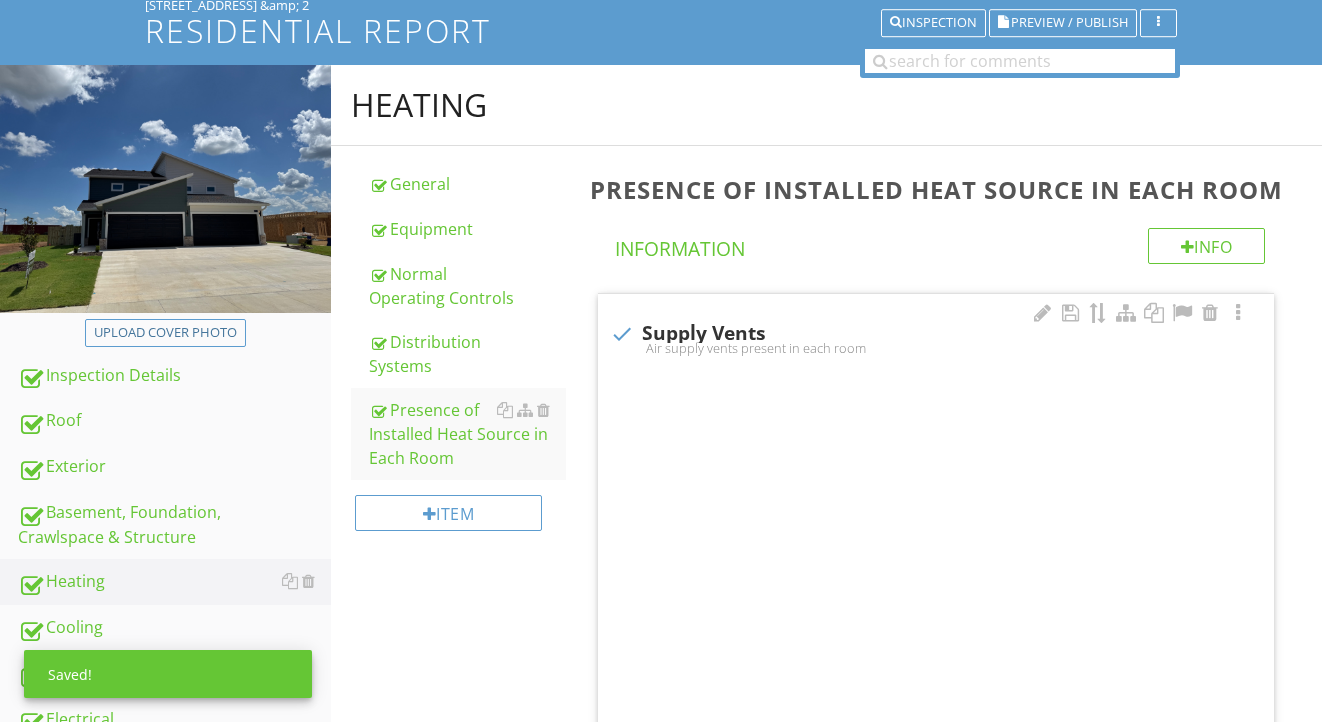 checkbox on "true" 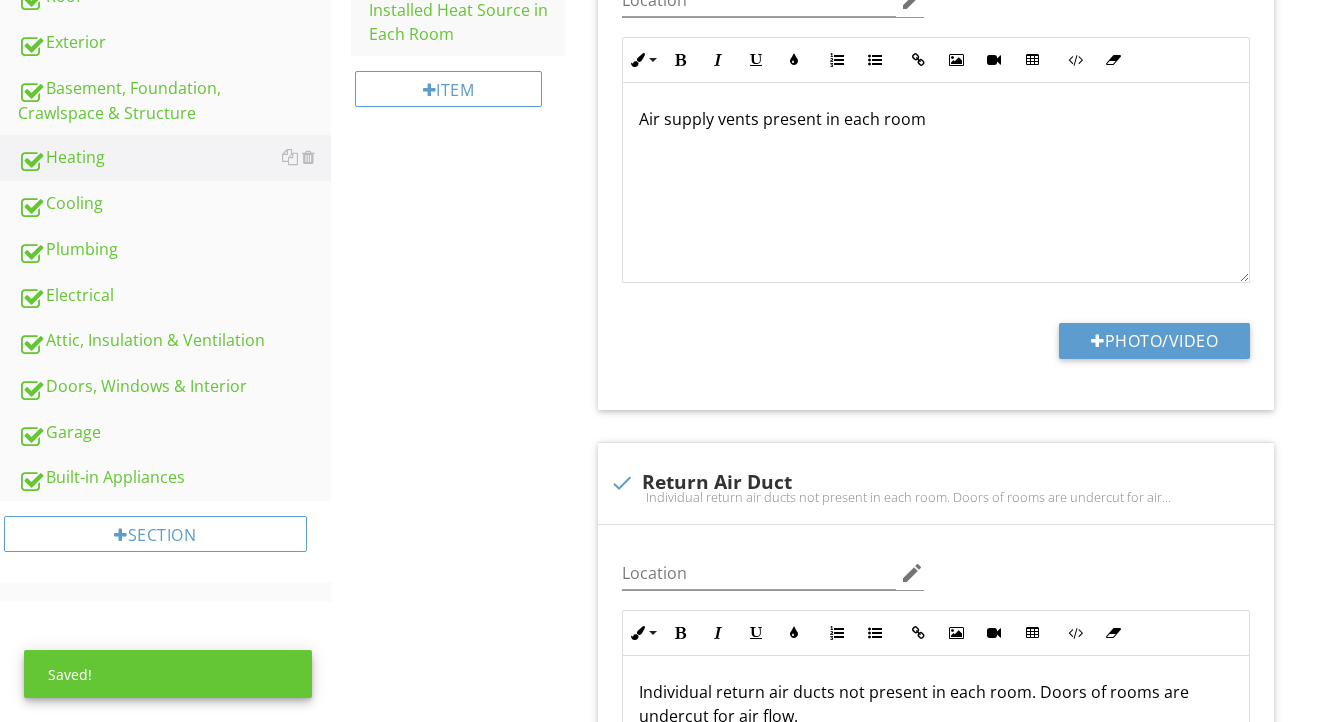 scroll, scrollTop: 601, scrollLeft: 0, axis: vertical 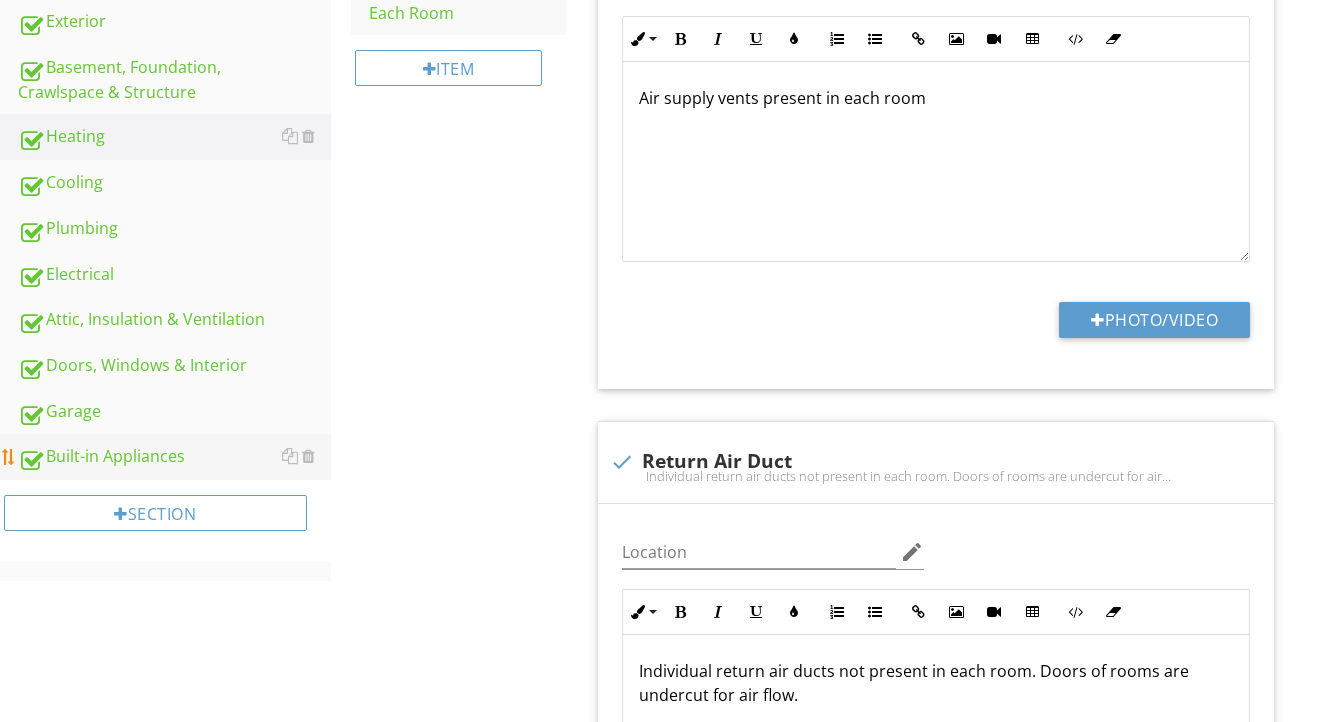 click on "Built-in Appliances" at bounding box center [174, 457] 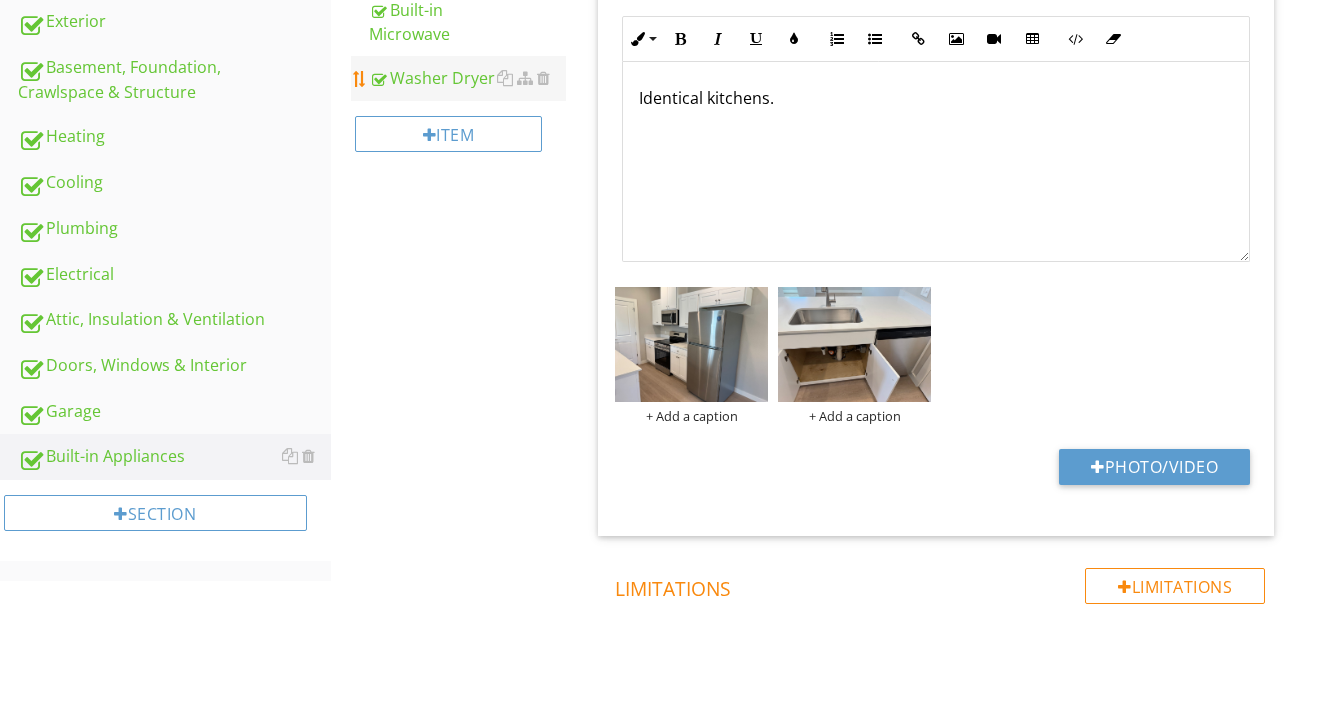 click on "Washer Dryer" at bounding box center [468, 78] 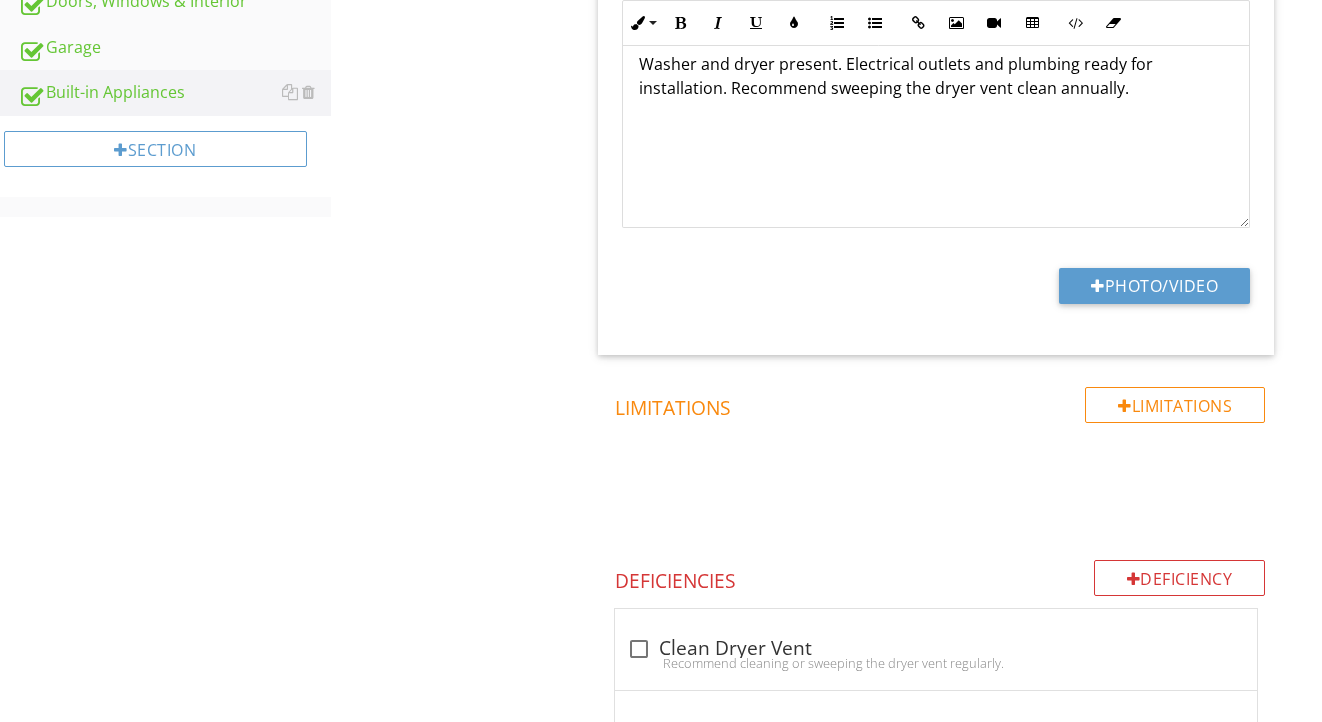 scroll, scrollTop: 878, scrollLeft: 0, axis: vertical 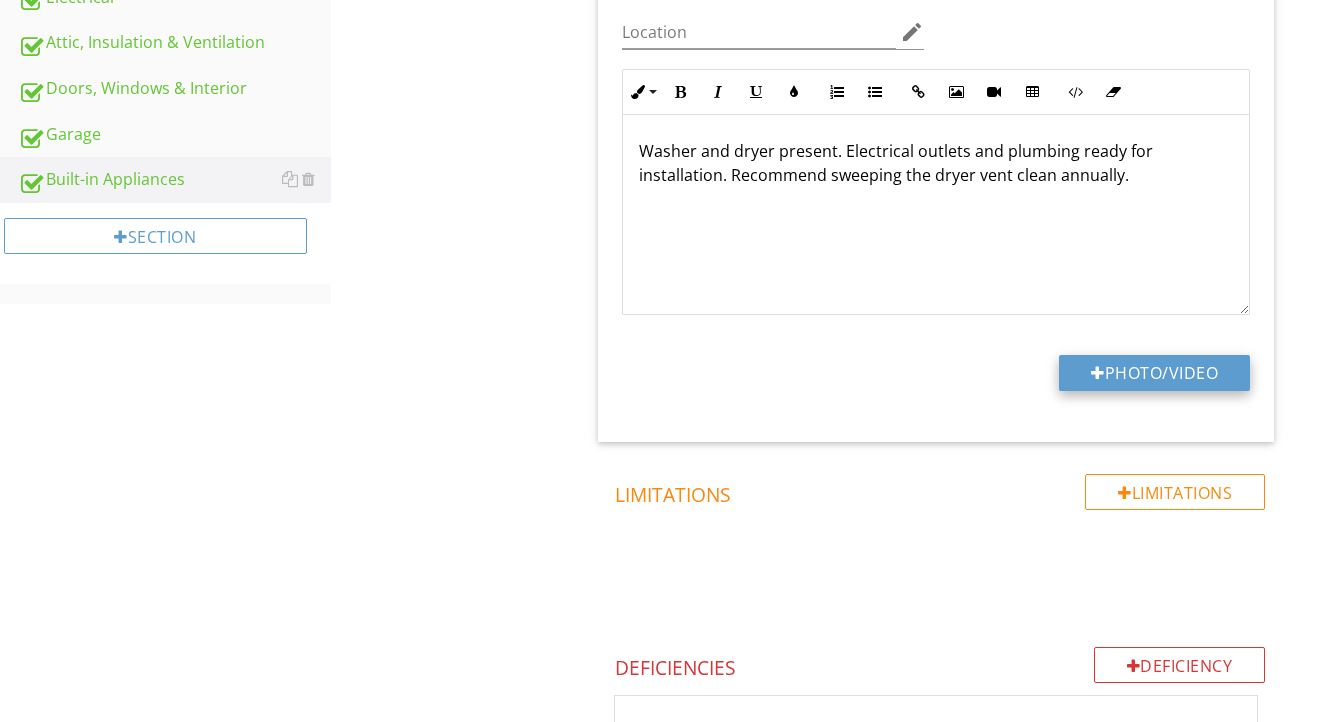 click on "Photo/Video" at bounding box center (1154, 373) 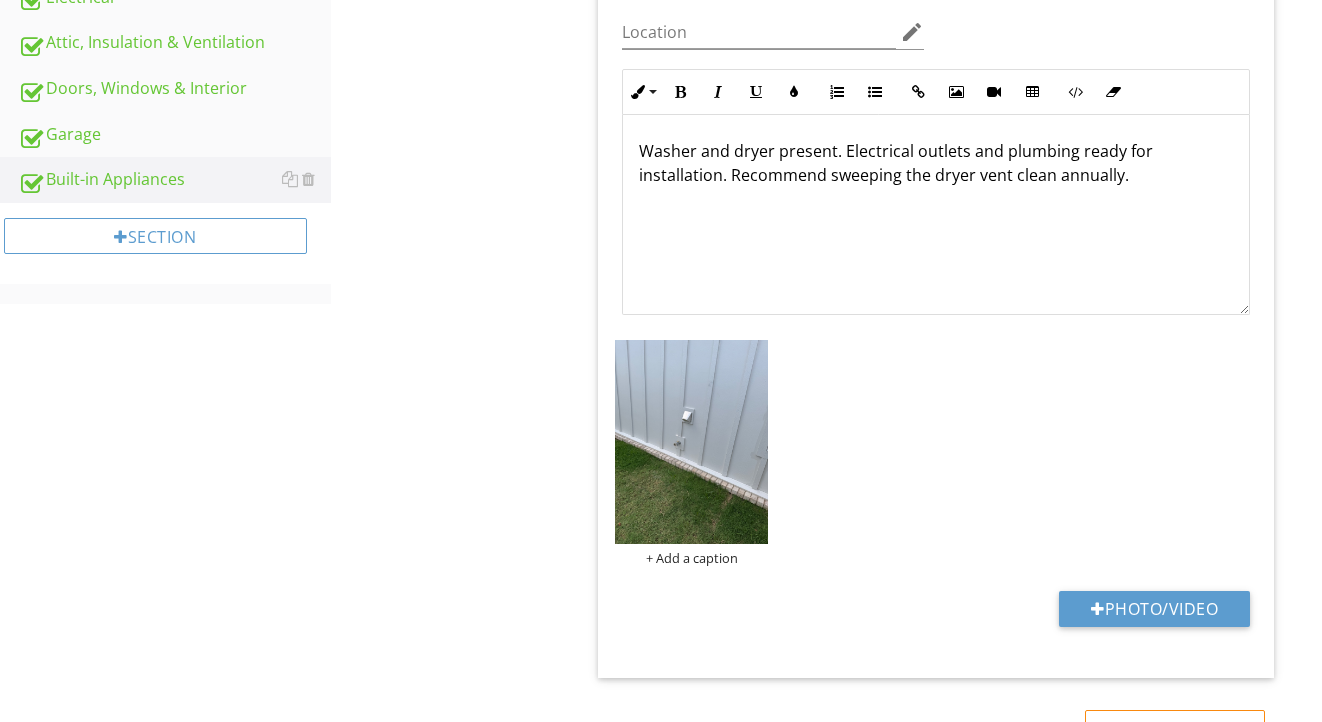 click at bounding box center (691, 442) 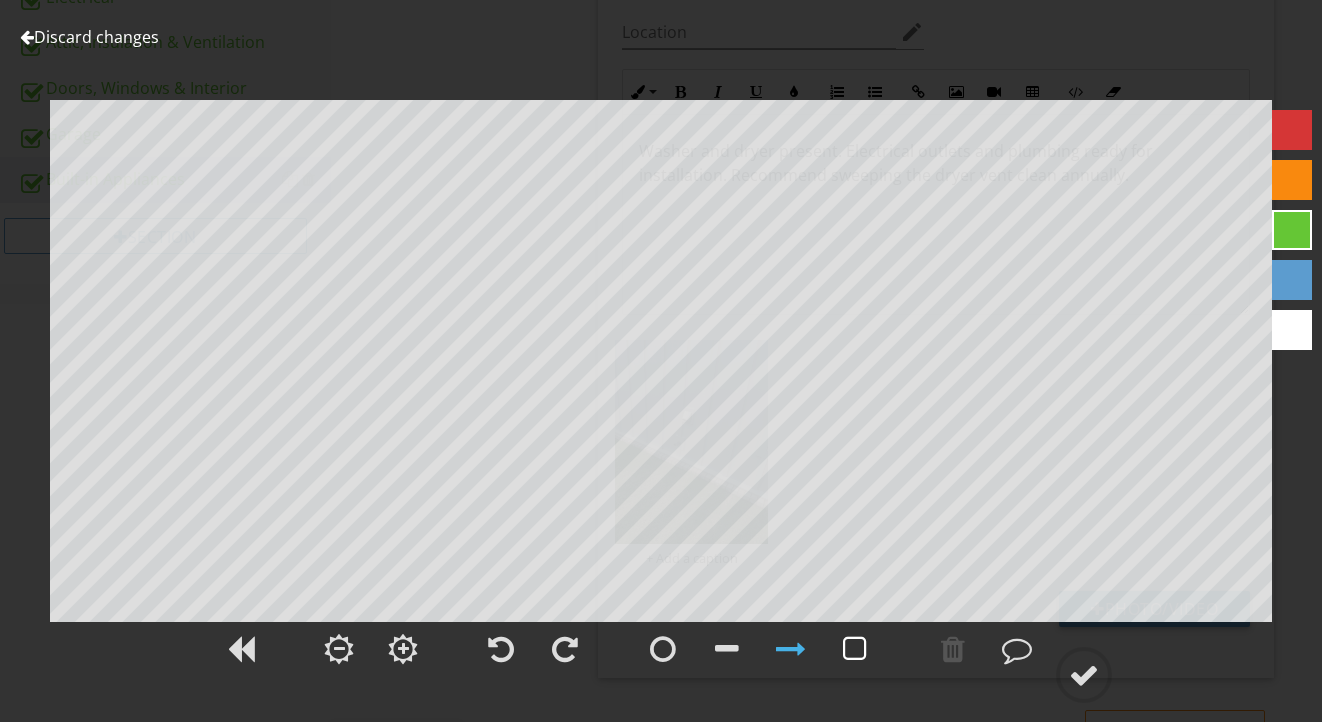 click at bounding box center (855, 649) 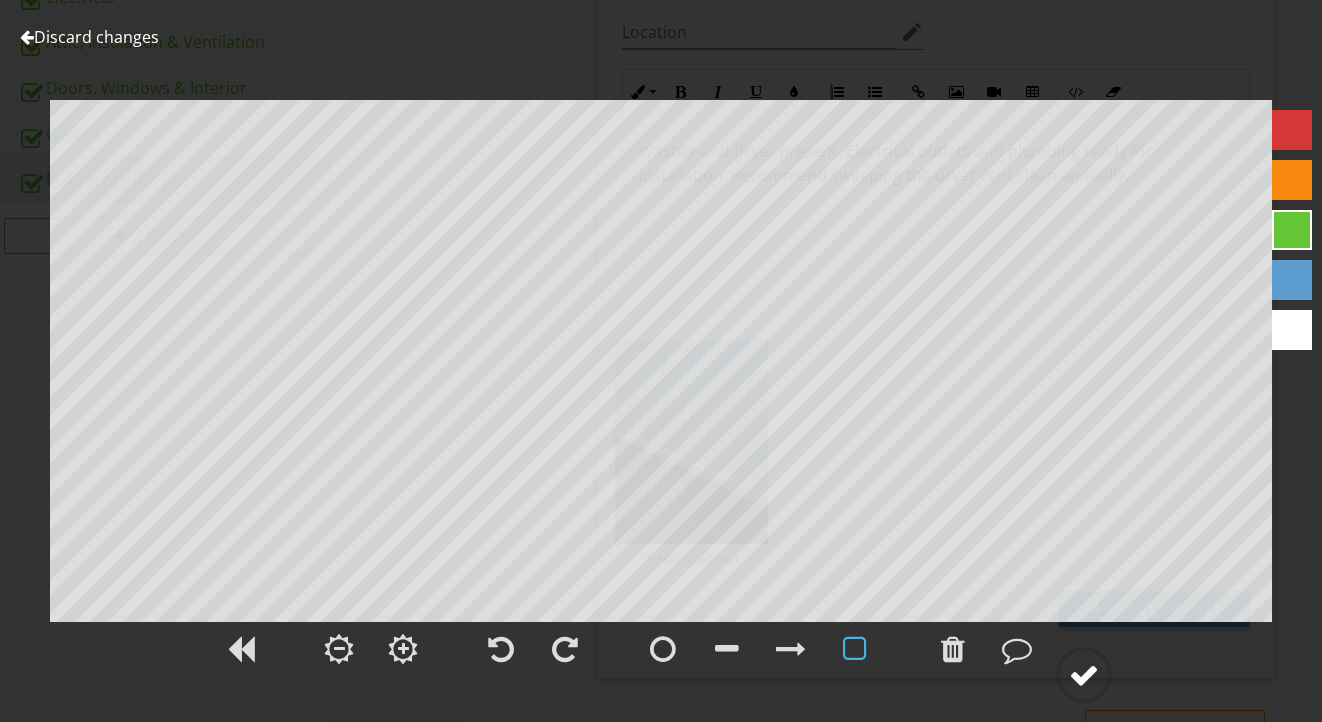 click at bounding box center [1084, 675] 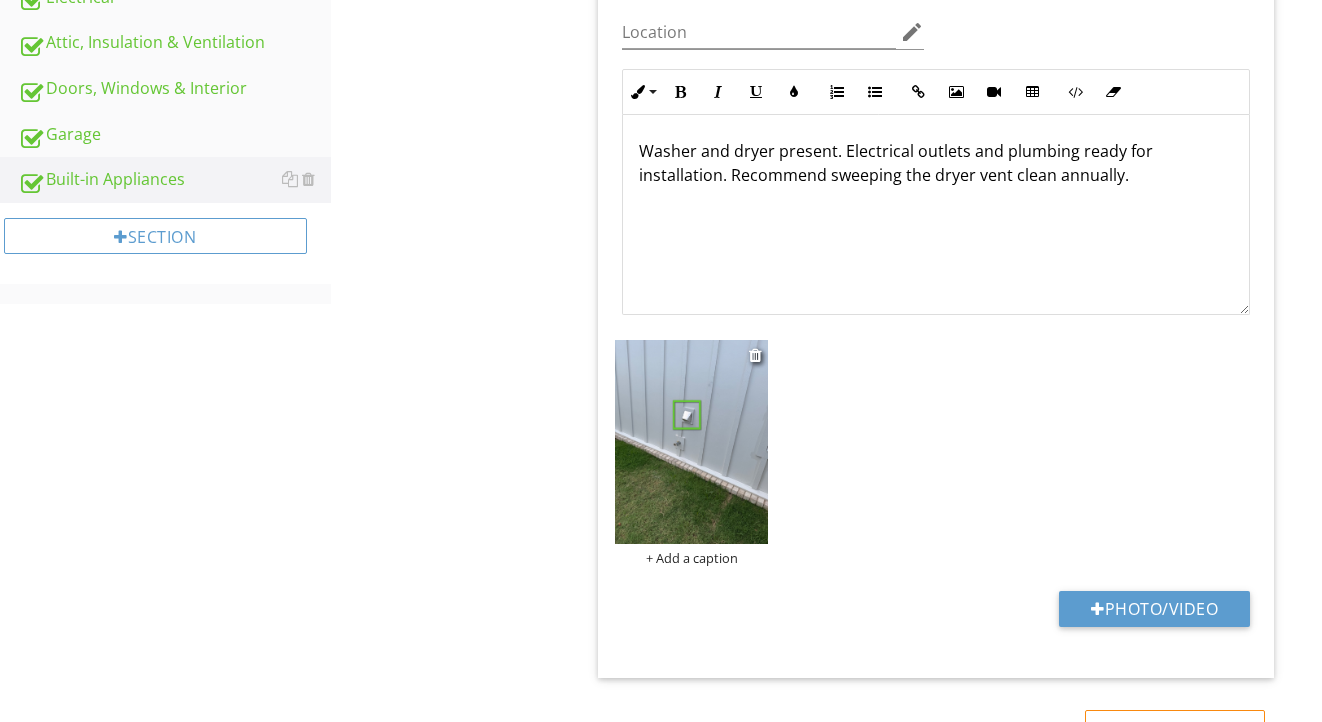 click on "+ Add a caption" at bounding box center [691, 558] 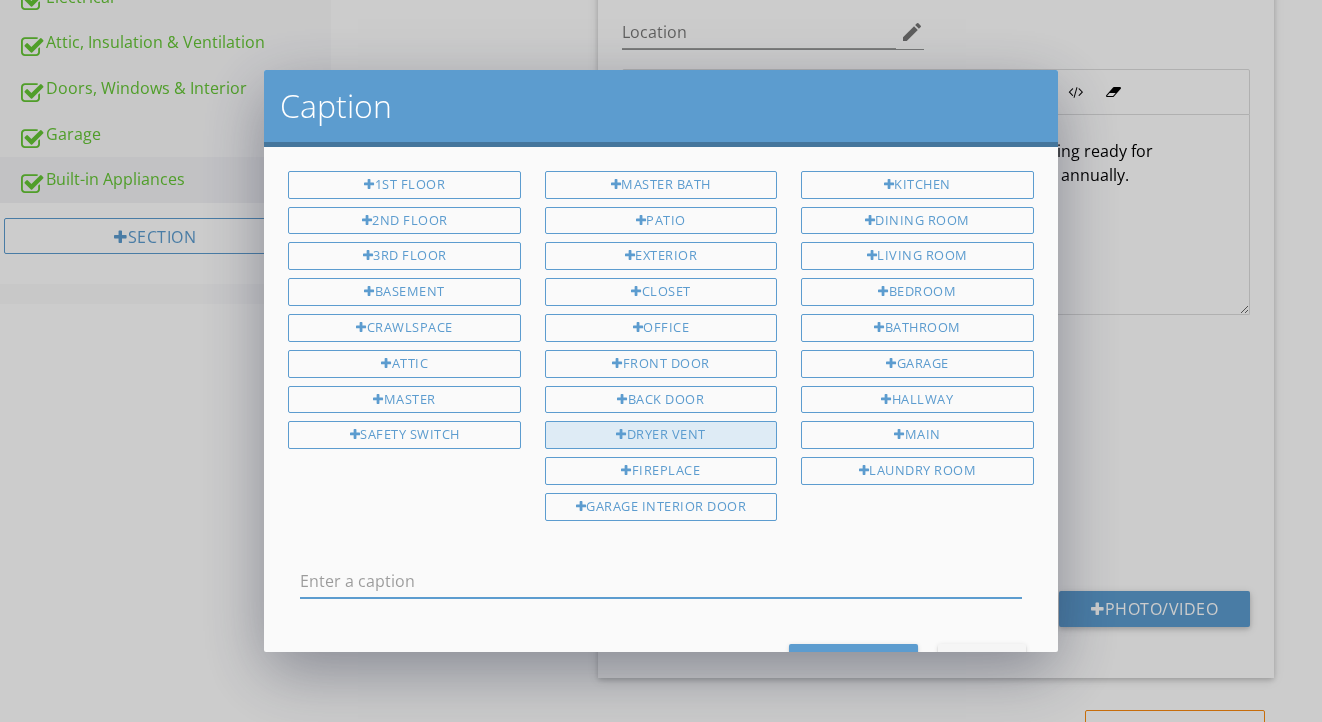 click on "Dryer Vent" at bounding box center (661, 435) 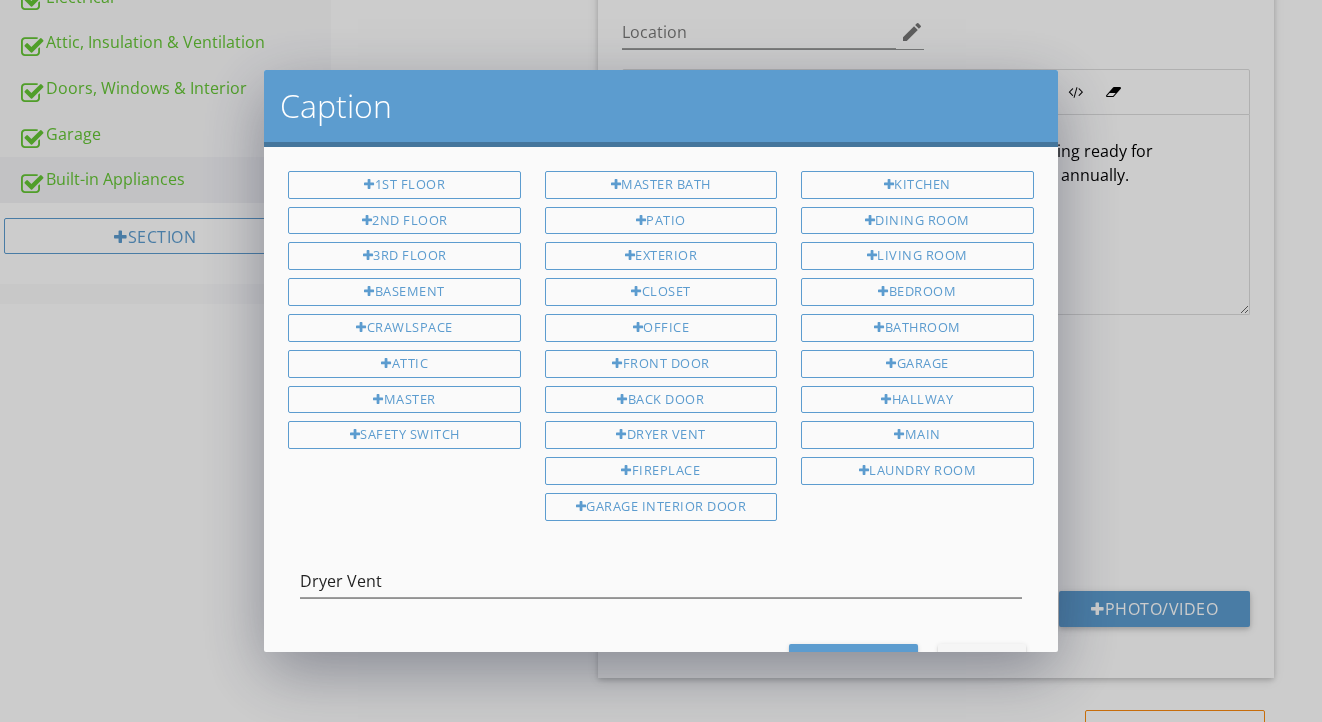 click on "Save Caption" at bounding box center (853, 662) 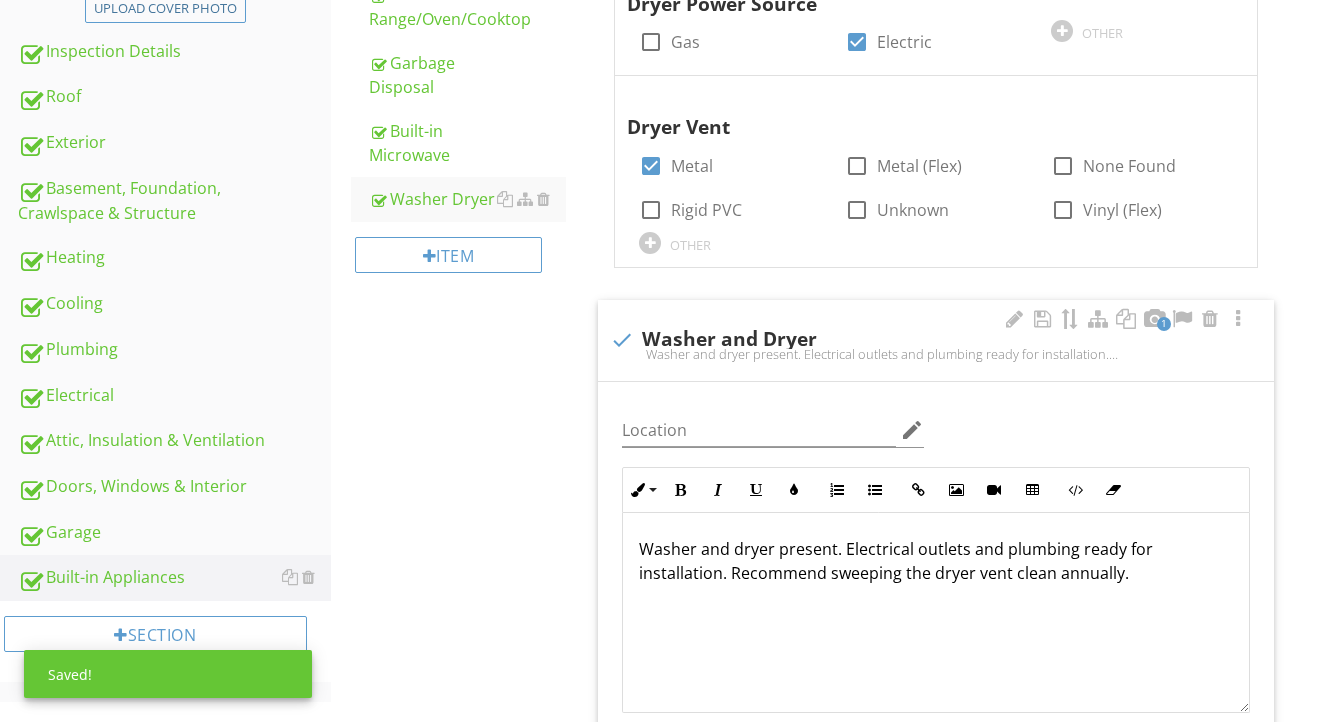 scroll, scrollTop: 475, scrollLeft: 0, axis: vertical 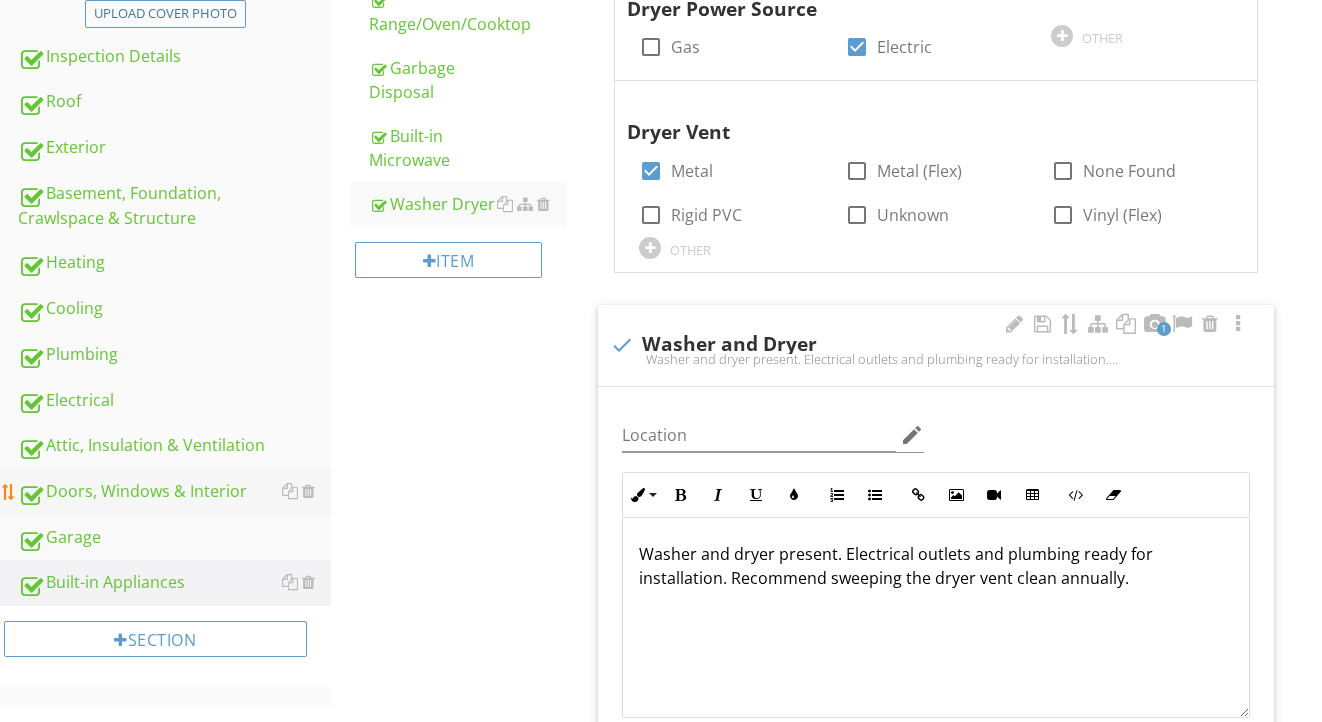 click on "Doors, Windows & Interior" at bounding box center (174, 492) 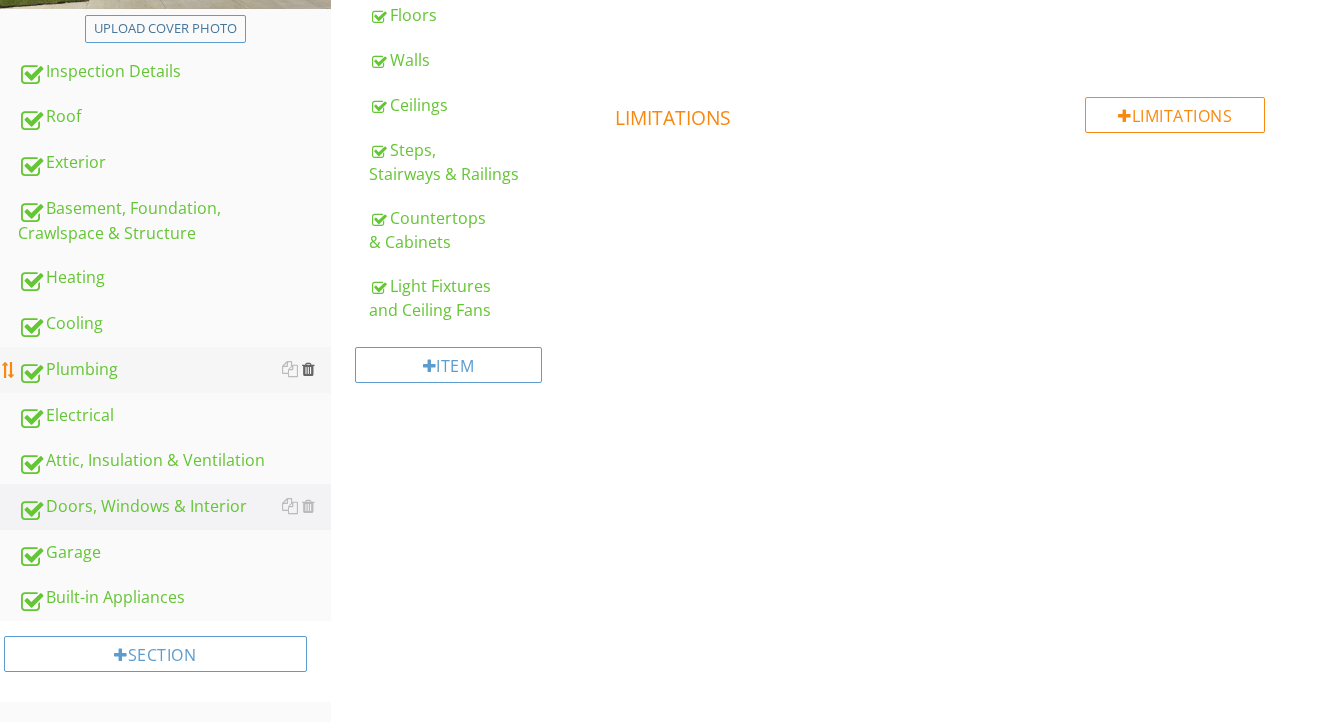 scroll, scrollTop: 460, scrollLeft: 0, axis: vertical 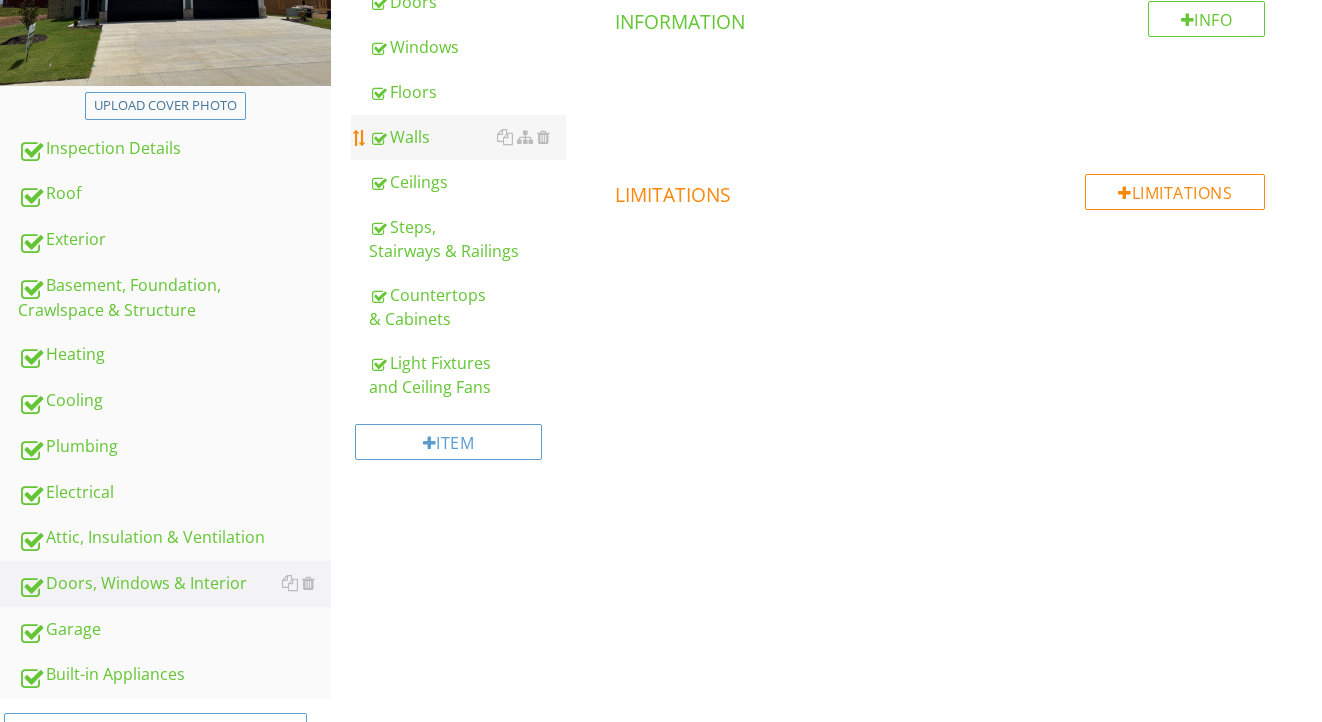 click on "Windows" at bounding box center (468, 47) 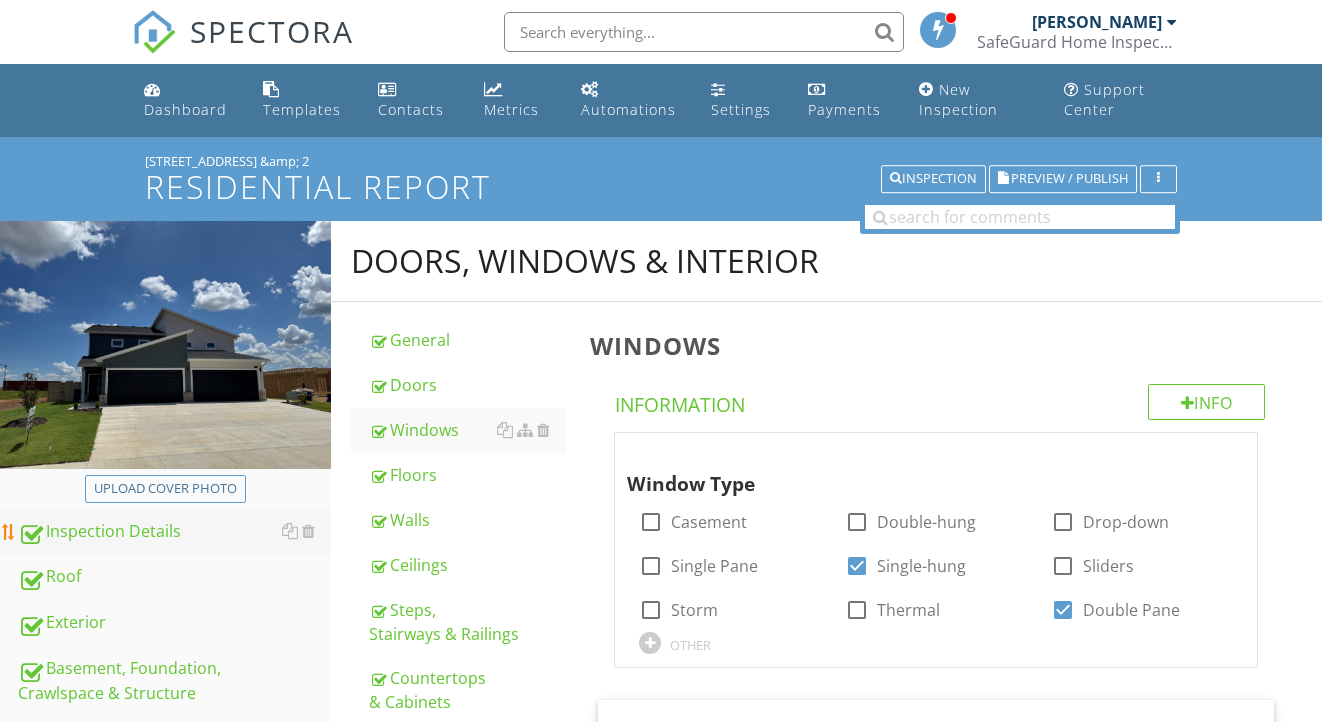 scroll, scrollTop: 0, scrollLeft: 0, axis: both 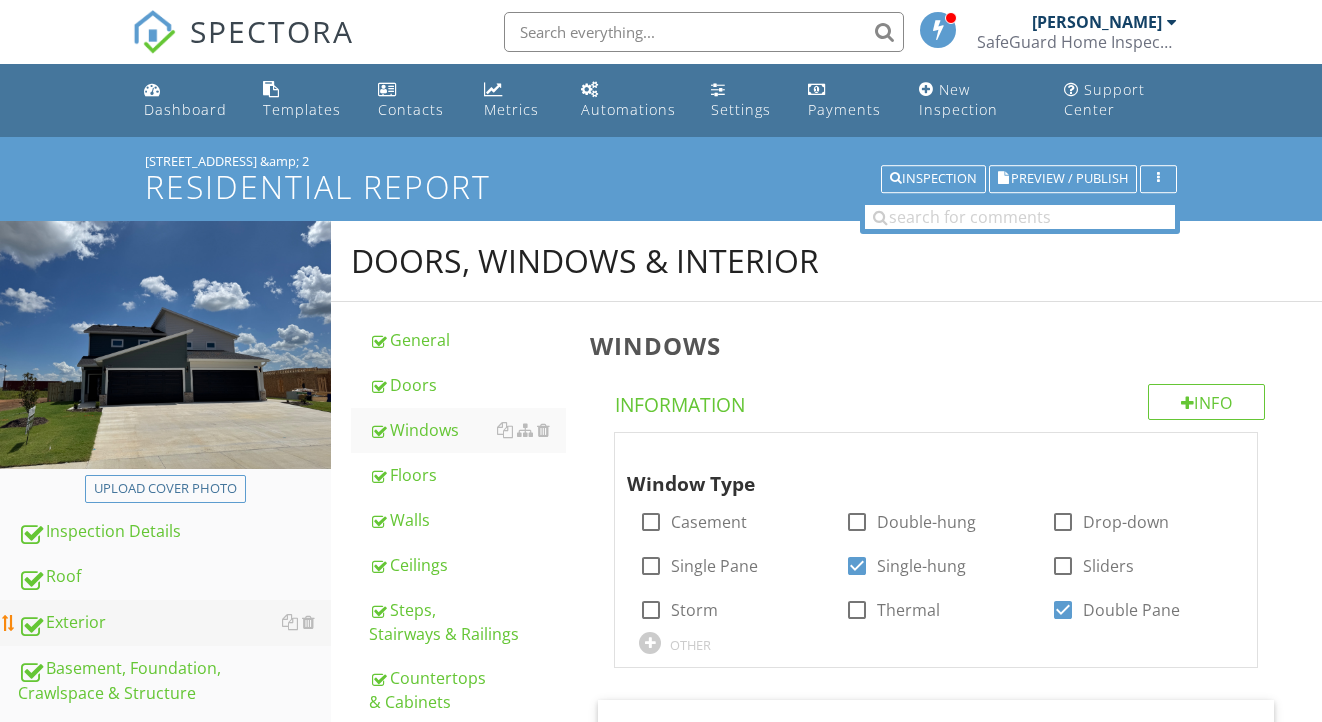 click on "Exterior" at bounding box center [174, 623] 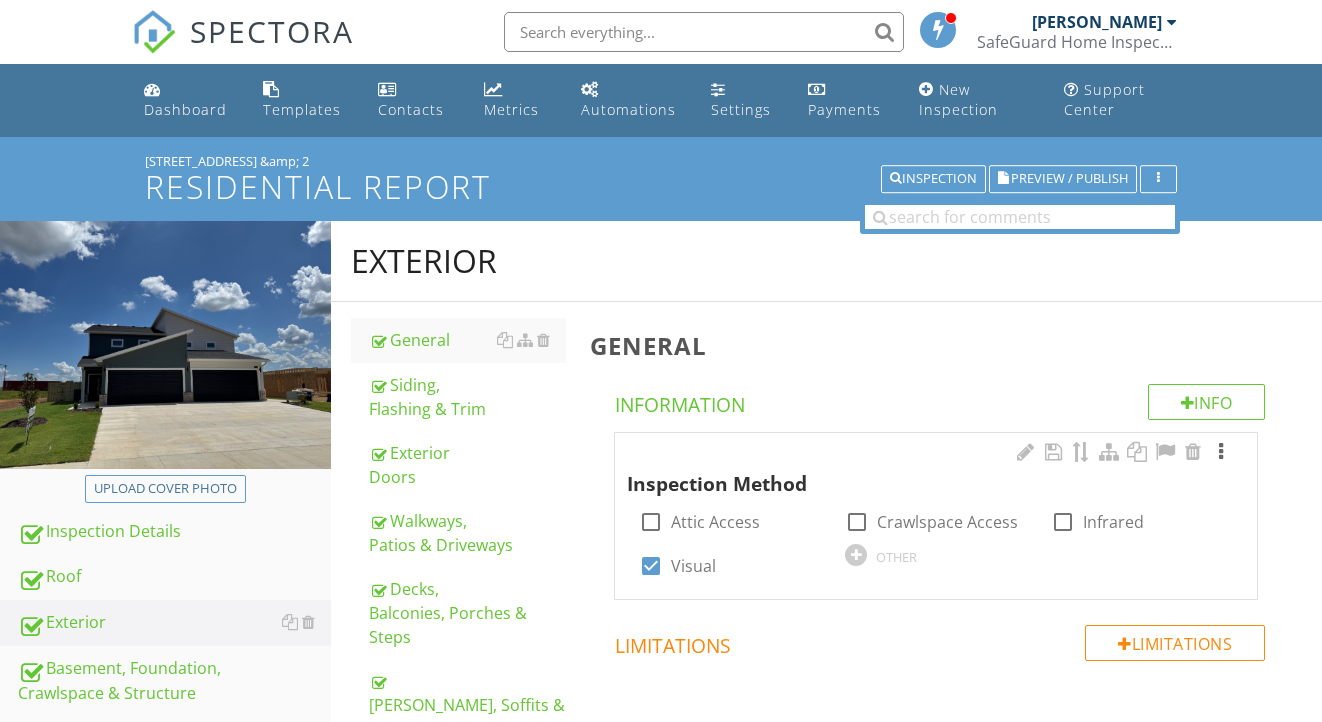 click at bounding box center [1221, 452] 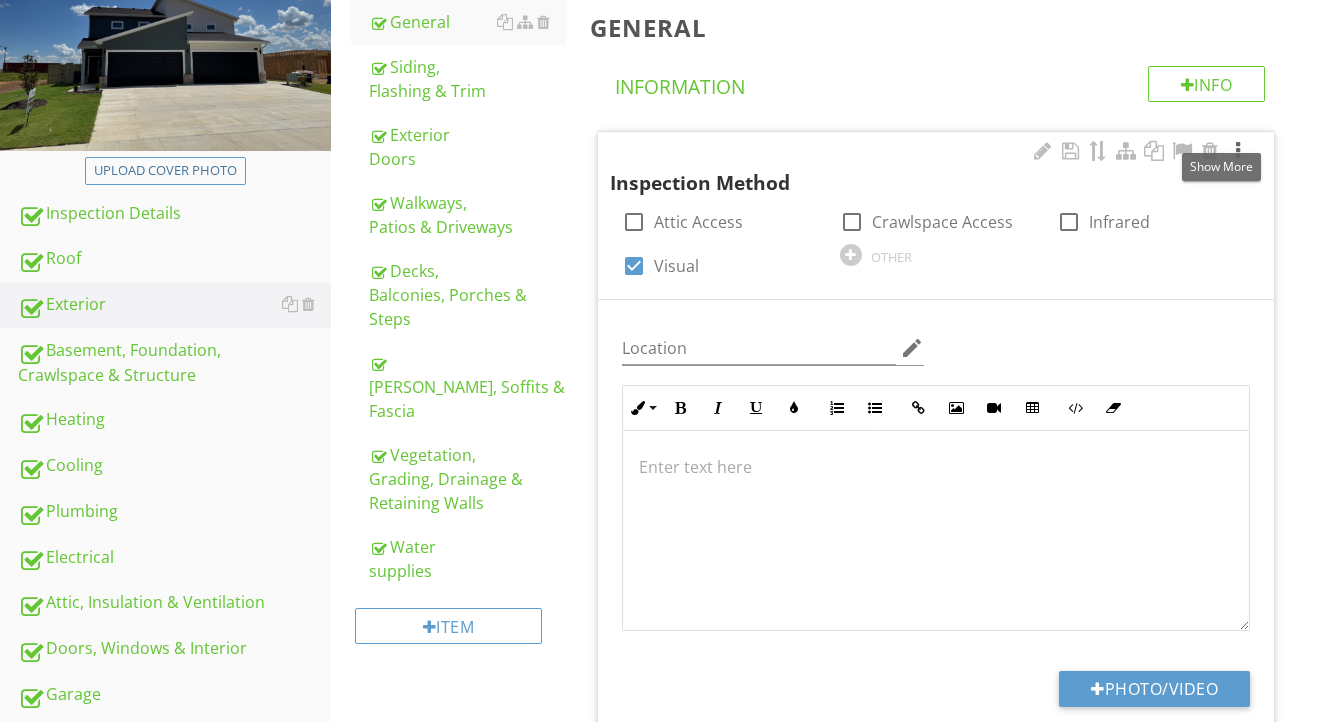 scroll, scrollTop: 368, scrollLeft: 0, axis: vertical 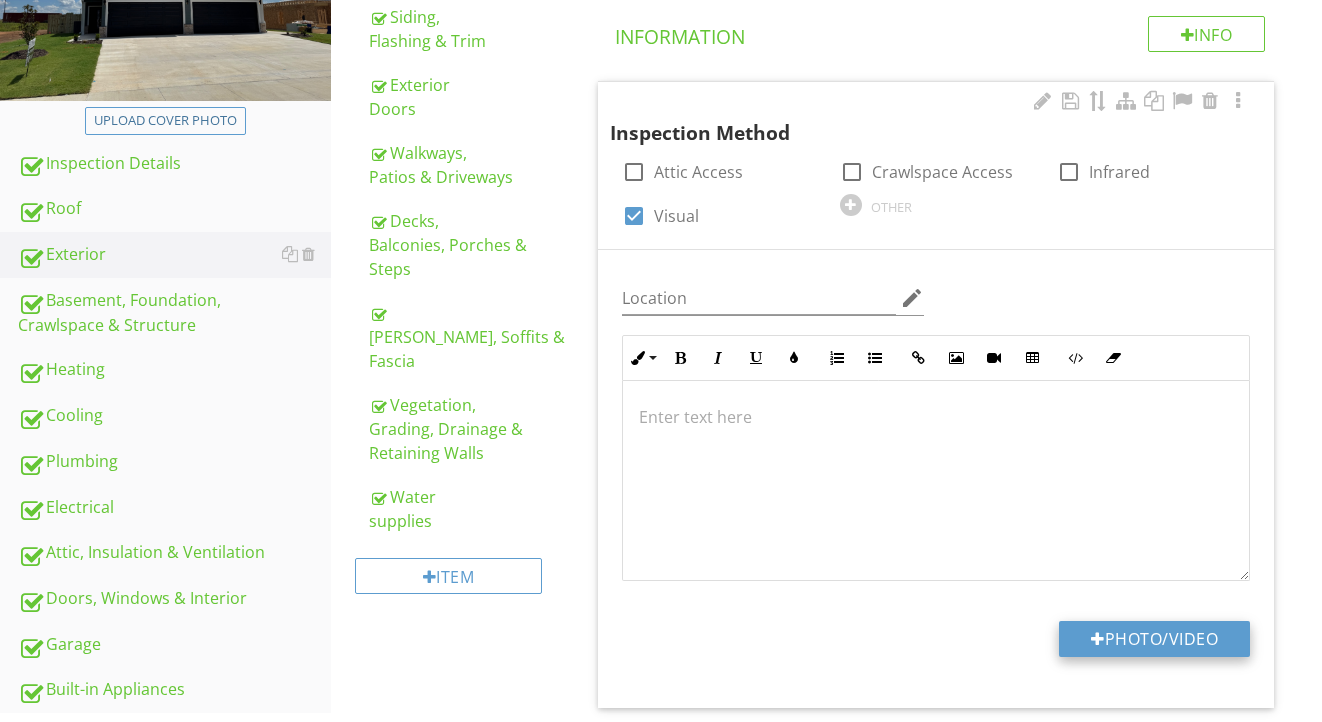 click on "Photo/Video" at bounding box center [1154, 639] 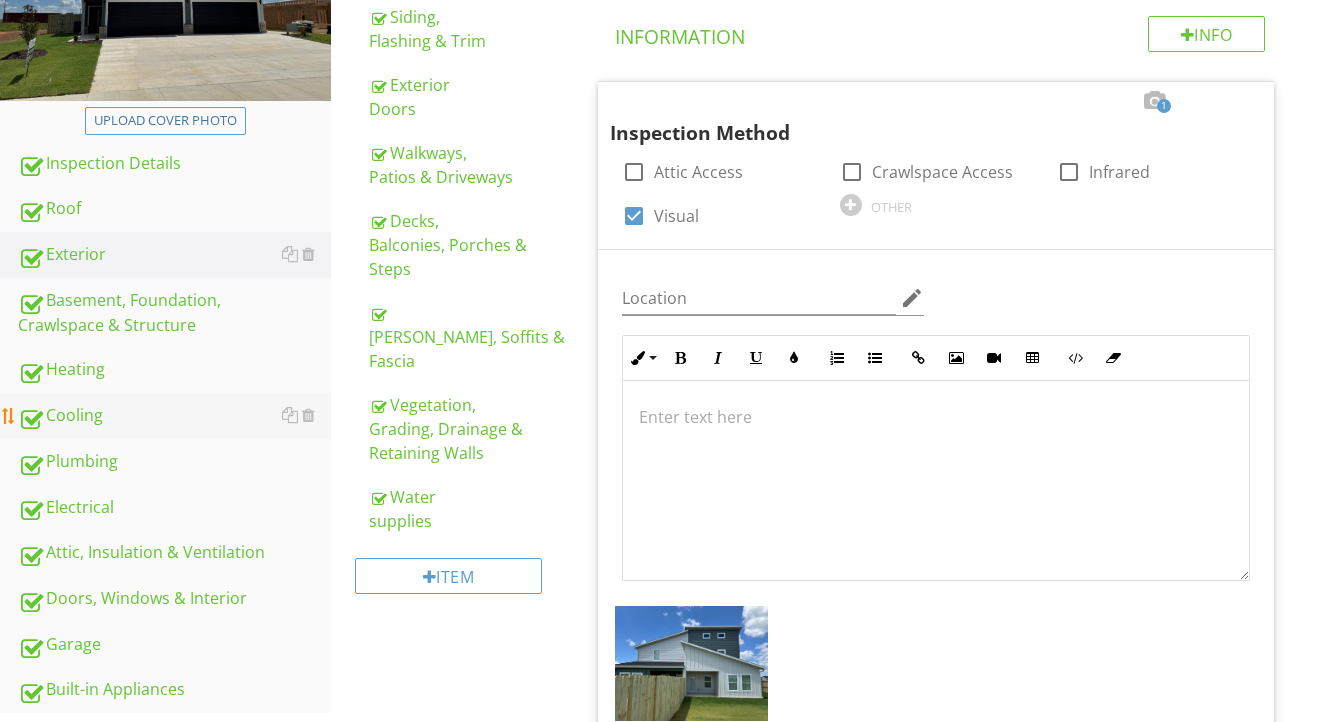 click on "Cooling" at bounding box center [174, 416] 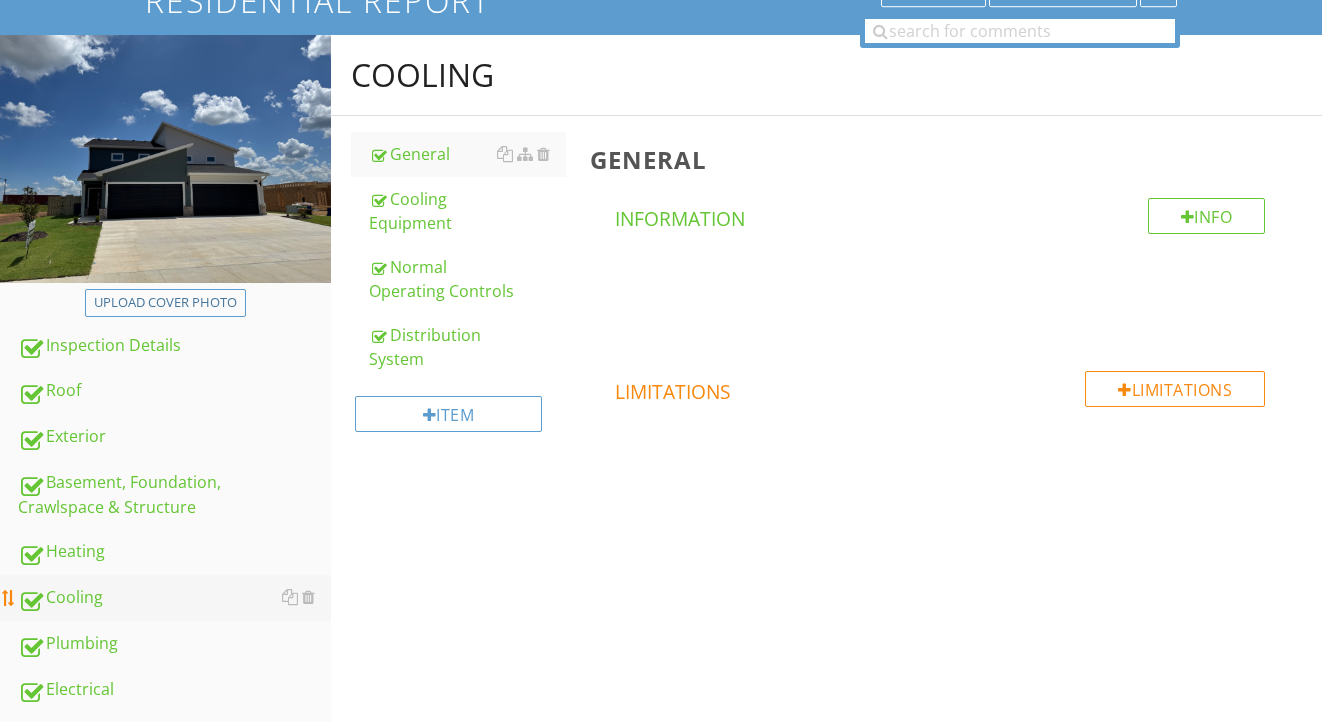 scroll, scrollTop: 143, scrollLeft: 0, axis: vertical 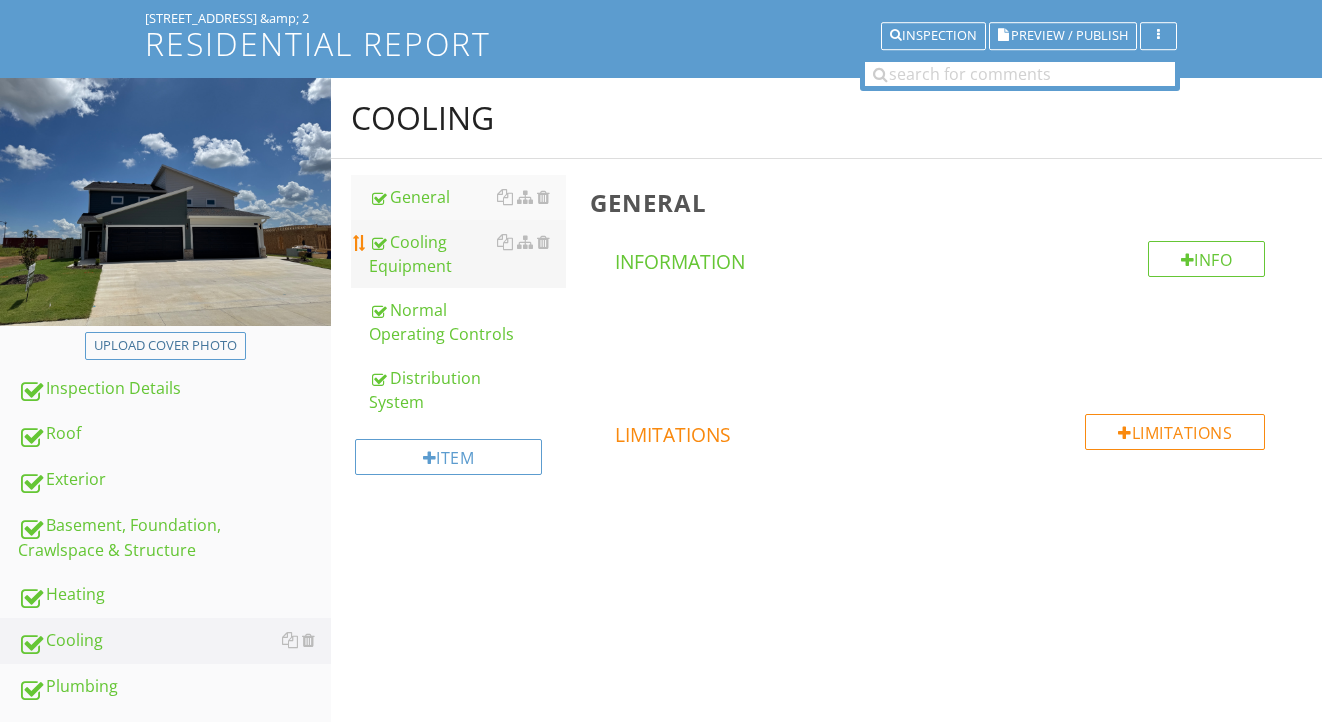click on "Cooling Equipment" at bounding box center [468, 254] 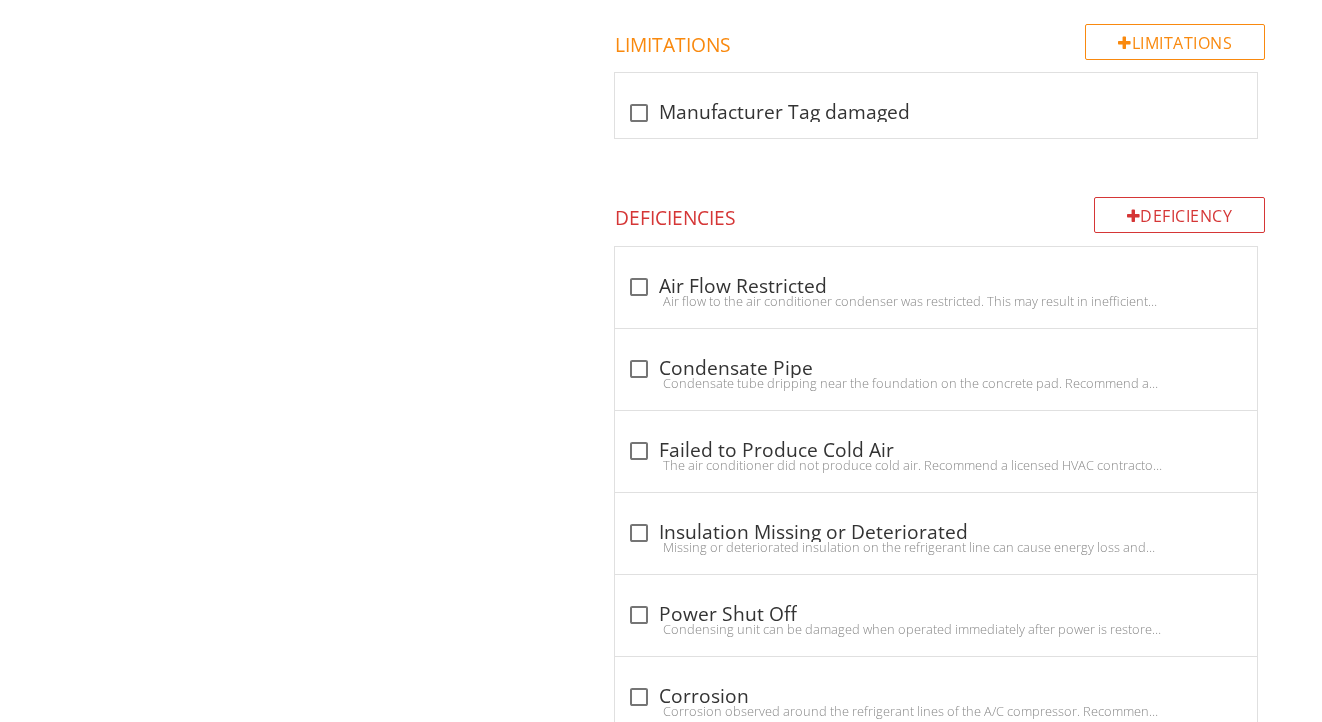 scroll, scrollTop: 1445, scrollLeft: 0, axis: vertical 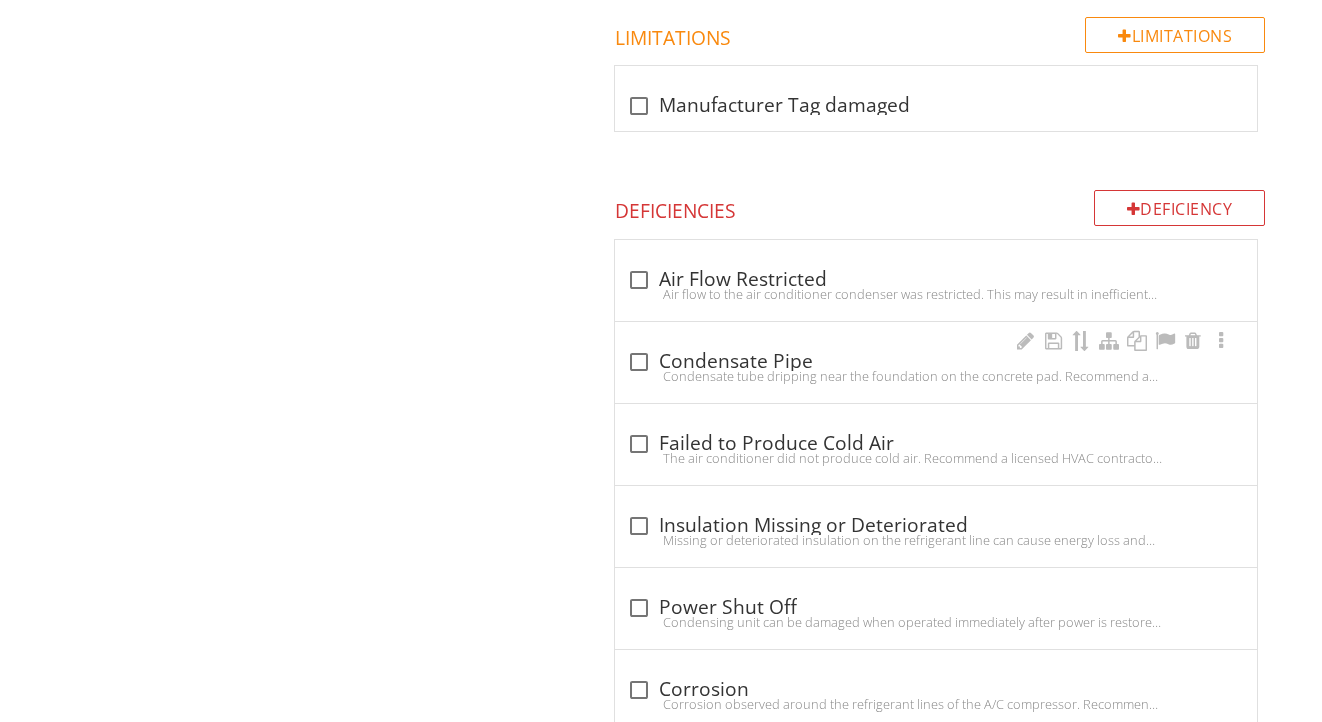 click on "Condensate tube dripping near the foundation on the concrete pad. Recommend a qualified professional extend the white pvc pipe away from the home and pad into the grass." at bounding box center [936, 376] 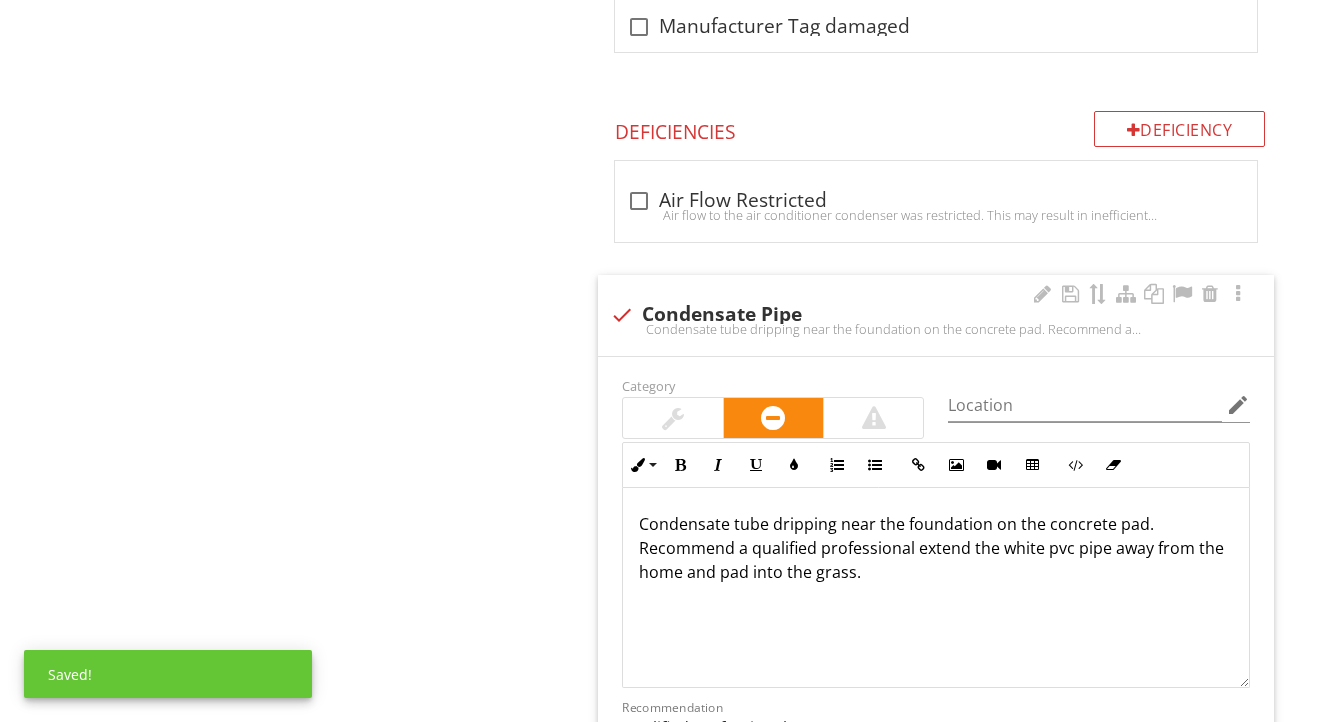 scroll, scrollTop: 1542, scrollLeft: 0, axis: vertical 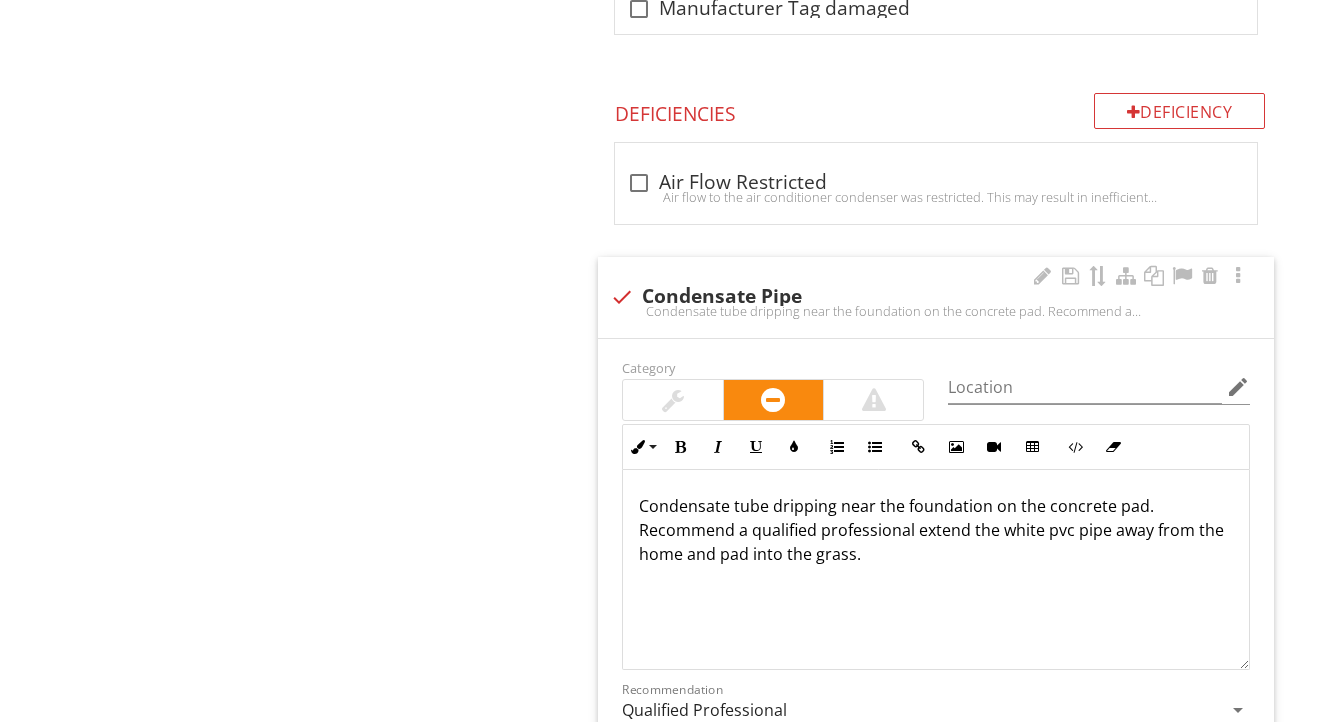 click on "Condensate tube dripping near the foundation on the concrete pad. Recommend a qualified professional extend the white pvc pipe away from the home and pad into the grass." at bounding box center [936, 530] 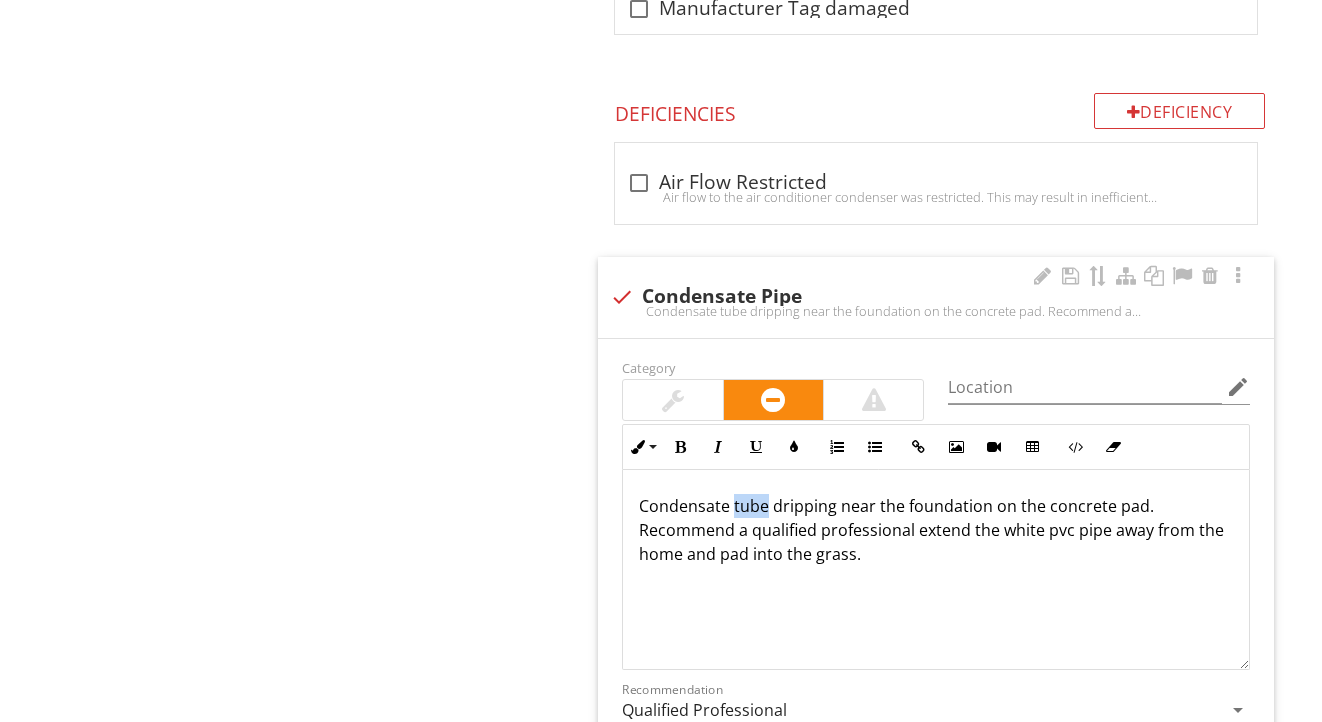 click on "Condensate tube dripping near the foundation on the concrete pad. Recommend a qualified professional extend the white pvc pipe away from the home and pad into the grass." at bounding box center (936, 530) 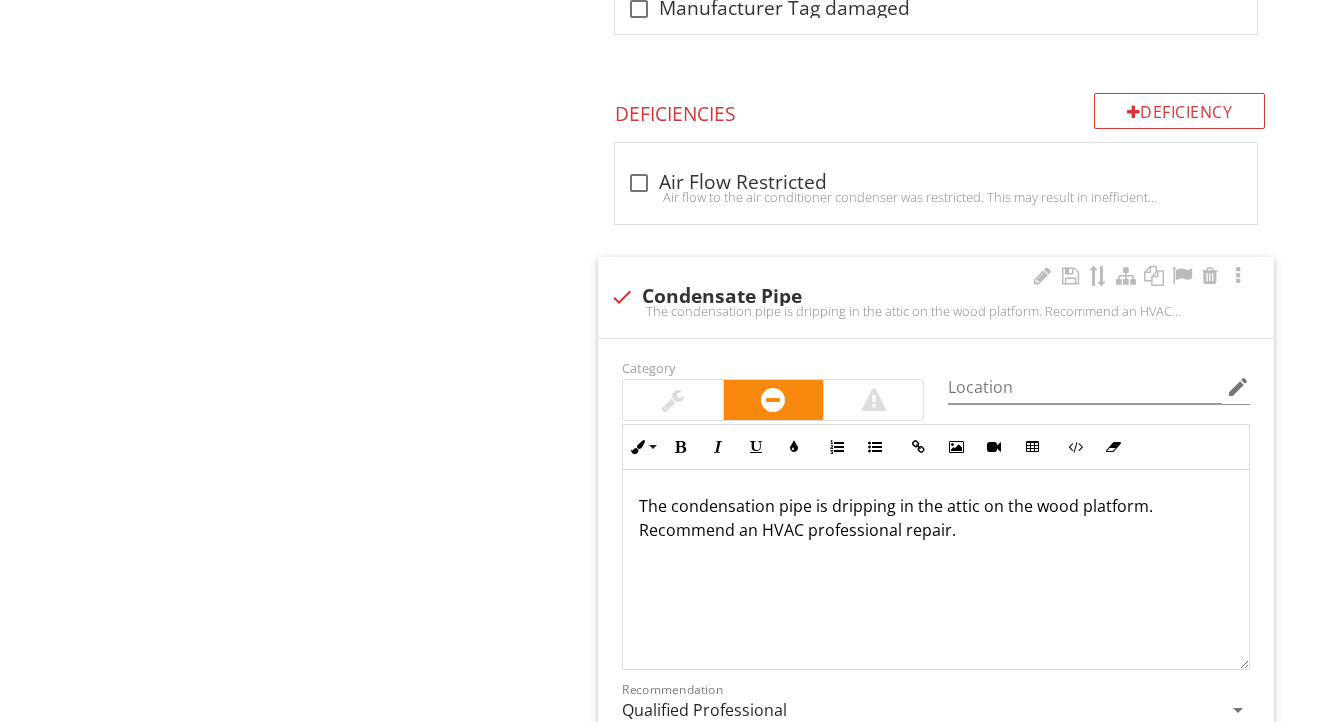 click on "Cooling
General
Cooling Equipment
Normal Operating Controls
Distribution System
Item
Cooling Equipment
Info
Information                 3
Brand
check_box_outline_blank Amana   check_box_outline_blank Frigidaire   check_box_outline_blank Armstrong   check_box_outline_blank Bryant   check_box_outline_blank Carrier   check_box_outline_blank Coleman   check_box_outline_blank General Electric   check_box_outline_blank Goodman   check_box_outline_blank Unknown   check_box Lennox   check_box_outline_blank Maytag   check_box_outline_blank Rheem   check_box_outline_blank Trane   check_box_outline_blank Luxaire   check_box_outline_blank York   check_box_outline_blank Heil   check_box_outline_blank" at bounding box center [827, 274] 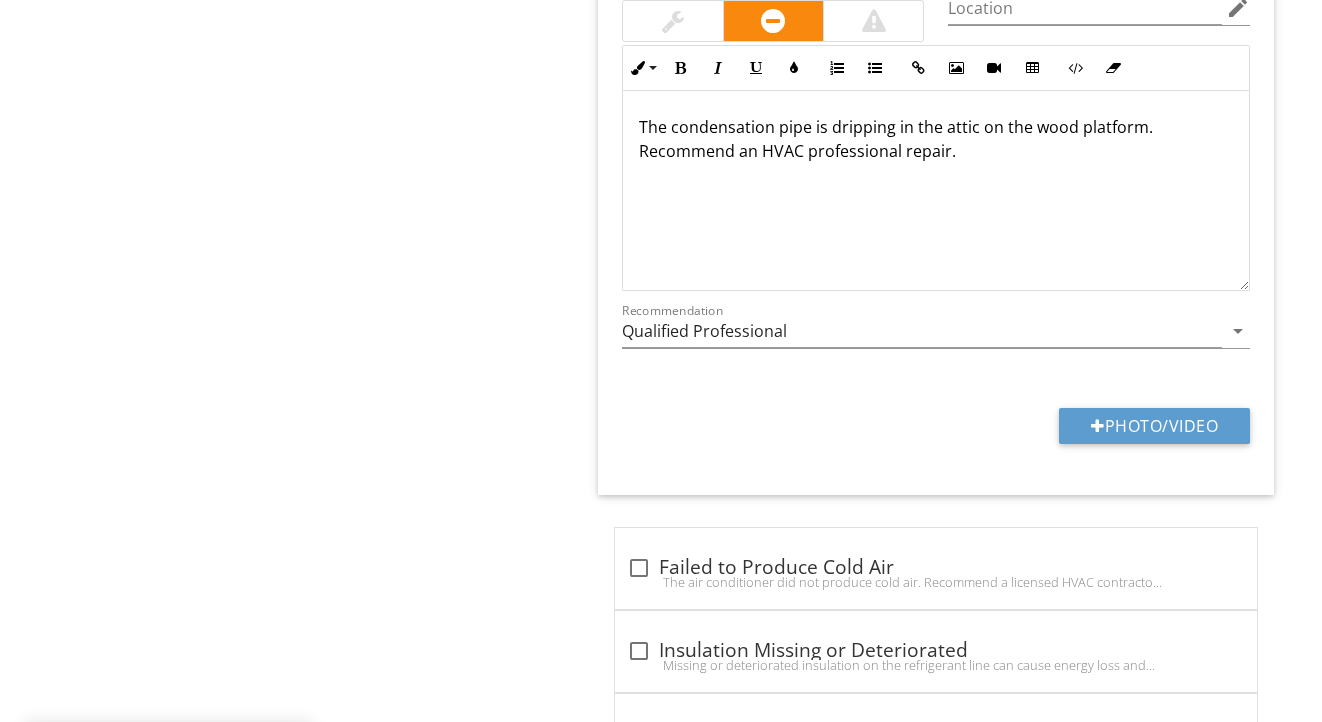 scroll, scrollTop: 1945, scrollLeft: 0, axis: vertical 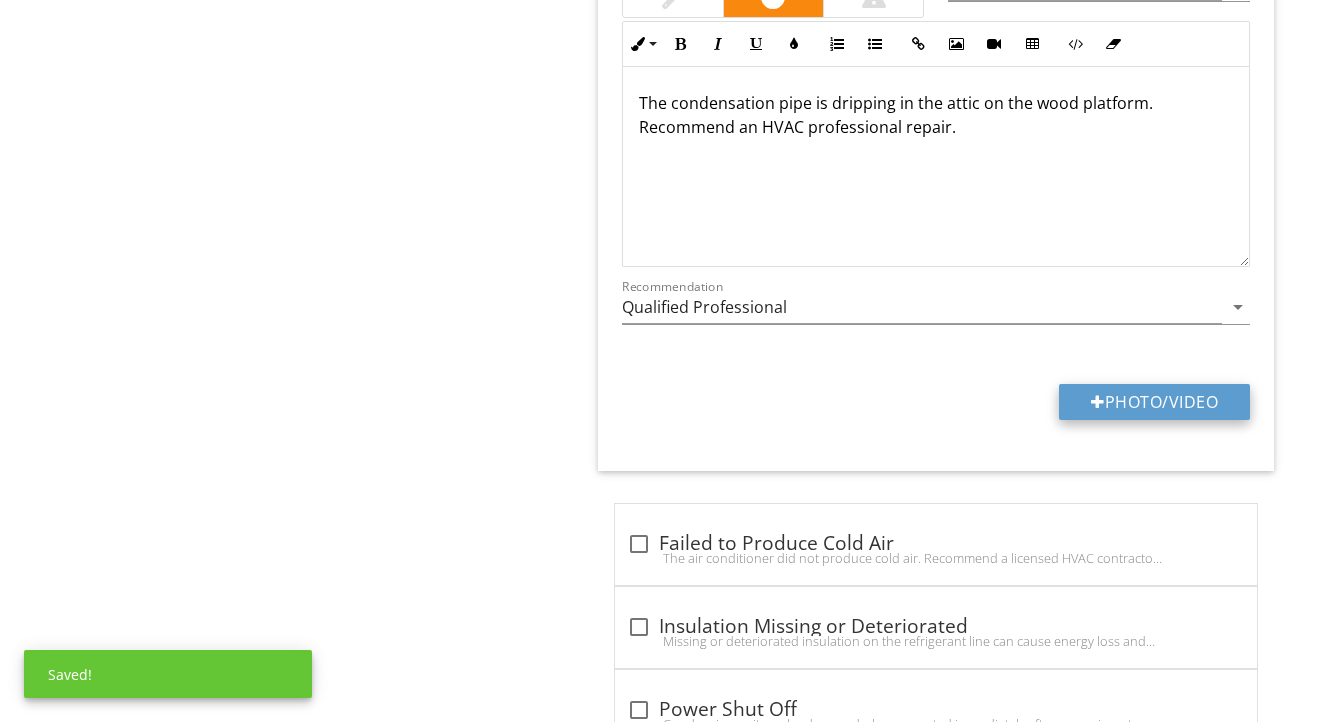 click at bounding box center [1098, 402] 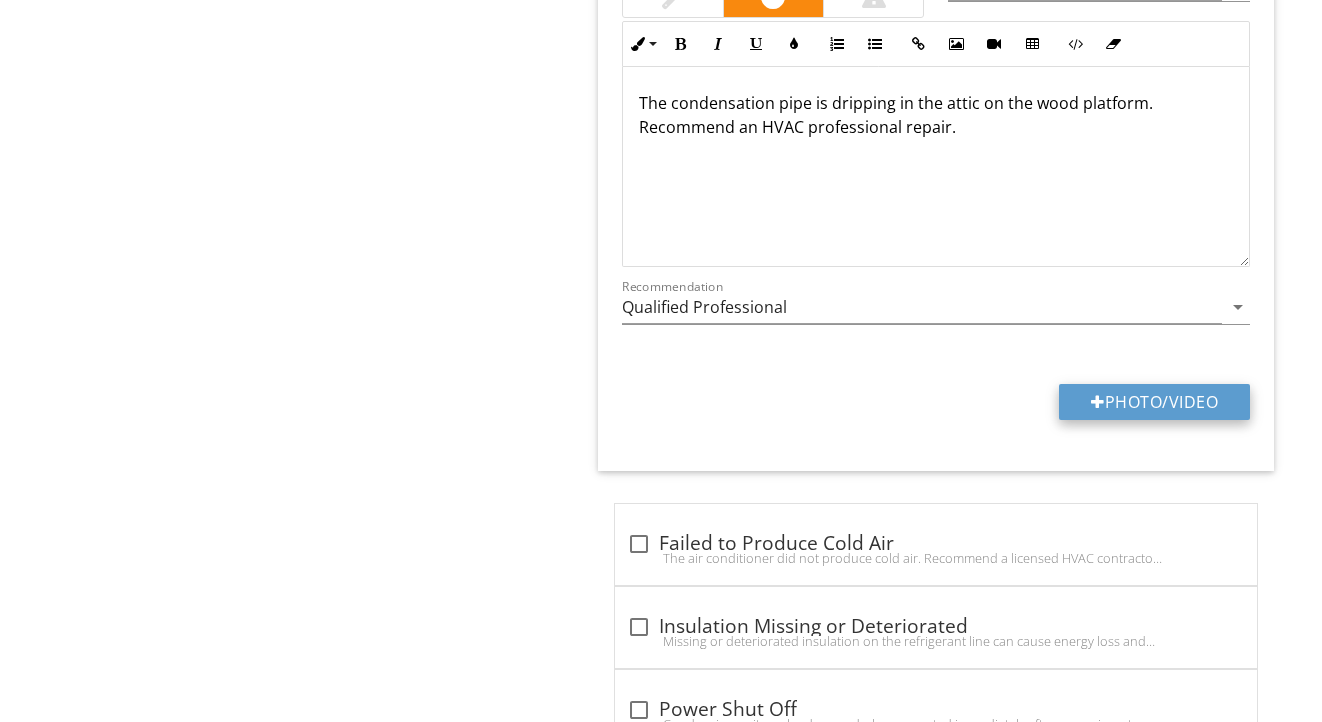 type on "C:\fakepath\IMG_9029.jpeg" 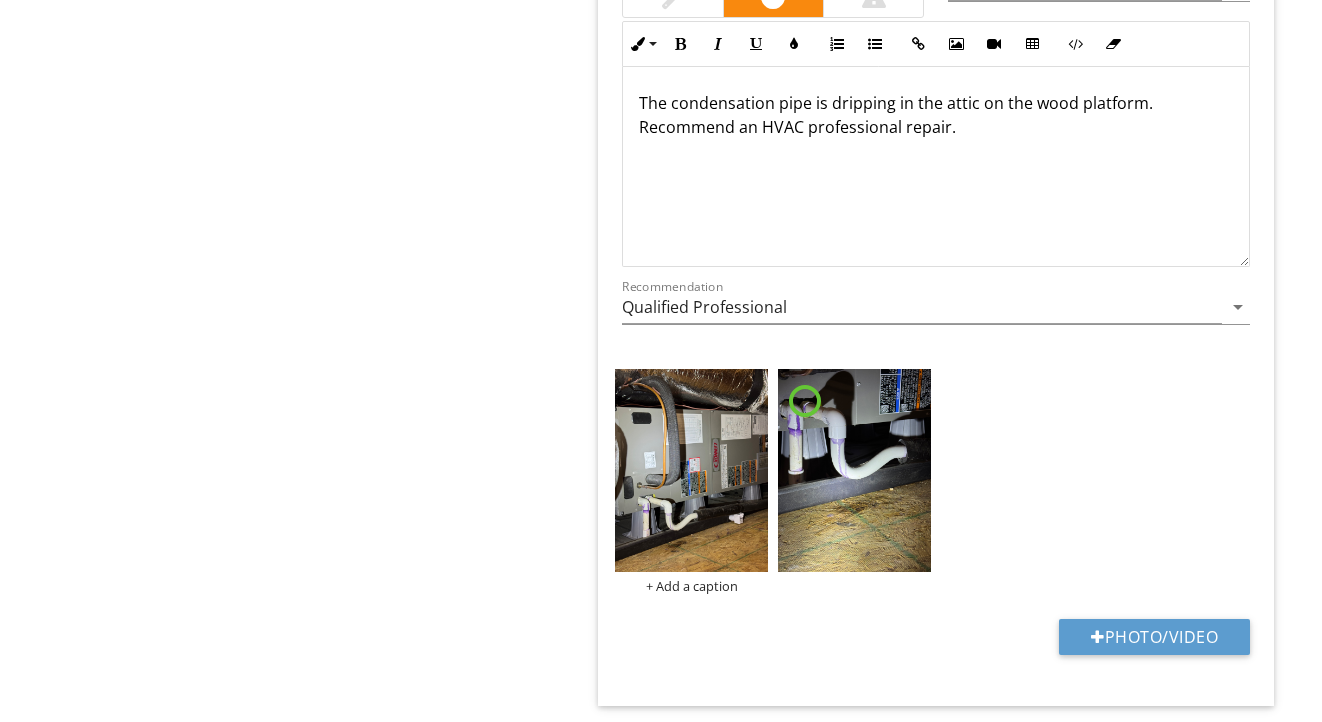 click on "The condensation pipe is dripping in the attic on the wood platform. Recommend an HVAC professional repair." at bounding box center (936, 167) 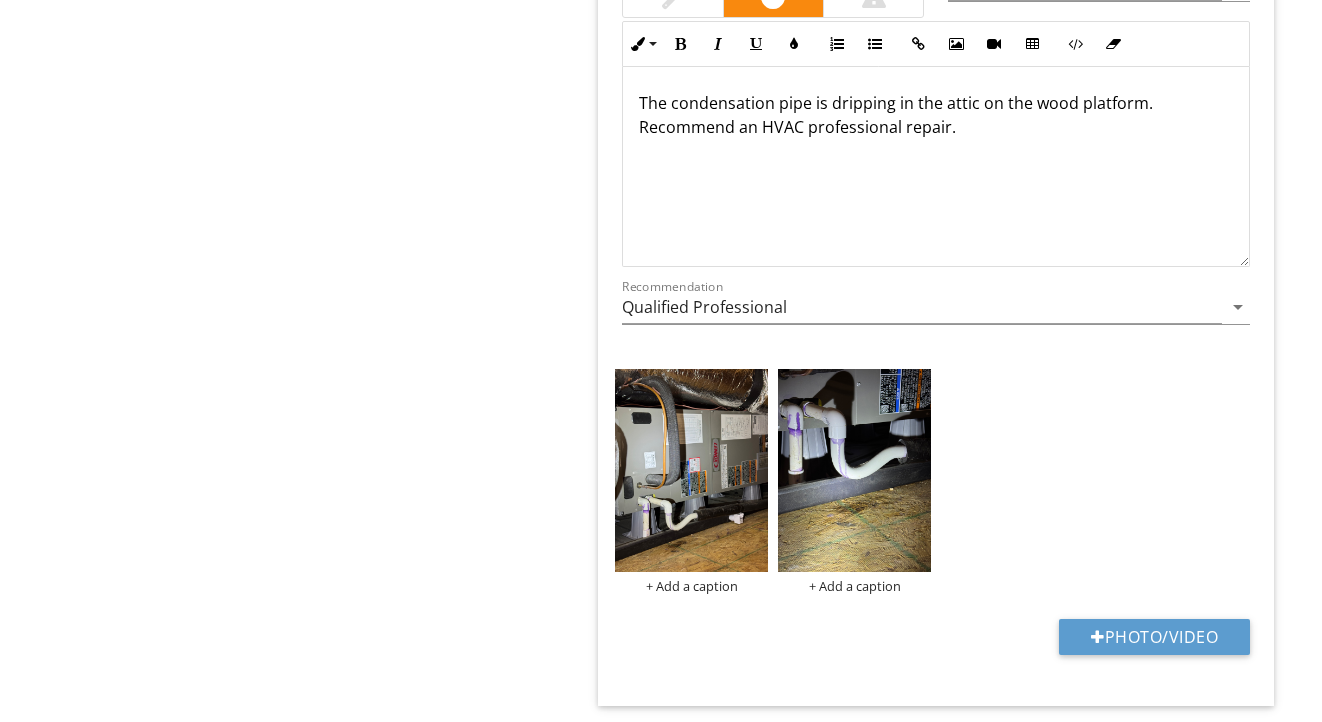 click on "The condensation pipe is dripping in the attic on the wood platform. Recommend an HVAC professional repair." at bounding box center (936, 167) 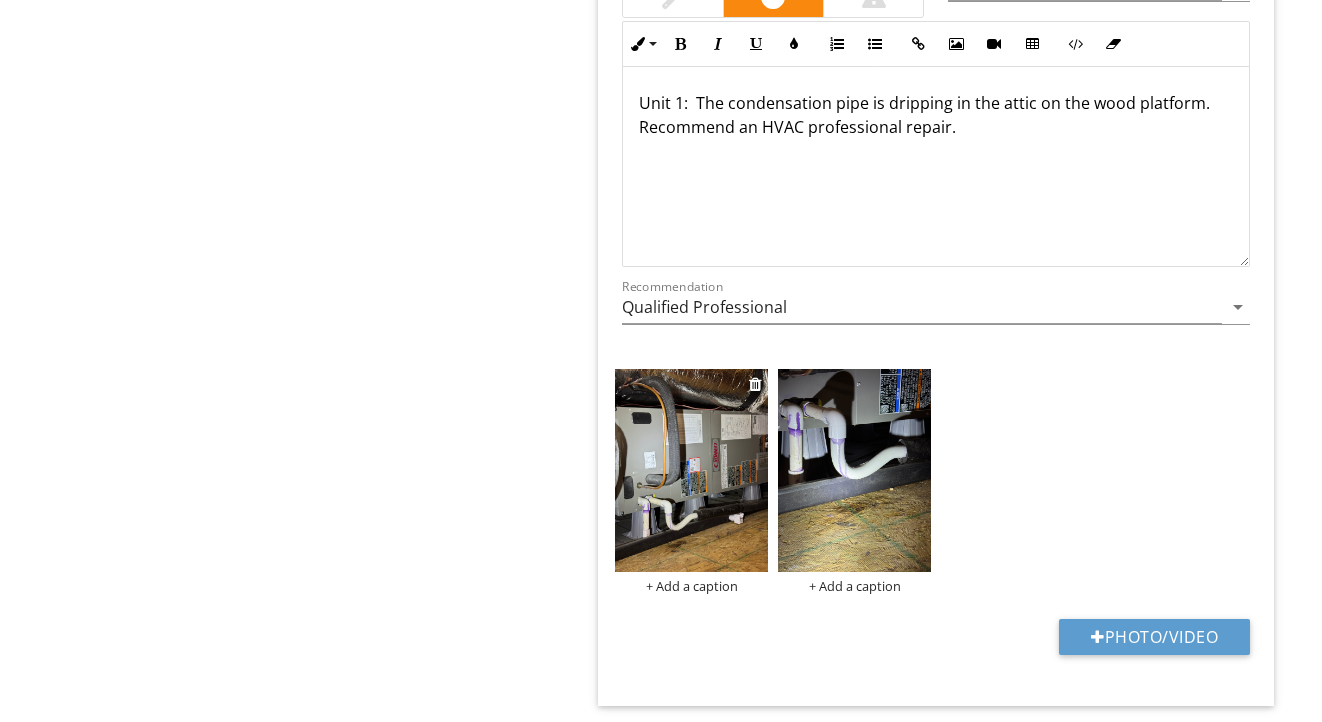 click at bounding box center (691, 471) 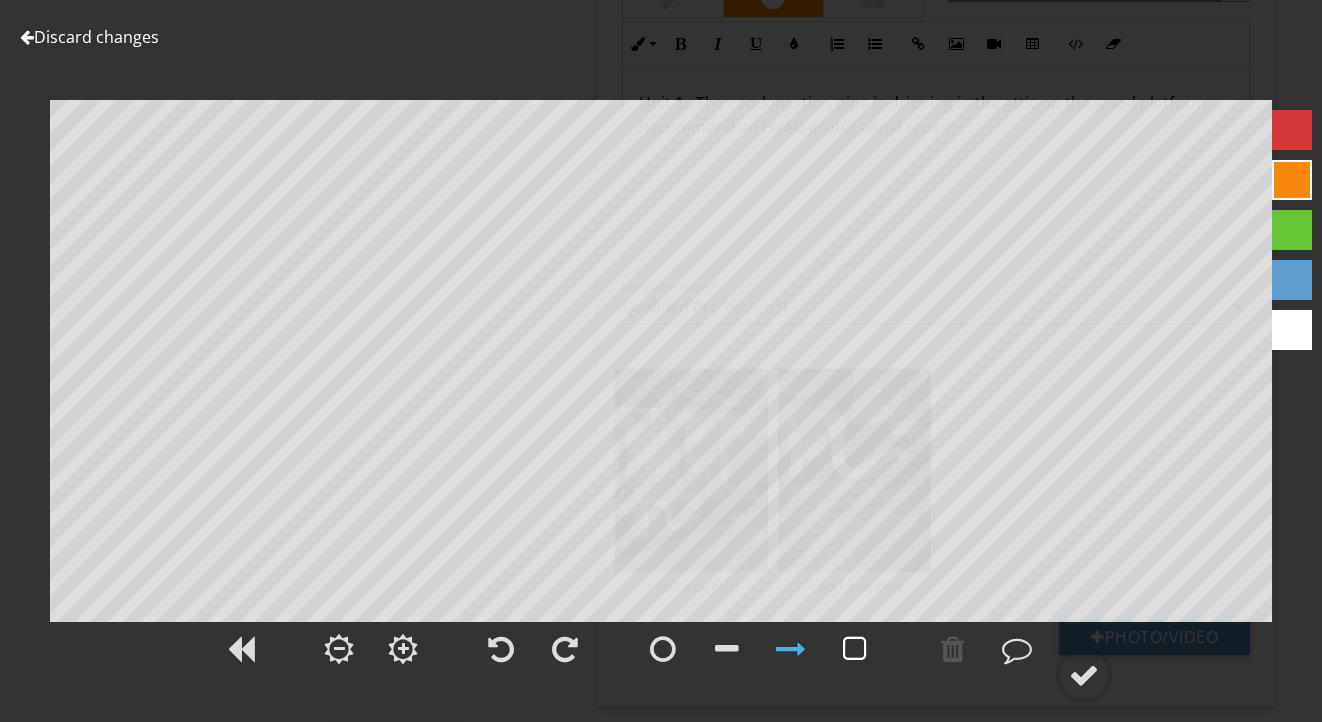 click at bounding box center (855, 649) 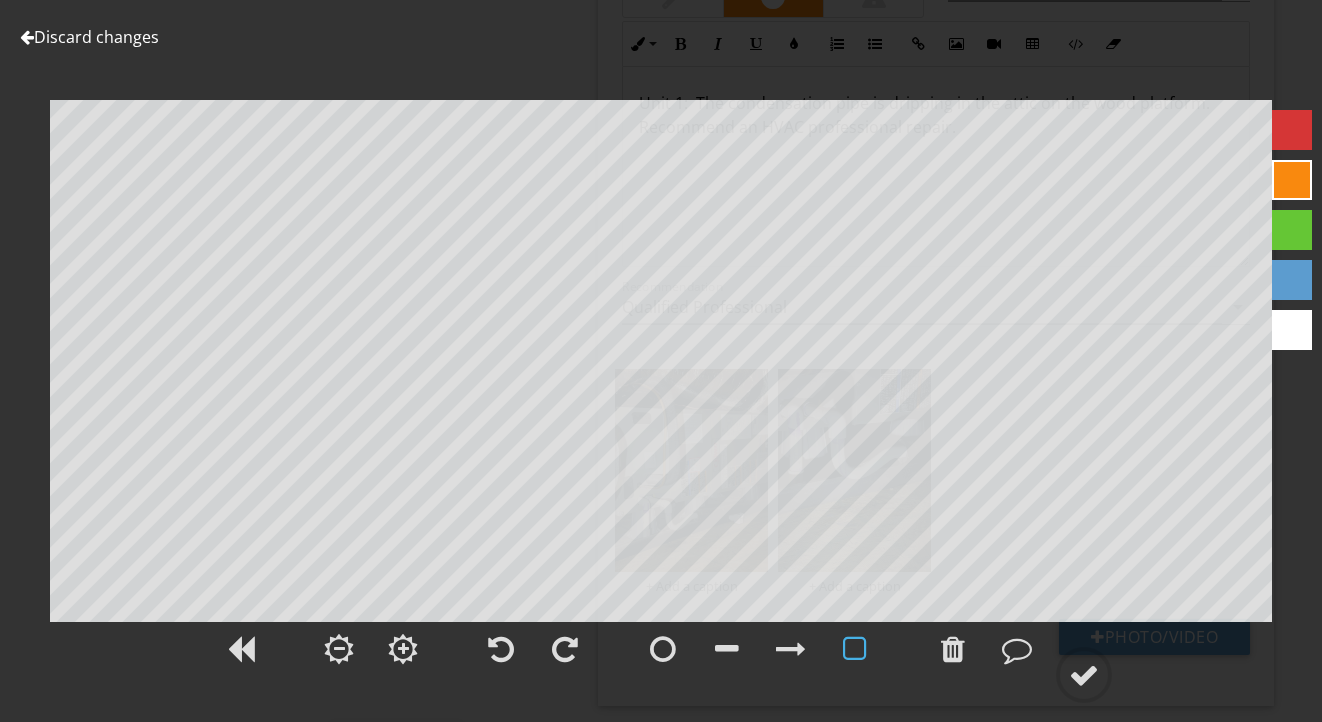 click at bounding box center [661, 660] 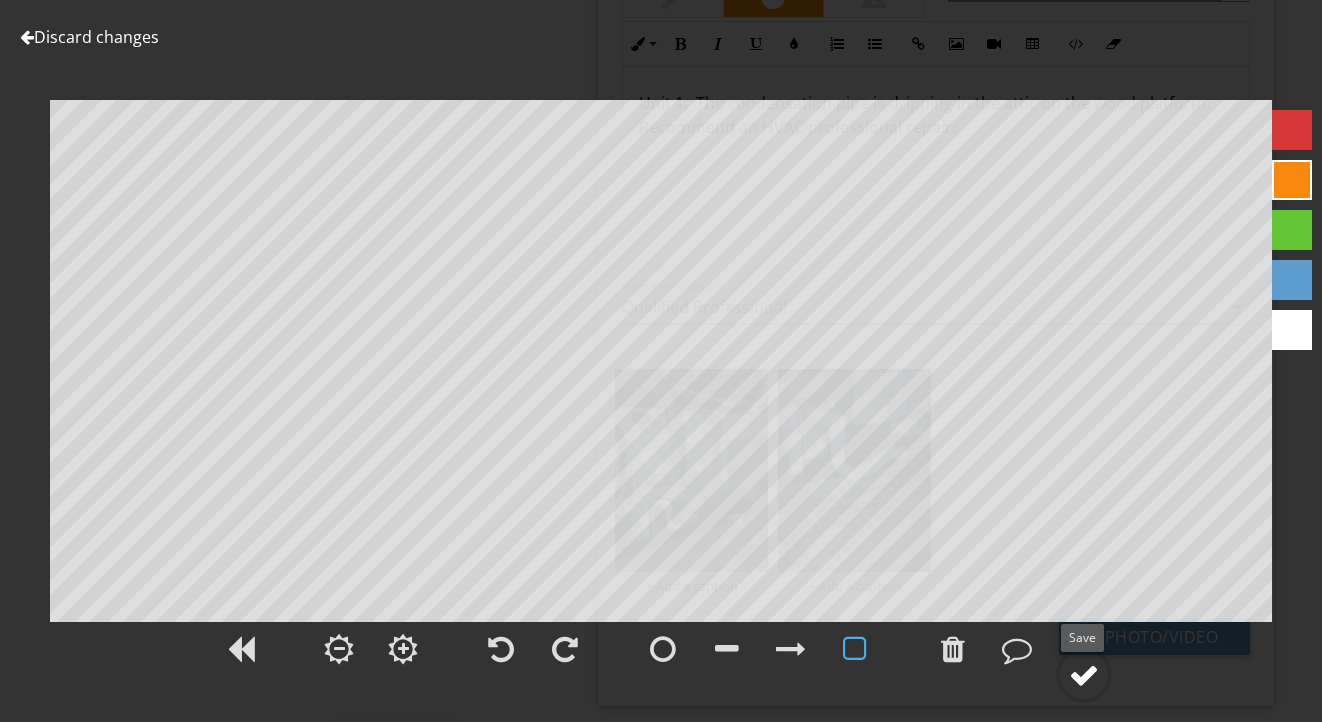 click at bounding box center (1084, 675) 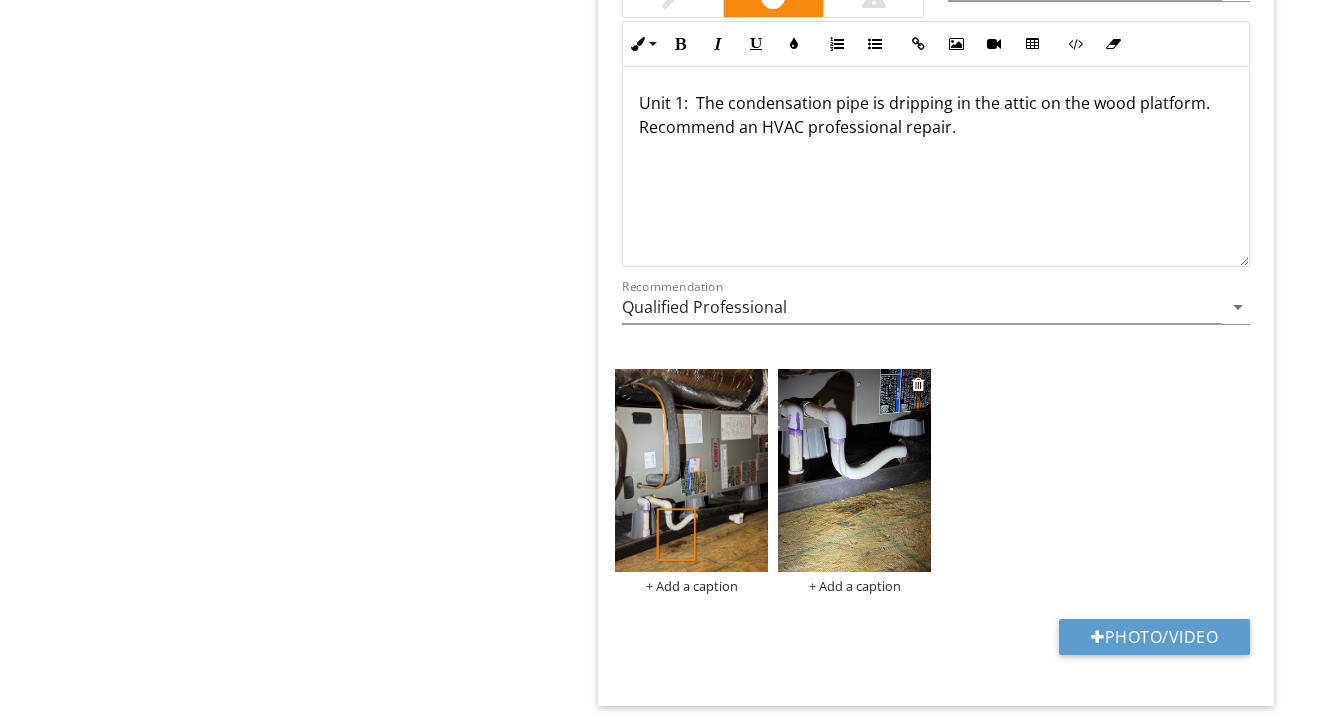 click at bounding box center [854, 471] 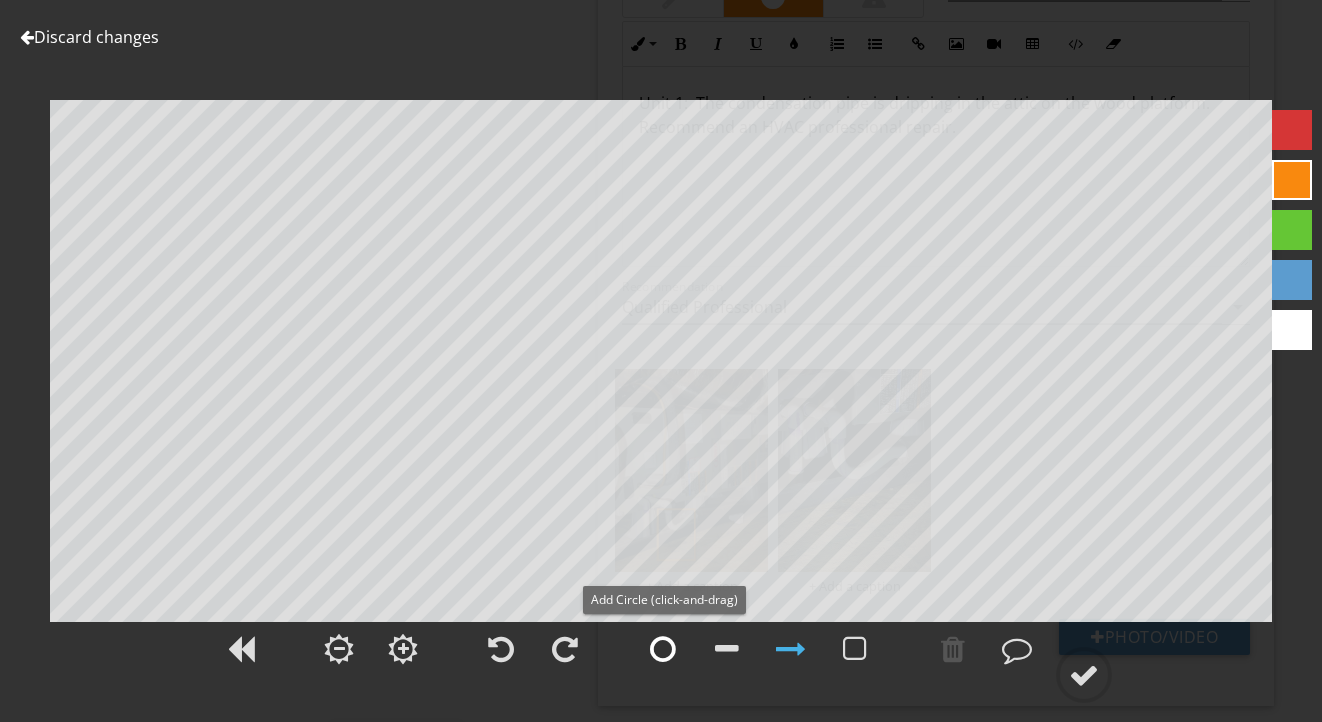 click at bounding box center [663, 649] 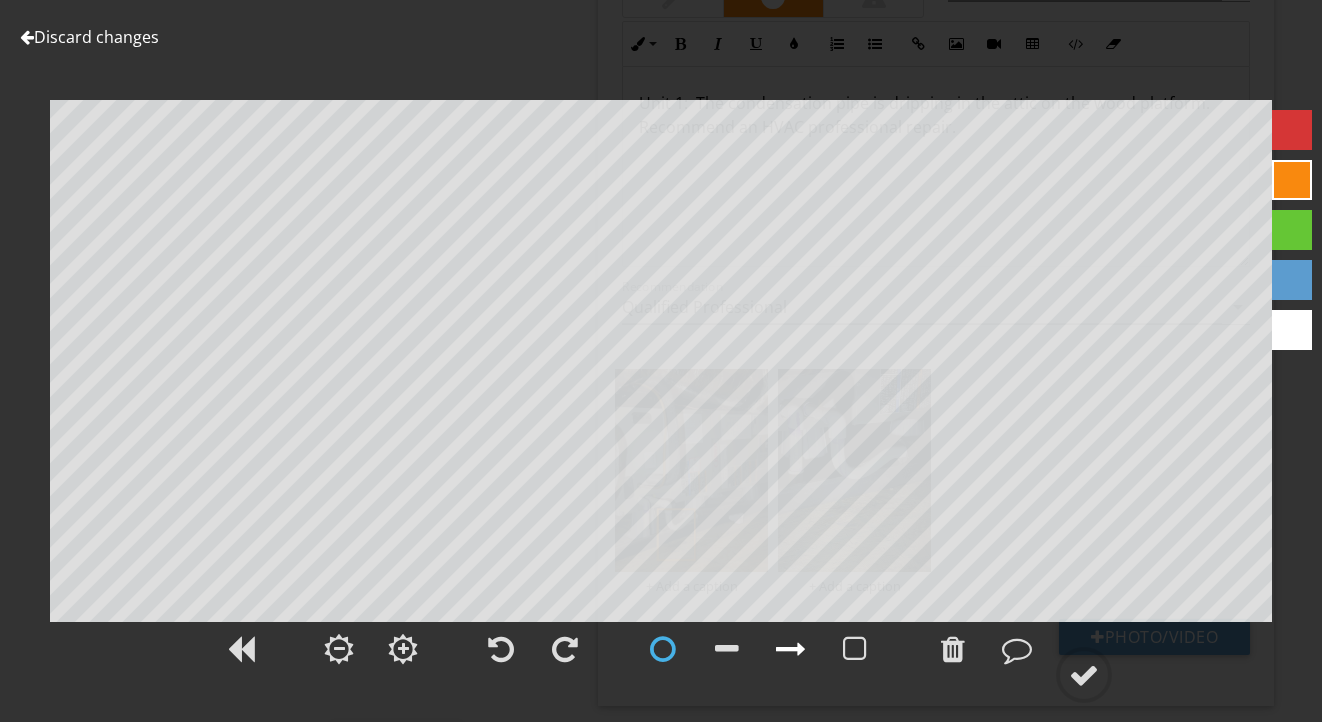 click at bounding box center [791, 649] 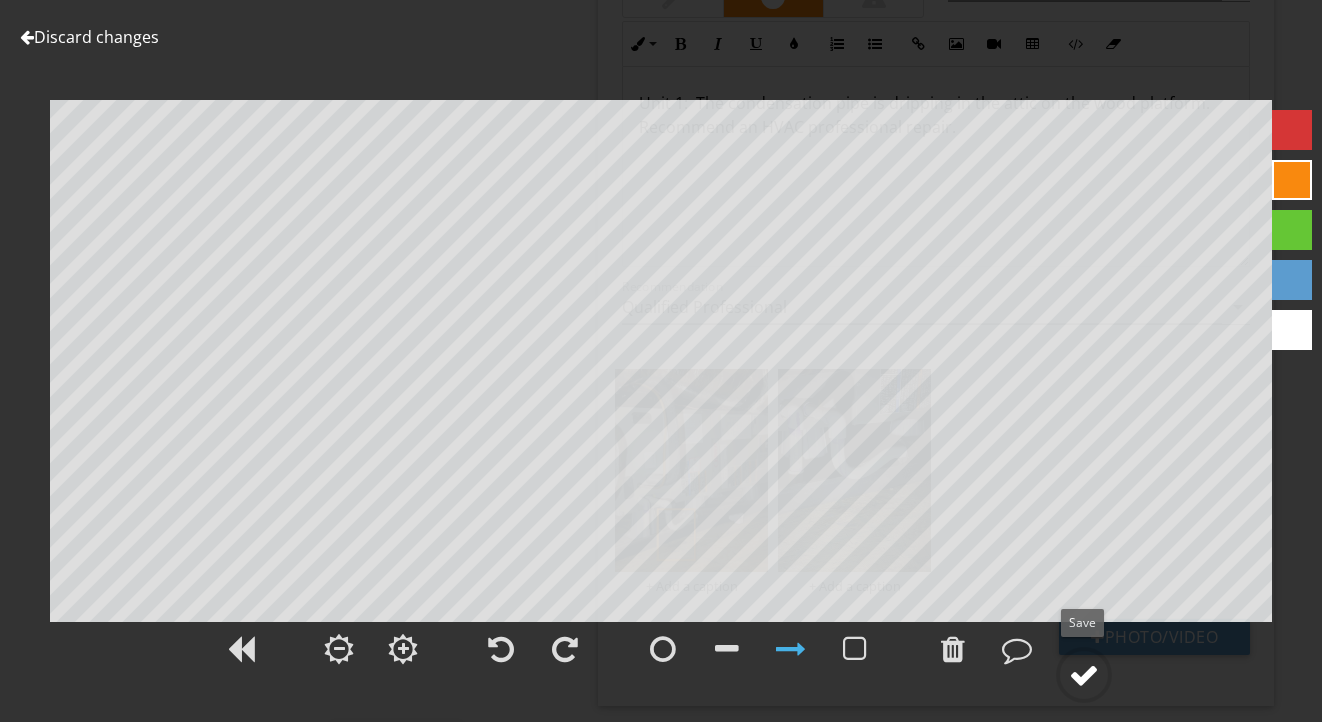 click at bounding box center [1084, 675] 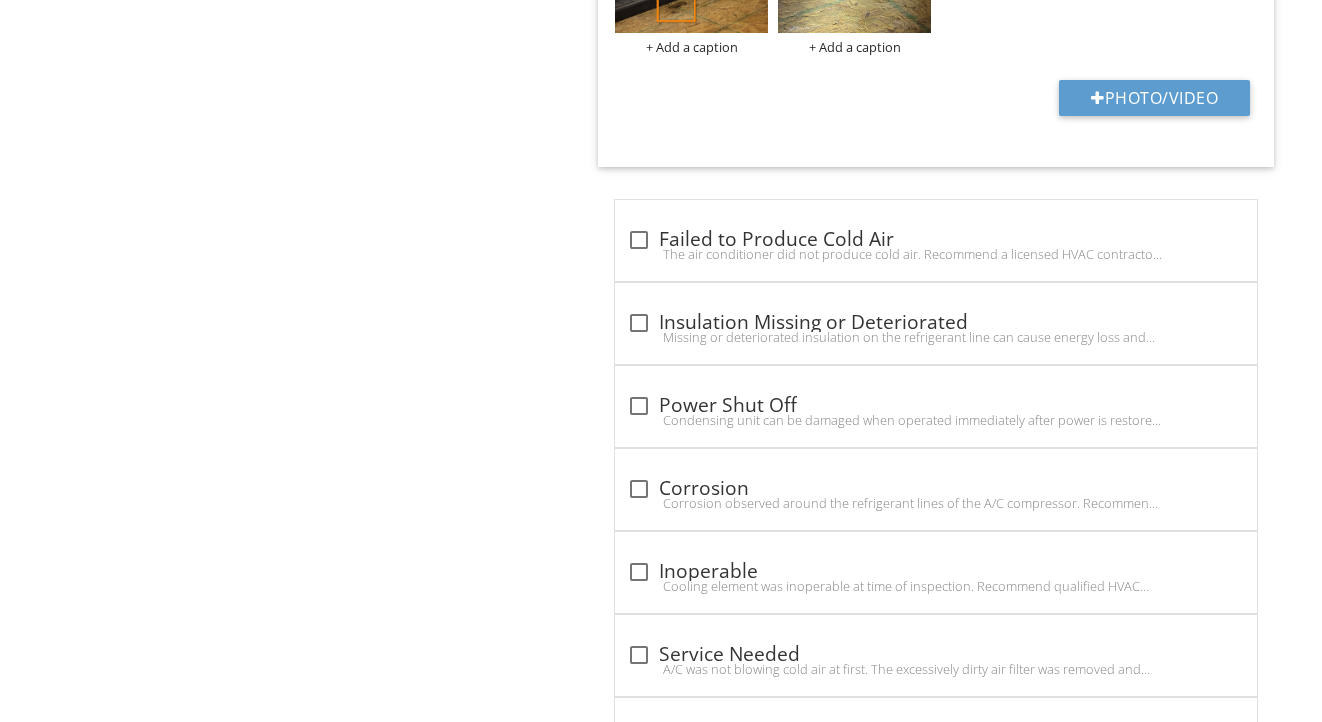 scroll, scrollTop: 2494, scrollLeft: 0, axis: vertical 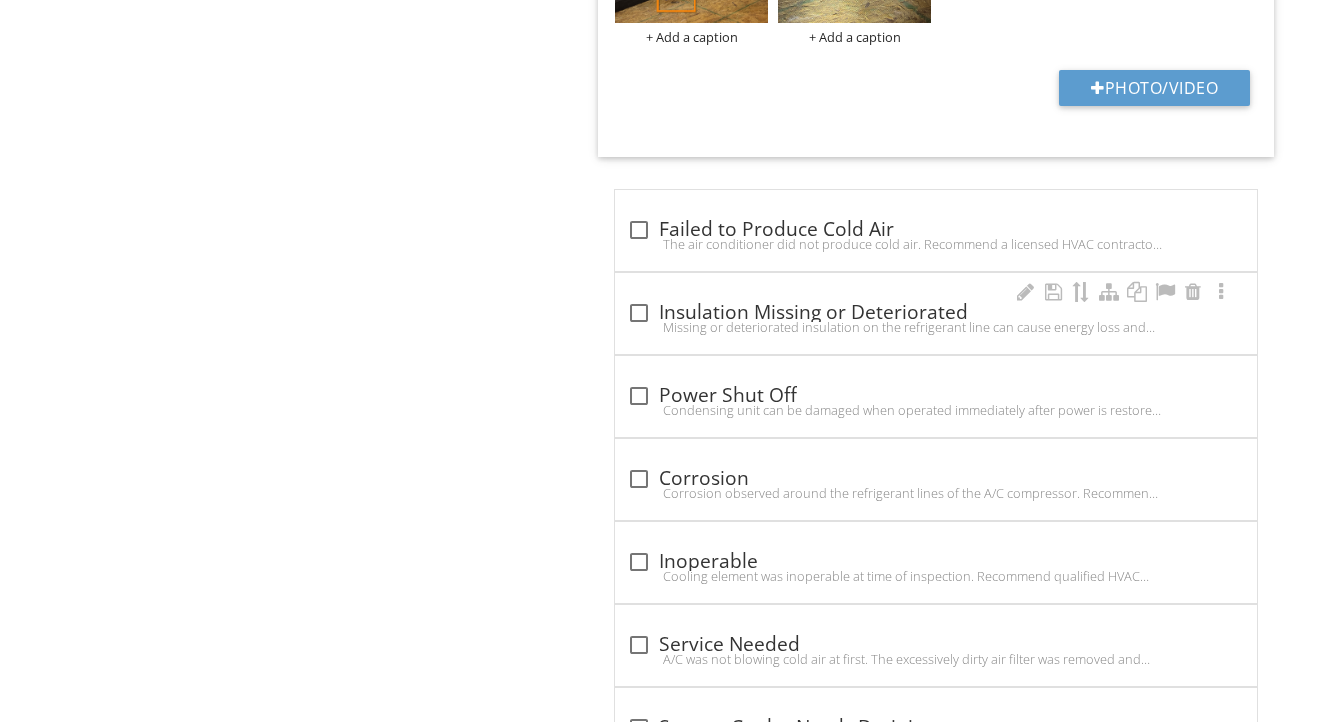 click on "check_box_outline_blank
Insulation Missing or Deteriorated" at bounding box center (936, 313) 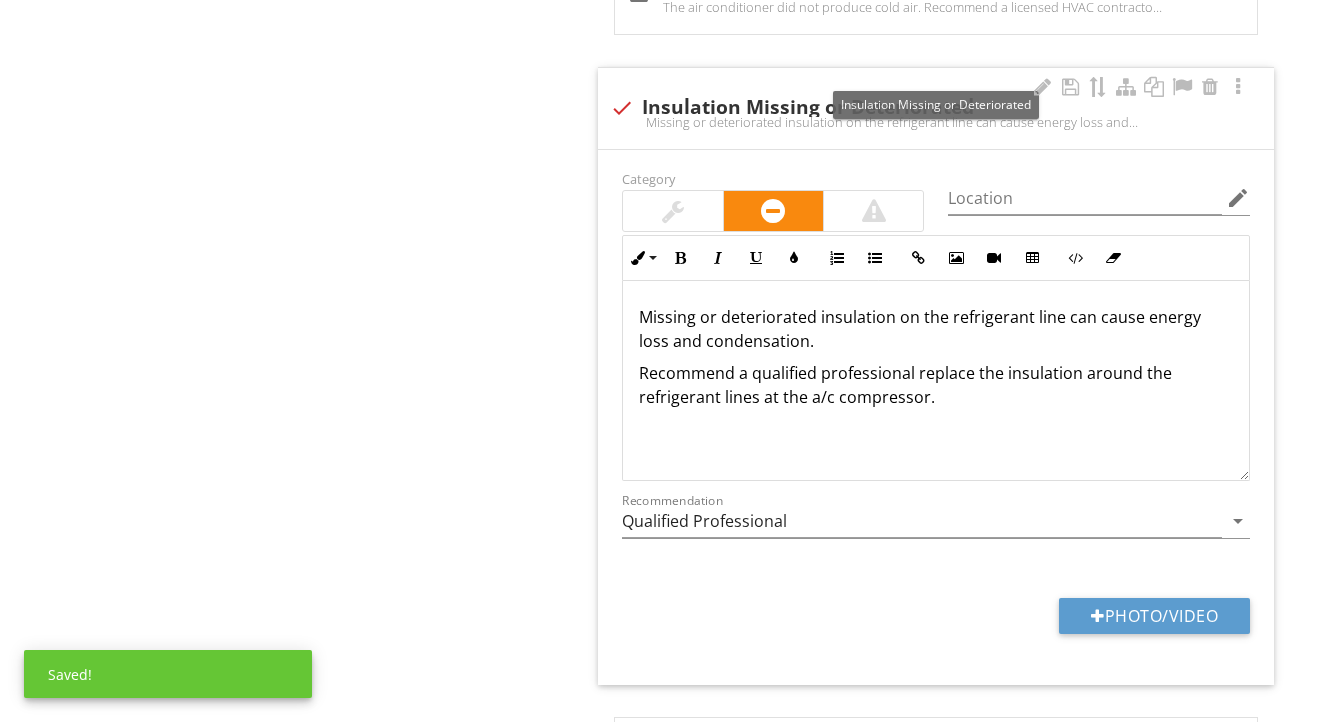 scroll, scrollTop: 2737, scrollLeft: 0, axis: vertical 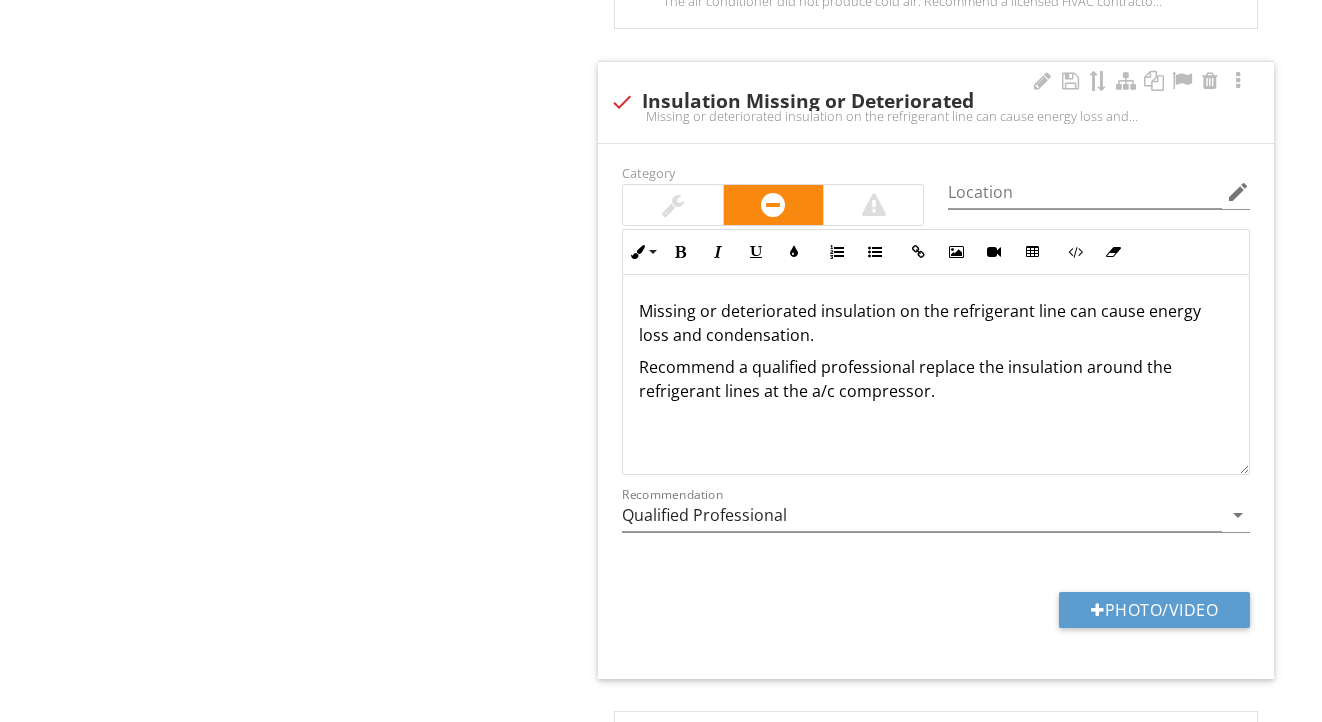 drag, startPoint x: 784, startPoint y: 326, endPoint x: 1067, endPoint y: 301, distance: 284.10208 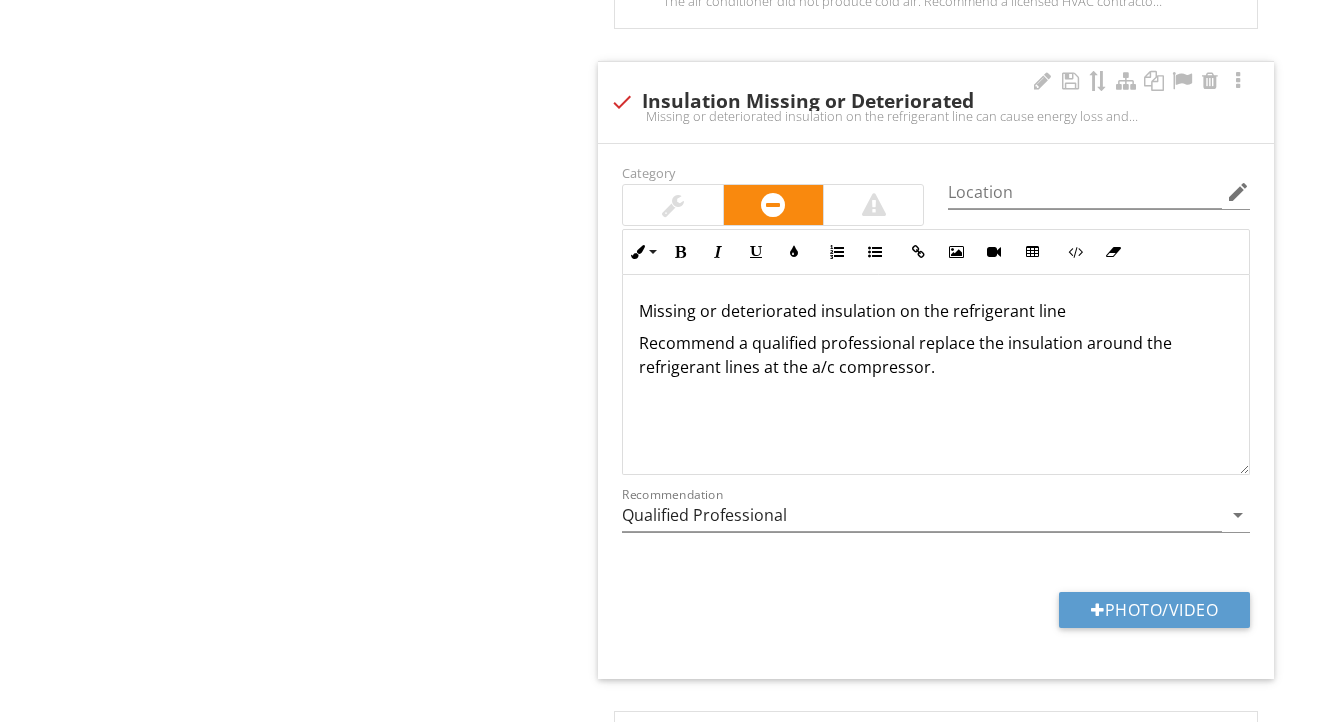 type 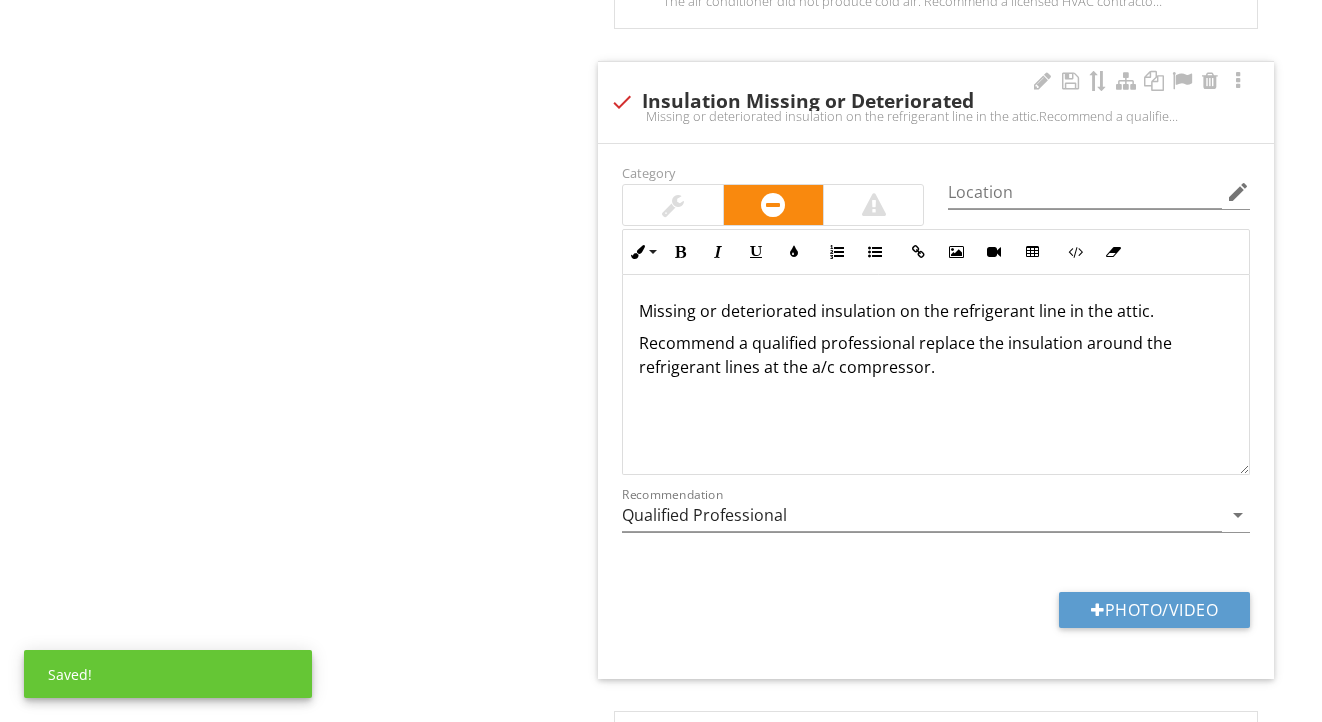 click on "Missing or deteriorated insulation on the refrigerant line in the attic." at bounding box center [936, 311] 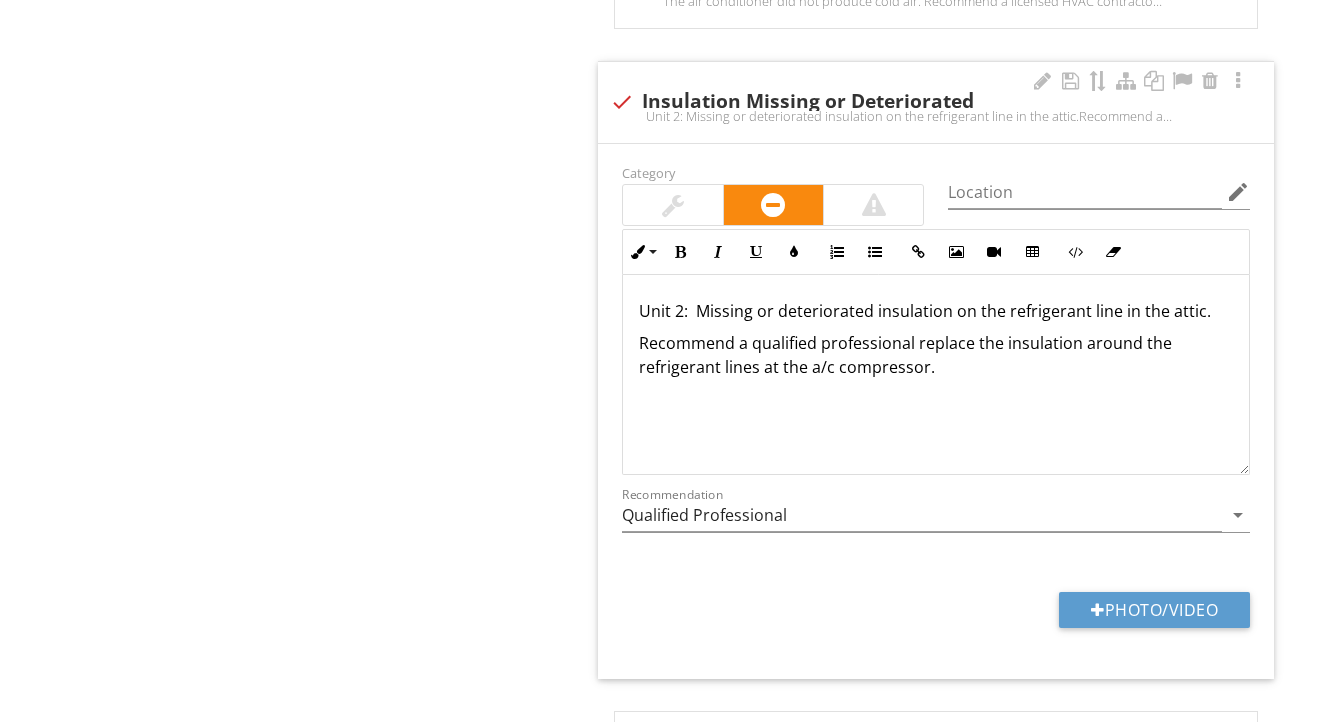 click on "Unit 2:  Missing or deteriorated insulation on the refrigerant line in the attic." at bounding box center [936, 311] 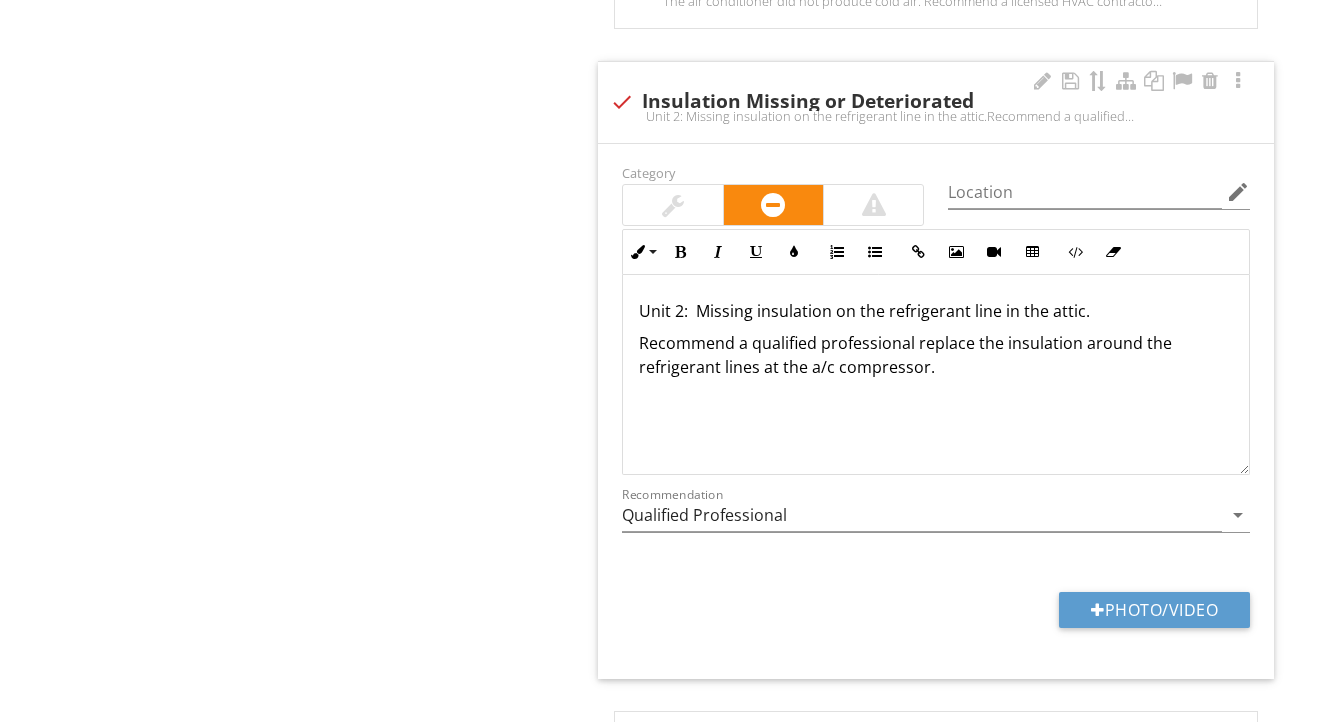 click on "Recommend a qualified professional replace the insulation around the refrigerant lines at the a/c compressor." at bounding box center (936, 355) 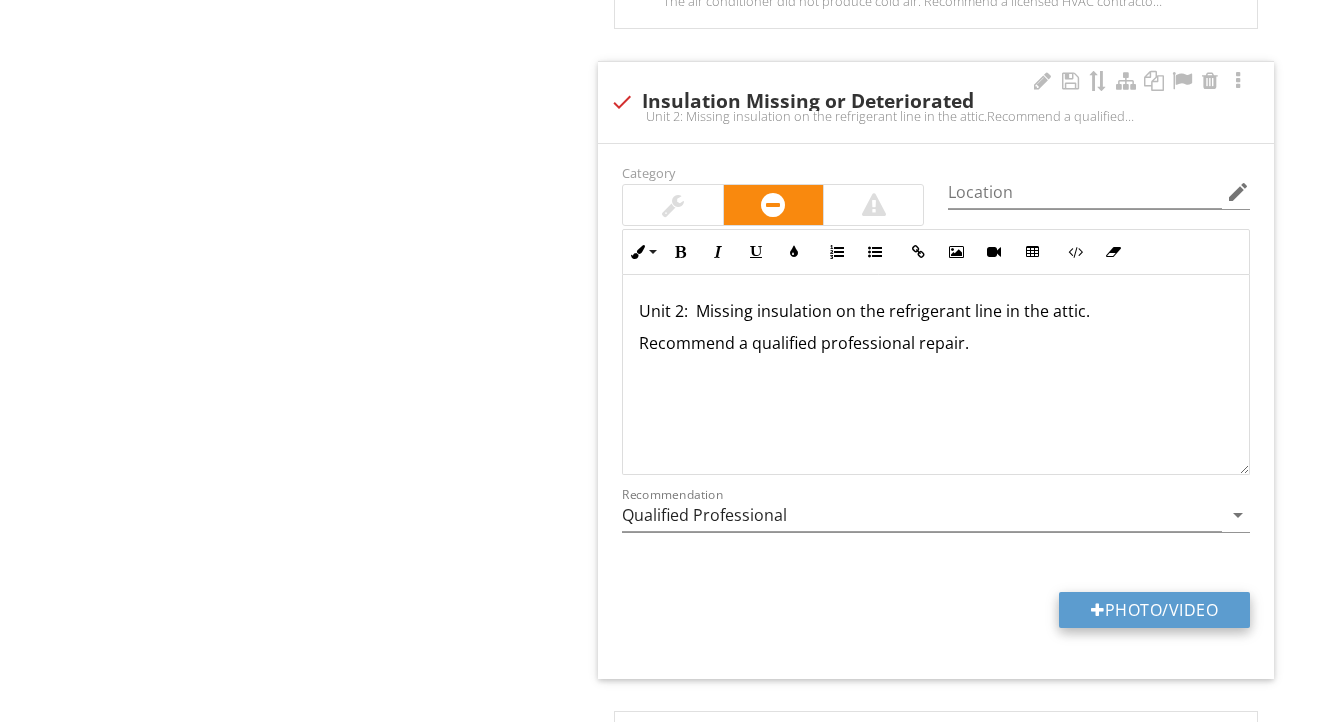 click on "Photo/Video" at bounding box center [1154, 610] 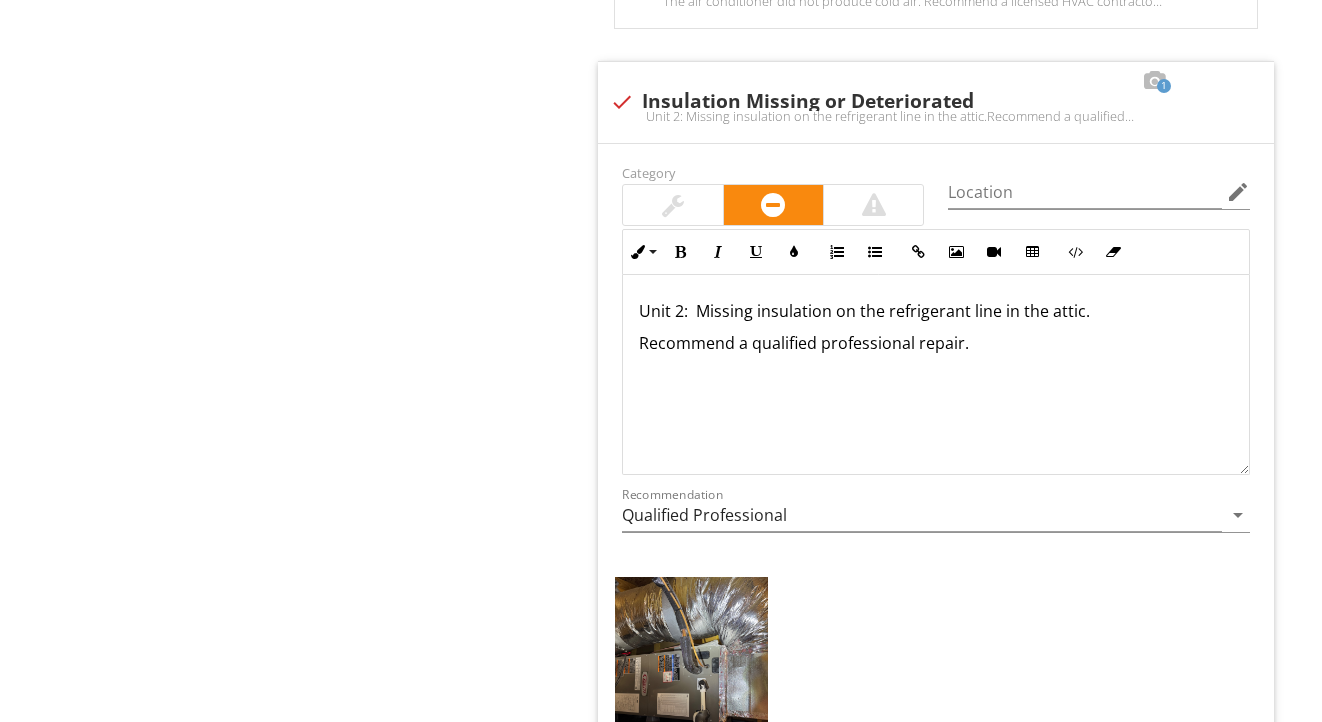 click at bounding box center (691, 679) 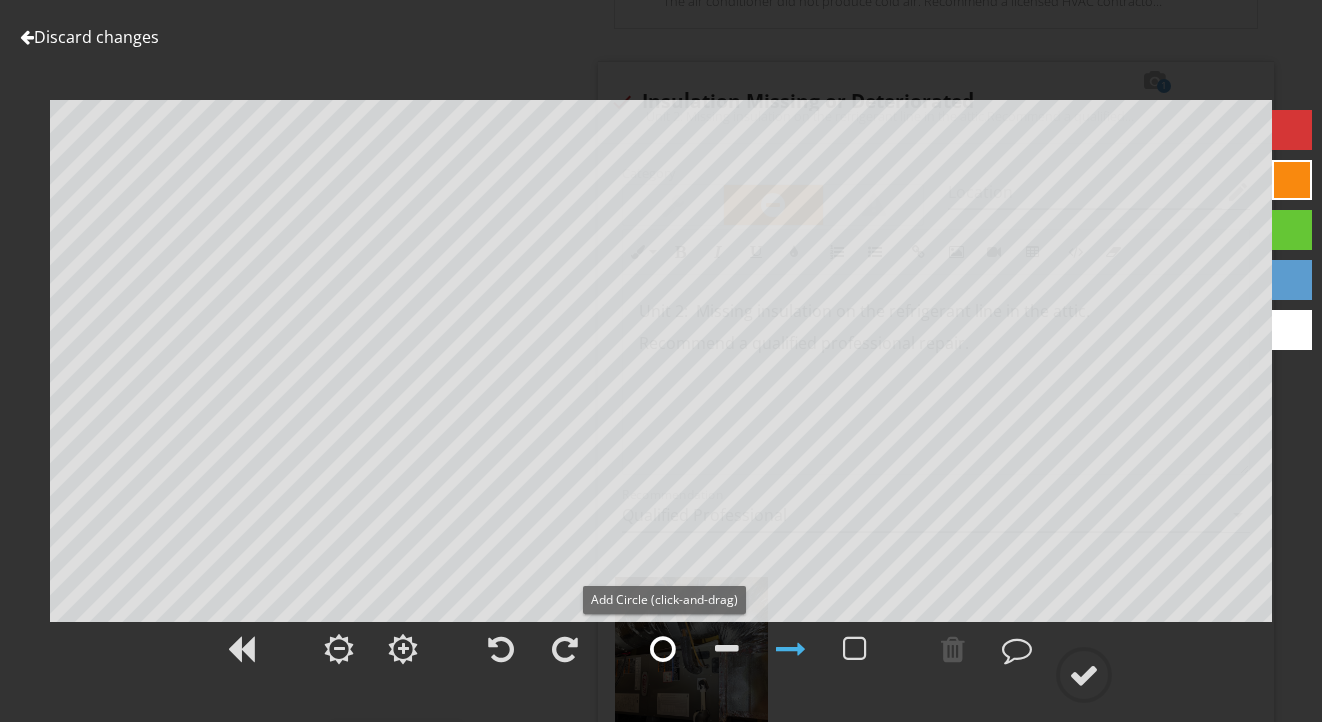 click at bounding box center (663, 649) 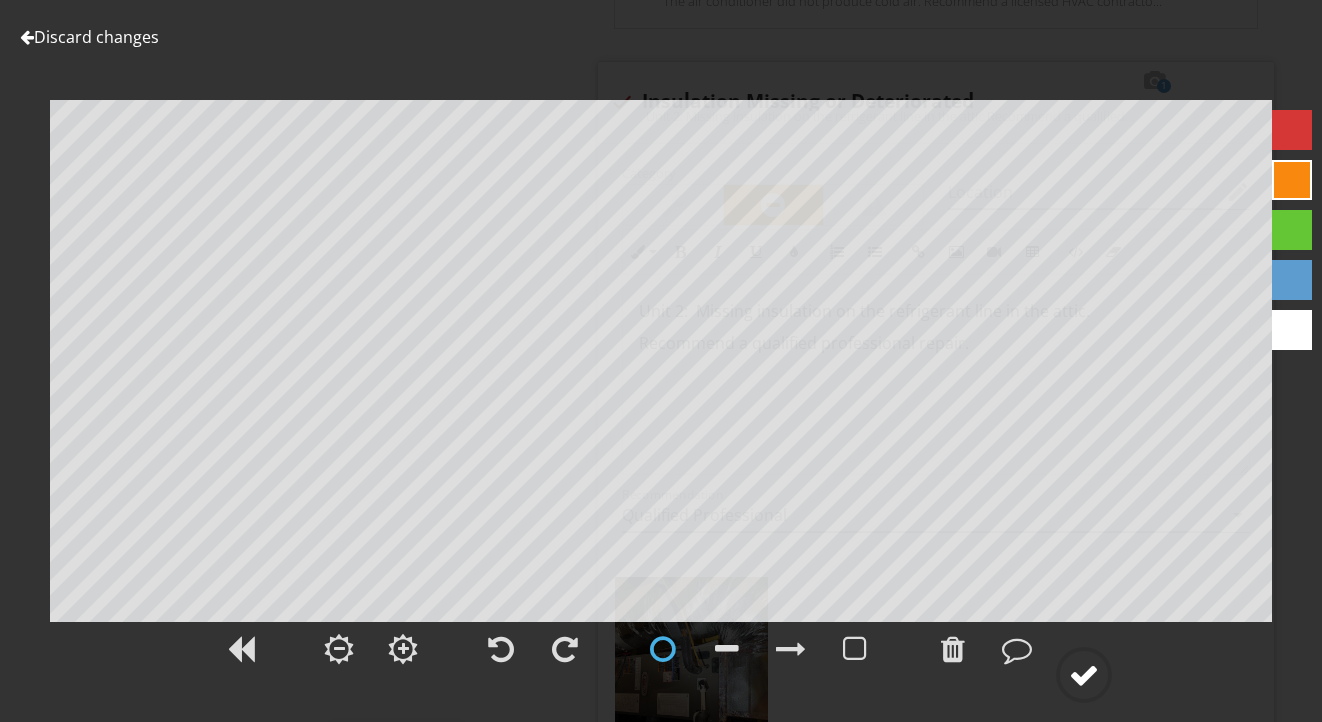 click 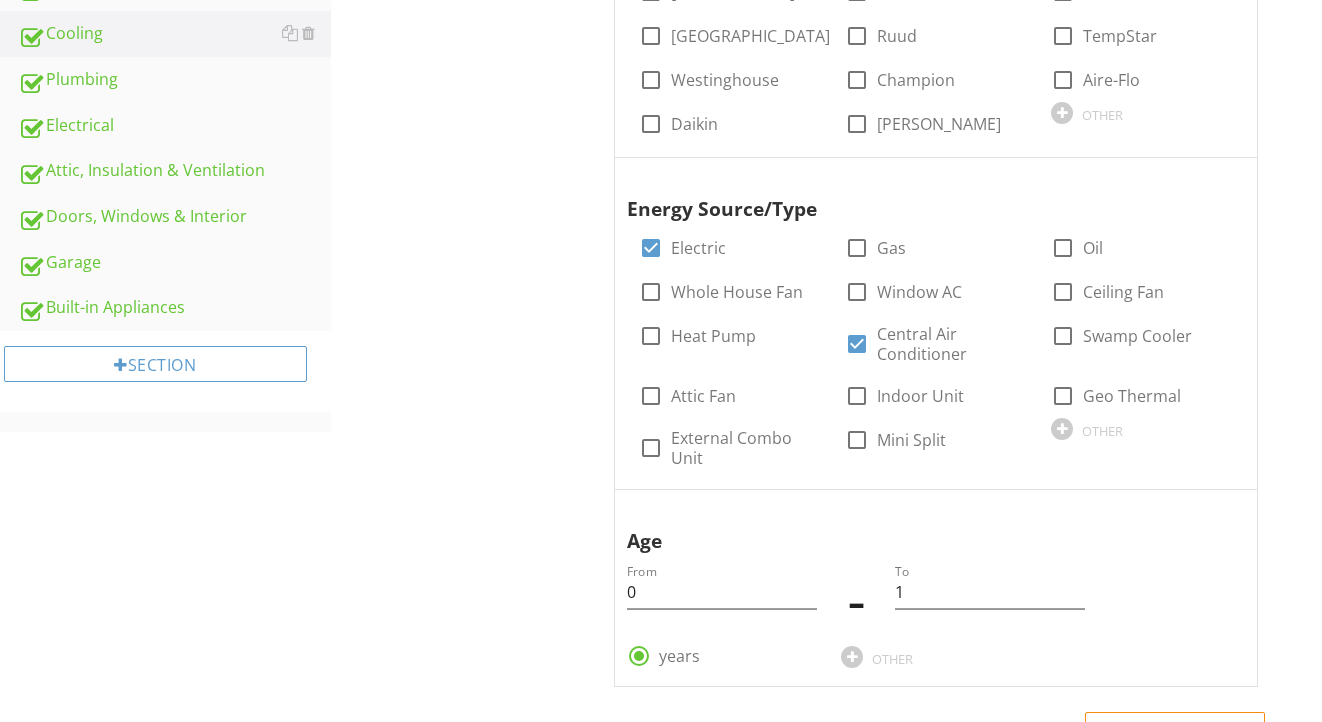 scroll, scrollTop: 414, scrollLeft: 0, axis: vertical 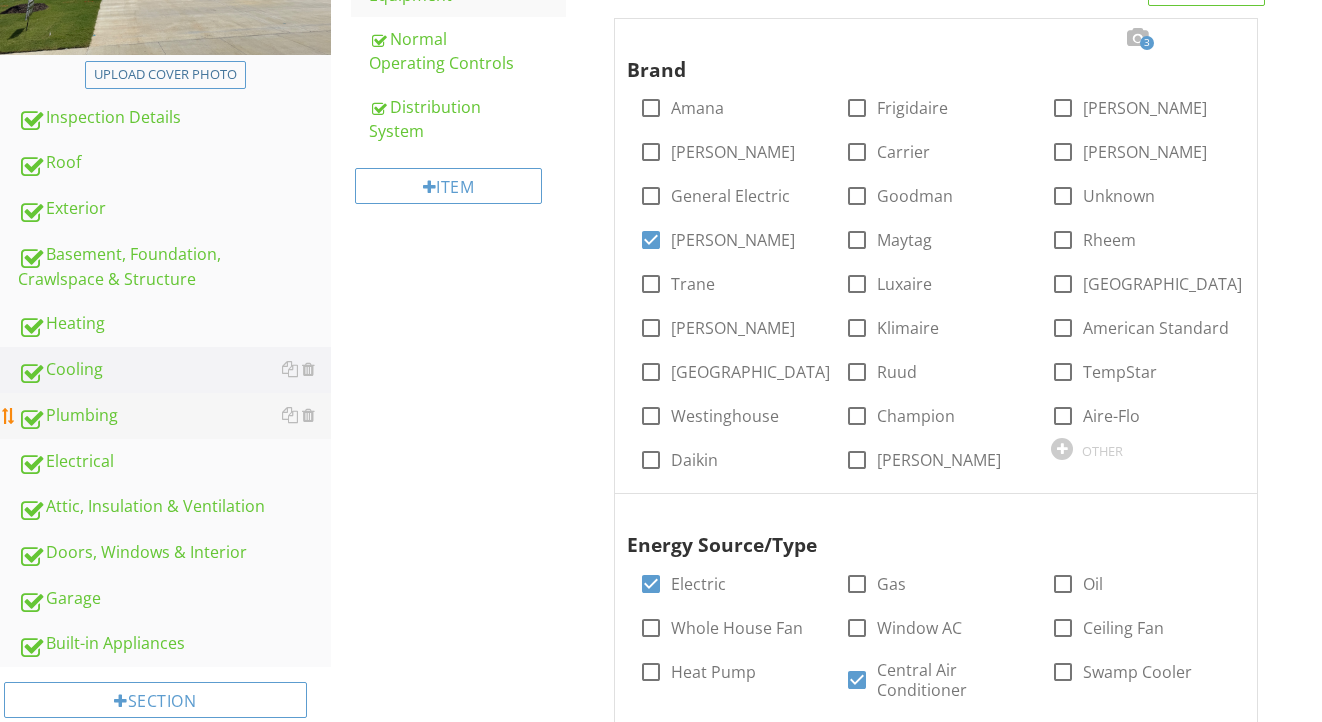 click on "Plumbing" at bounding box center (174, 416) 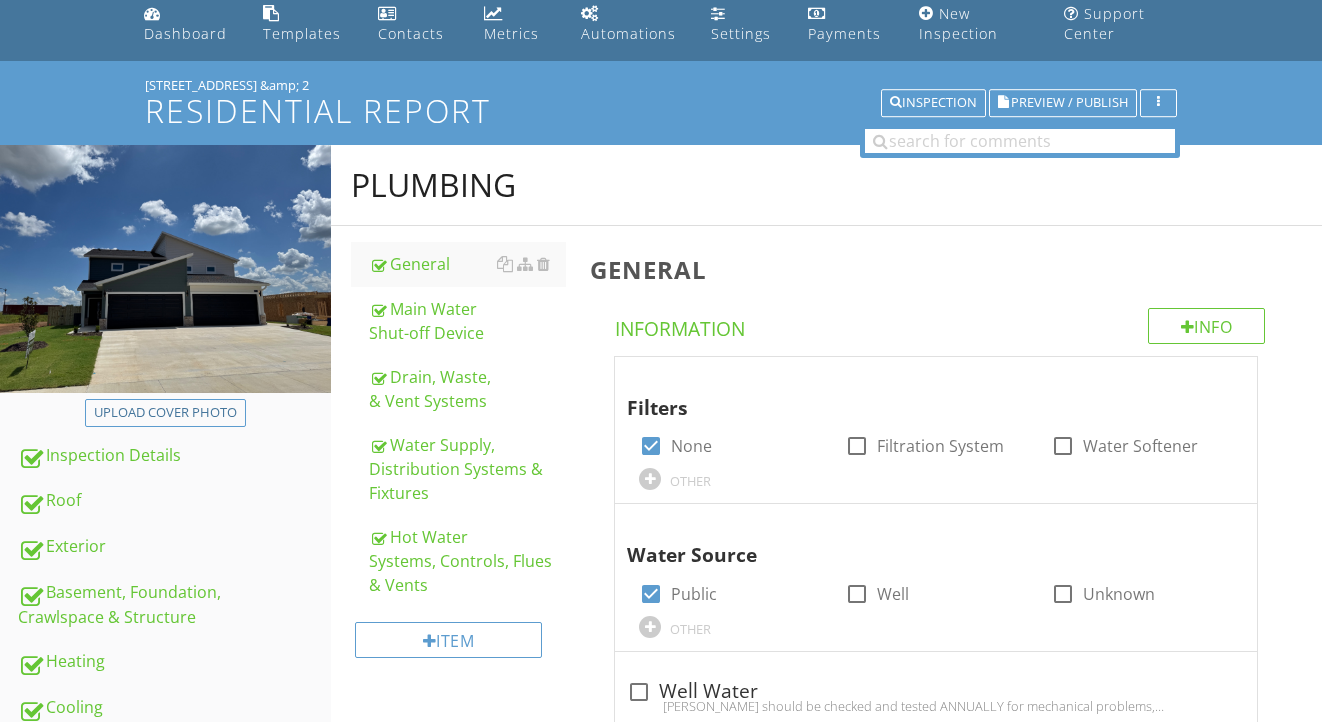 scroll, scrollTop: 70, scrollLeft: 0, axis: vertical 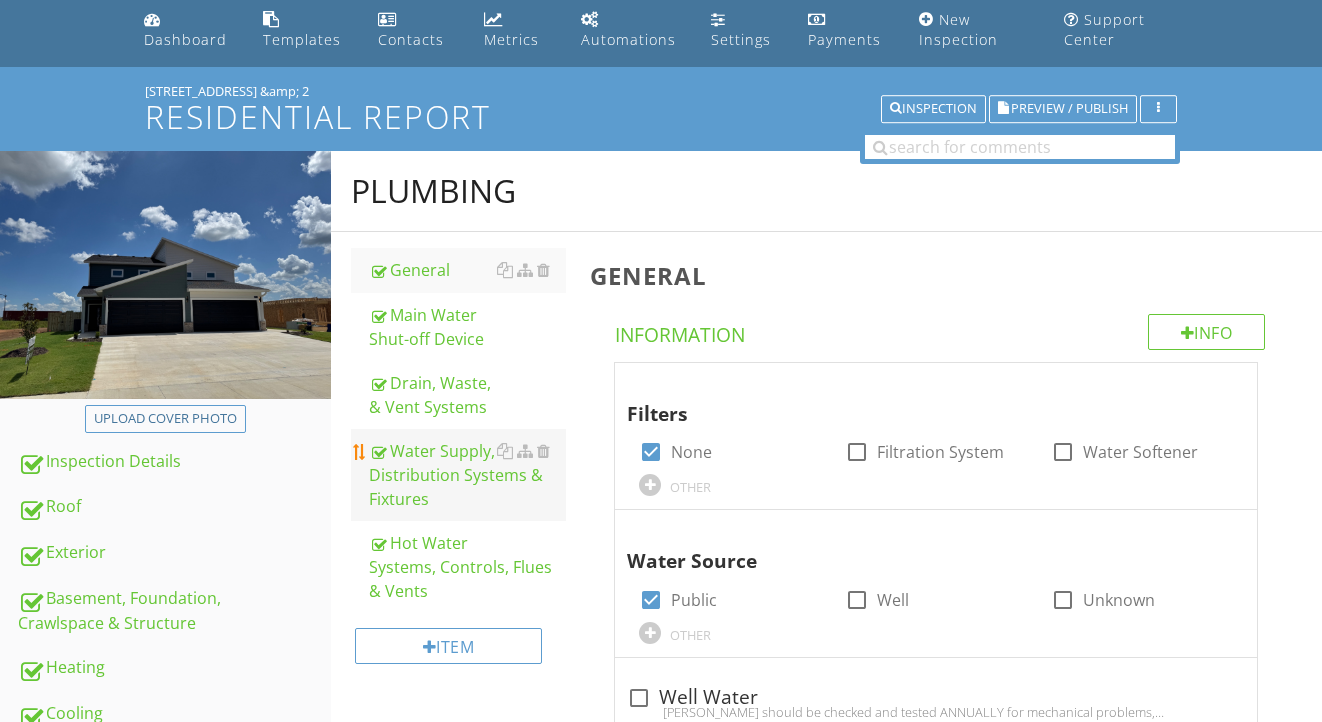 click on "Water Supply, Distribution Systems & Fixtures" at bounding box center (468, 475) 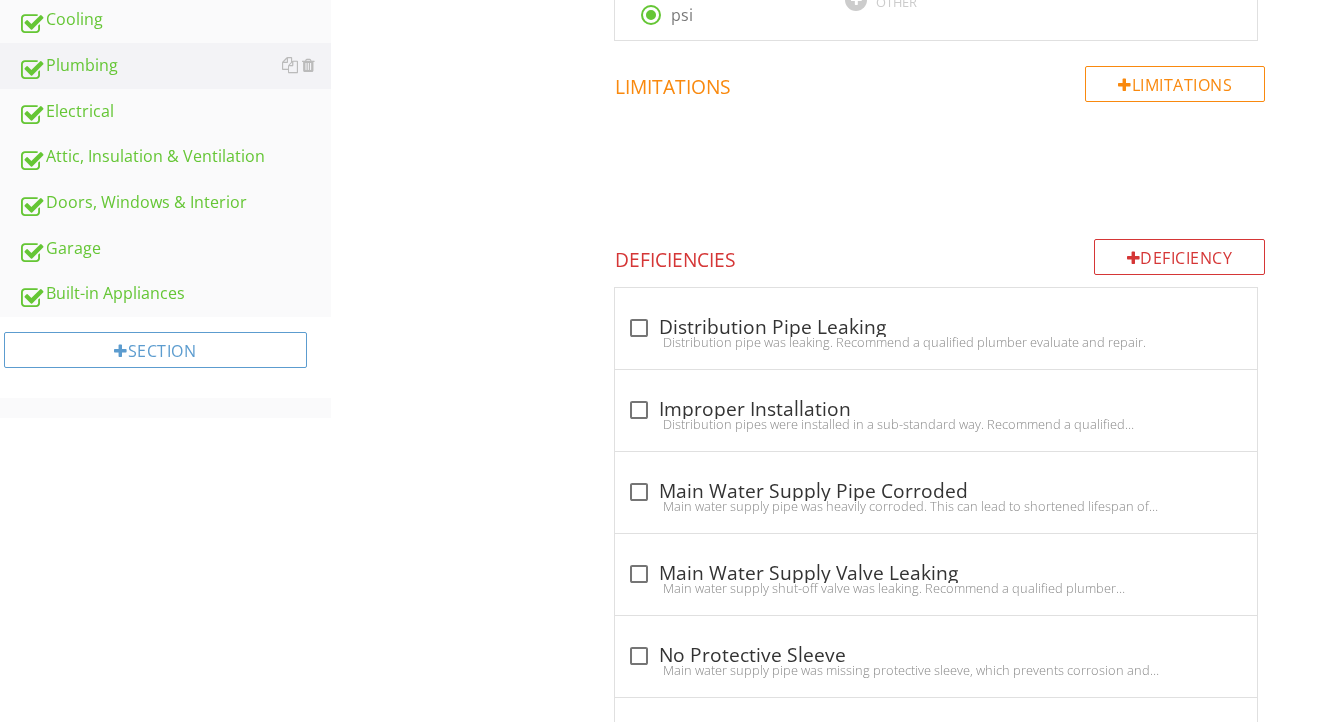 scroll, scrollTop: 803, scrollLeft: 0, axis: vertical 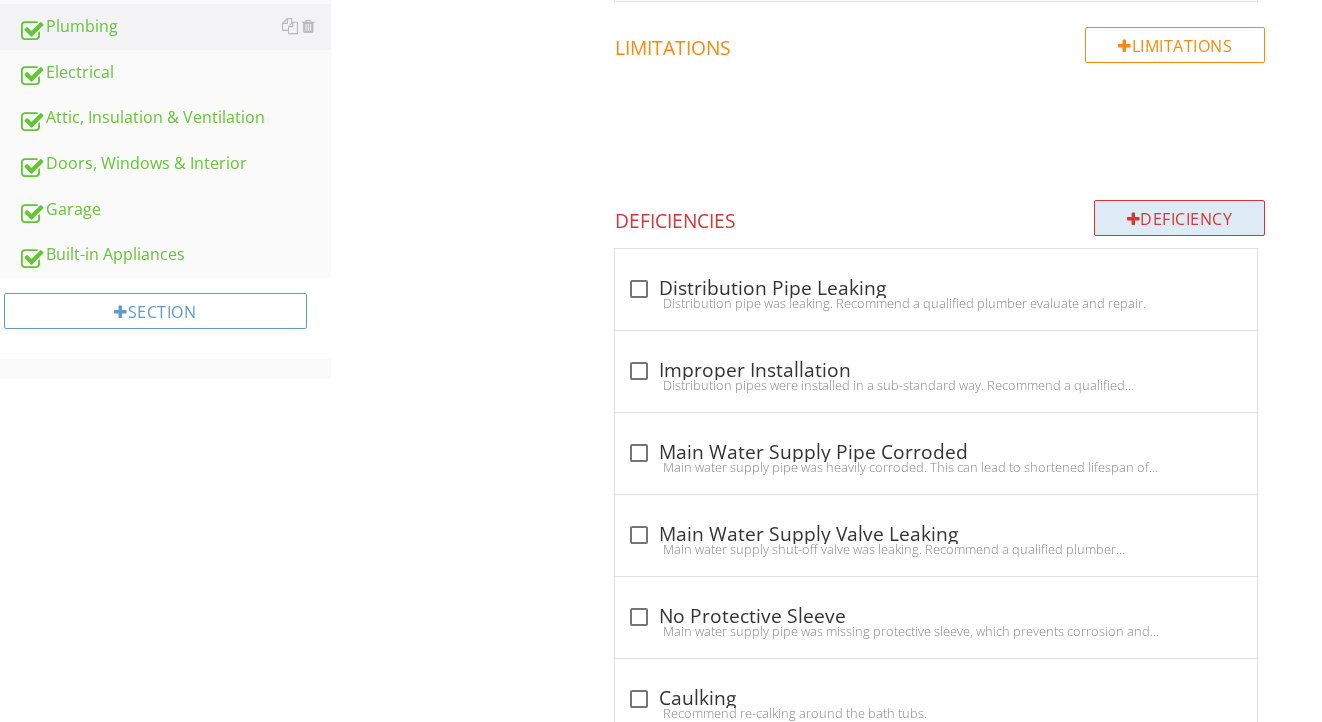 click on "Deficiency" at bounding box center [1180, 218] 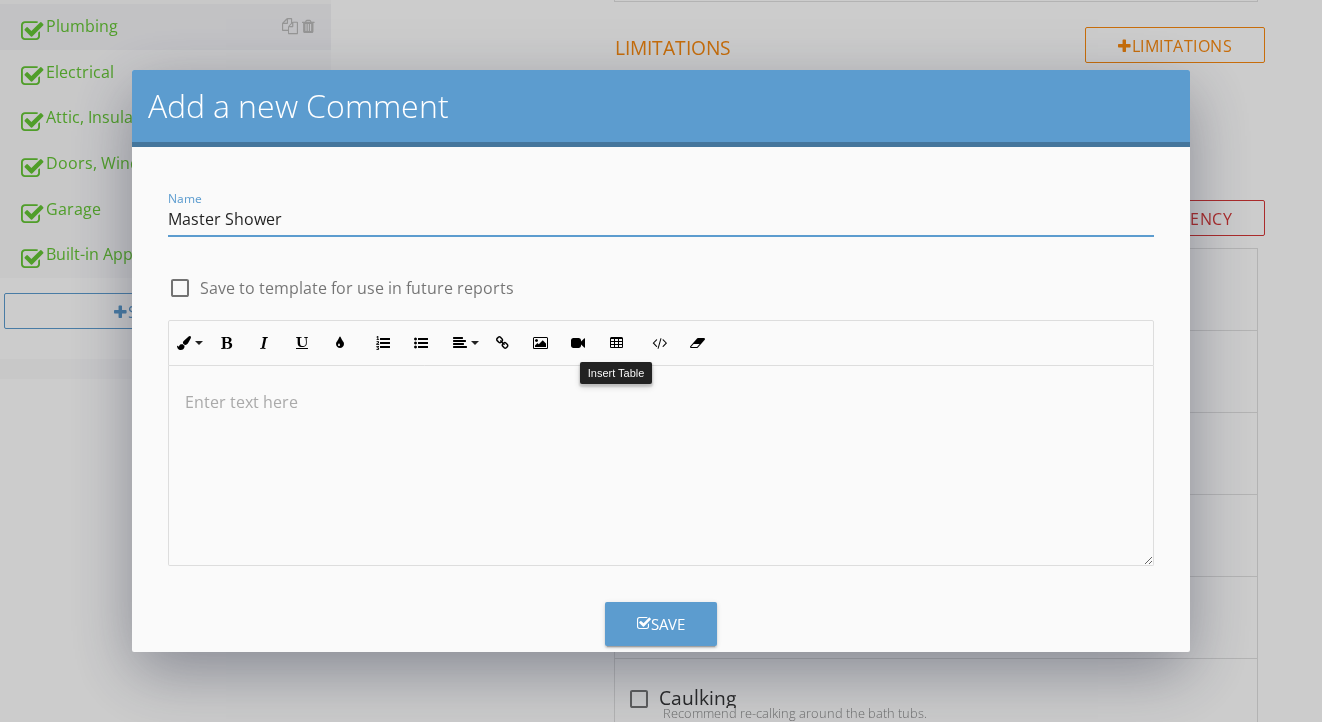 type on "Master Shower" 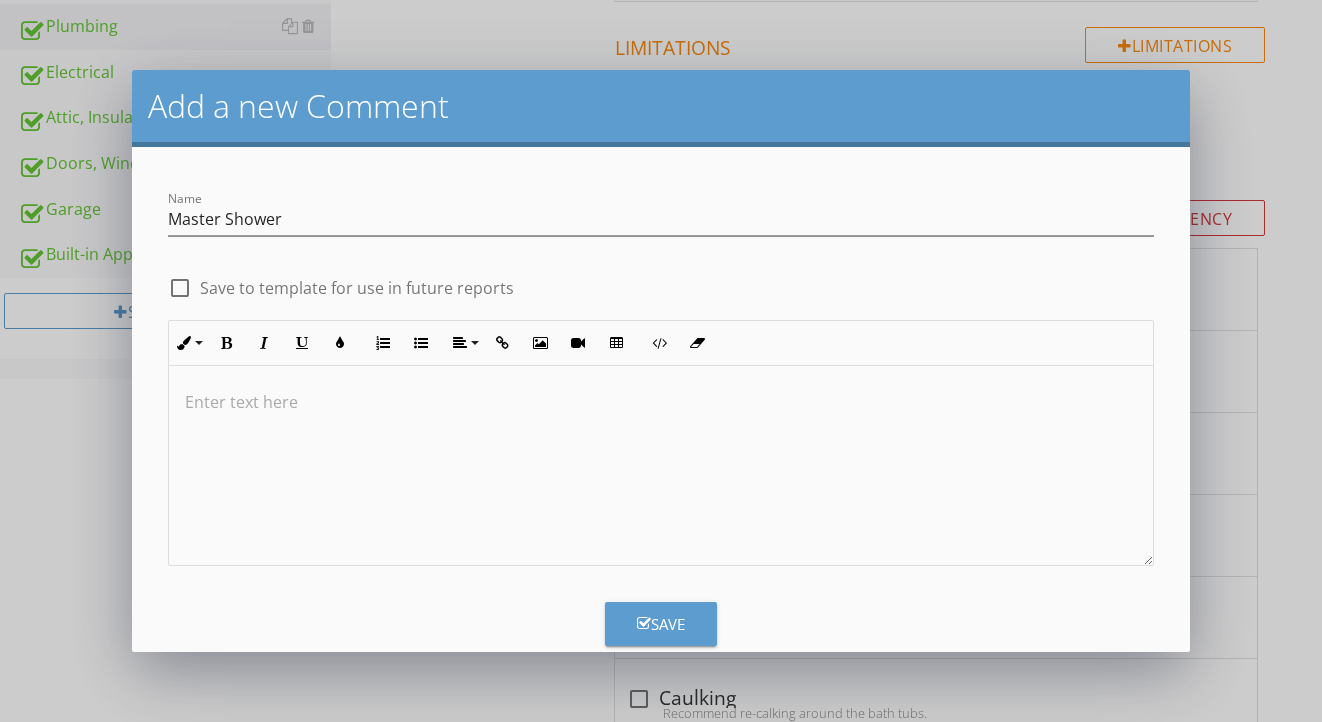 click at bounding box center [661, 466] 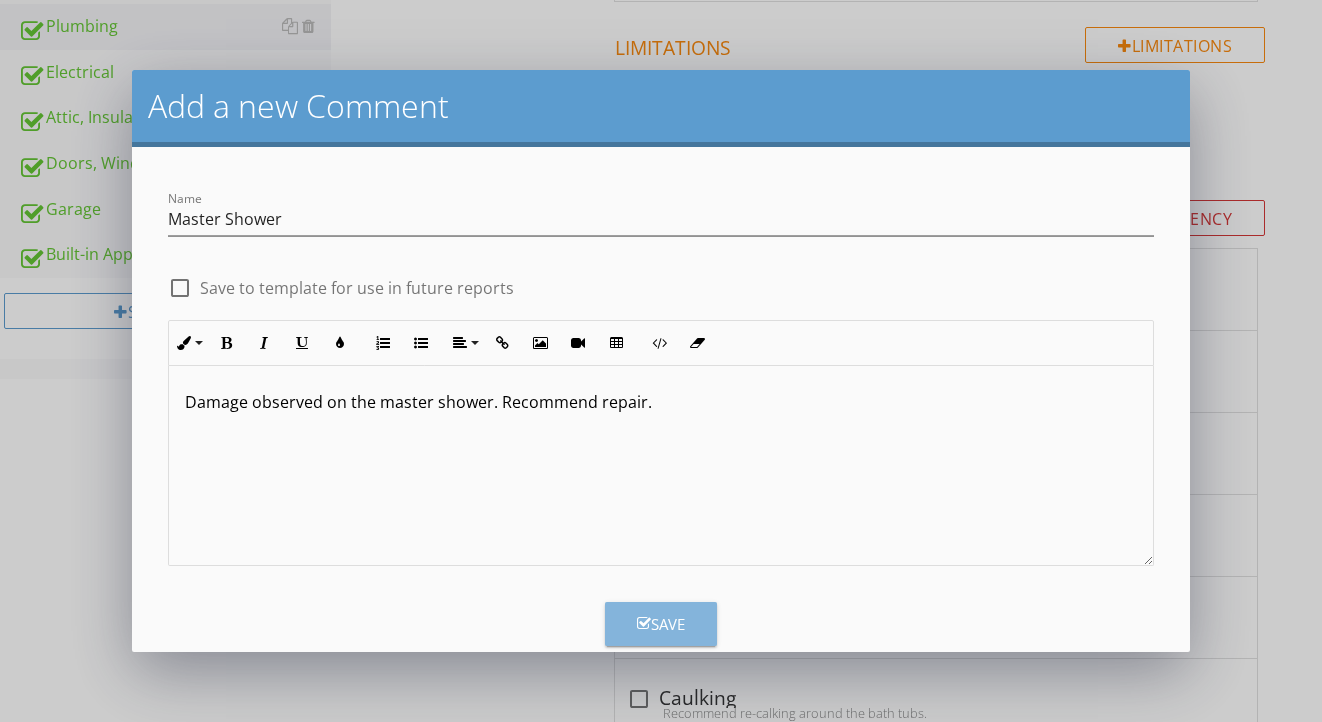 click on "Save" at bounding box center [661, 624] 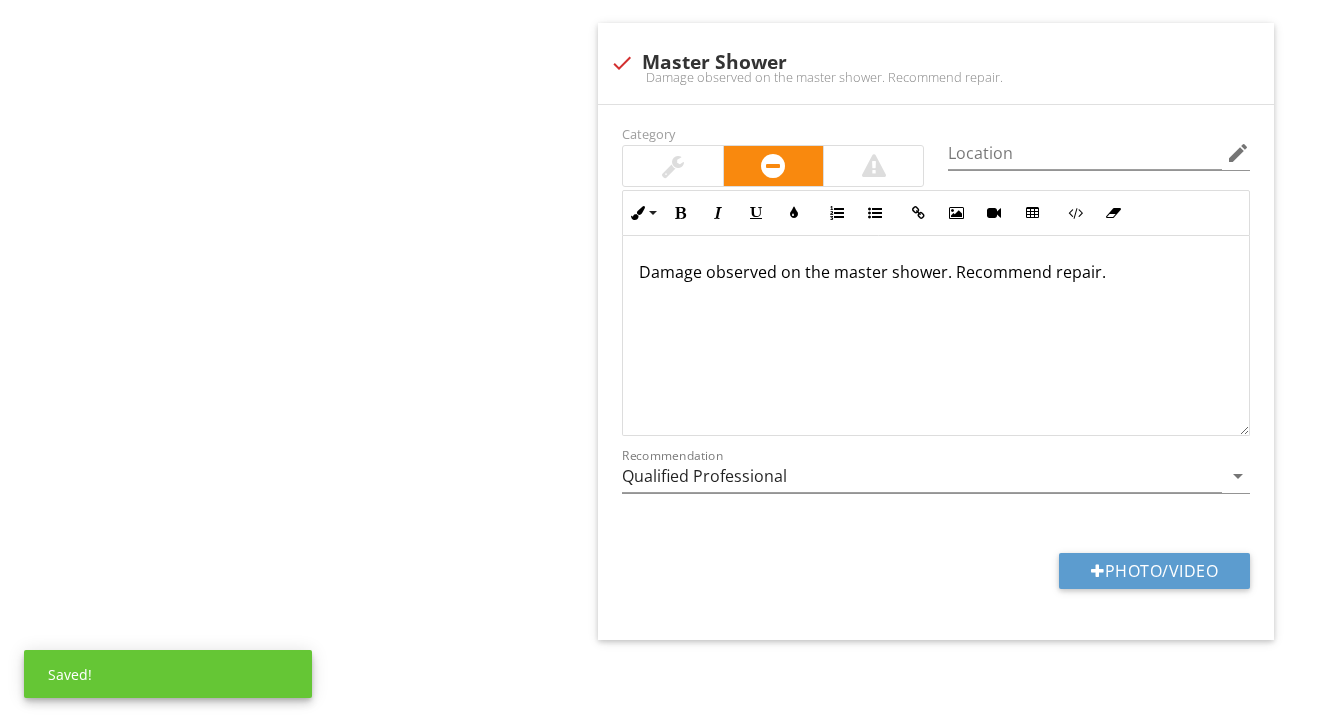 scroll, scrollTop: 2817, scrollLeft: 0, axis: vertical 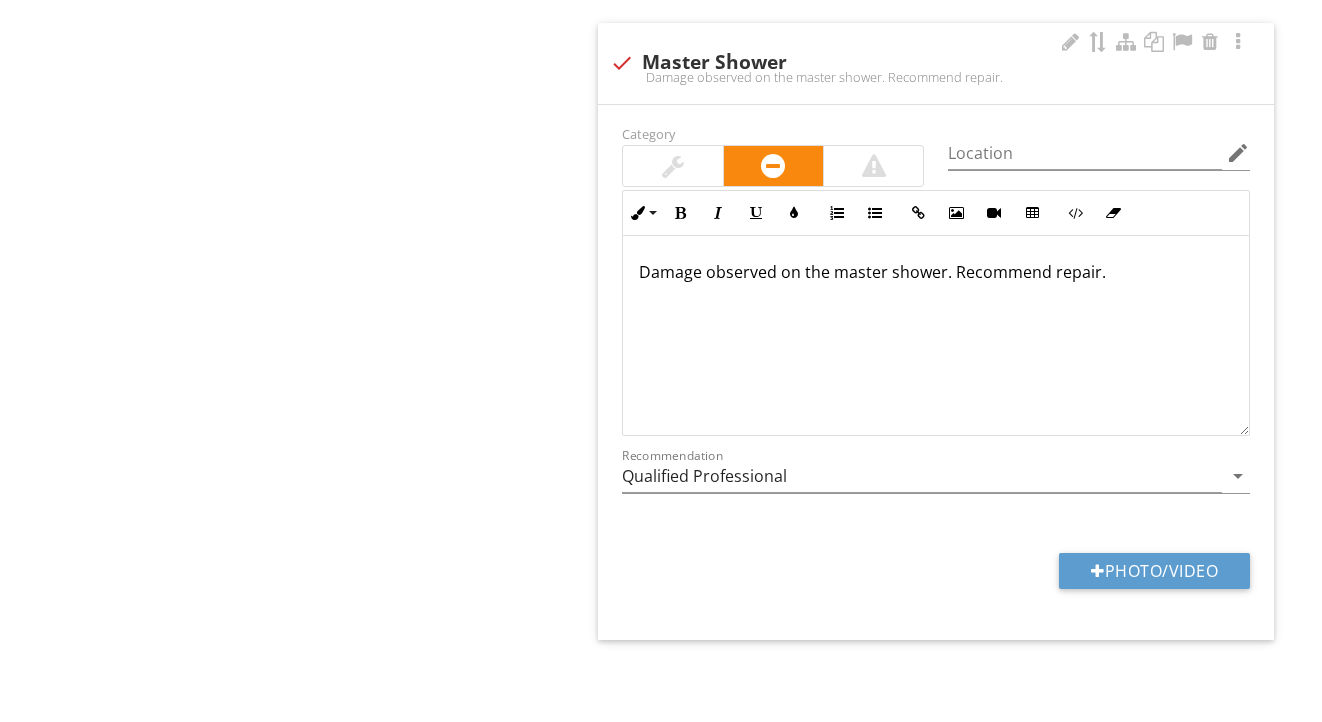 click on "Damage observed on the master shower. Recommend repair." at bounding box center (936, 336) 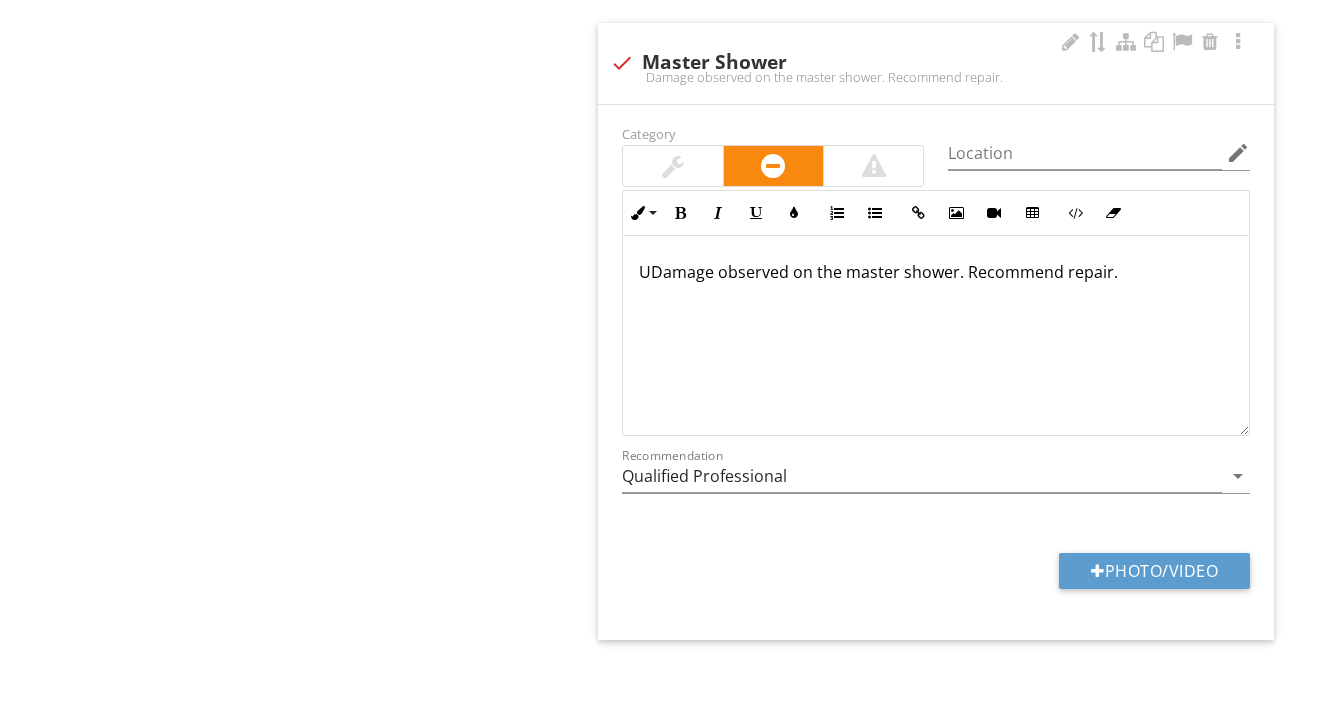 scroll, scrollTop: 2762, scrollLeft: 0, axis: vertical 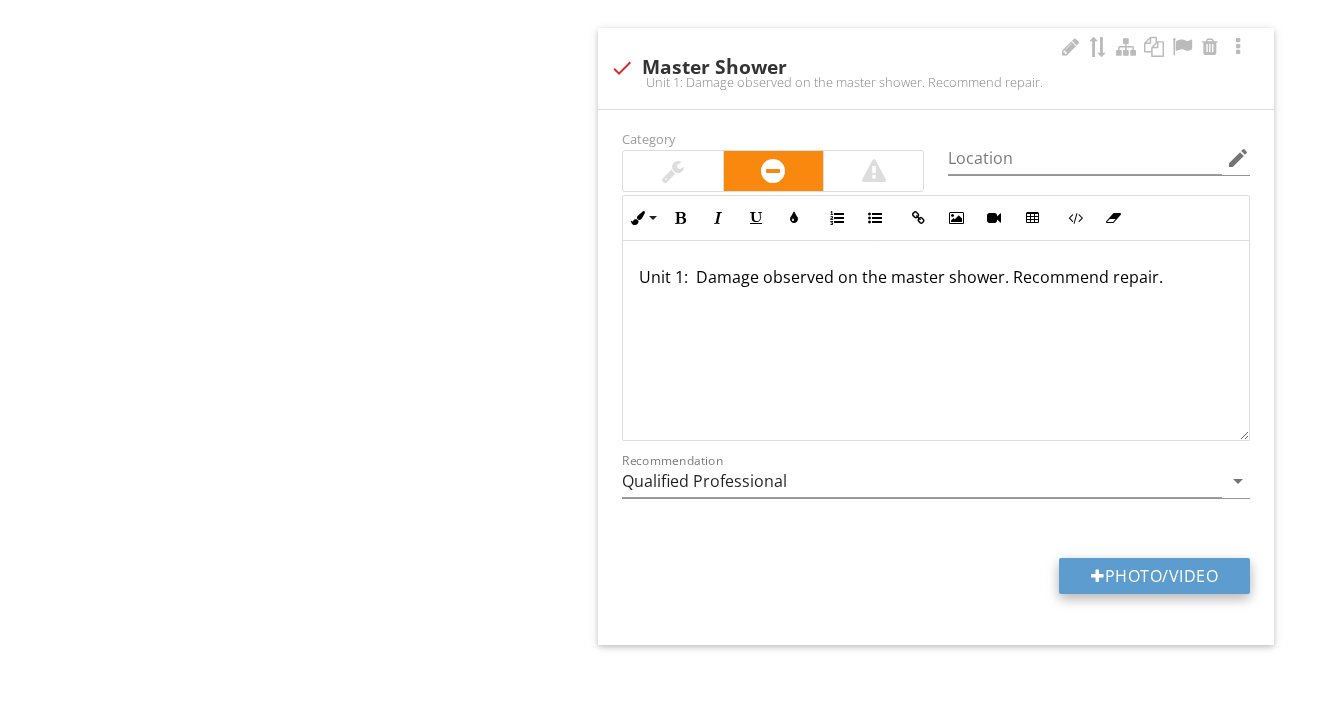 click on "Photo/Video" at bounding box center [1154, 576] 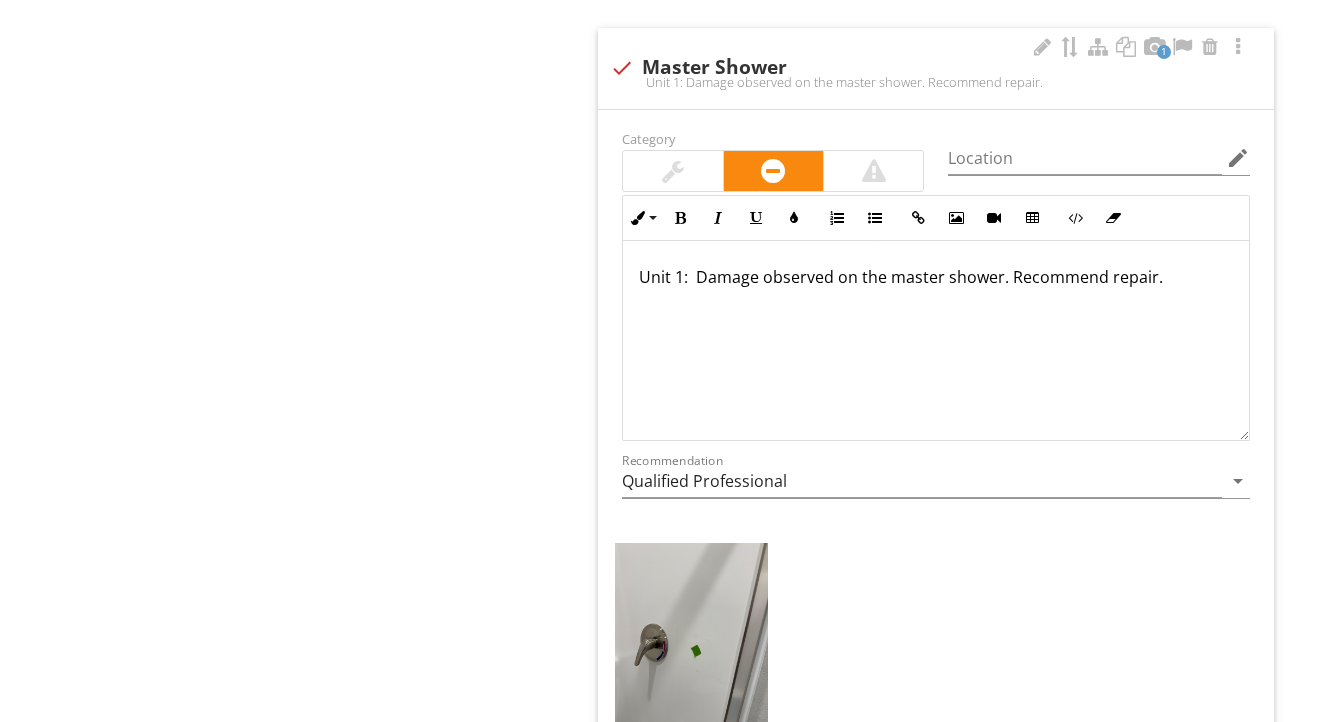 click on "Unit 1:  Damage observed on the master shower. Recommend repair." at bounding box center (936, 277) 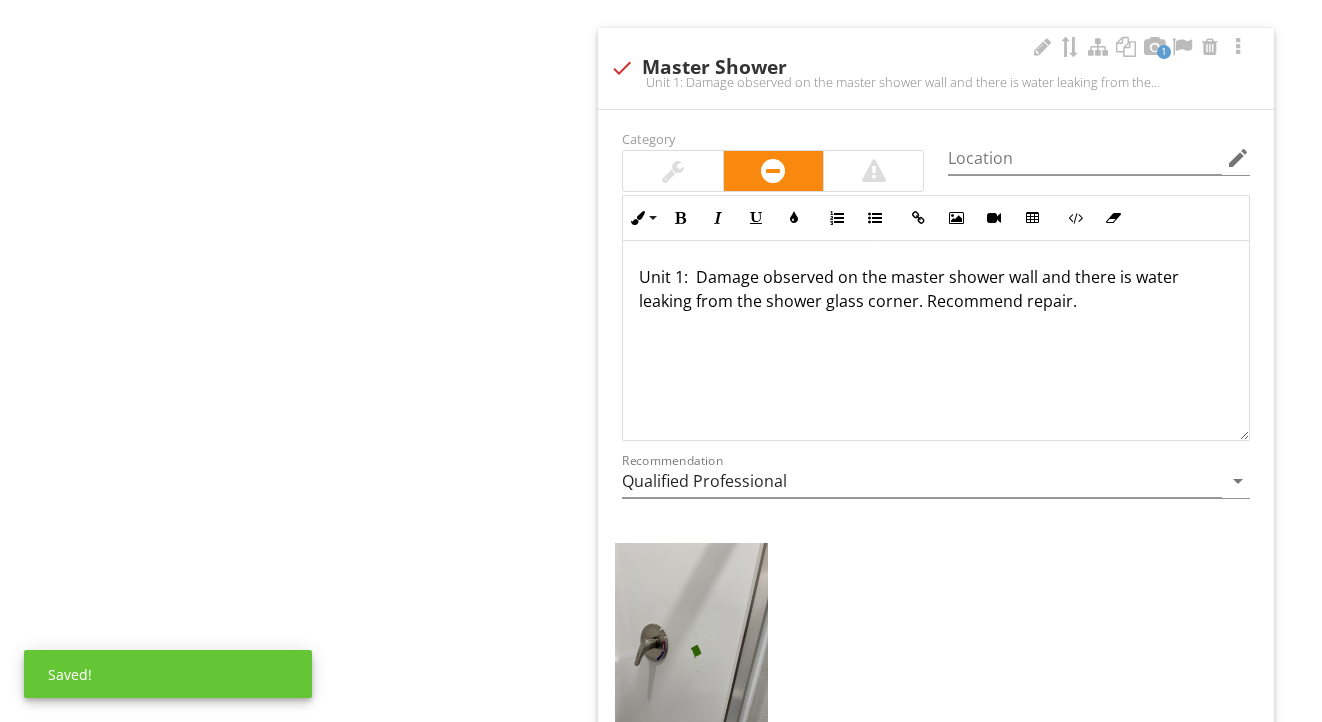 scroll, scrollTop: 2939, scrollLeft: 0, axis: vertical 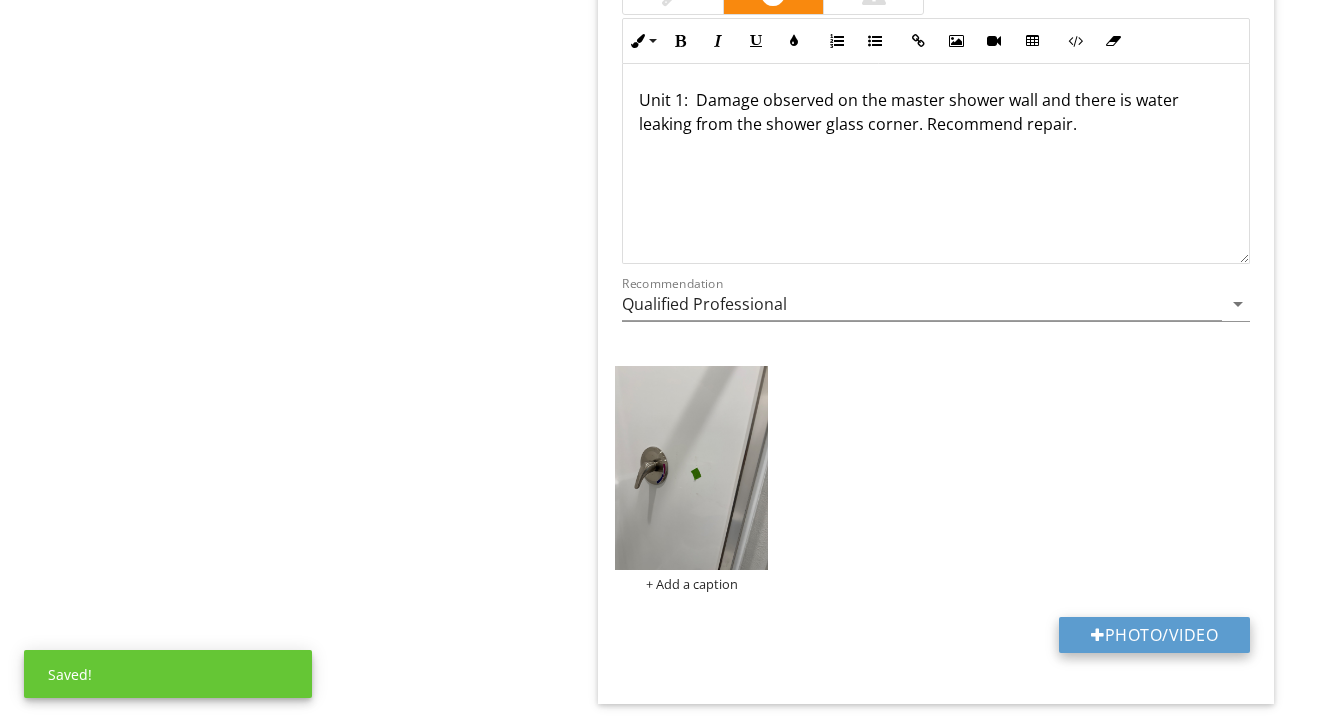 click on "Photo/Video" at bounding box center [1154, 635] 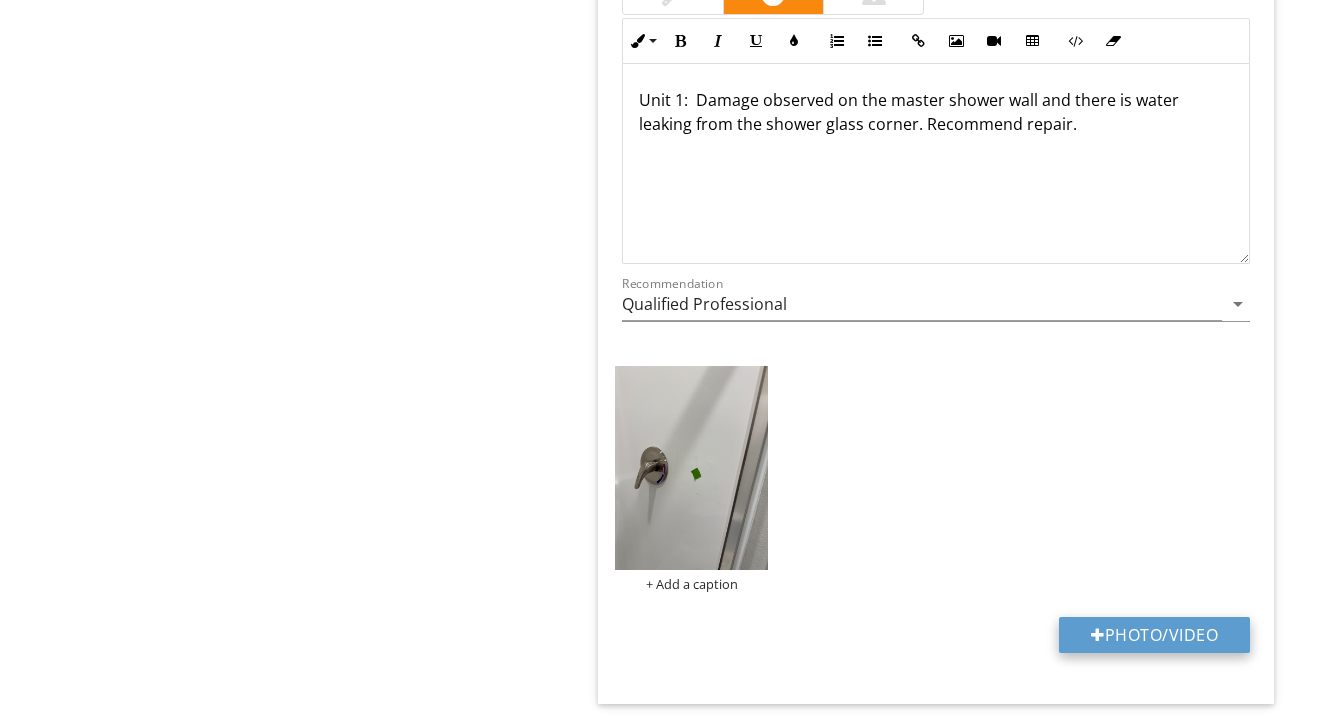 type on "C:\fakepath\IMG_9046.jpeg" 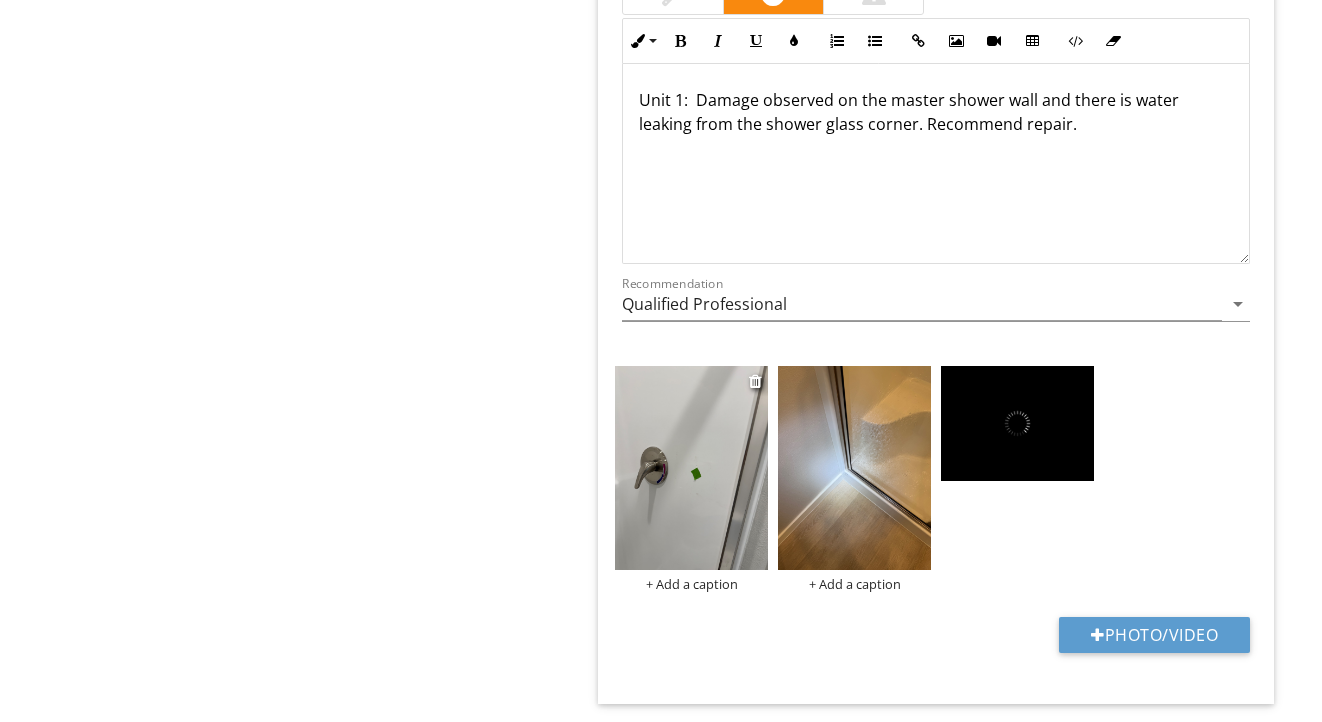 click at bounding box center [691, 468] 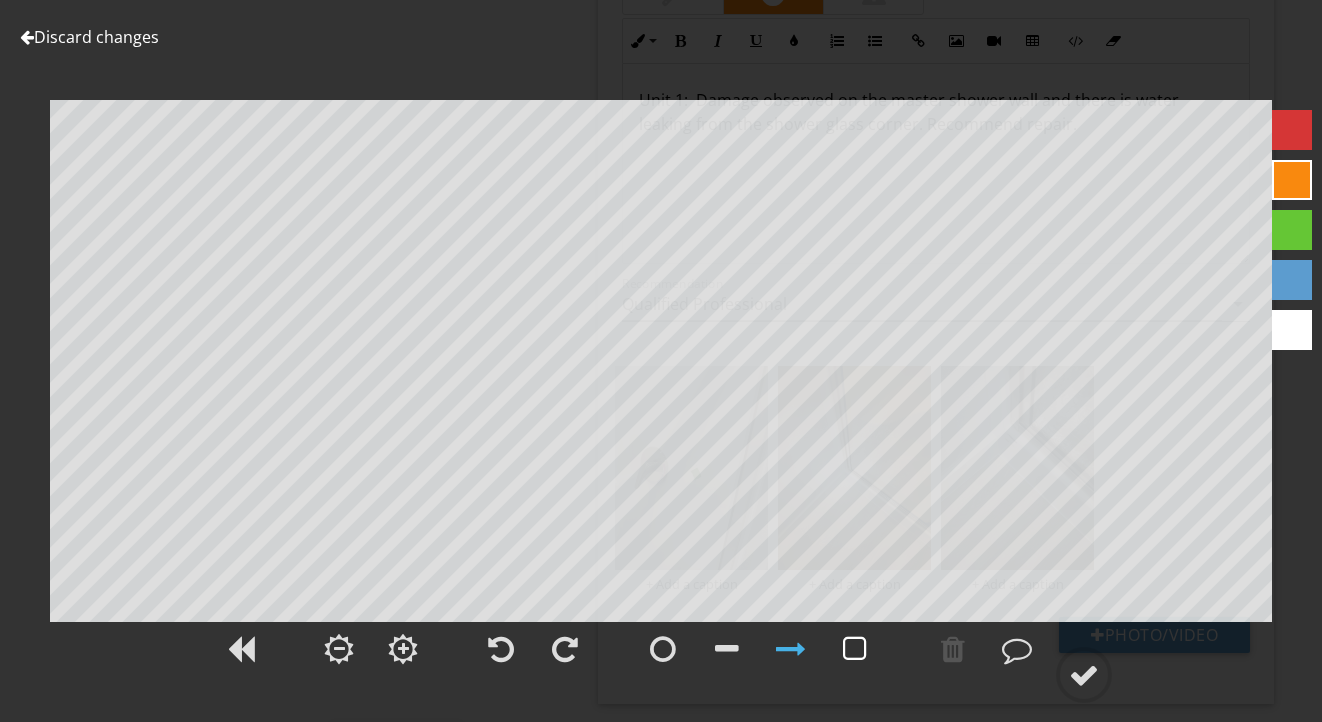 click at bounding box center (855, 649) 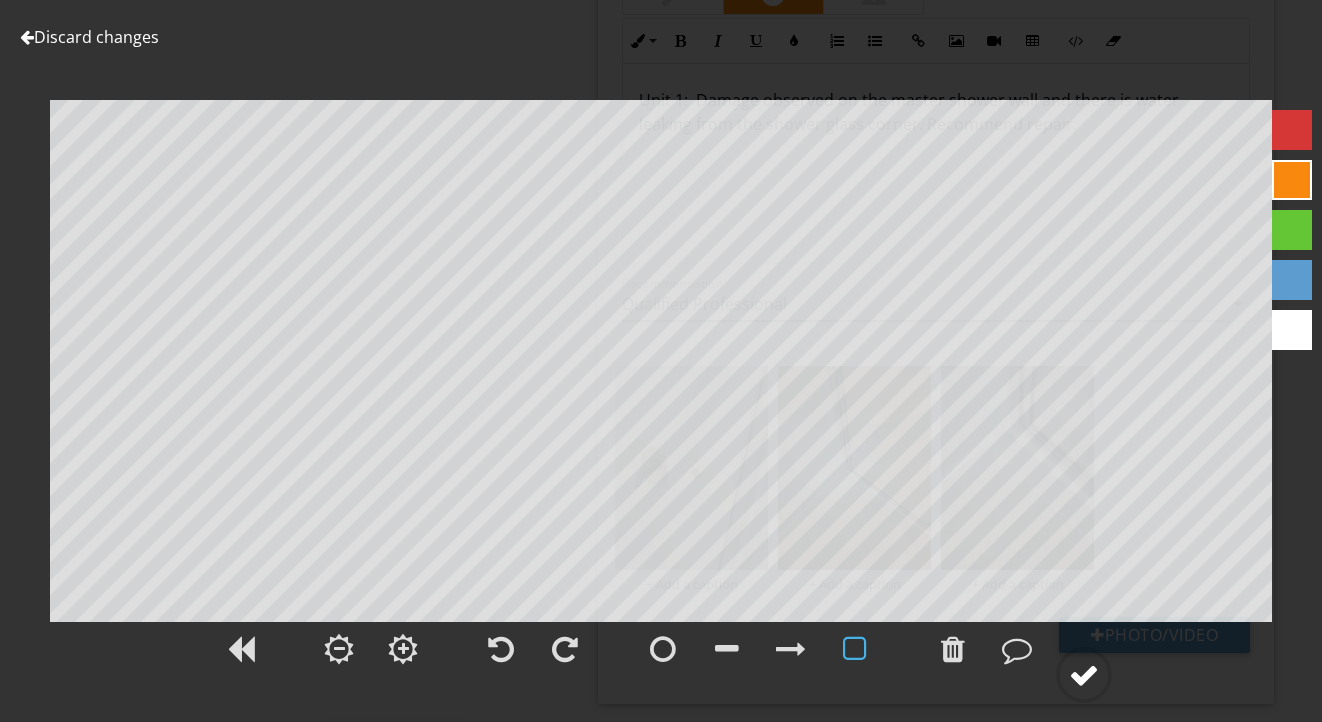 click 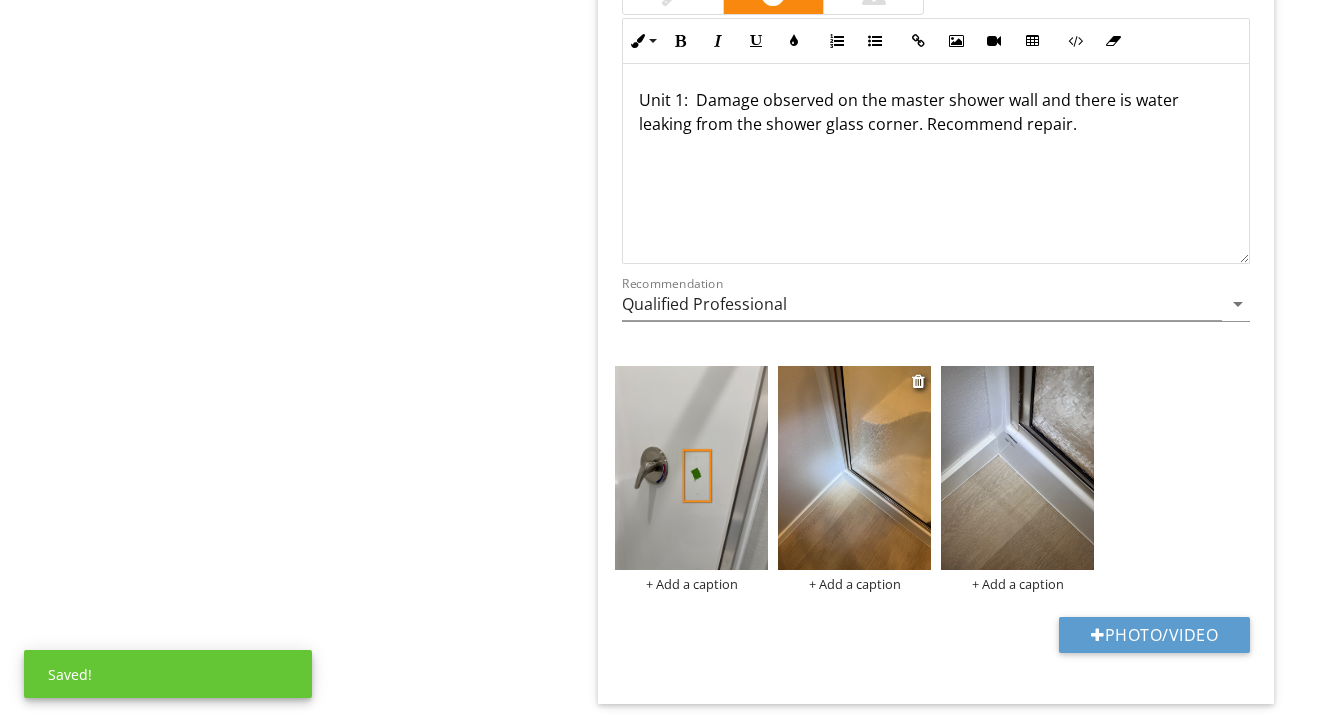 click at bounding box center [854, 468] 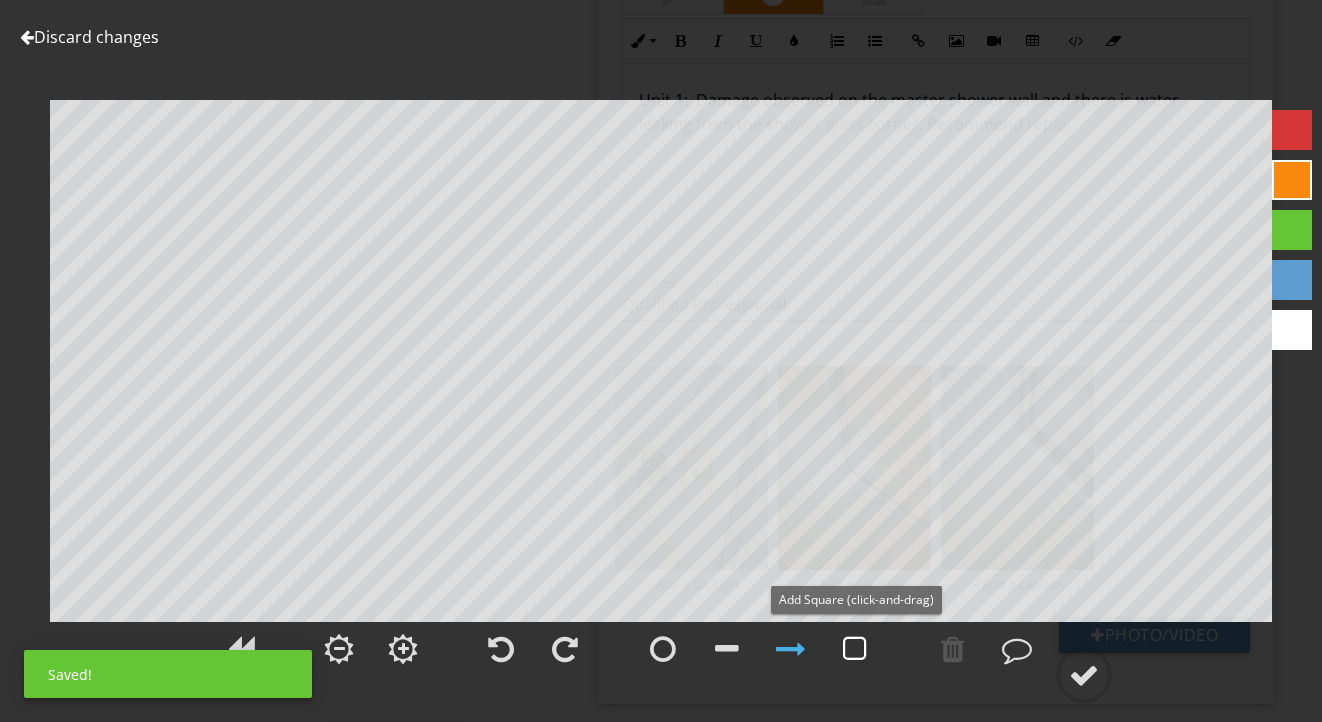click at bounding box center (855, 649) 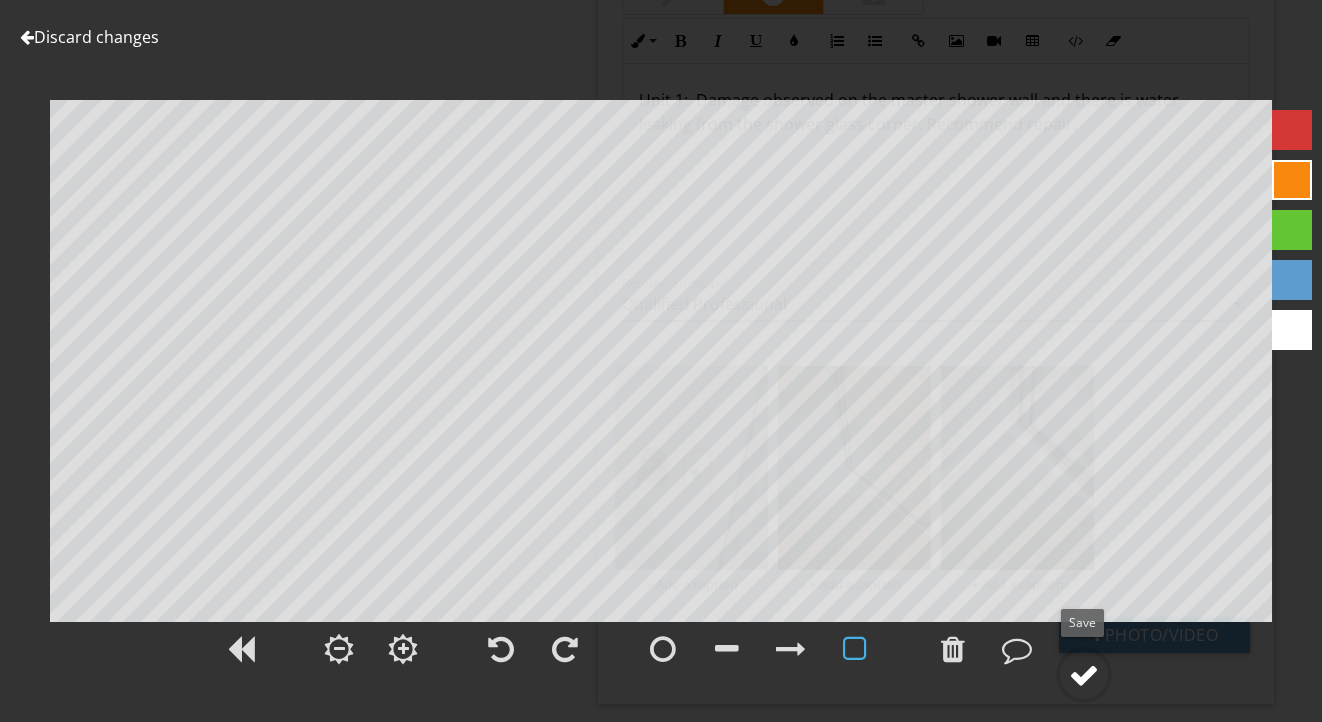 click at bounding box center (1084, 675) 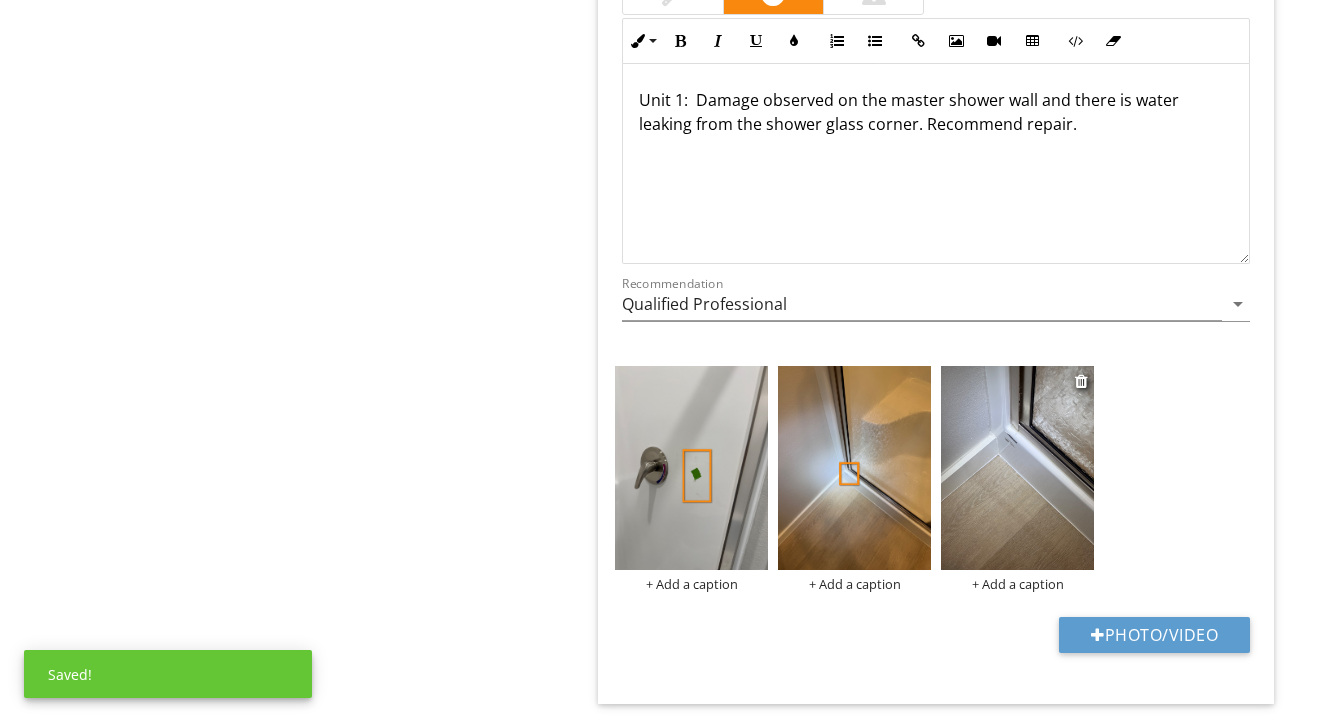 click at bounding box center [1017, 468] 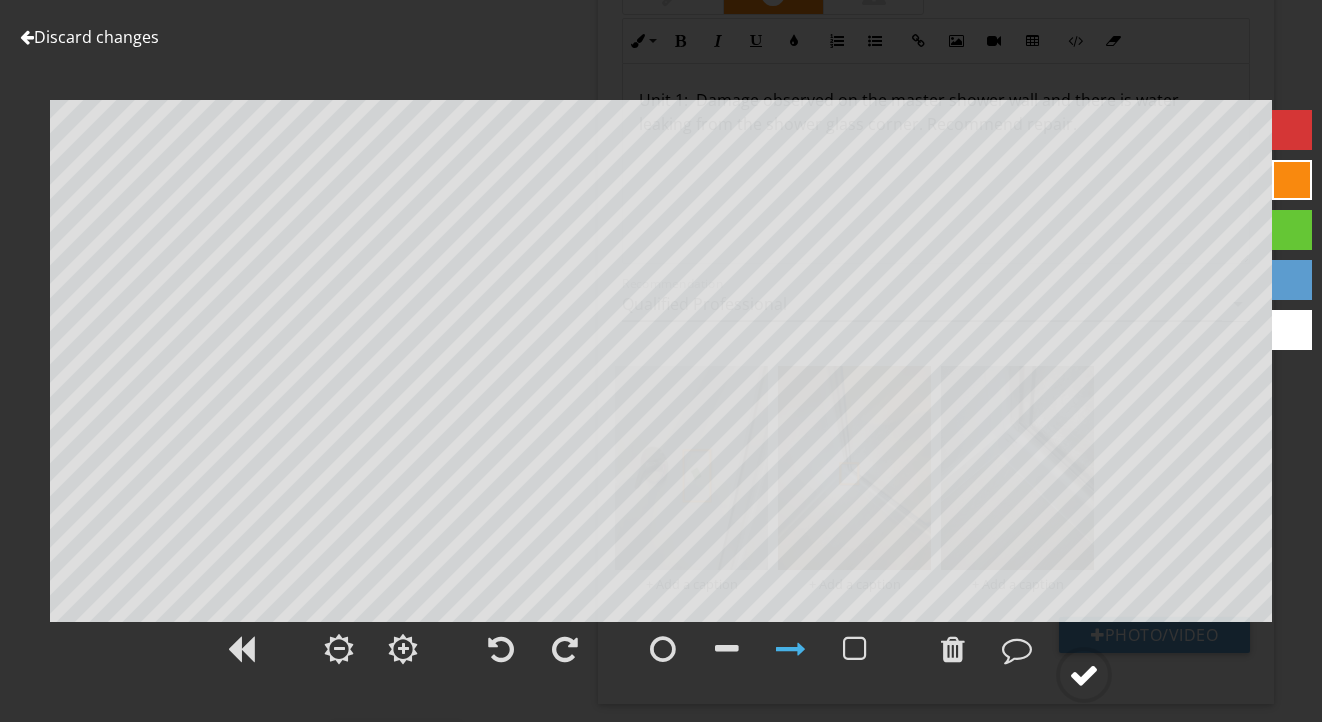 click at bounding box center (1084, 675) 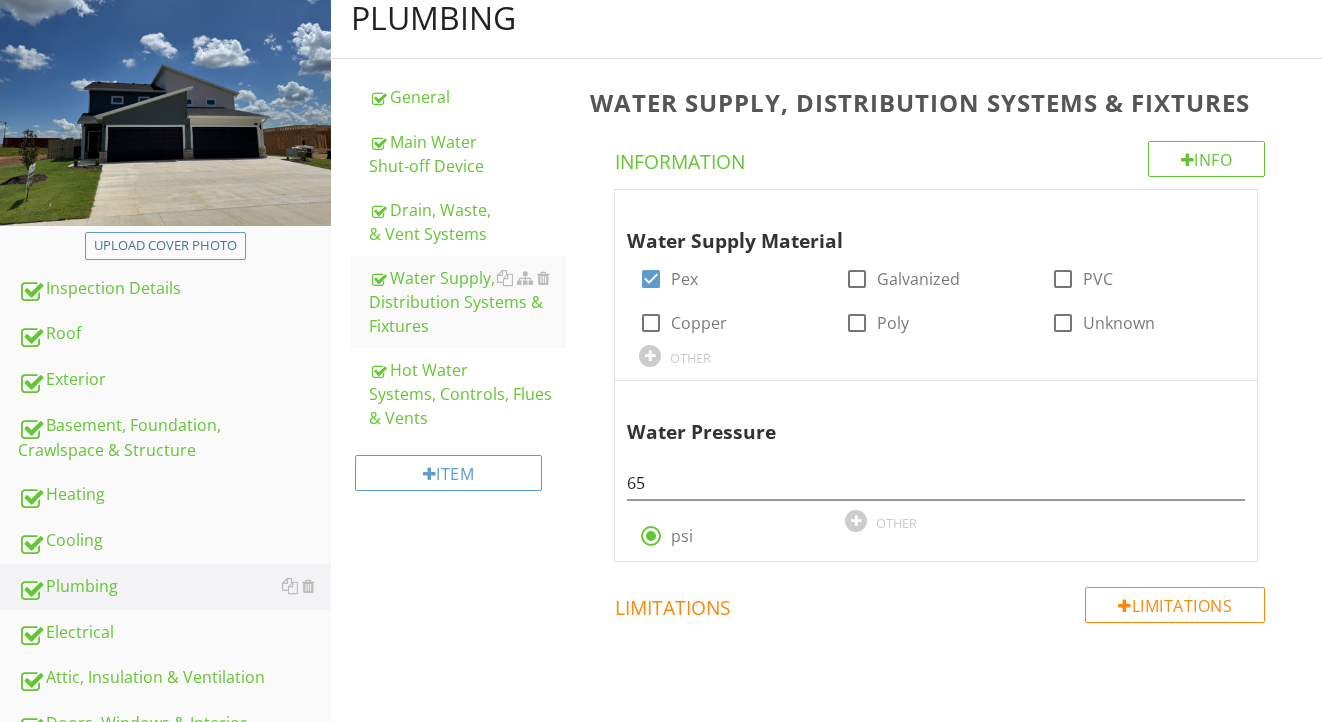 scroll, scrollTop: 241, scrollLeft: 0, axis: vertical 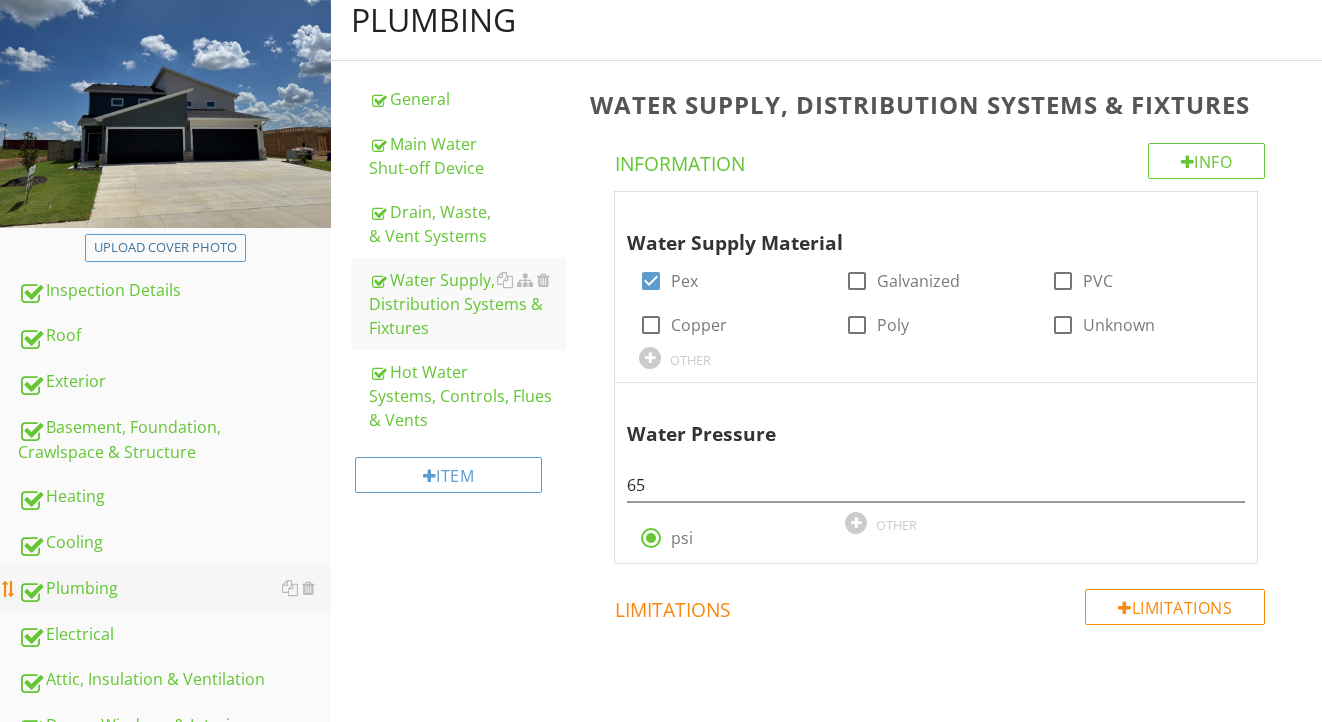 click on "Plumbing" at bounding box center (174, 589) 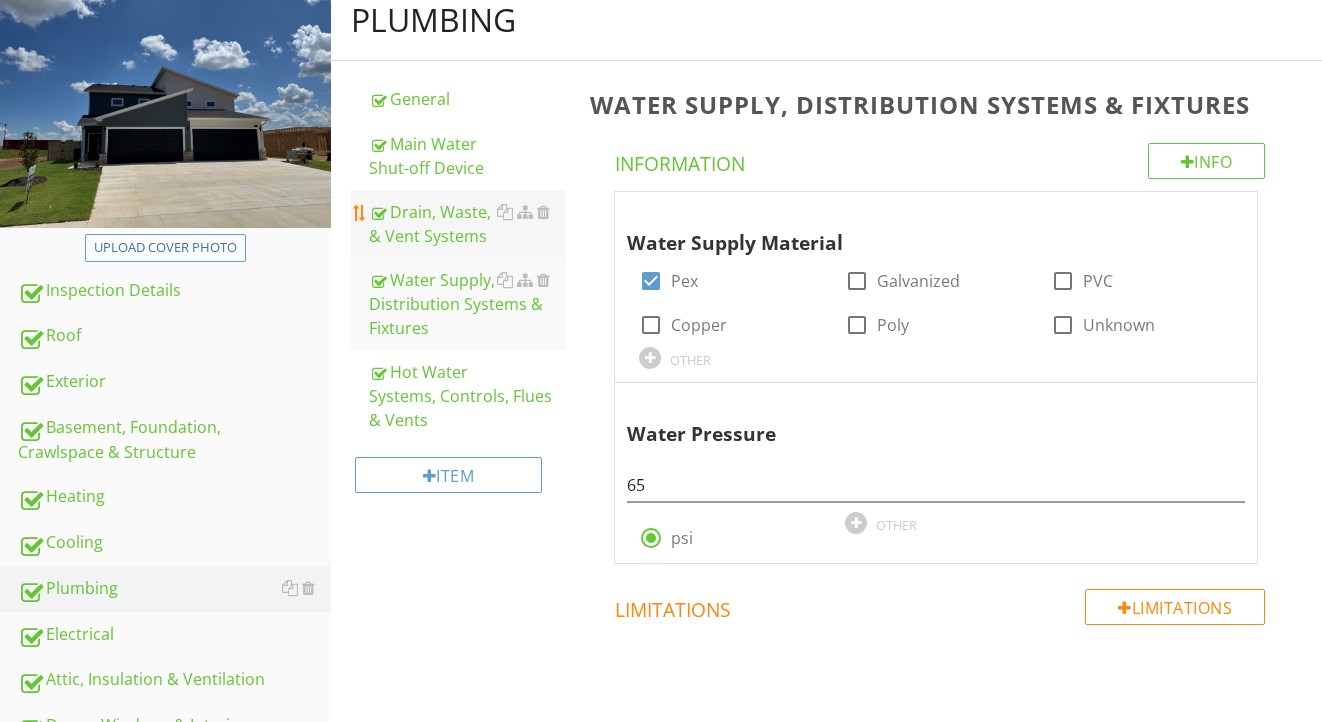click on "Drain, Waste, & Vent Systems" at bounding box center (468, 224) 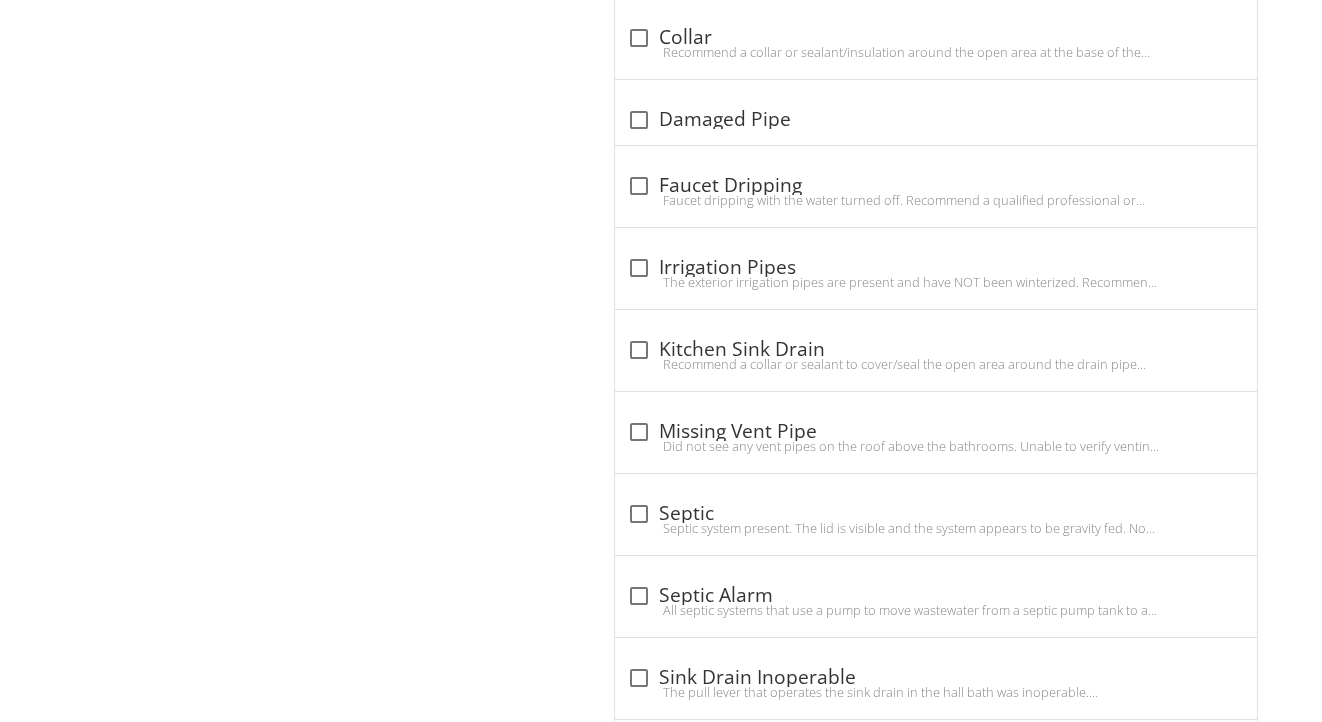 scroll, scrollTop: 1320, scrollLeft: 0, axis: vertical 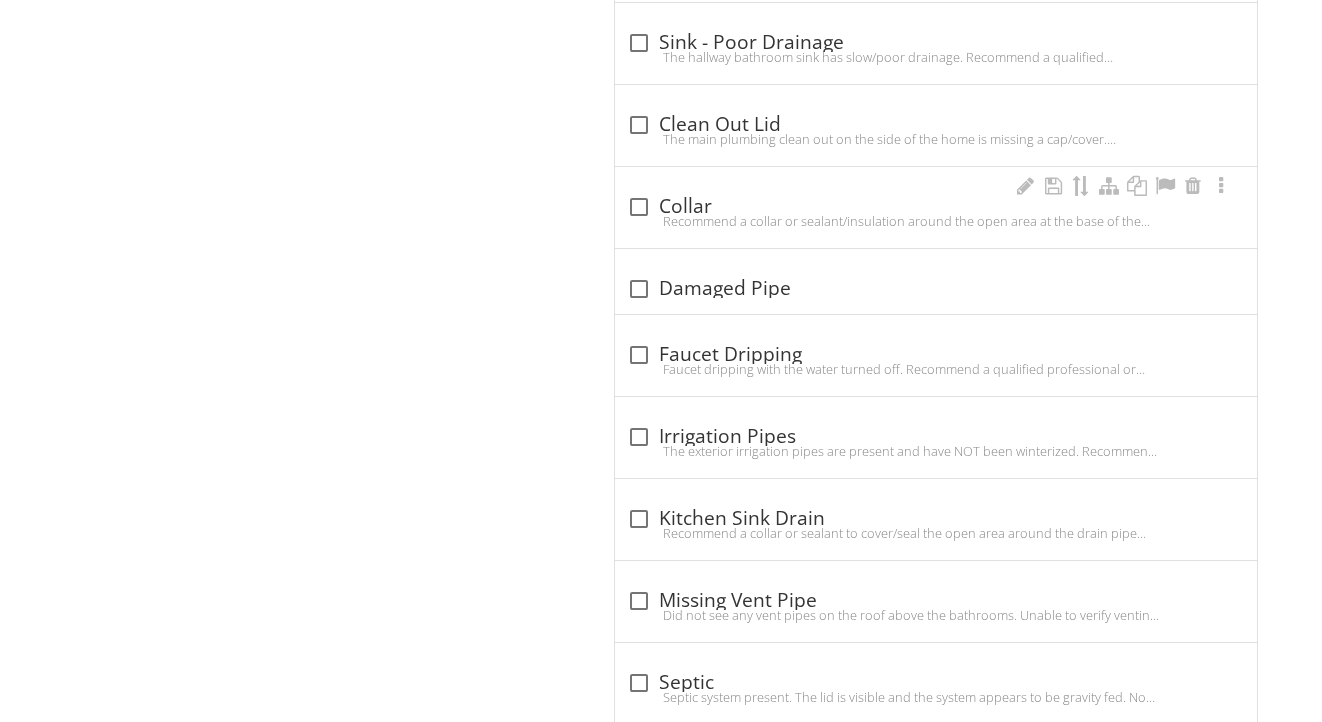 click on "check_box_outline_blank
Collar
Recommend a collar or sealant/insulation around the open area at the base of the kitchen sink drain pipe." at bounding box center (936, 207) 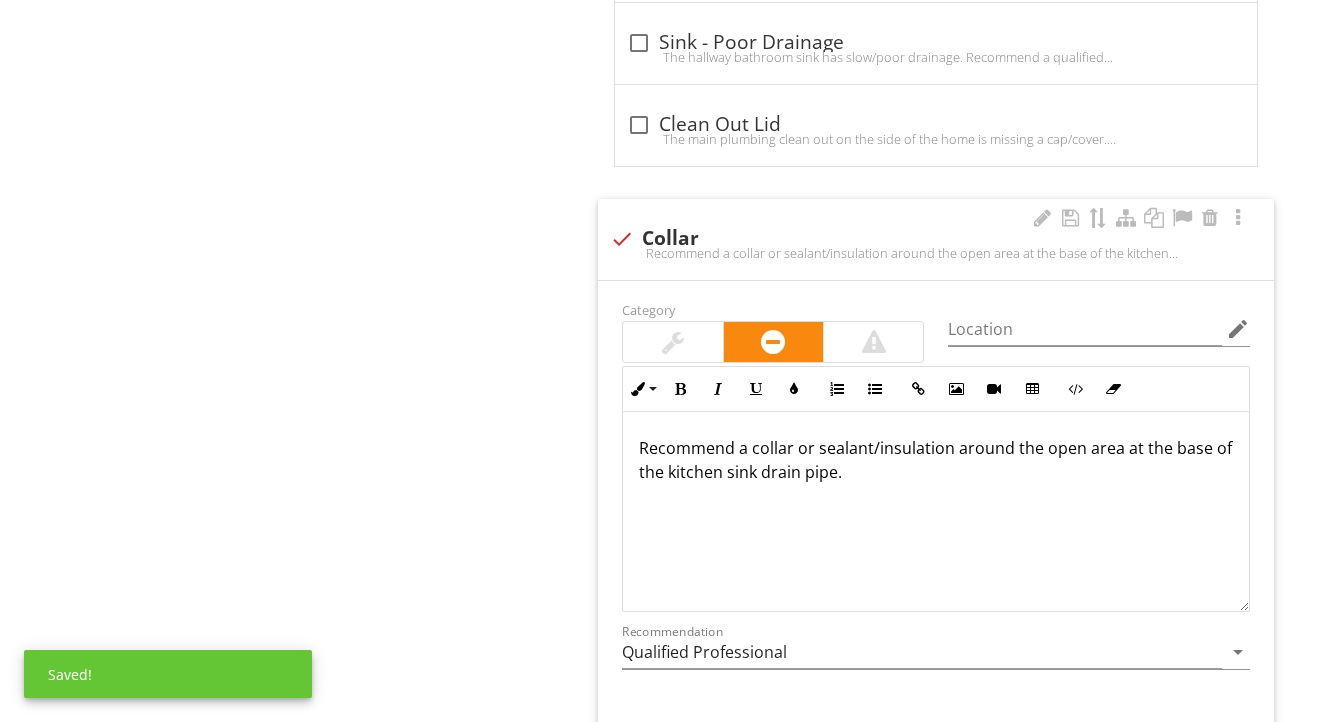 click on "Recommend a collar or sealant/insulation around the open area at the base of the kitchen sink drain pipe." at bounding box center (936, 460) 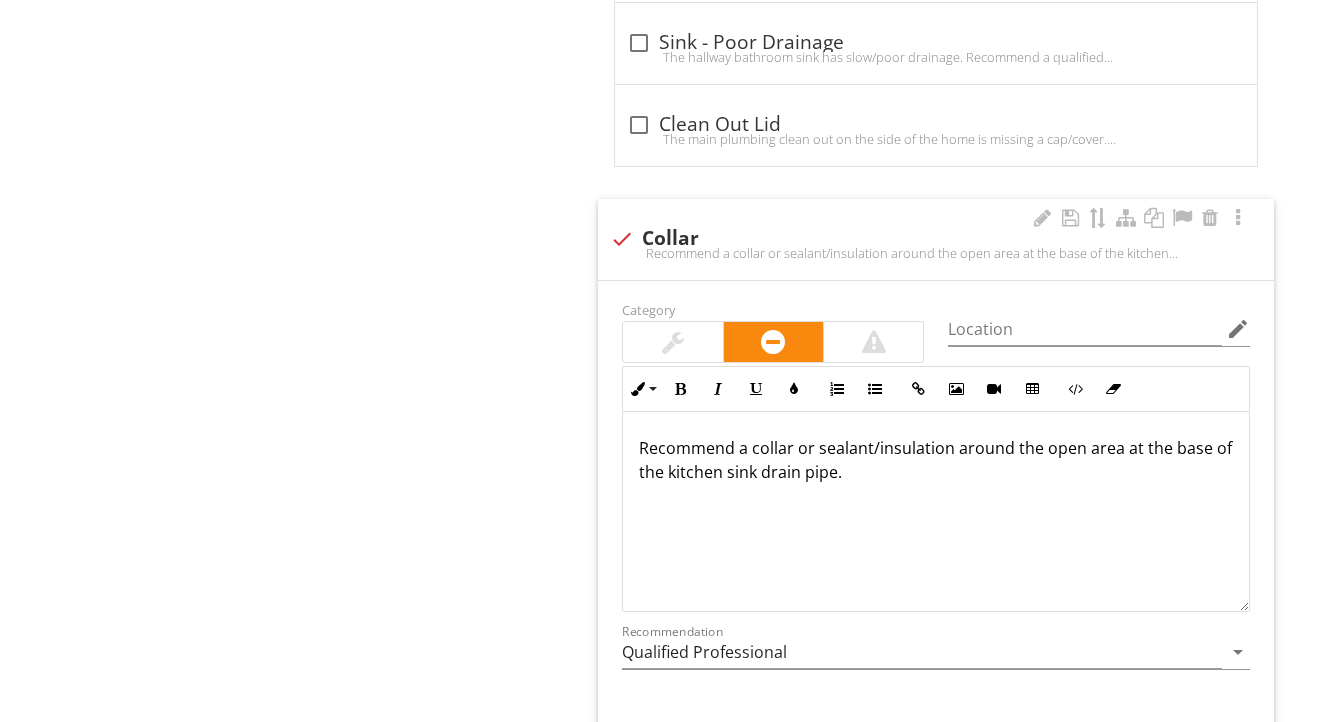 click on "Recommend a collar or sealant/insulation around the open area at the base of the kitchen sink drain pipe." at bounding box center (936, 460) 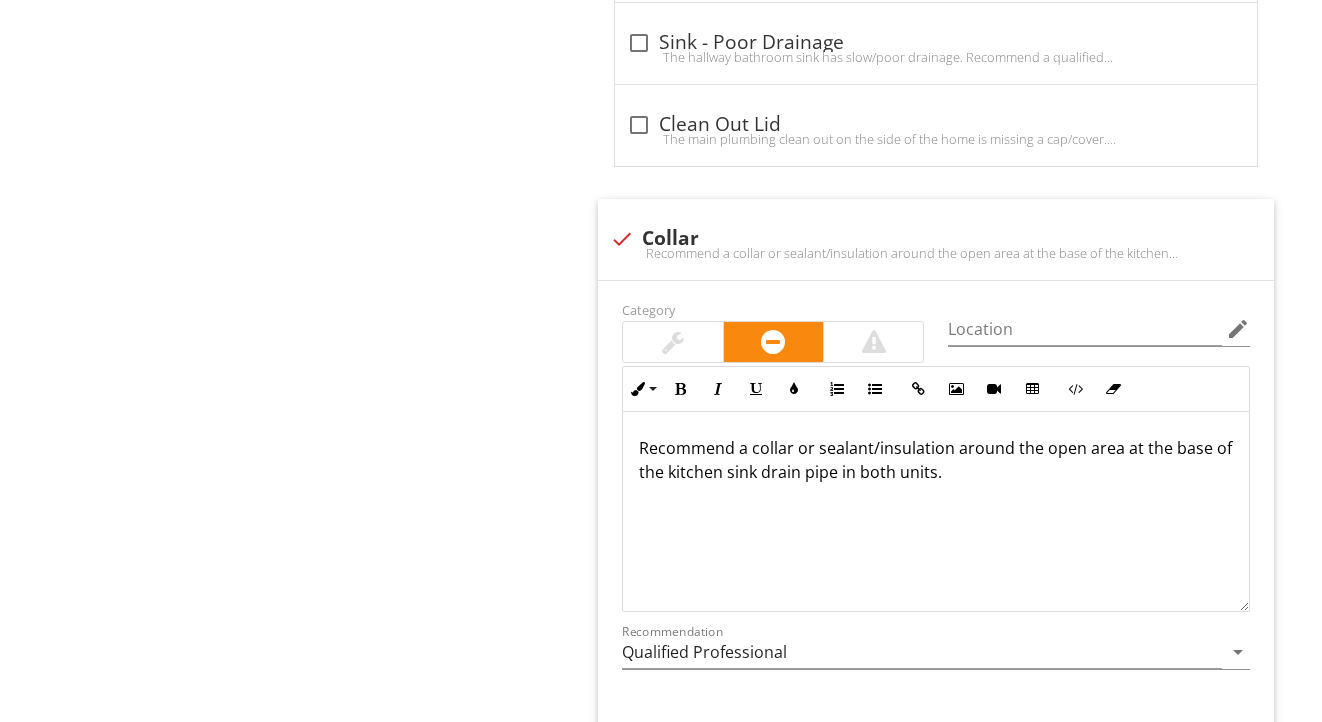 click on "Plumbing
General
Main Water Shut-off Device
Drain, Waste, & Vent Systems
Water Supply, Distribution Systems & Fixtures
Hot Water Systems, Controls, Flues & Vents
Item
Drain, Waste, & Vent Systems
Info
Information
Material
check_box PVC   check_box_outline_blank ABS   check_box_outline_blank Lead   check_box_outline_blank Unknown         OTHER                                   check_box_outline_blank
Main Clean Out
Located in the side yard.
Waste Distribution Type
check_box Public Sewer   check_box_outline_blank Septic   check_box_outline_blank Other" at bounding box center [827, 348] 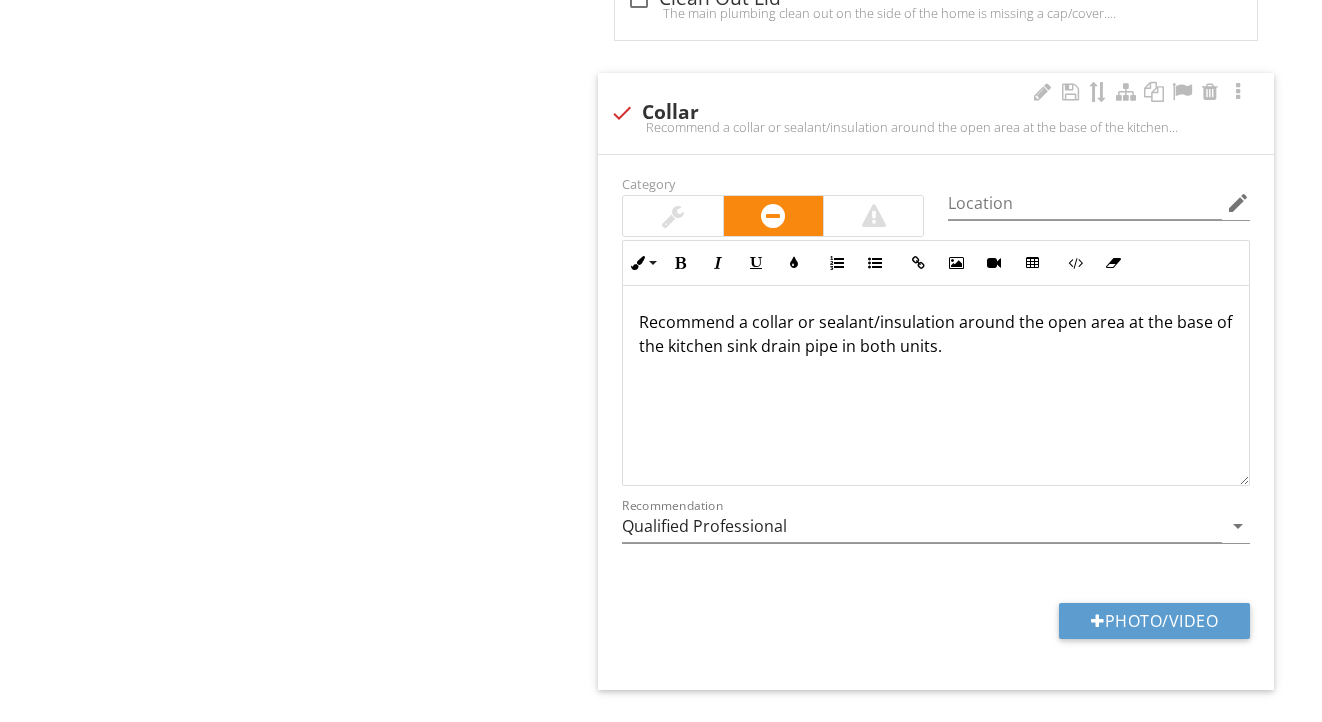 scroll, scrollTop: 1473, scrollLeft: 0, axis: vertical 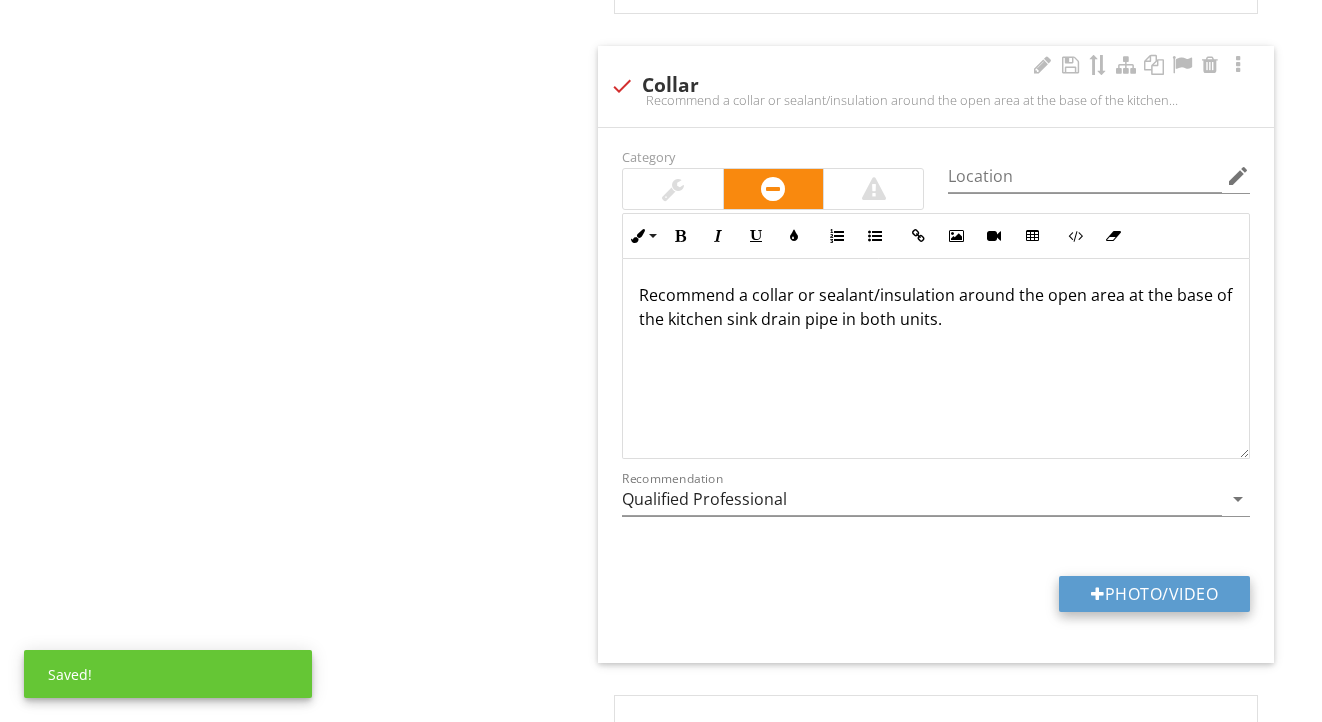 click on "Photo/Video" at bounding box center [1154, 594] 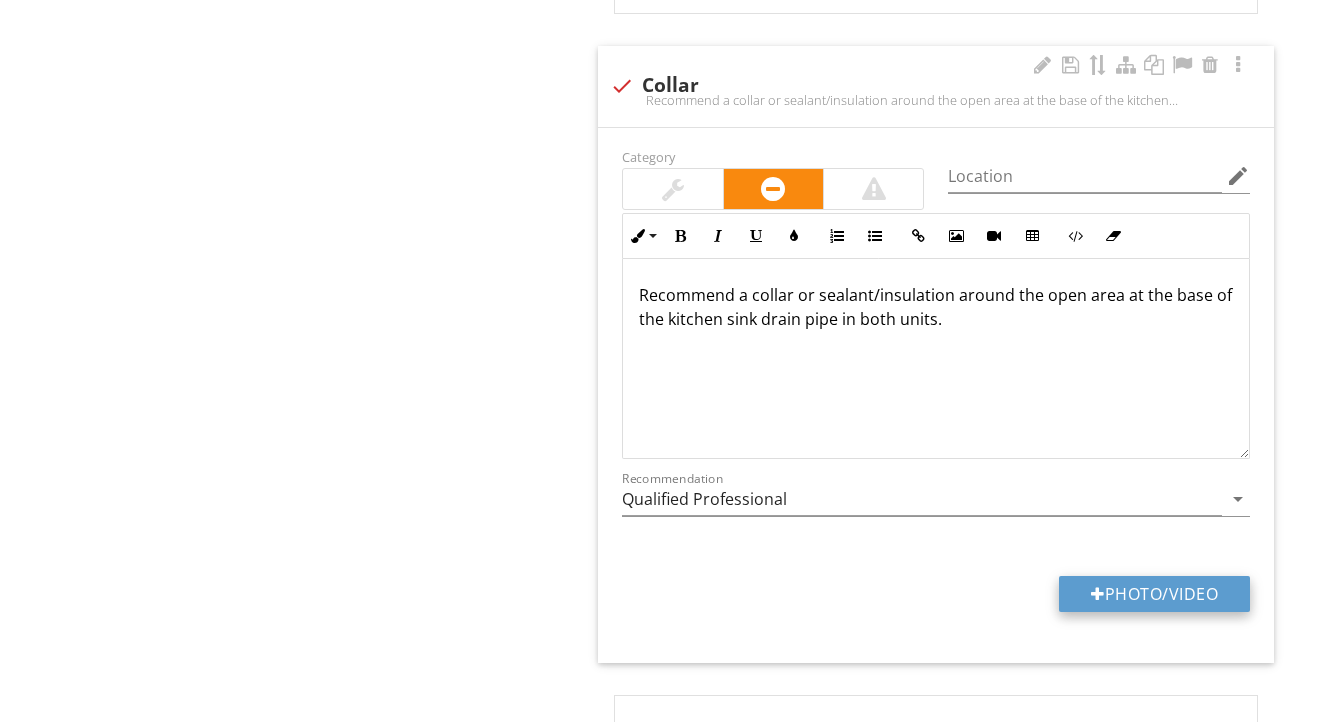 type on "C:\fakepath\IMG_9079.jpeg" 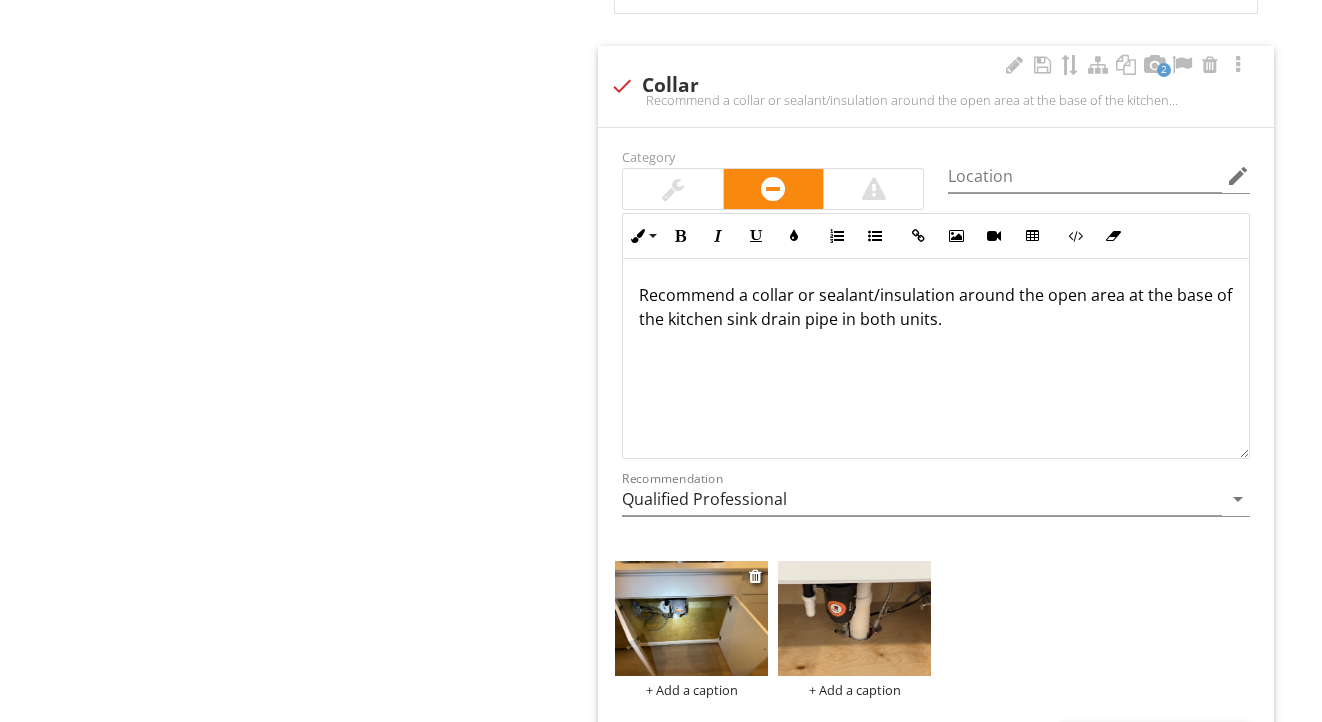 click at bounding box center [691, 618] 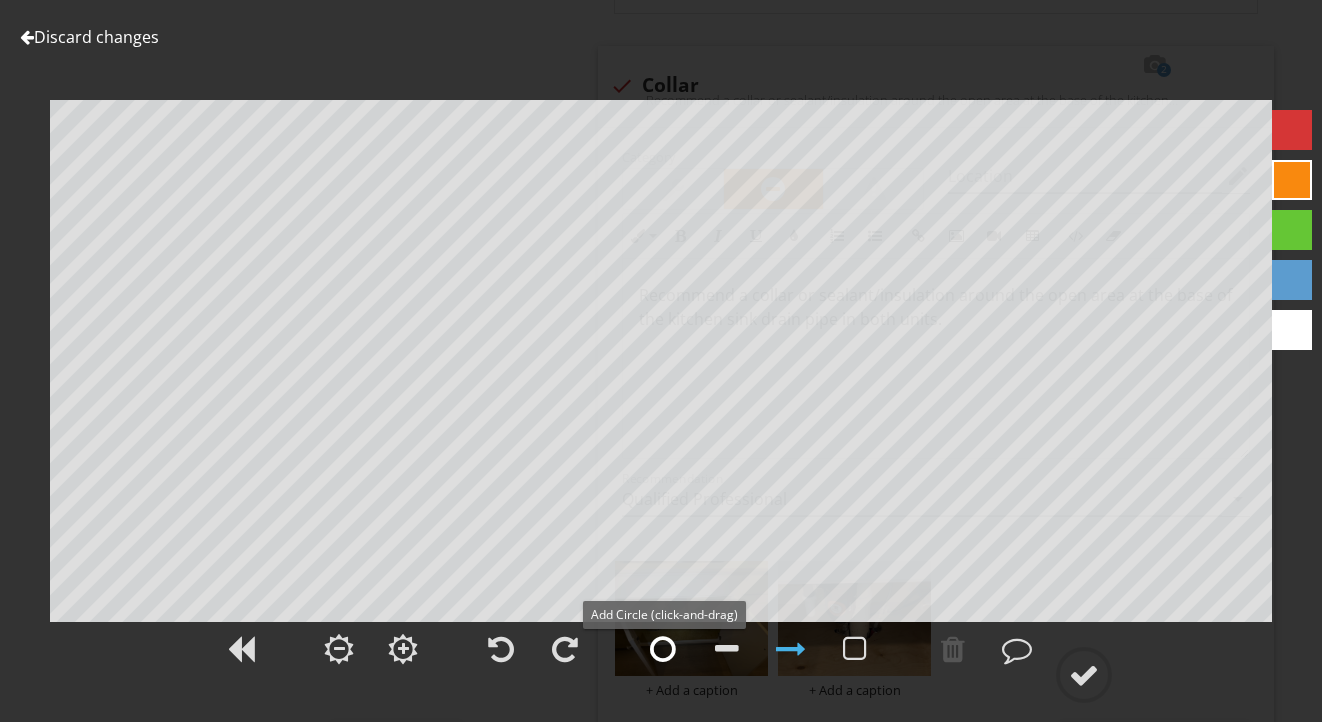 click at bounding box center [663, 649] 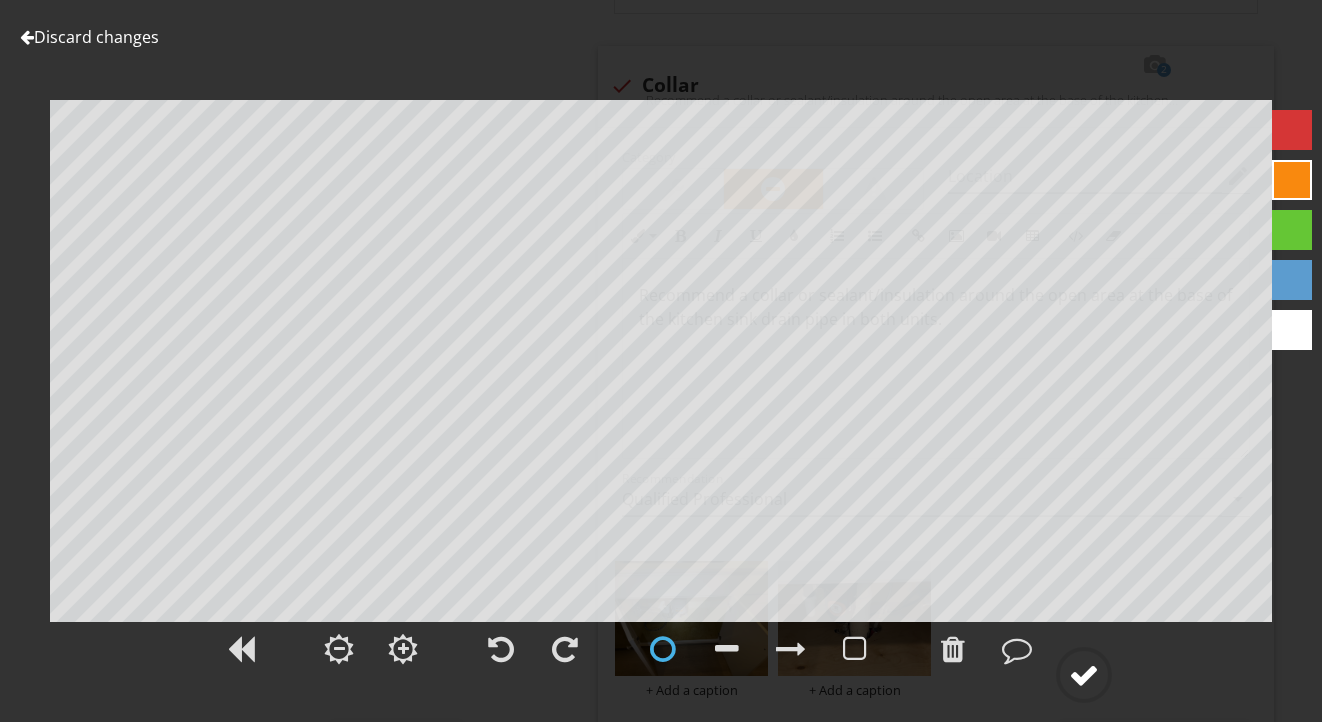 click at bounding box center (1084, 675) 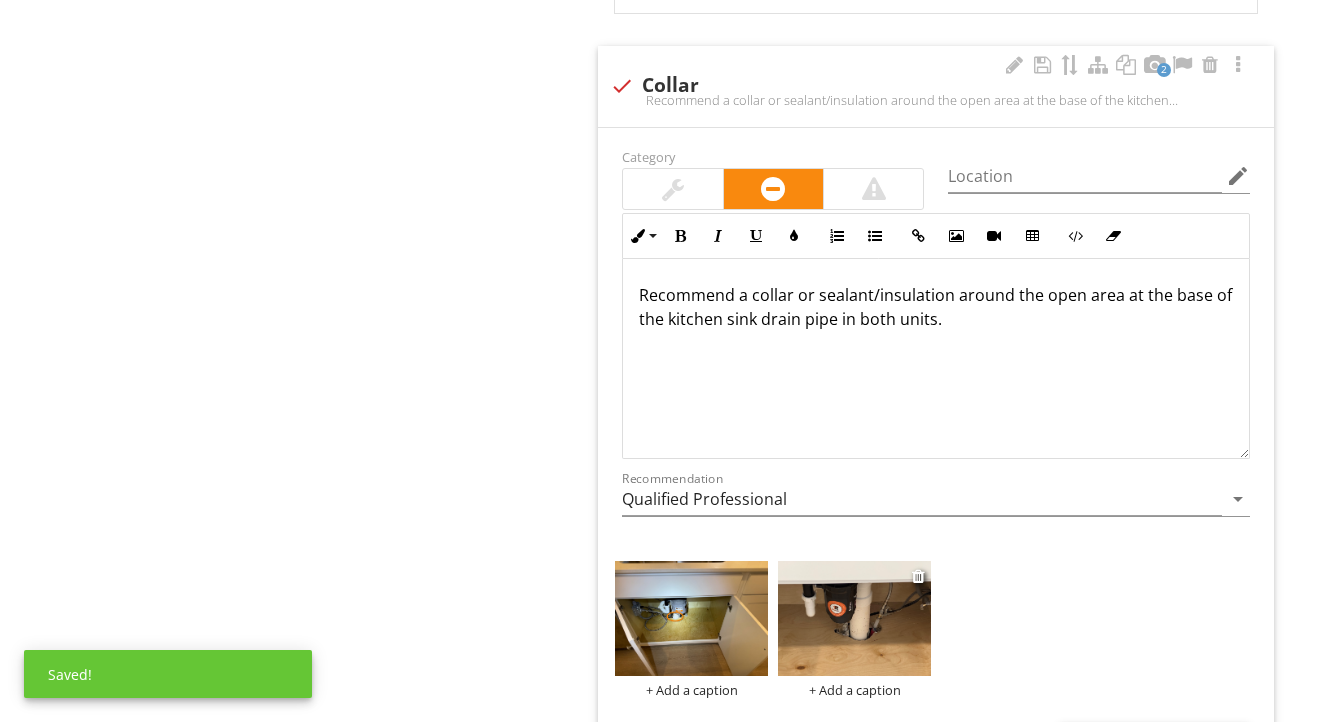 click at bounding box center (854, 618) 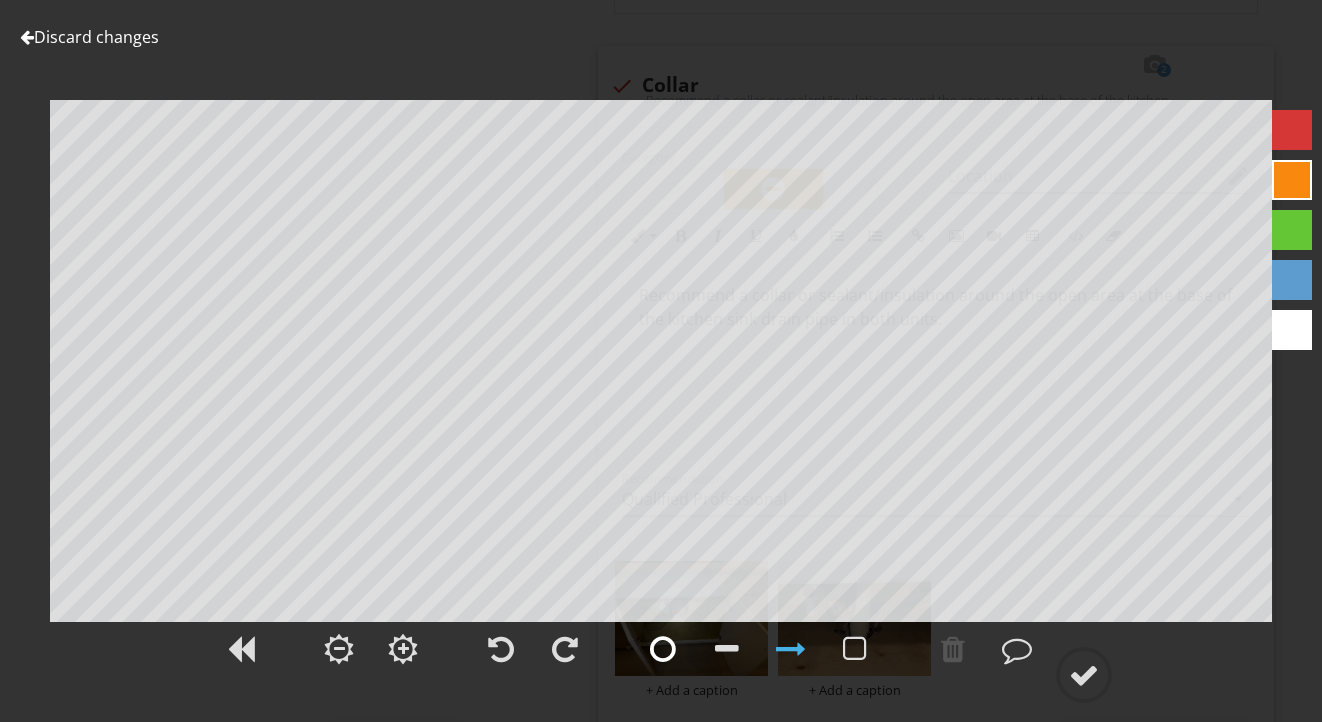 click at bounding box center [663, 649] 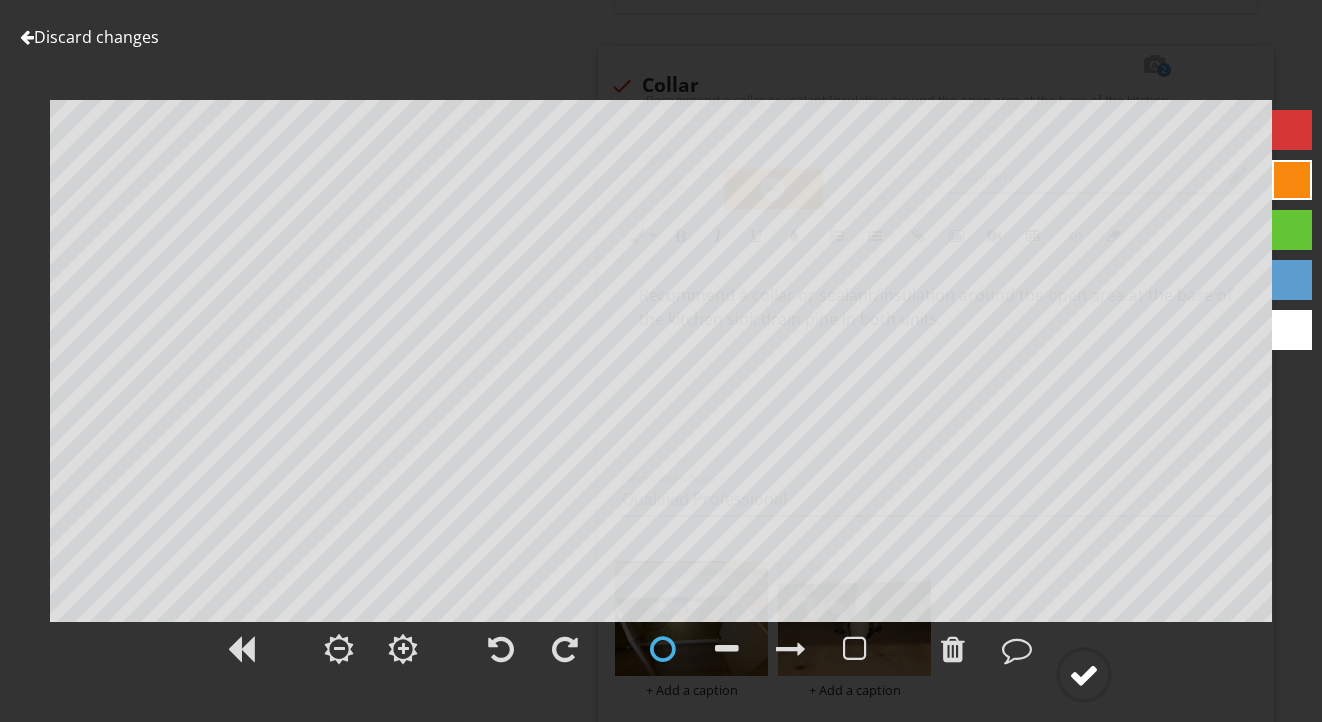 click at bounding box center [1084, 675] 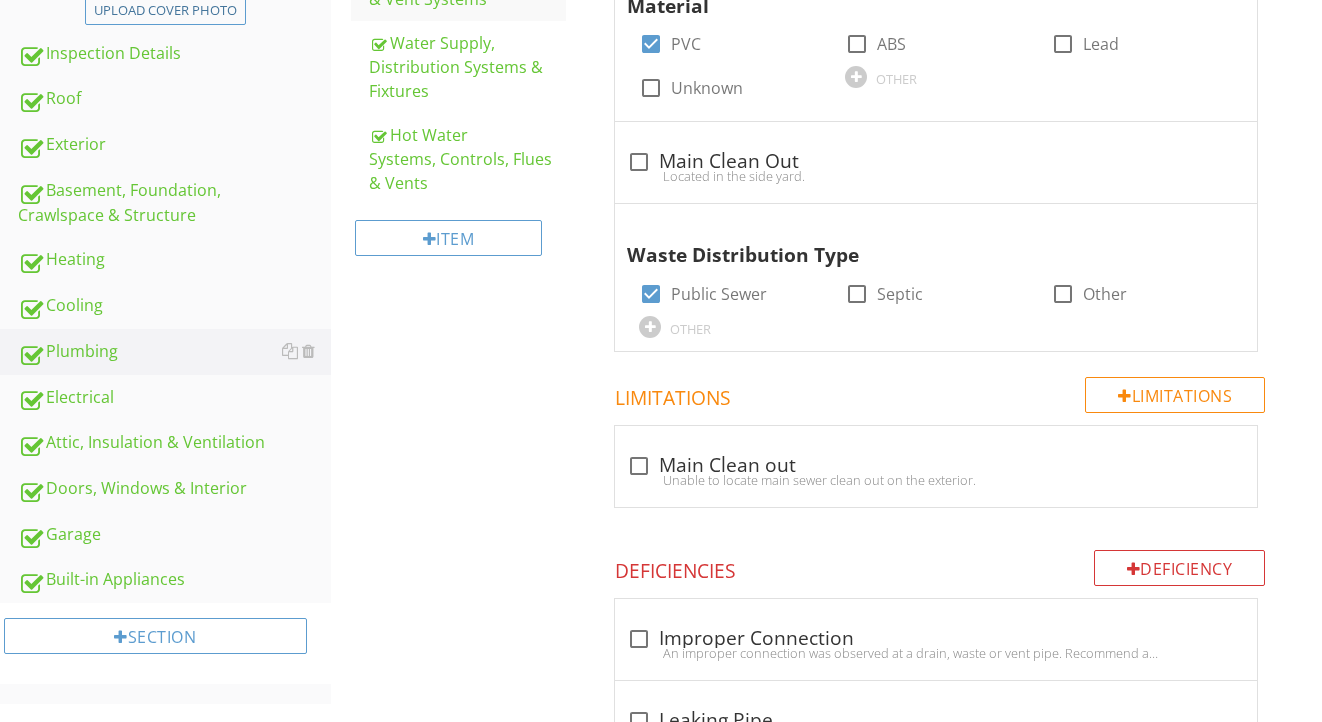 scroll, scrollTop: 436, scrollLeft: 0, axis: vertical 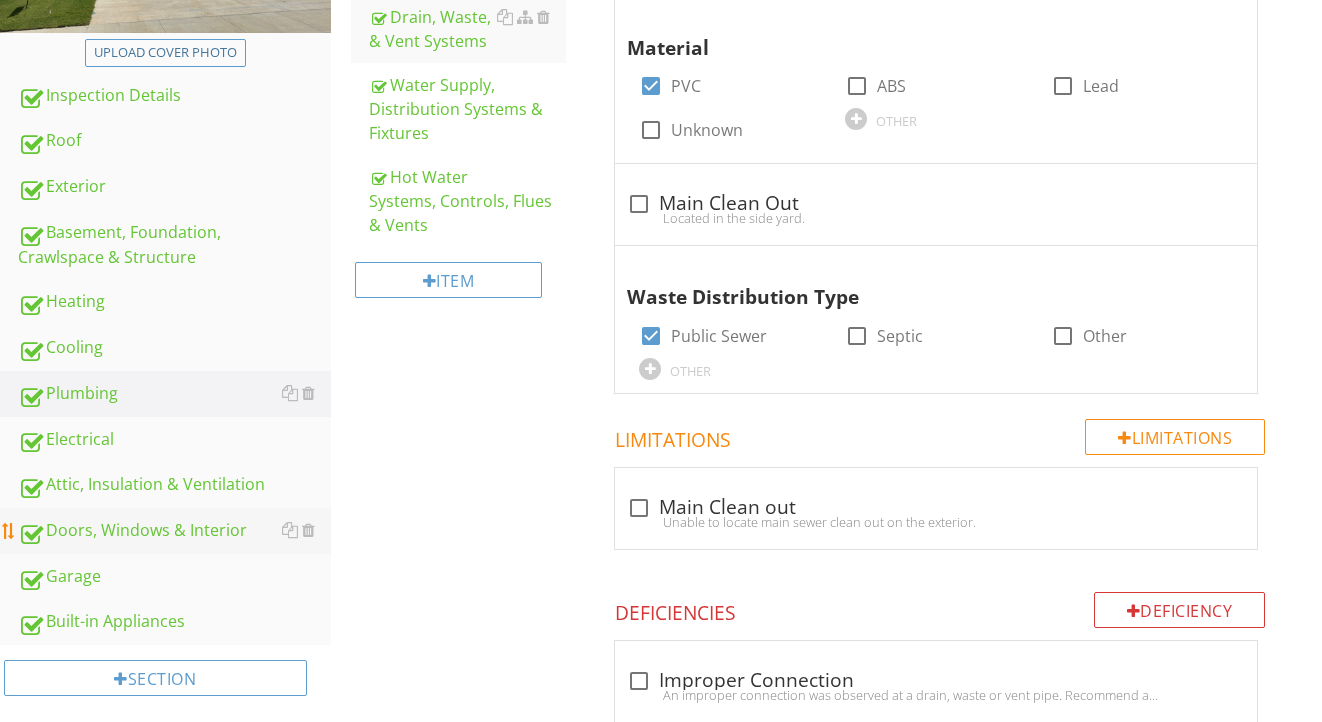 click on "Doors, Windows & Interior" at bounding box center [174, 531] 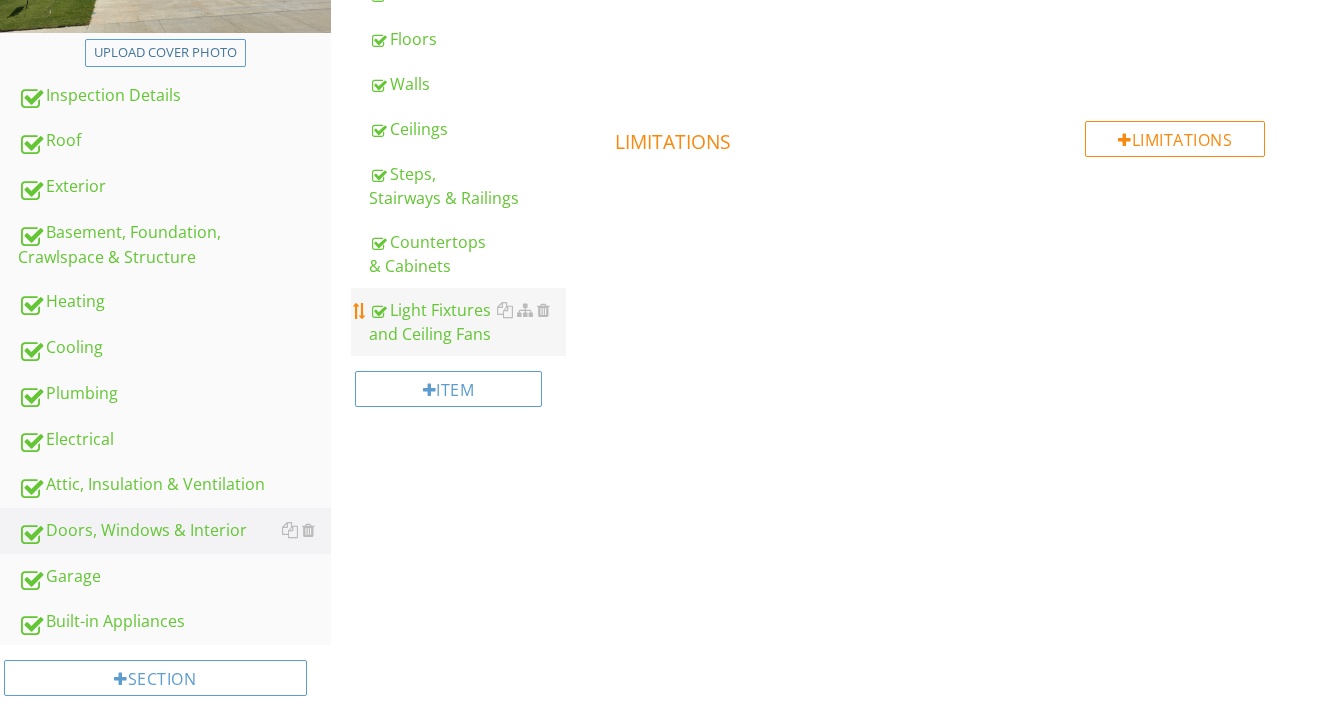 click on "Light Fixtures and Ceiling Fans" at bounding box center (468, 322) 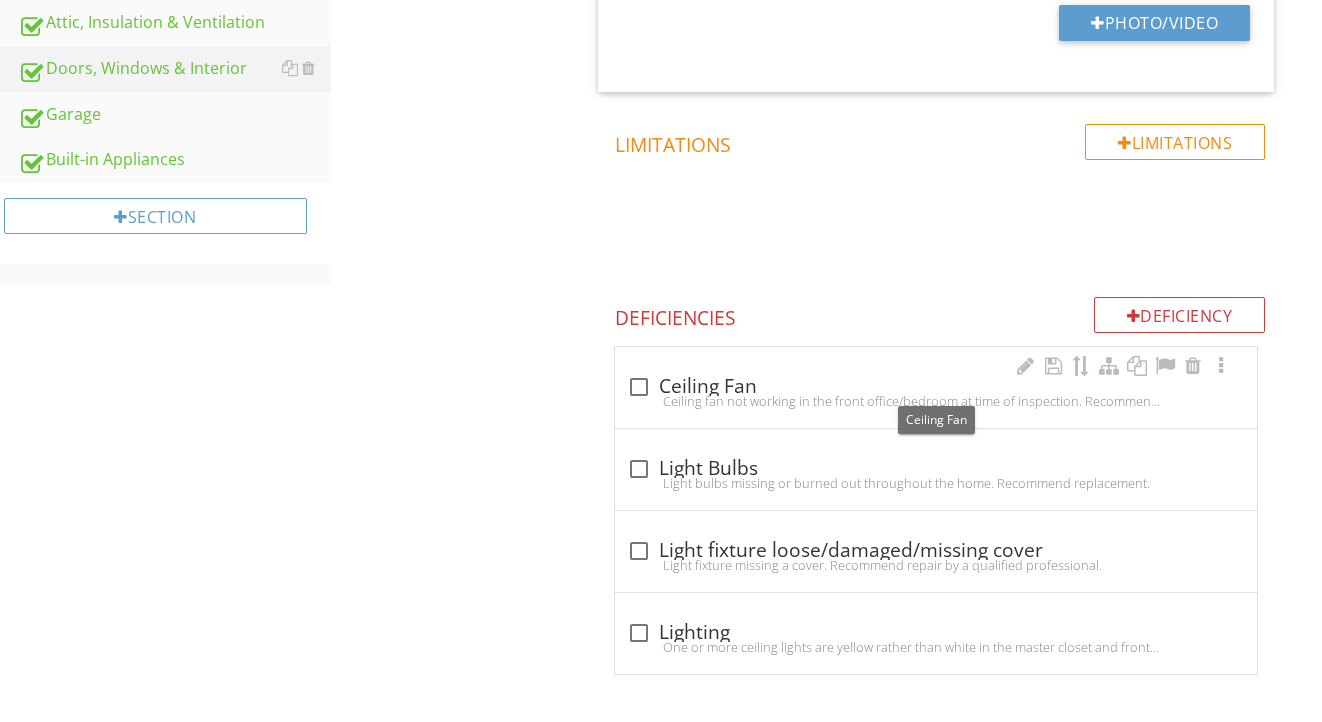 click on "check_box_outline_blank
Ceiling Fan" at bounding box center (936, 387) 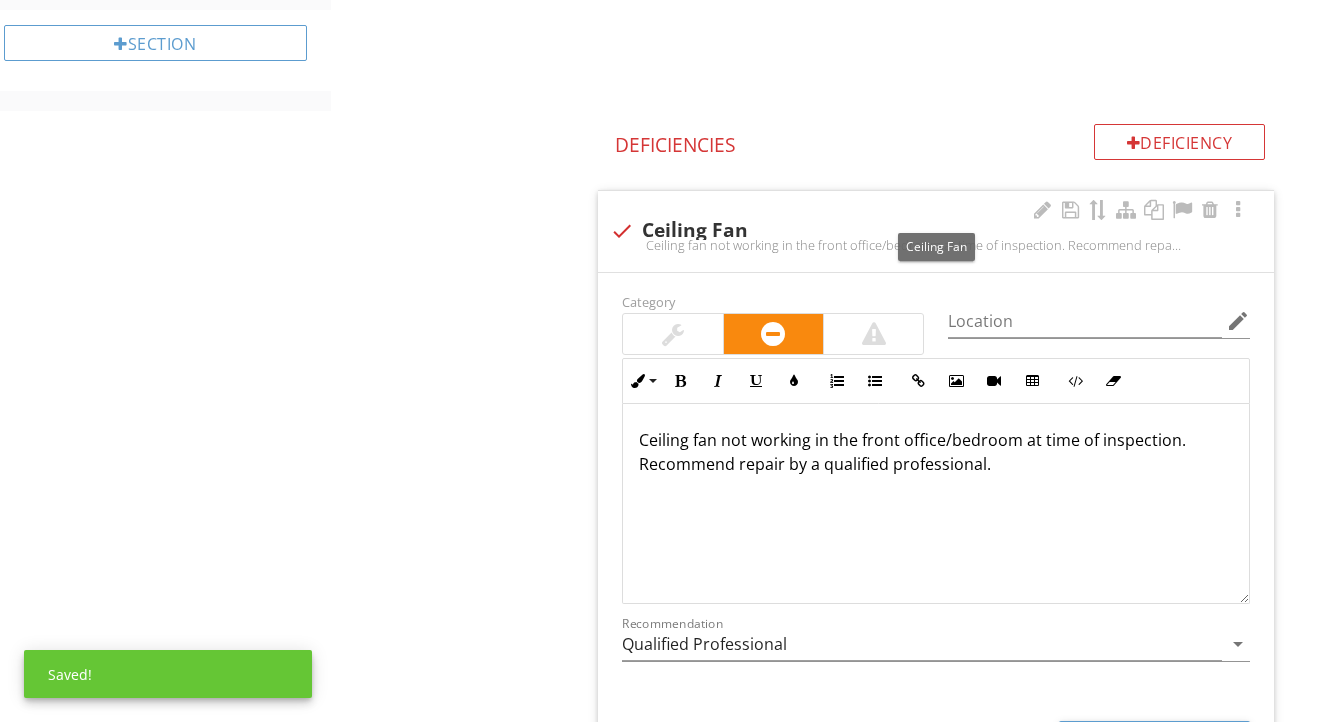 scroll, scrollTop: 1143, scrollLeft: 0, axis: vertical 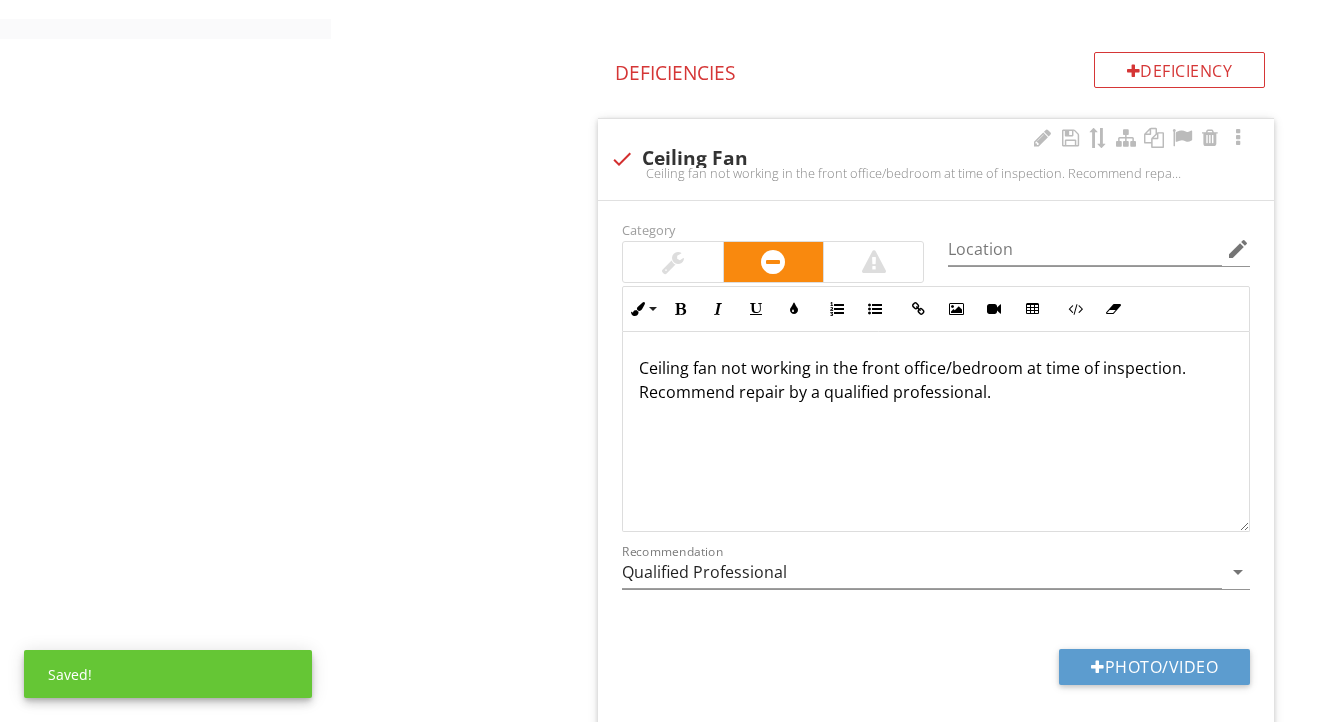 click on "Ceiling fan not working in the front office/bedroom at time of inspection. Recommend repair by a qualified professional." at bounding box center (936, 380) 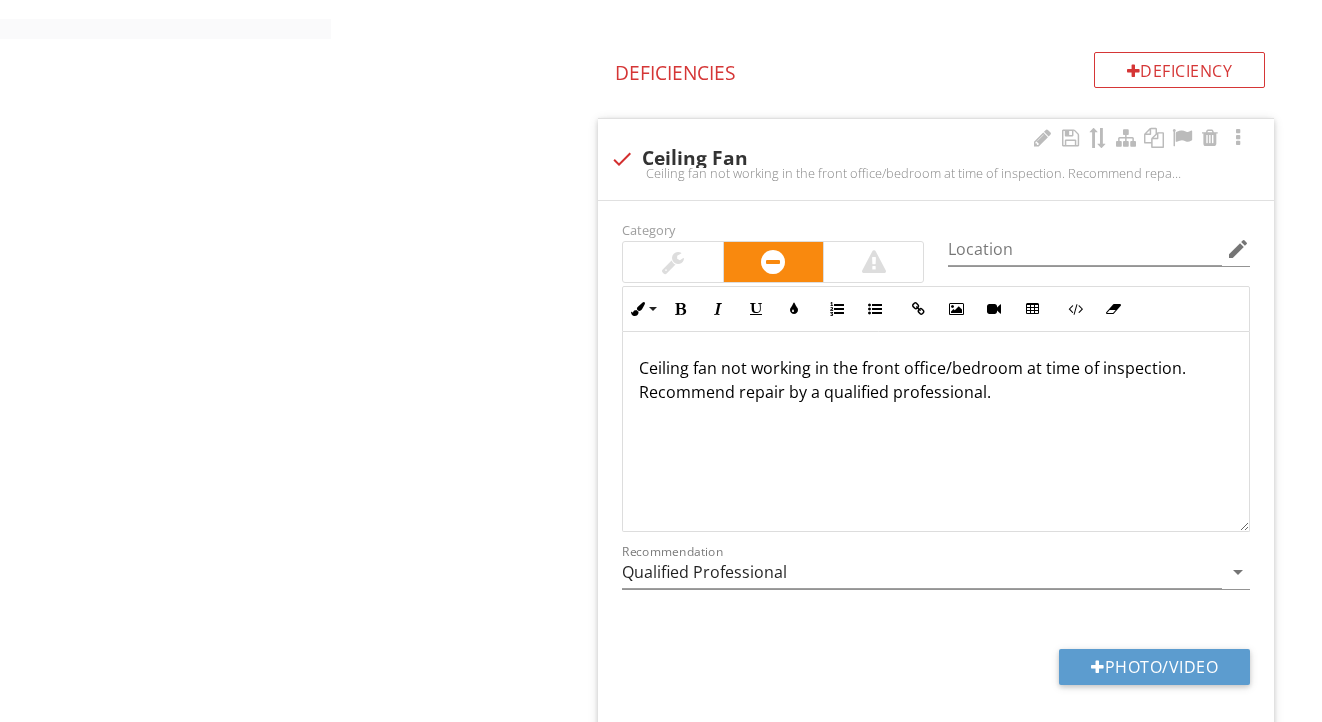 type 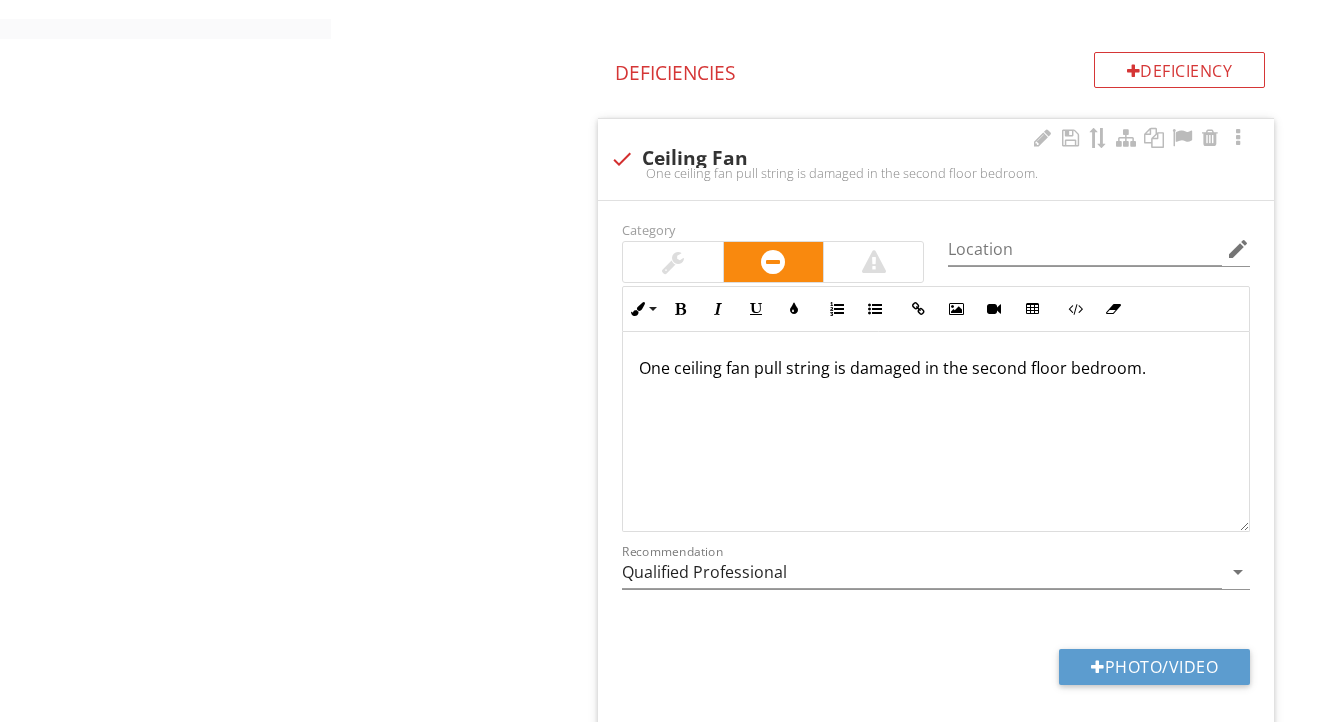 click on "One ceiling fan pull string is damaged in the second floor bedroom." at bounding box center [936, 368] 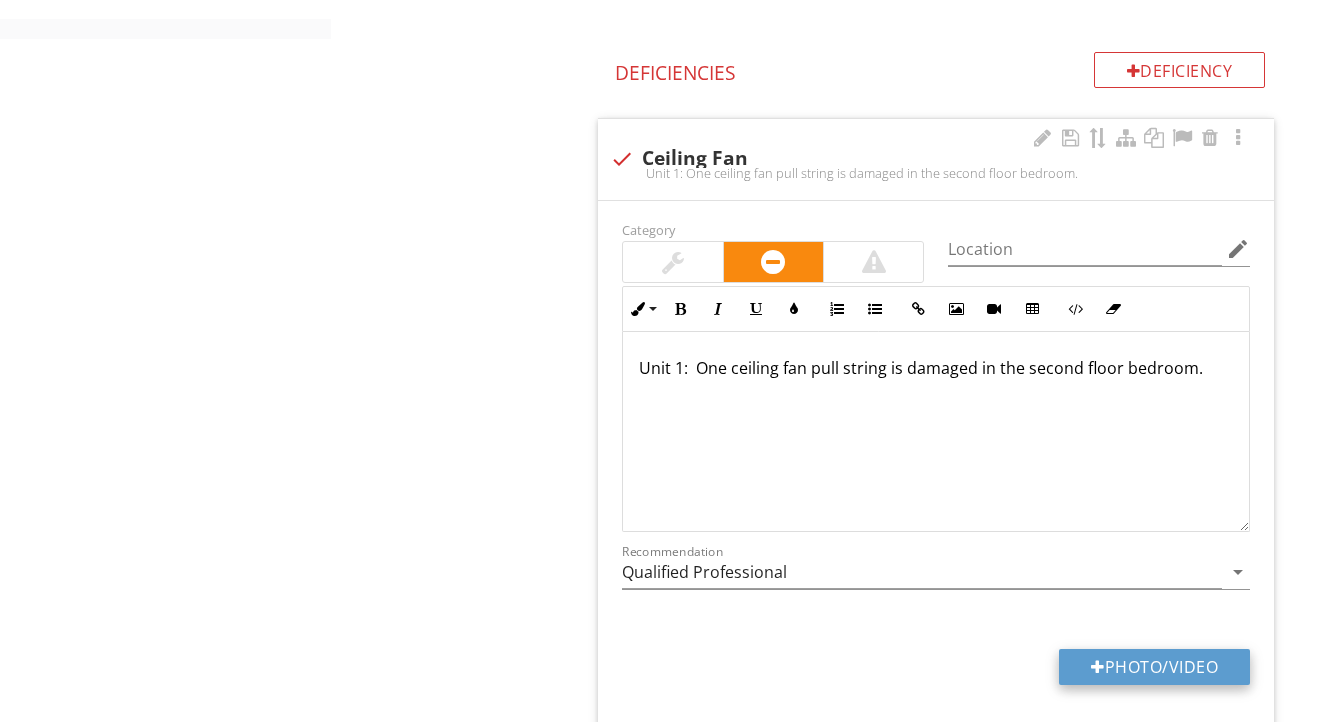 click on "Photo/Video" at bounding box center (1154, 667) 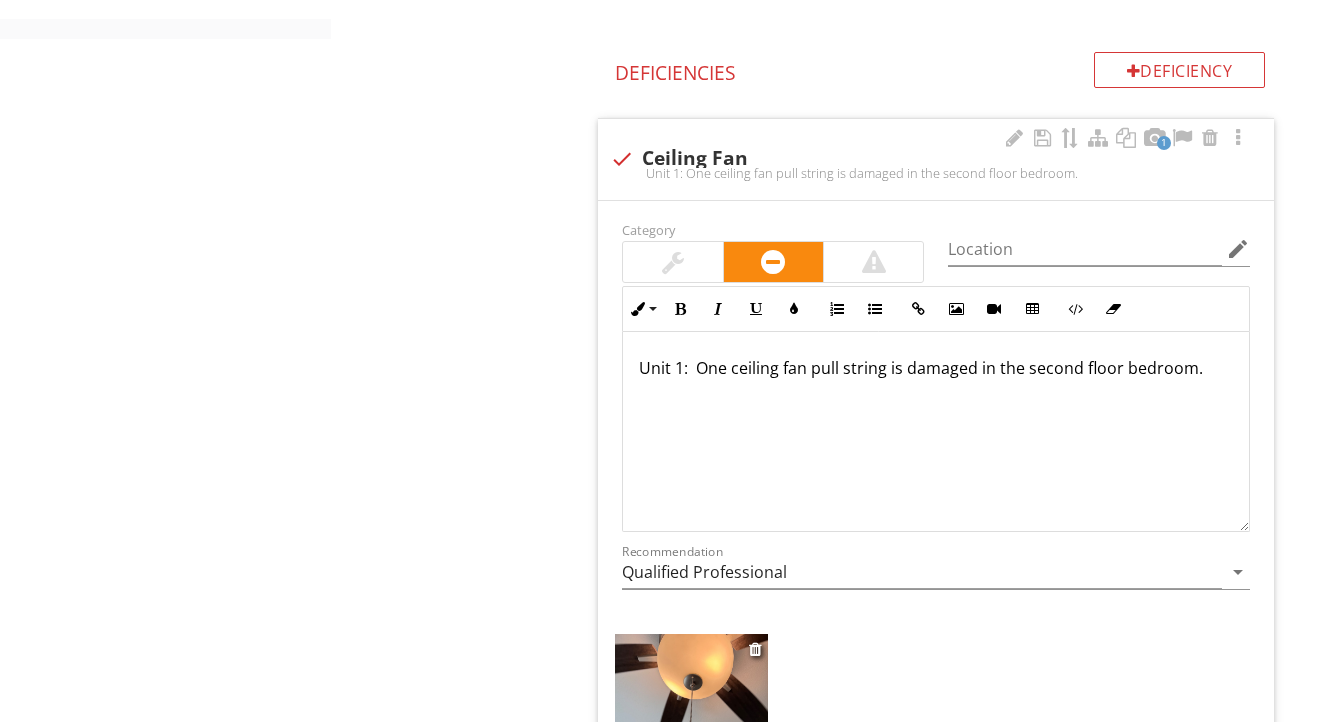 click at bounding box center [691, 736] 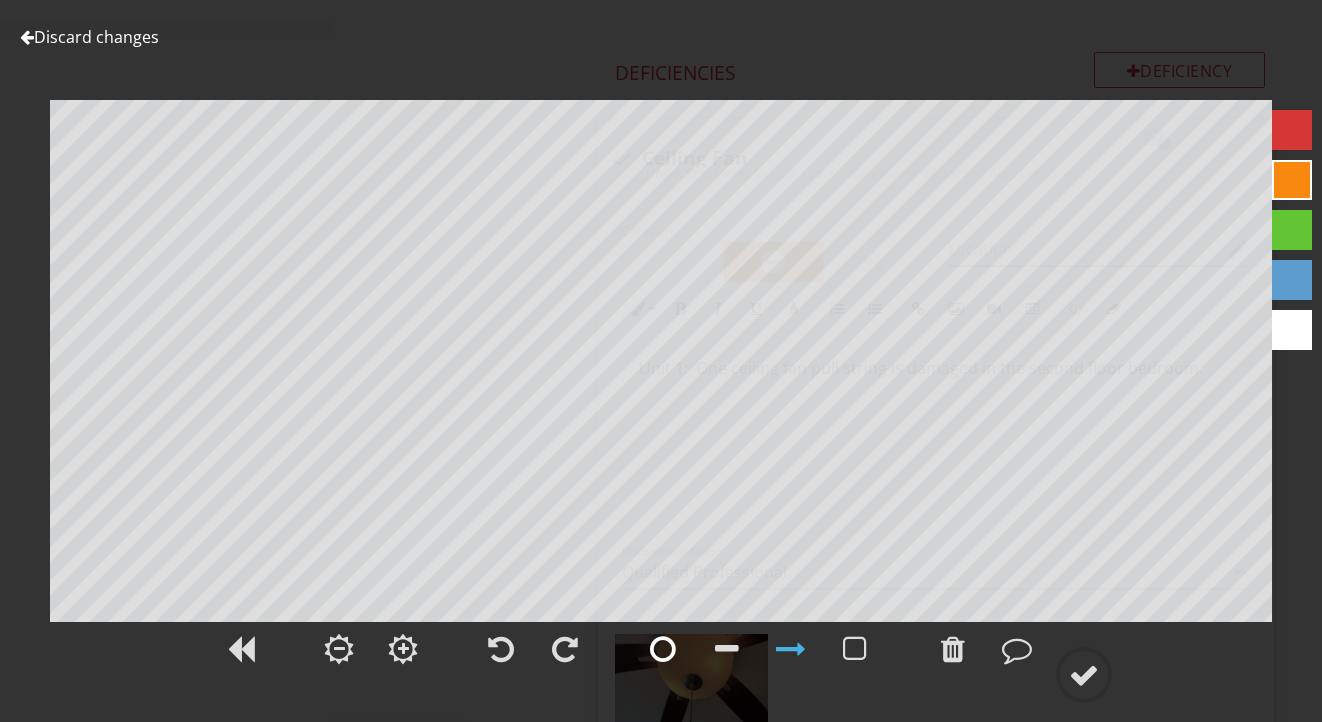 click at bounding box center [663, 649] 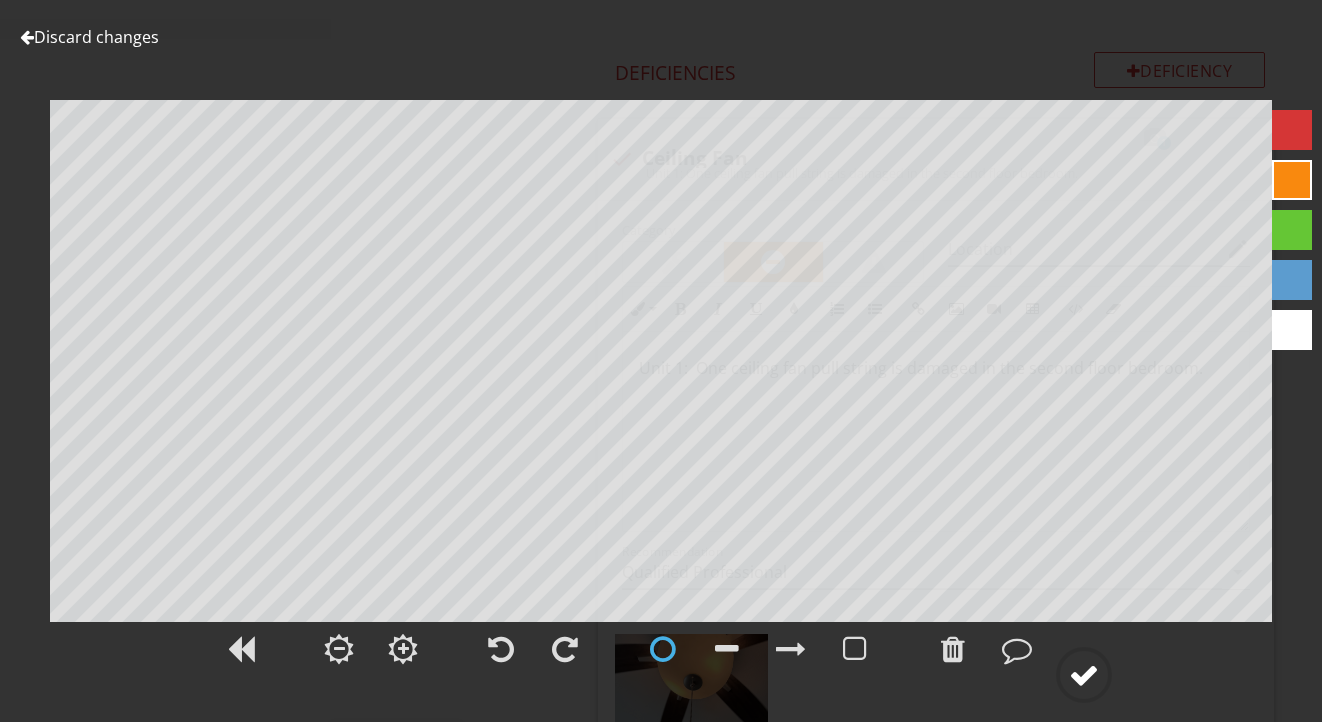 click at bounding box center [1084, 675] 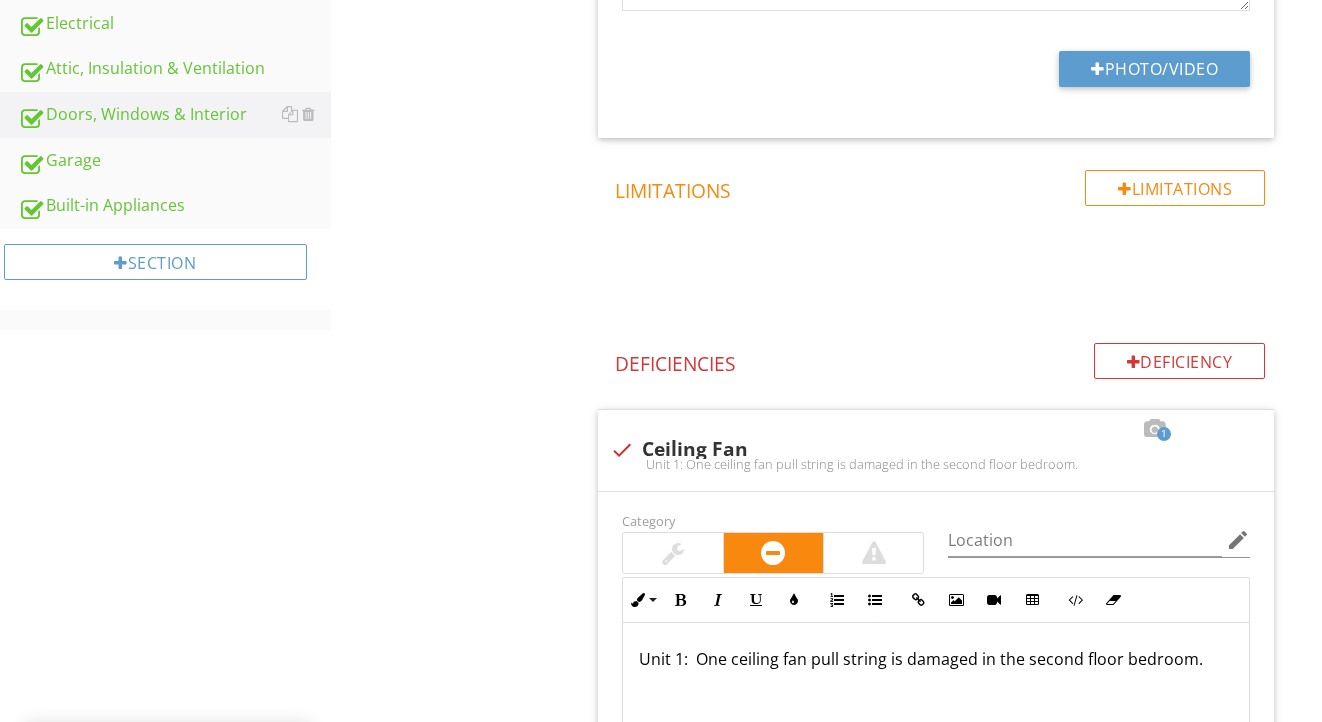 scroll, scrollTop: 853, scrollLeft: 0, axis: vertical 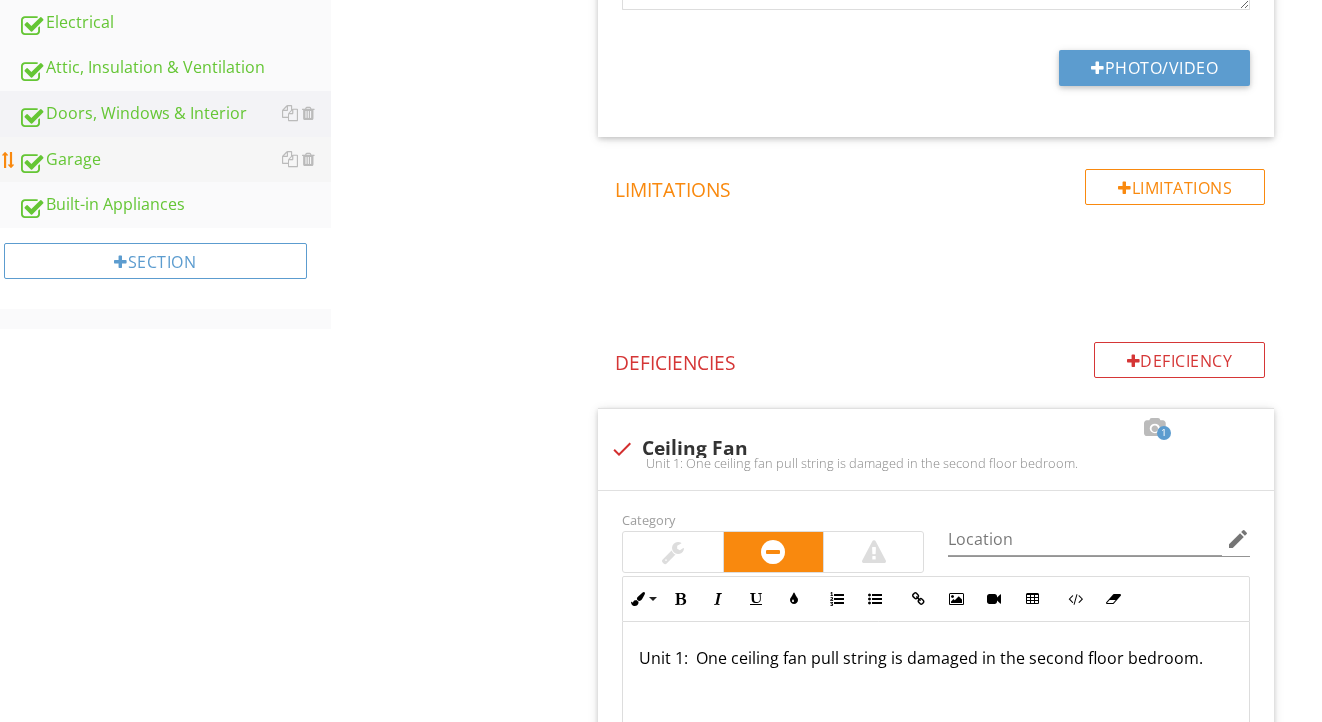 click on "Garage" at bounding box center (174, 160) 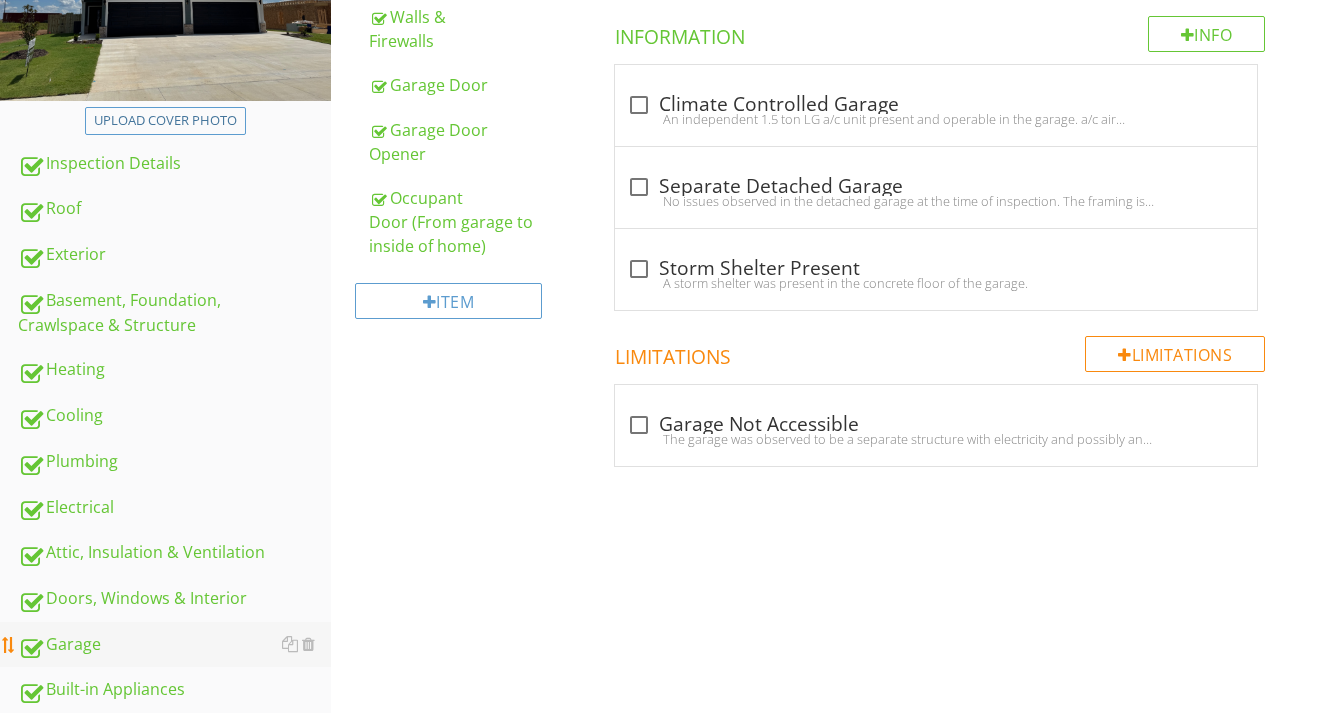 scroll, scrollTop: 356, scrollLeft: 0, axis: vertical 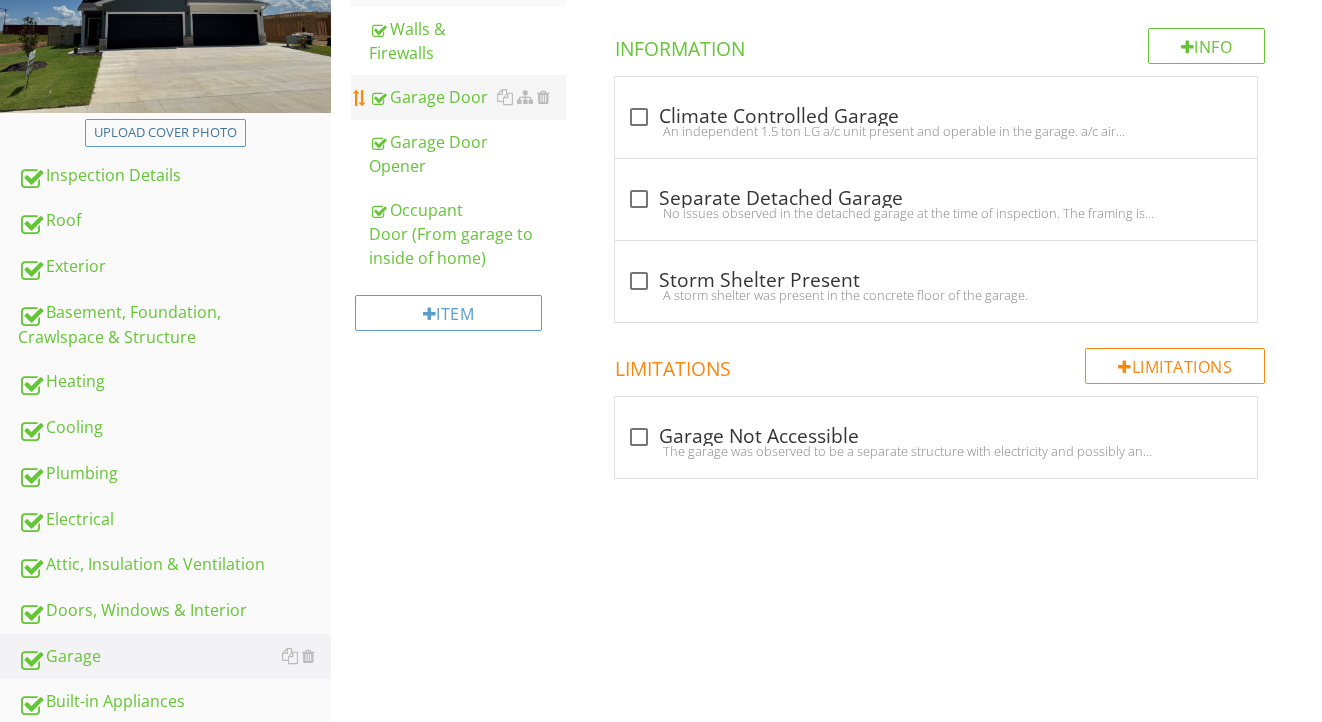 click on "Garage Door" at bounding box center (468, 97) 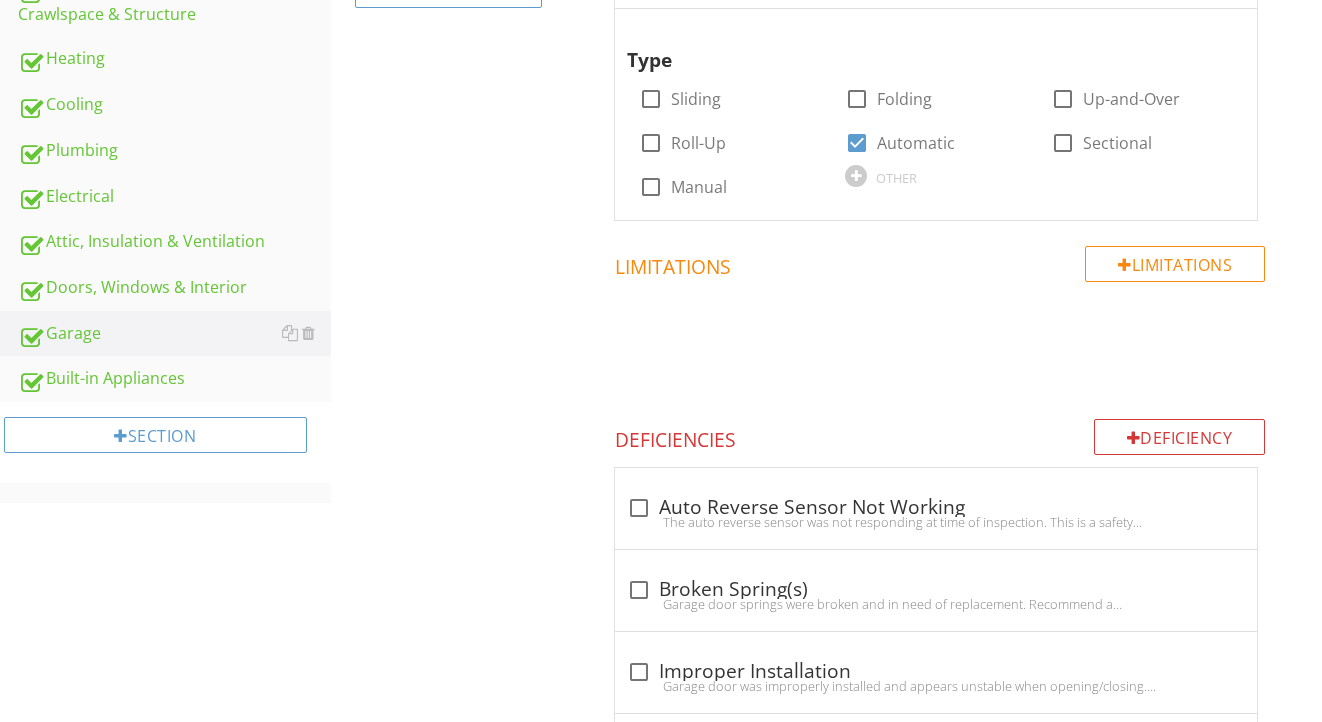 scroll, scrollTop: 826, scrollLeft: 0, axis: vertical 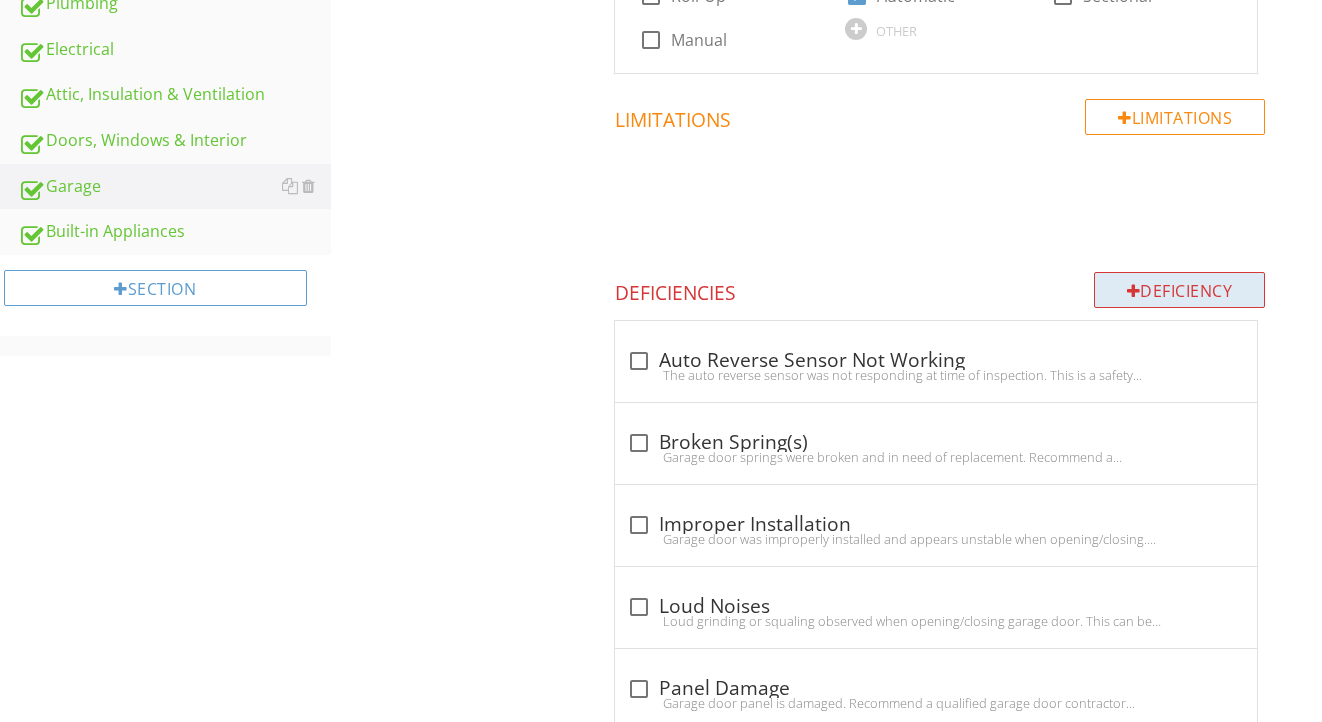 click on "Deficiency" at bounding box center (1180, 290) 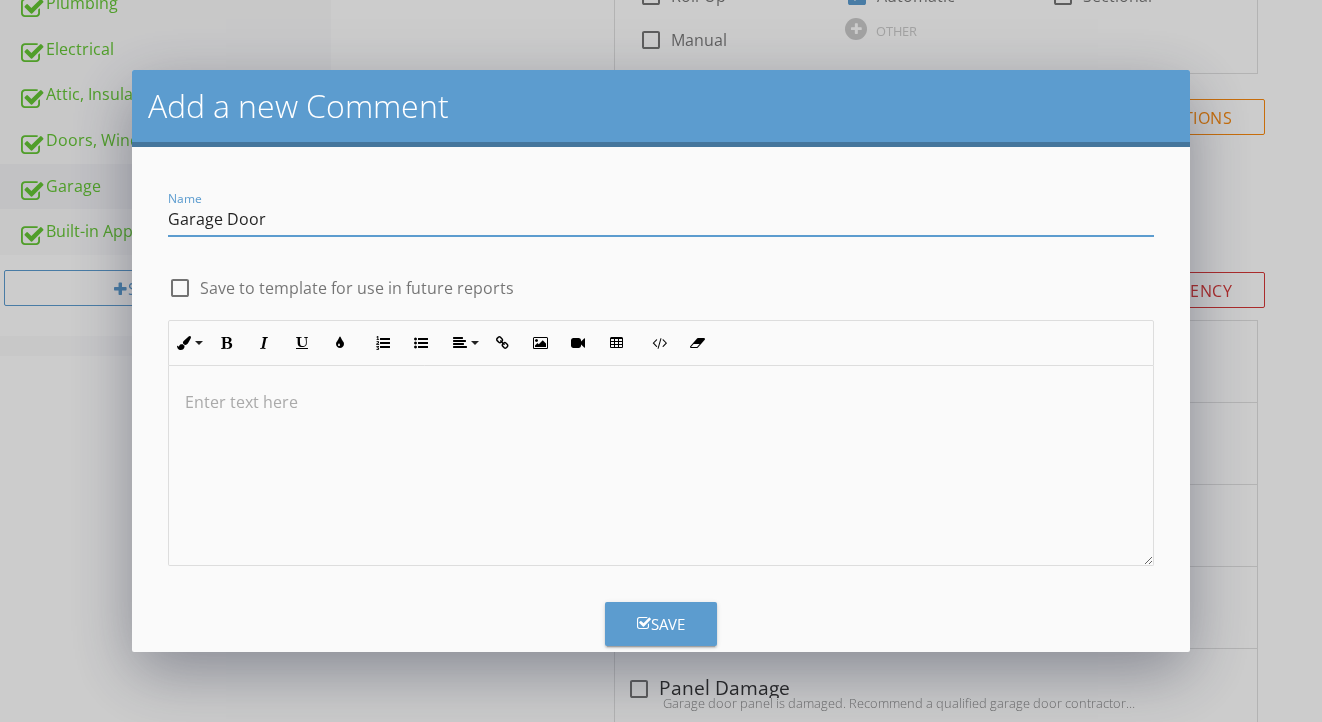 type on "Garage Door" 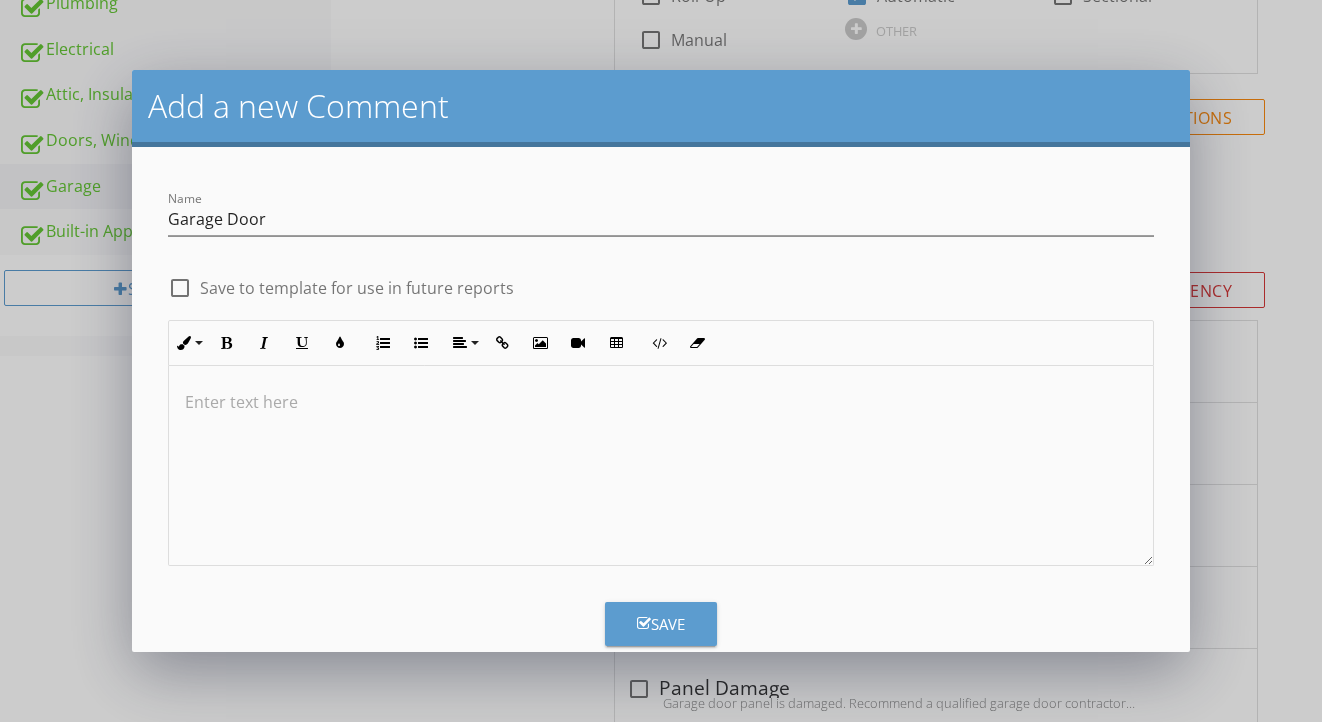 click at bounding box center (661, 402) 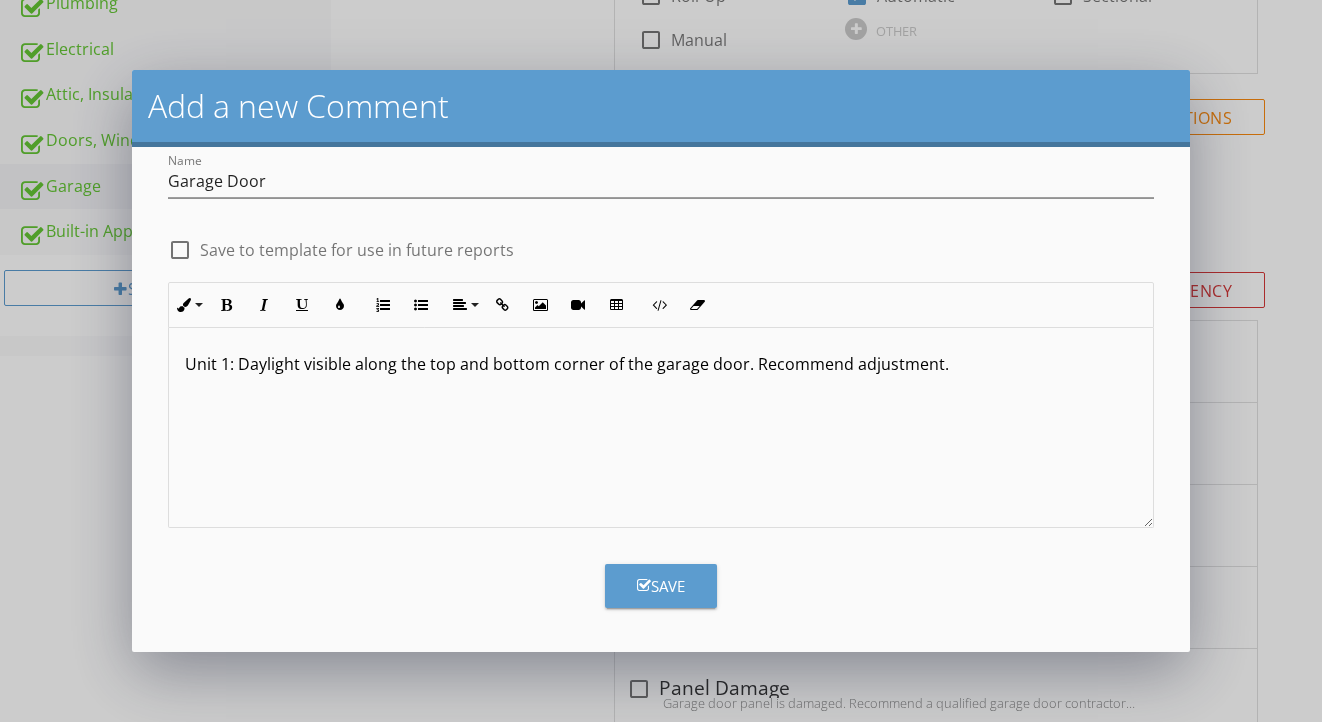 scroll, scrollTop: 38, scrollLeft: 0, axis: vertical 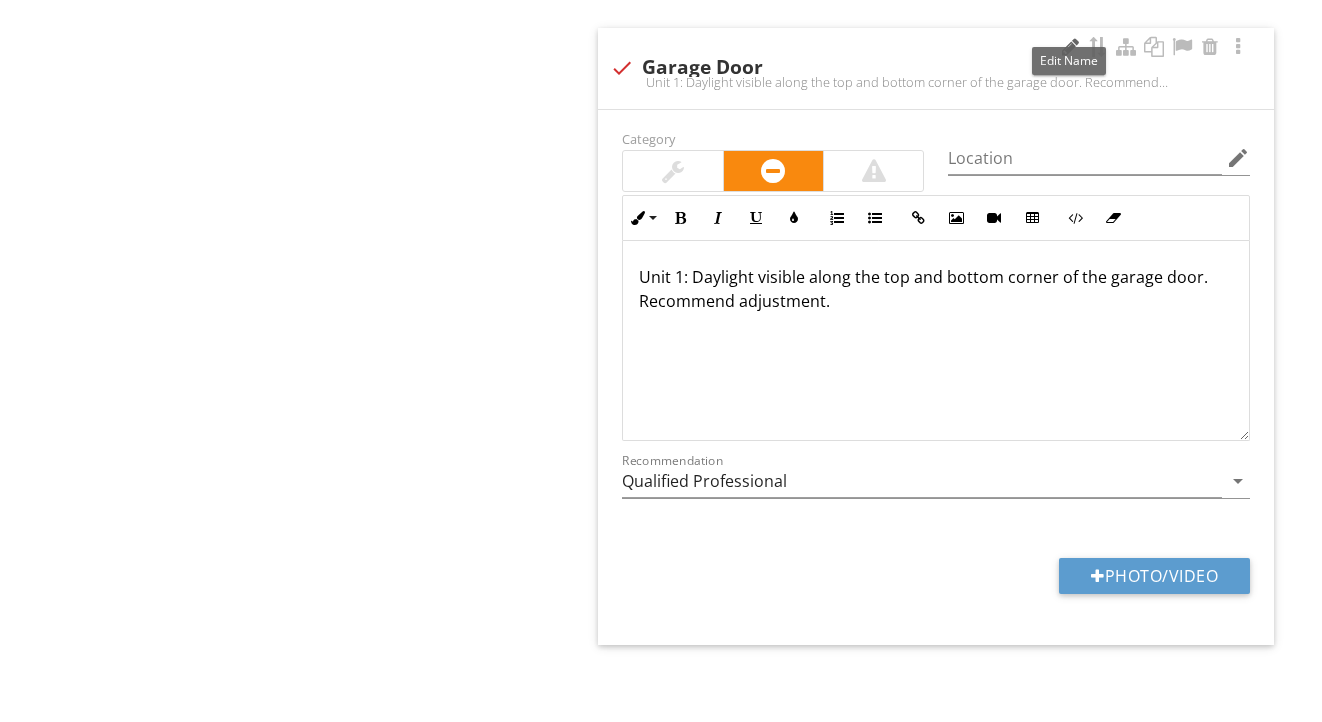 click at bounding box center (1070, 47) 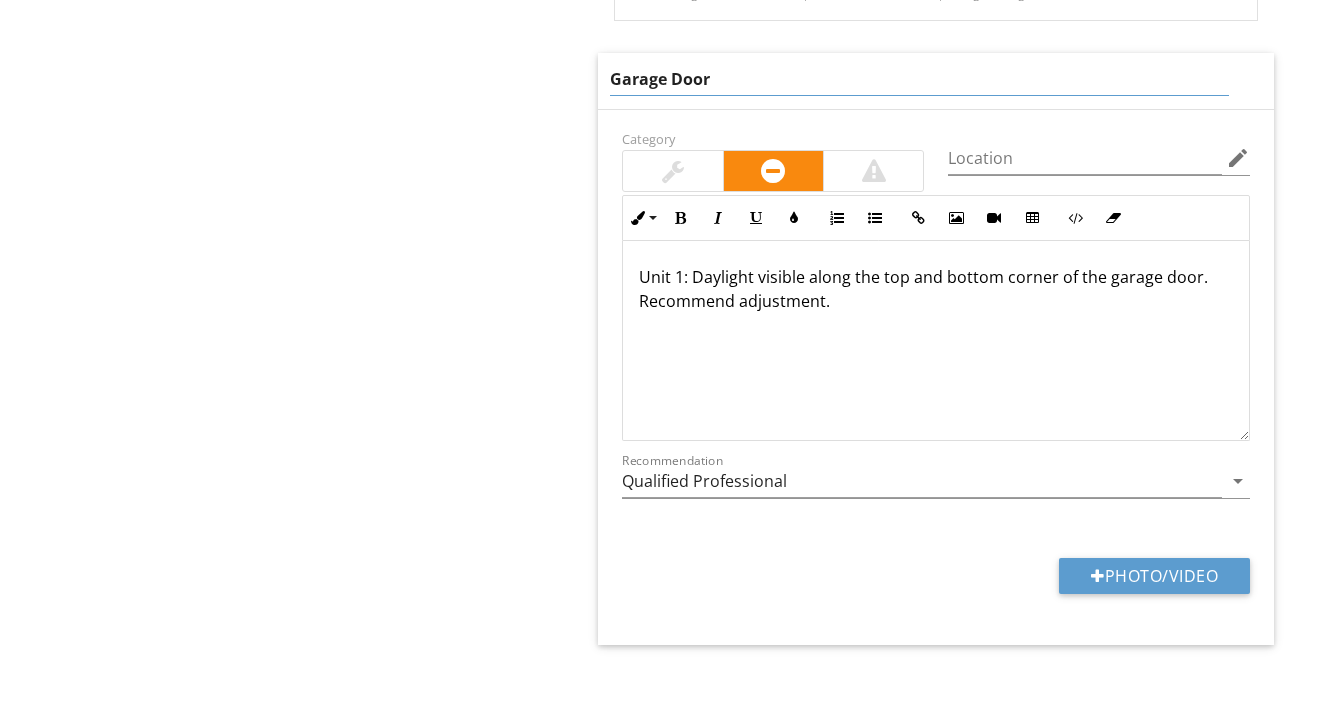click on "Garage Door" at bounding box center (919, 79) 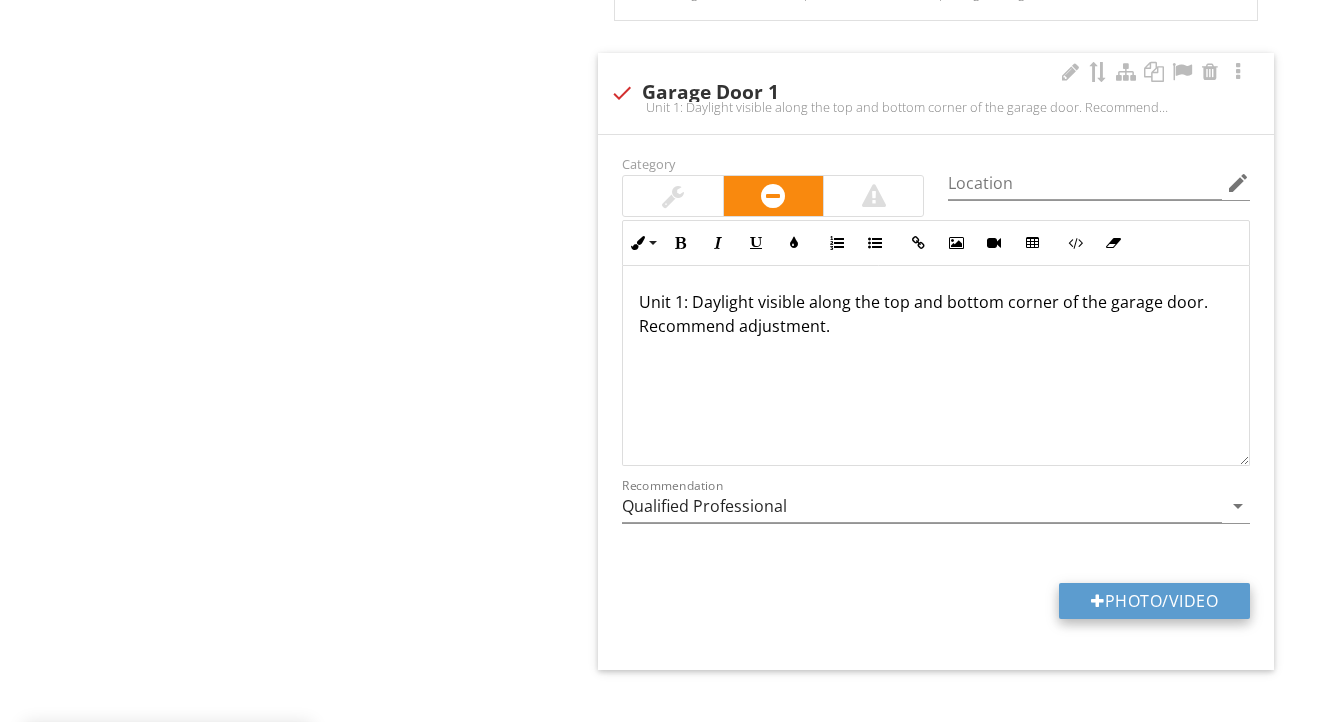 click on "Category                 Location edit       Inline Style XLarge Large Normal Small Light Small/Light Bold Italic Underline Colors Ordered List Unordered List Insert Link Insert Image Insert Video Insert Table Code View Clear Formatting Unit 1: Daylight visible along the top and bottom corner of the garage door. Recommend adjustment.  Enter text here <p>Unit 1: Daylight visible along the top and bottom corner of the garage door. Recommend adjustment.&nbsp;</p>   Recommendation Qualified Professional arrow_drop_down
Photo/Video" at bounding box center [936, 402] 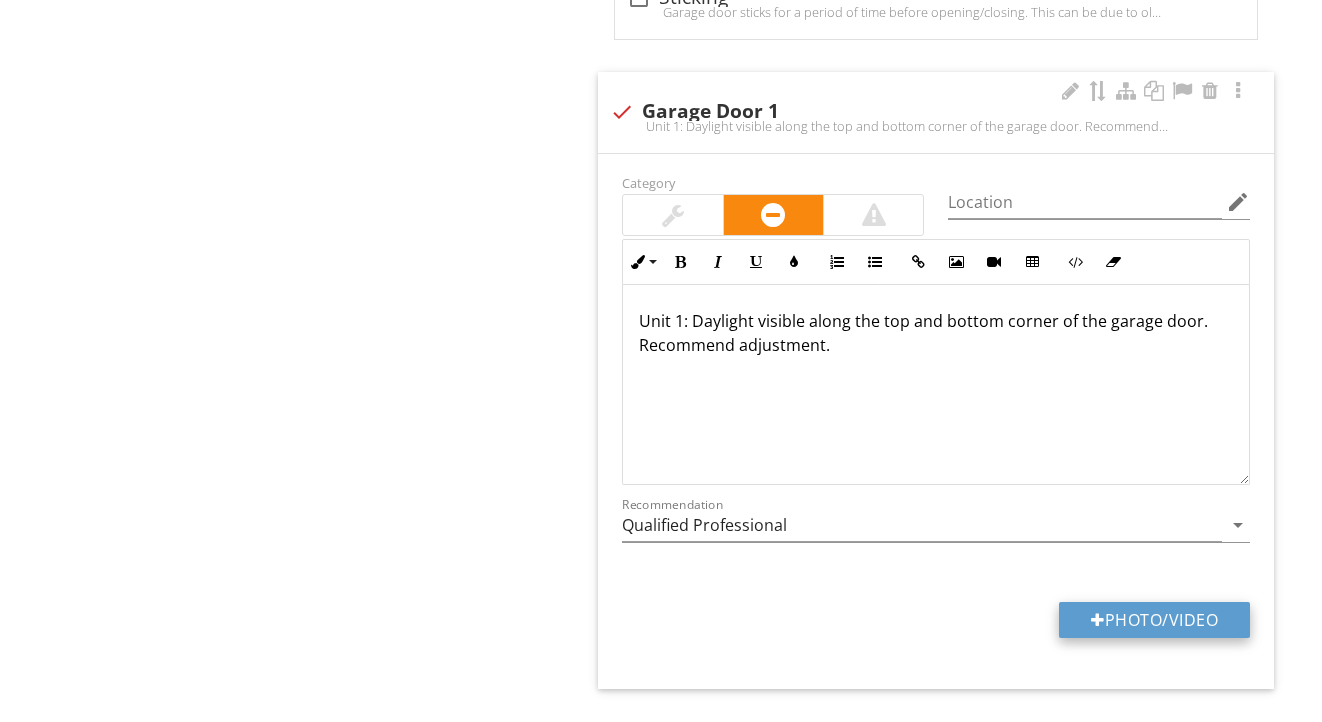 click on "Photo/Video" at bounding box center (1154, 620) 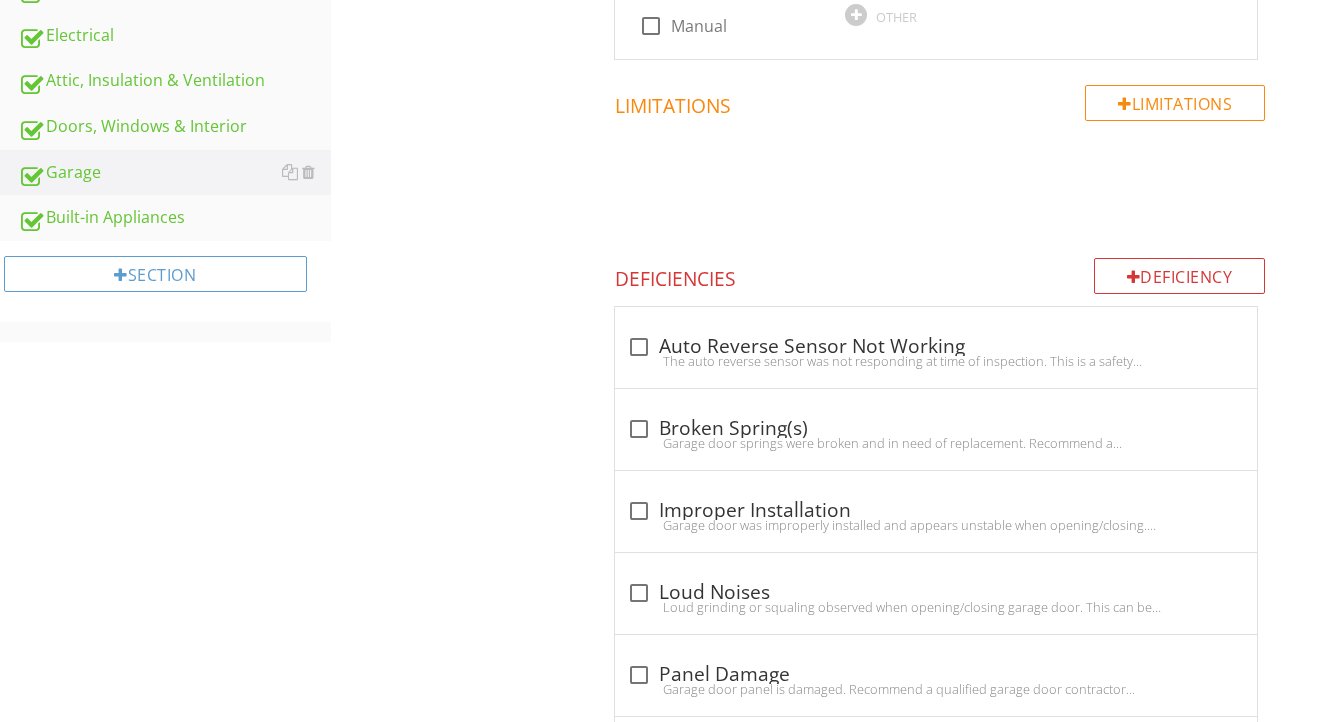 scroll, scrollTop: 651, scrollLeft: 0, axis: vertical 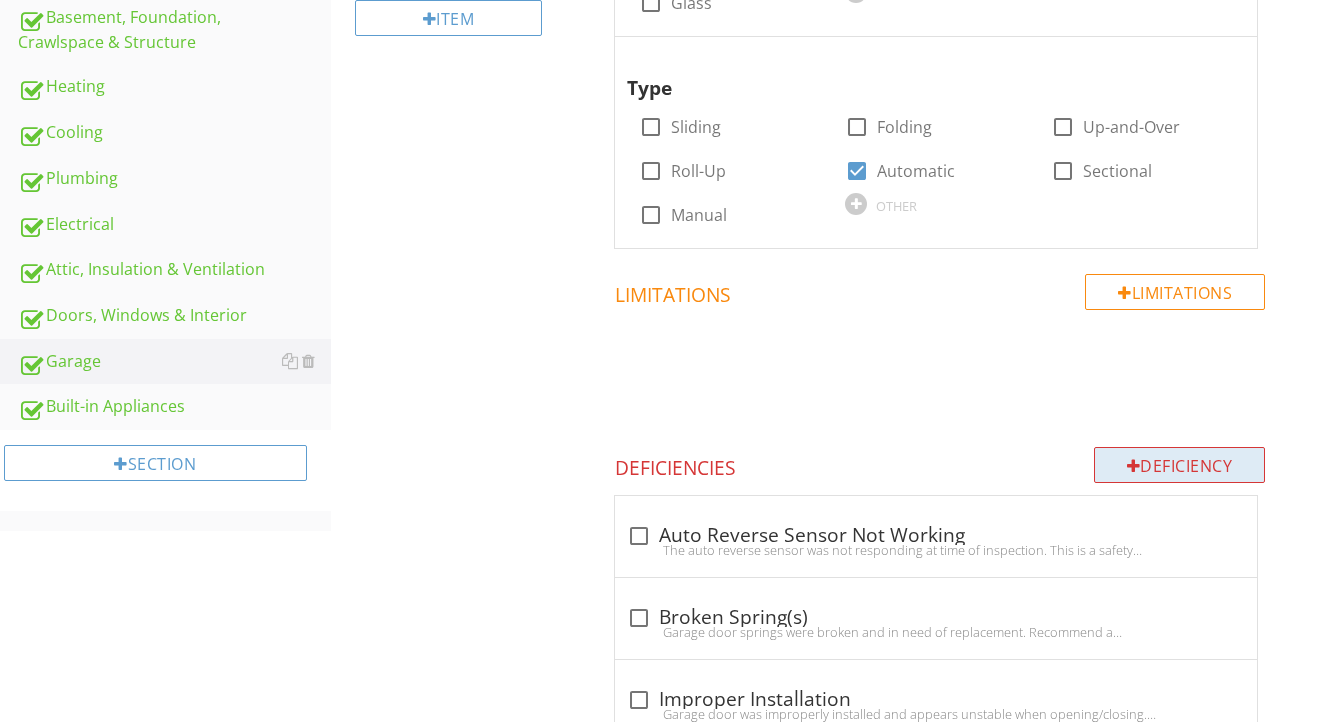 click on "Deficiency" at bounding box center (1180, 465) 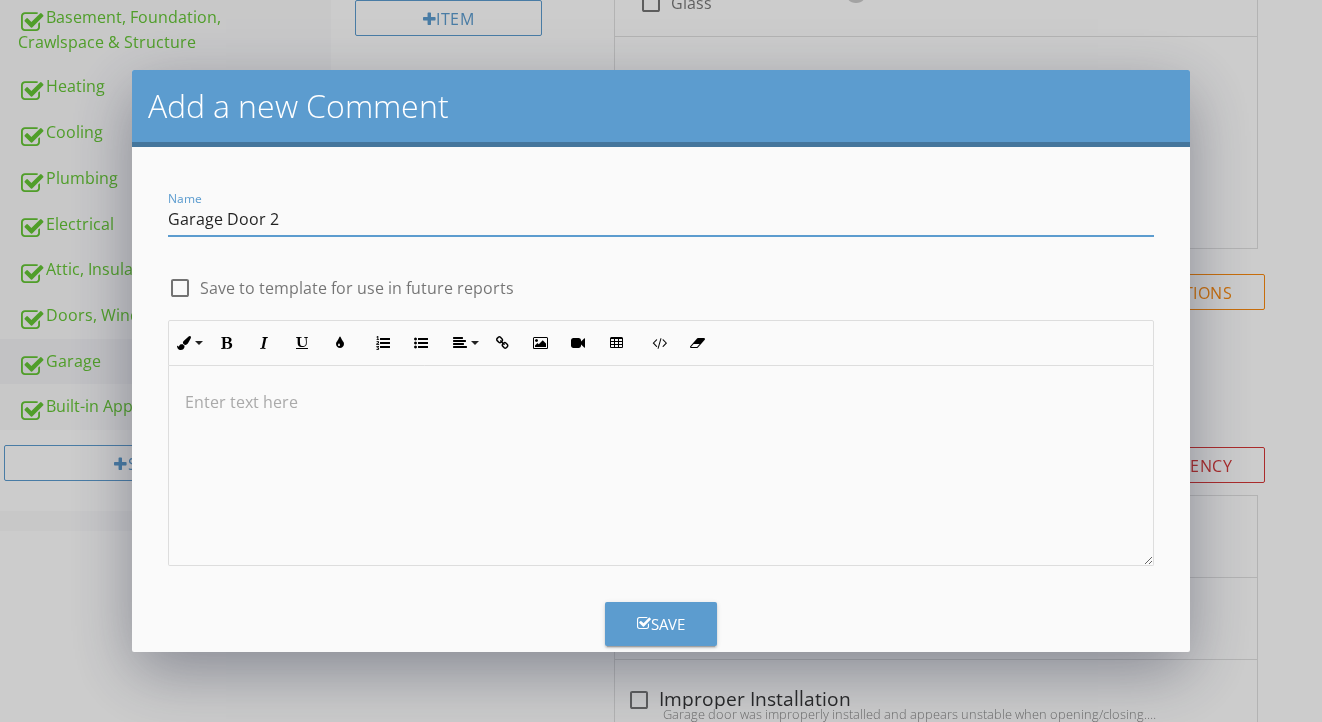 type on "Garage Door 2" 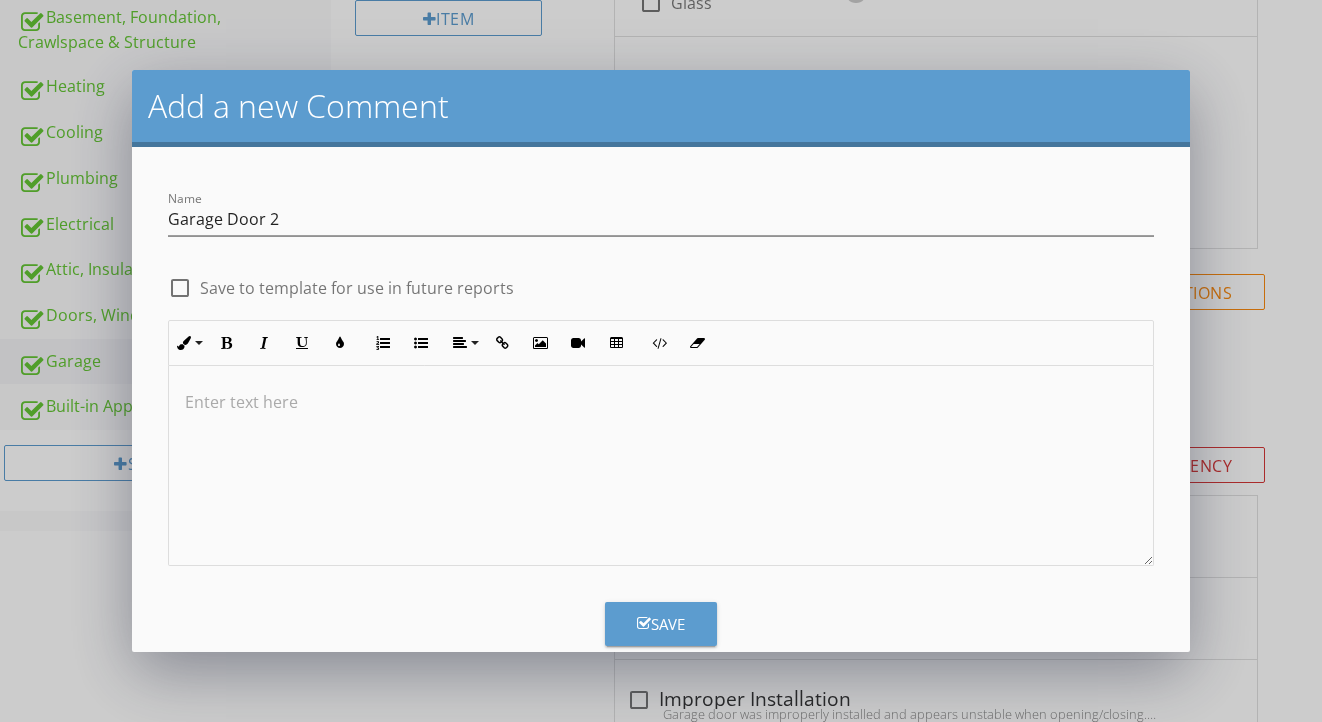 click at bounding box center [661, 402] 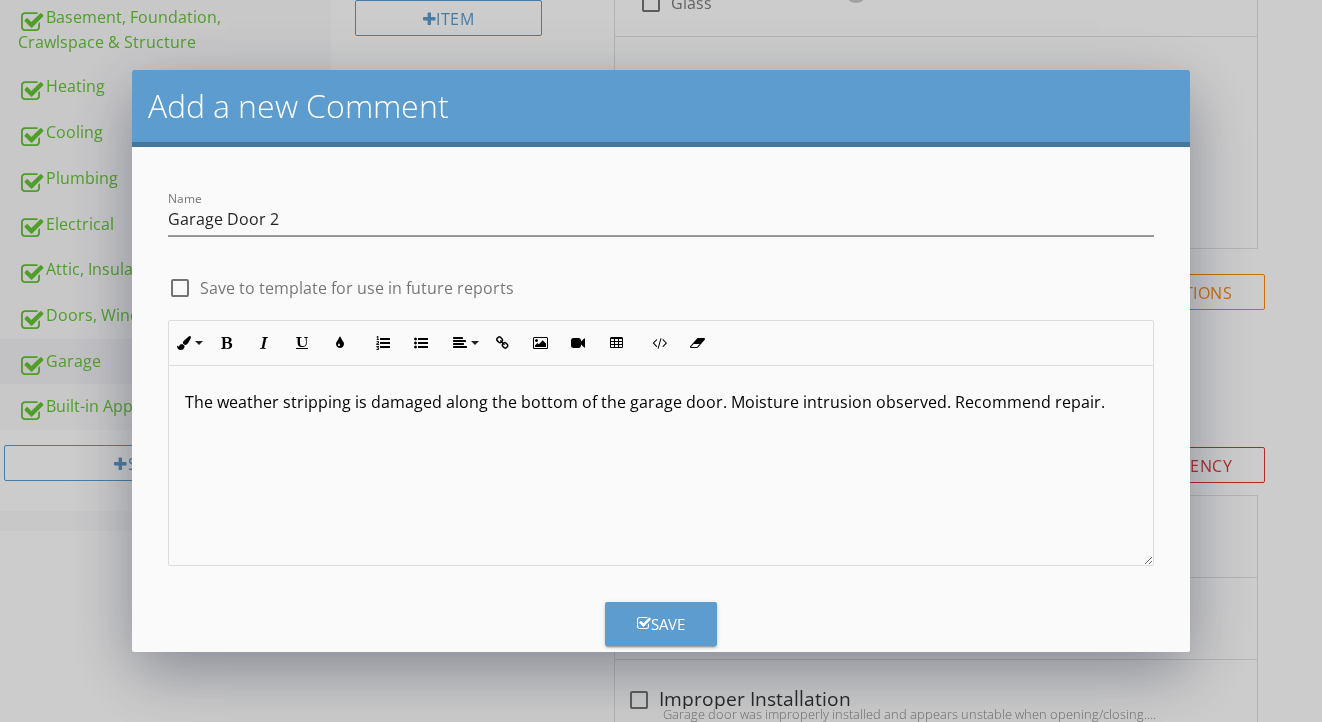 click on "Save" at bounding box center (661, 624) 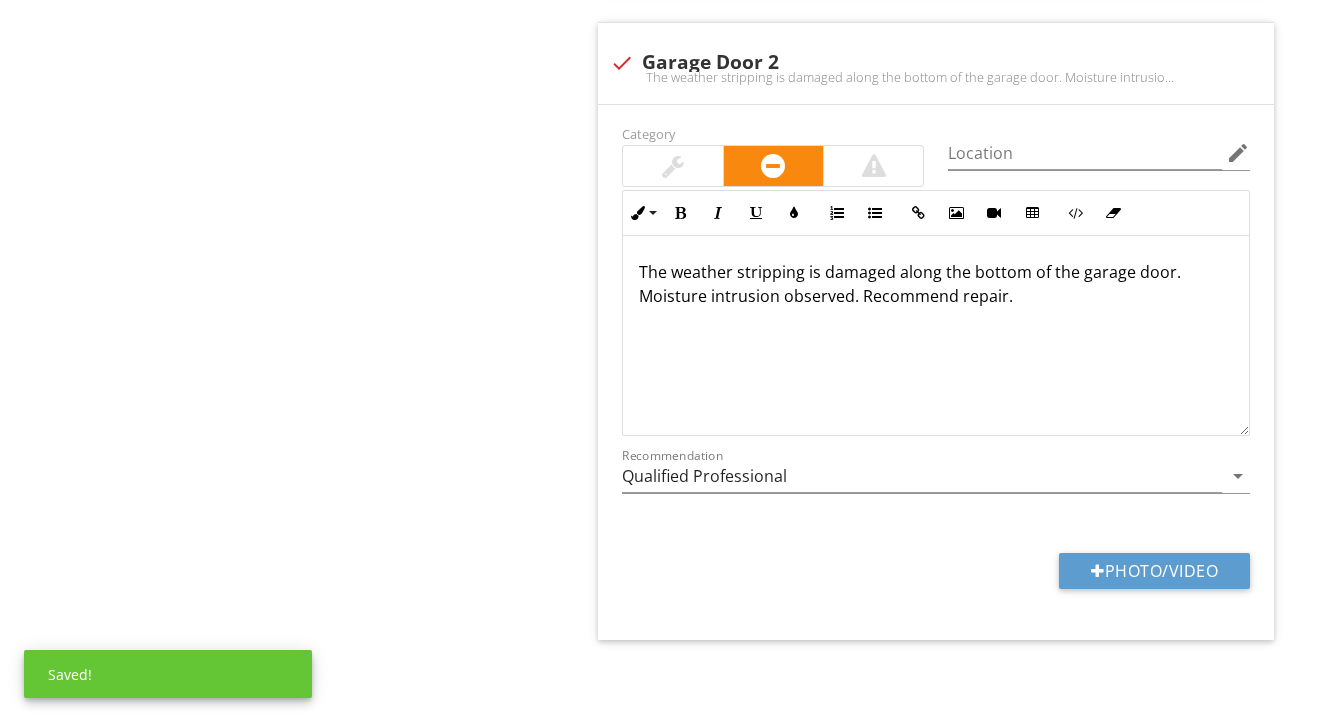 scroll, scrollTop: 3076, scrollLeft: 0, axis: vertical 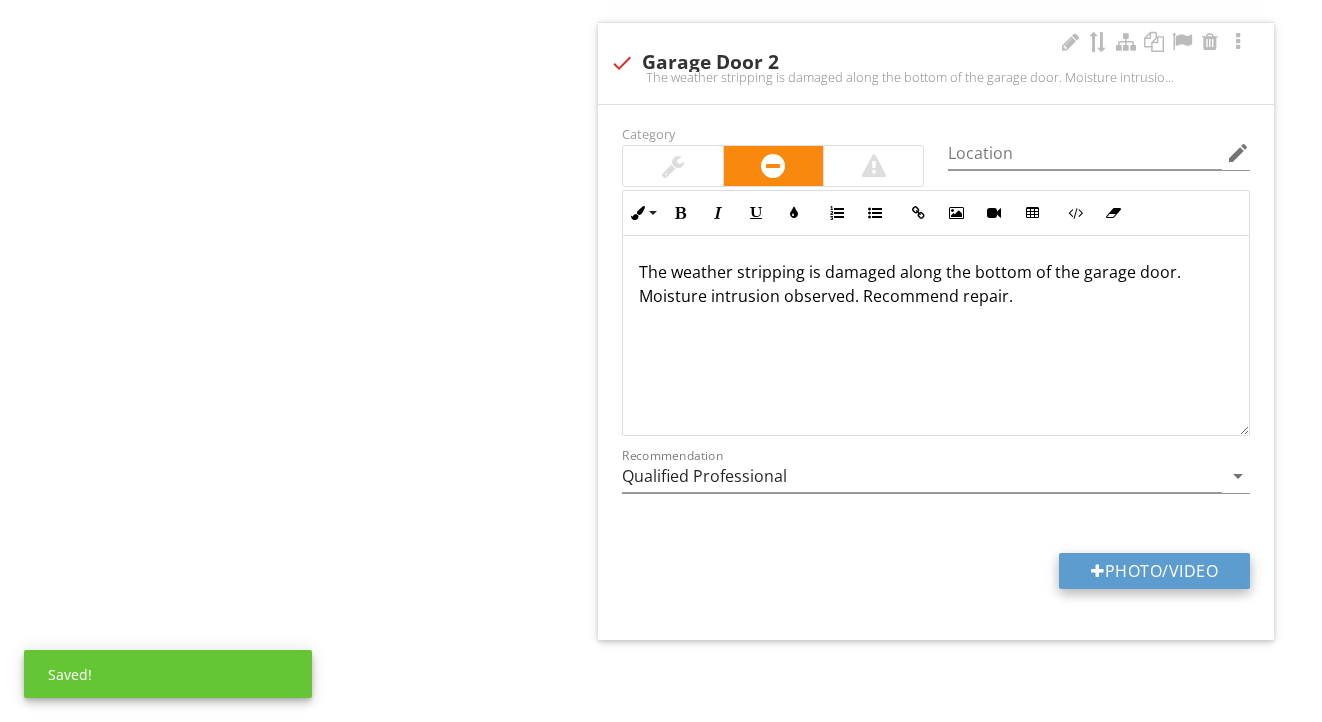 click on "Photo/Video" at bounding box center [1154, 571] 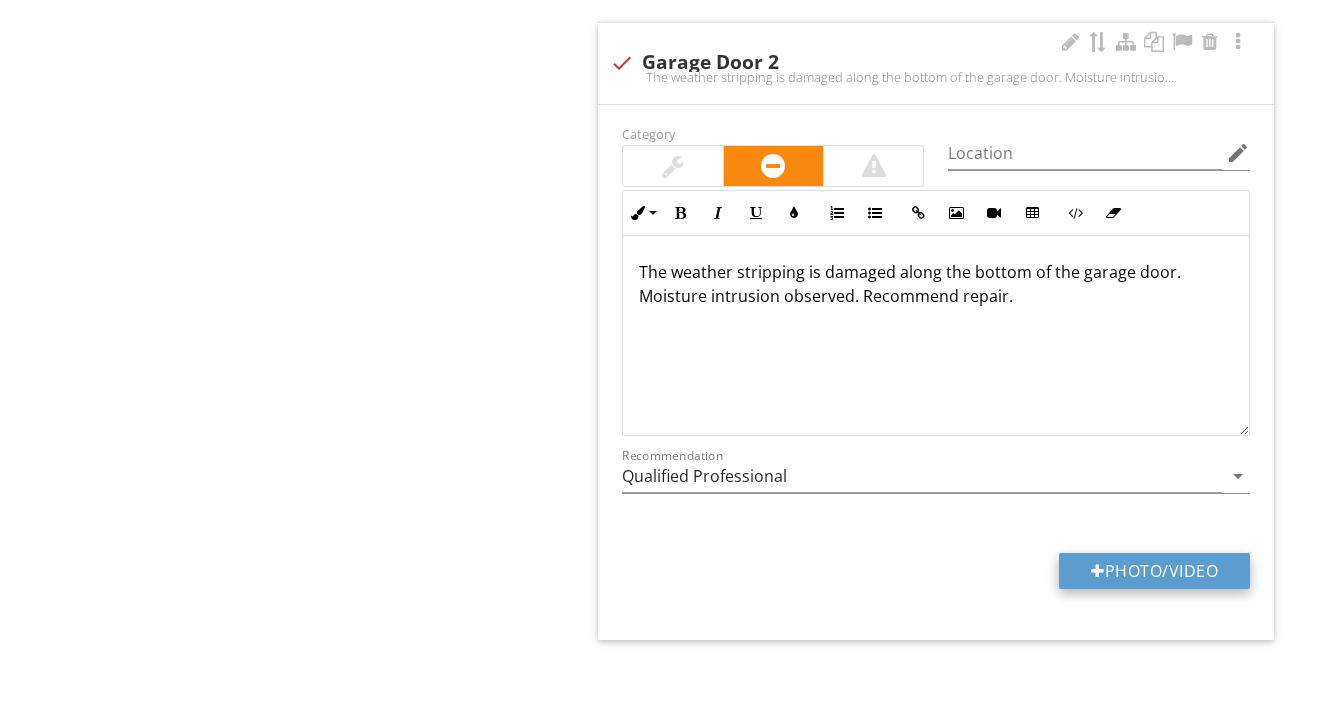 type on "C:\fakepath\IMG_9068.jpeg" 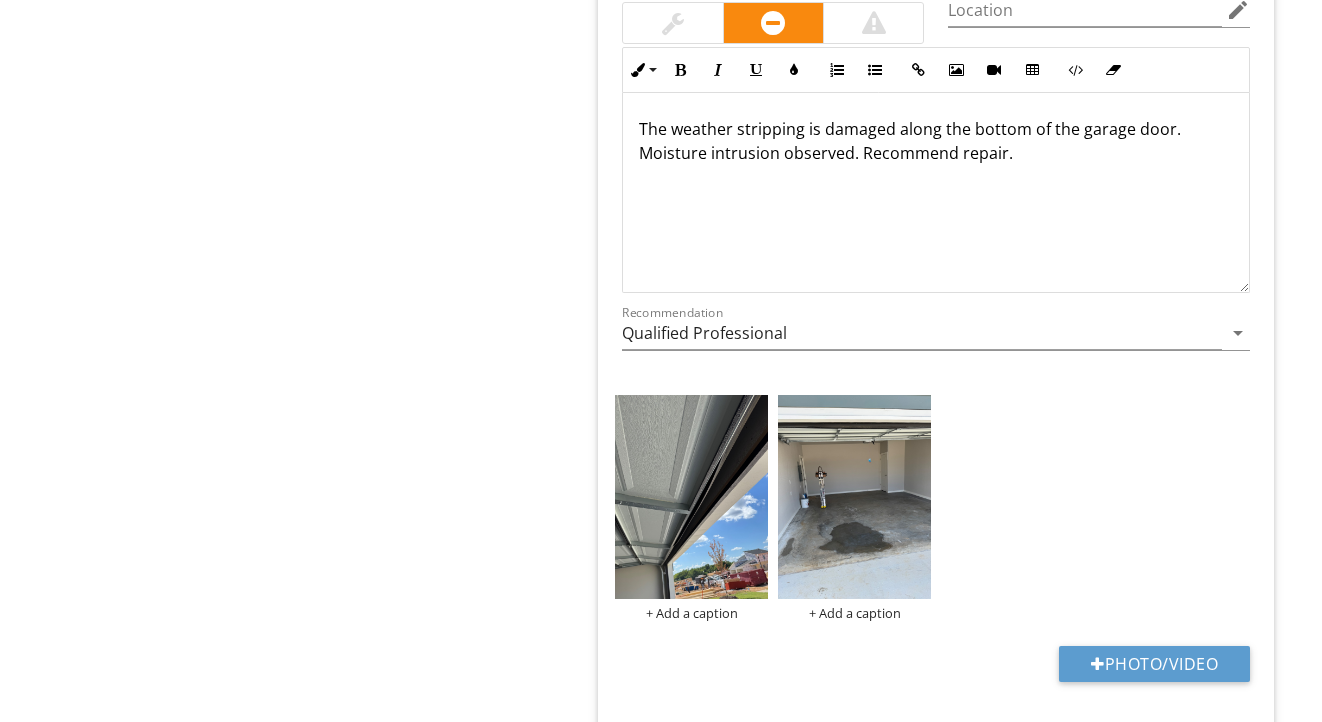 scroll, scrollTop: 2919, scrollLeft: 0, axis: vertical 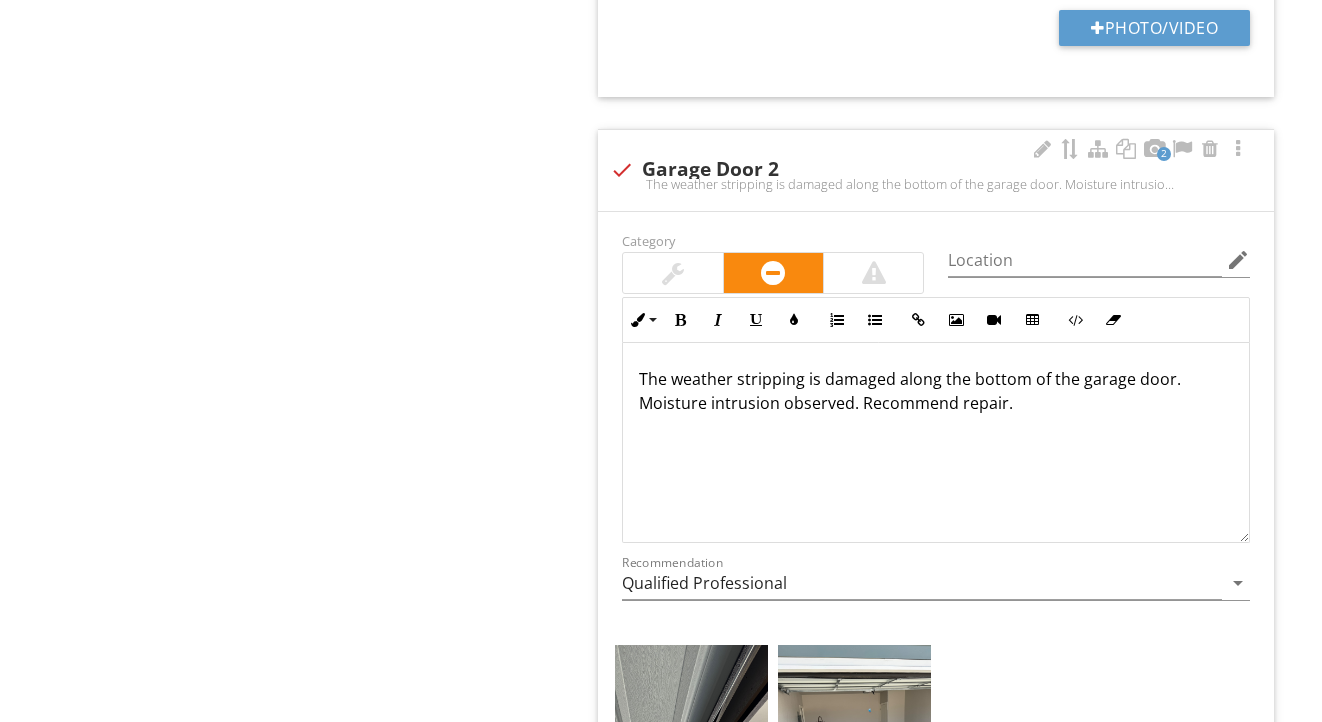 click on "The weather stripping is damaged along the bottom of the garage door. Moisture intrusion observed. Recommend repair." at bounding box center [936, 391] 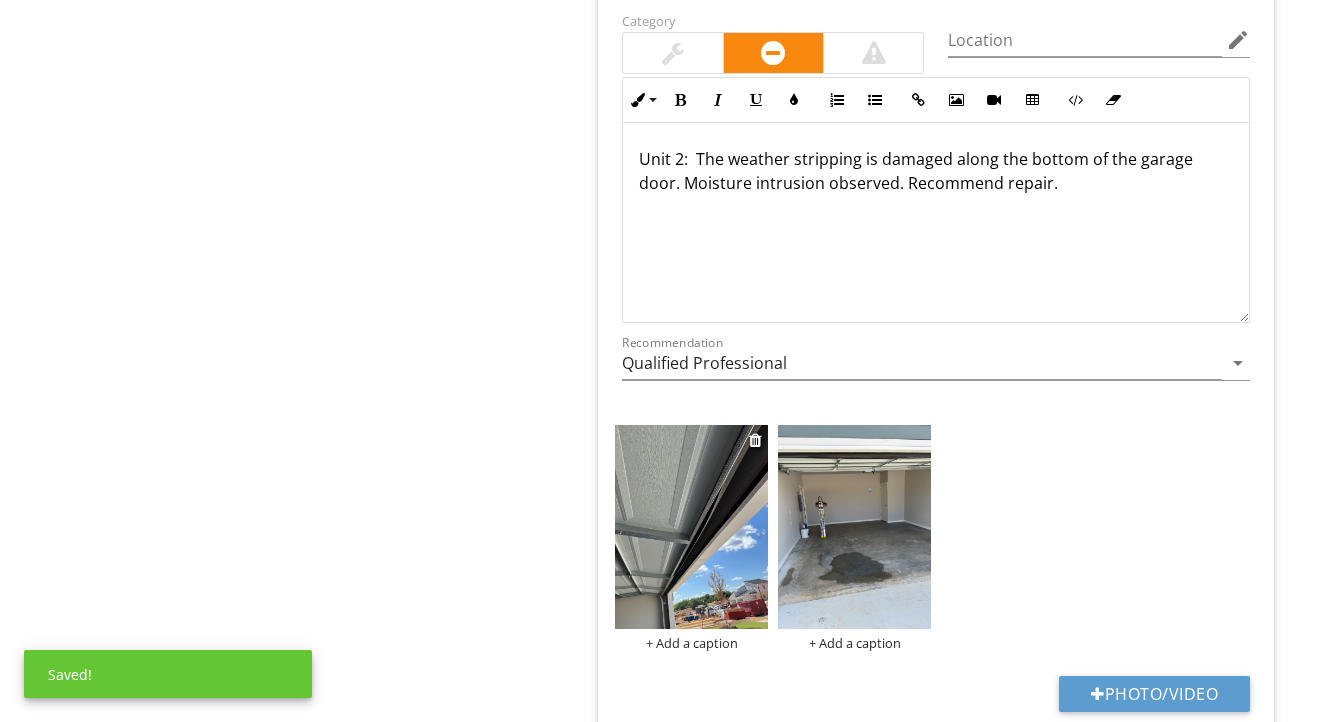 scroll, scrollTop: 3206, scrollLeft: 0, axis: vertical 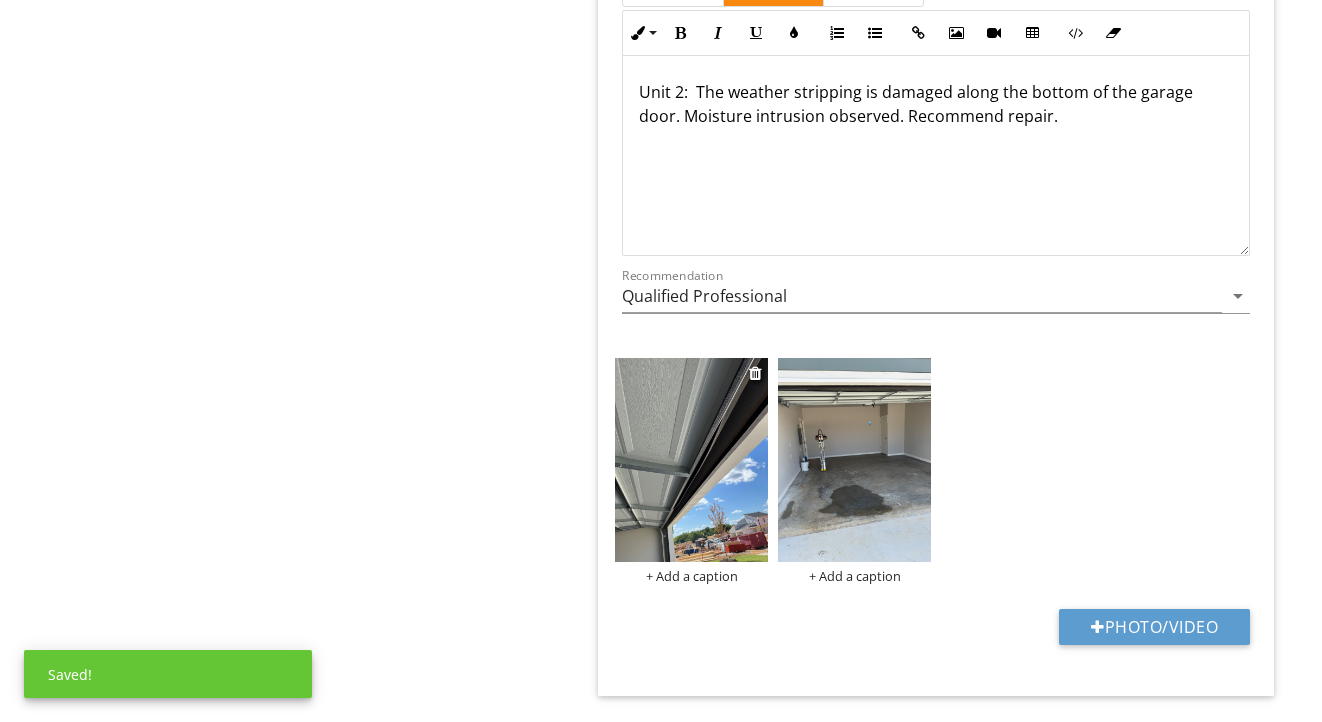 click at bounding box center (691, 460) 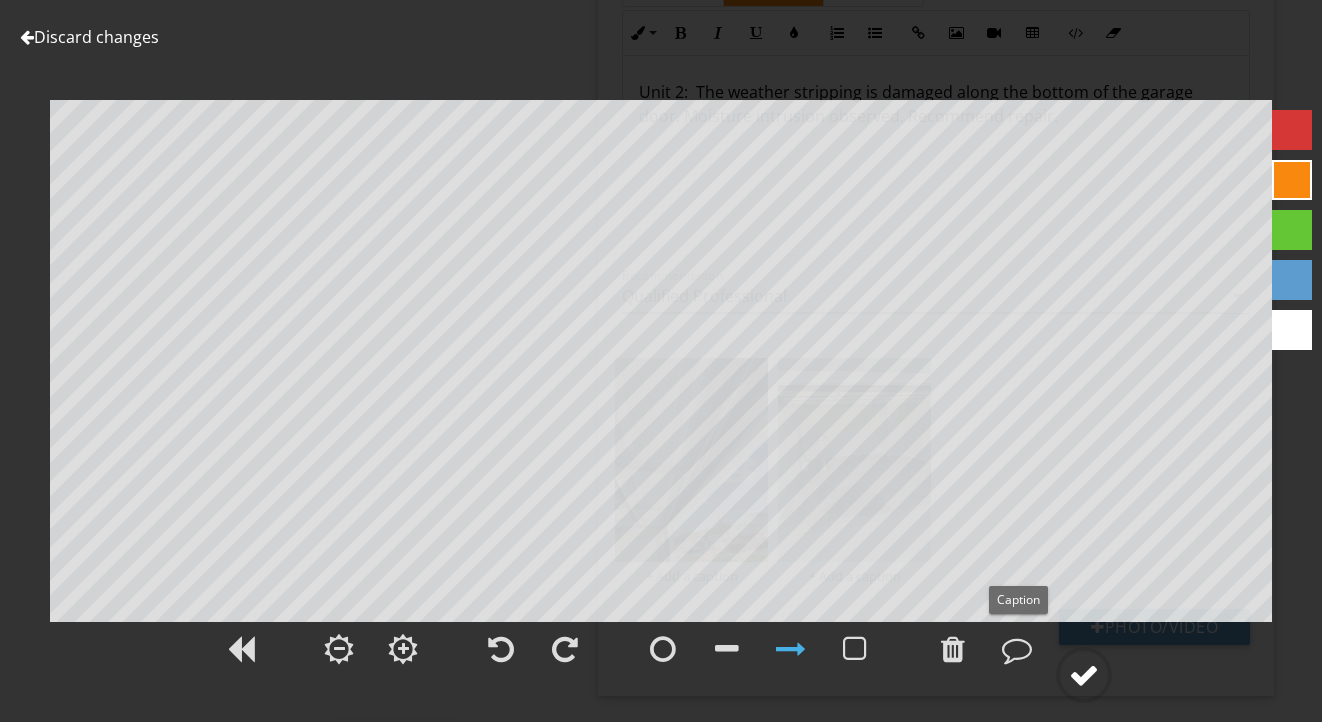 click at bounding box center [1084, 675] 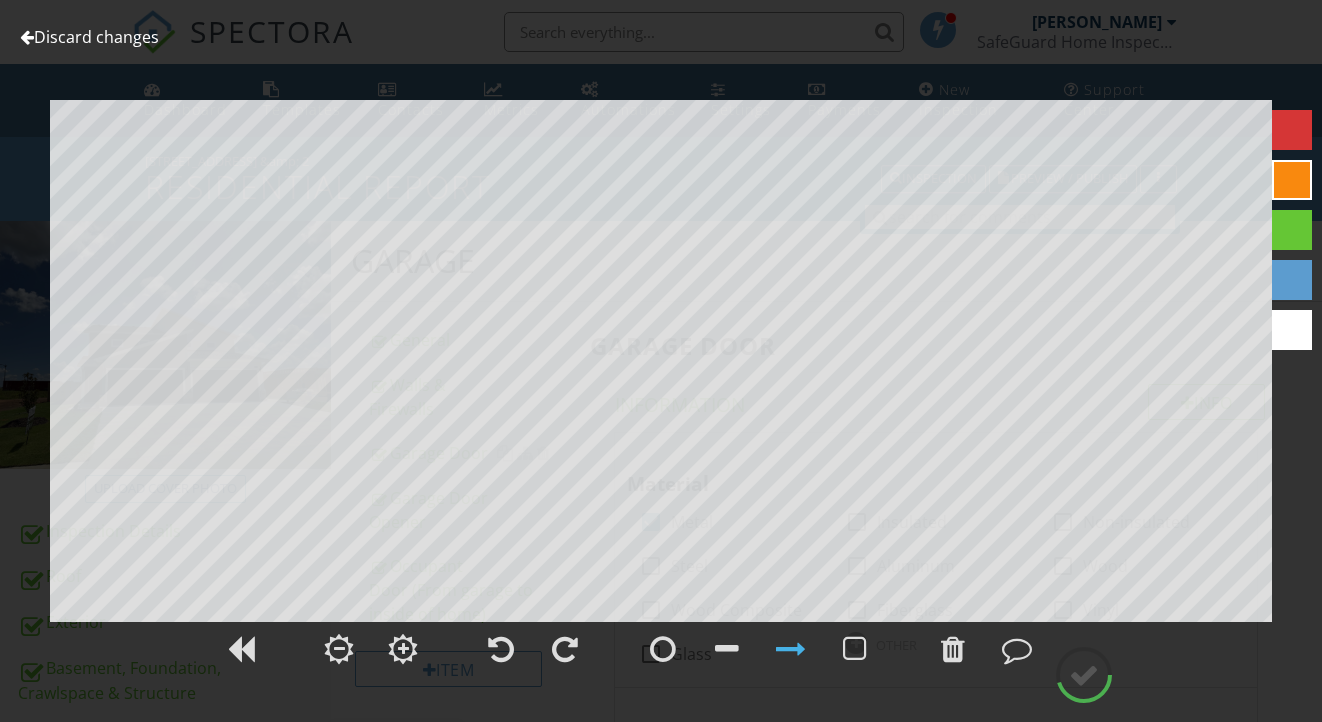 scroll, scrollTop: 3206, scrollLeft: 0, axis: vertical 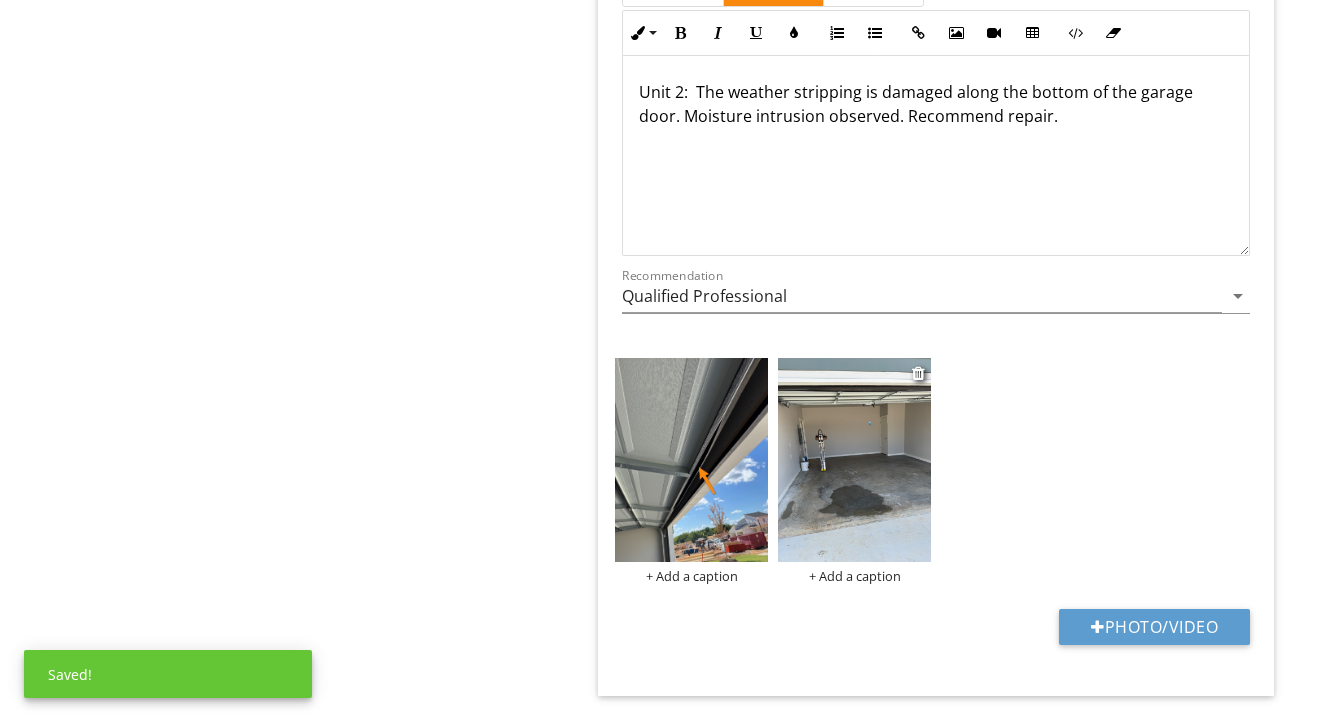 click at bounding box center [854, 460] 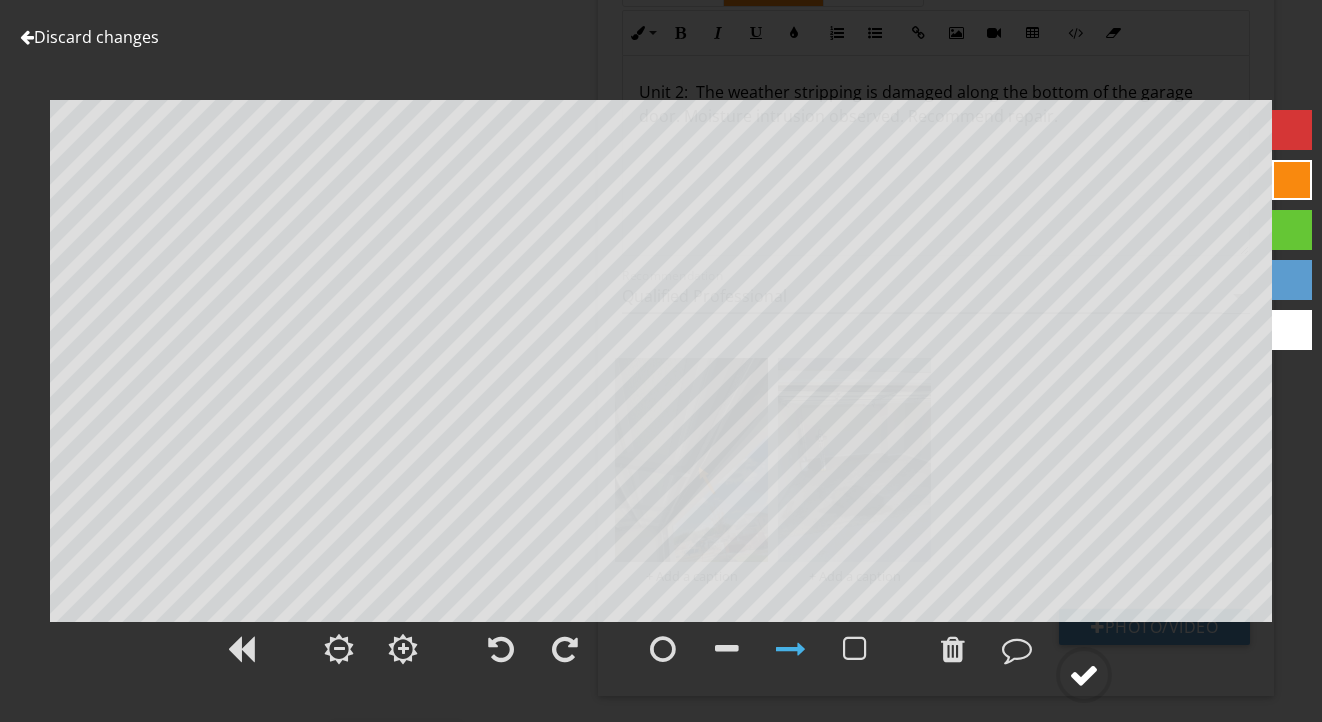 click at bounding box center (1084, 675) 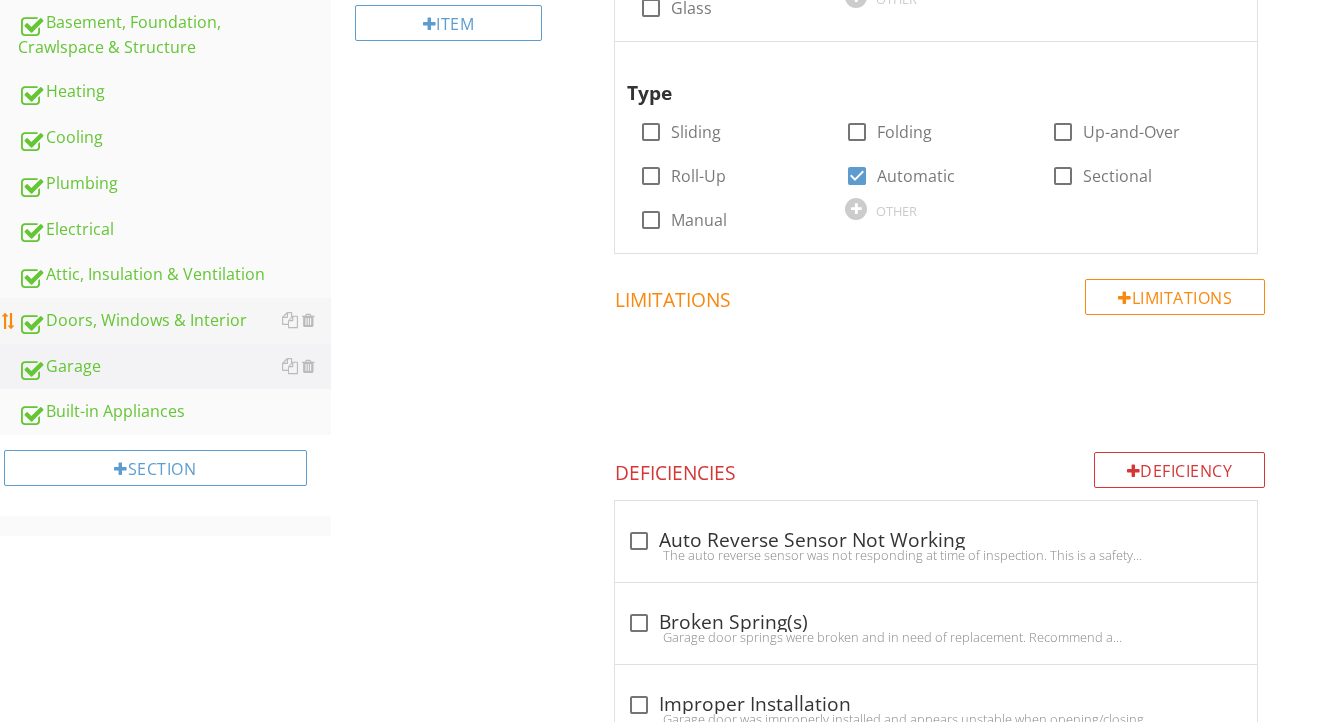 scroll, scrollTop: 643, scrollLeft: 0, axis: vertical 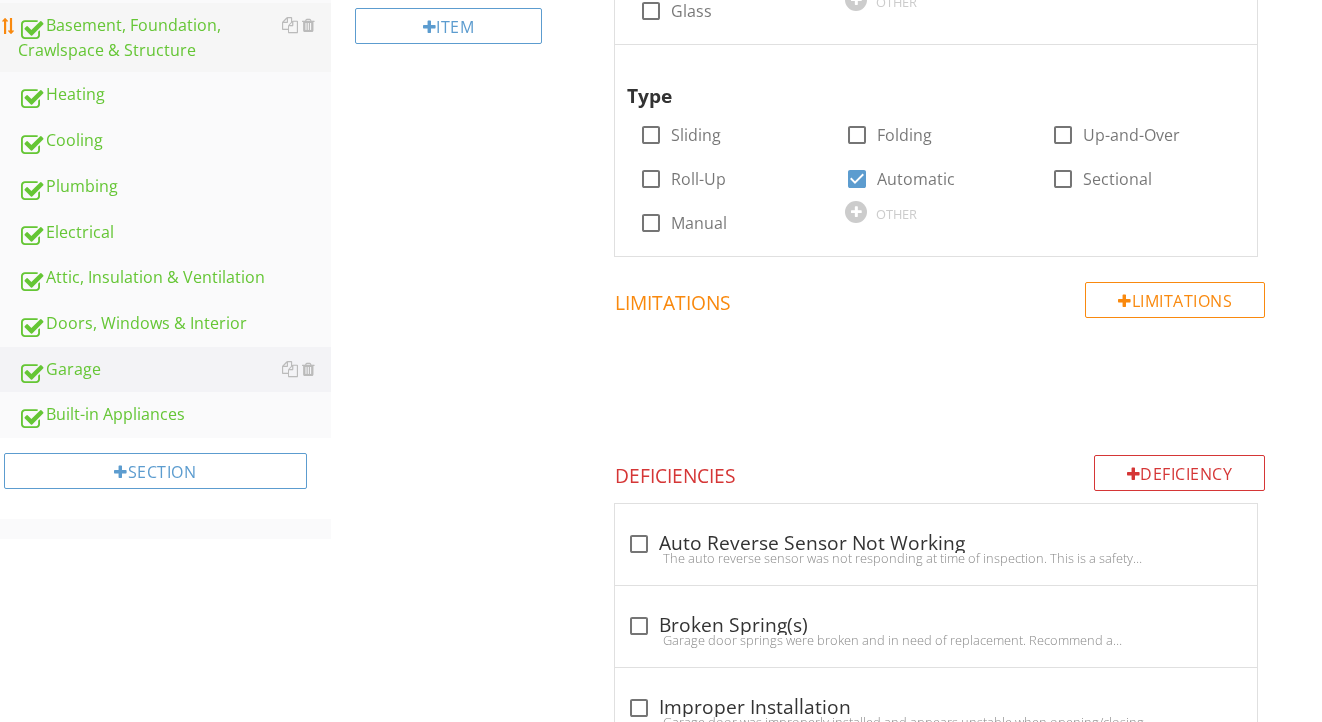 click on "Basement, Foundation, Crawlspace & Structure" at bounding box center (174, 38) 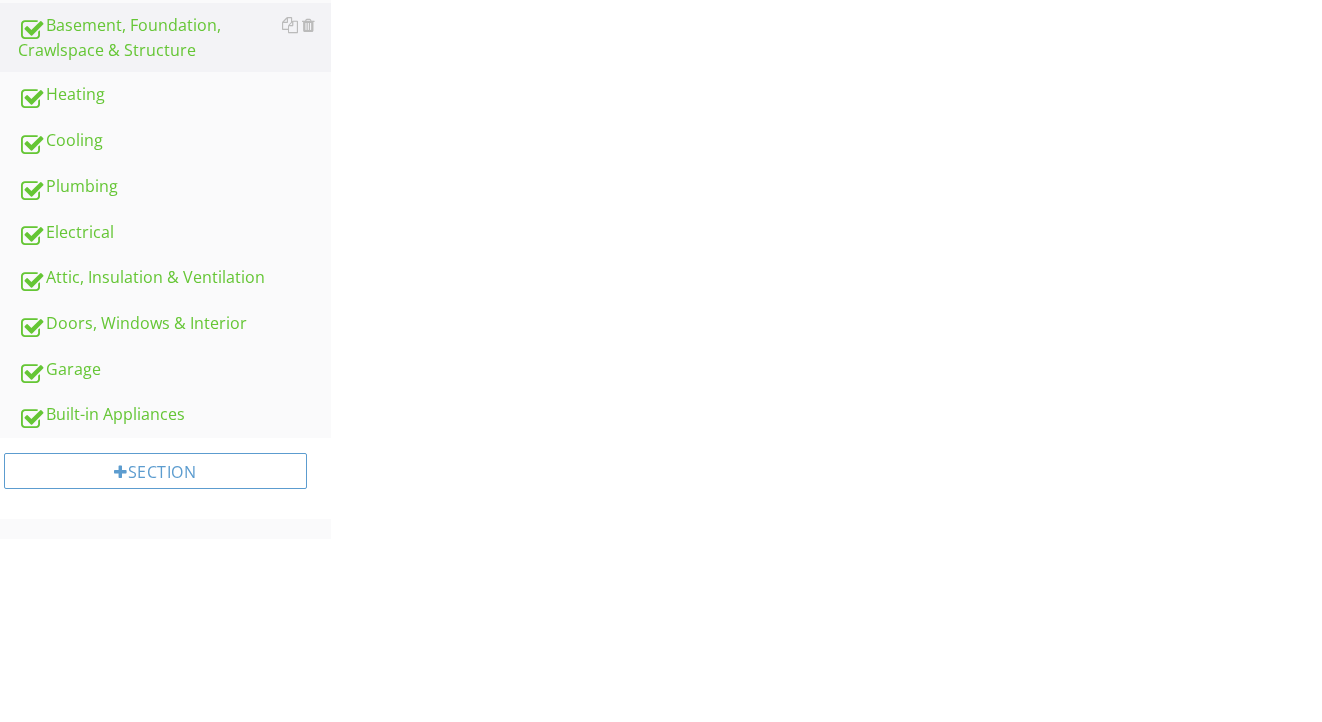 scroll, scrollTop: 460, scrollLeft: 0, axis: vertical 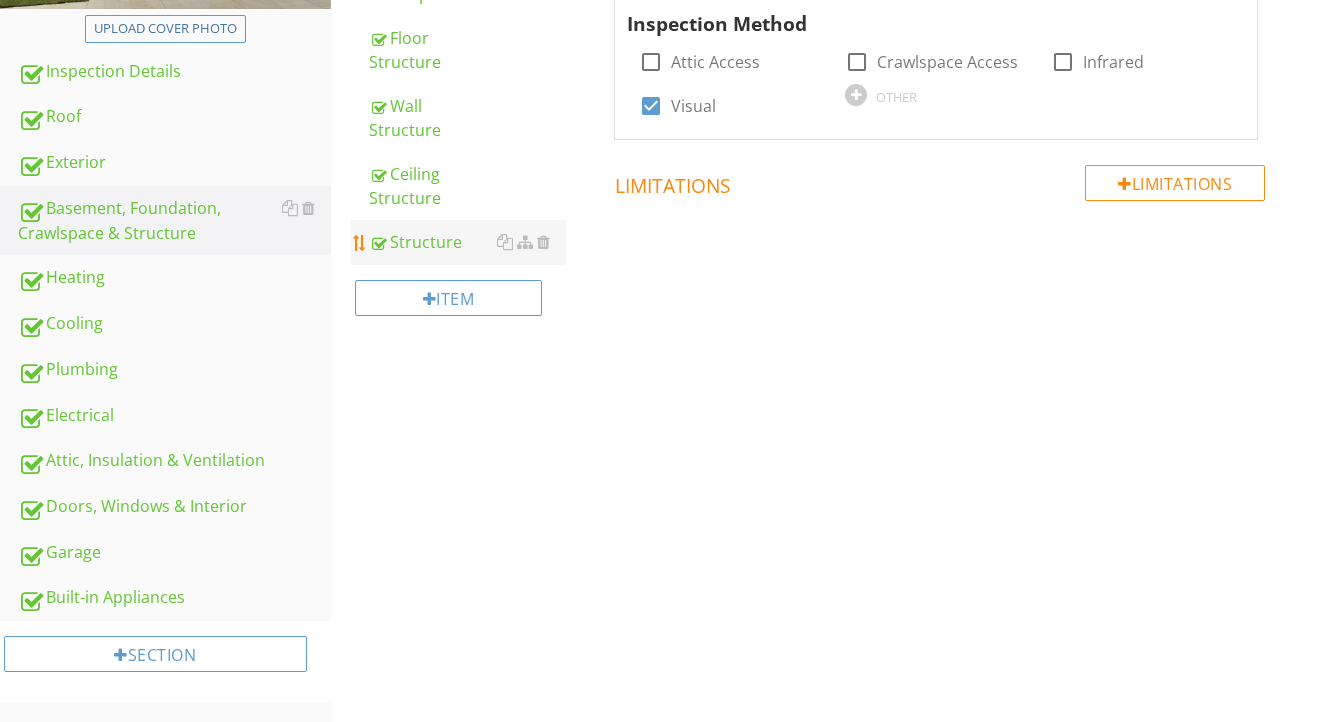 click on "Structure" at bounding box center (468, 242) 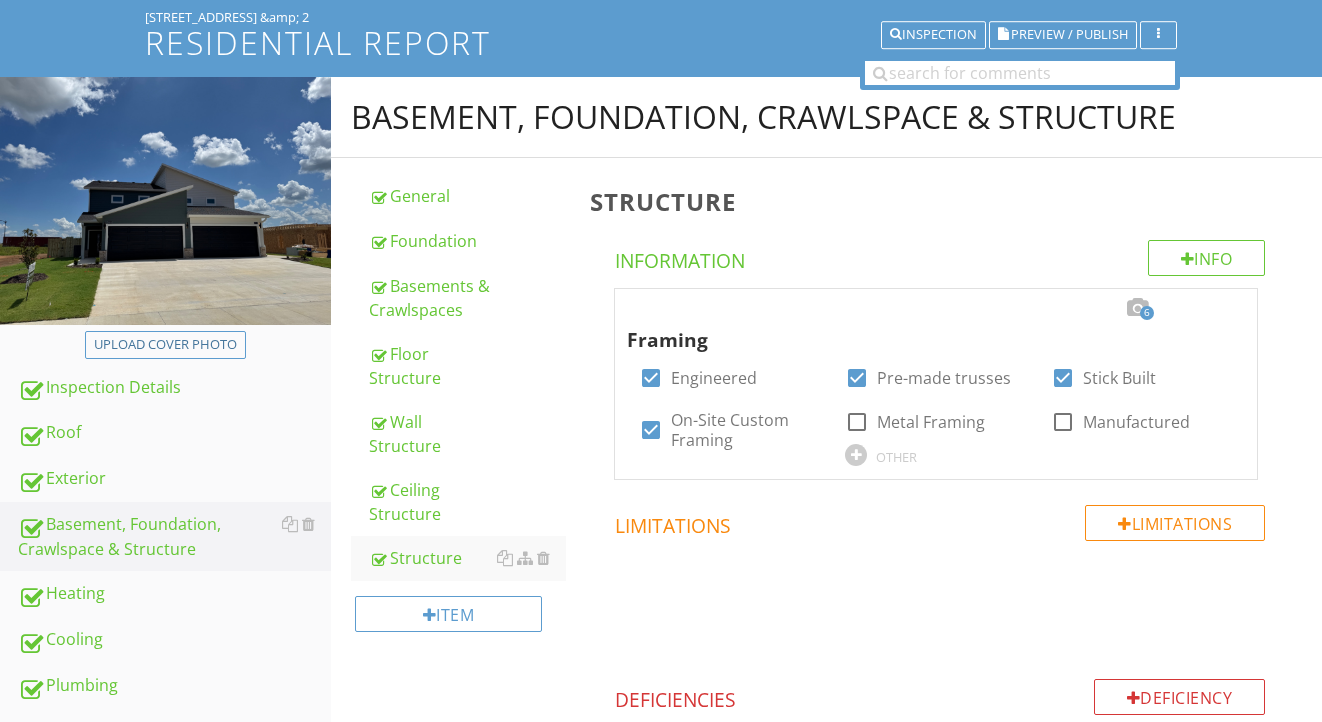 scroll, scrollTop: 143, scrollLeft: 0, axis: vertical 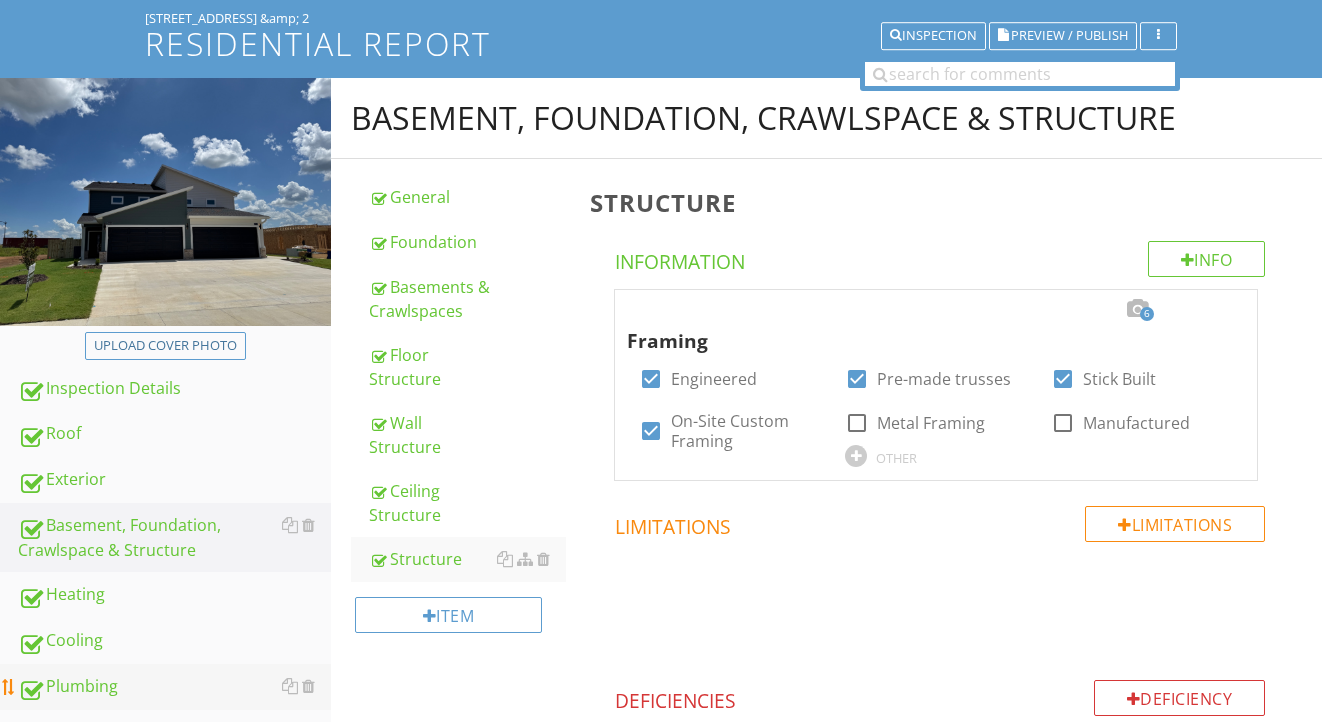 click on "Plumbing" at bounding box center [174, 687] 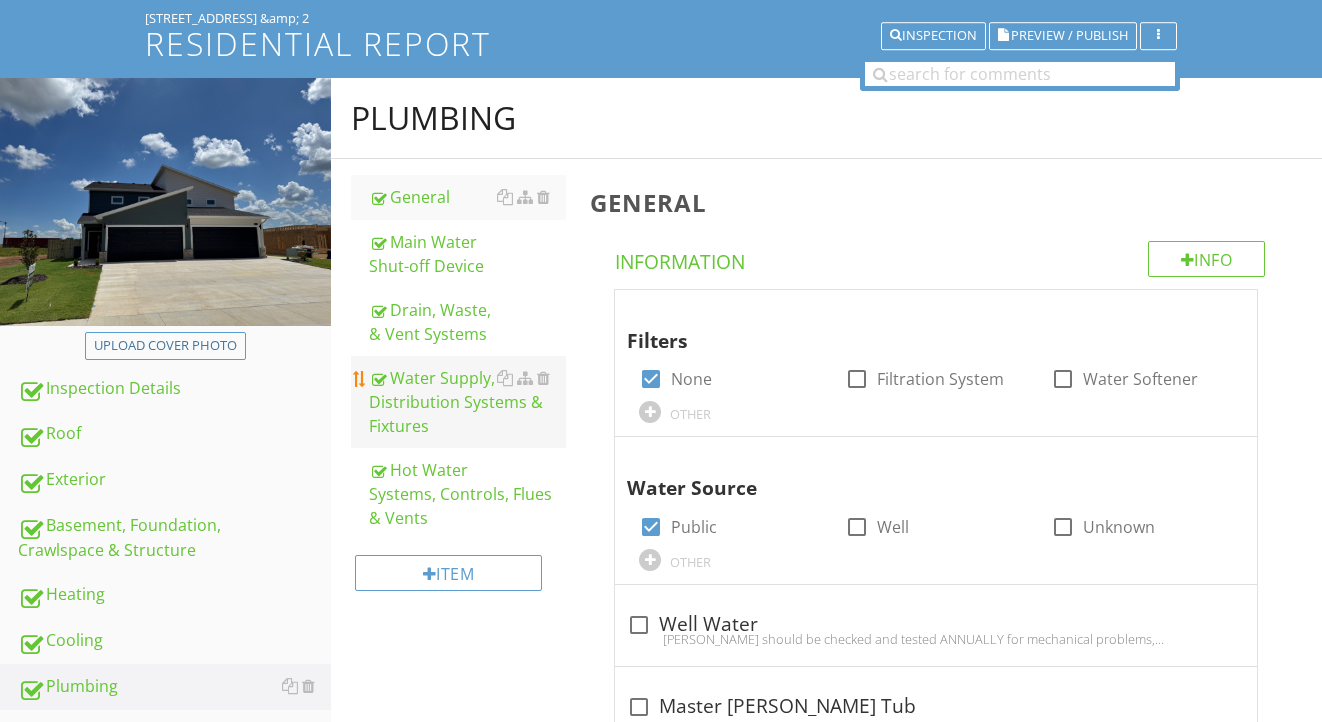click on "Water Supply, Distribution Systems & Fixtures" at bounding box center (468, 402) 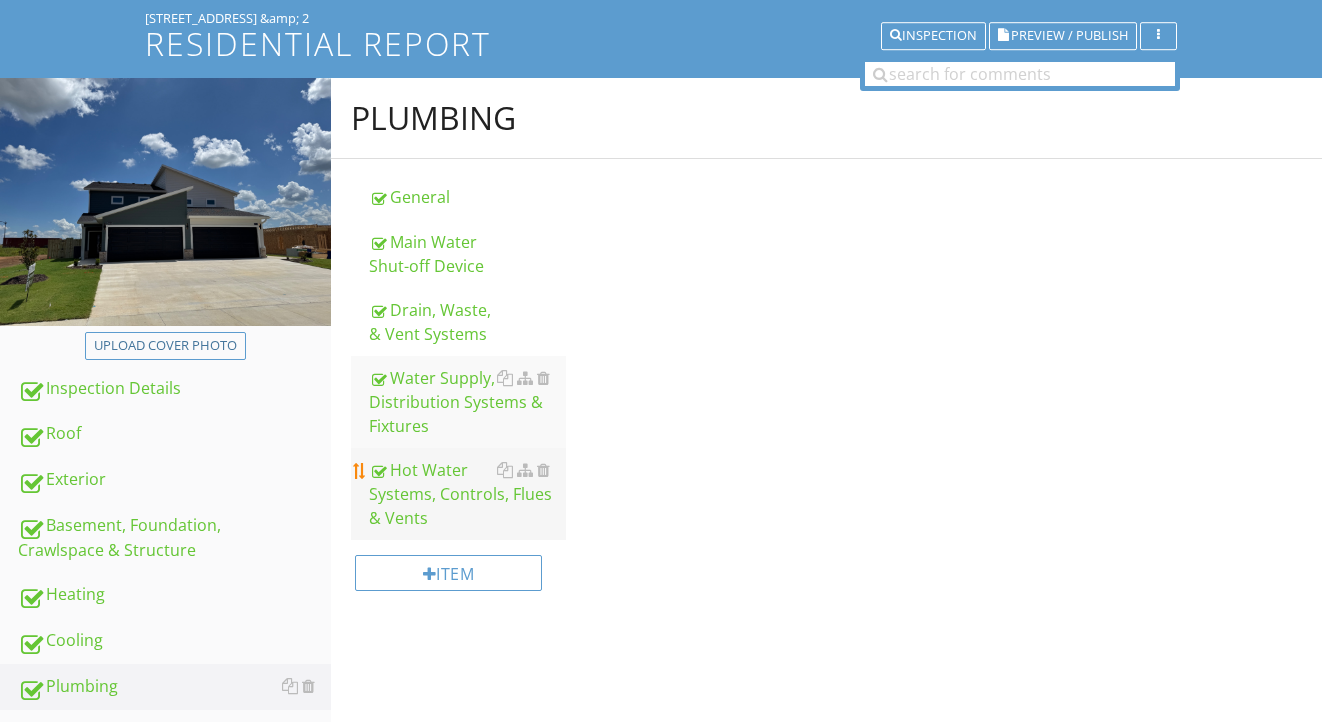 click on "Hot Water Systems, Controls, Flues & Vents" at bounding box center [468, 494] 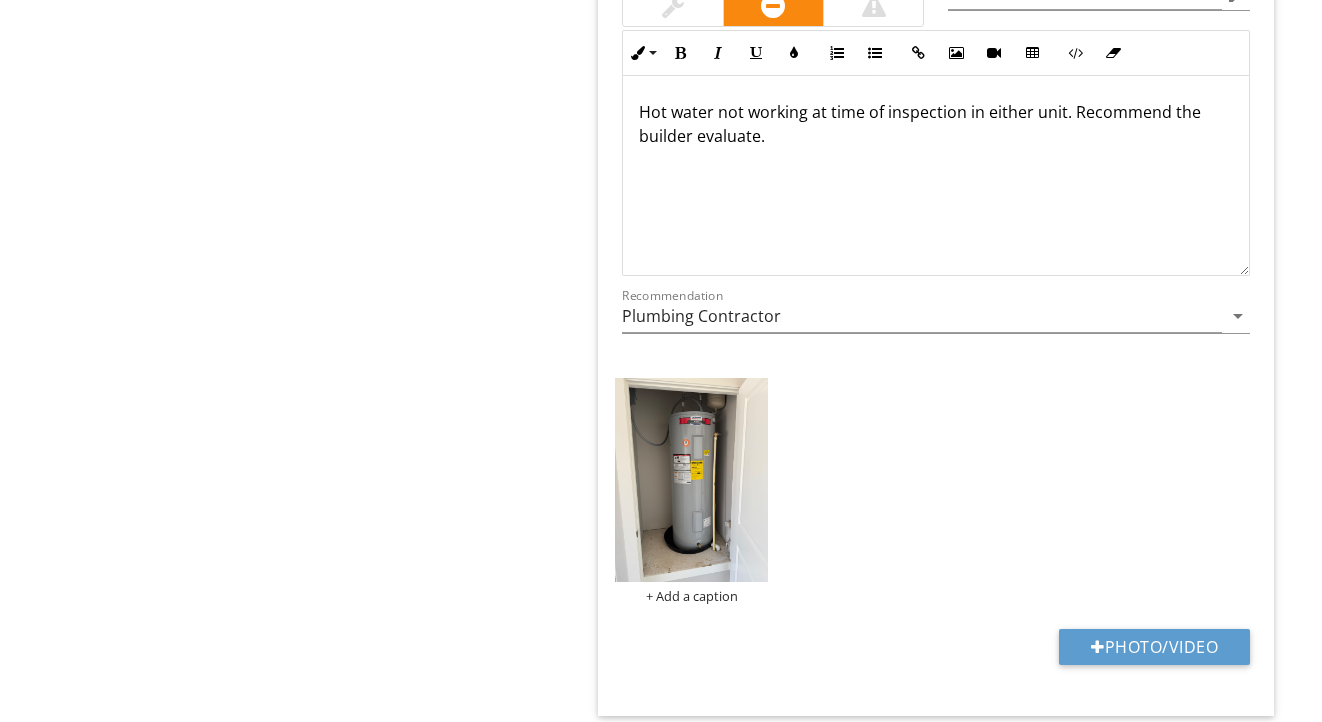 scroll, scrollTop: 3083, scrollLeft: 0, axis: vertical 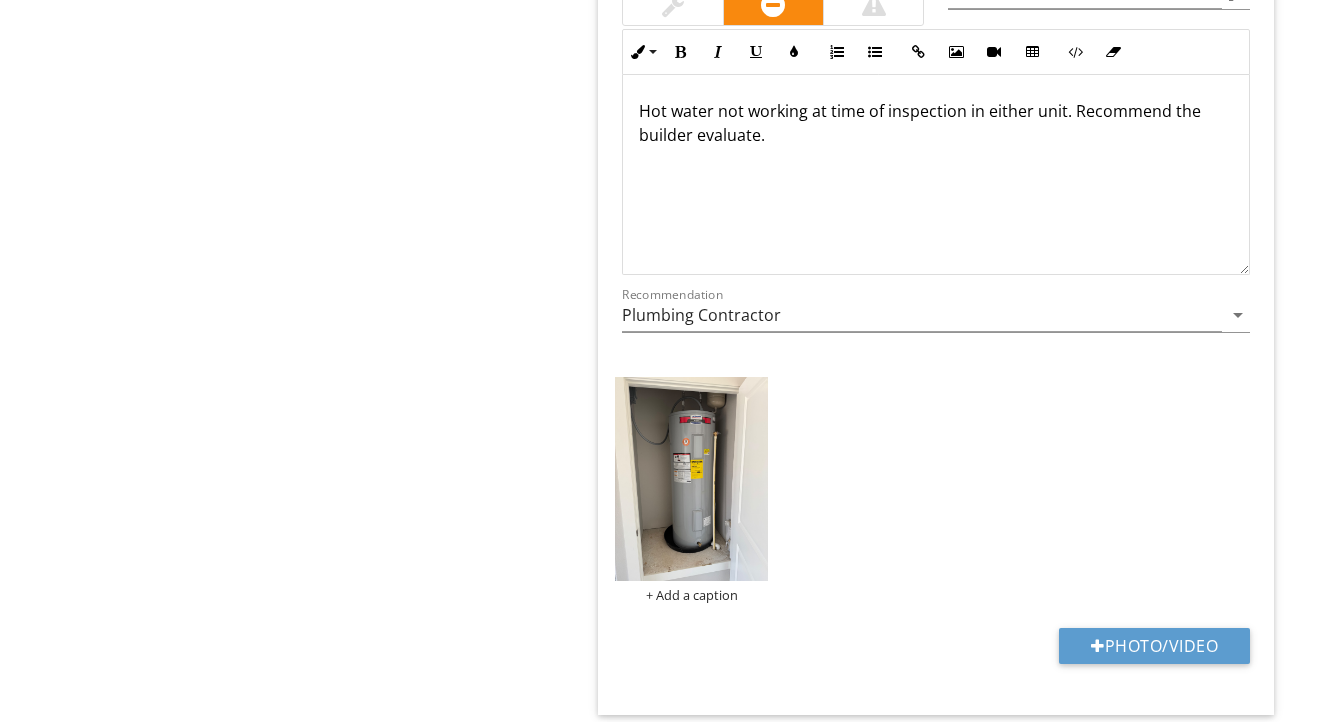 click on "Hot water not working at time of inspection in either unit. Recommend the builder evaluate." at bounding box center (936, 123) 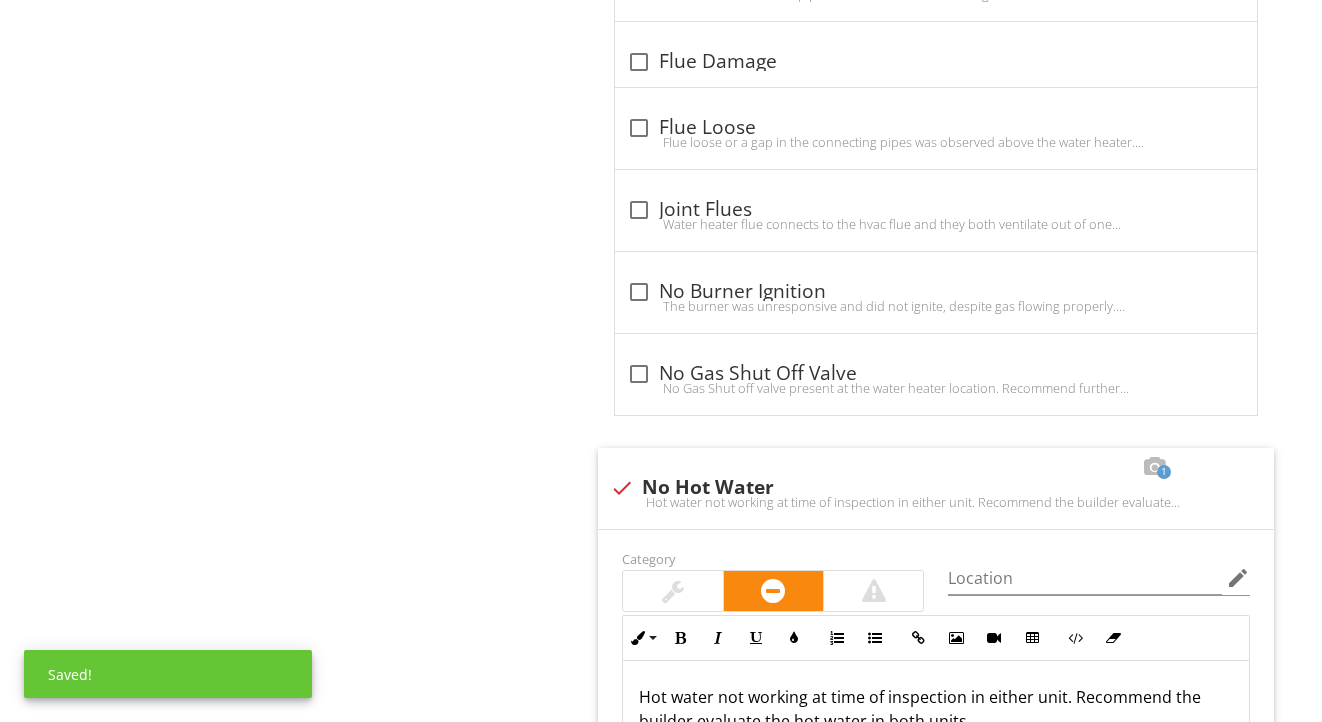scroll, scrollTop: 2475, scrollLeft: 0, axis: vertical 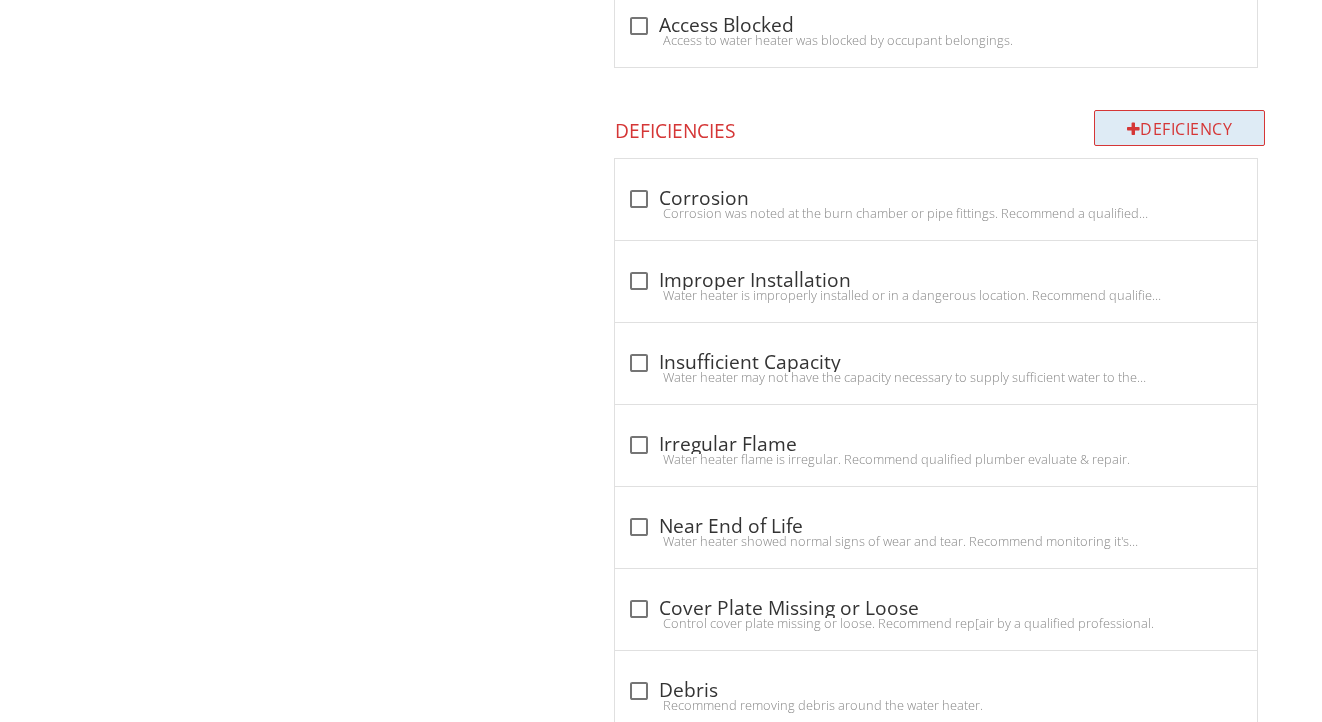 click on "Deficiency" at bounding box center [1180, 128] 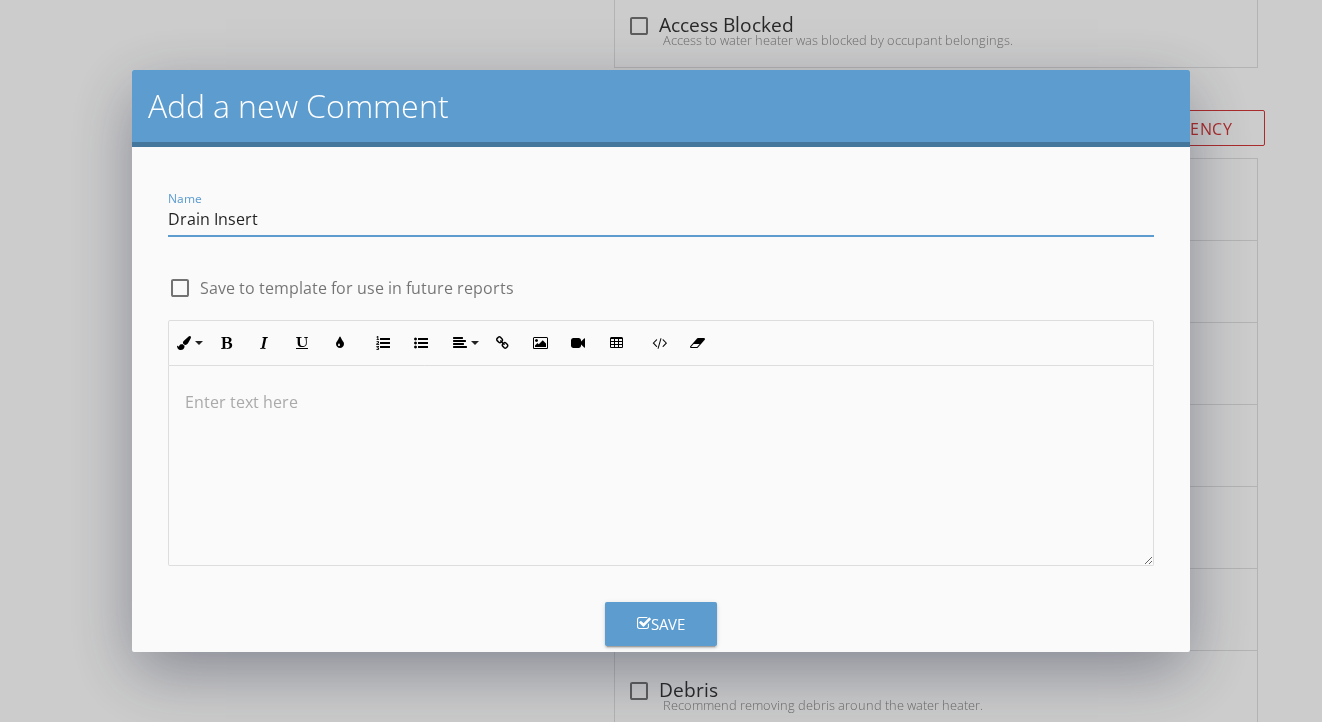 type on "Drain Insert" 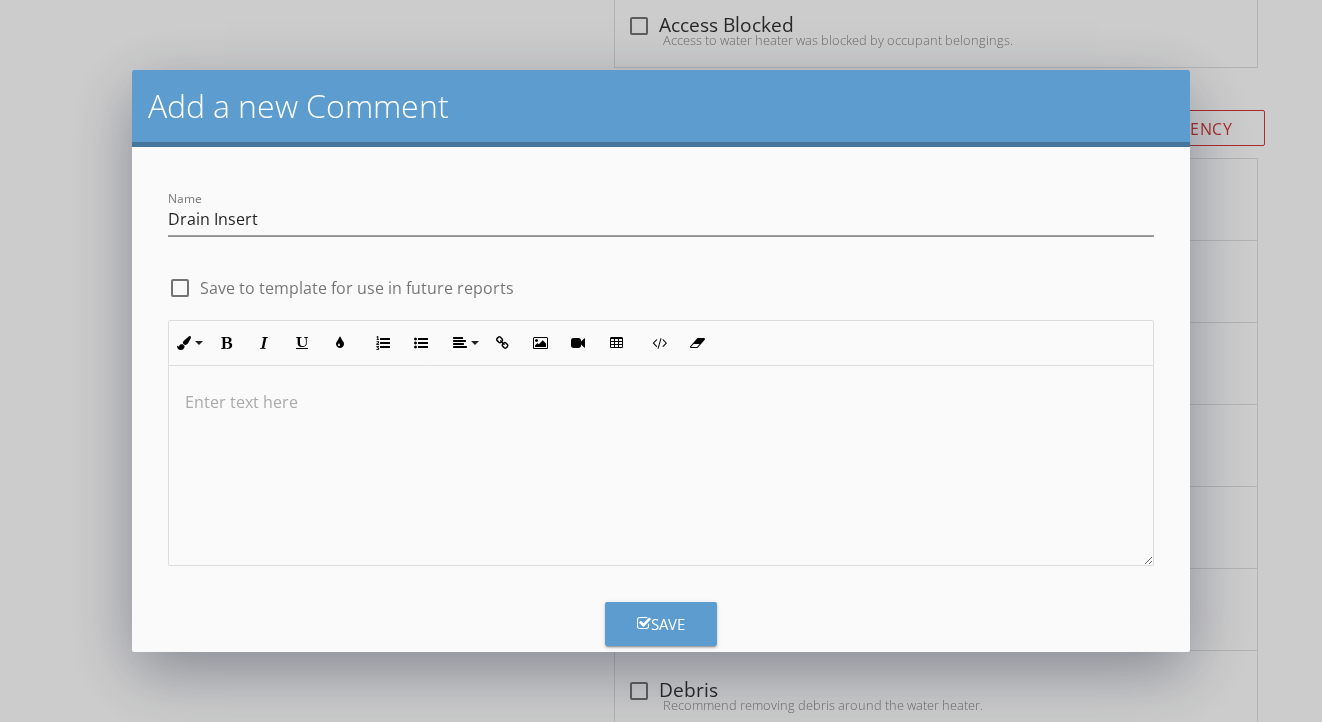 click at bounding box center (661, 402) 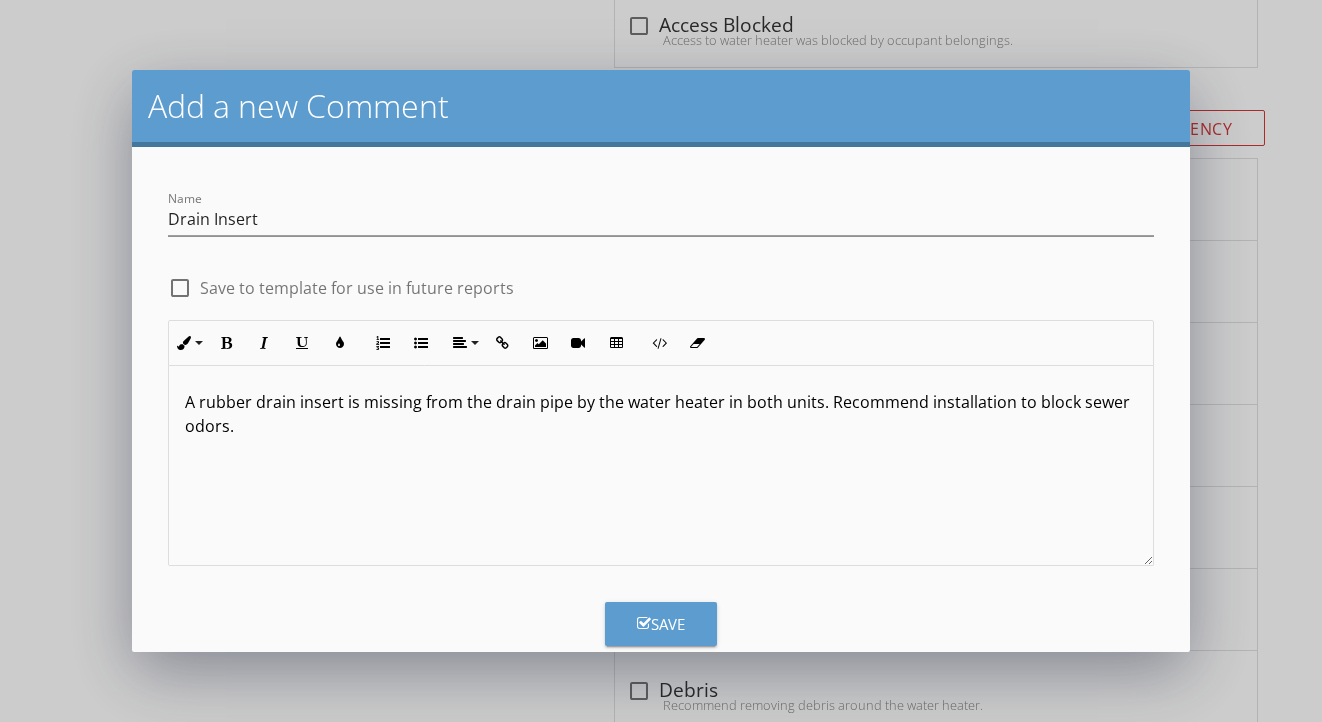 click on "Save" at bounding box center (661, 624) 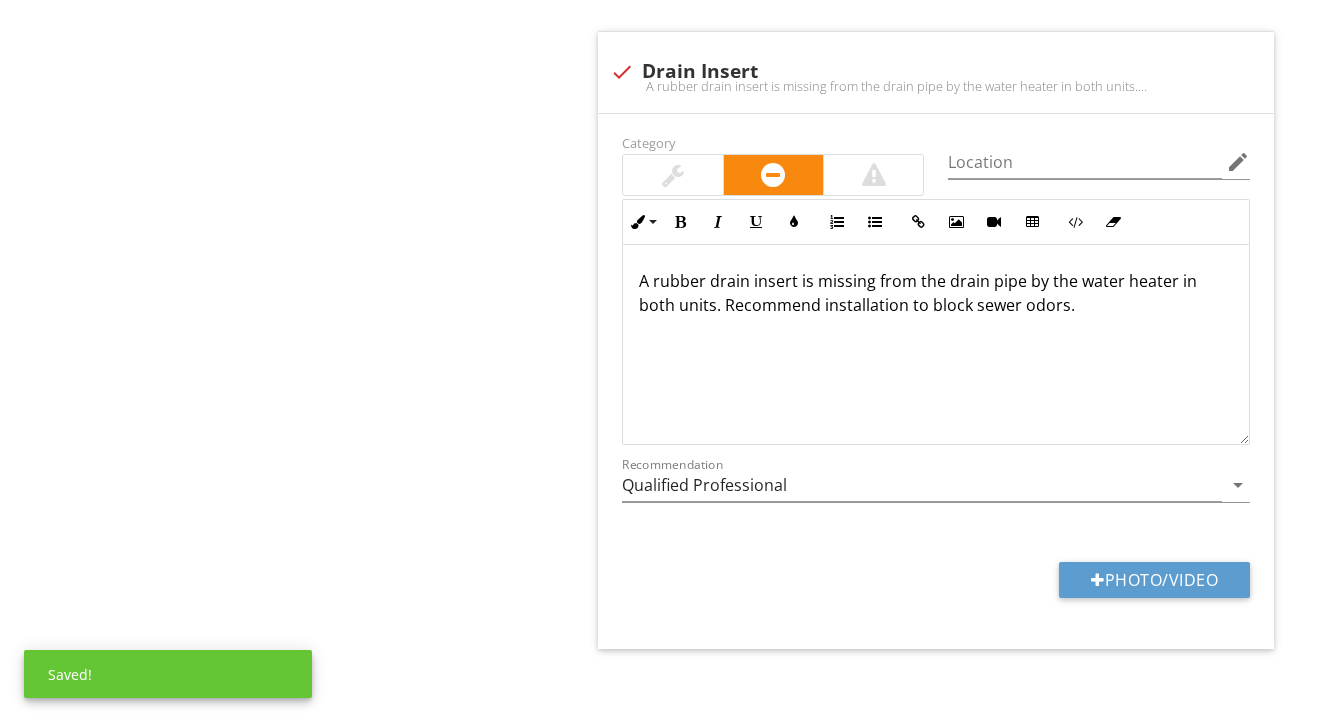 scroll, scrollTop: 4244, scrollLeft: 0, axis: vertical 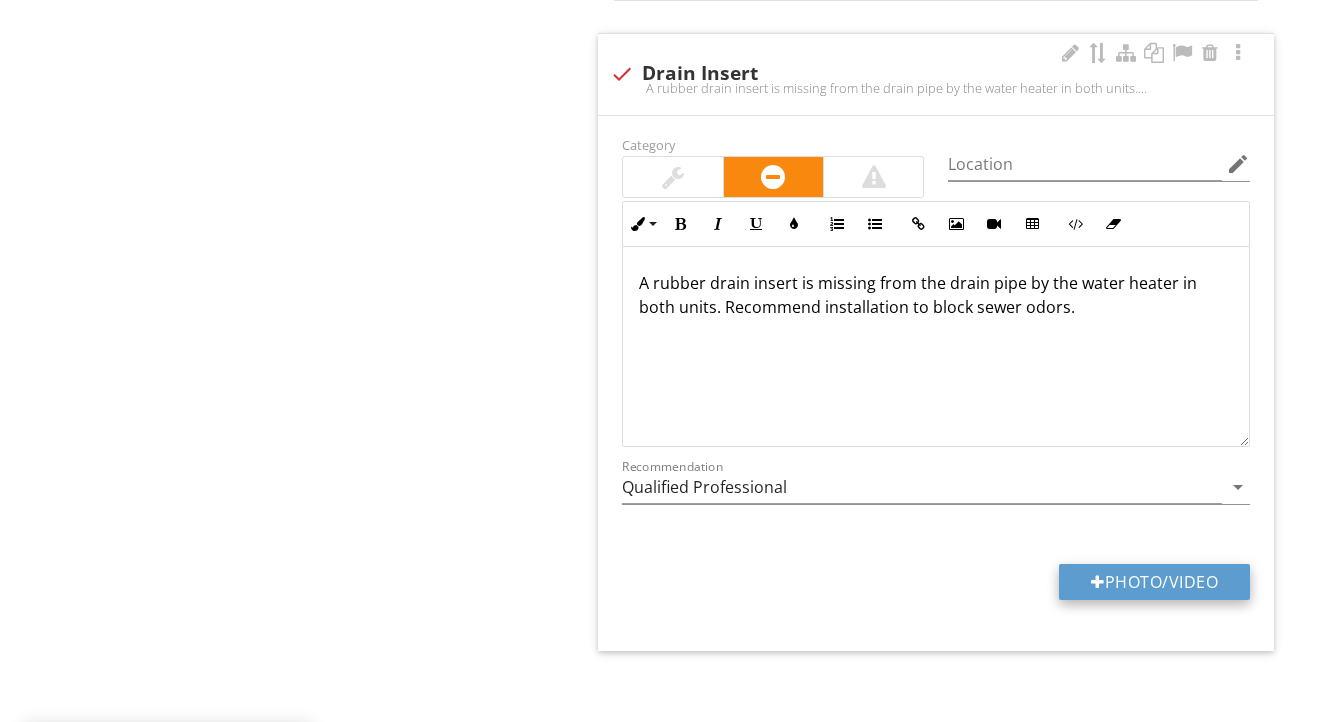click on "Photo/Video" at bounding box center [1154, 582] 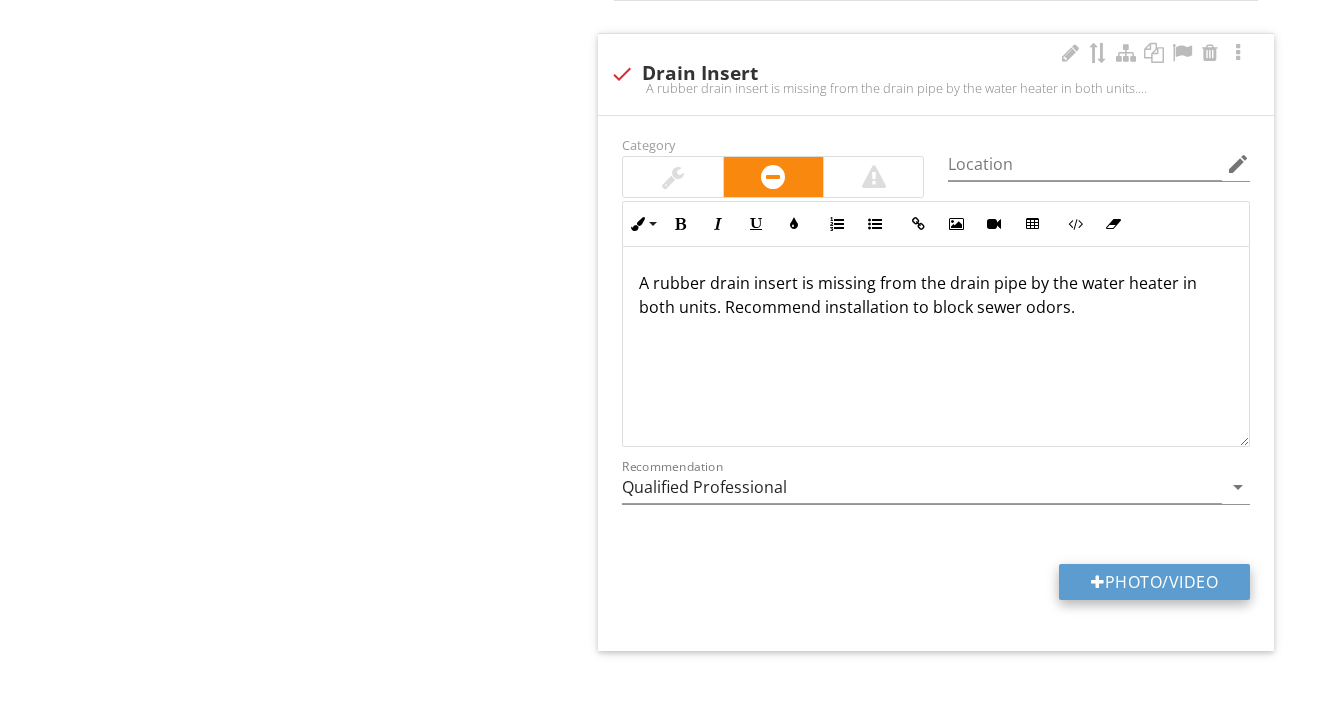 type on "C:\fakepath\IMG_9071.jpeg" 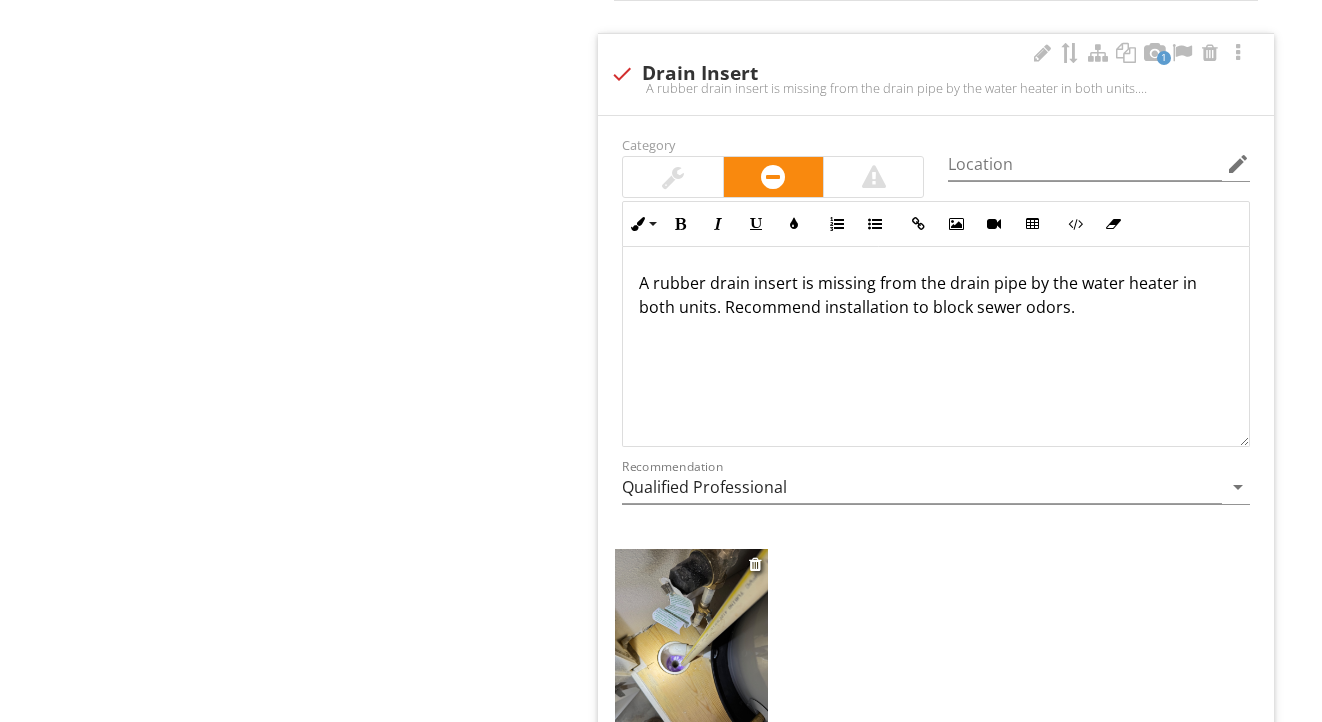 click at bounding box center (691, 651) 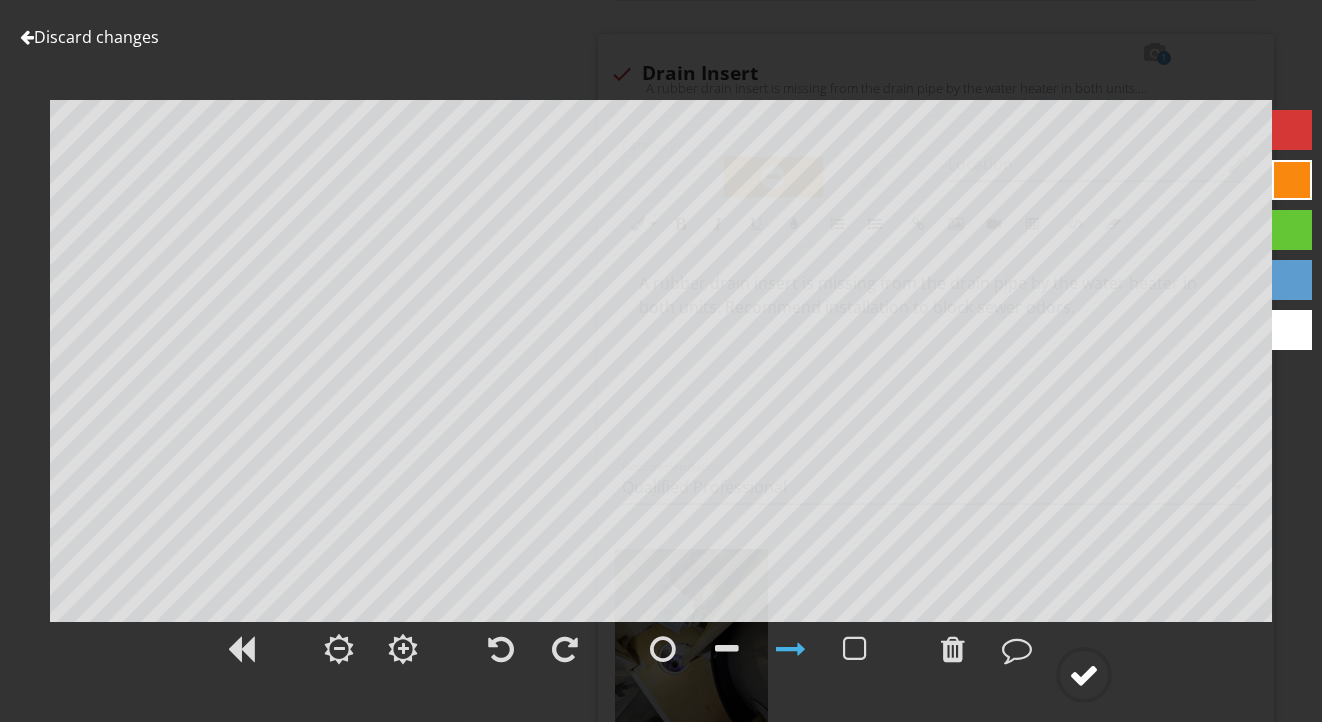 click at bounding box center [1084, 675] 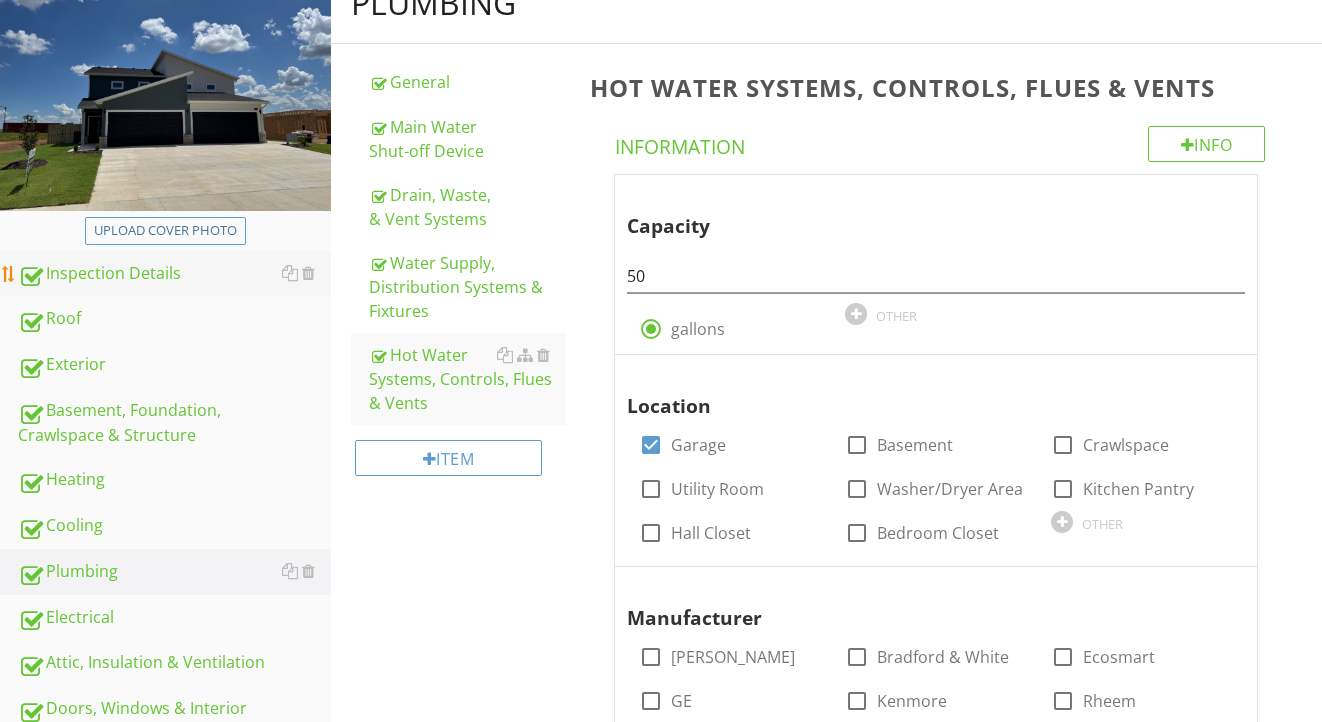 scroll, scrollTop: 316, scrollLeft: 0, axis: vertical 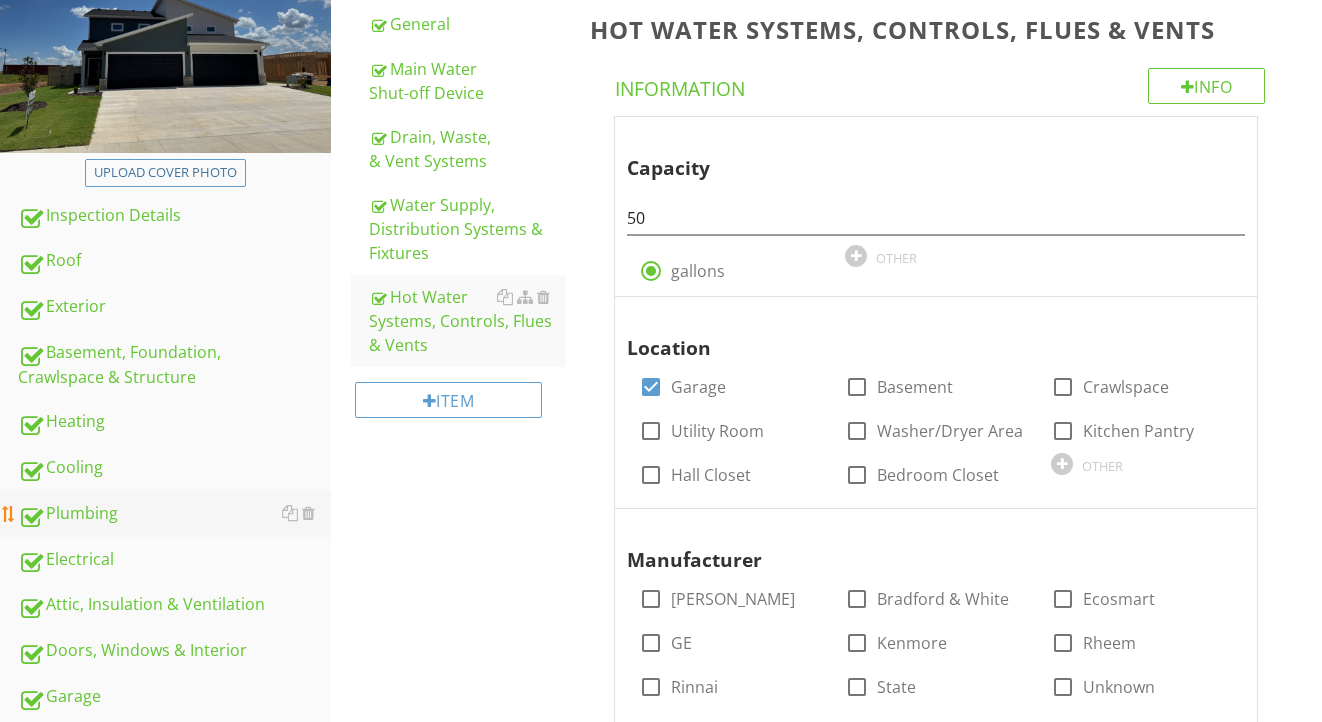 click on "Plumbing" at bounding box center (174, 514) 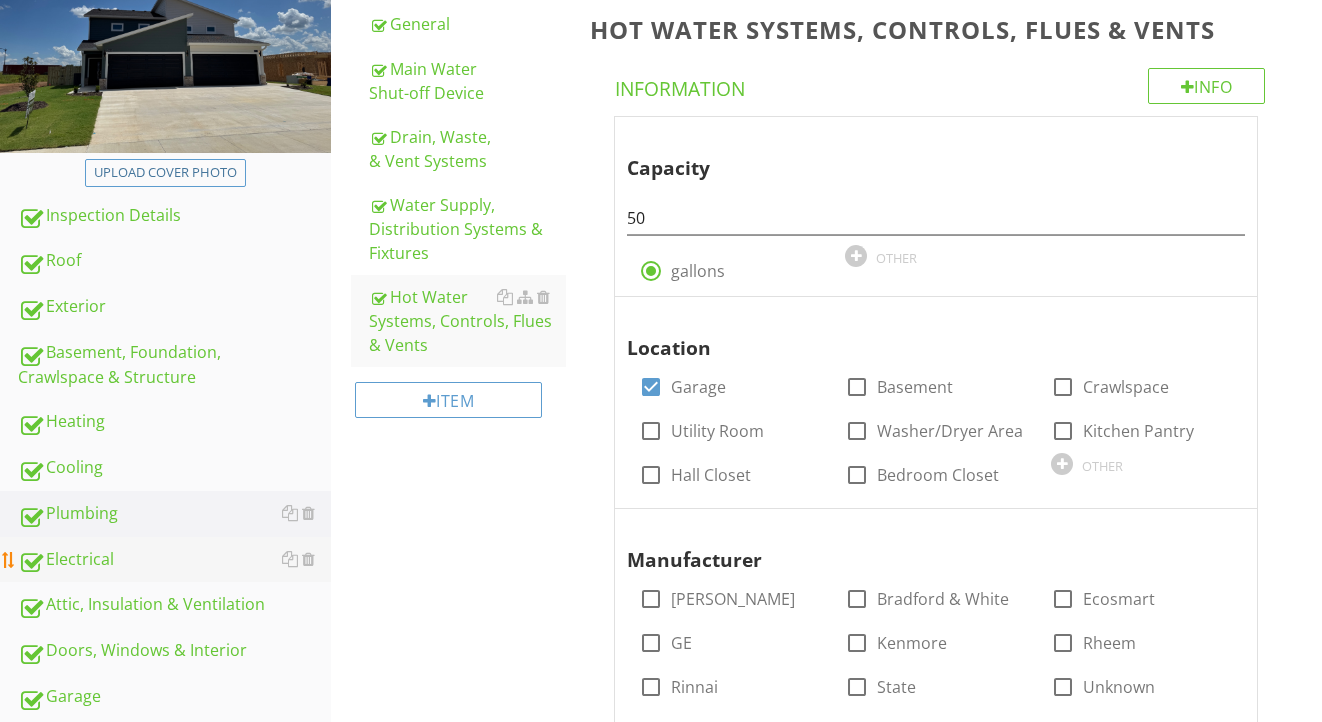 click on "Electrical" at bounding box center [174, 560] 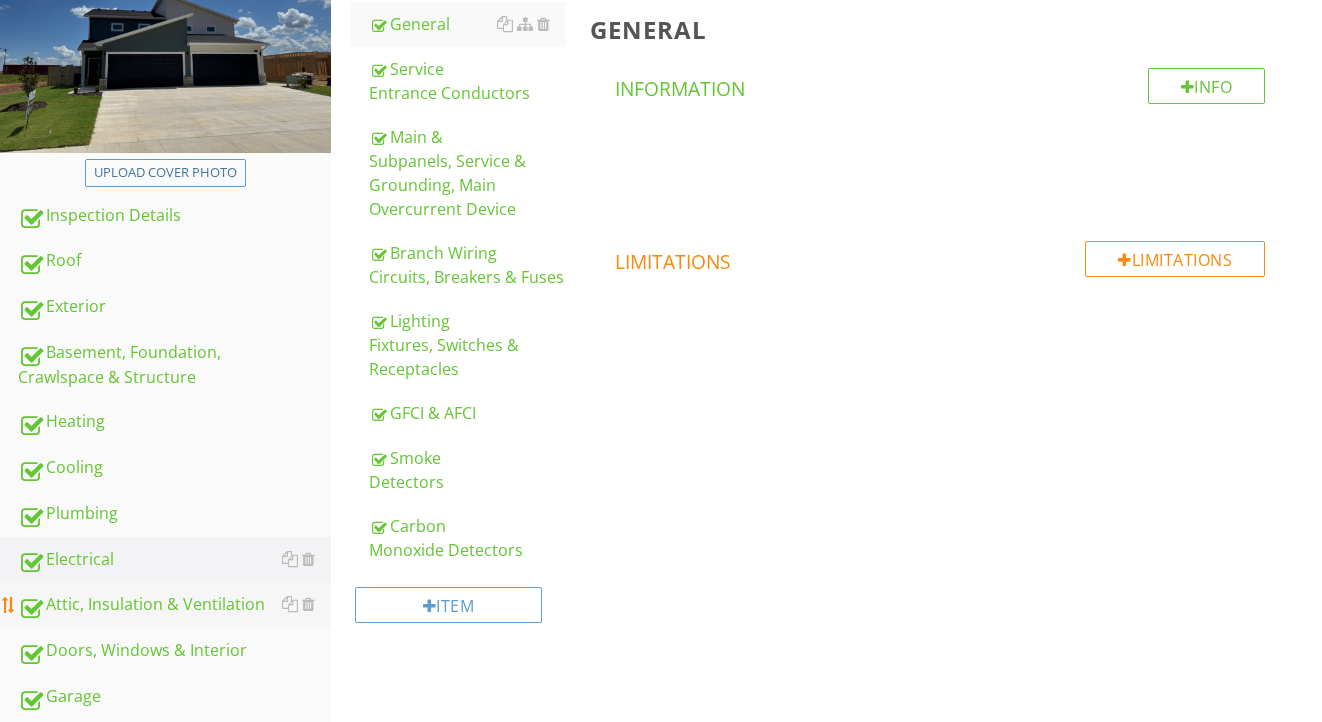 click on "Attic, Insulation & Ventilation" at bounding box center (174, 605) 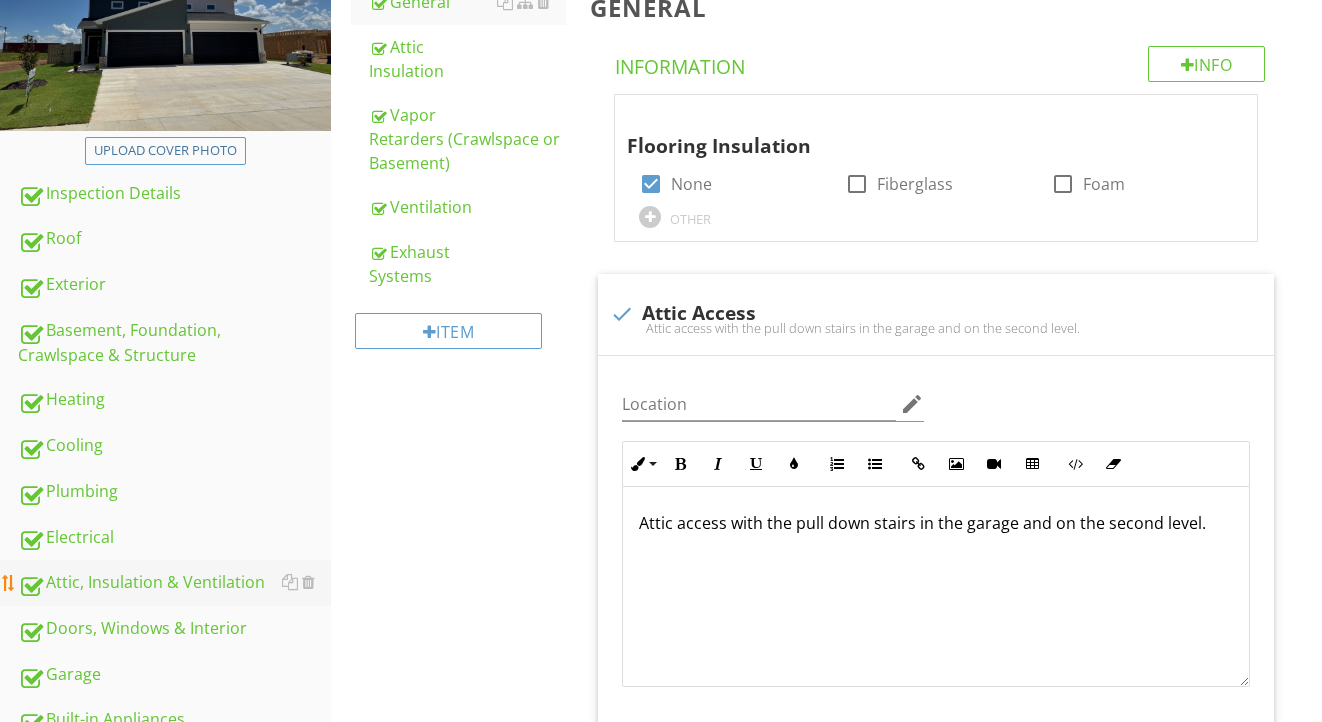 scroll, scrollTop: 394, scrollLeft: 0, axis: vertical 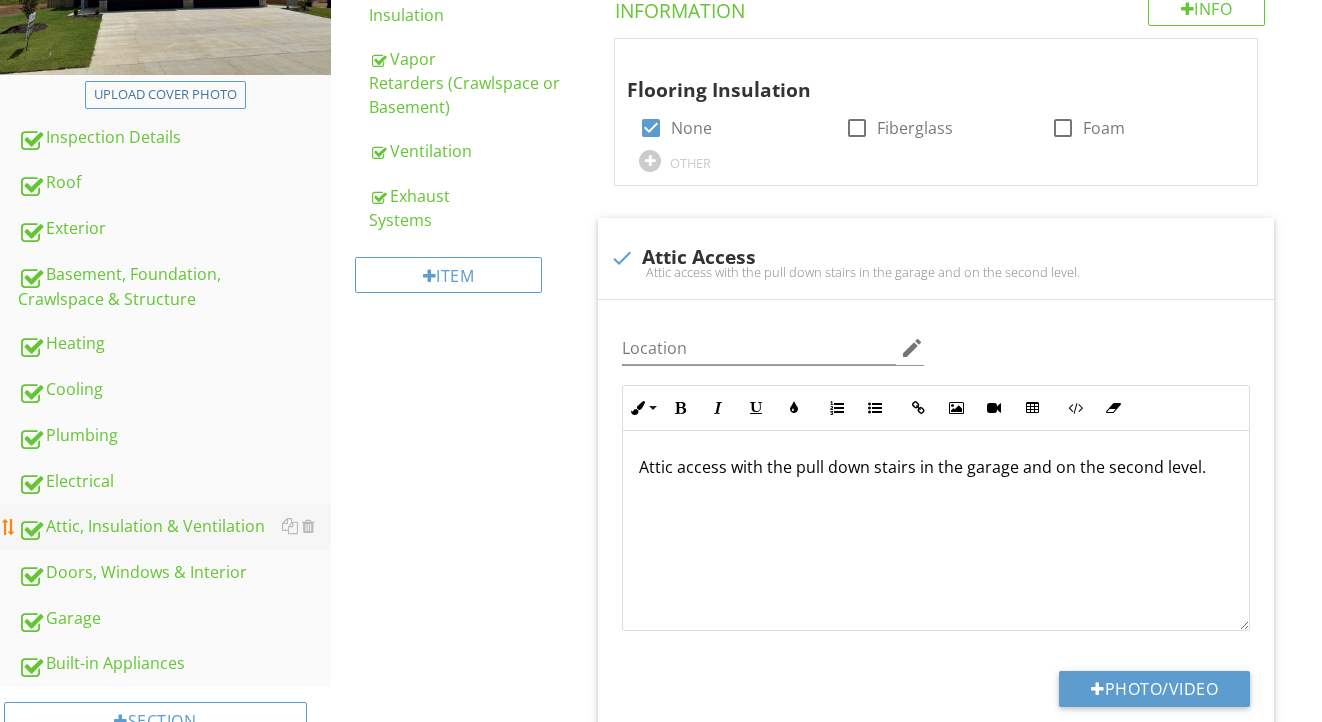 click on "Attic, Insulation & Ventilation" at bounding box center (174, 527) 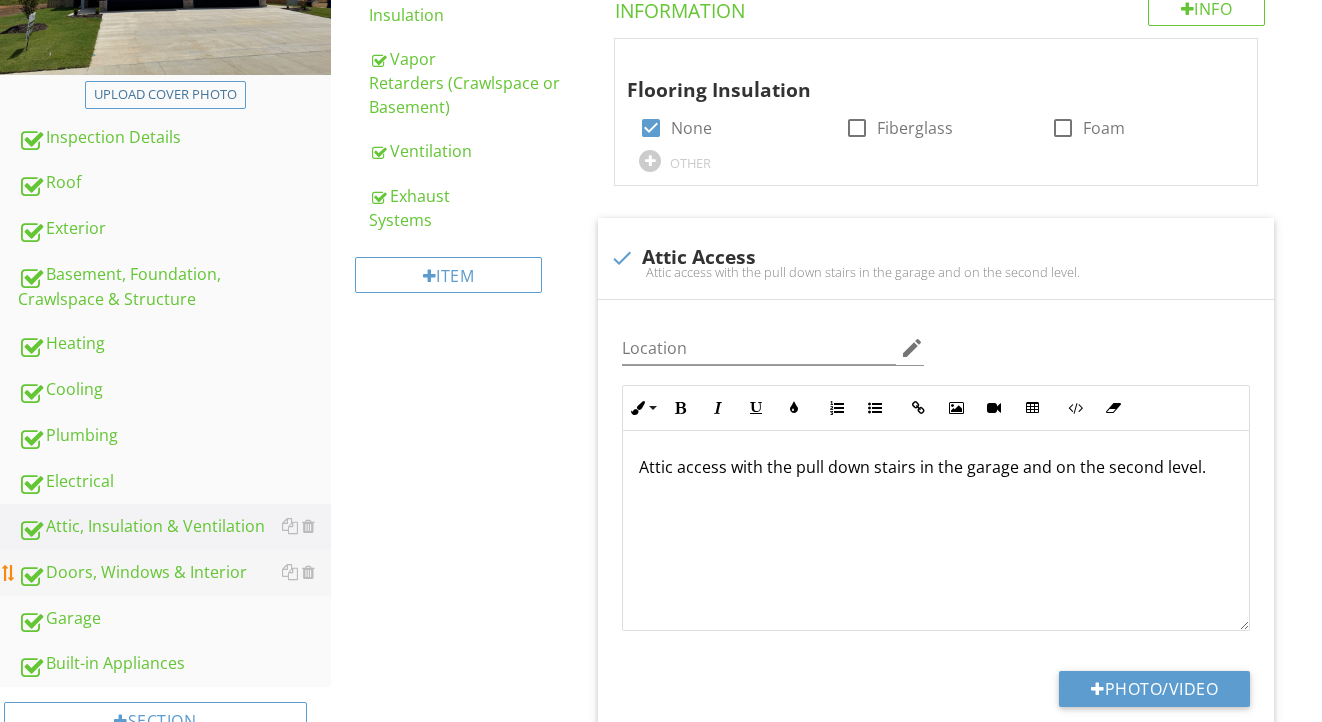 click on "Doors, Windows & Interior" at bounding box center (174, 573) 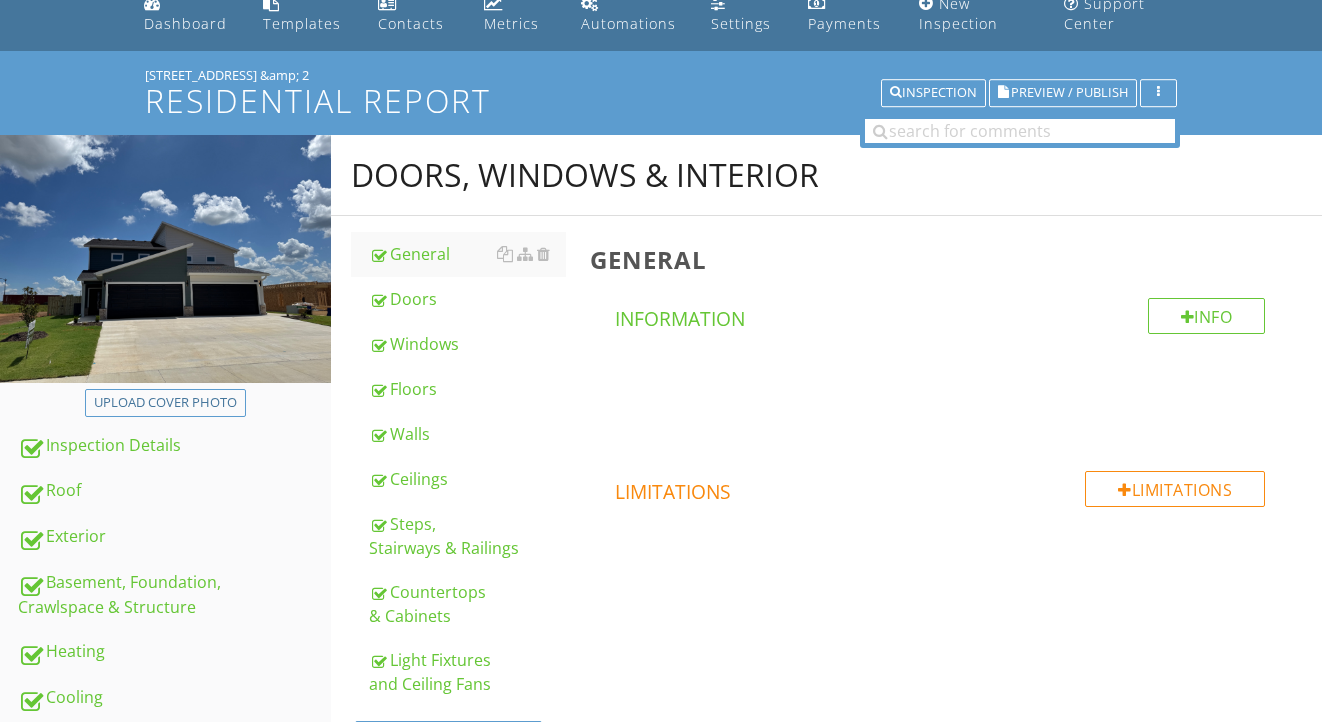 scroll, scrollTop: 0, scrollLeft: 0, axis: both 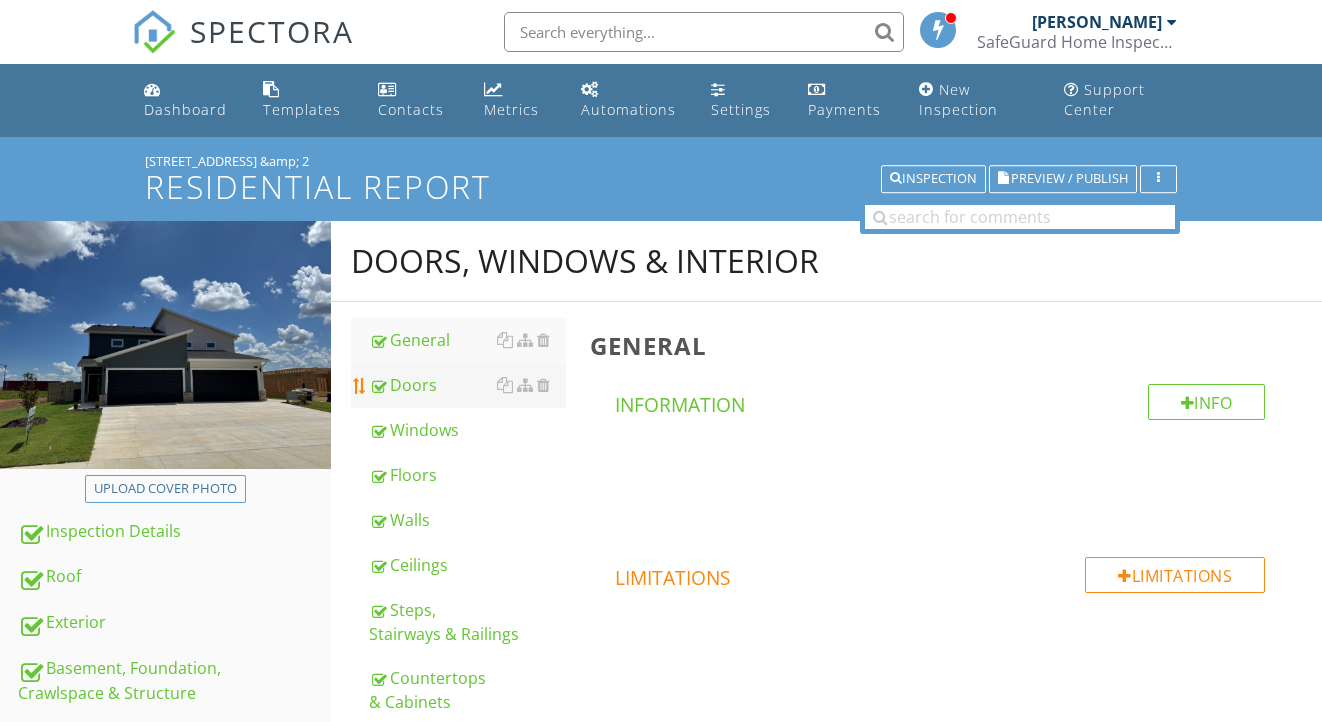 click on "Doors" at bounding box center (468, 385) 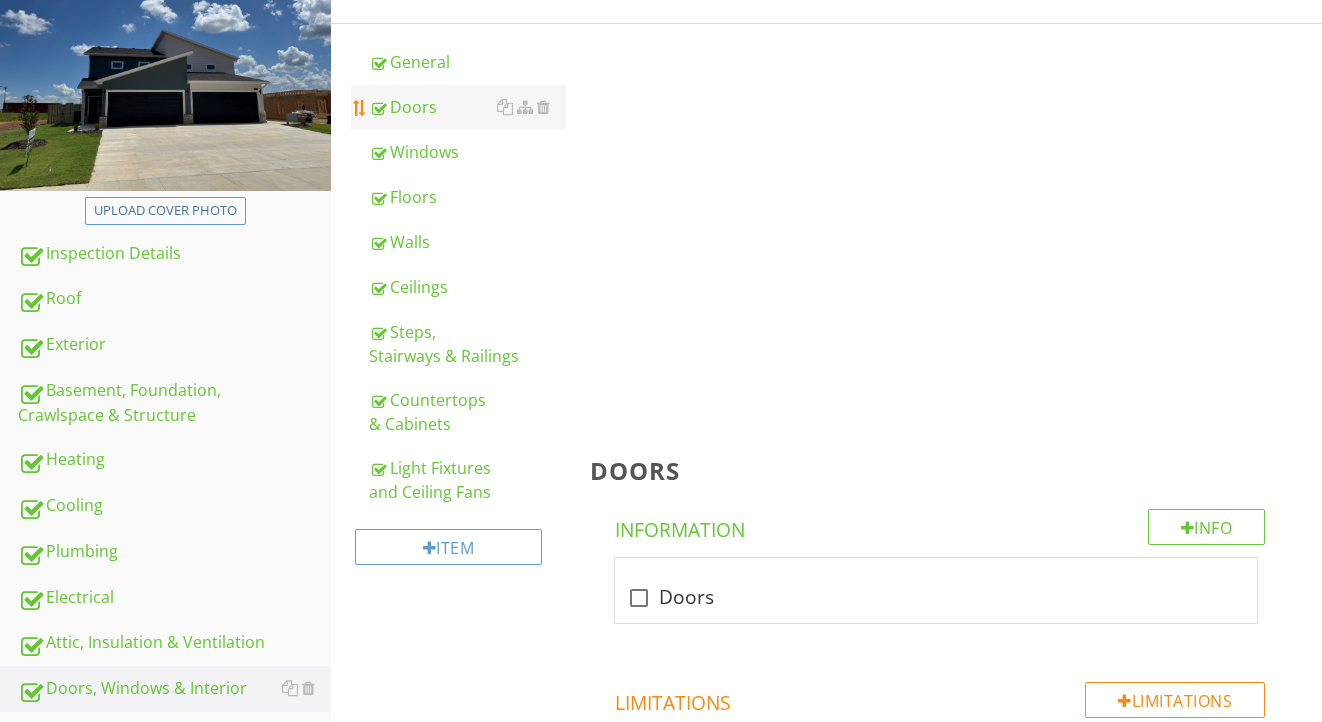scroll, scrollTop: 483, scrollLeft: 0, axis: vertical 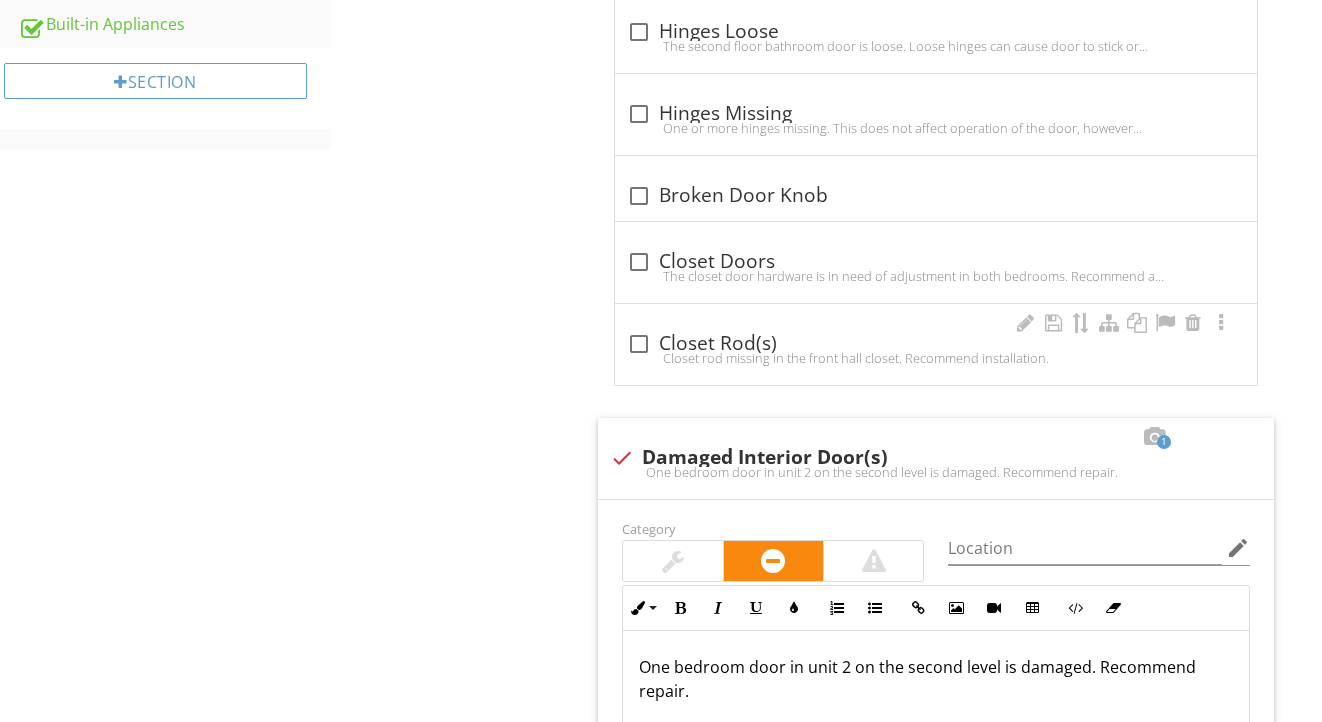 click on "check_box_outline_blank
Closet Rod(s)" at bounding box center [936, 344] 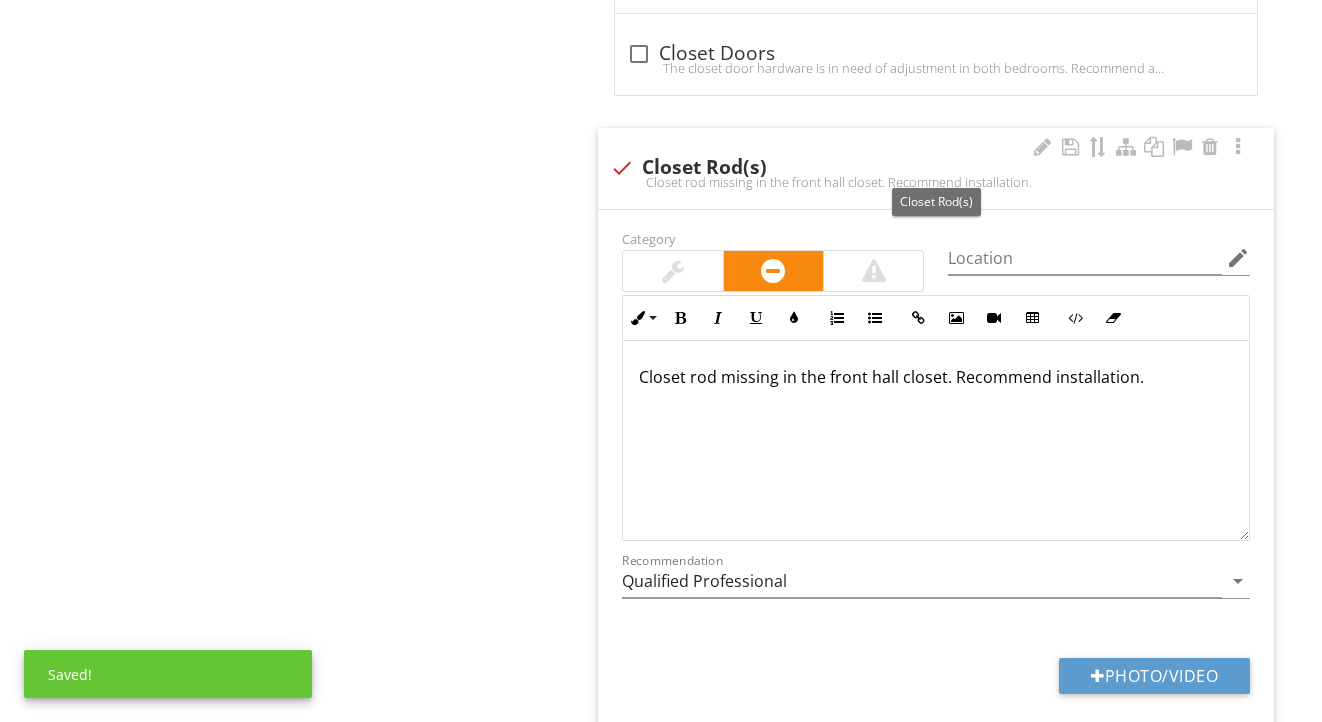 scroll, scrollTop: 1243, scrollLeft: 0, axis: vertical 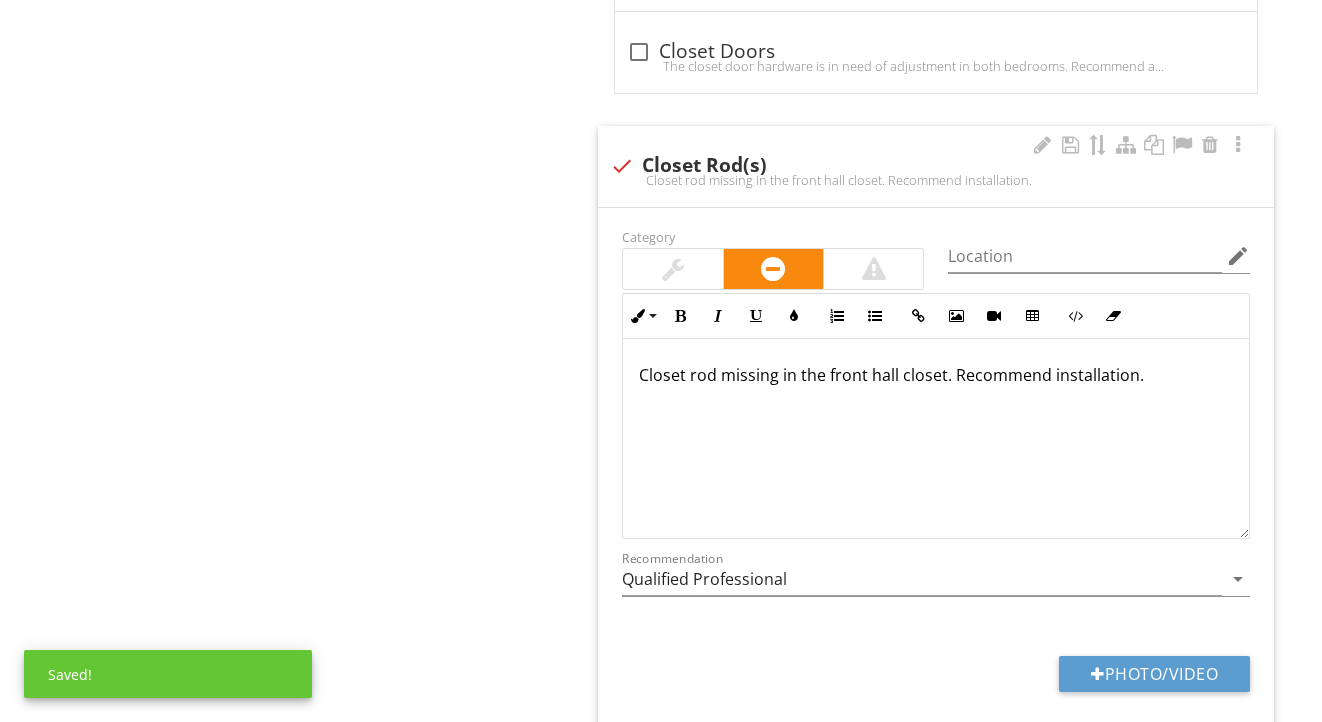 click on "Closet rod missing in the front hall closet. Recommend installation." at bounding box center (936, 439) 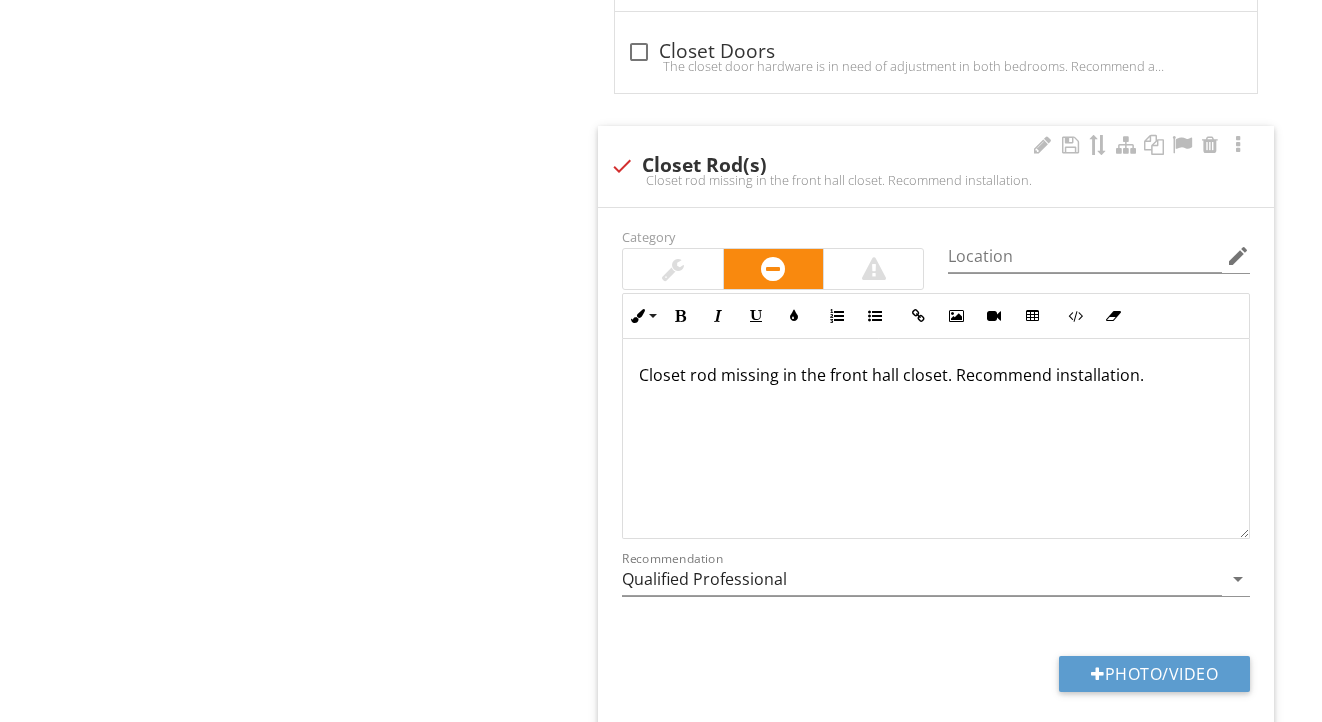 type 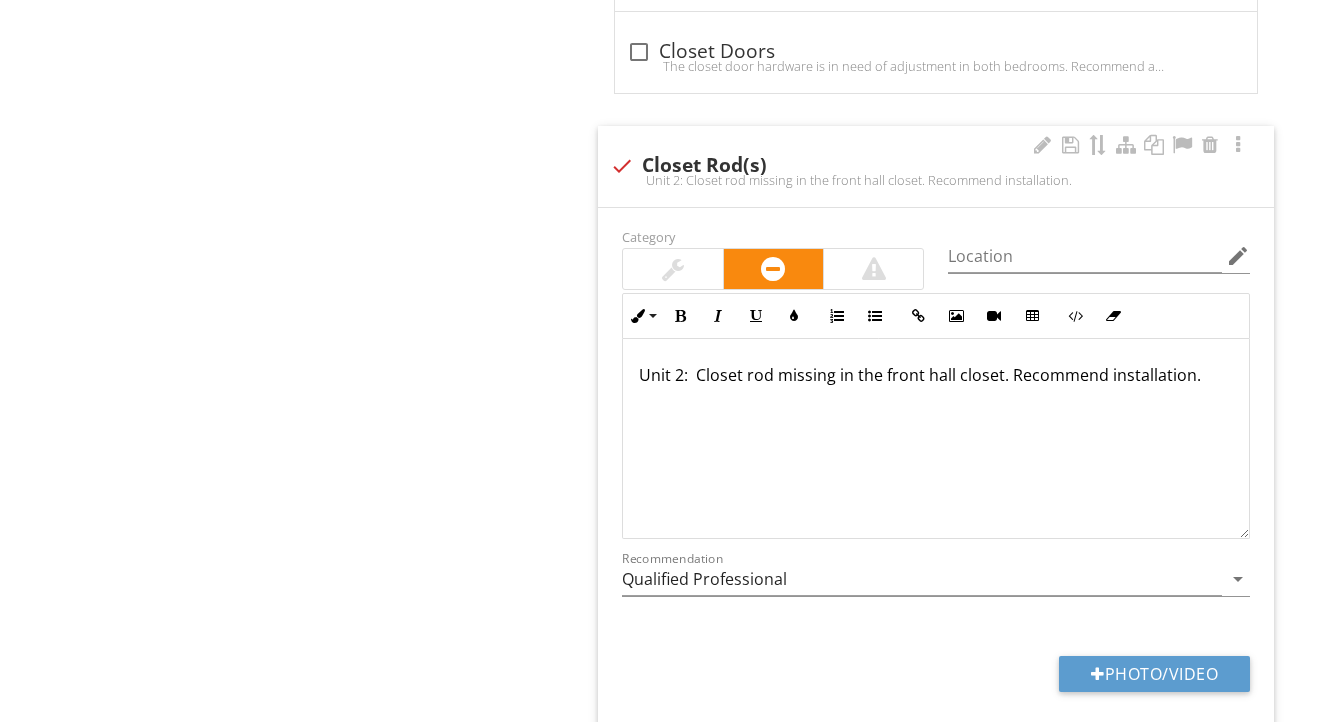 drag, startPoint x: 1197, startPoint y: 371, endPoint x: 716, endPoint y: 369, distance: 481.00415 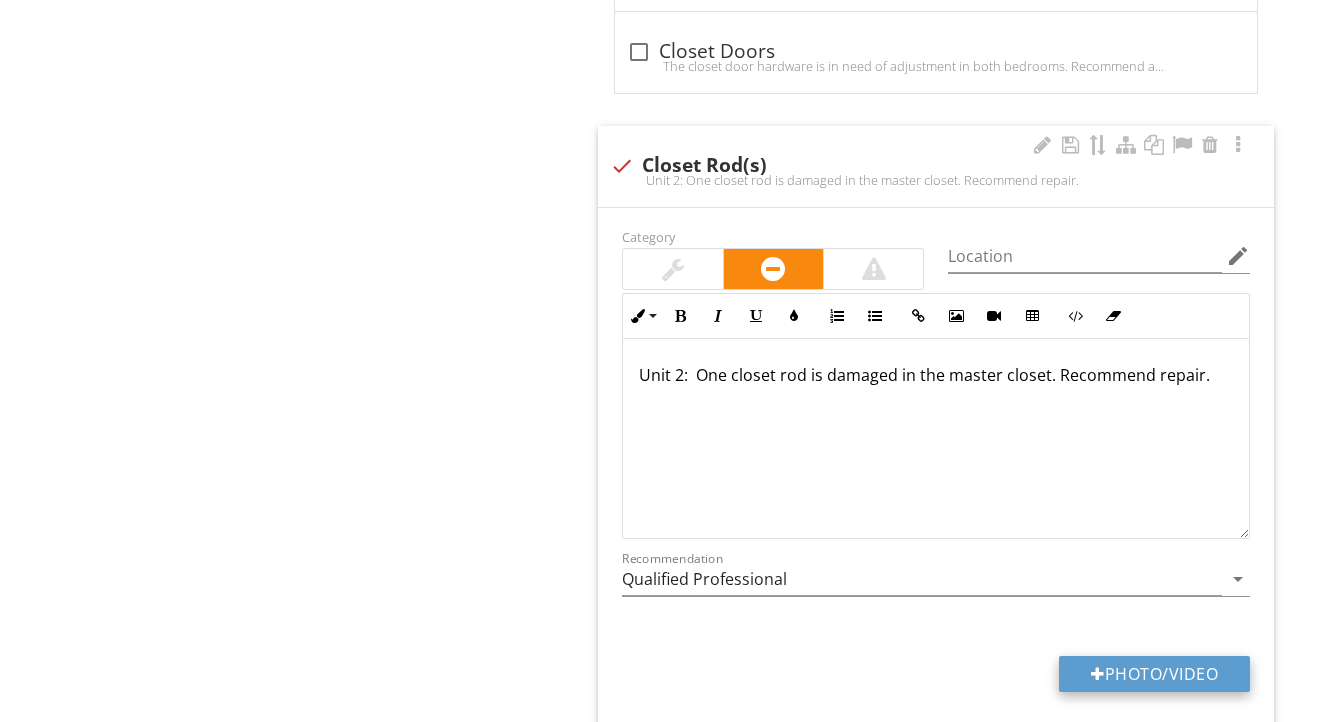click on "Photo/Video" at bounding box center (1154, 674) 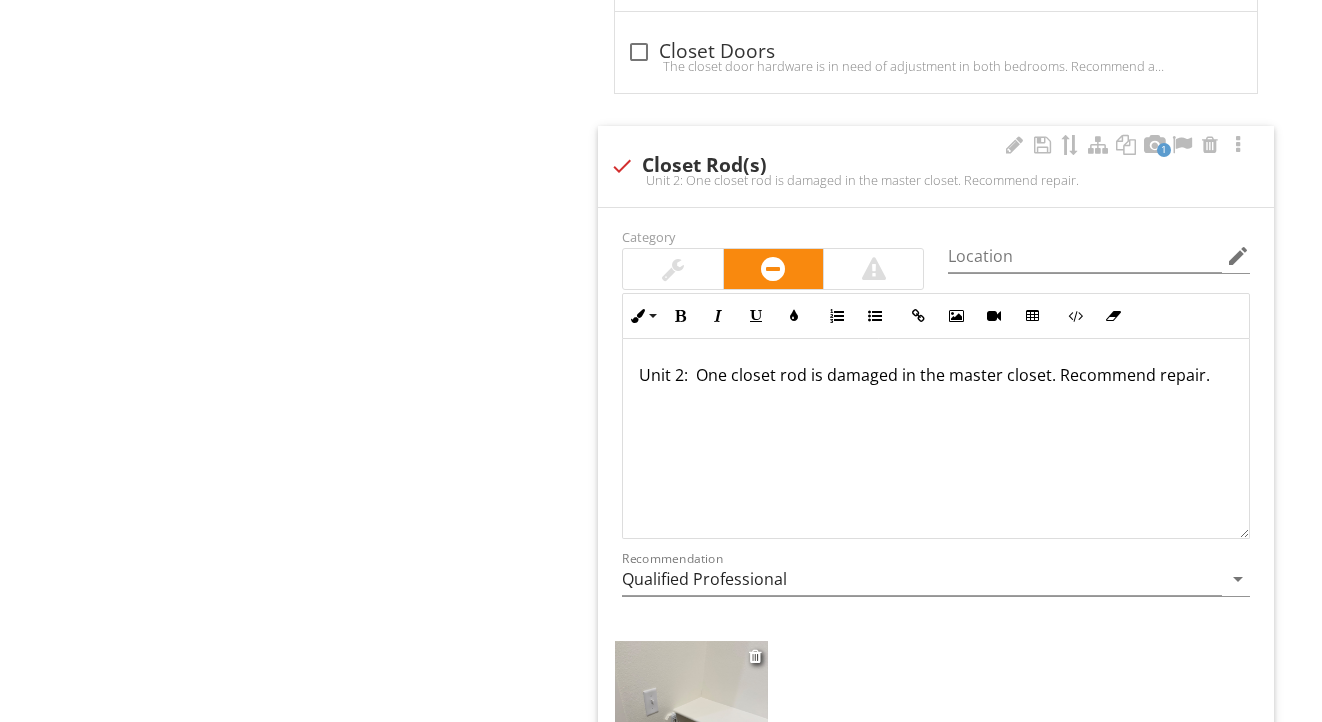 click at bounding box center [691, 743] 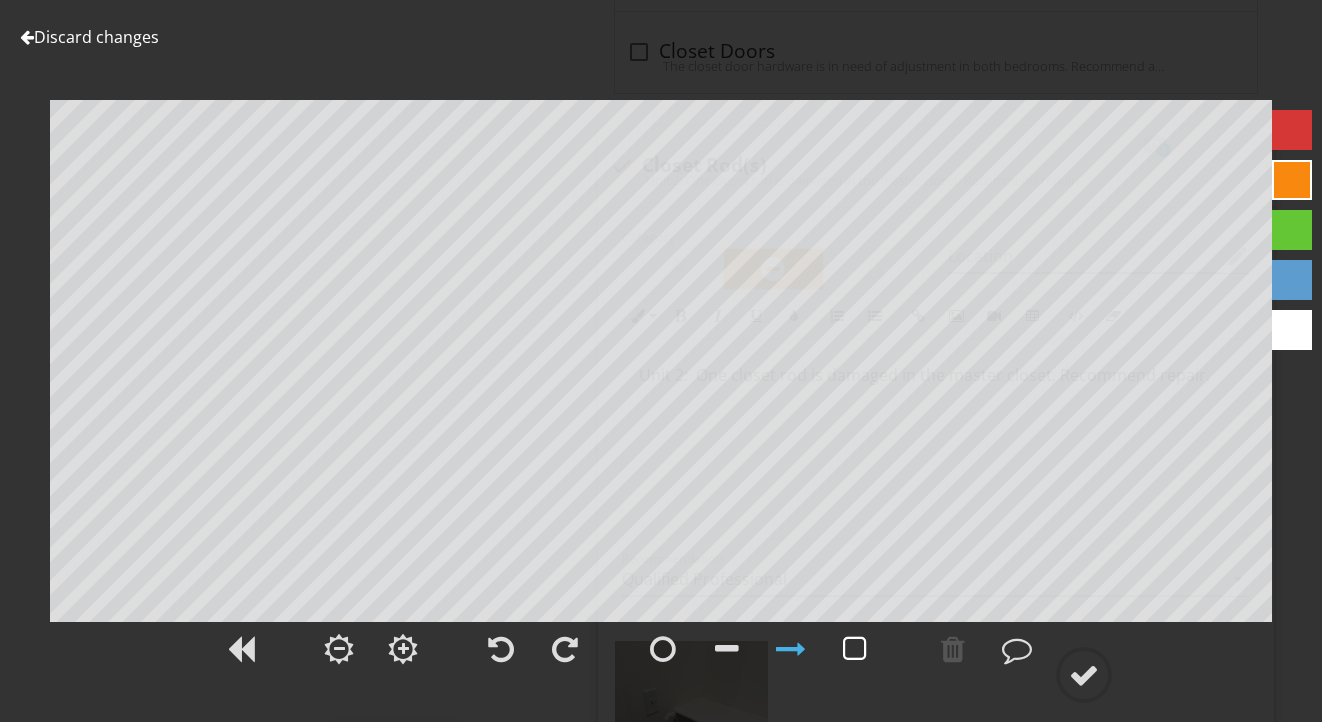 click at bounding box center [855, 649] 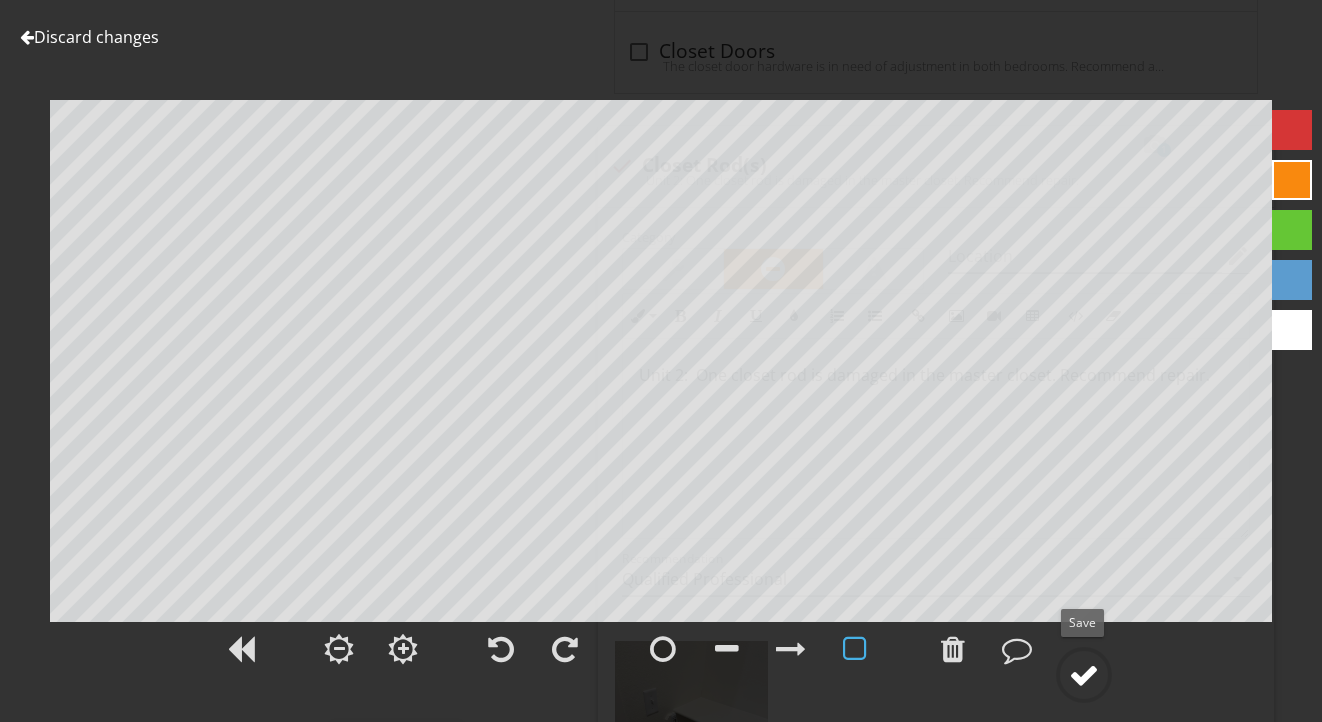 click at bounding box center (1084, 675) 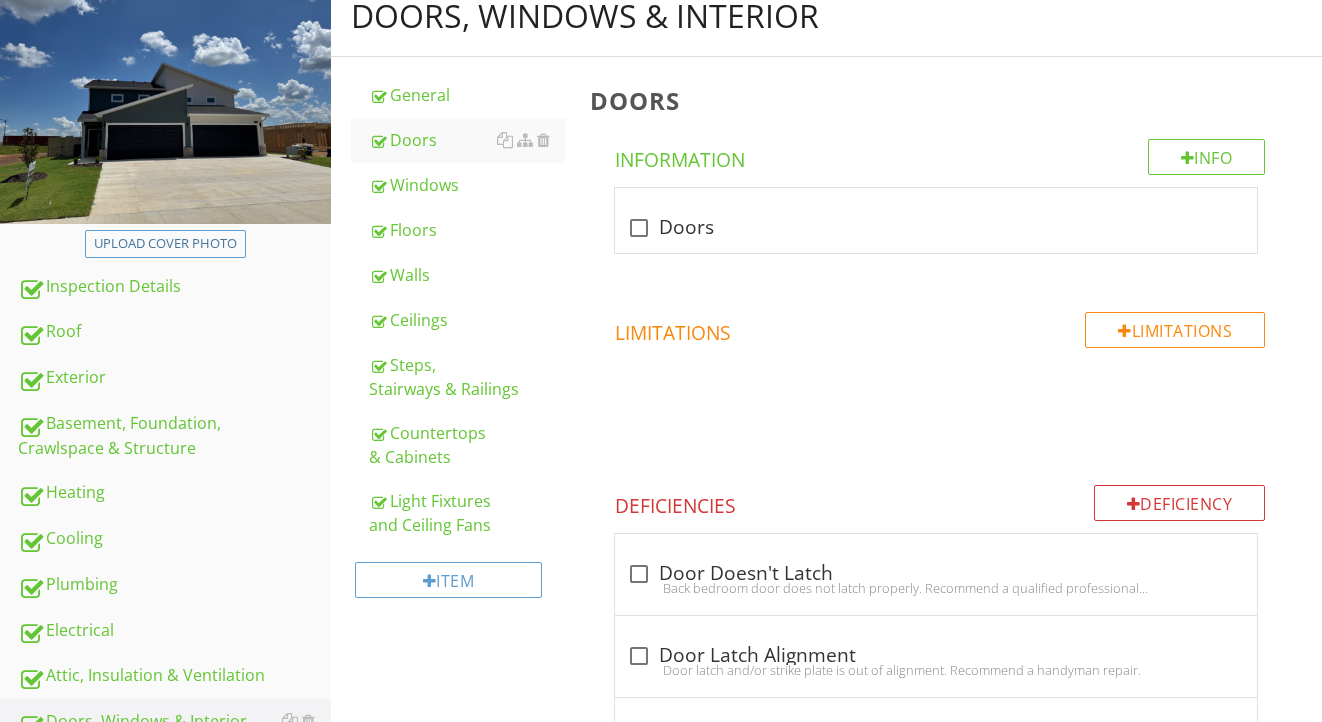 scroll, scrollTop: 240, scrollLeft: 0, axis: vertical 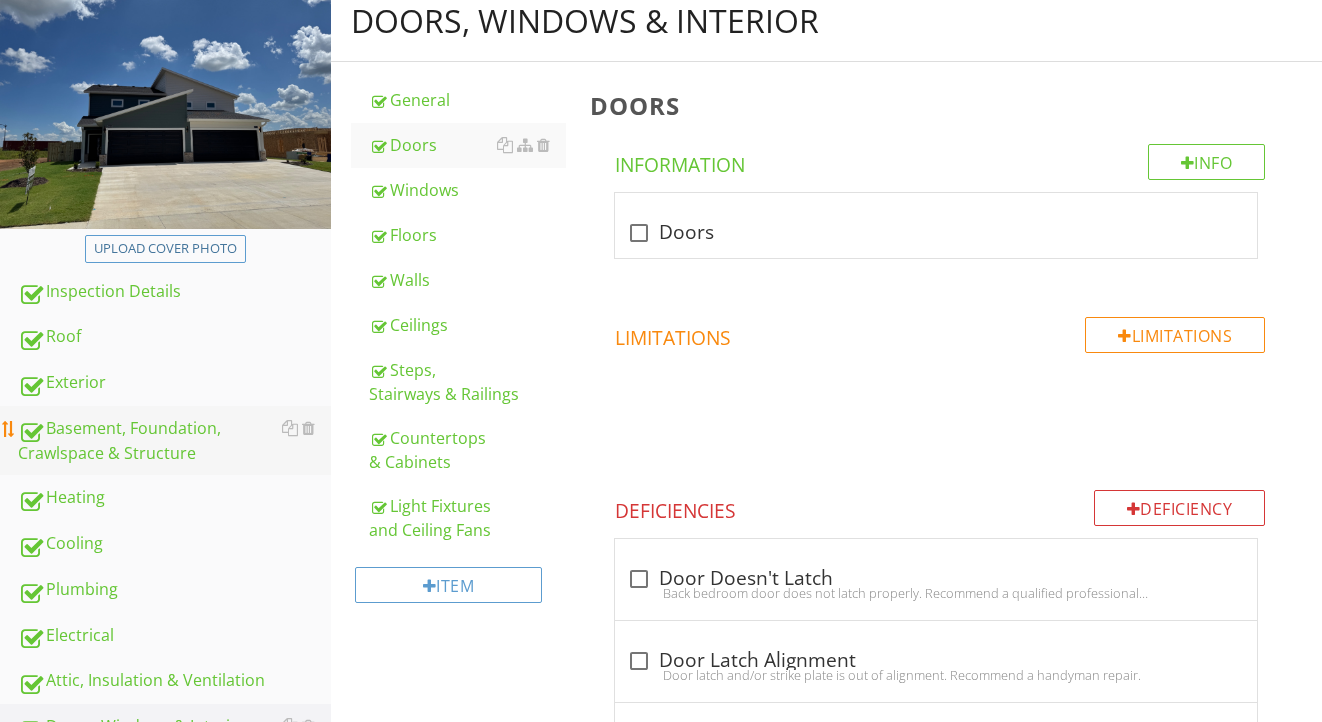 click on "Basement, Foundation, Crawlspace & Structure" at bounding box center [174, 441] 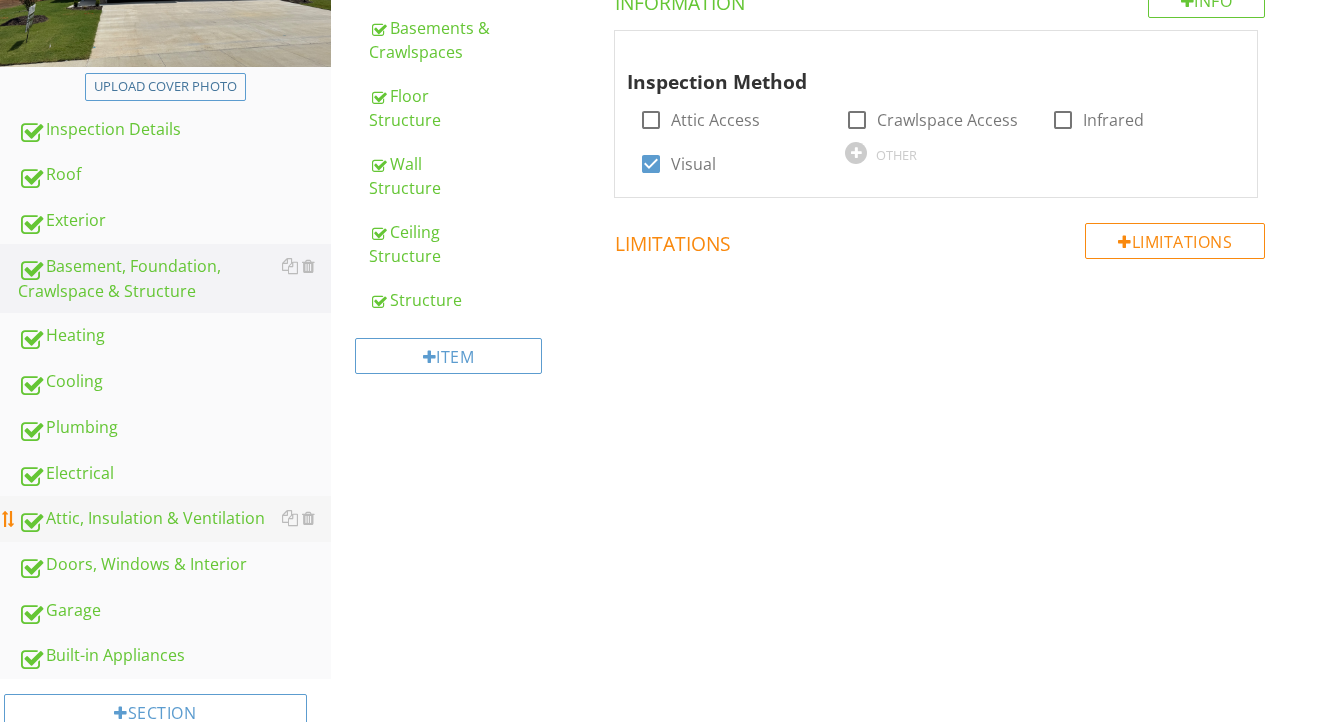 click on "Attic, Insulation & Ventilation" at bounding box center (174, 519) 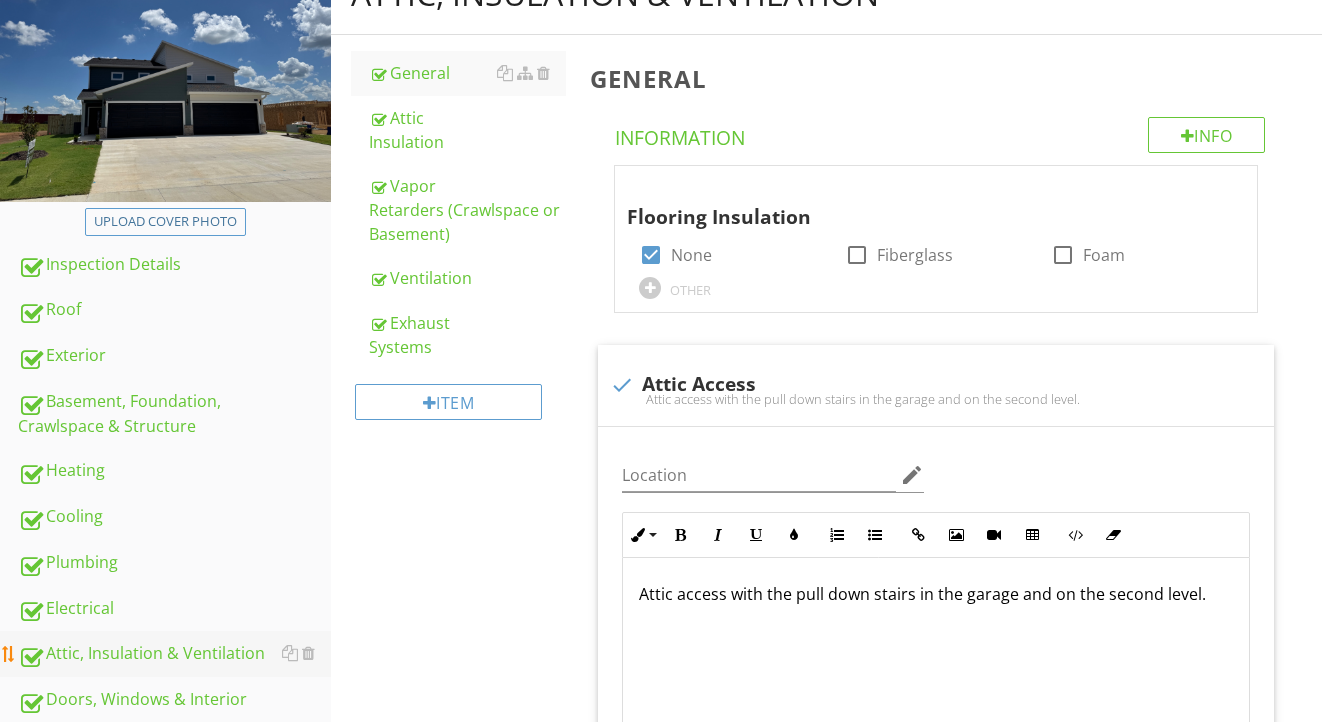 scroll, scrollTop: 221, scrollLeft: 0, axis: vertical 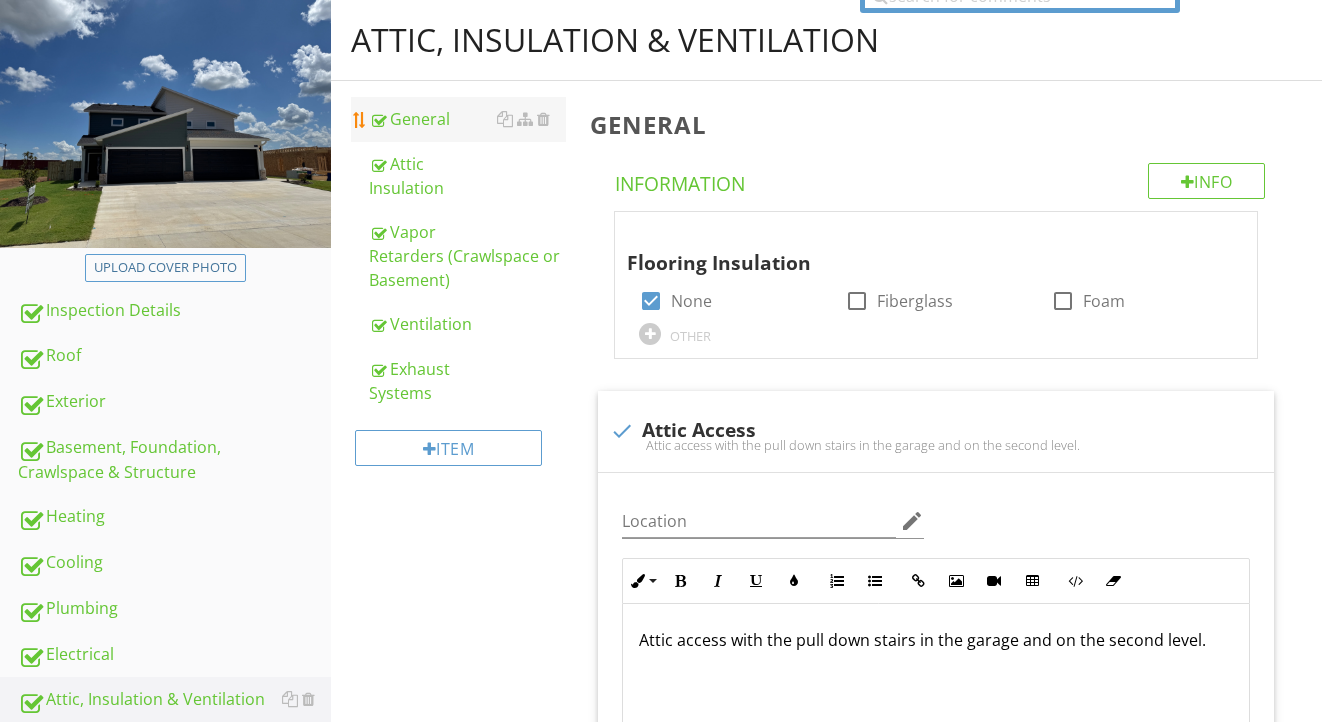 click on "General" at bounding box center (468, 119) 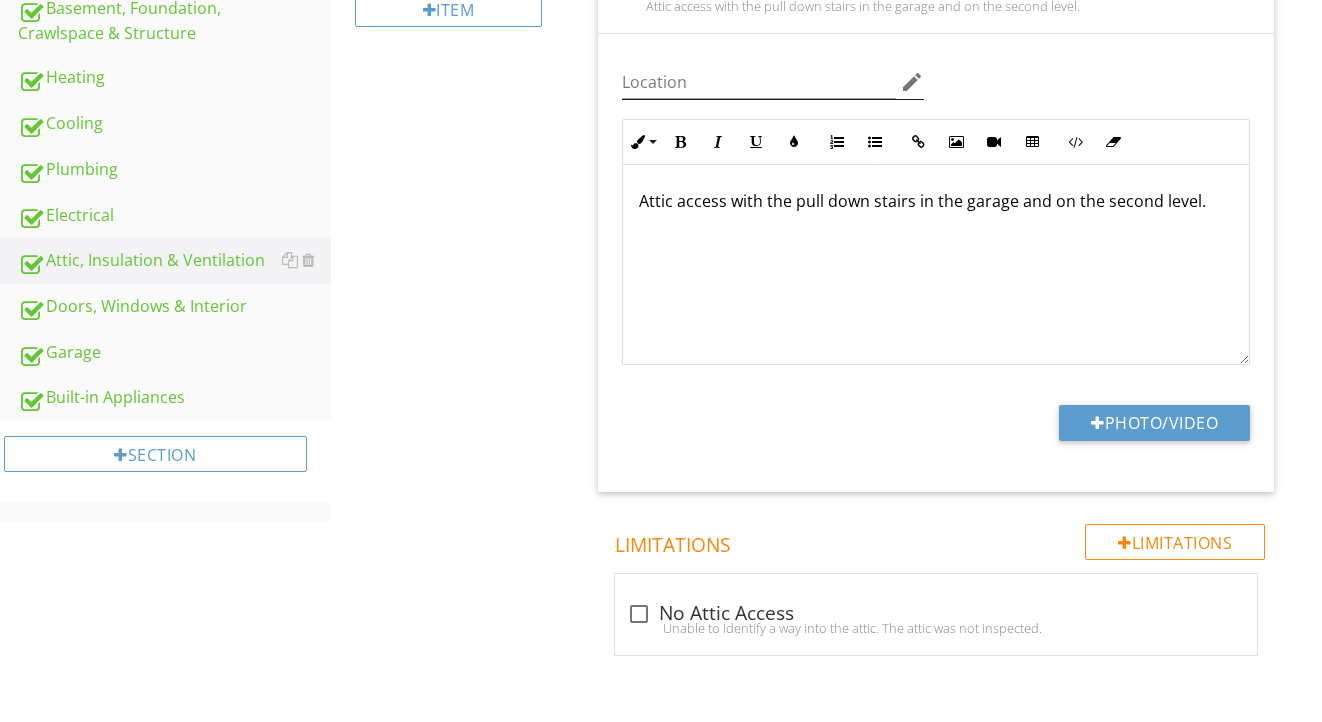 scroll, scrollTop: 658, scrollLeft: 0, axis: vertical 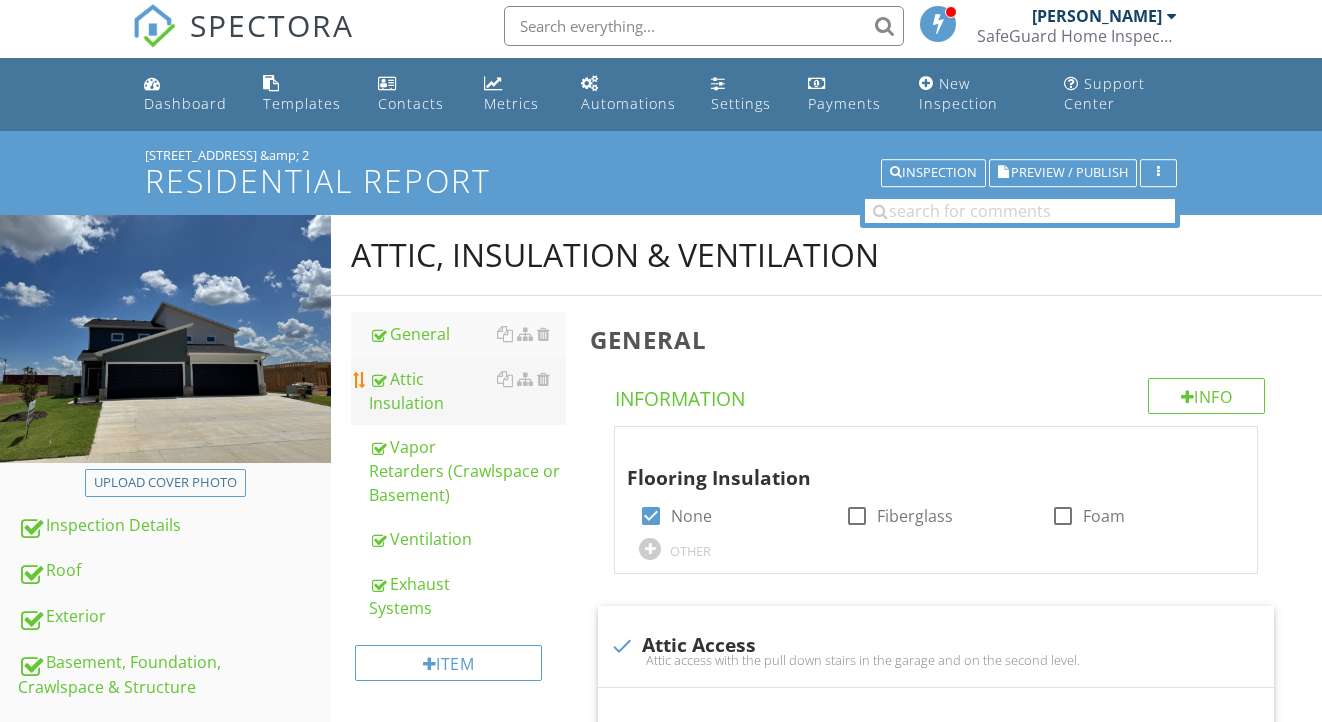 click on "Attic Insulation" at bounding box center (468, 391) 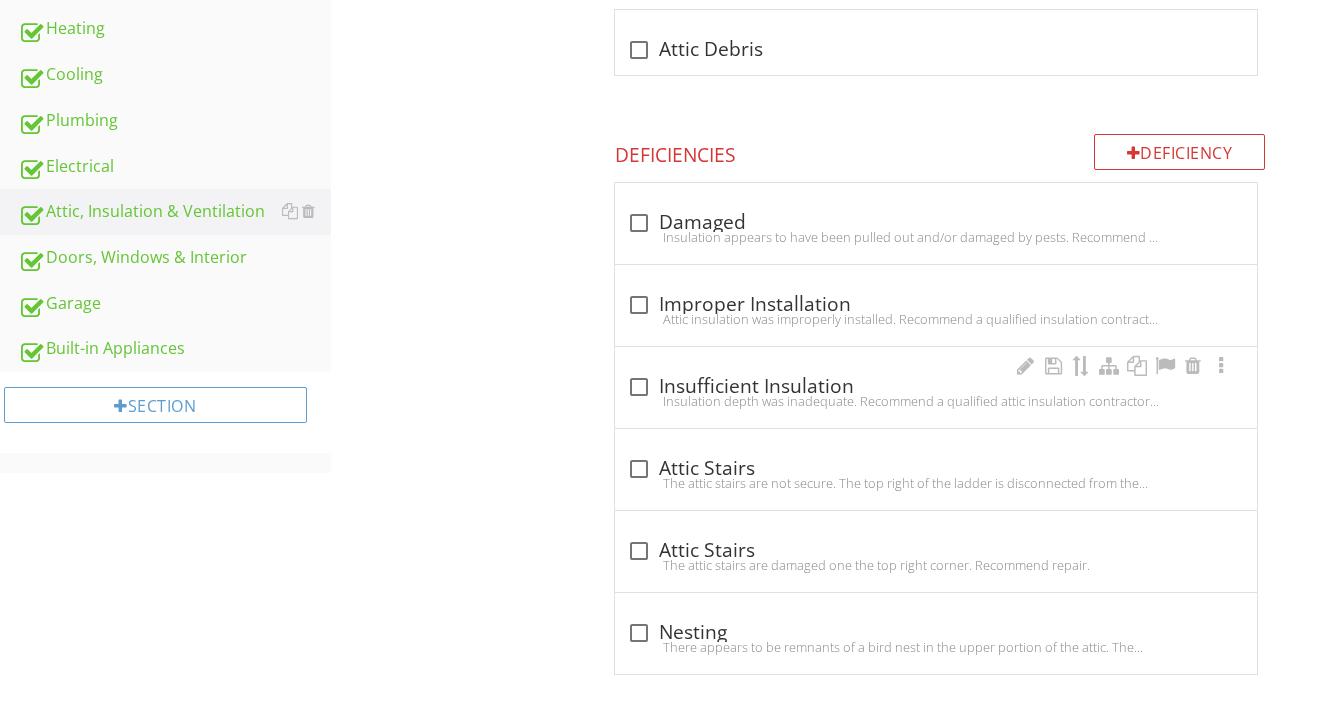 scroll, scrollTop: 708, scrollLeft: 0, axis: vertical 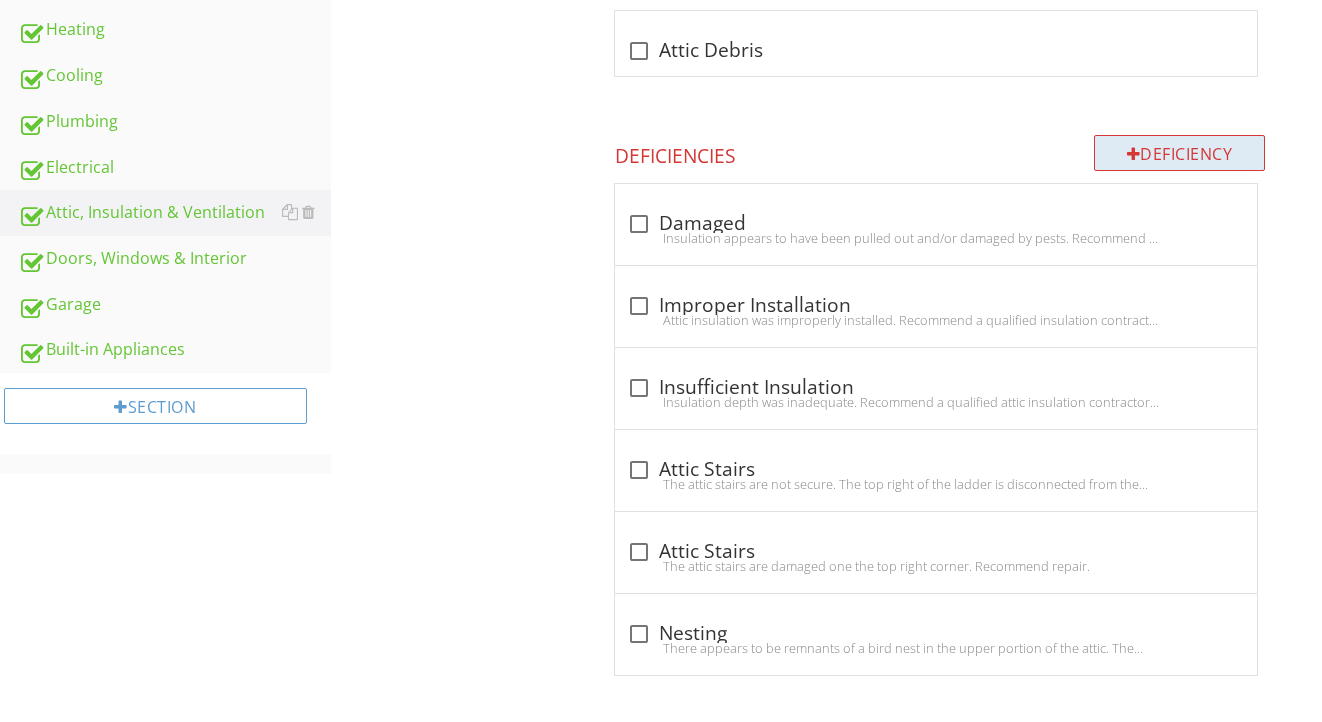 click on "Deficiency" at bounding box center [1180, 153] 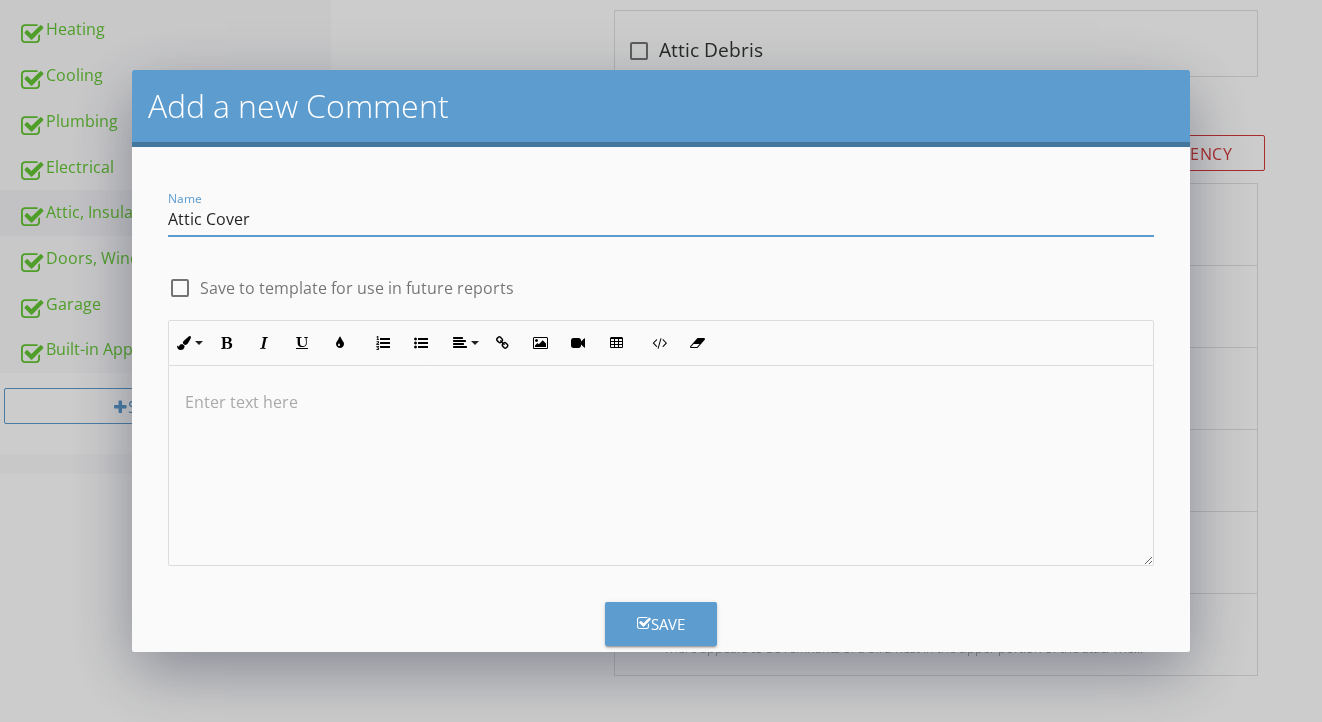 type on "Attic Cover" 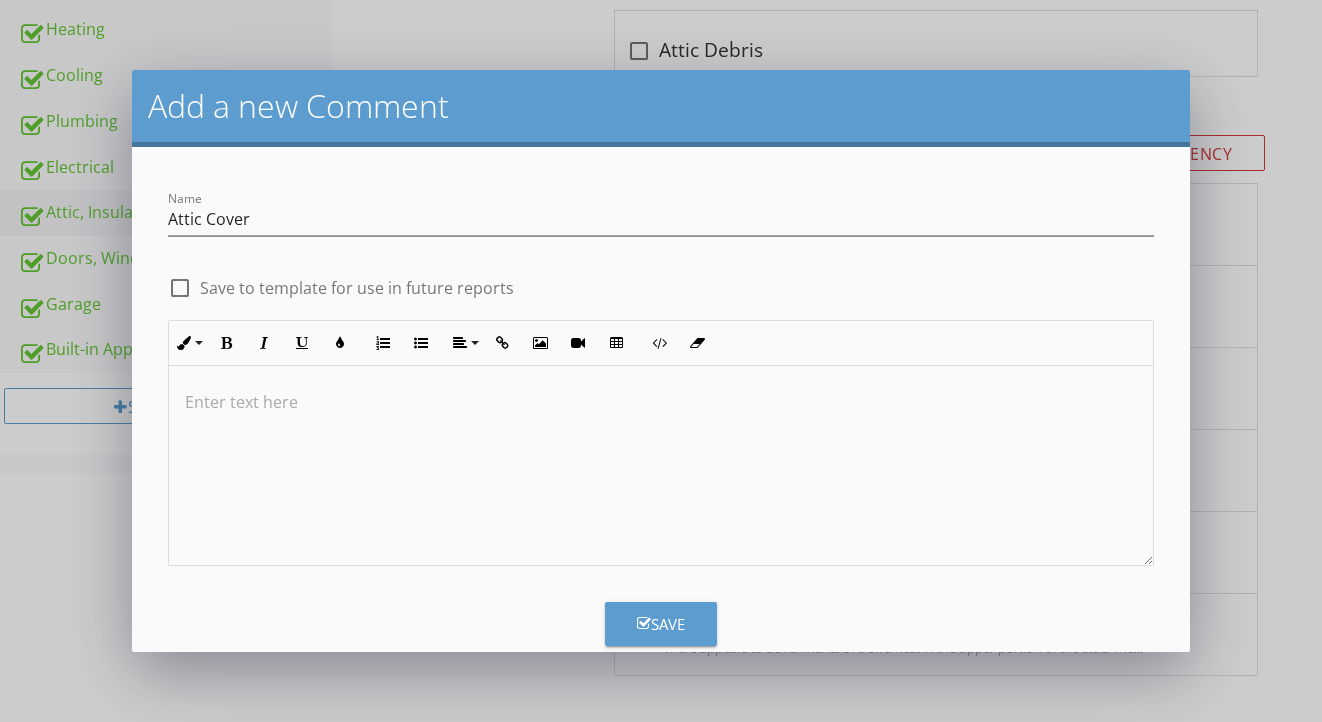 click at bounding box center (661, 466) 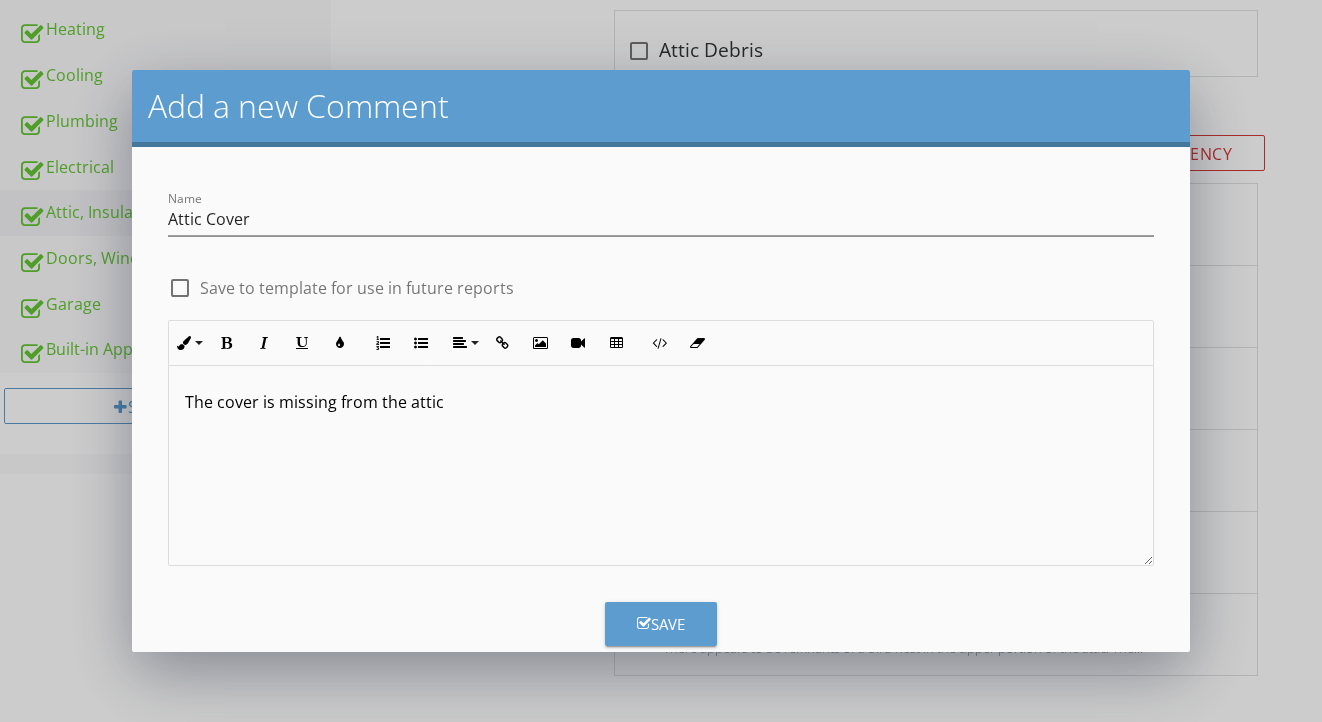 click on "Add a new Comment         Name Attic Cover   check_box_outline_blank Save to template for use in future reports       Inline Style XLarge Large Normal Small Light Small/Light Bold Italic Underline Colors Ordered List Unordered List Align Align Left Align Center Align Right Align Justify Insert Link Insert Image Insert Video Insert Table Code View Clear Formatting The cover is missing from the attic Enter text here <p>The cover is missing from the attic</p>
Save" at bounding box center (661, 361) 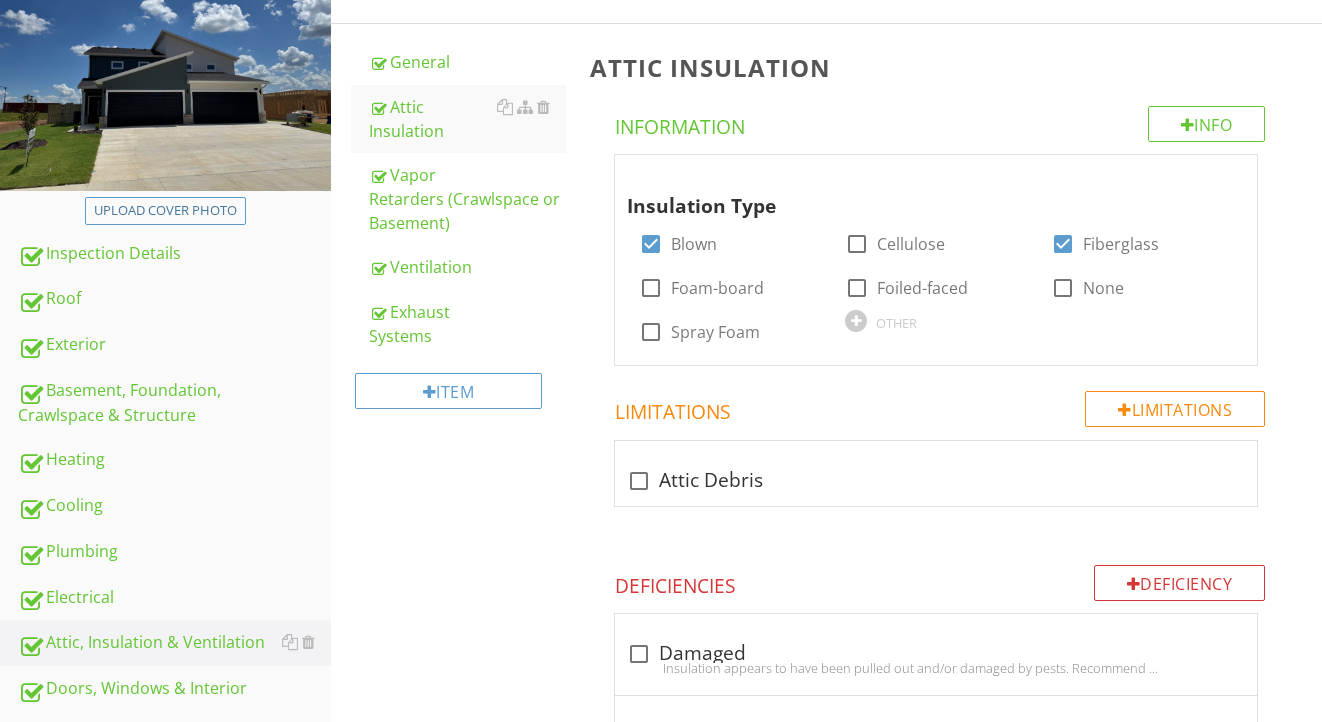 scroll, scrollTop: 336, scrollLeft: 0, axis: vertical 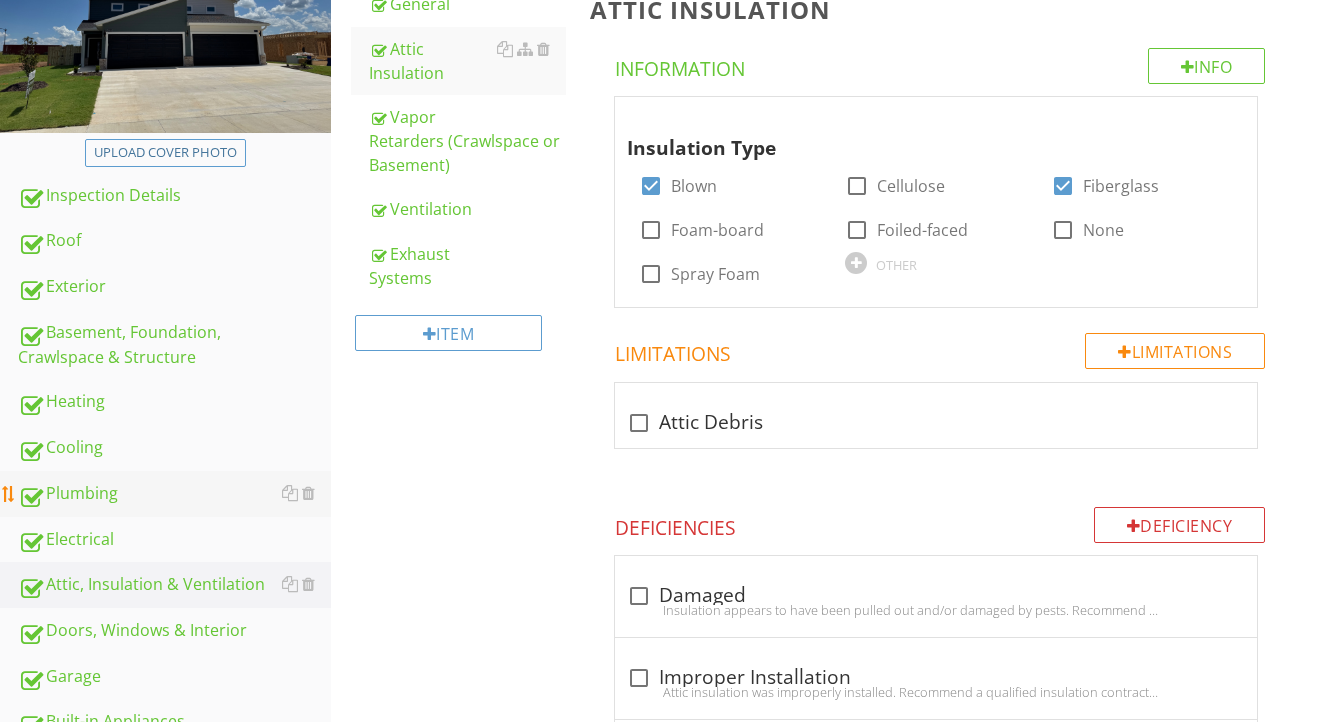 click on "Plumbing" at bounding box center (174, 494) 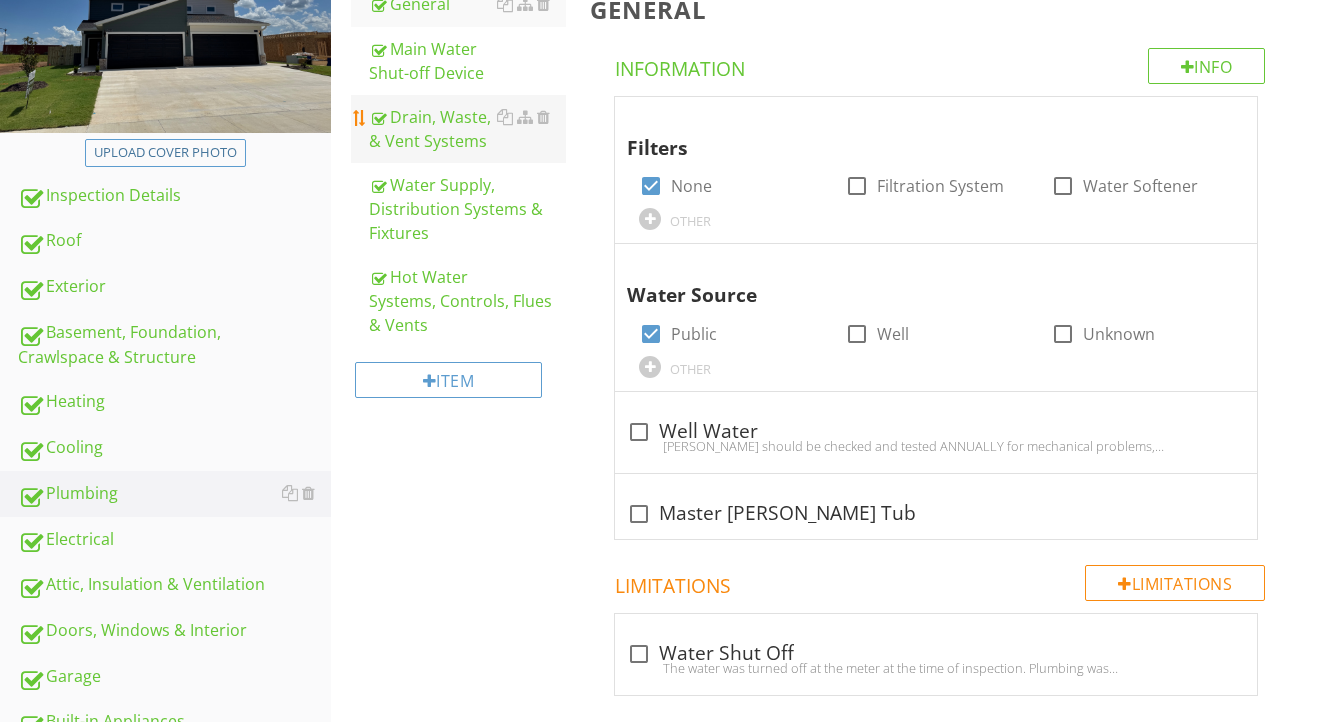 click on "Drain, Waste, & Vent Systems" at bounding box center (468, 129) 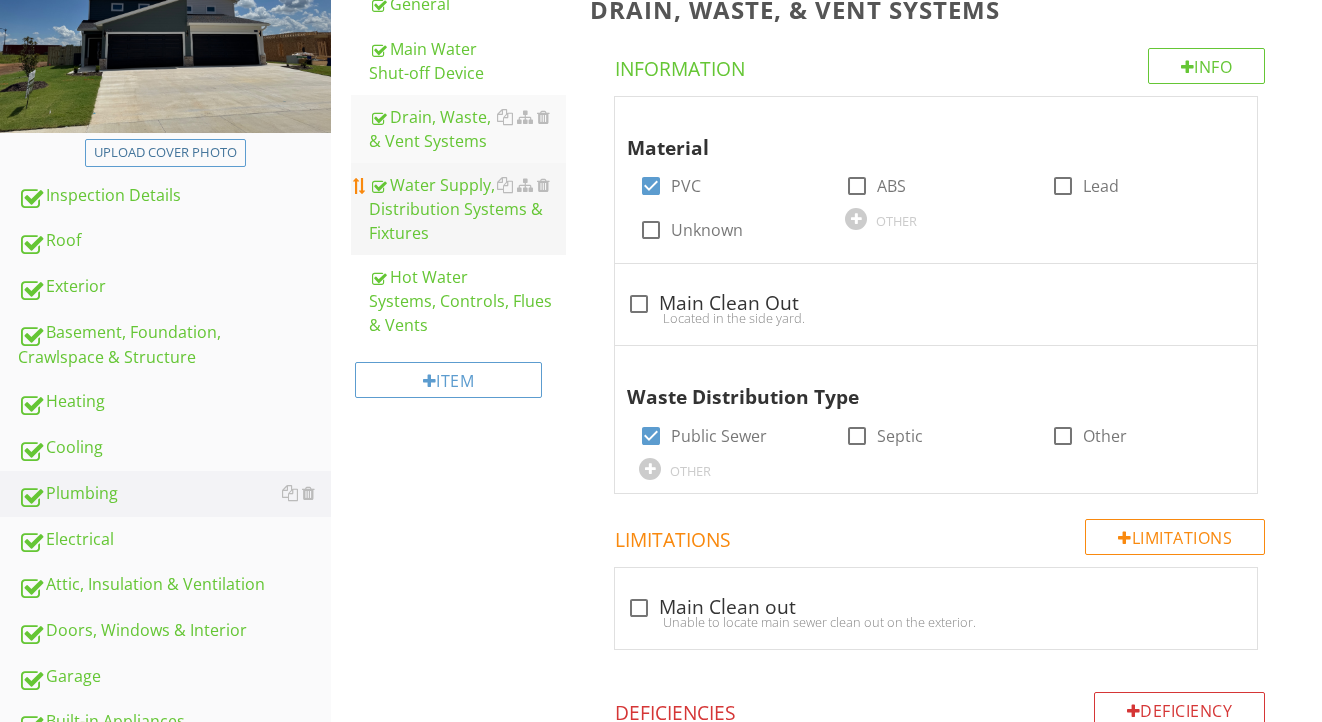 click on "Water Supply, Distribution Systems & Fixtures" at bounding box center [468, 209] 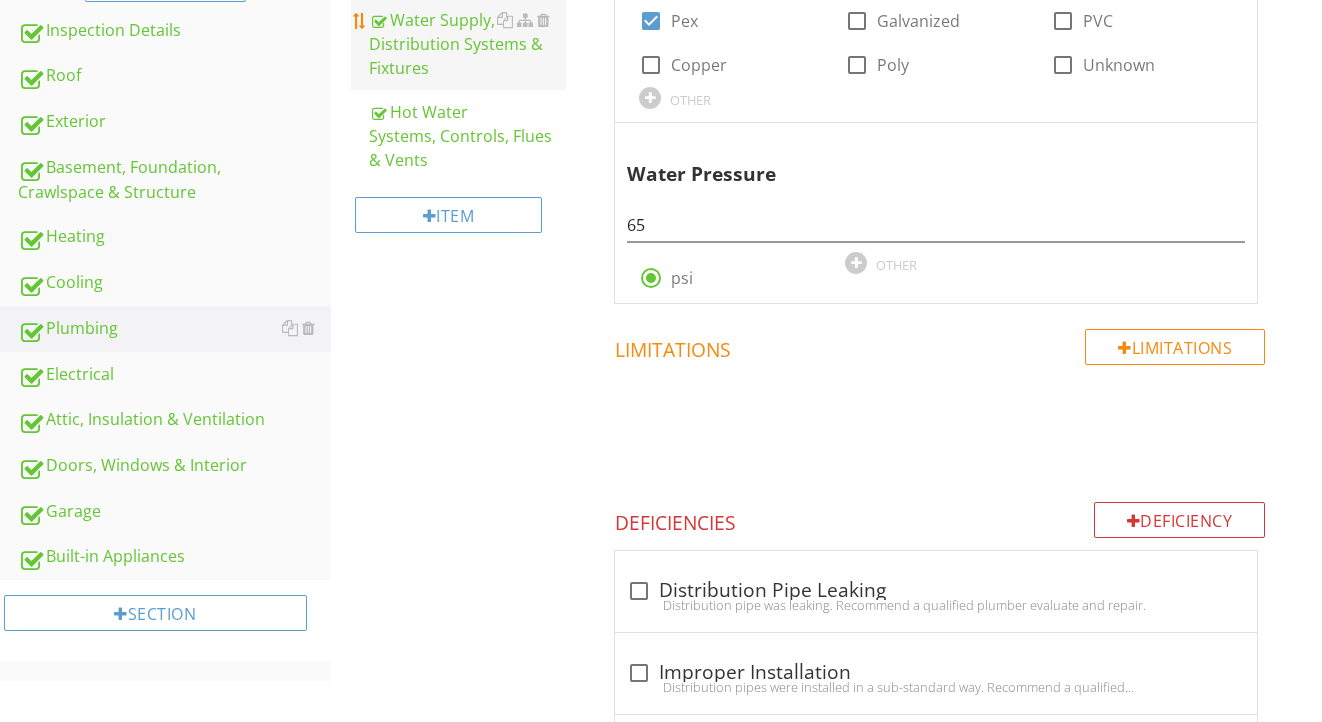 scroll, scrollTop: 565, scrollLeft: 0, axis: vertical 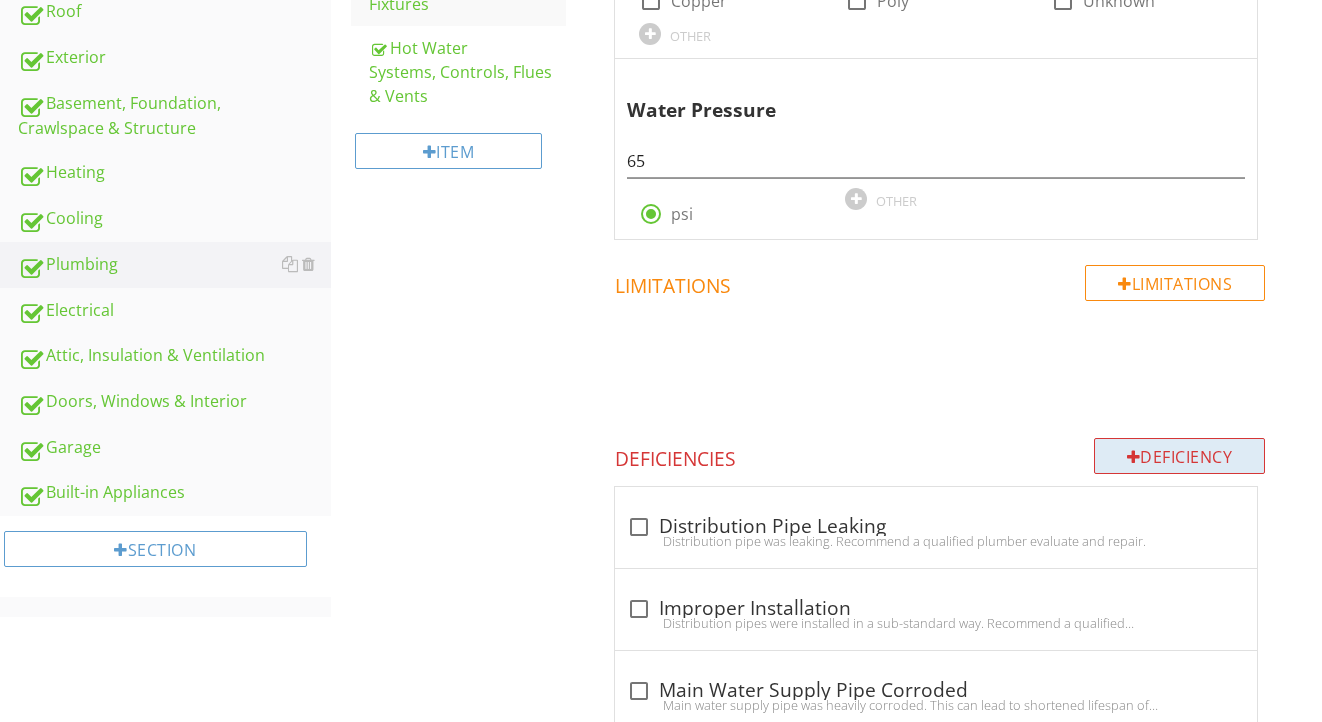 click on "Deficiency" at bounding box center [1180, 456] 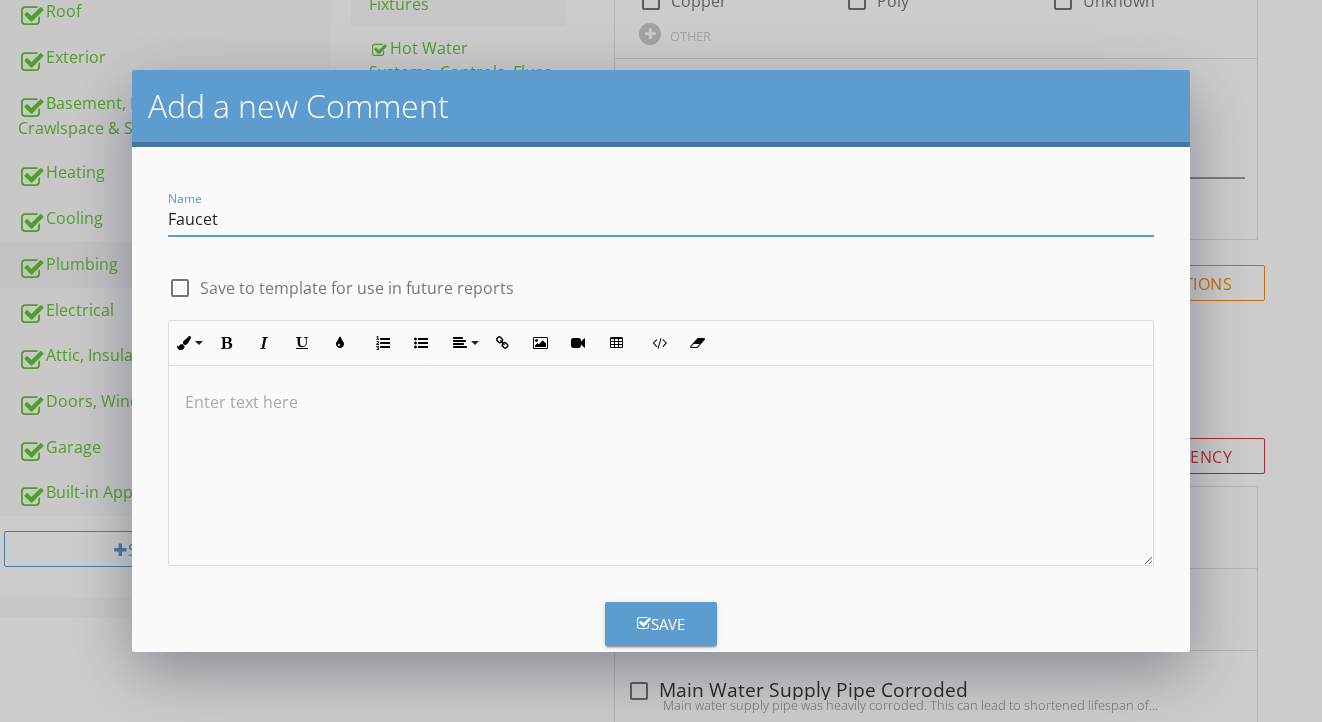 type on "Faucet" 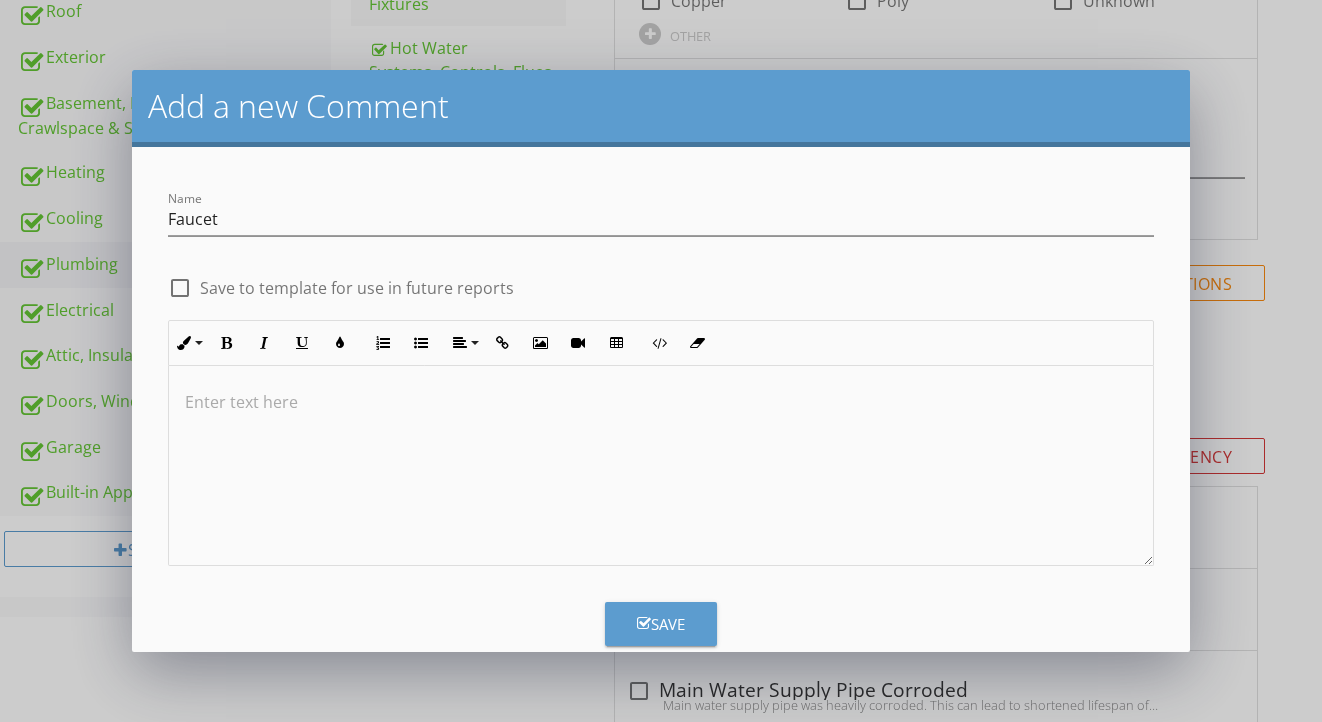 click at bounding box center (661, 466) 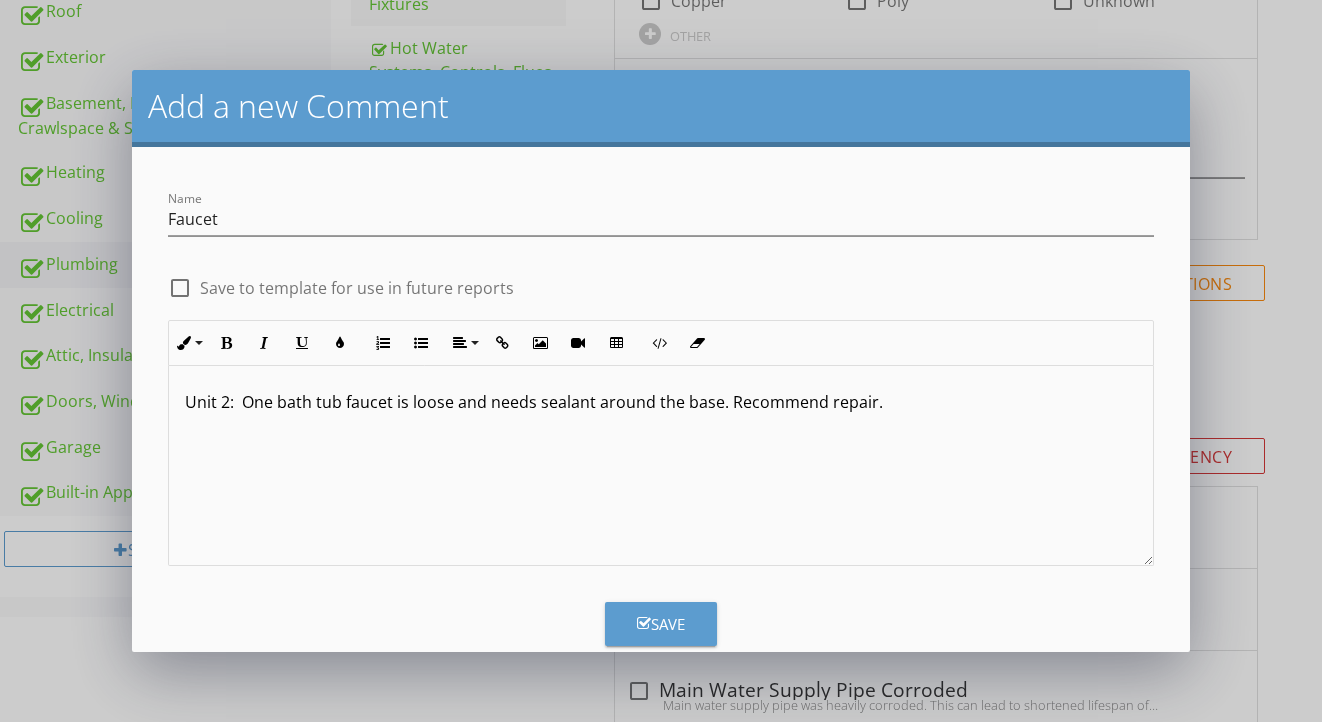 click on "Save" at bounding box center (661, 624) 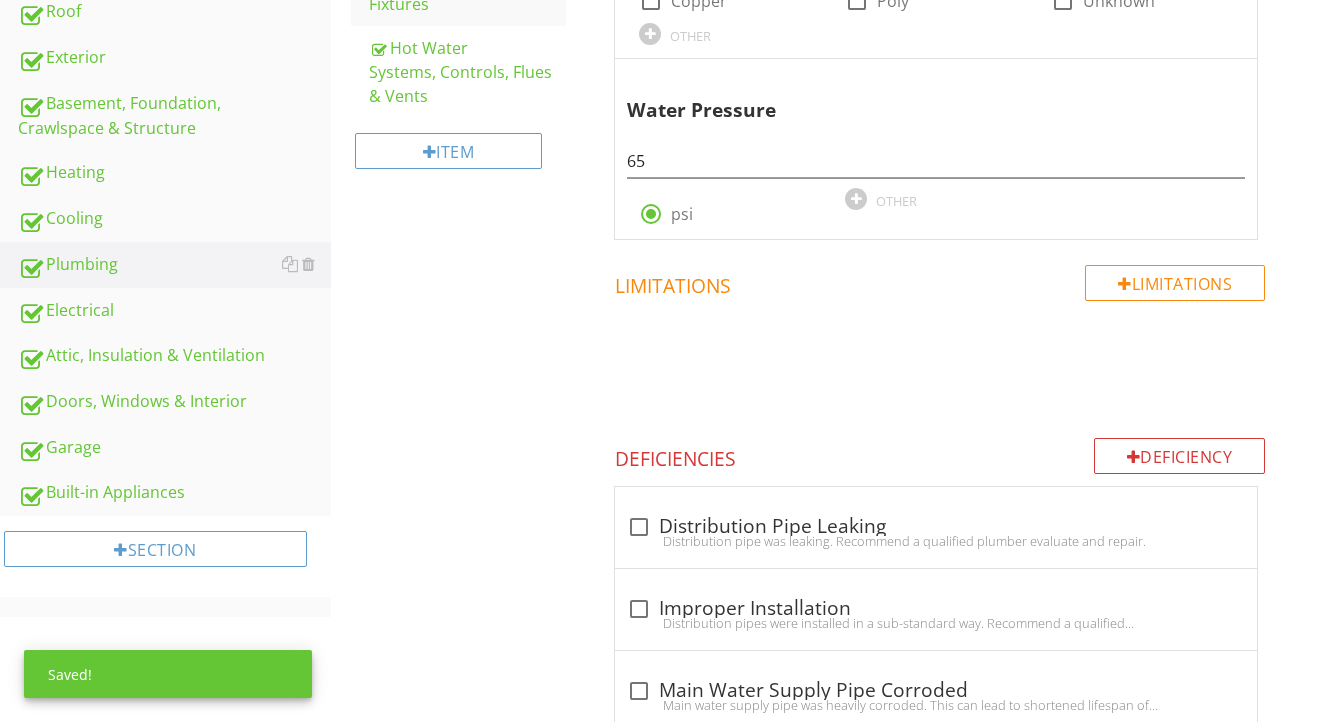 scroll, scrollTop: 3648, scrollLeft: 0, axis: vertical 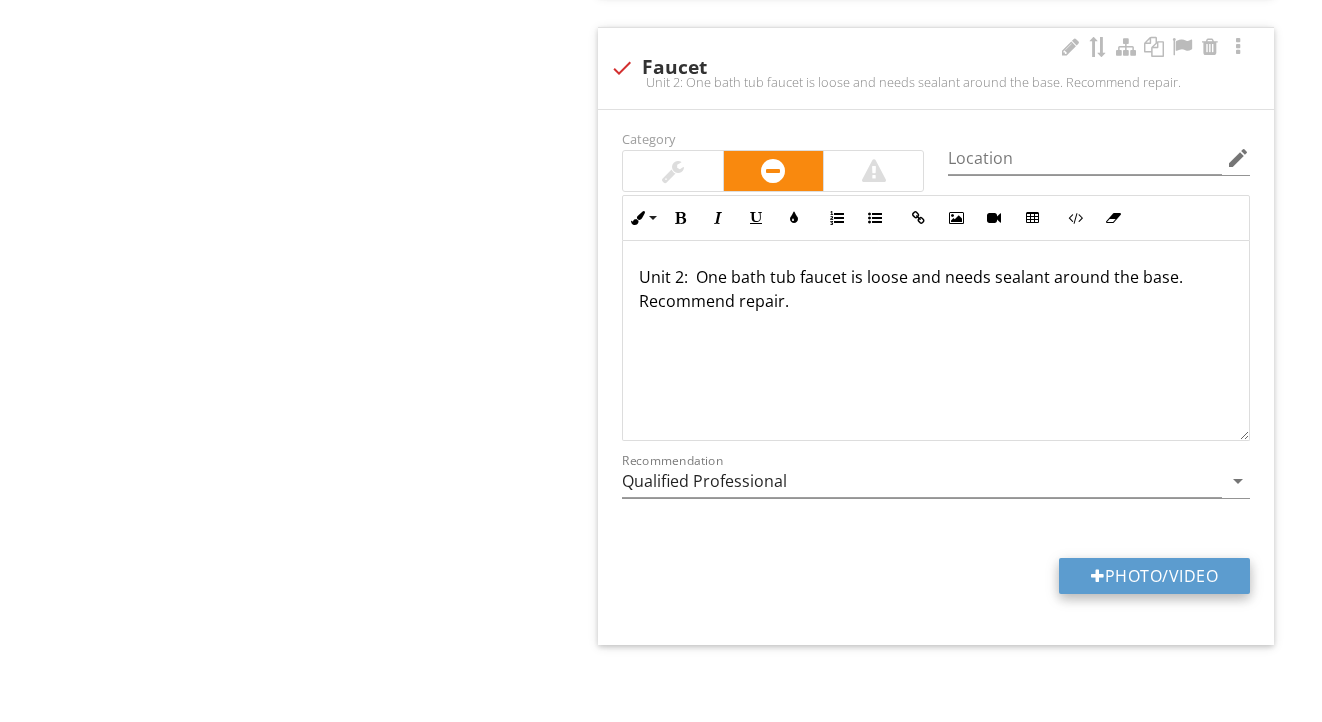 click on "Photo/Video" at bounding box center (1154, 576) 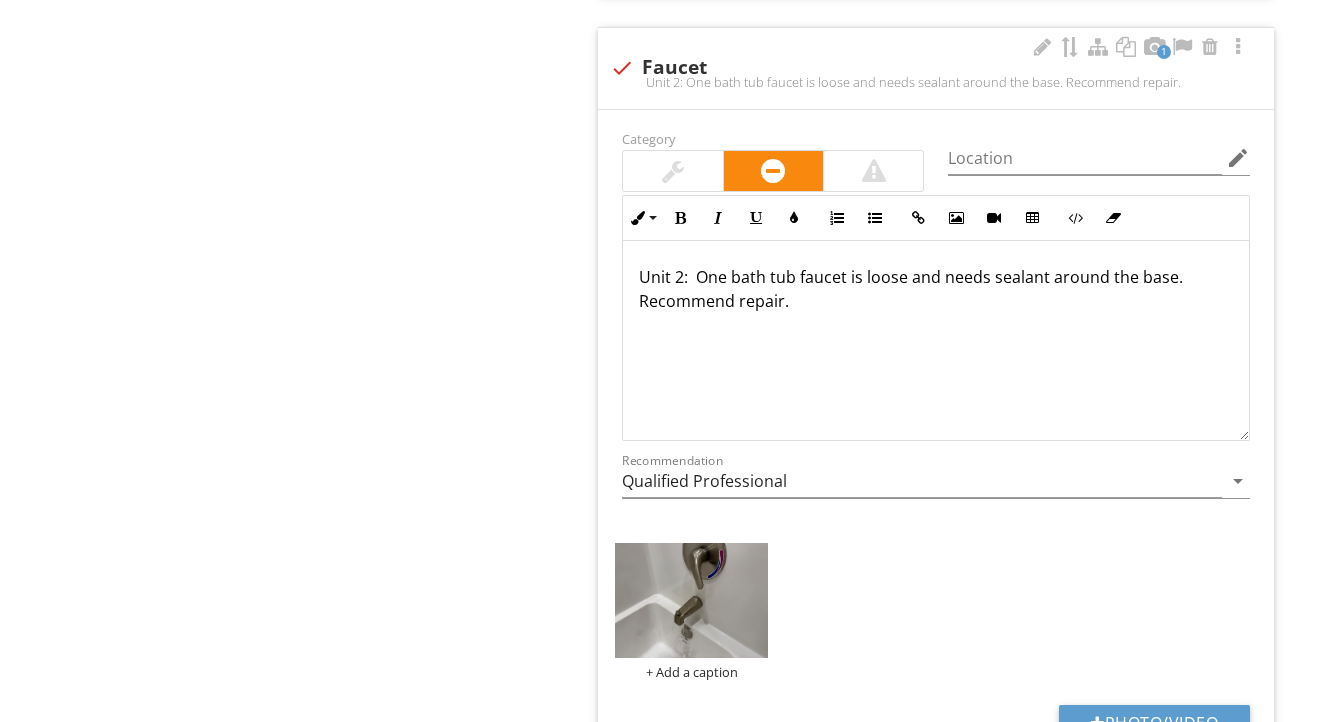 click on "Unit 2:  One bath tub faucet is loose and needs sealant around the base. Recommend repair." at bounding box center (936, 289) 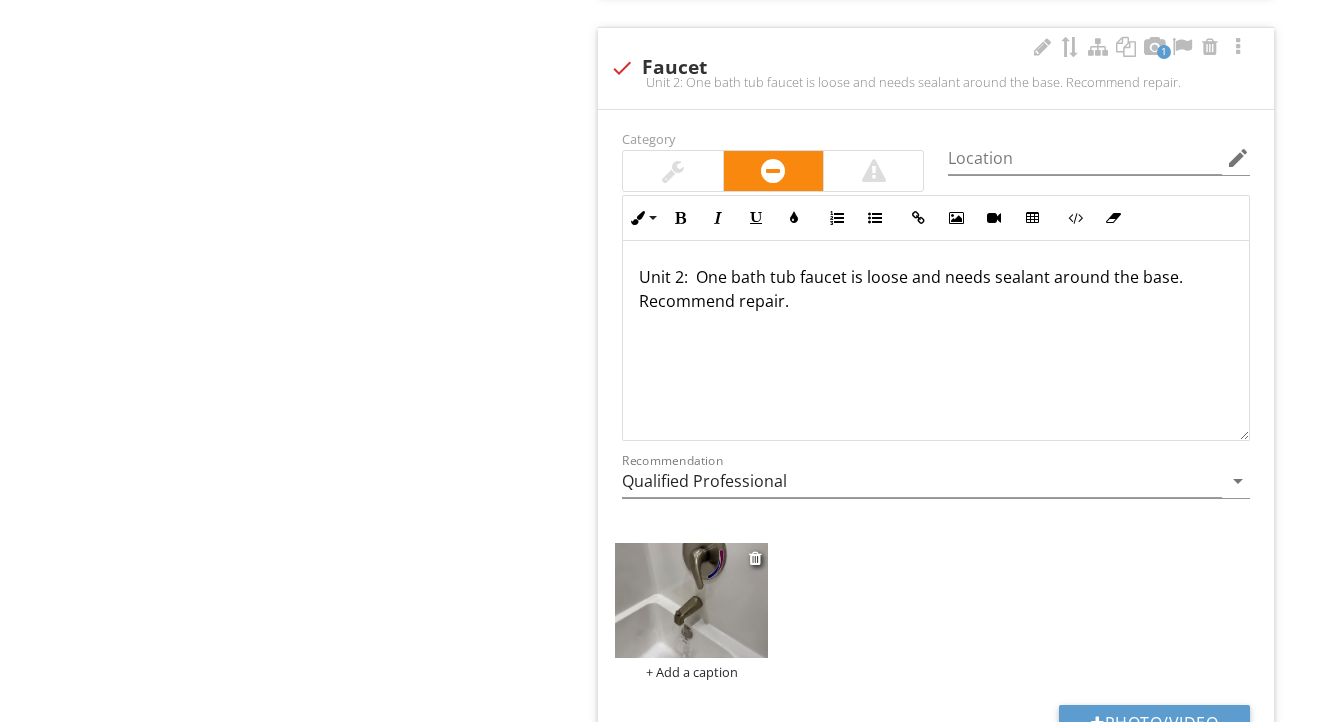 click at bounding box center [691, 600] 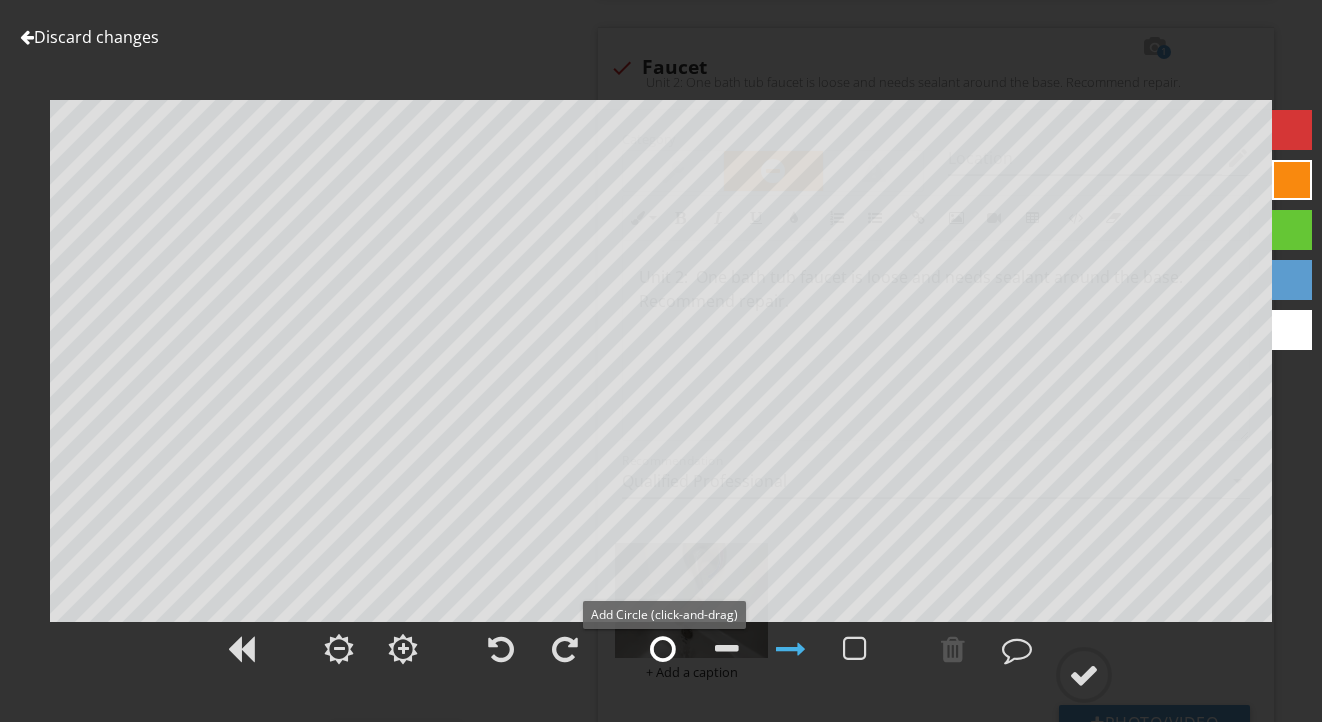 click at bounding box center (663, 649) 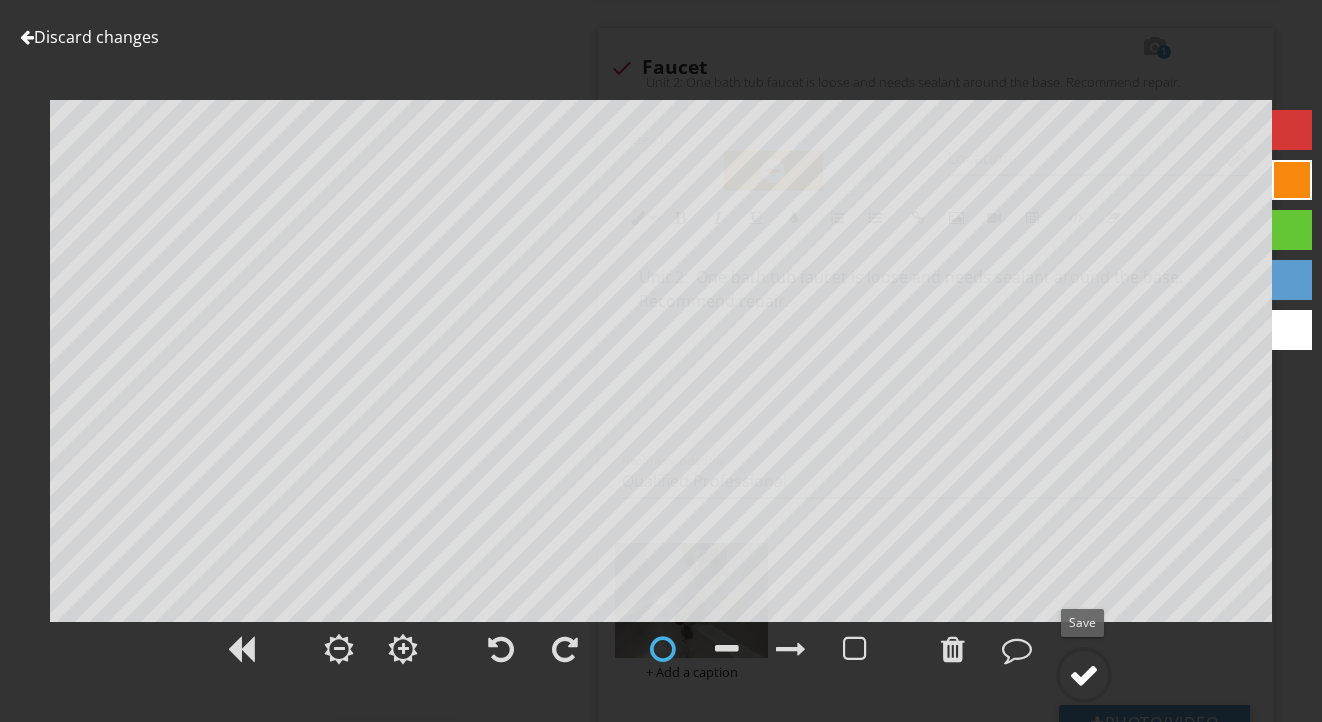click at bounding box center [1084, 675] 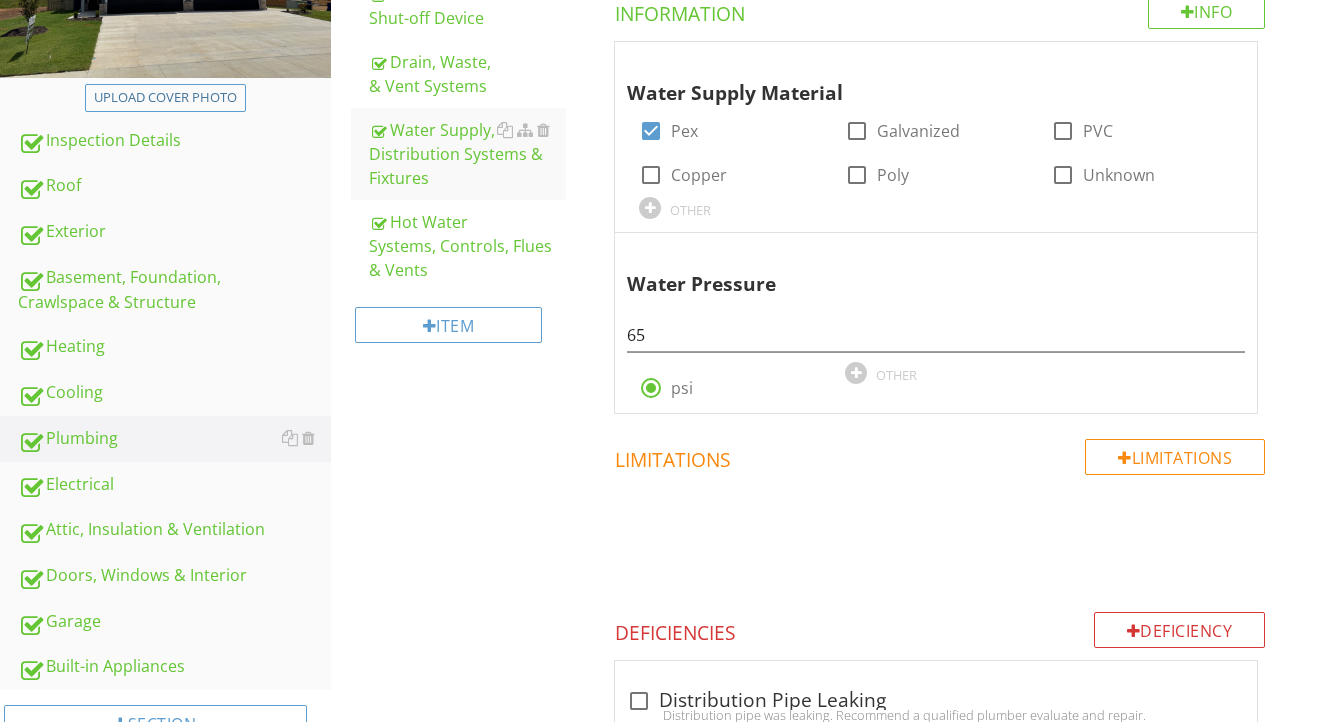 scroll, scrollTop: 368, scrollLeft: 0, axis: vertical 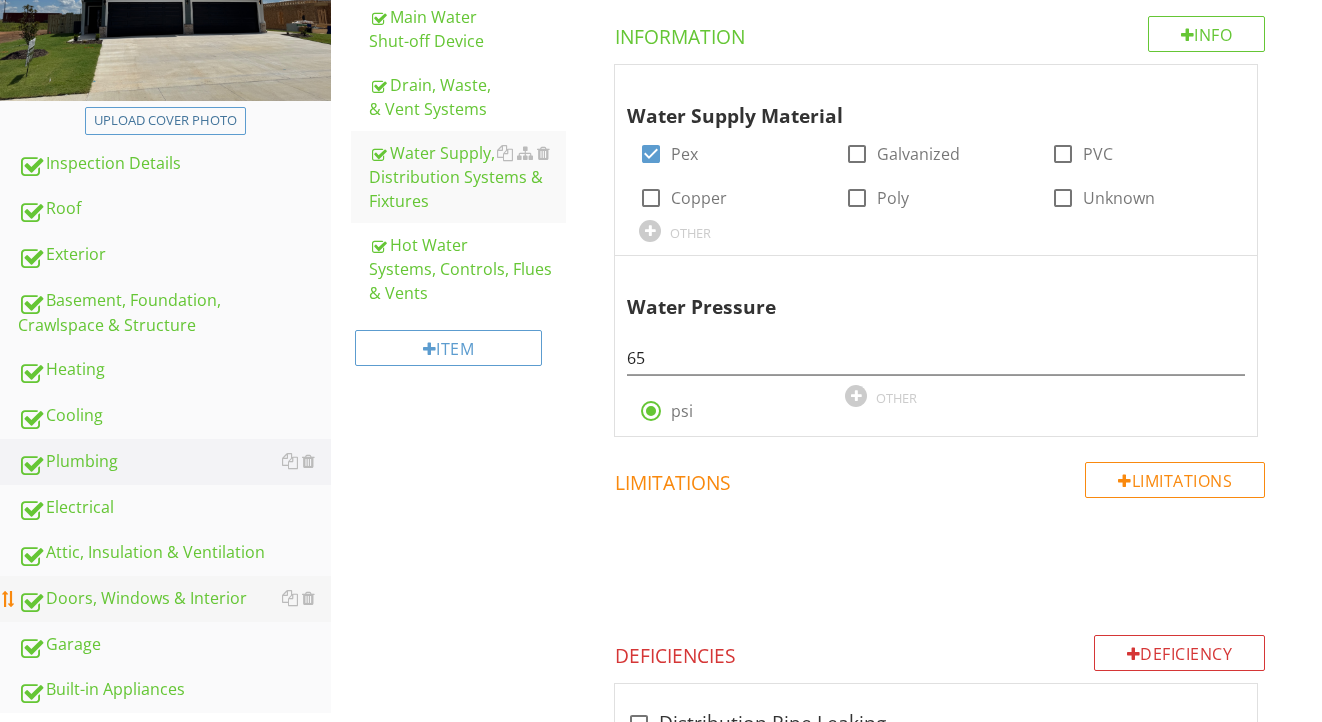 click on "Doors, Windows & Interior" at bounding box center [174, 599] 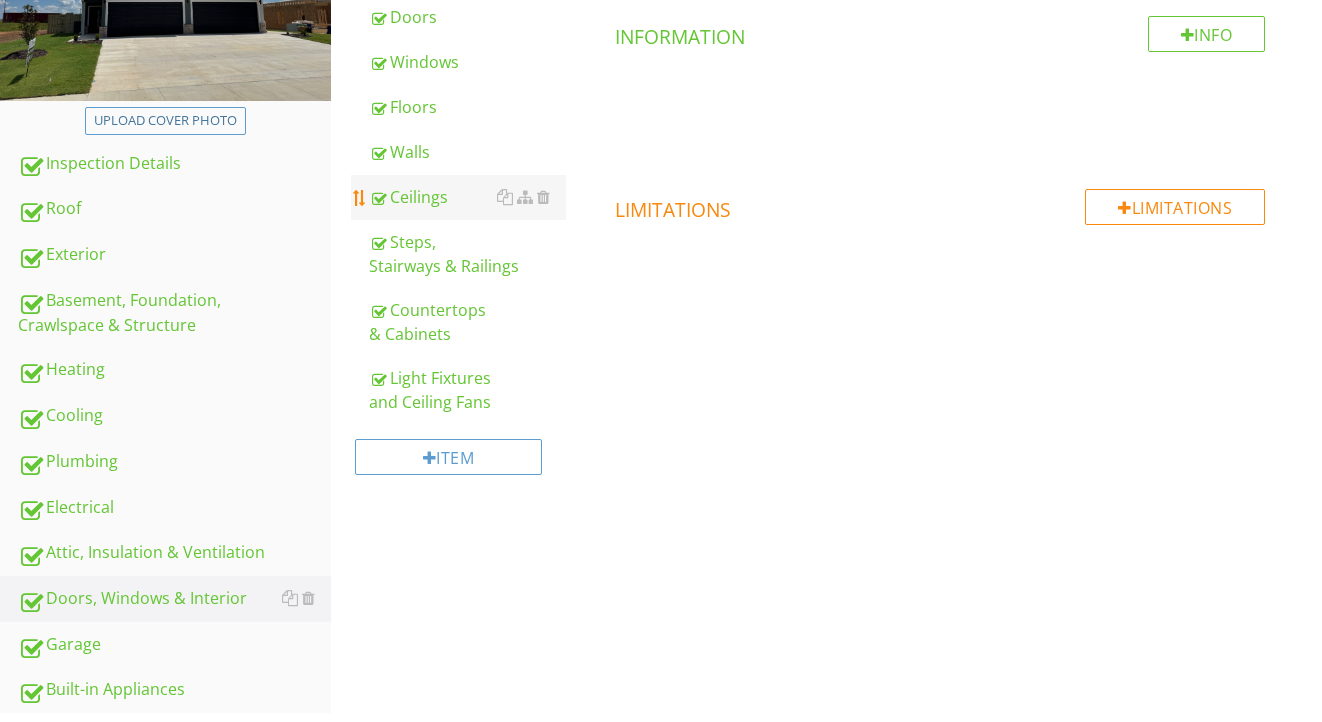 scroll, scrollTop: 278, scrollLeft: 0, axis: vertical 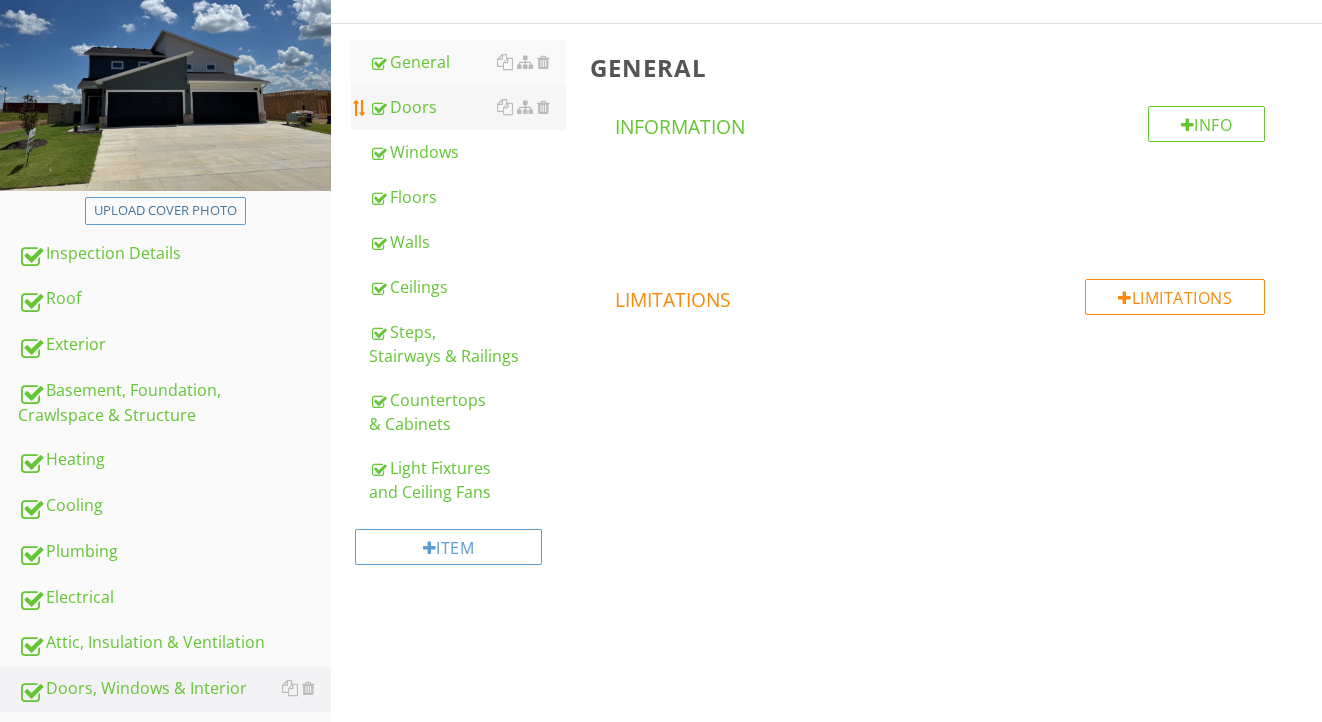 click on "Doors" at bounding box center [468, 107] 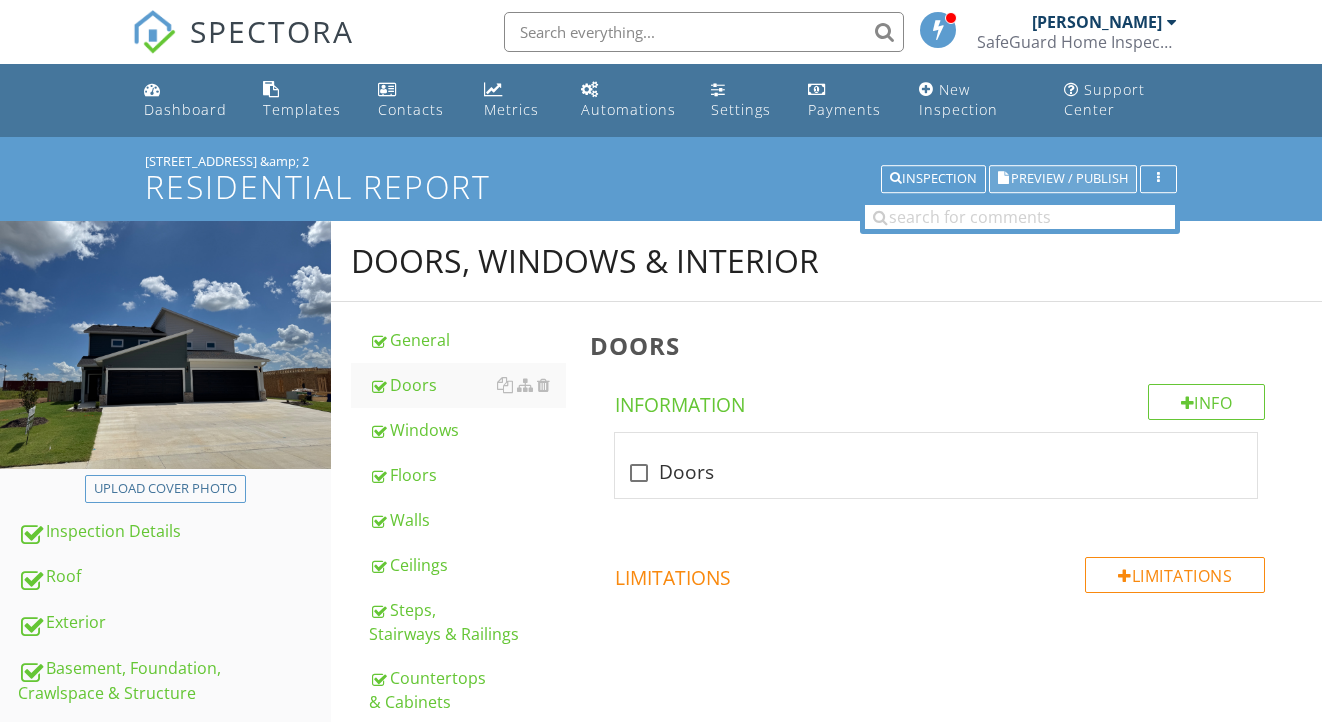scroll, scrollTop: 0, scrollLeft: 0, axis: both 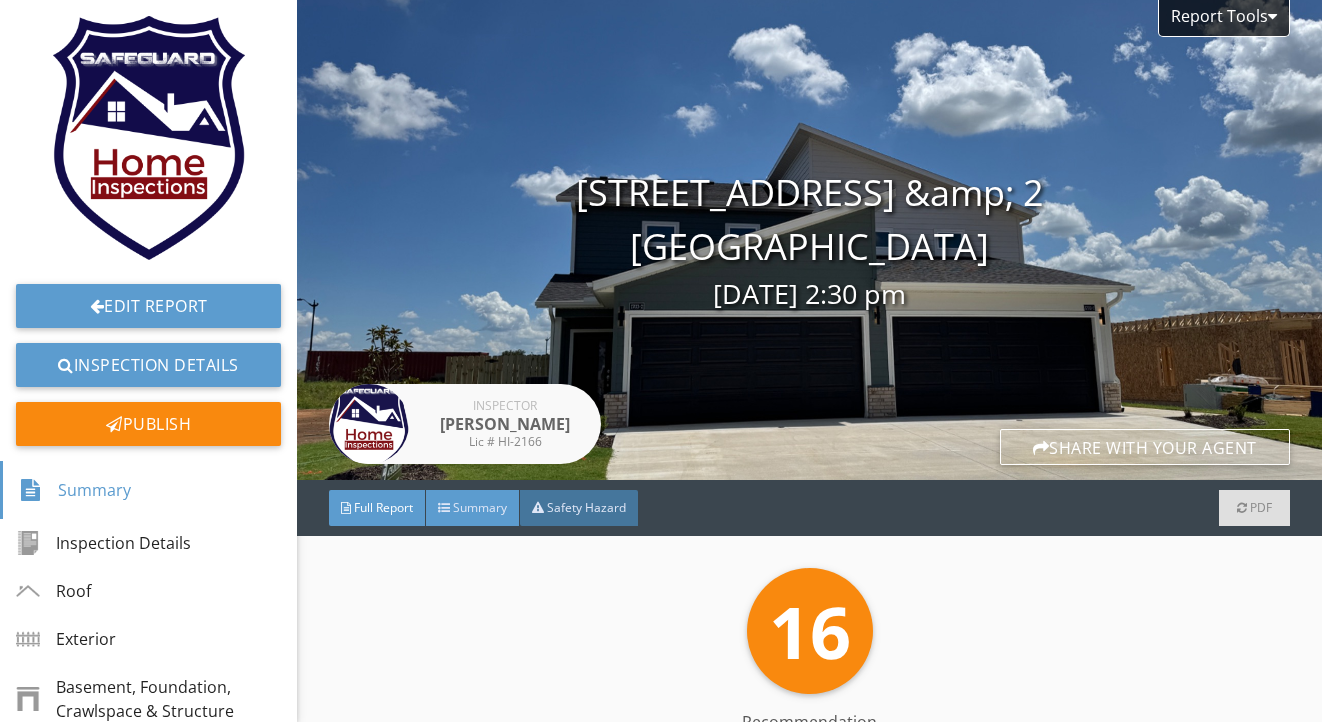 click on "Summary" at bounding box center (480, 507) 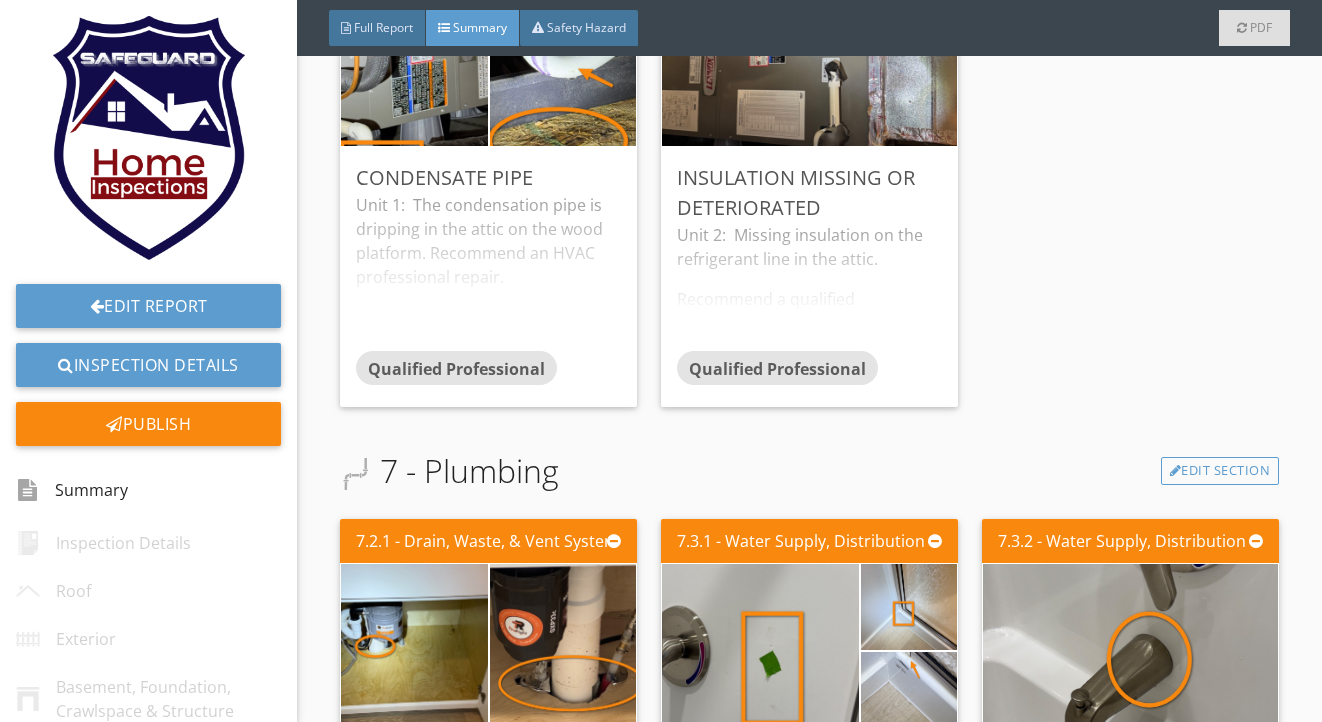 scroll, scrollTop: 660, scrollLeft: 0, axis: vertical 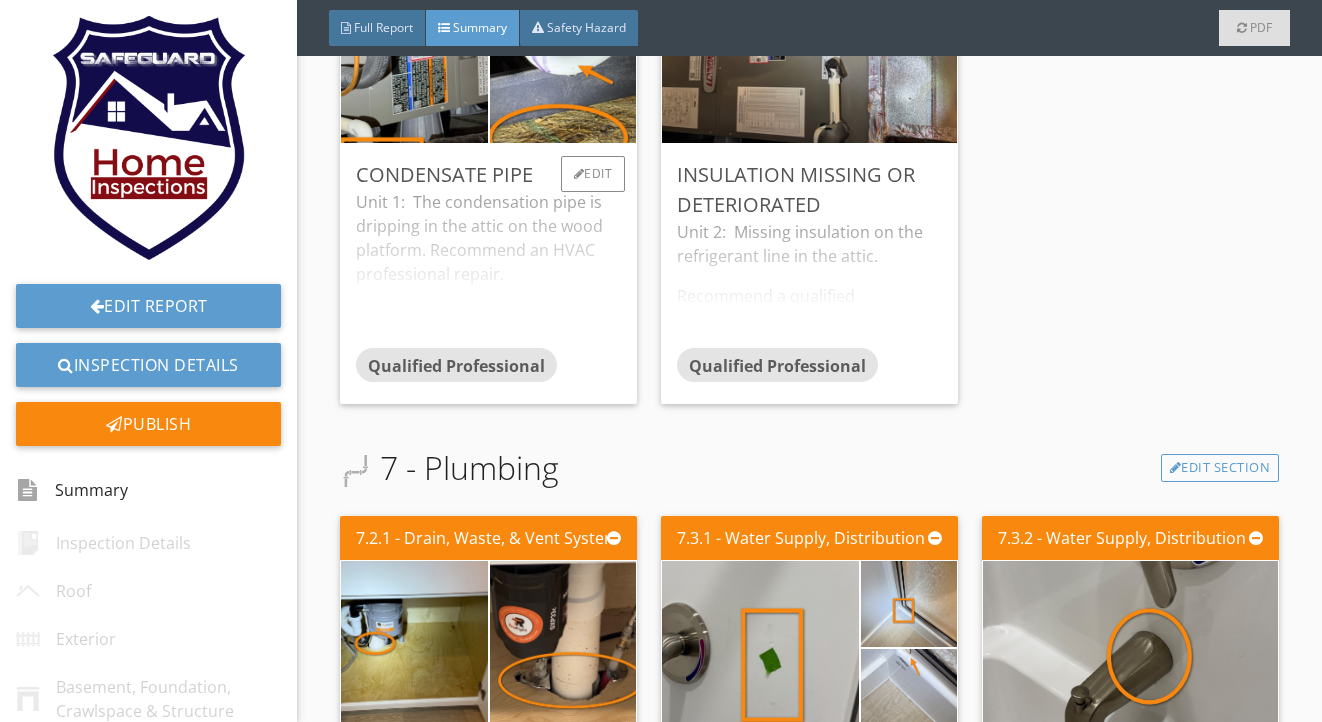 click on "Unit 1:  The condensation pipe is dripping in the attic on the wood platform. Recommend an HVAC professional repair." at bounding box center [488, 269] 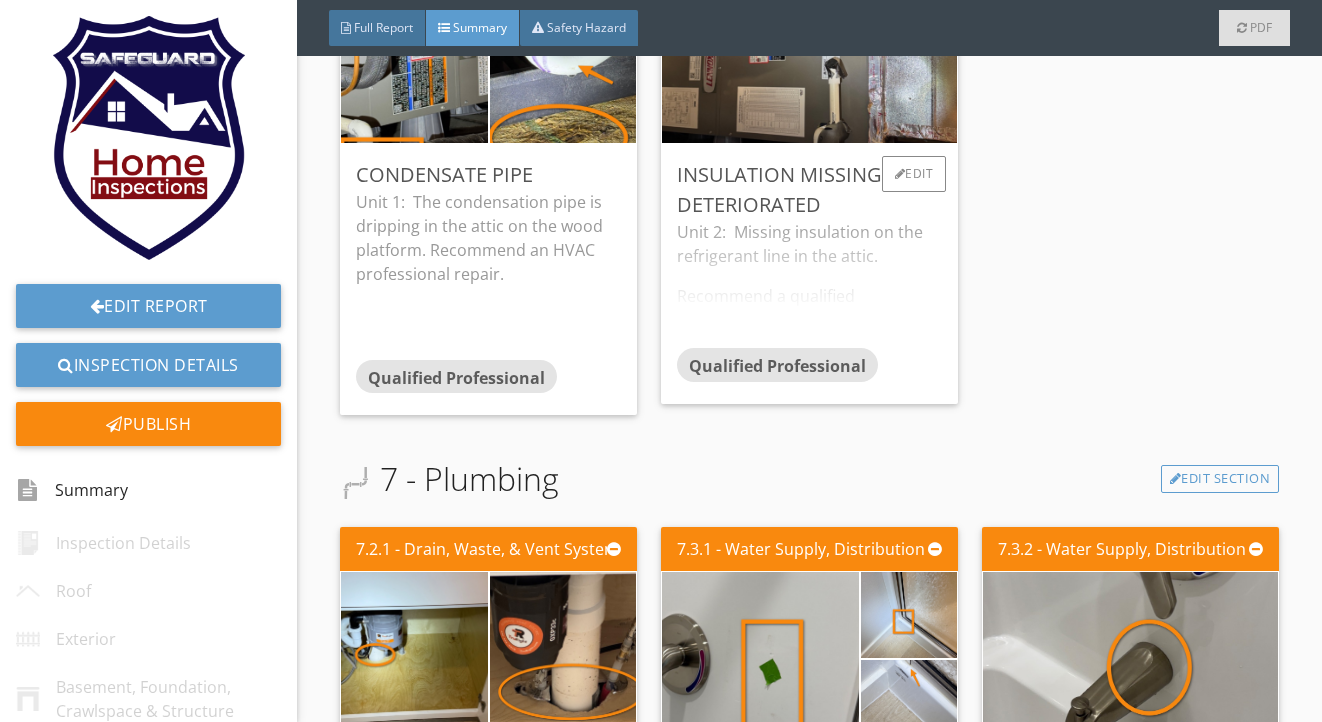 click on "Unit 2:  Missing insulation on the refrigerant line in the attic.  Recommend a qualified professional repair." at bounding box center (809, 284) 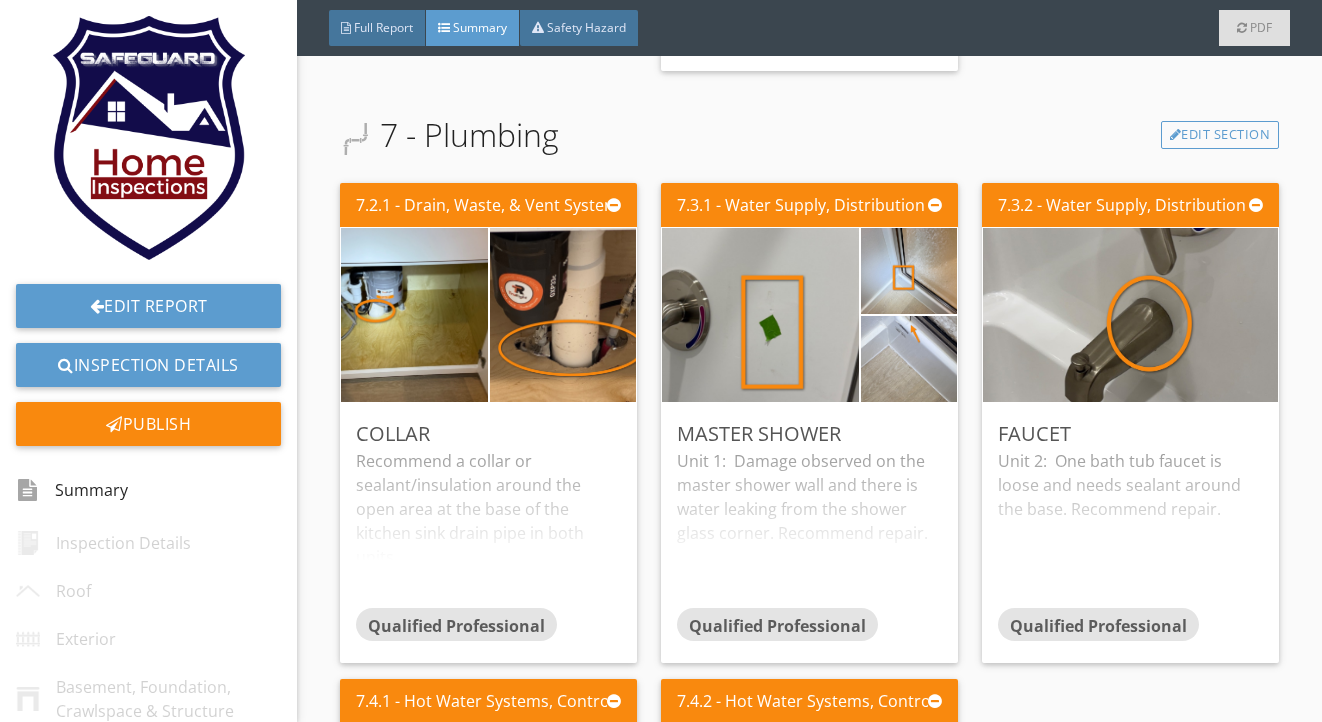scroll, scrollTop: 1100, scrollLeft: 0, axis: vertical 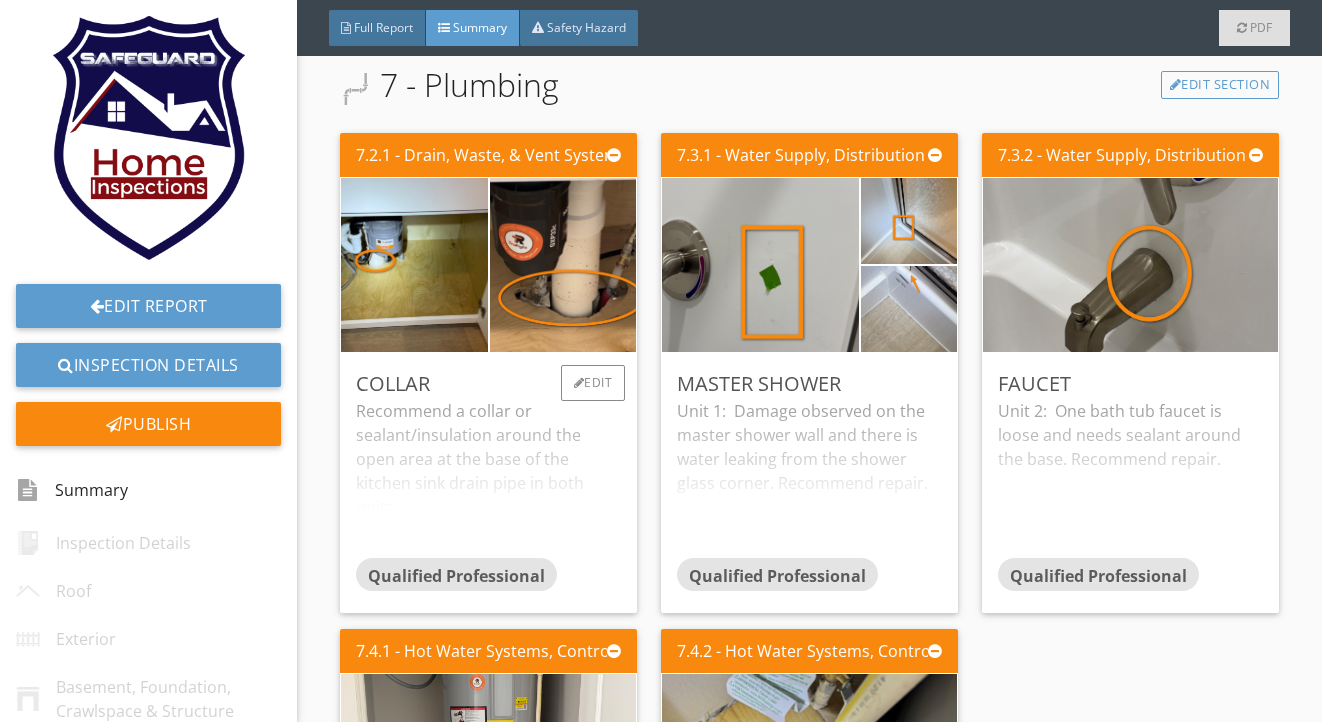 click on "Recommend a collar or sealant/insulation around the open area at the base of the kitchen sink drain pipe in both units." at bounding box center [488, 478] 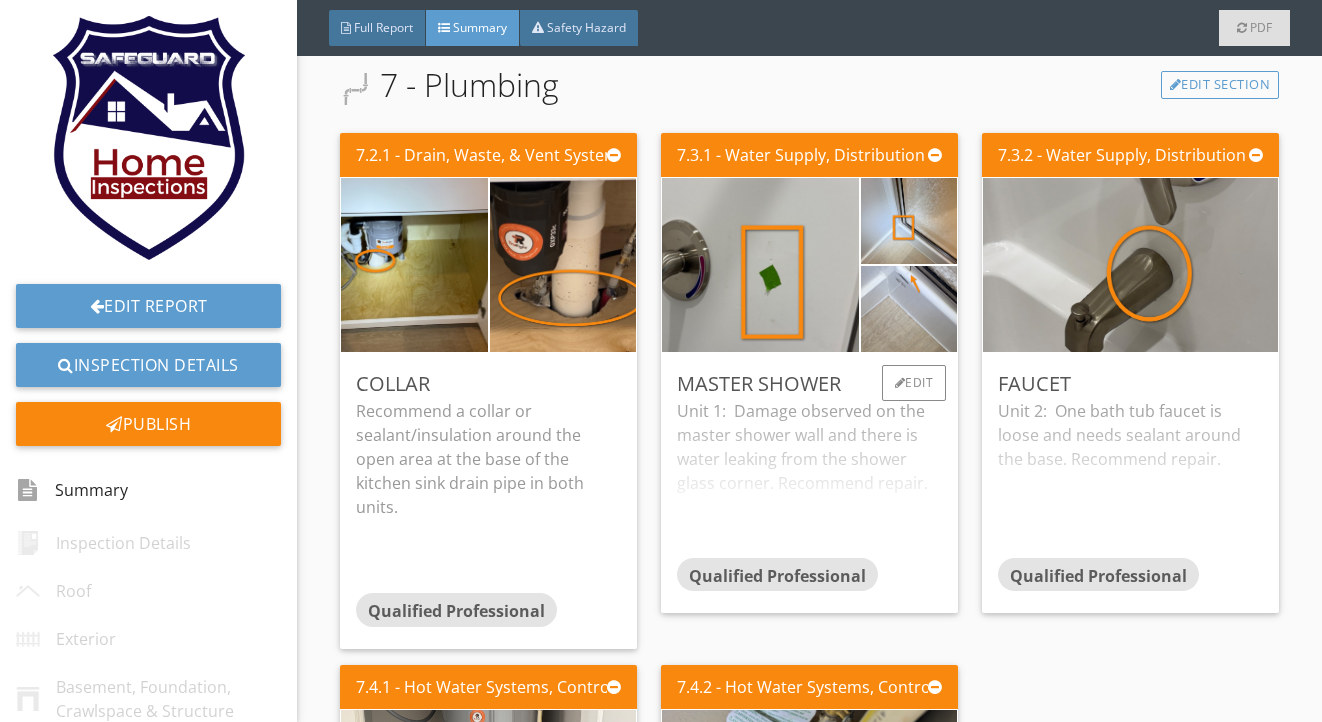 click on "Unit 1:  Damage observed on the master shower wall and there is water leaking from the shower glass corner. Recommend repair." at bounding box center [809, 478] 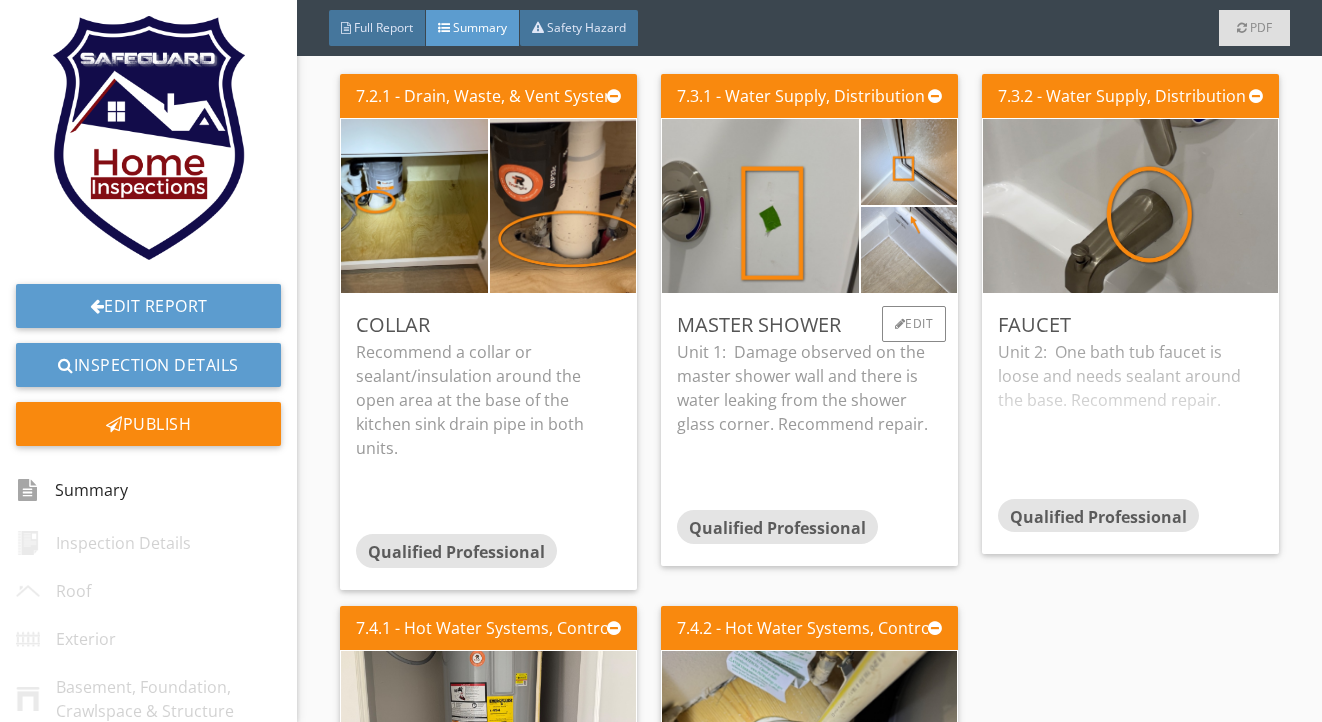 scroll, scrollTop: 1162, scrollLeft: 0, axis: vertical 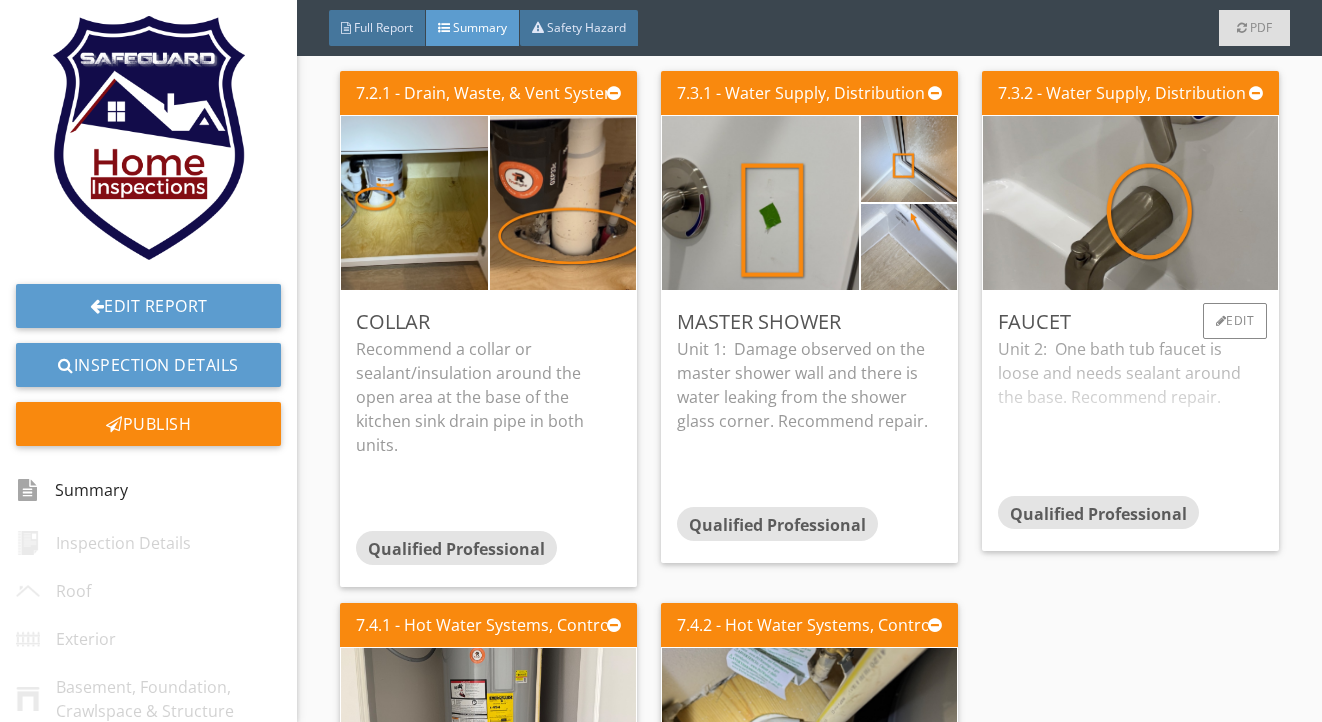 click on "Unit 2:  One bath tub faucet is loose and needs sealant around the base. Recommend repair." at bounding box center (1130, 416) 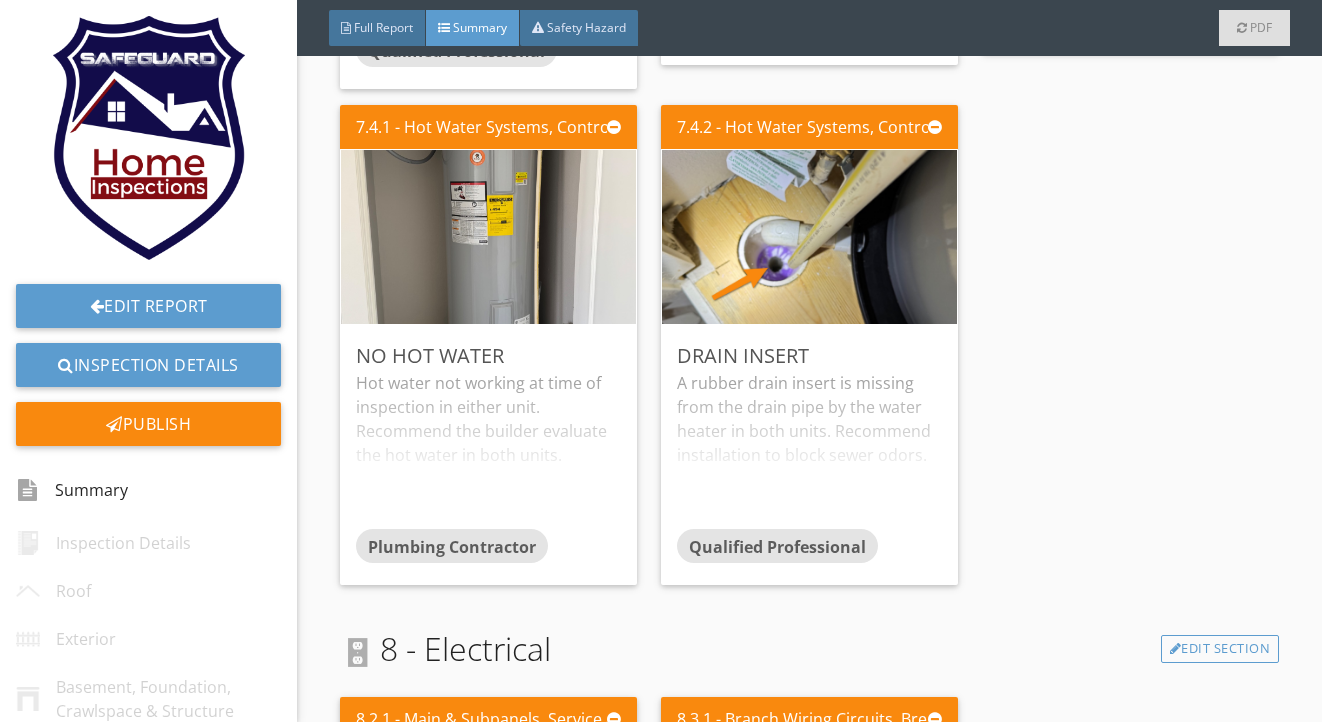scroll, scrollTop: 1693, scrollLeft: 0, axis: vertical 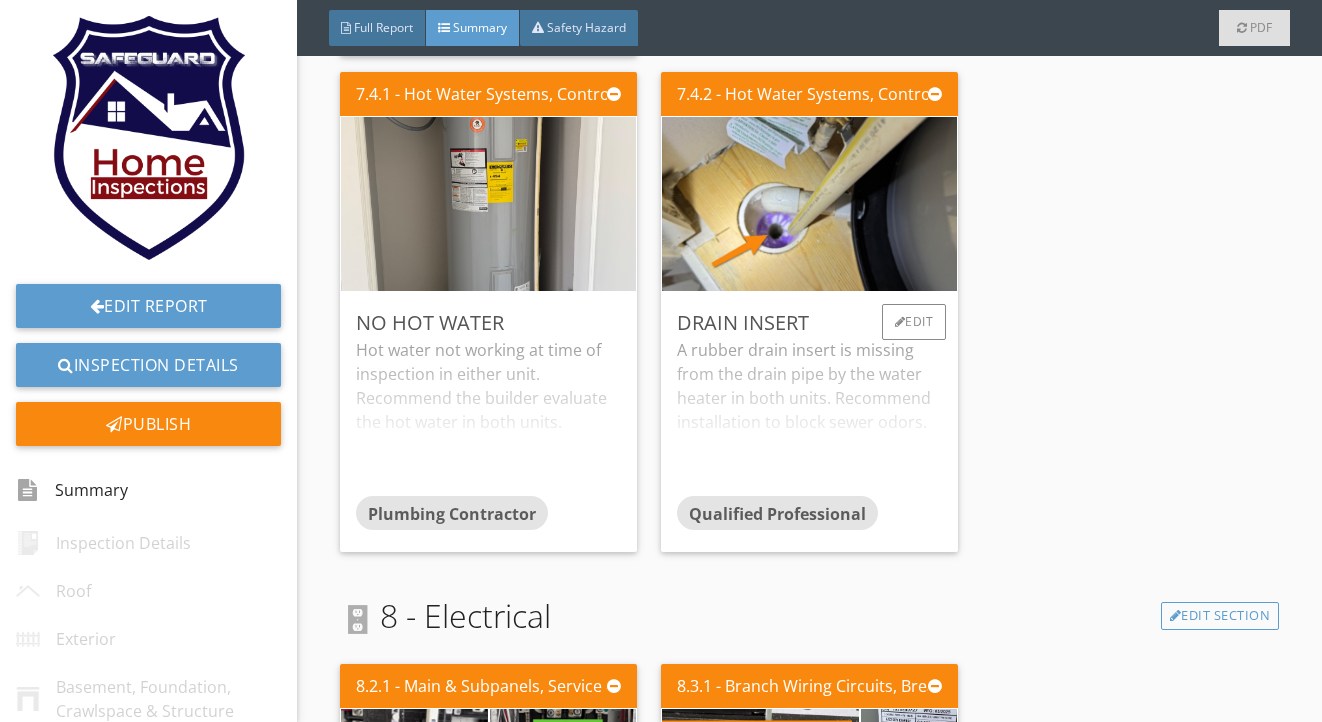 click on "A rubber drain insert is missing from the drain pipe by the water heater in both units. Recommend installation to block sewer odors." at bounding box center (809, 417) 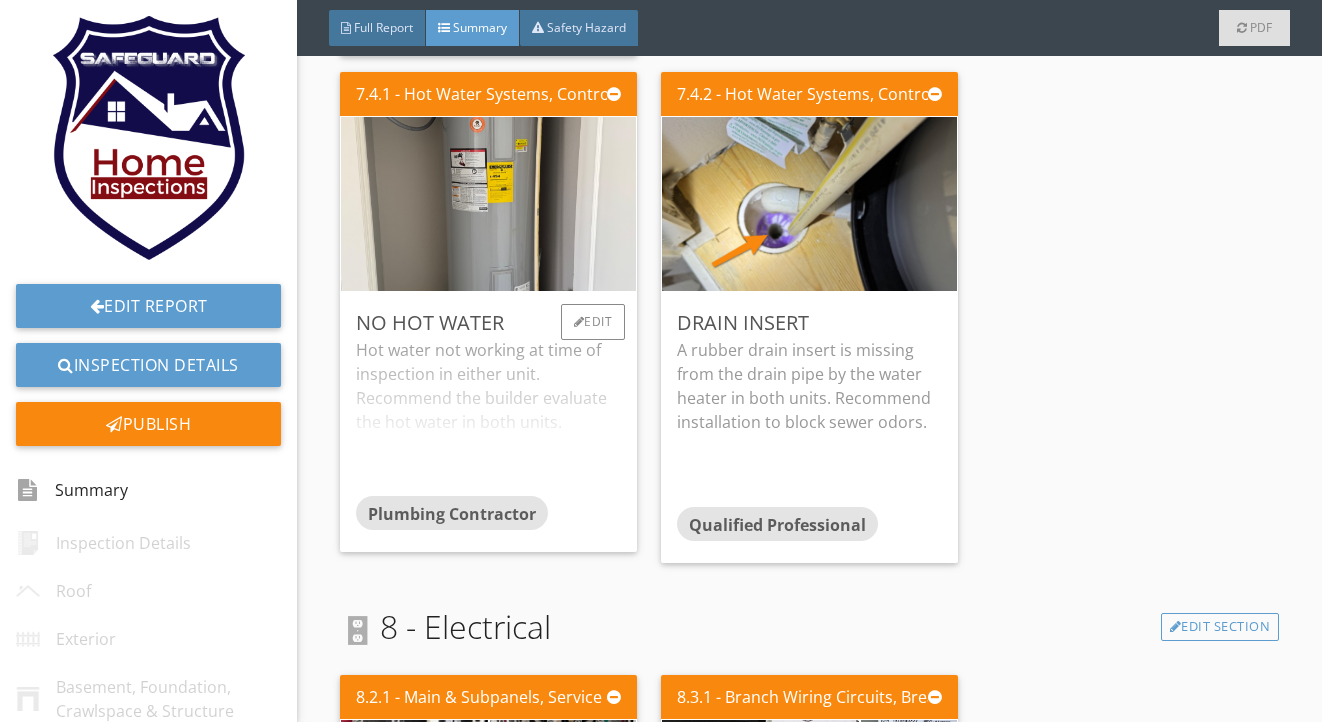 click on "Hot water not working at time of inspection in either unit. Recommend the builder evaluate the hot water in both units." at bounding box center (488, 417) 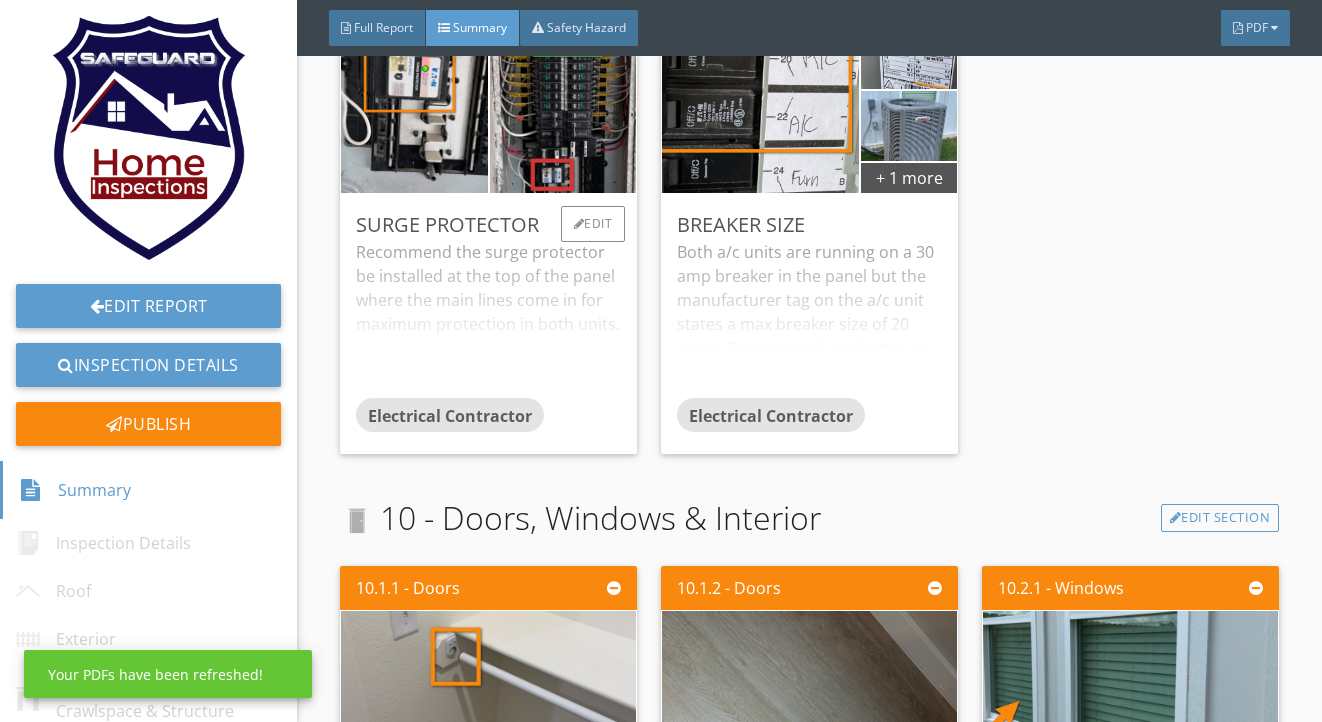 scroll, scrollTop: 2400, scrollLeft: 0, axis: vertical 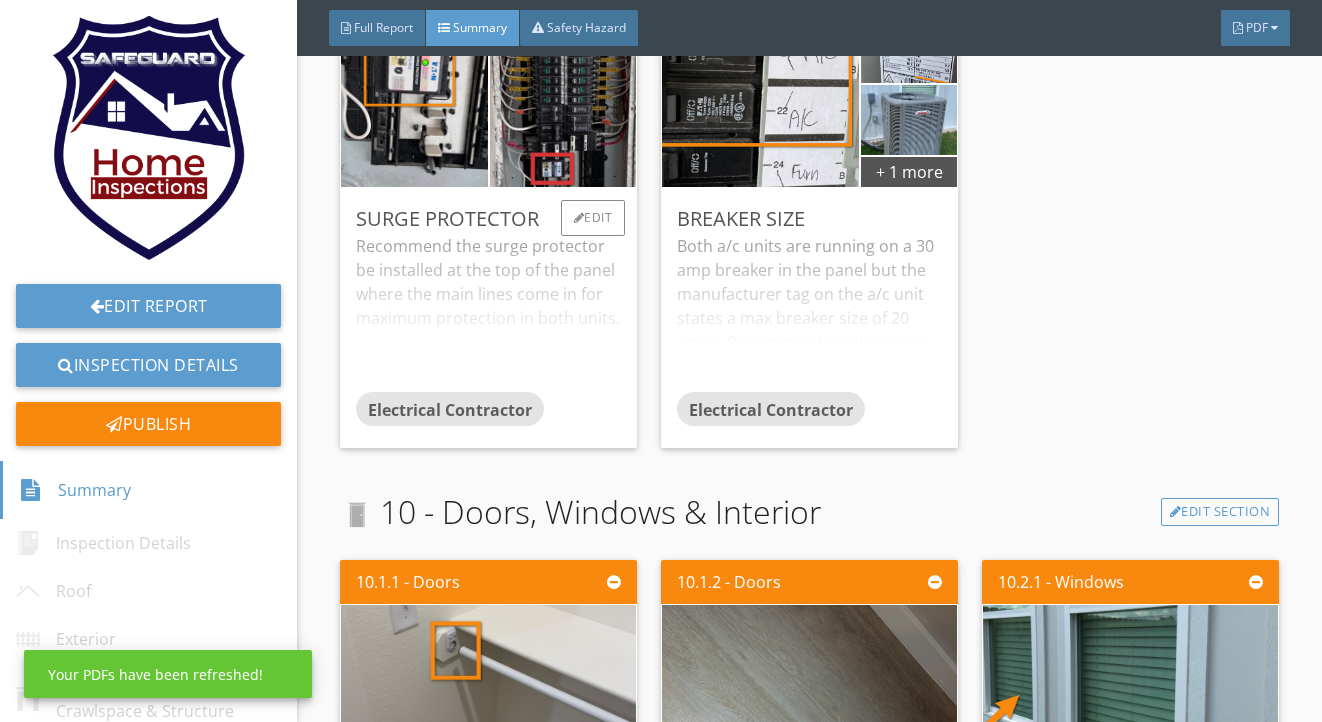 click on "Recommend the surge protector be installed at the top of the panel where the main lines come in for maximum protection in both units." at bounding box center (488, 313) 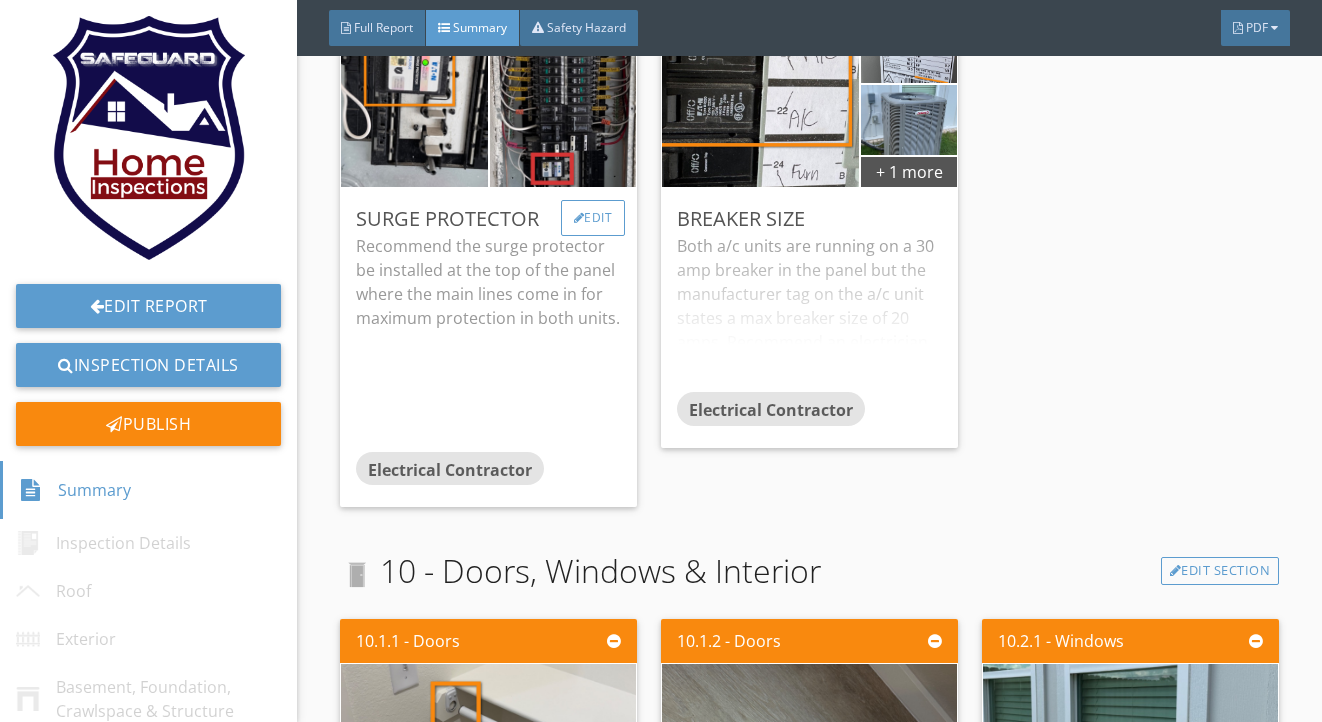 click on "Edit" at bounding box center [593, 218] 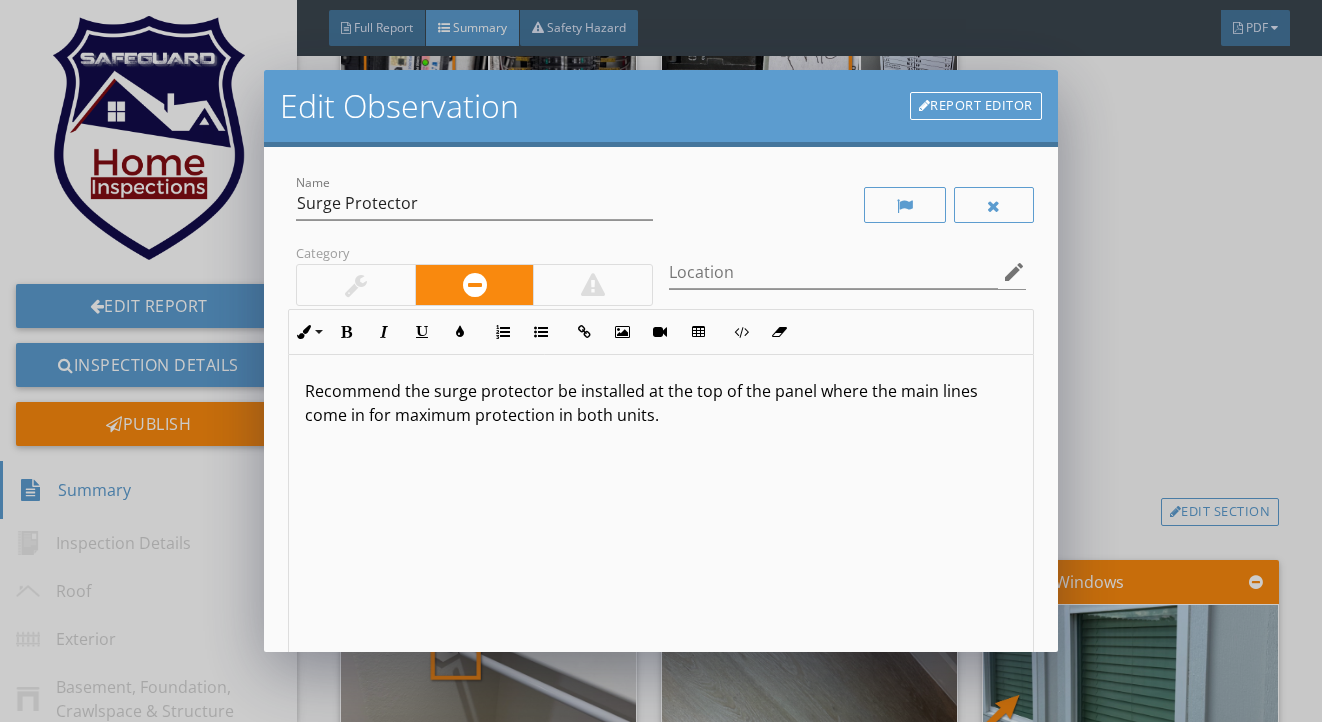 click on "Recommend the surge protector be installed at the top of the panel where the main lines come in for maximum protection in both units." at bounding box center [660, 427] 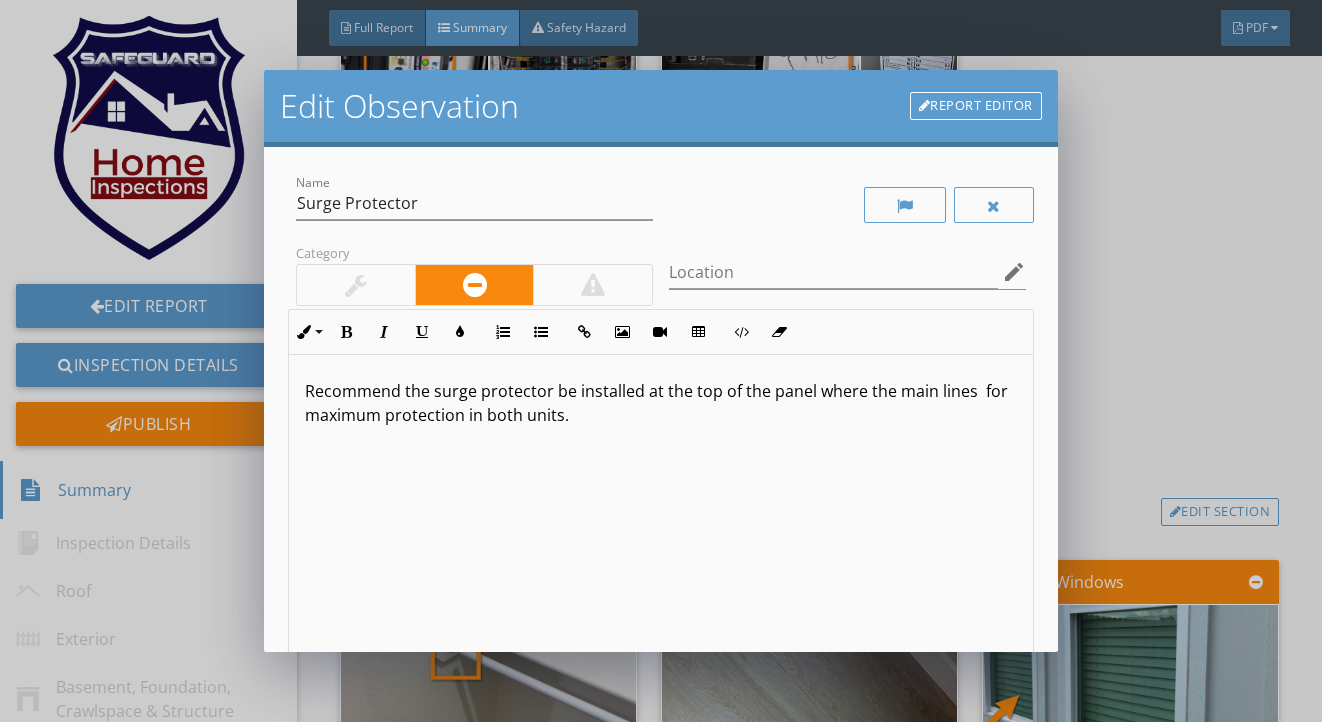 type 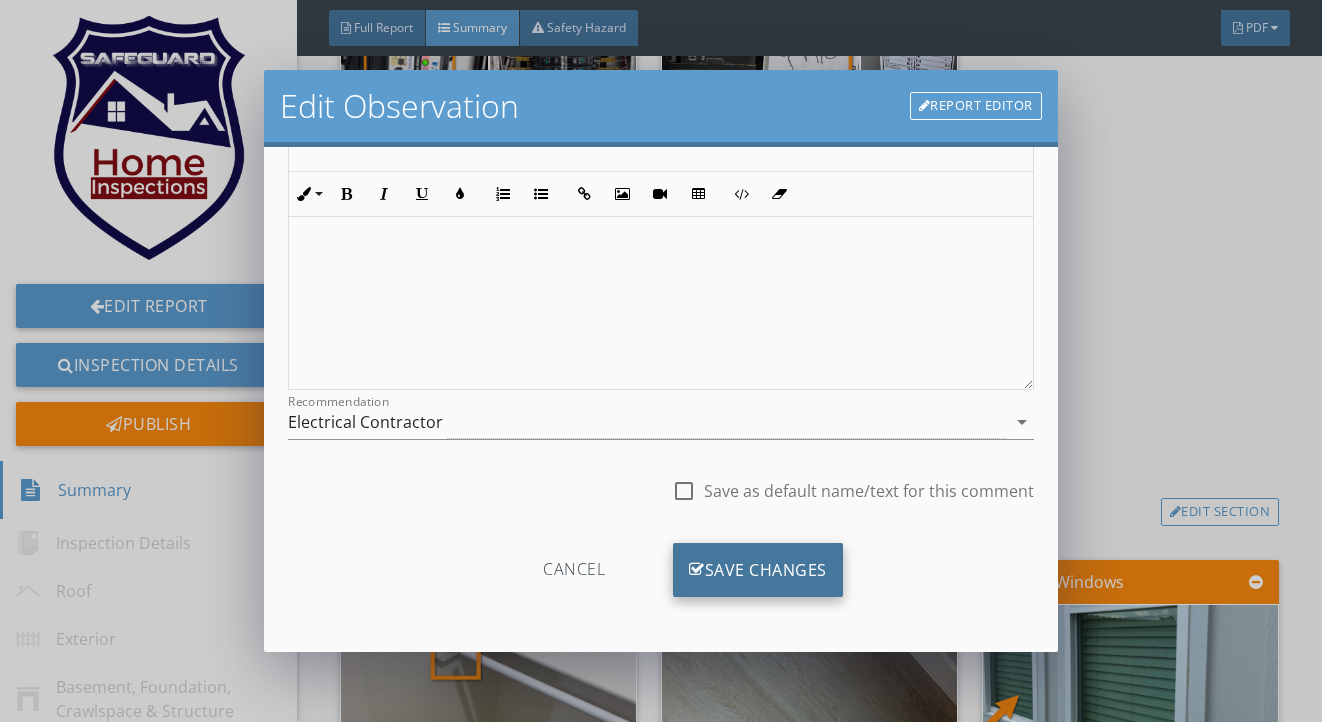 click at bounding box center (697, 570) 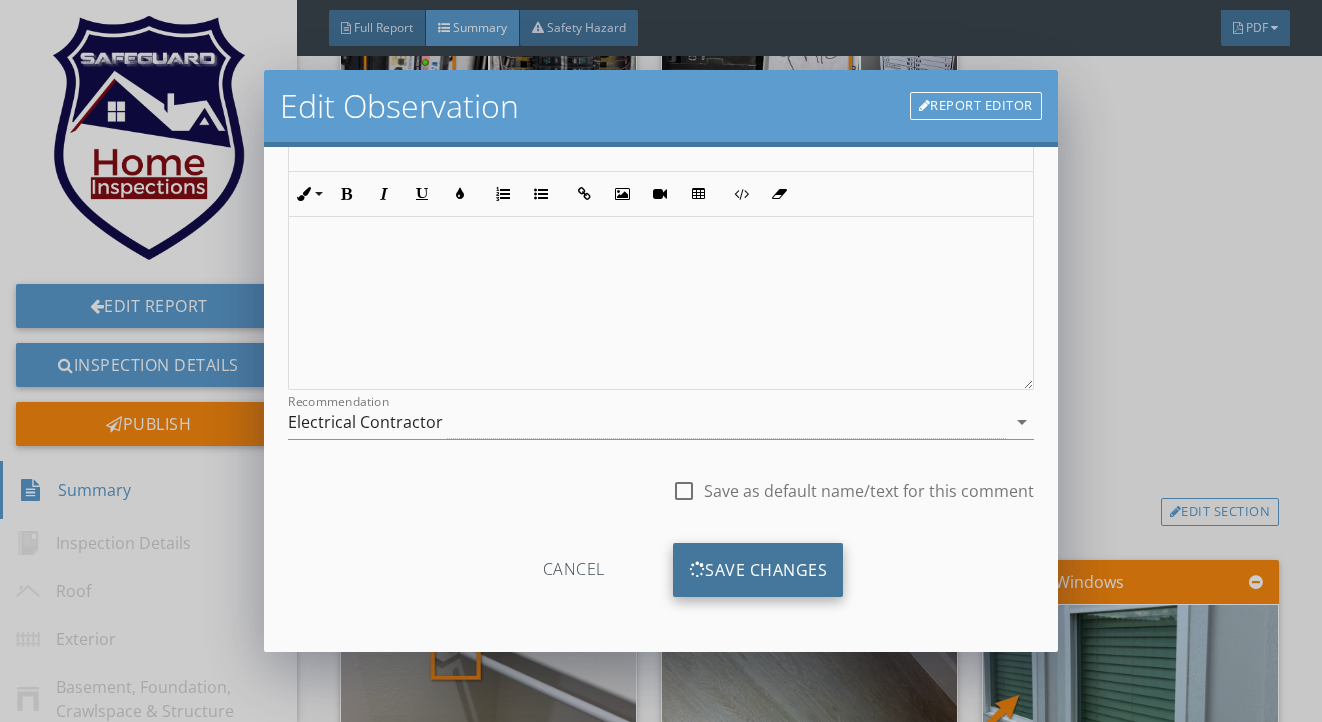 scroll, scrollTop: 45, scrollLeft: 0, axis: vertical 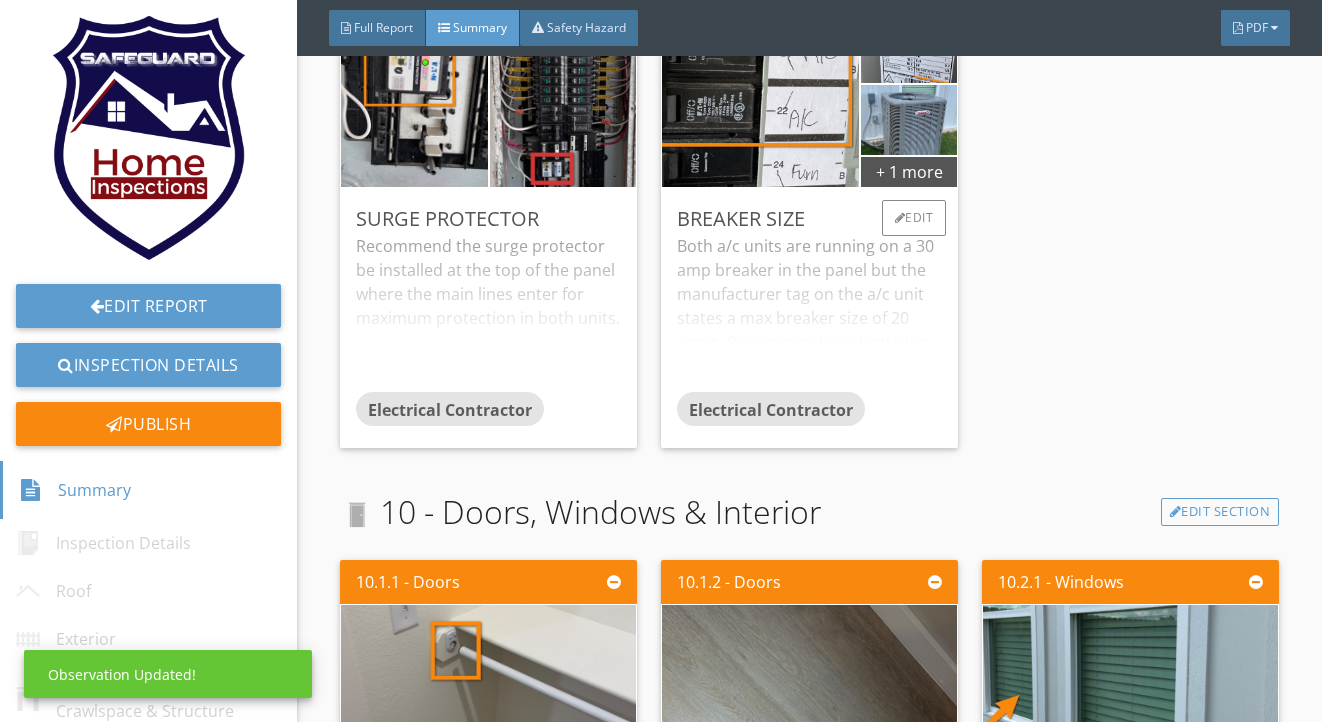 click on "Both a/c units are running on a 30 amp breaker in the panel but the manufacturer tag on the a/c unit states a max breaker size of 20 amps. Recommend an electrician or qualified professional swap out the 30 amp breaker for a 20 amp breaker in both units." at bounding box center (809, 313) 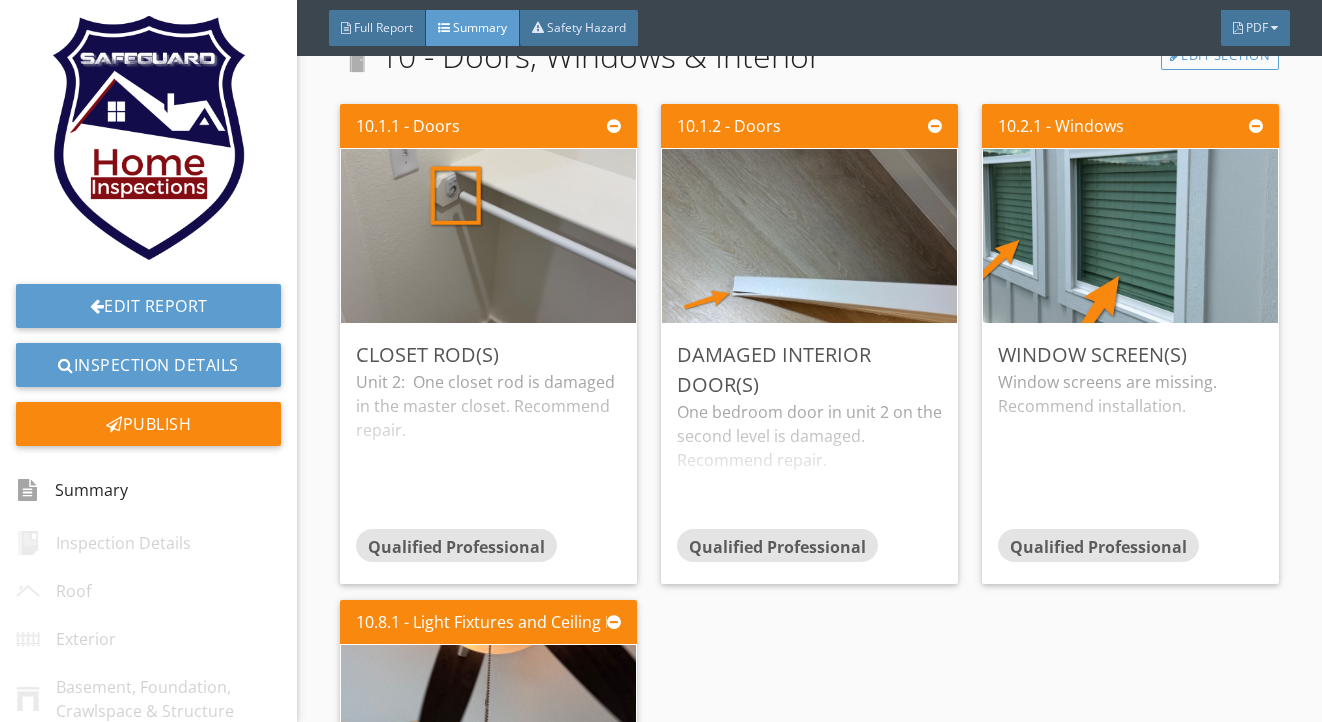 scroll, scrollTop: 2964, scrollLeft: 0, axis: vertical 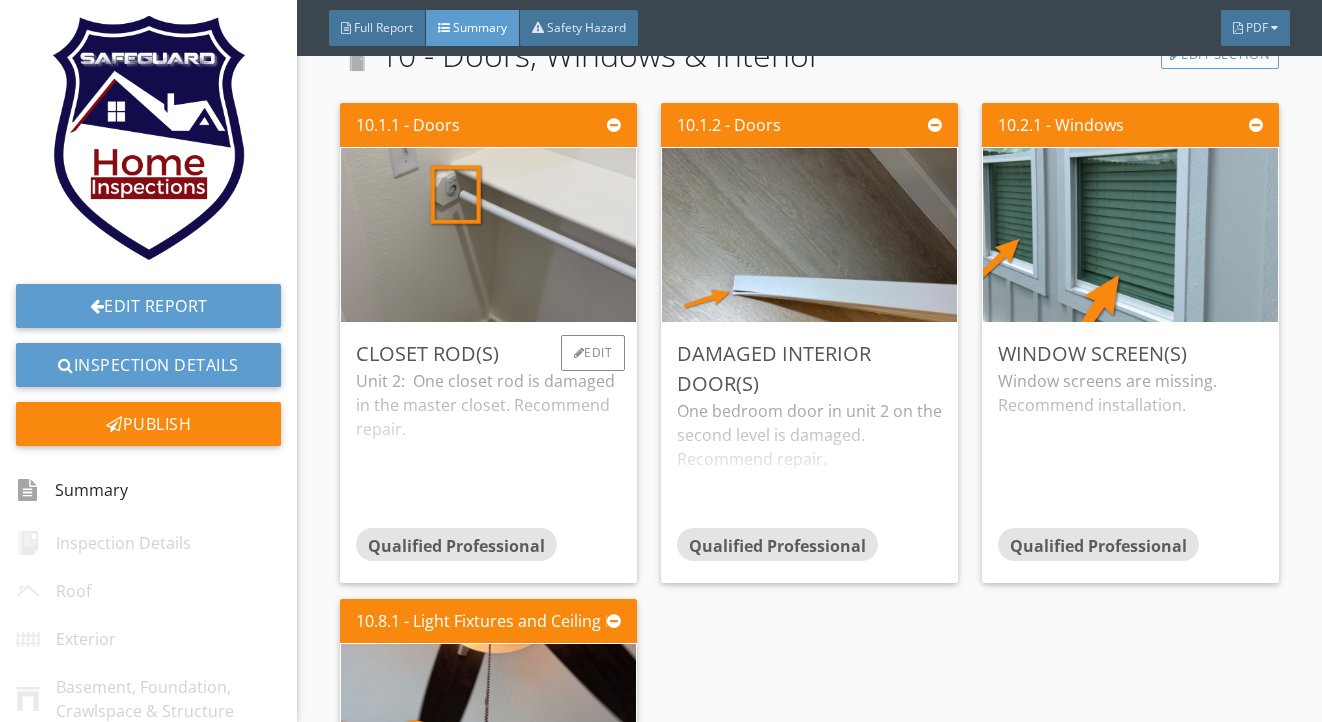 click on "Unit 2:  One closet rod is damaged in the master closet. Recommend repair." at bounding box center (488, 448) 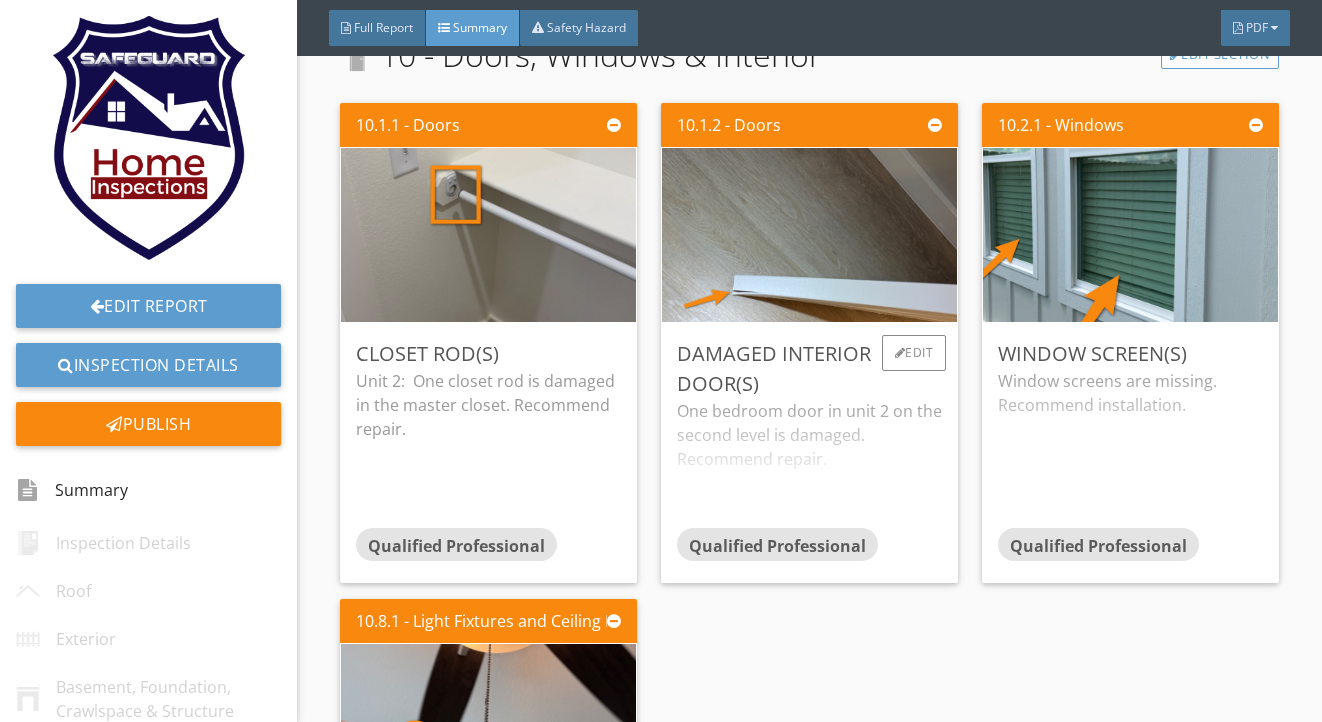 click on "One bedroom door in unit 2 on the second level is damaged. Recommend repair." at bounding box center [809, 463] 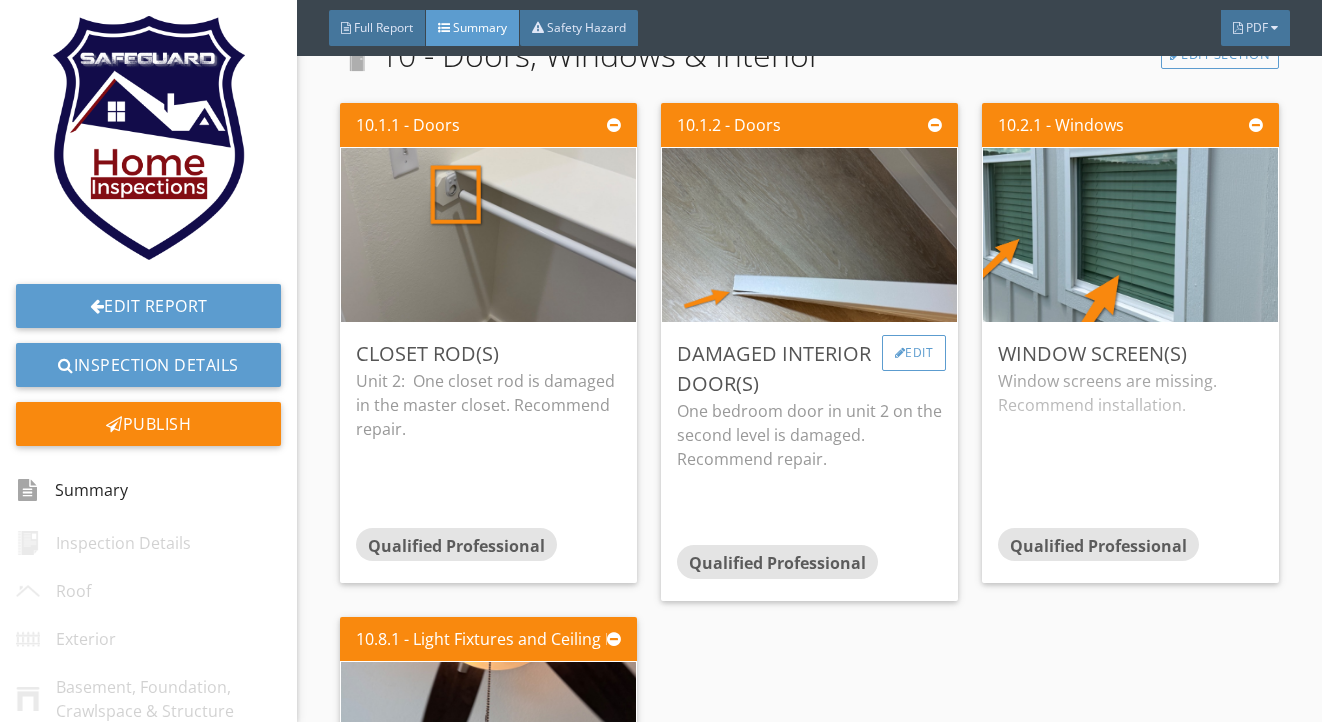 click on "Edit" at bounding box center [914, 353] 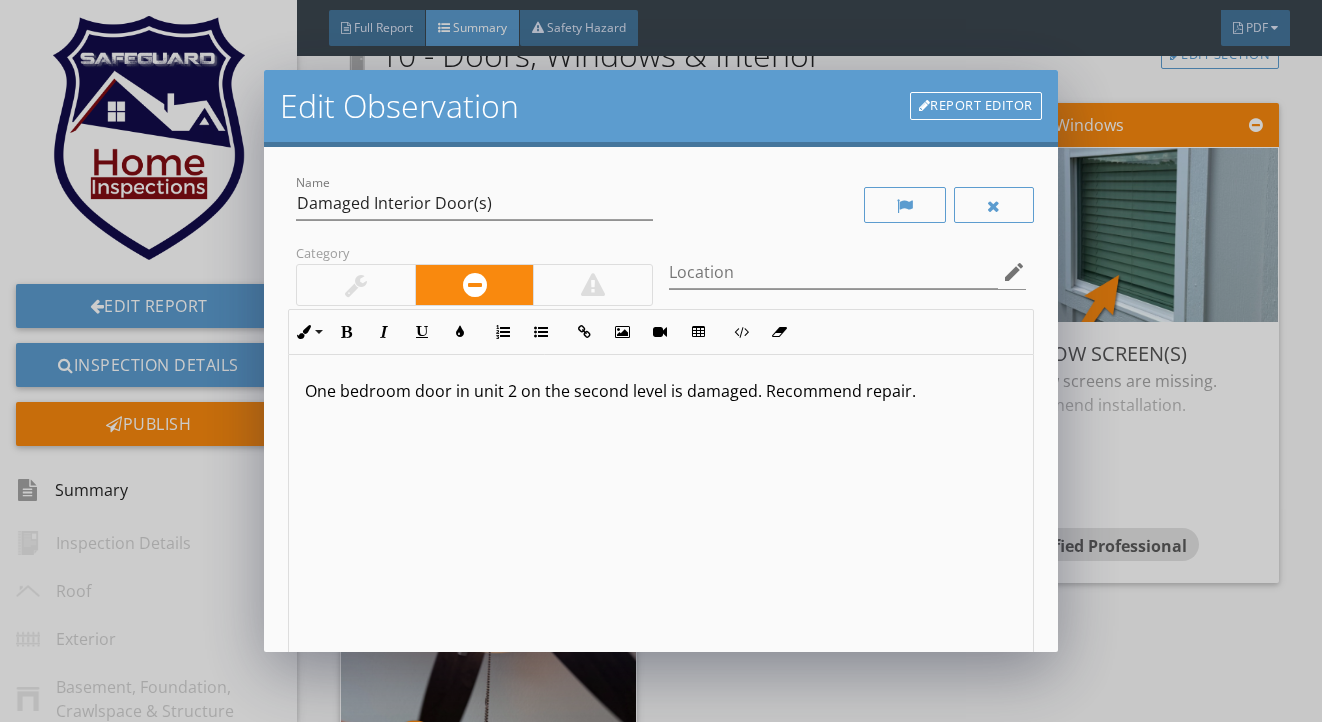 click on "One bedroom door in unit 2 on the second level is damaged. Recommend repair." at bounding box center (660, 391) 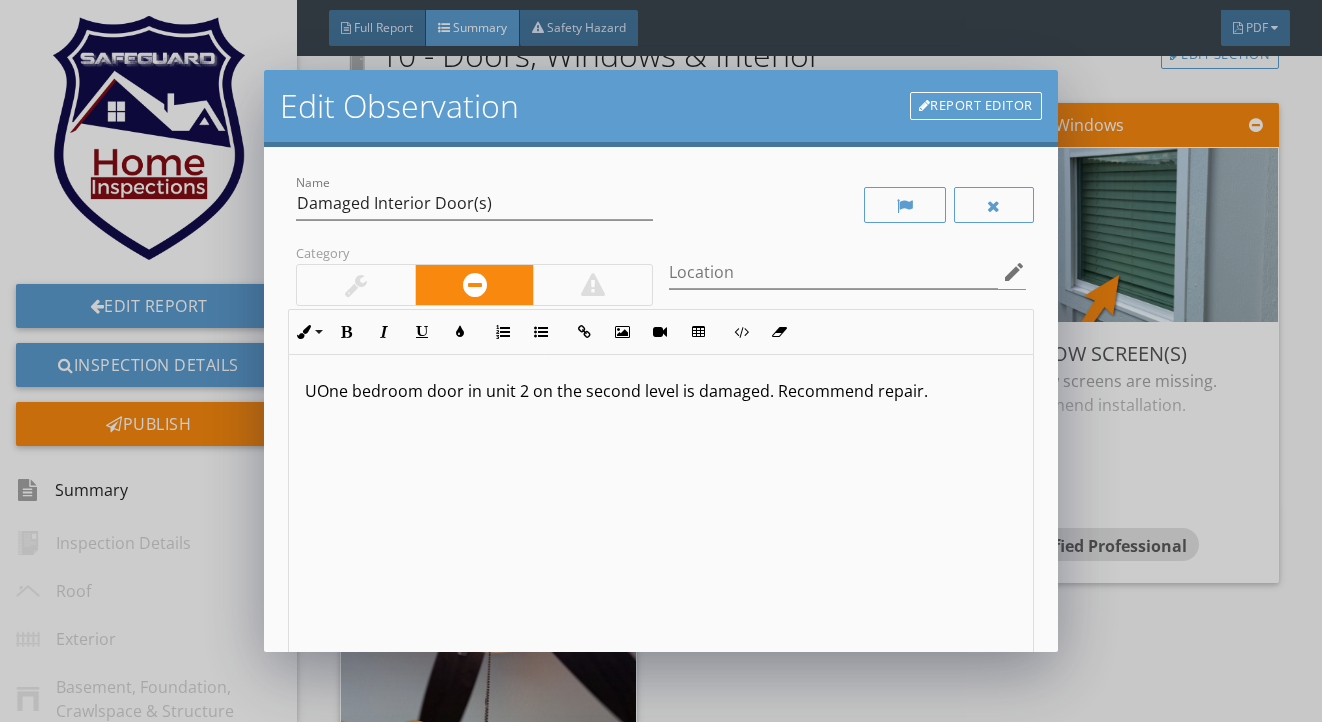 type 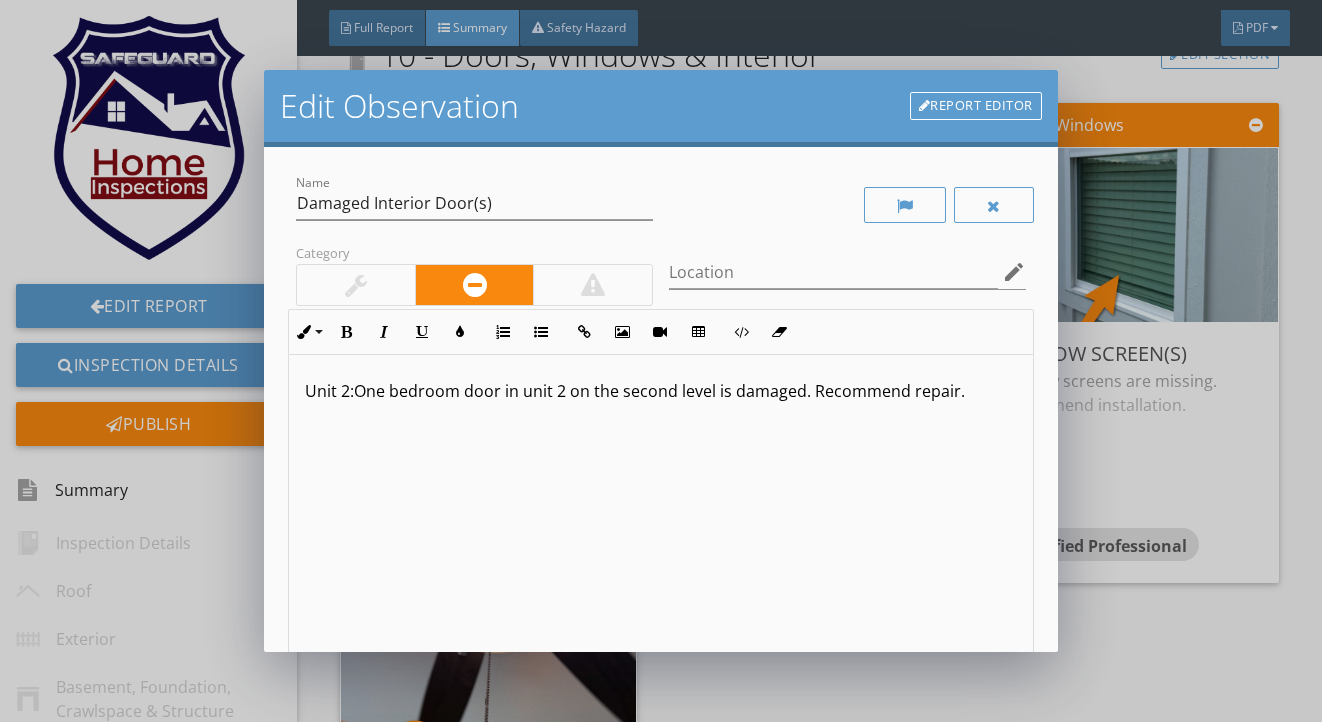 click on "Unit 2:One bedroom door in unit 2 on the second level is damaged. Recommend repair." at bounding box center (660, 391) 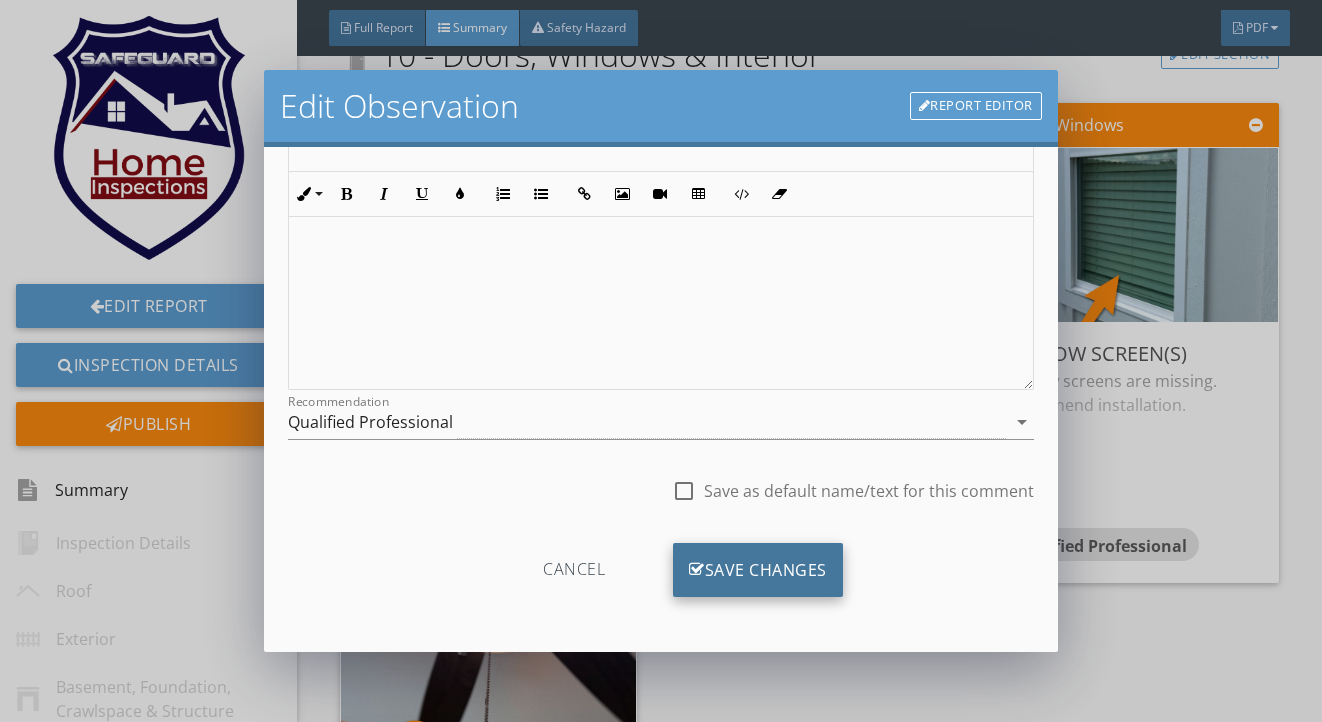 click on "Save Changes" at bounding box center (758, 570) 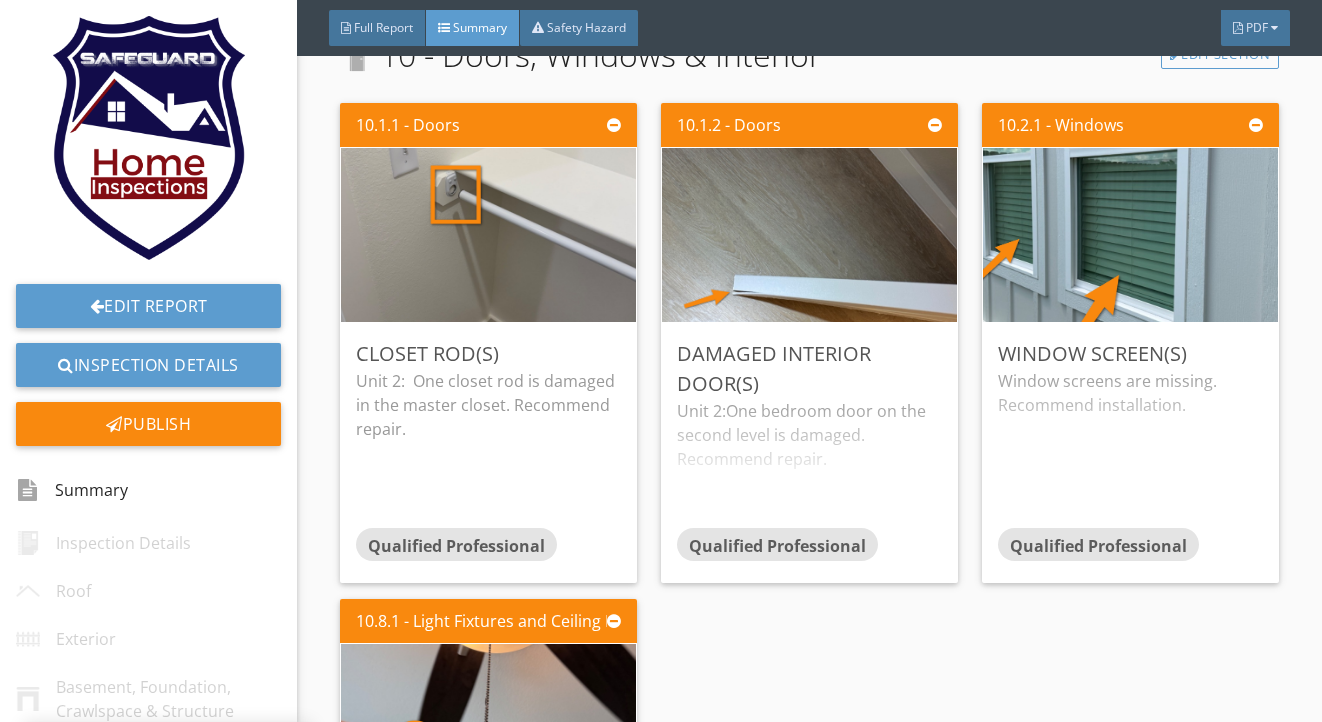 scroll, scrollTop: 45, scrollLeft: 0, axis: vertical 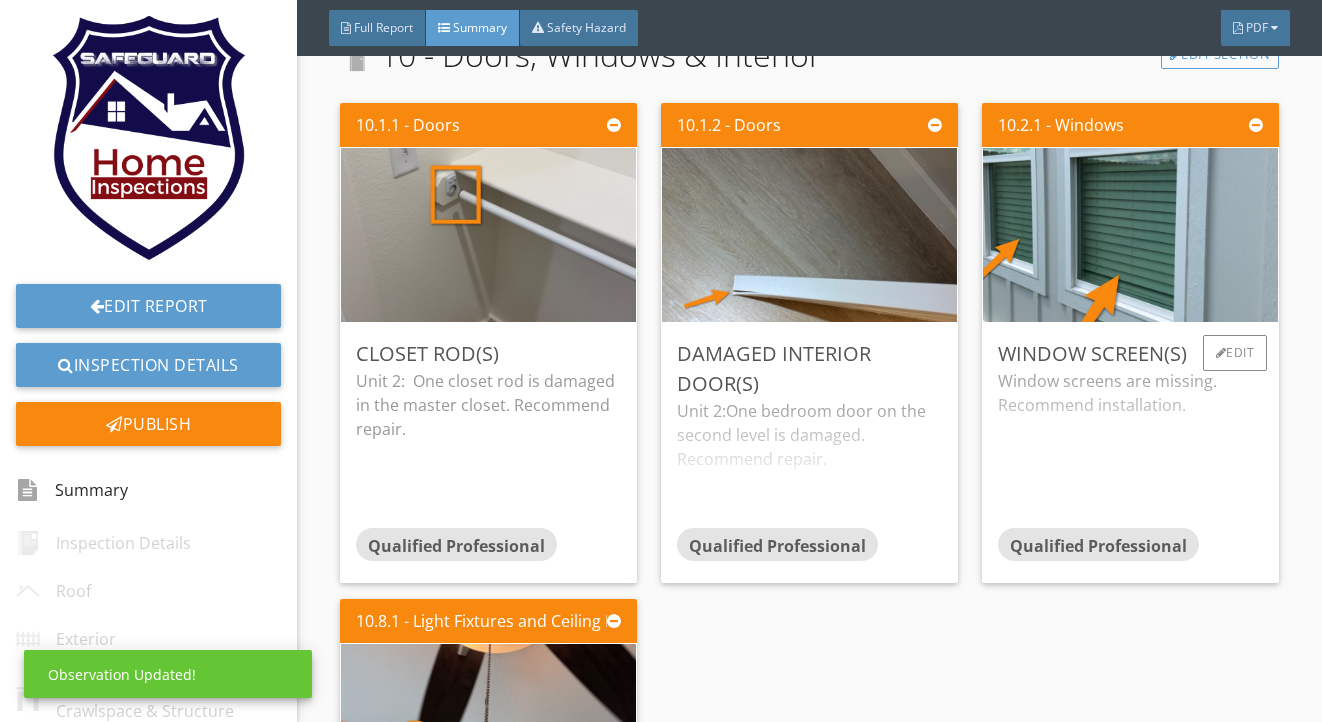 click on "Window screens are missing. Recommend installation." at bounding box center (1130, 448) 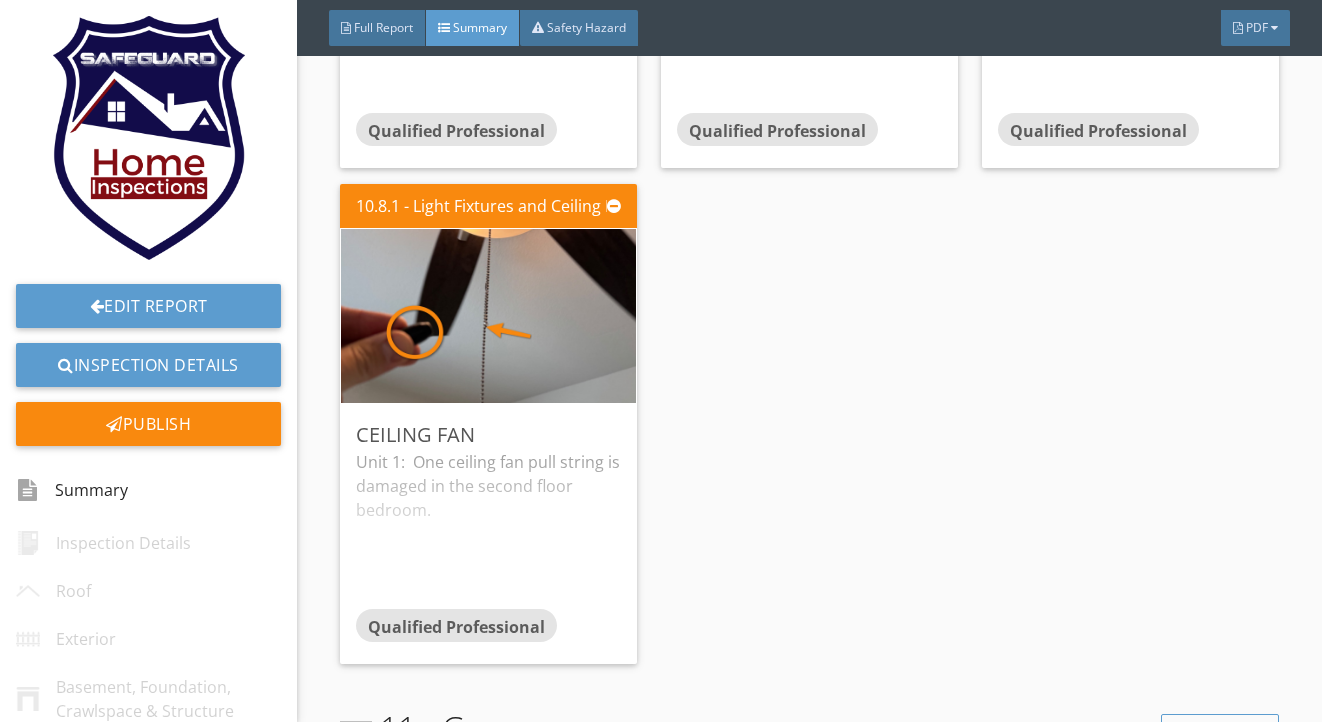 scroll, scrollTop: 3387, scrollLeft: 0, axis: vertical 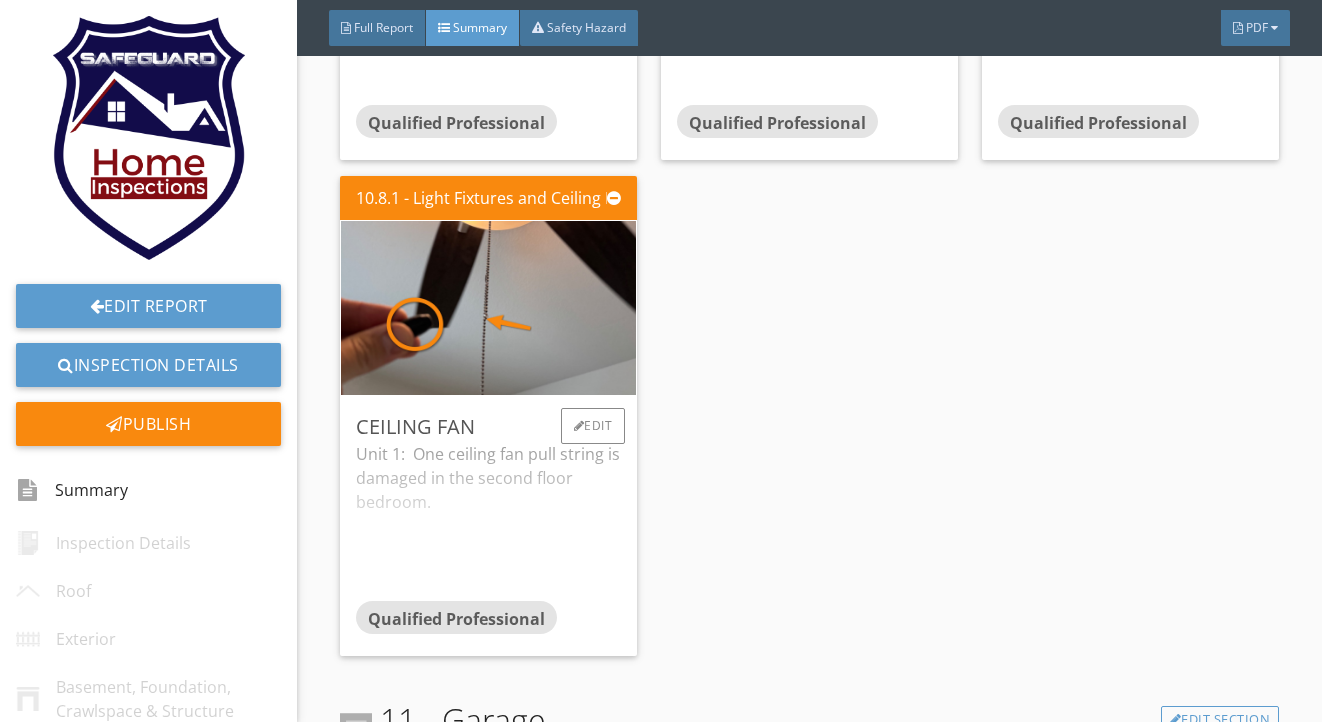 click on "Unit 1:  One ceiling fan pull string is damaged in the second floor bedroom." at bounding box center (488, 521) 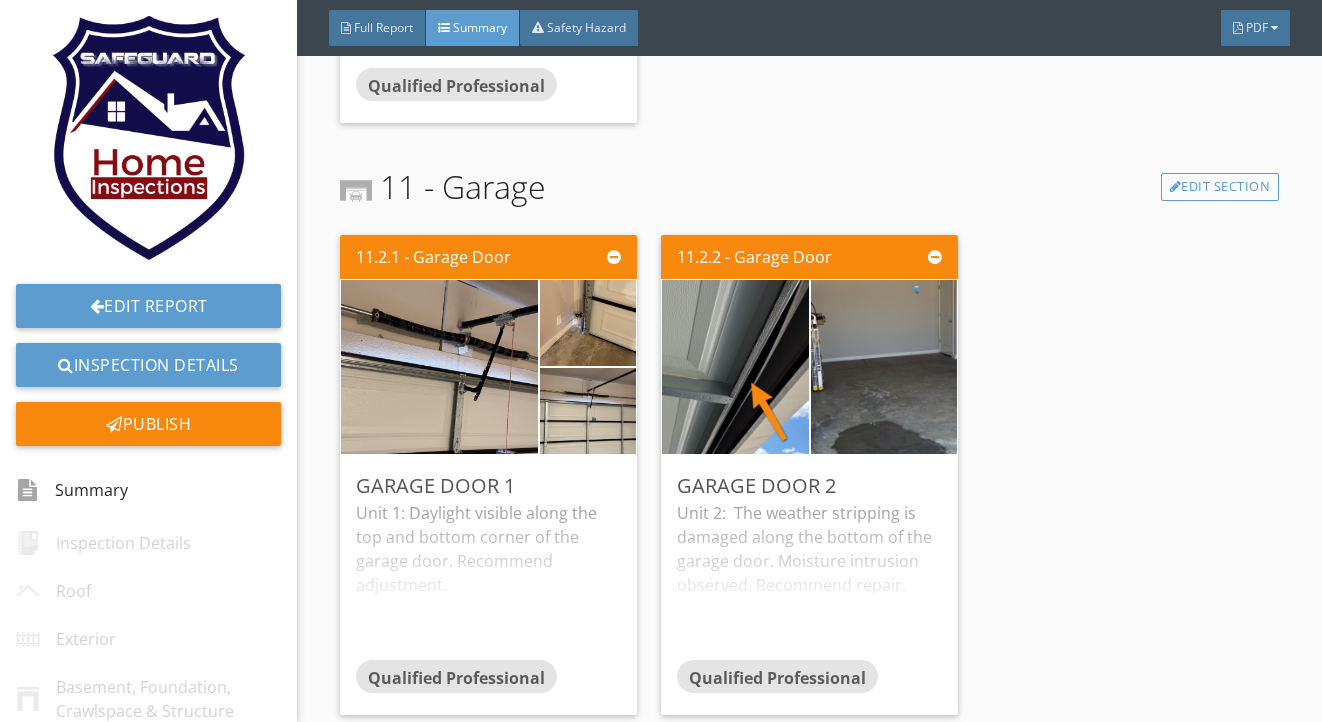 scroll, scrollTop: 3984, scrollLeft: 0, axis: vertical 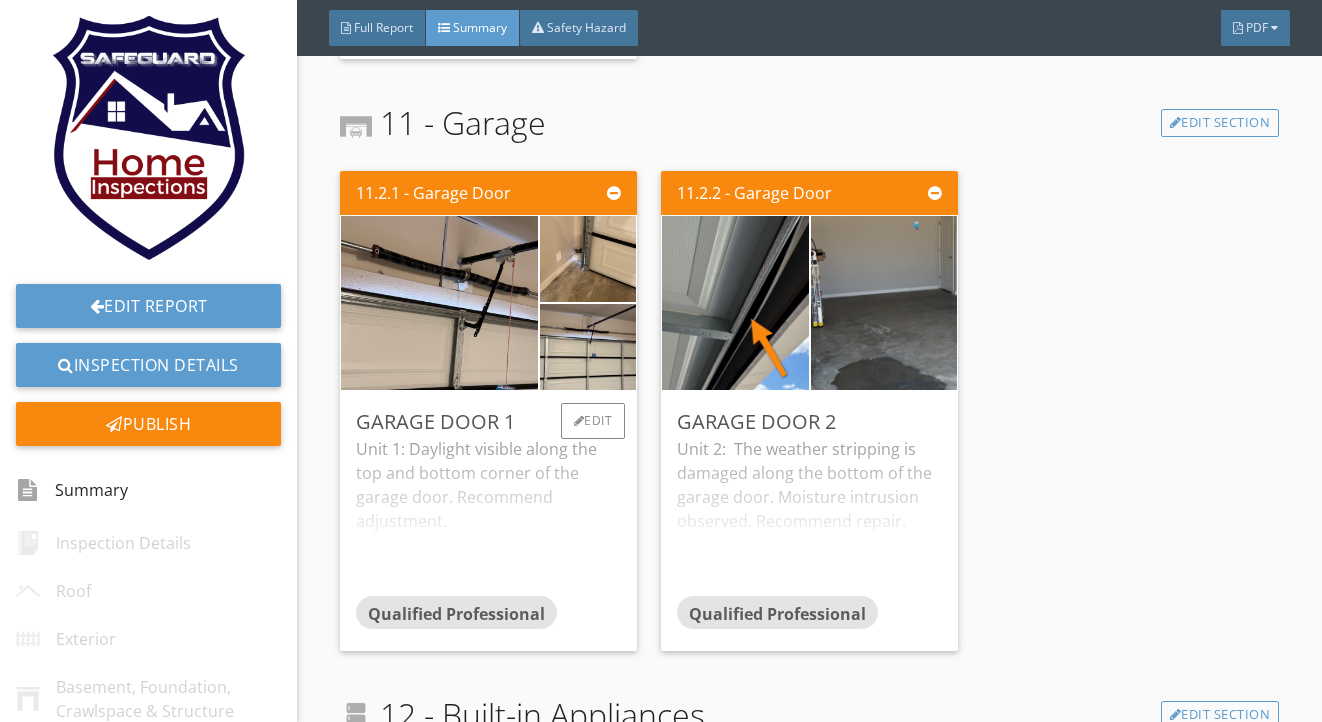 click on "Unit 1: Daylight visible along the top and bottom corner of the garage door. Recommend adjustment." at bounding box center [488, 516] 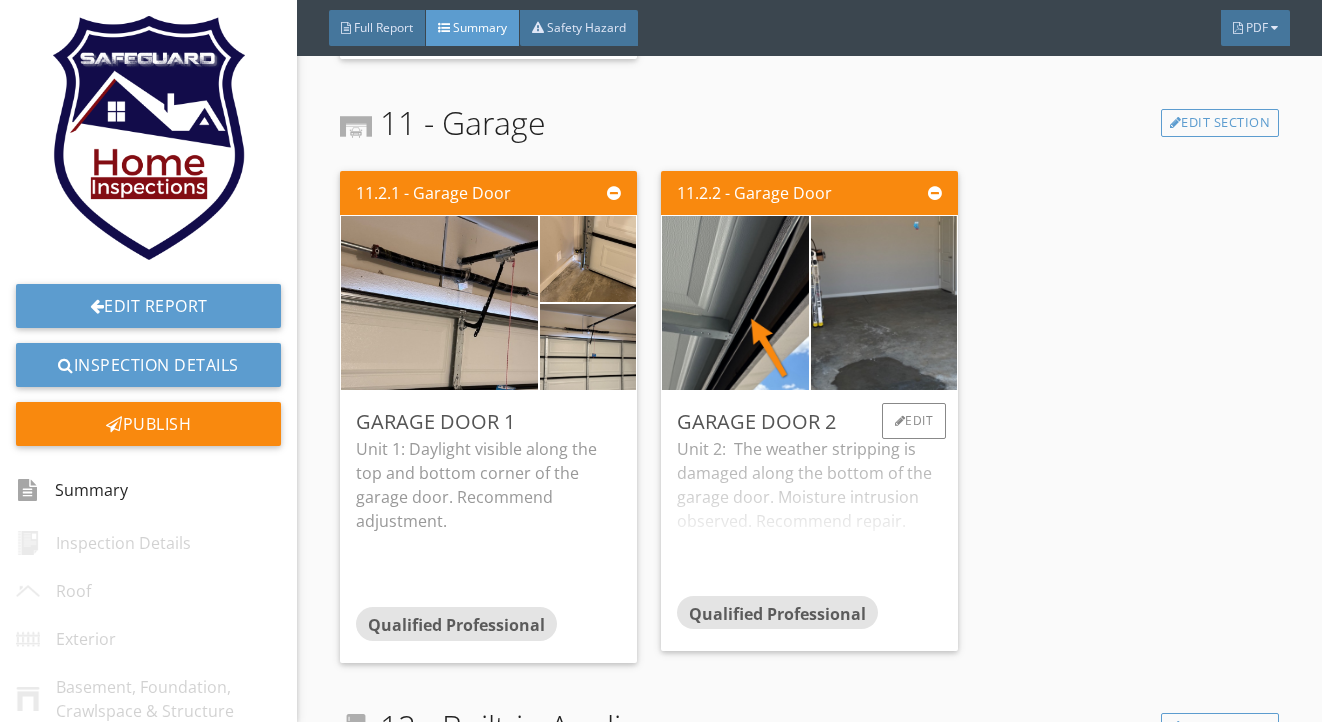 click on "Unit 2:  The weather stripping is damaged along the bottom of the garage door. Moisture intrusion observed. Recommend repair." at bounding box center (809, 516) 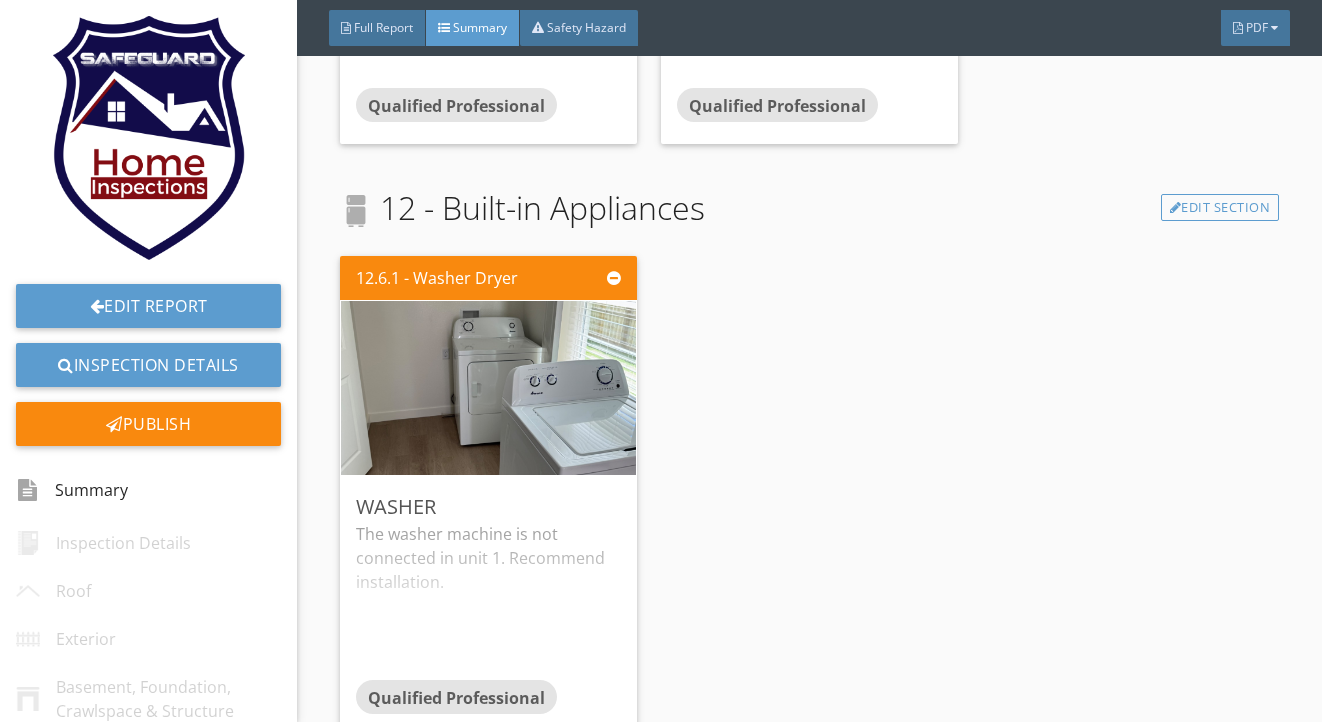 scroll, scrollTop: 4502, scrollLeft: 0, axis: vertical 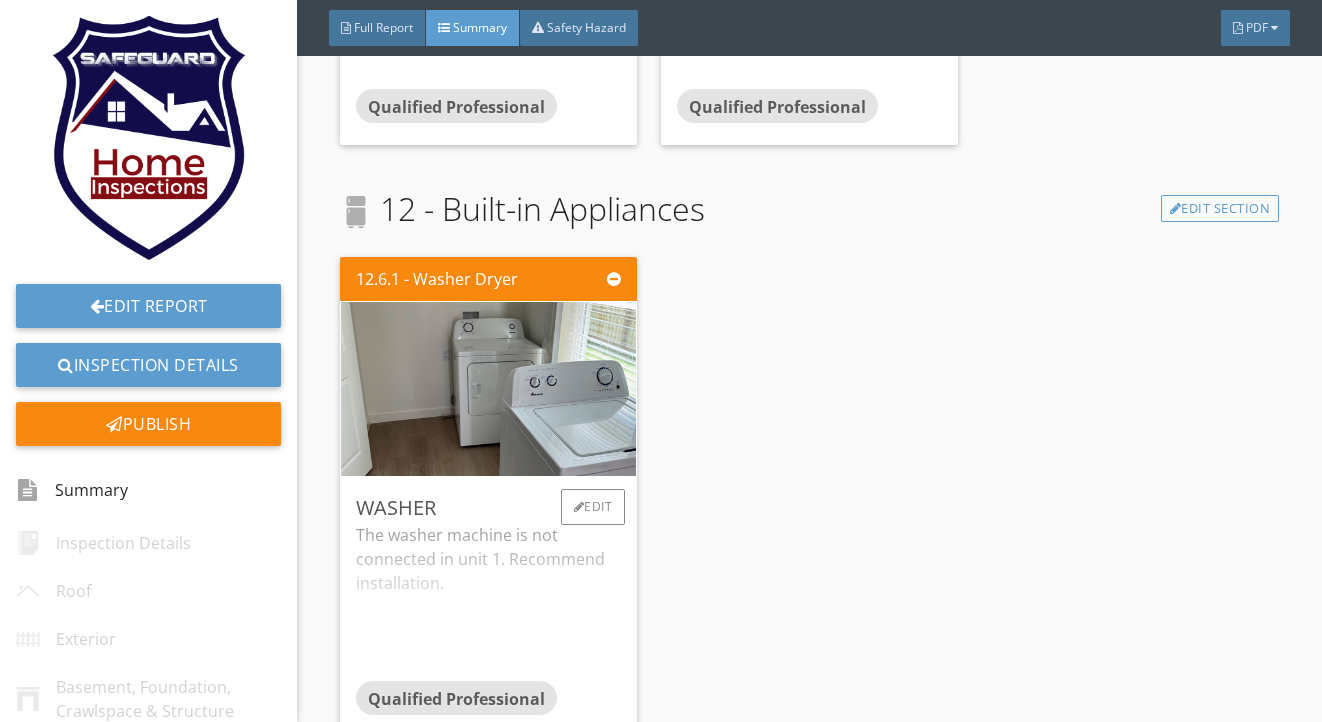 click on "The washer machine is not connected in unit 1. Recommend installation." at bounding box center (488, 602) 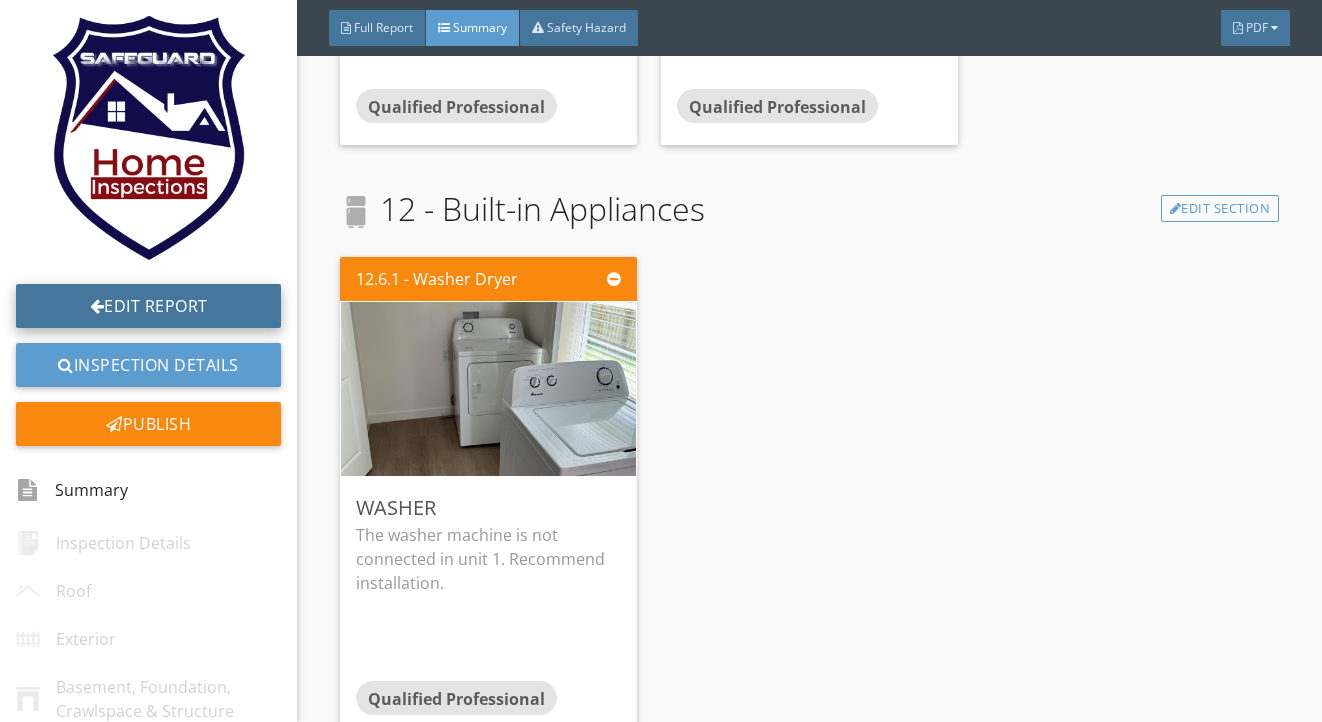 click on "Edit Report" at bounding box center (148, 306) 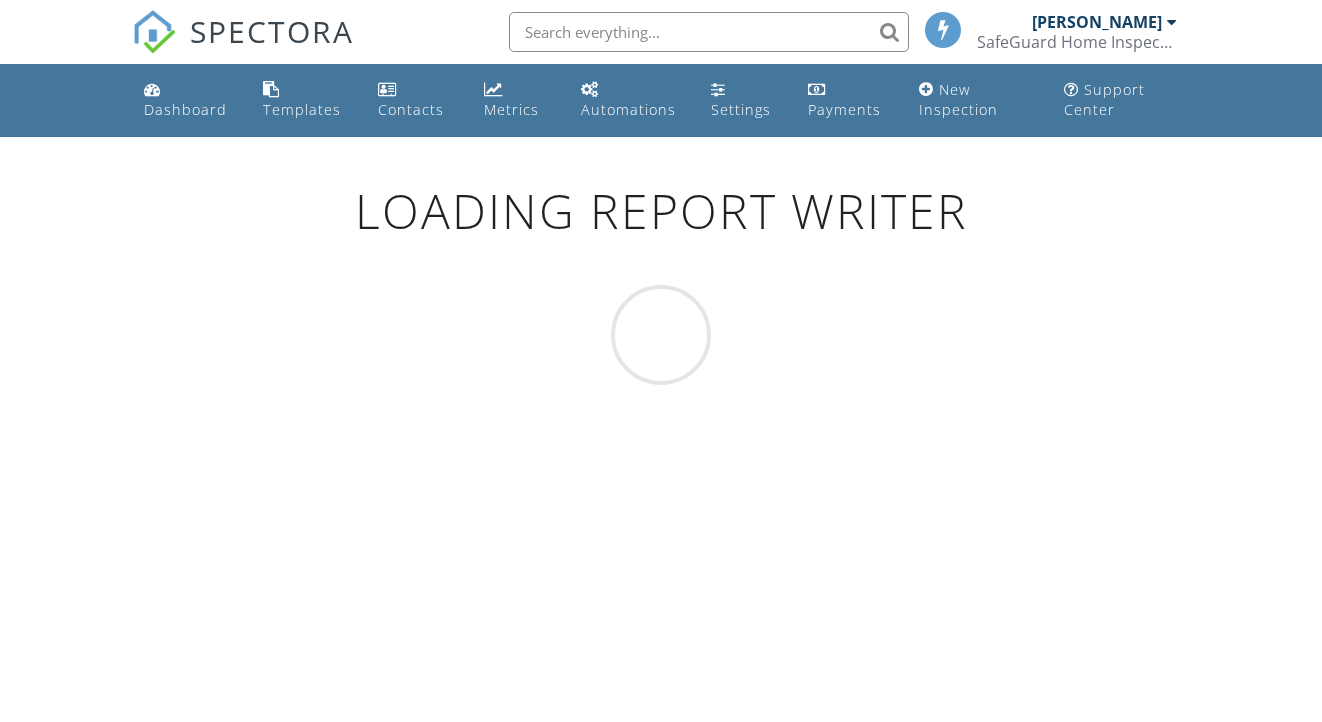 scroll, scrollTop: 0, scrollLeft: 0, axis: both 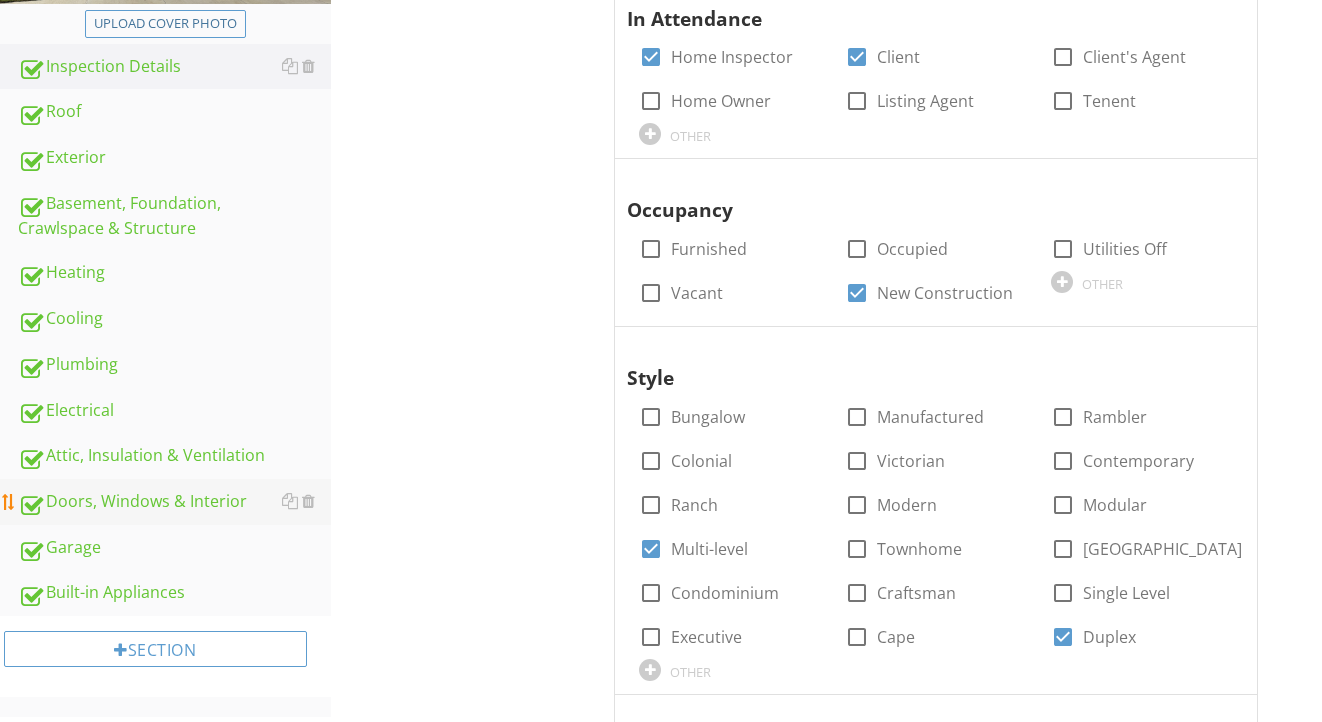 click on "Doors, Windows & Interior" at bounding box center [174, 502] 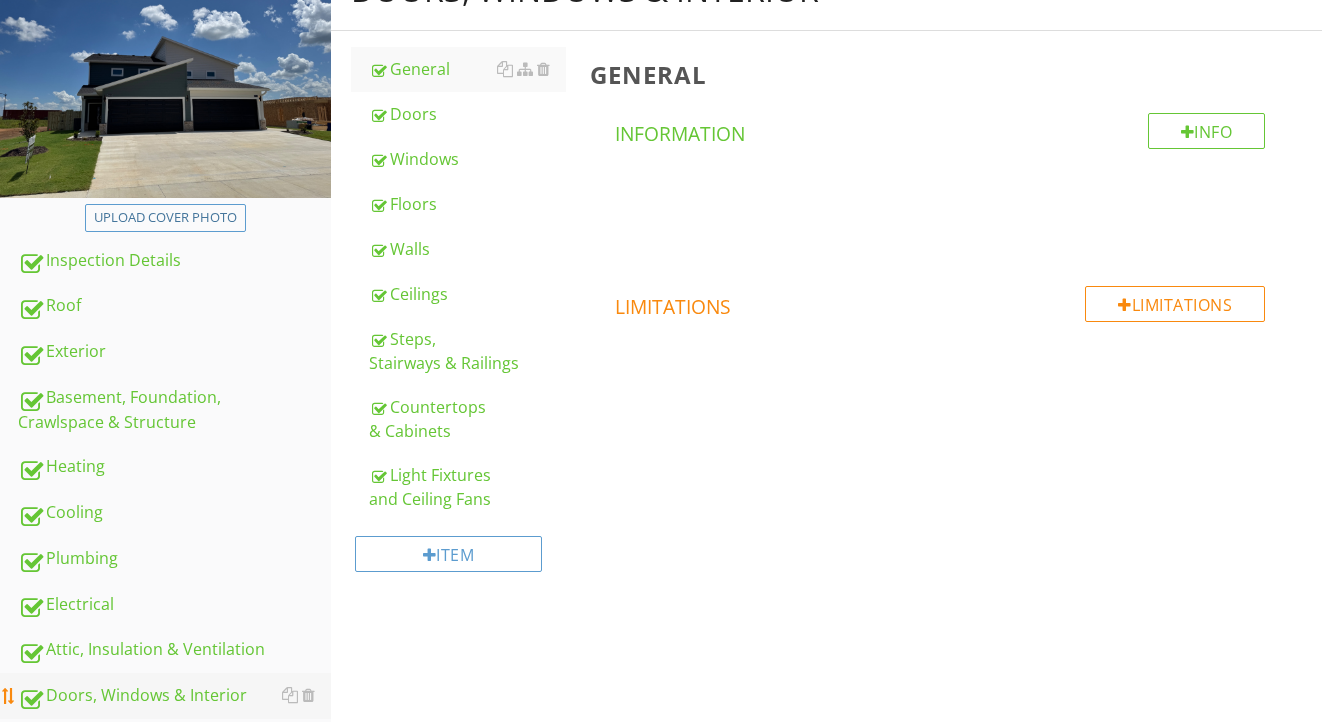 scroll, scrollTop: 239, scrollLeft: 0, axis: vertical 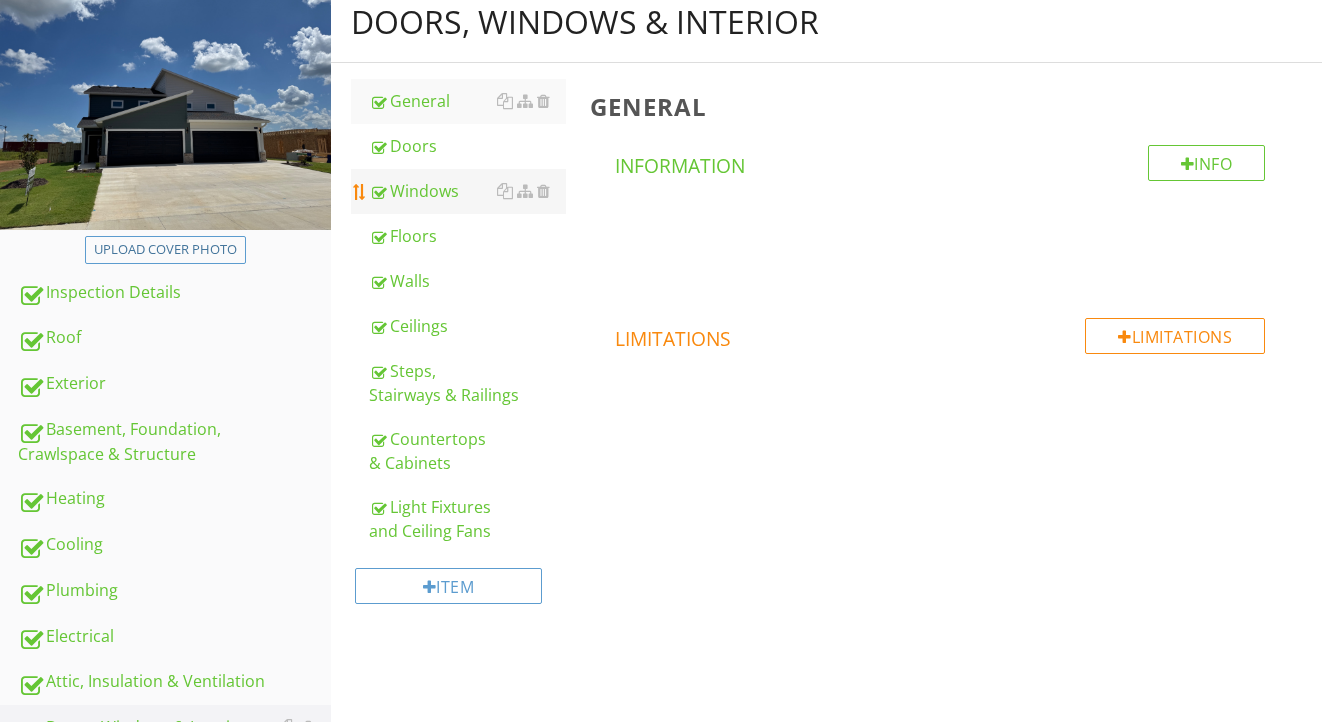 click on "Windows" at bounding box center [468, 191] 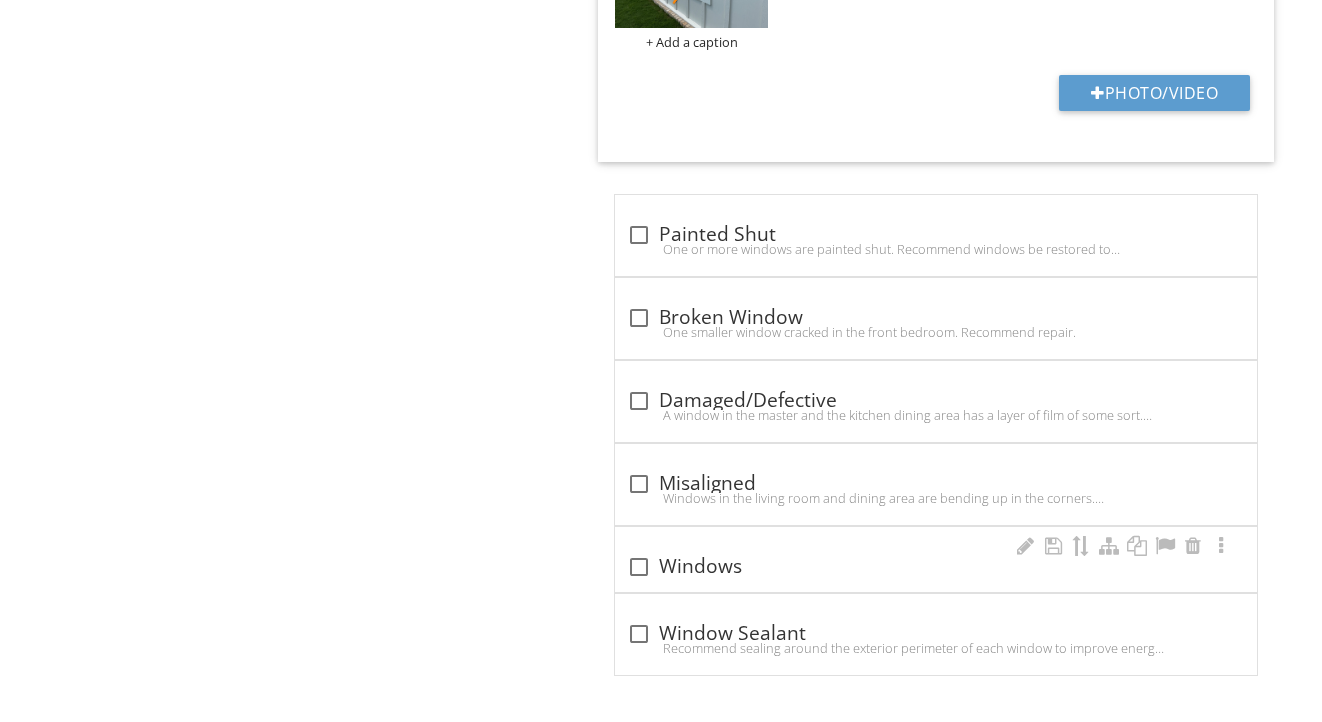 click on "check_box_outline_blank
Windows" at bounding box center (936, 567) 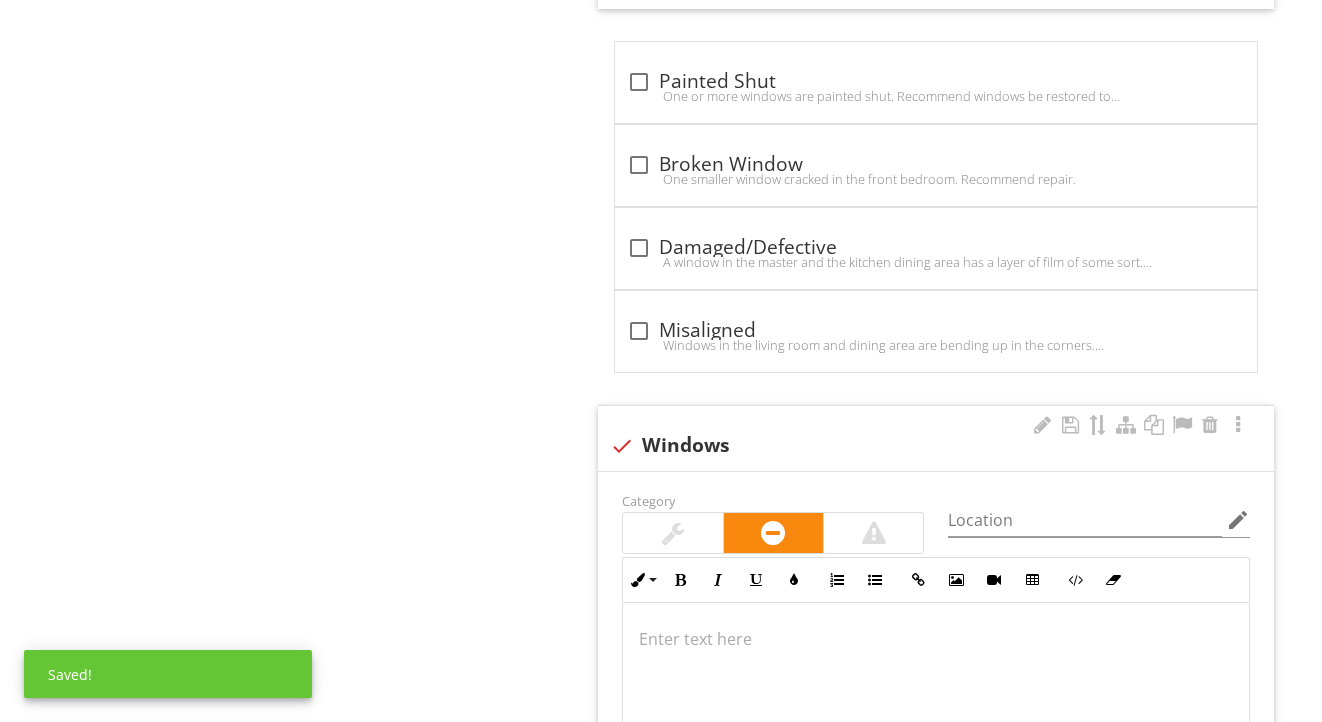 scroll, scrollTop: 2533, scrollLeft: 0, axis: vertical 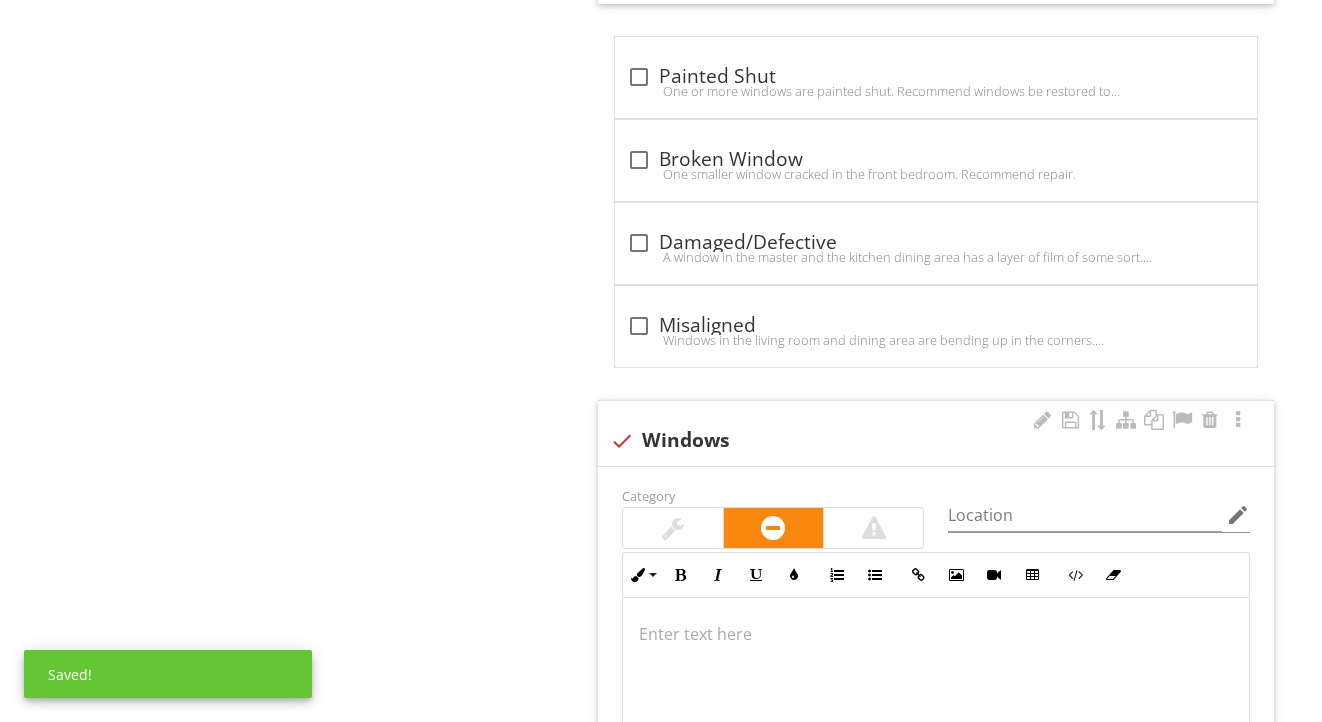 click at bounding box center [936, 698] 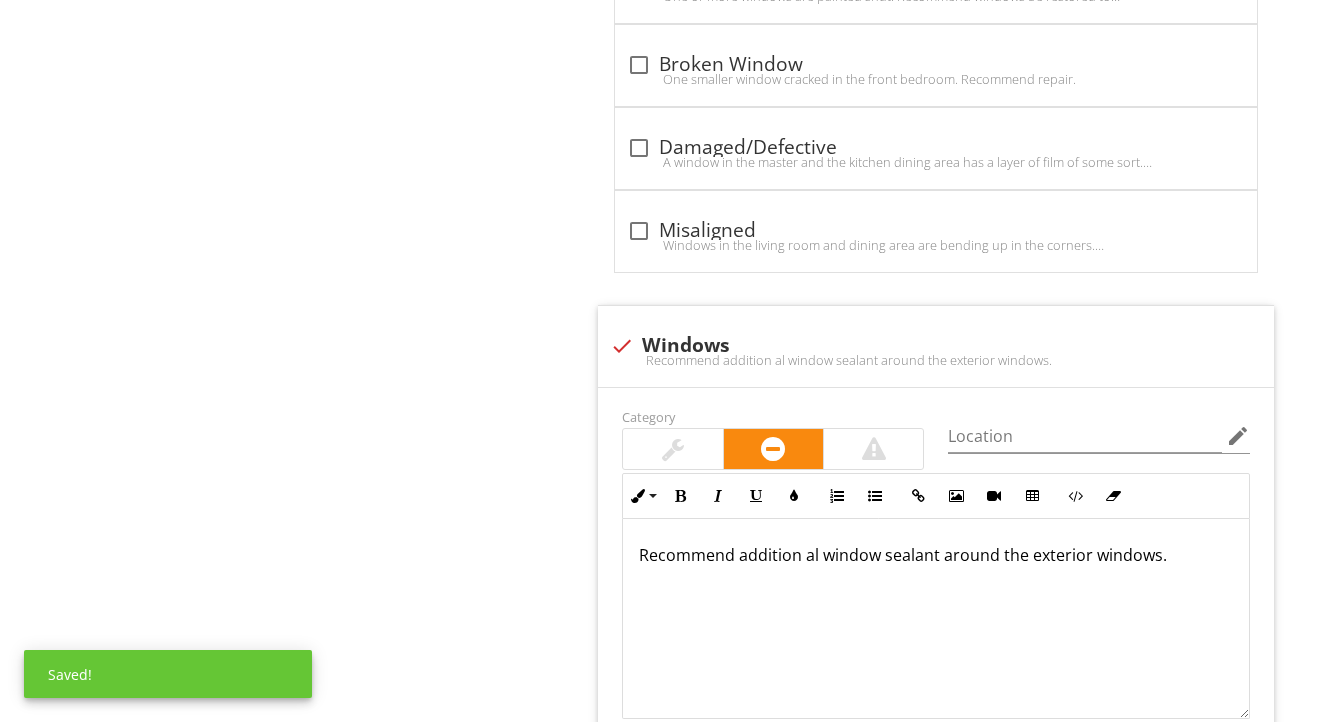 scroll, scrollTop: 2741, scrollLeft: 0, axis: vertical 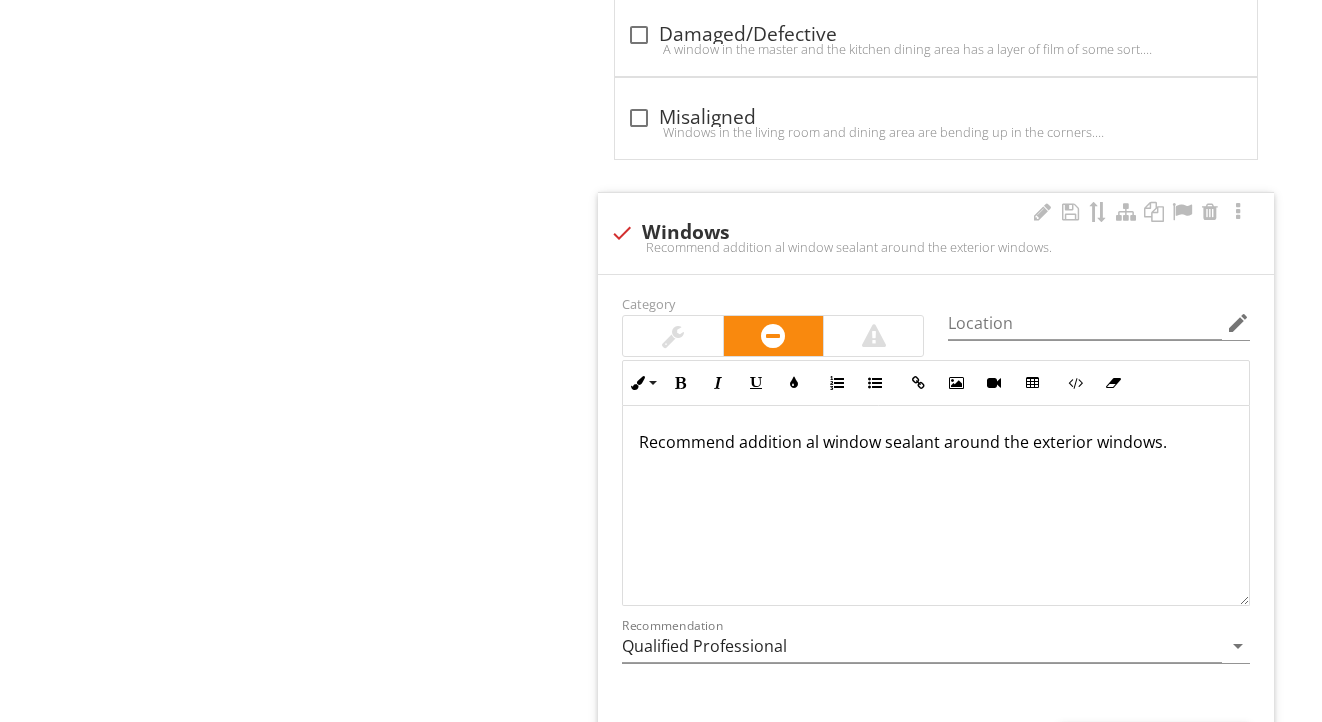 click on "Recommend addition al window sealant around the exterior windows." at bounding box center (936, 442) 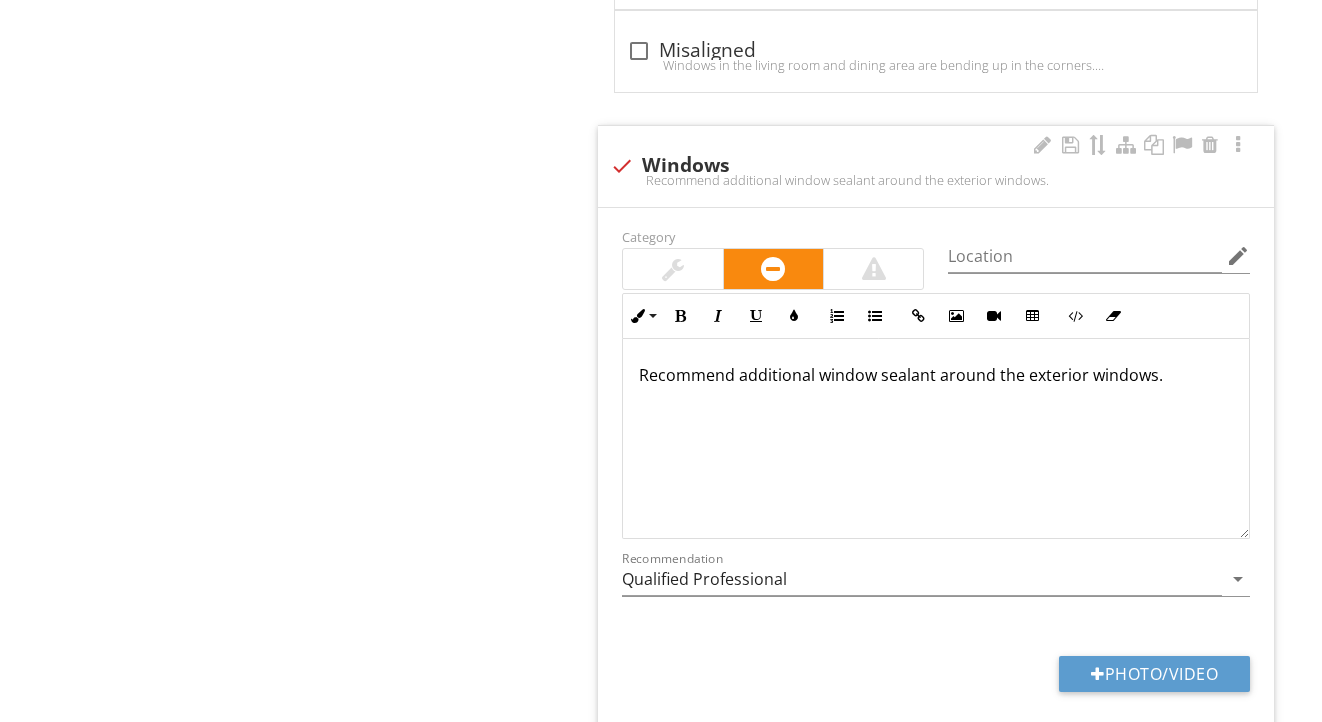 scroll, scrollTop: 2897, scrollLeft: 0, axis: vertical 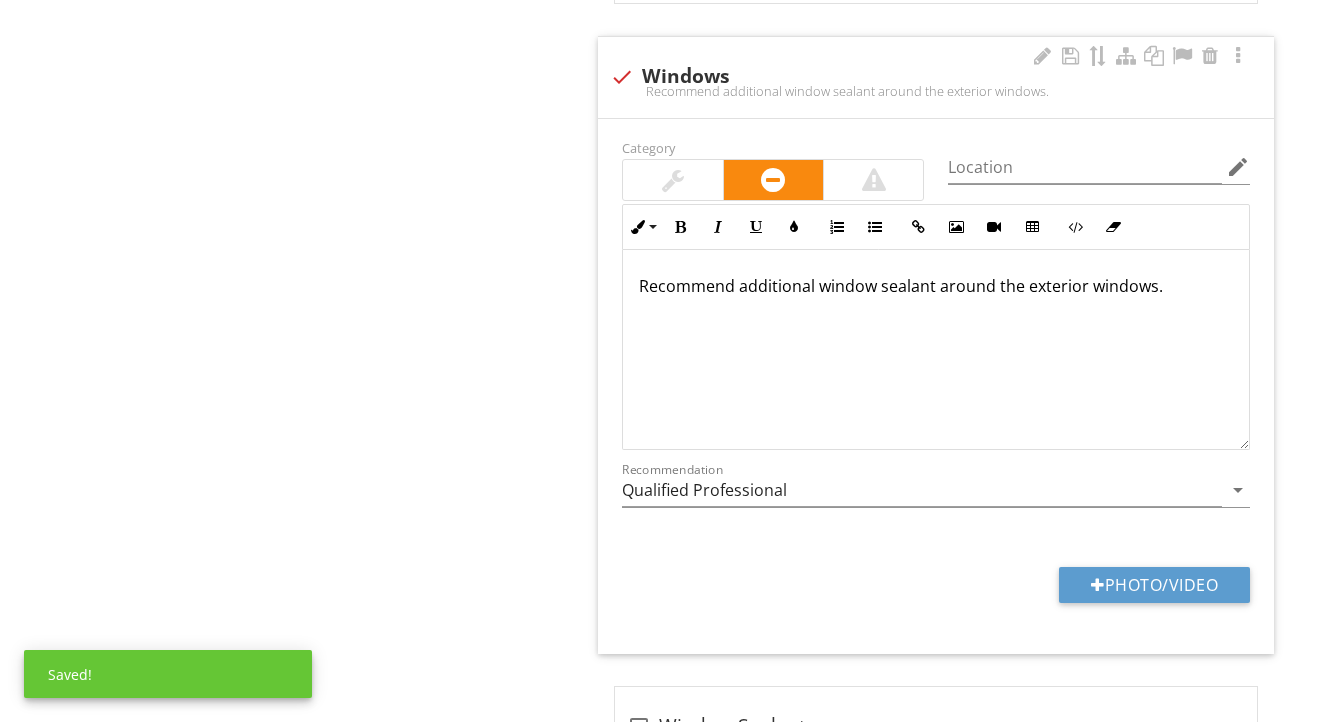 click on "Category                 Location edit       Inline Style XLarge Large Normal Small Light Small/Light Bold Italic Underline Colors Ordered List Unordered List Insert Link Insert Image Insert Video Insert Table Code View Clear Formatting Recommend additional window sealant around the exterior windows.  Enter text here <p>Recommend additional window sealant around the exterior windows.&nbsp;</p>   Recommendation Qualified Professional arrow_drop_down
Photo/Video" at bounding box center [936, 386] 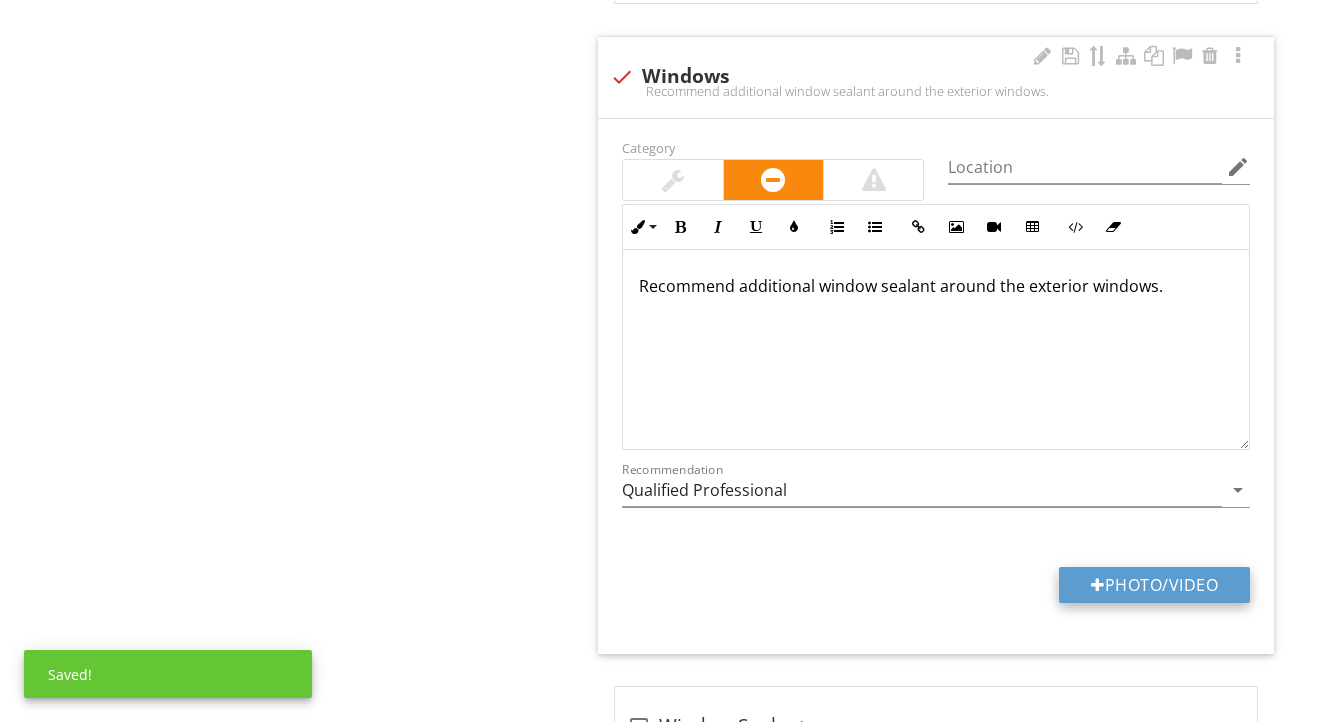 click on "Photo/Video" at bounding box center (1154, 585) 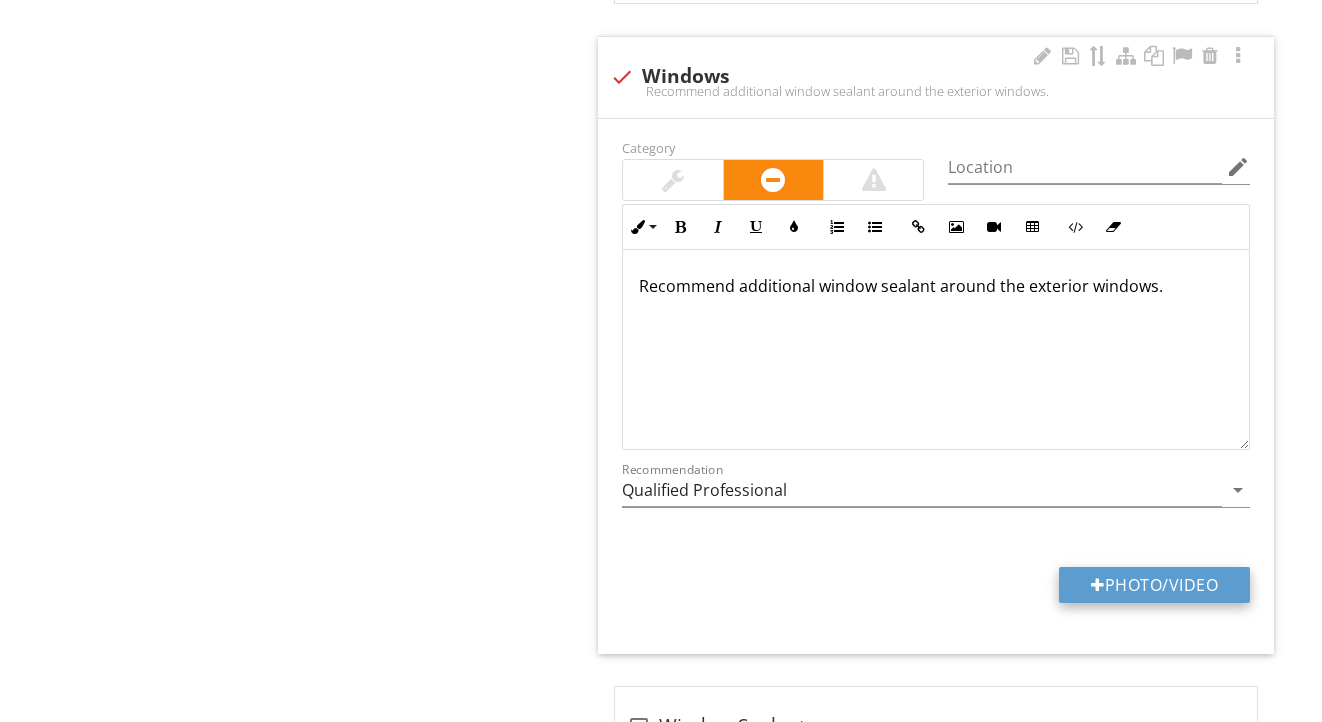 type on "C:\fakepath\IMG_9084.JPG" 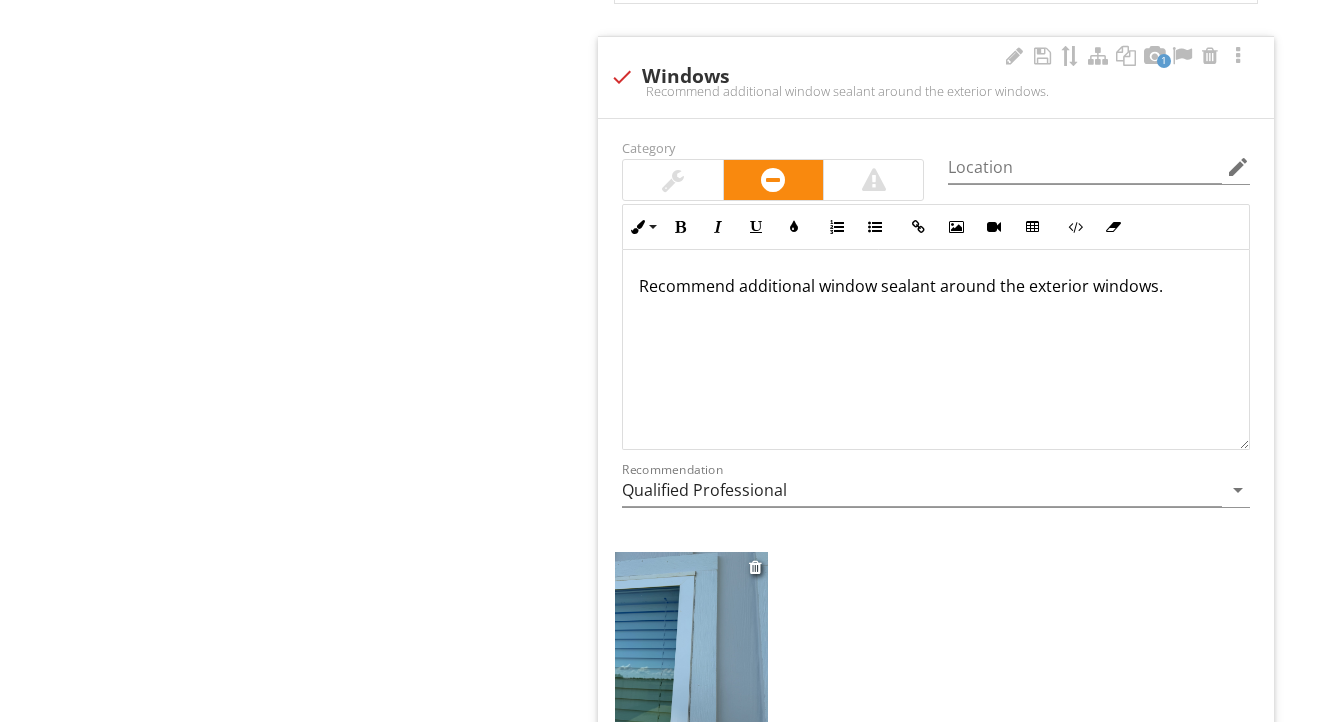 click at bounding box center [691, 654] 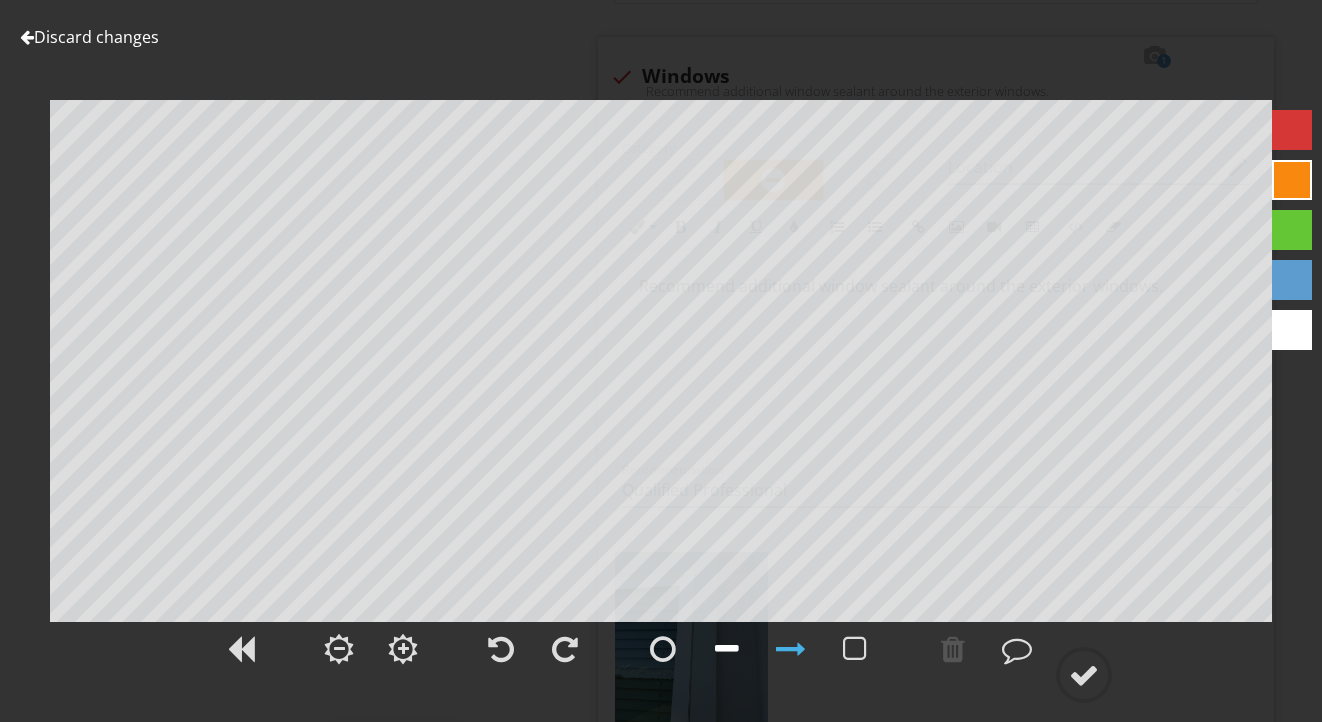 click at bounding box center (727, 649) 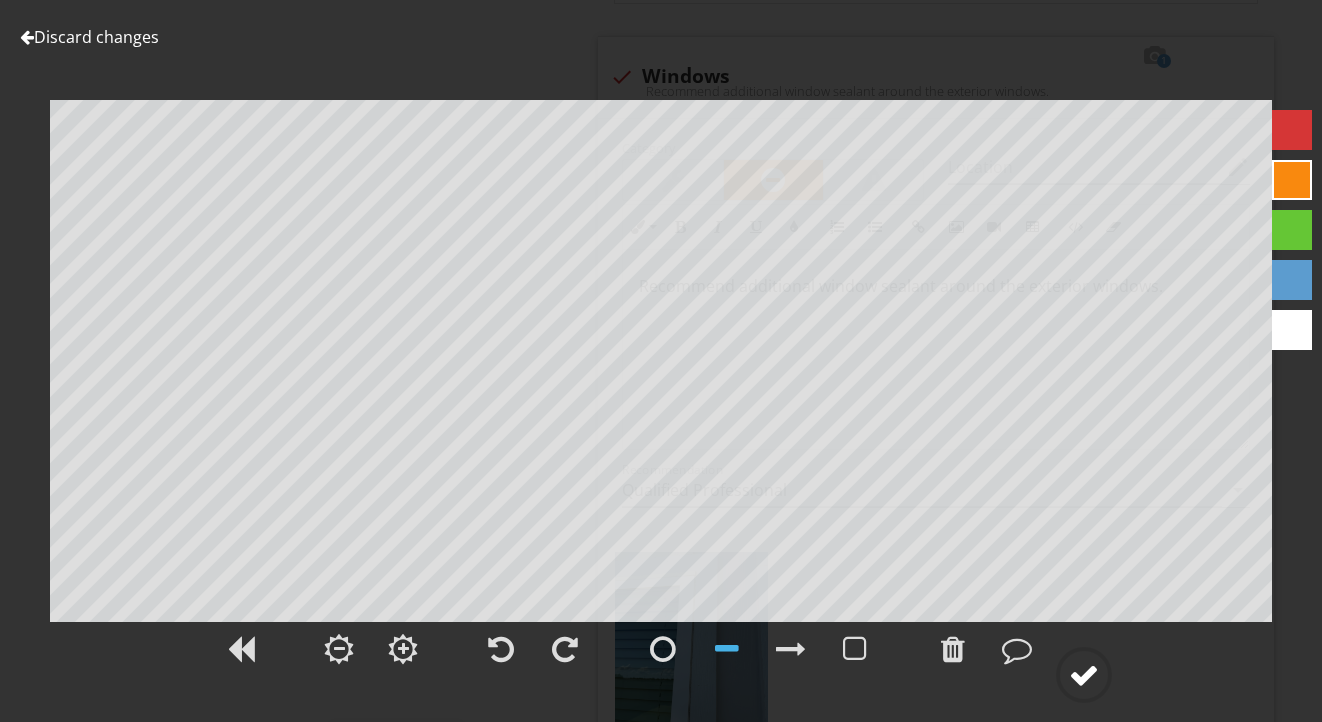 click 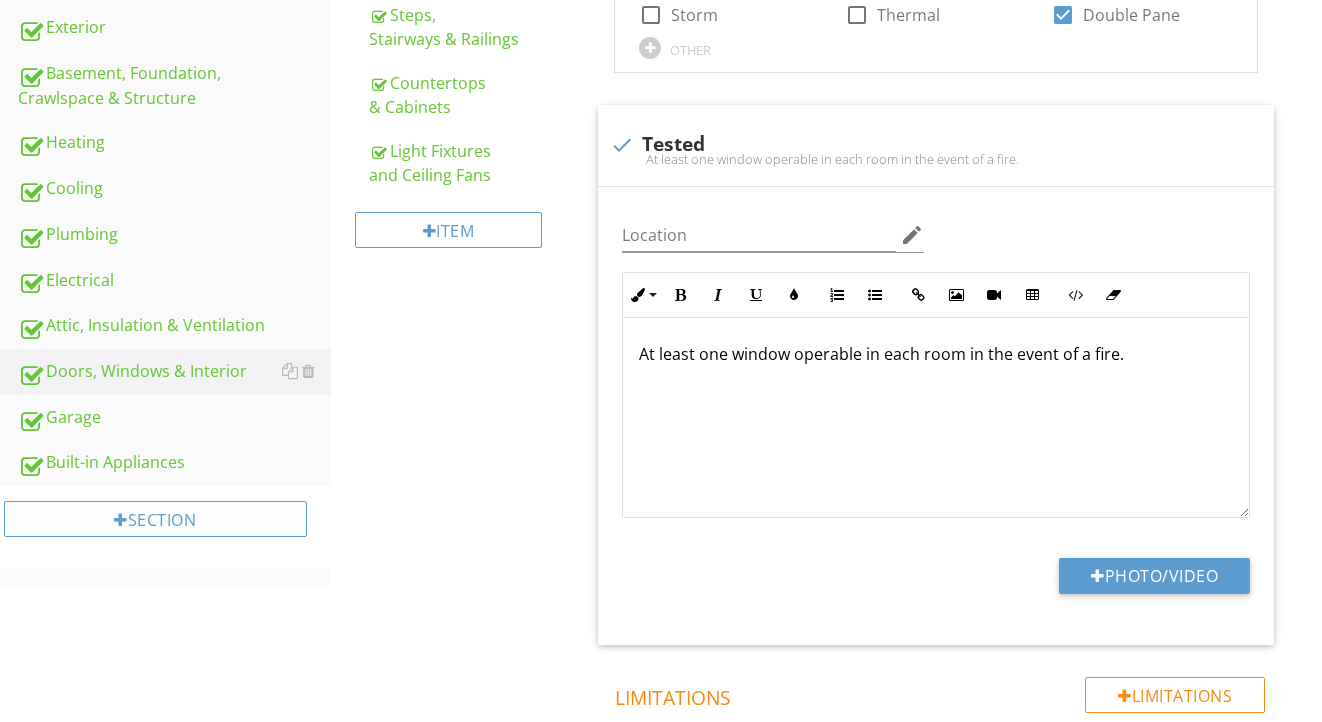 scroll, scrollTop: 615, scrollLeft: 0, axis: vertical 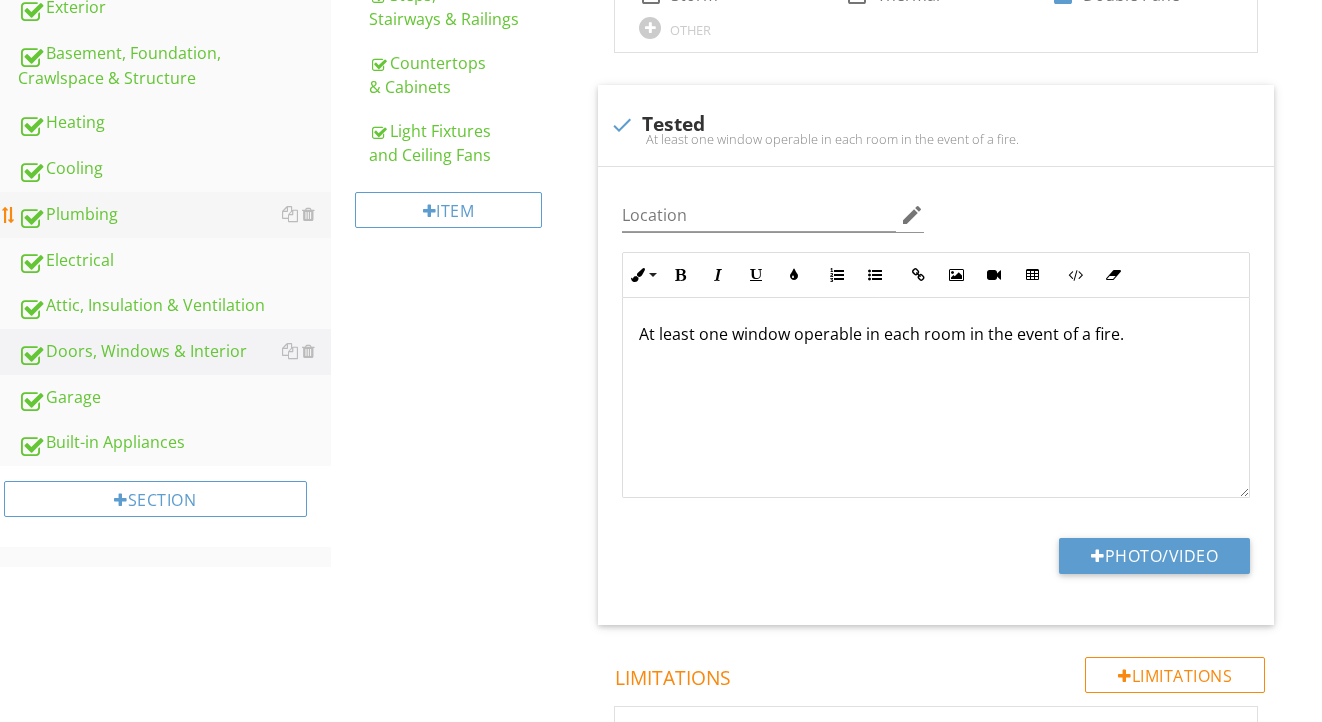 click on "Plumbing" at bounding box center (174, 215) 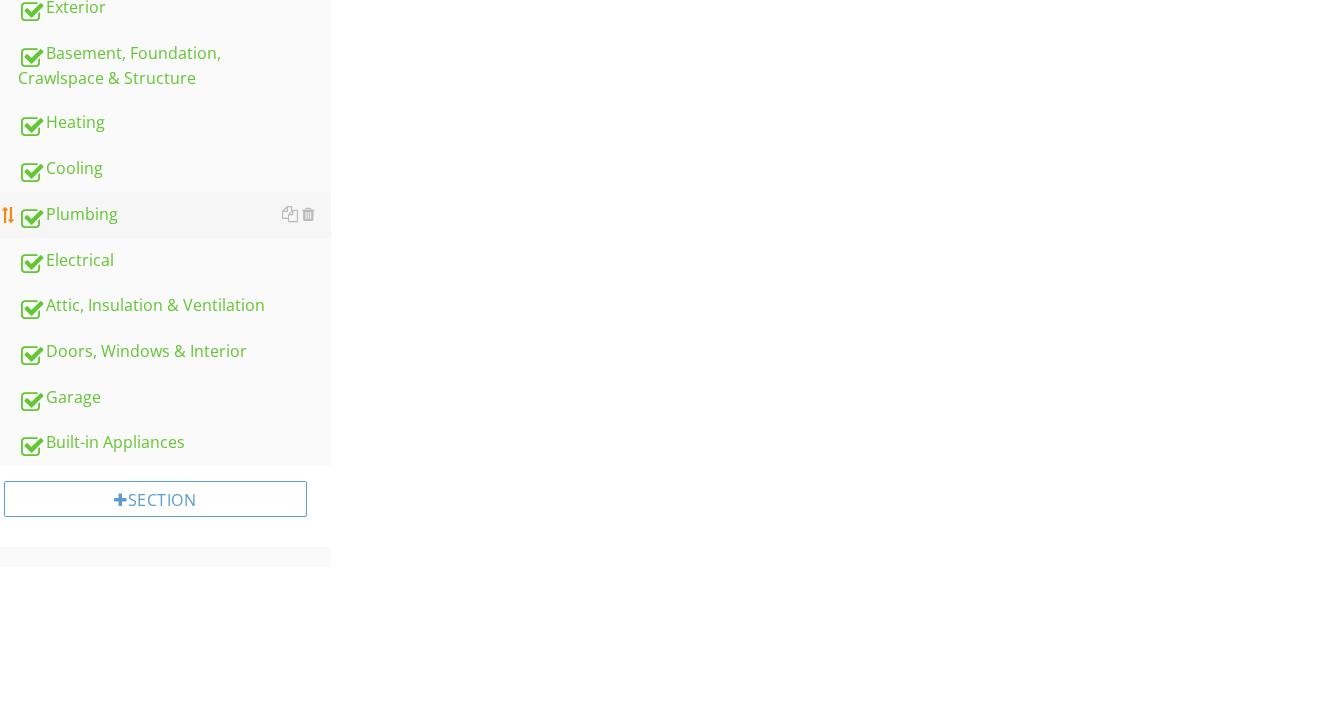 scroll, scrollTop: 460, scrollLeft: 0, axis: vertical 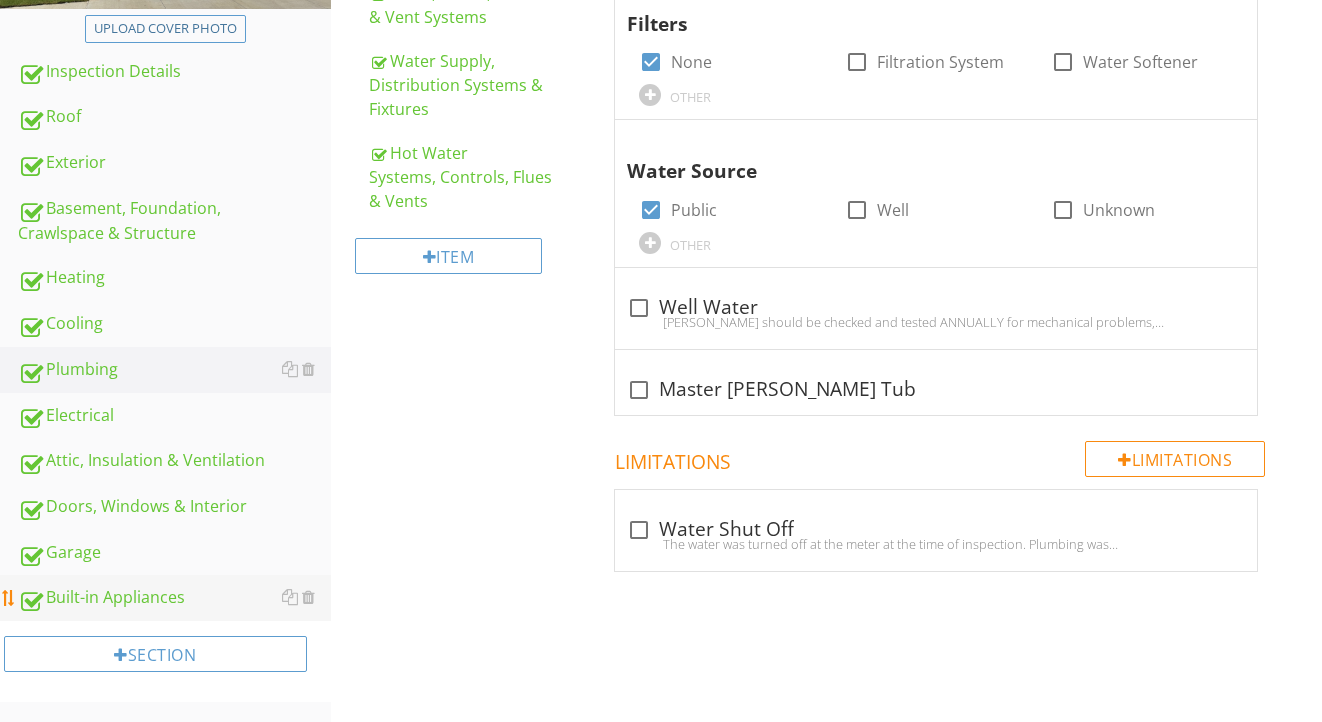 click on "Built-in Appliances" at bounding box center [174, 598] 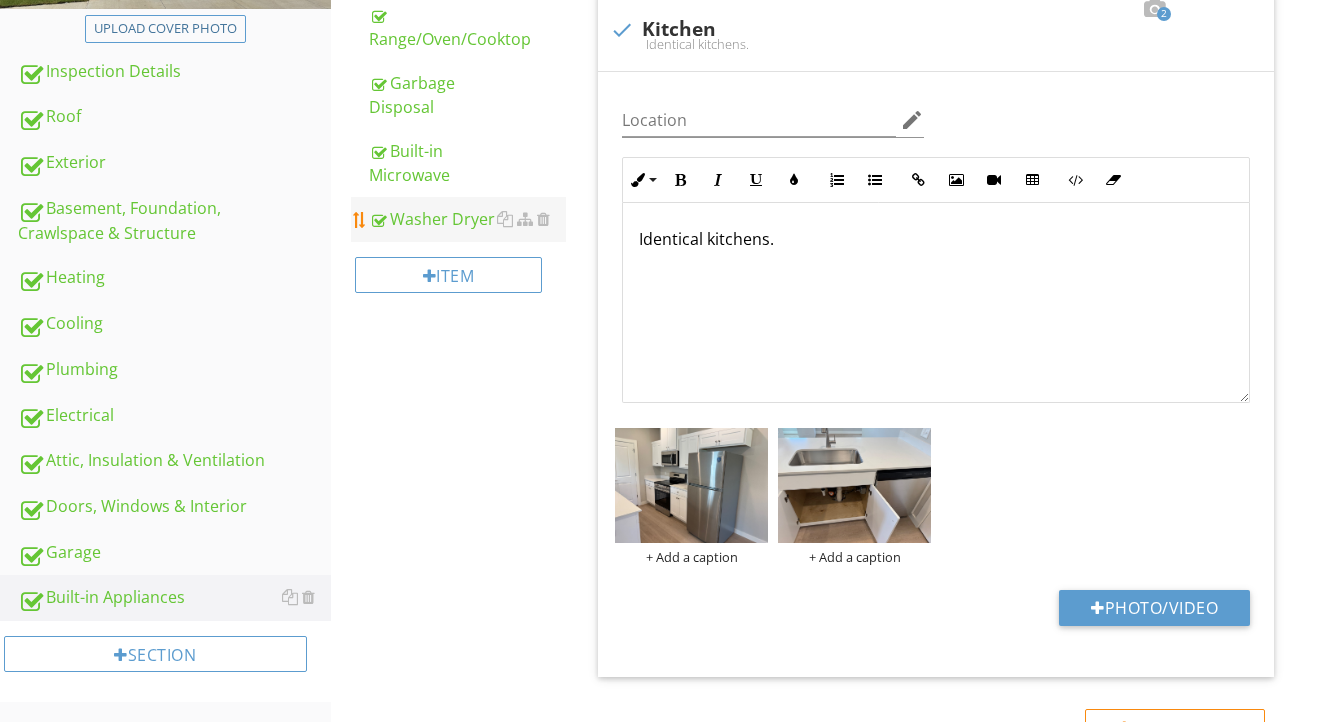 click on "Washer Dryer" at bounding box center (468, 219) 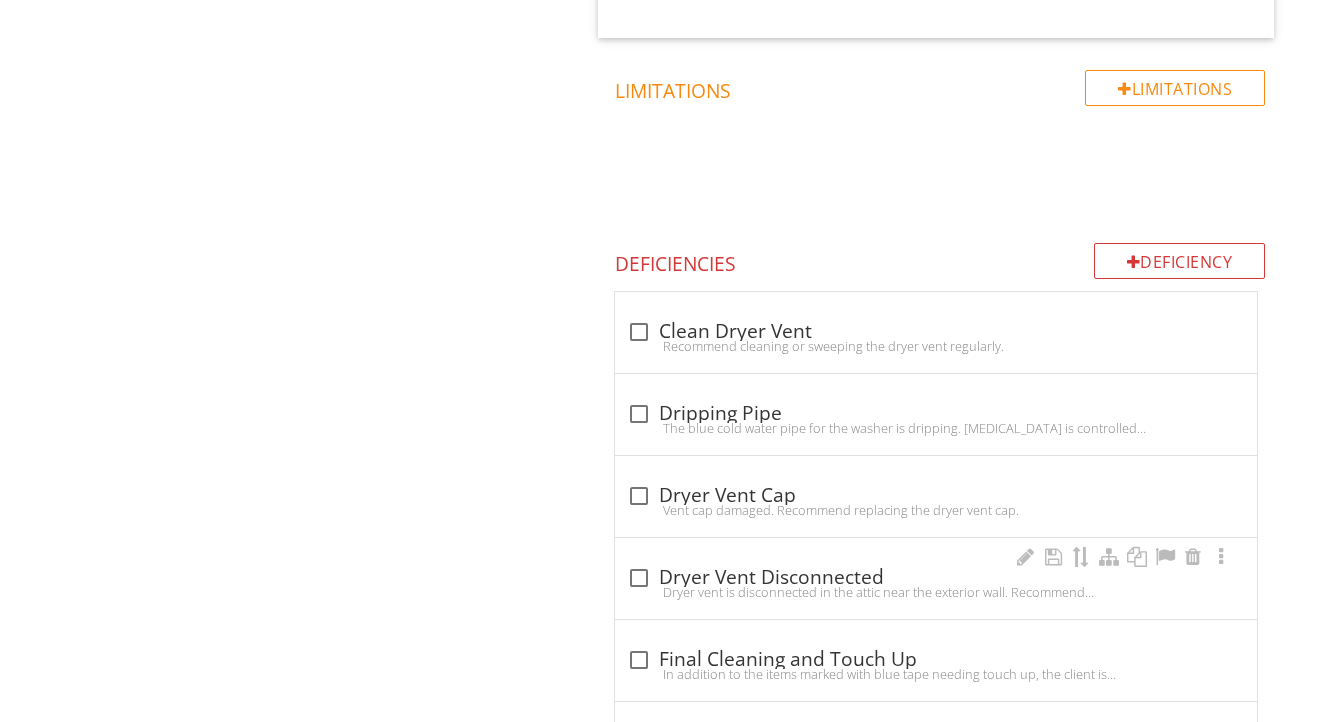scroll, scrollTop: 1382, scrollLeft: 0, axis: vertical 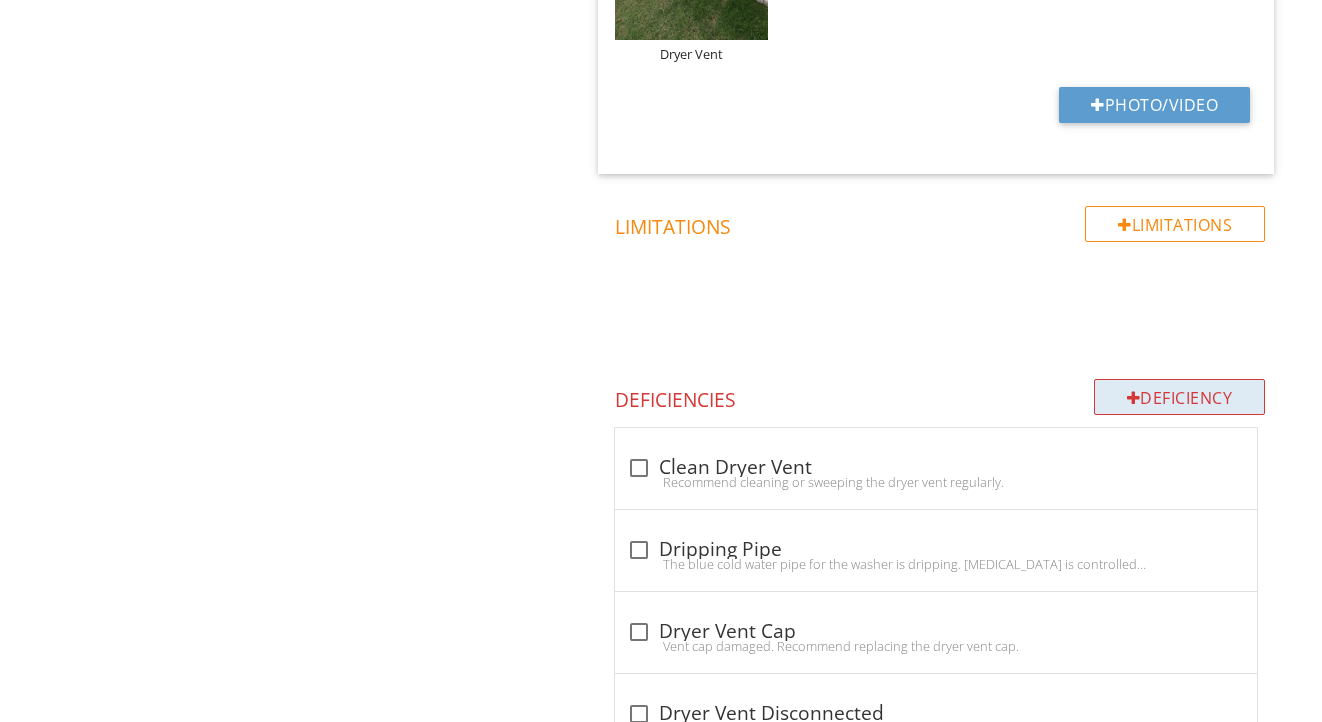 click on "Deficiency" at bounding box center [1180, 397] 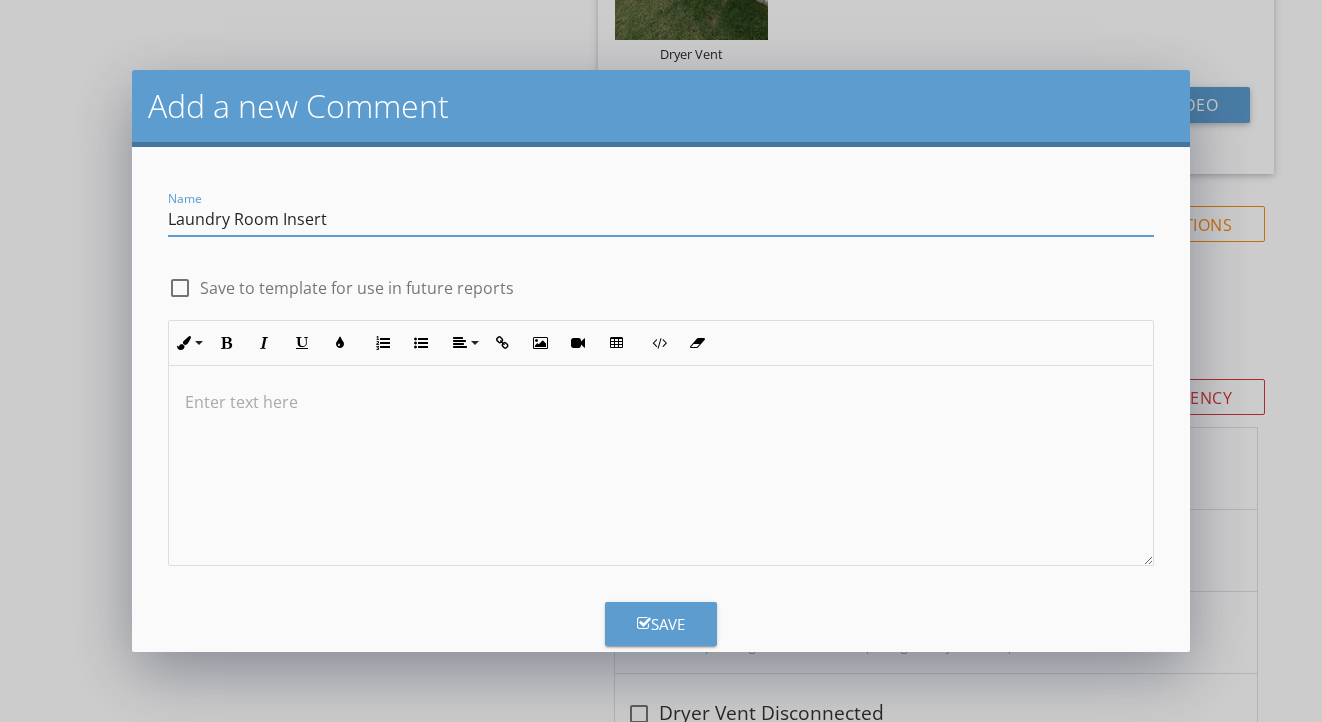 type on "Laundry Room Insert" 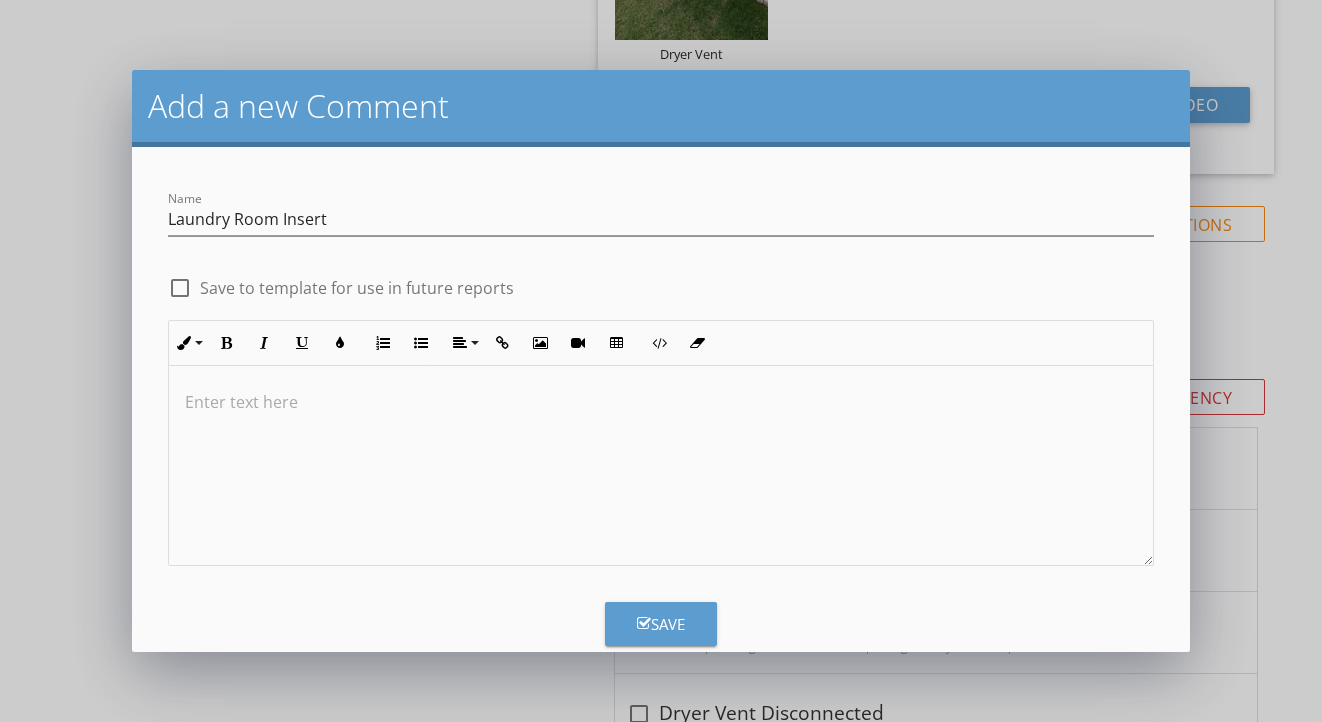 type 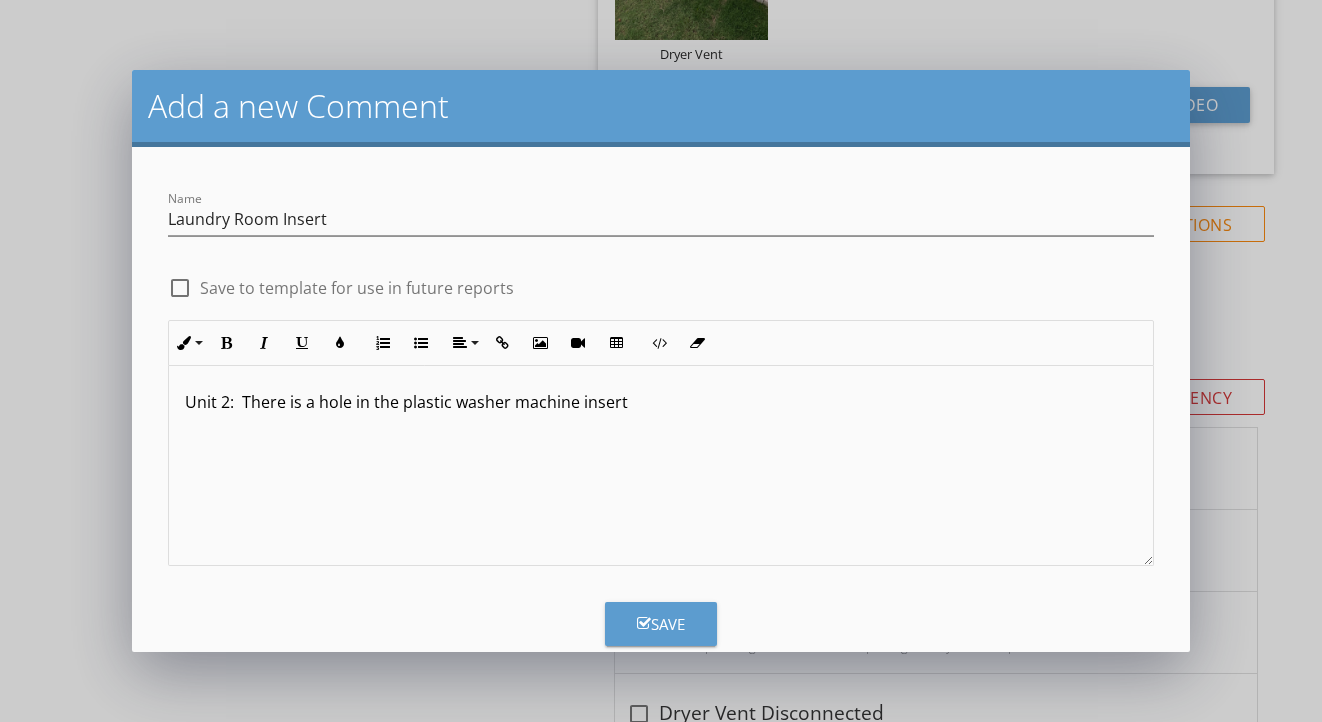 click on "Unit 2:  There is a hole in the plastic washer machine insert" at bounding box center [661, 402] 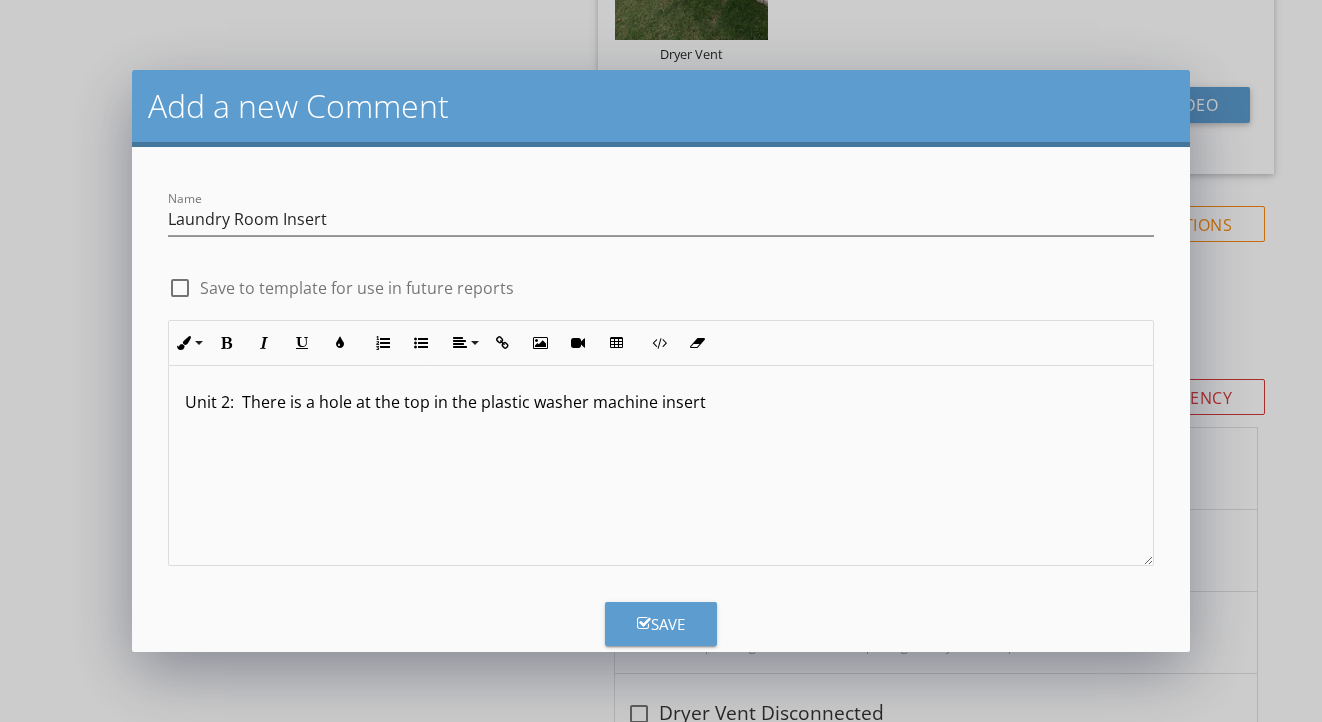 click on "Unit 2:  There is a hole at the top in the plastic washer machine insert" at bounding box center (661, 402) 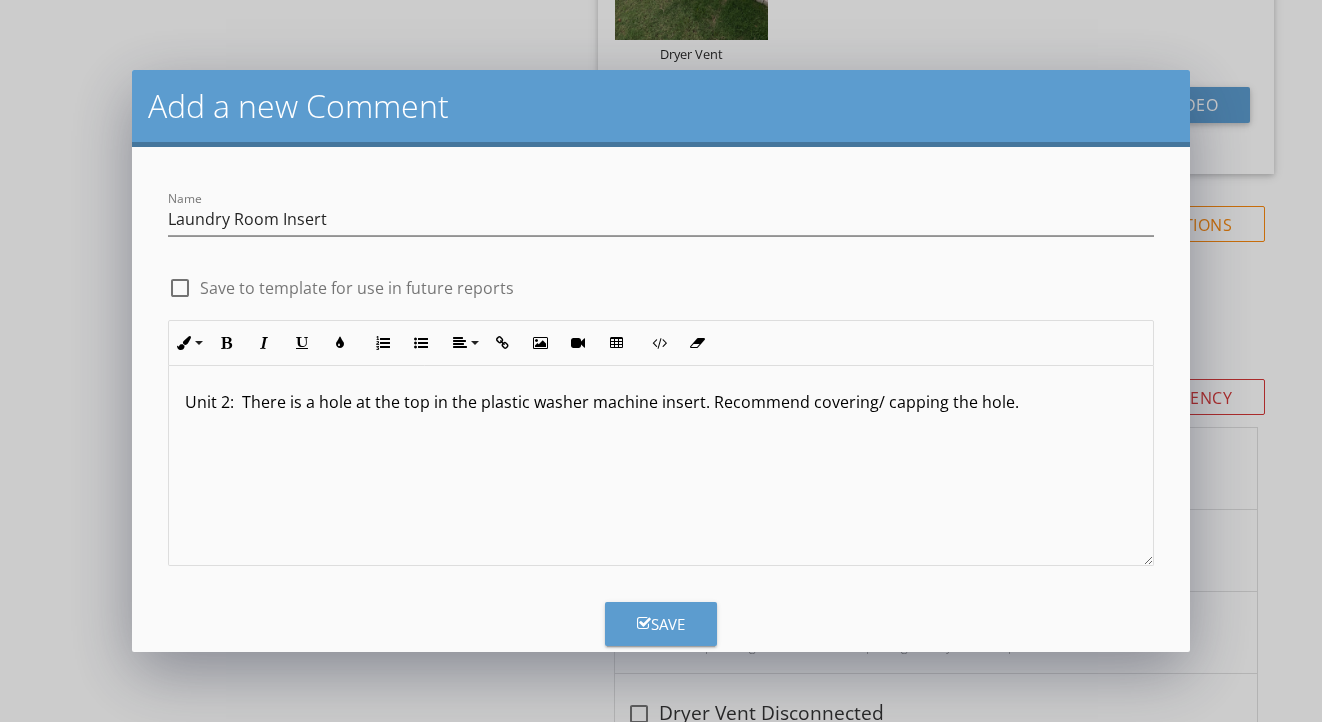 click on "Save" at bounding box center [661, 624] 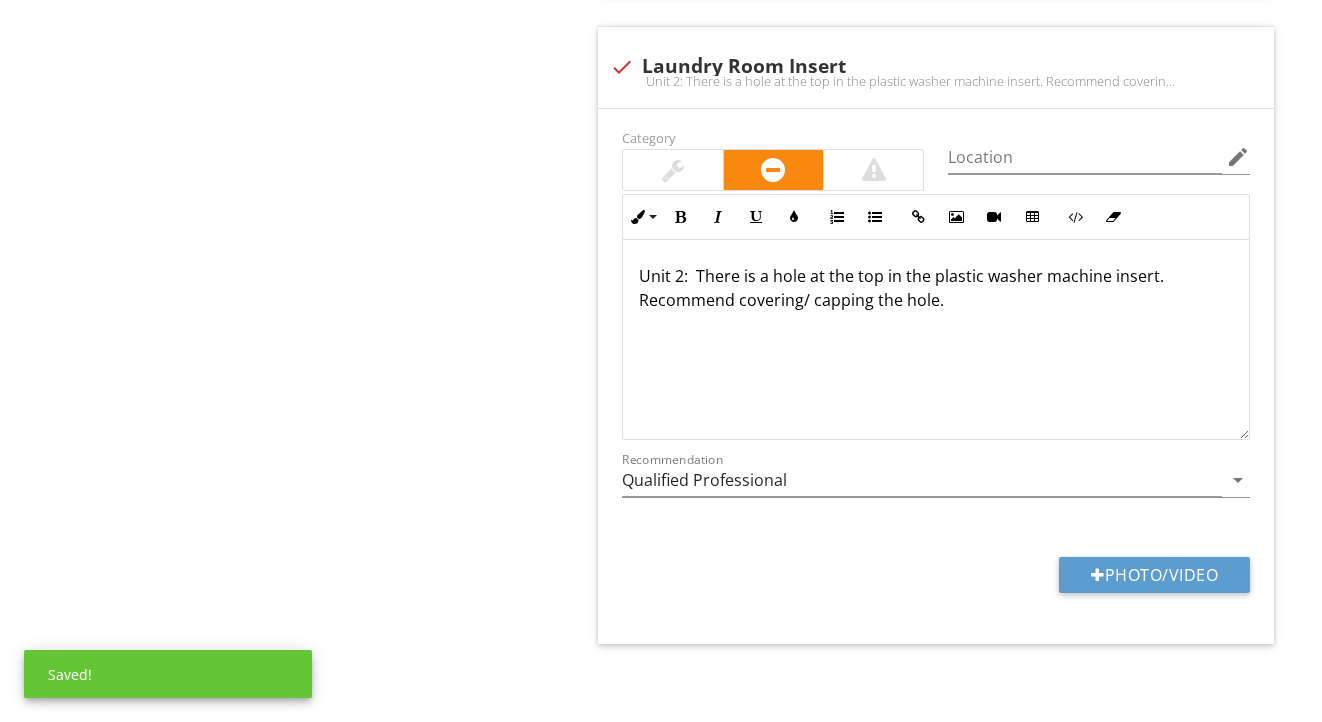 scroll, scrollTop: 3356, scrollLeft: 0, axis: vertical 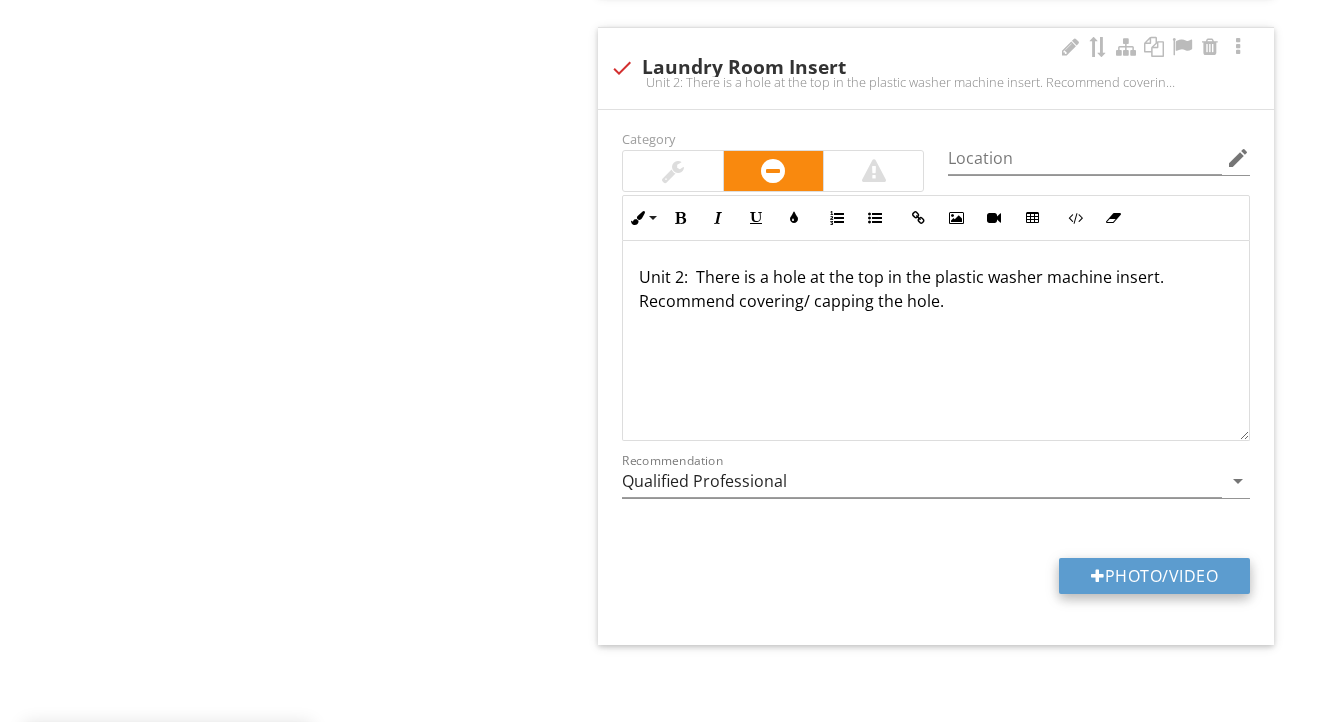 click on "Photo/Video" at bounding box center [1154, 576] 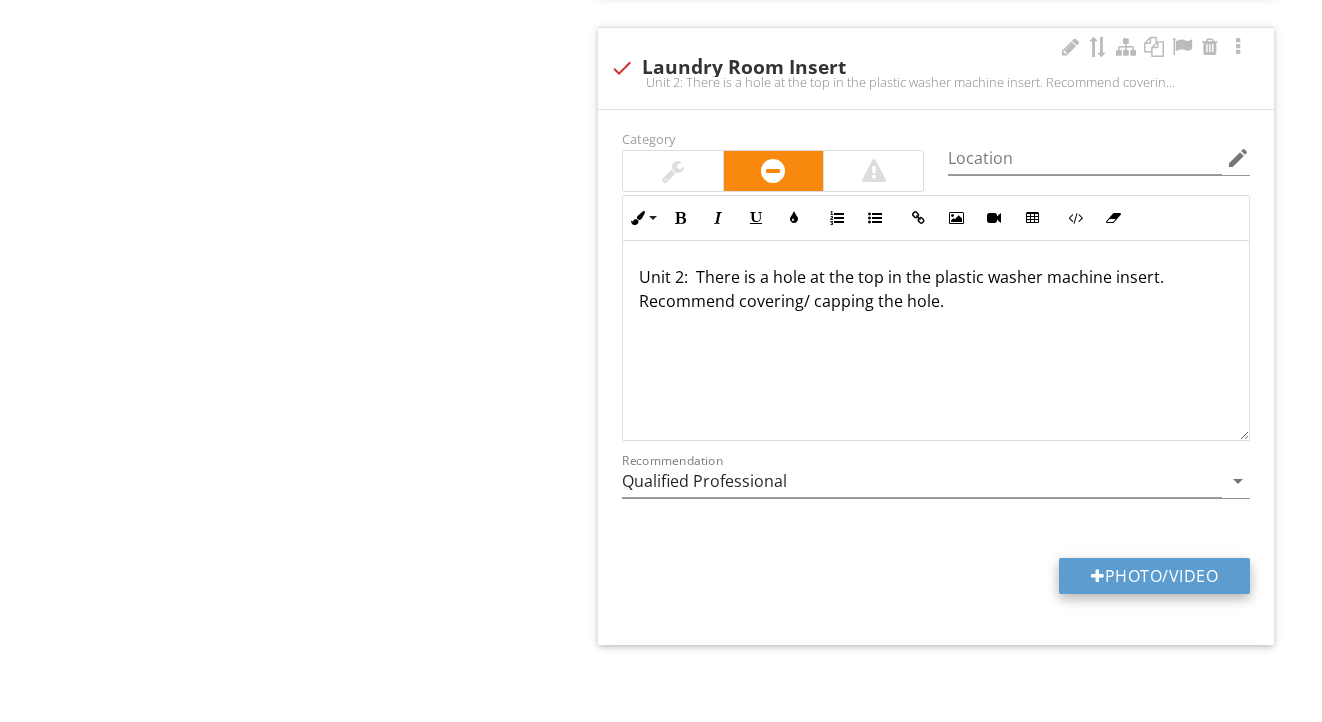 type on "C:\fakepath\IMG_9085.JPG" 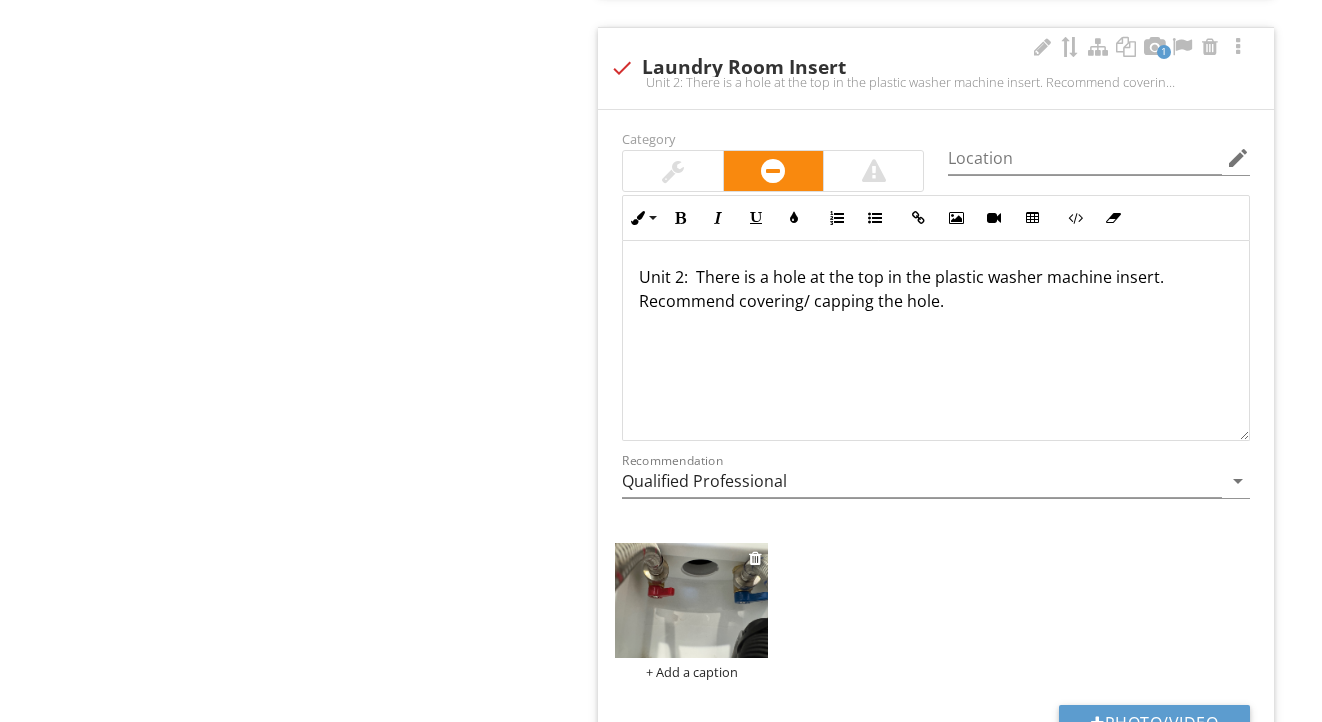click at bounding box center (691, 600) 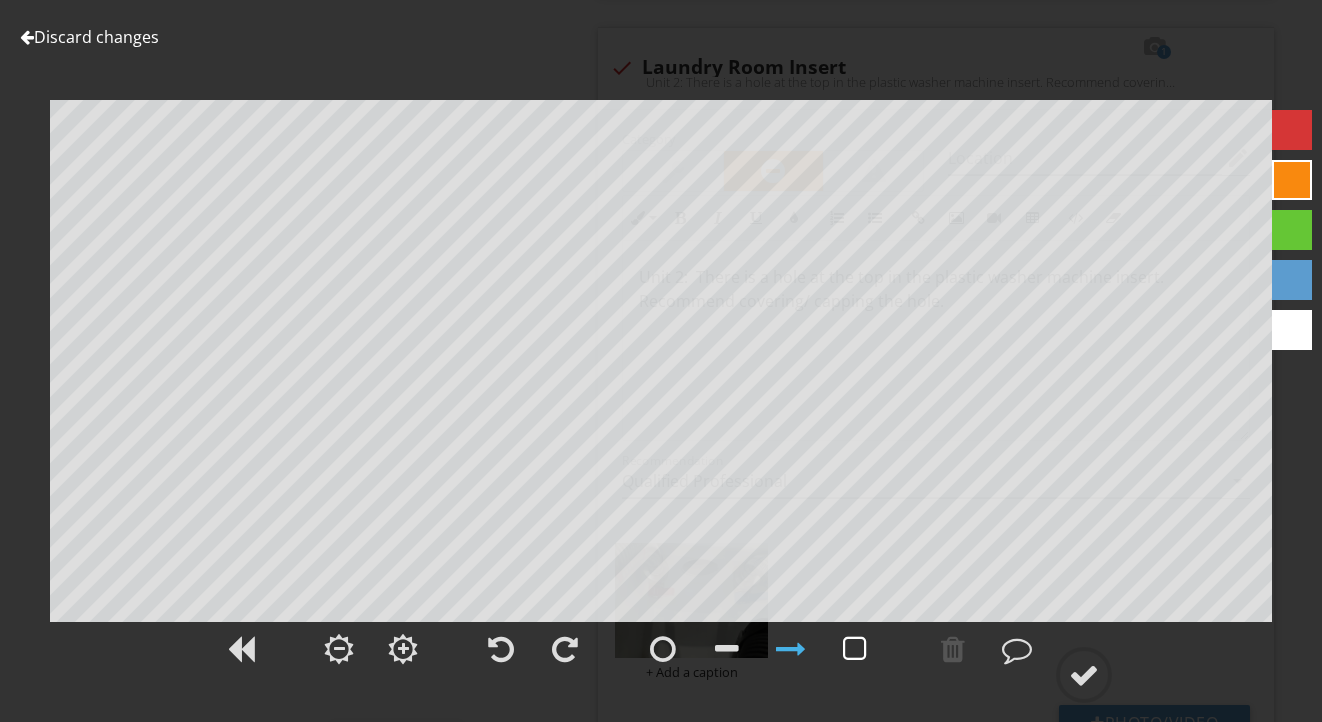 click at bounding box center (855, 649) 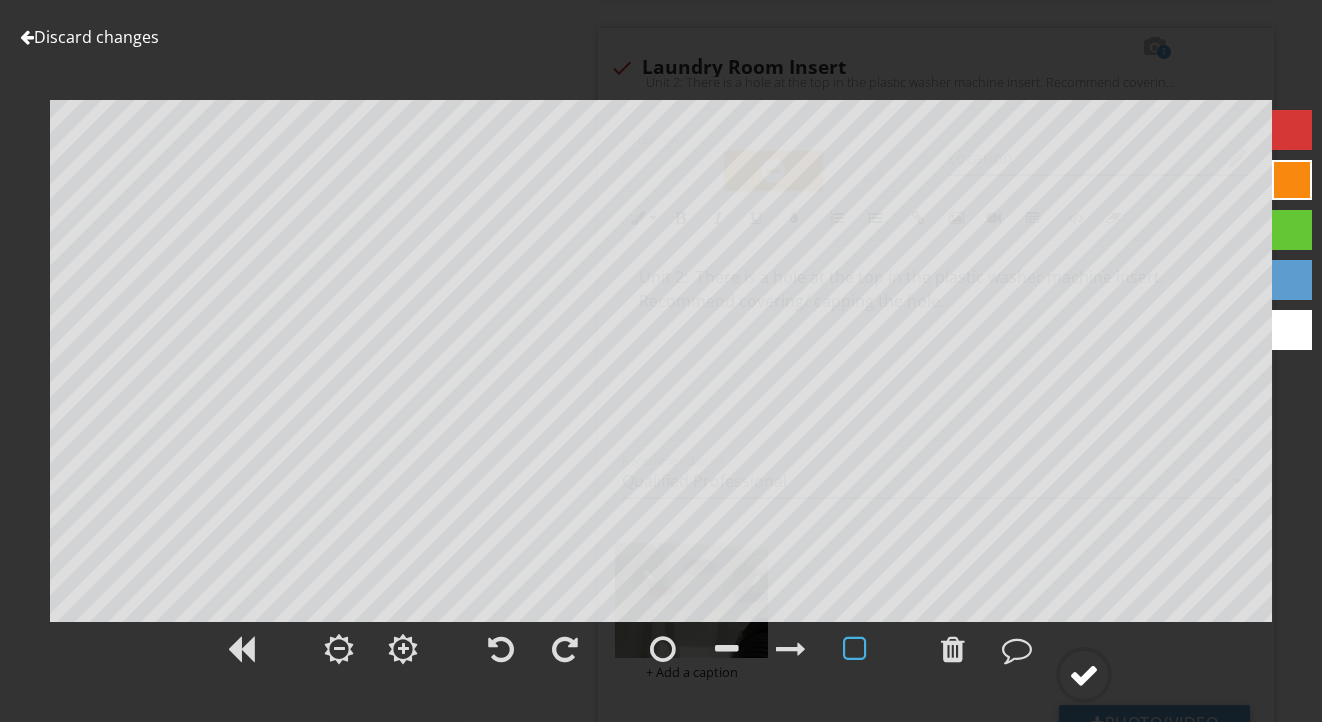 click 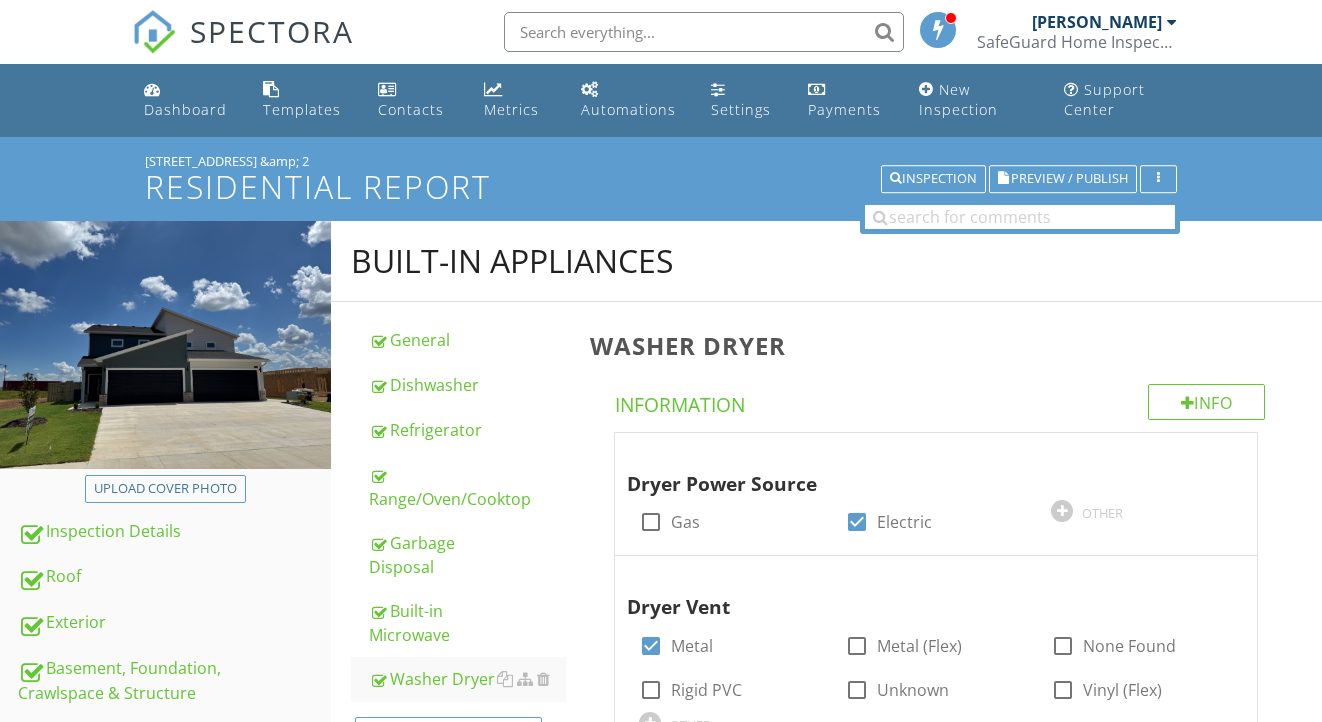 scroll, scrollTop: 0, scrollLeft: 0, axis: both 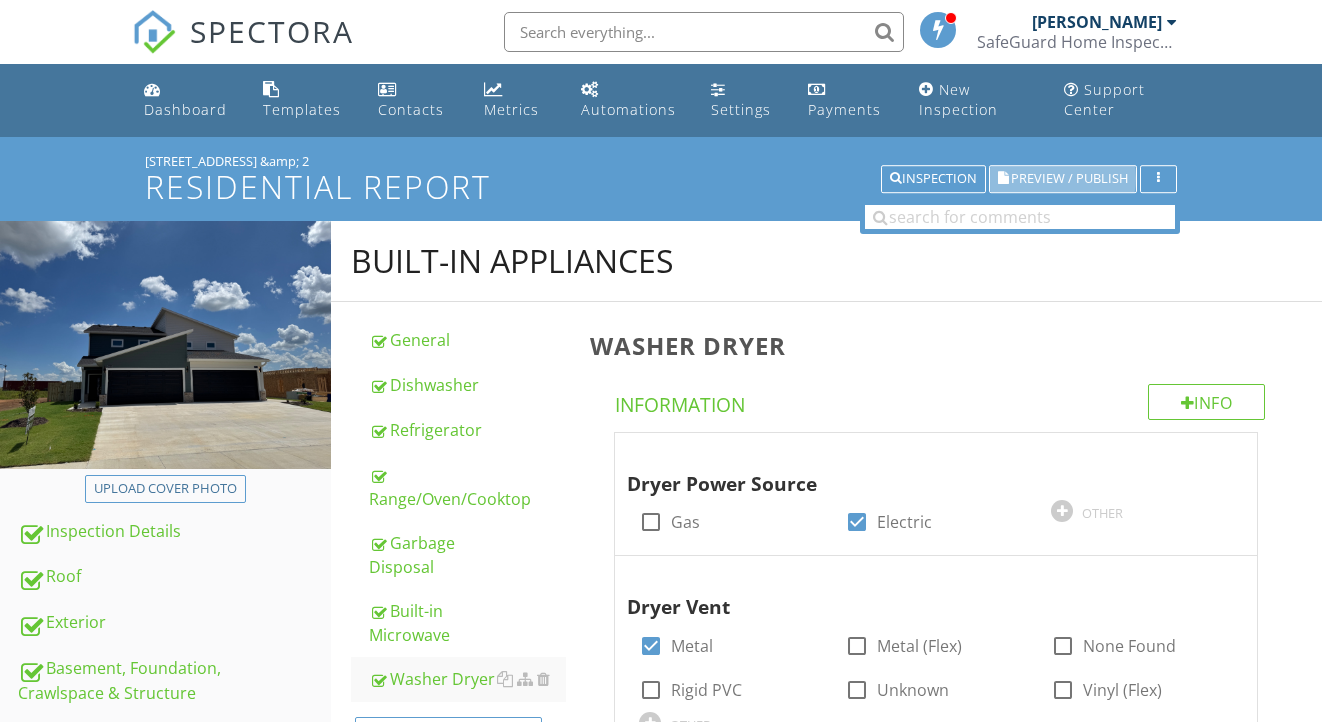 click on "Preview / Publish" at bounding box center [1069, 179] 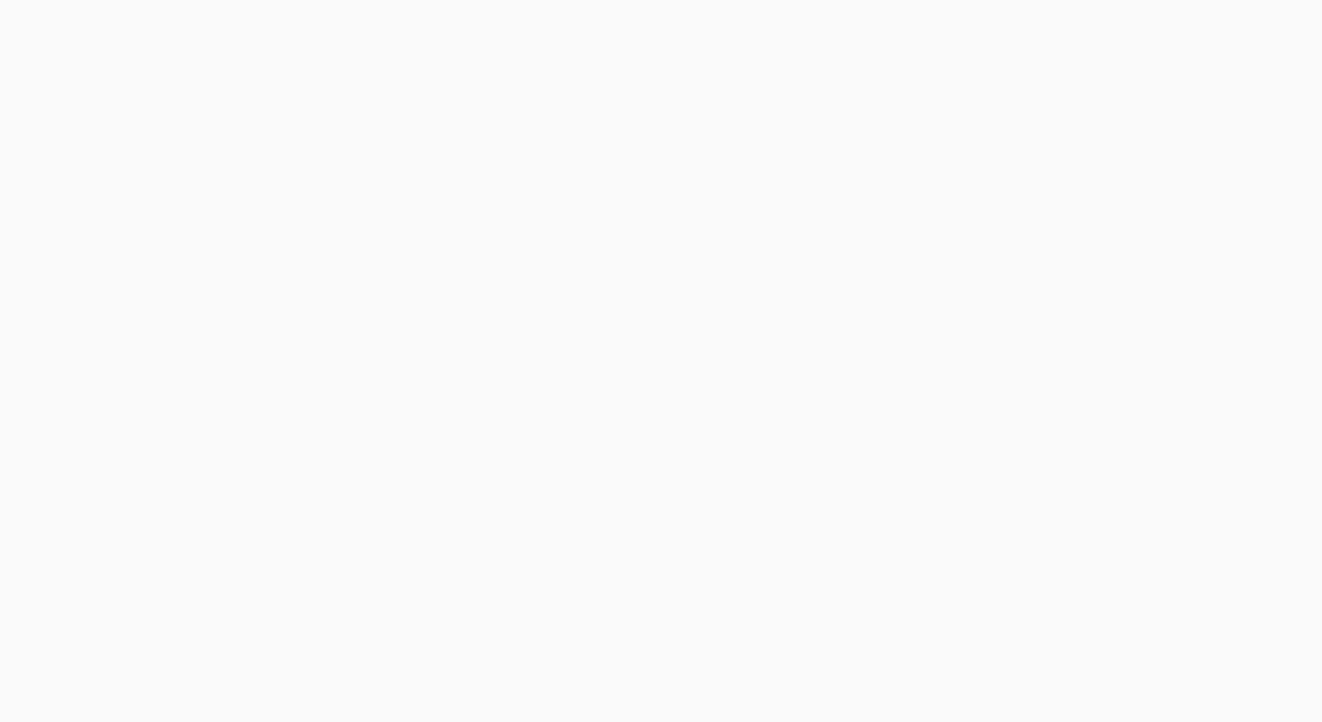 scroll, scrollTop: 0, scrollLeft: 0, axis: both 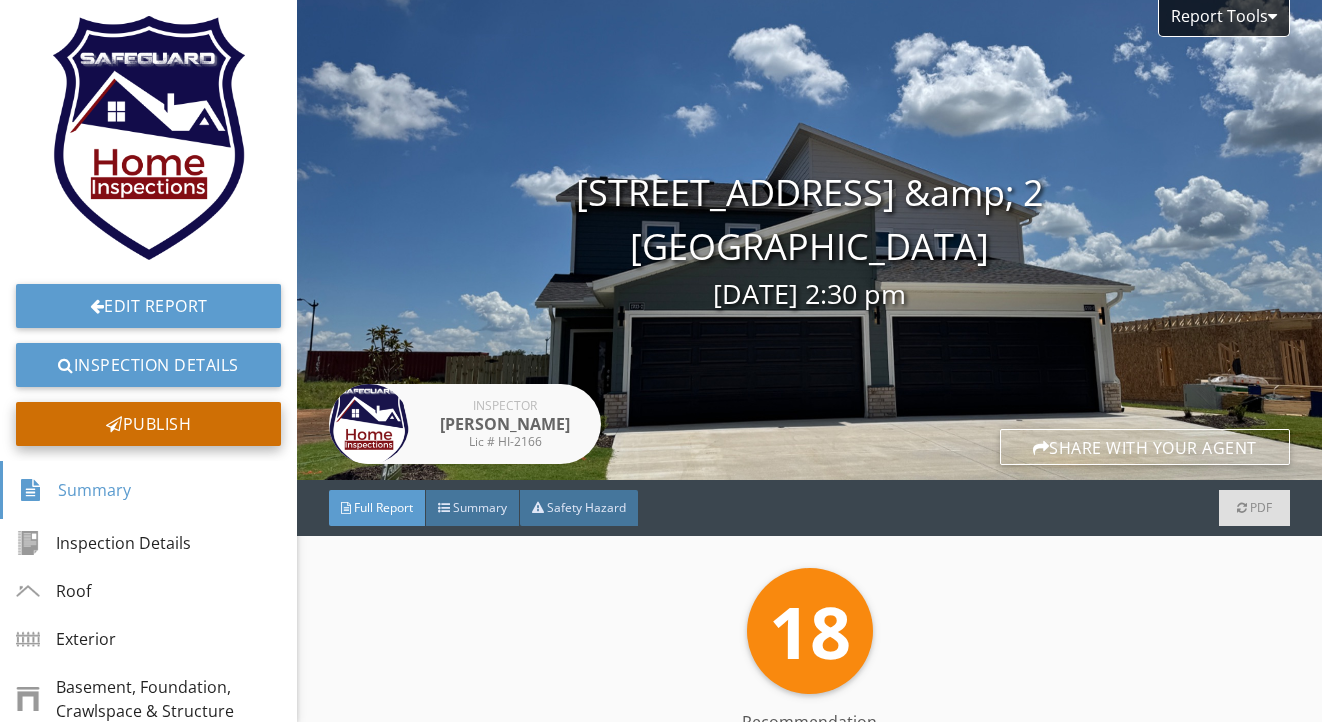 click on "Publish" at bounding box center (148, 424) 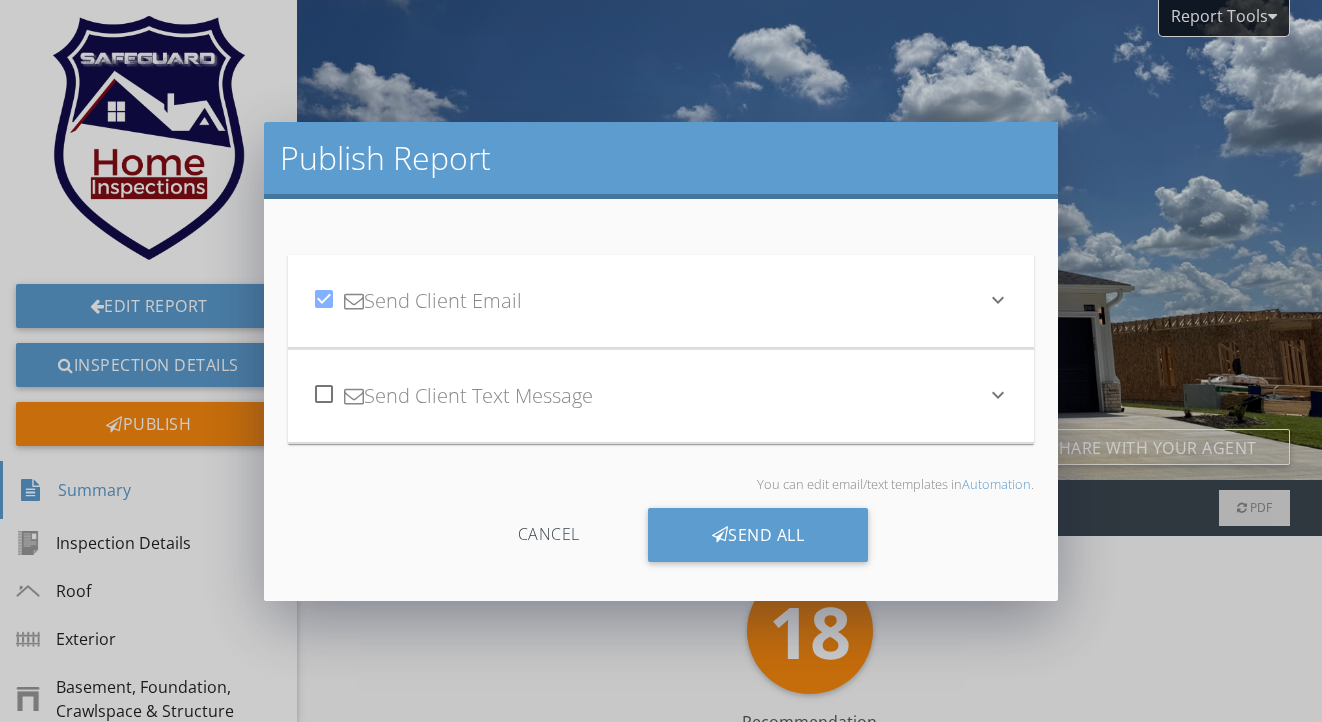 click at bounding box center (324, 394) 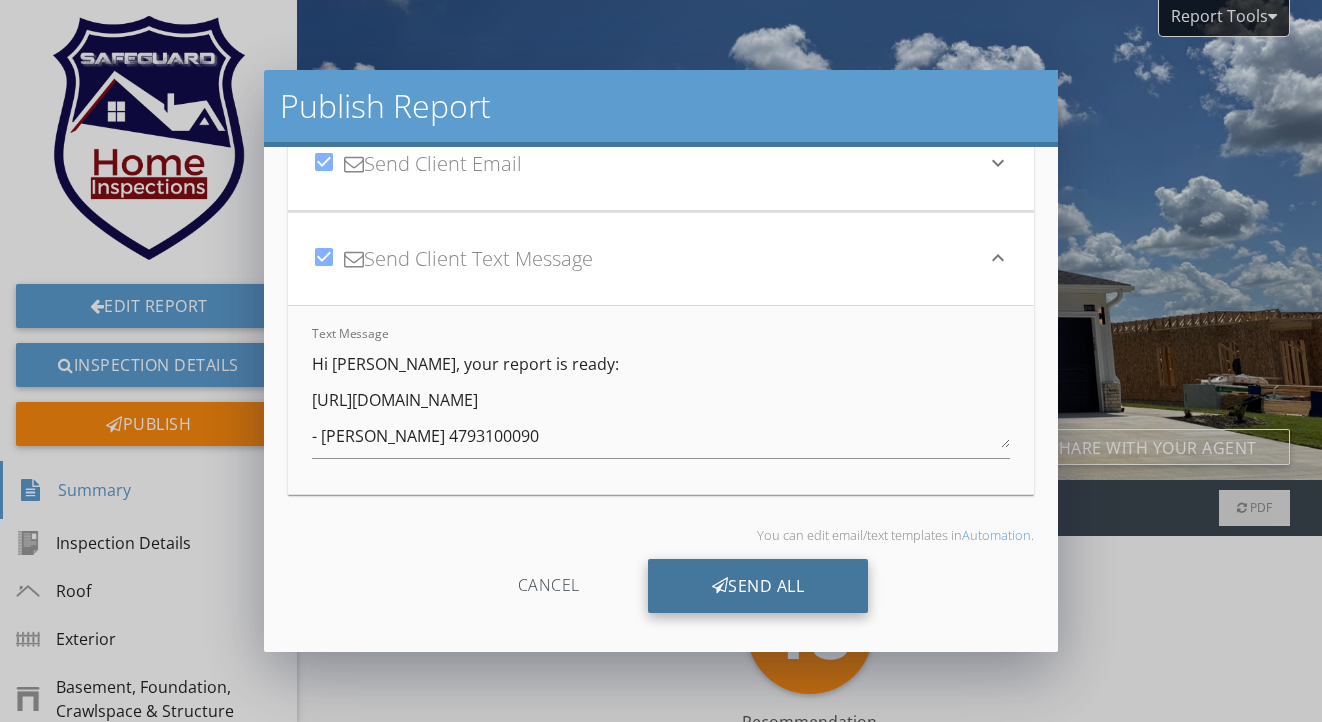 click on "Send All" at bounding box center [758, 586] 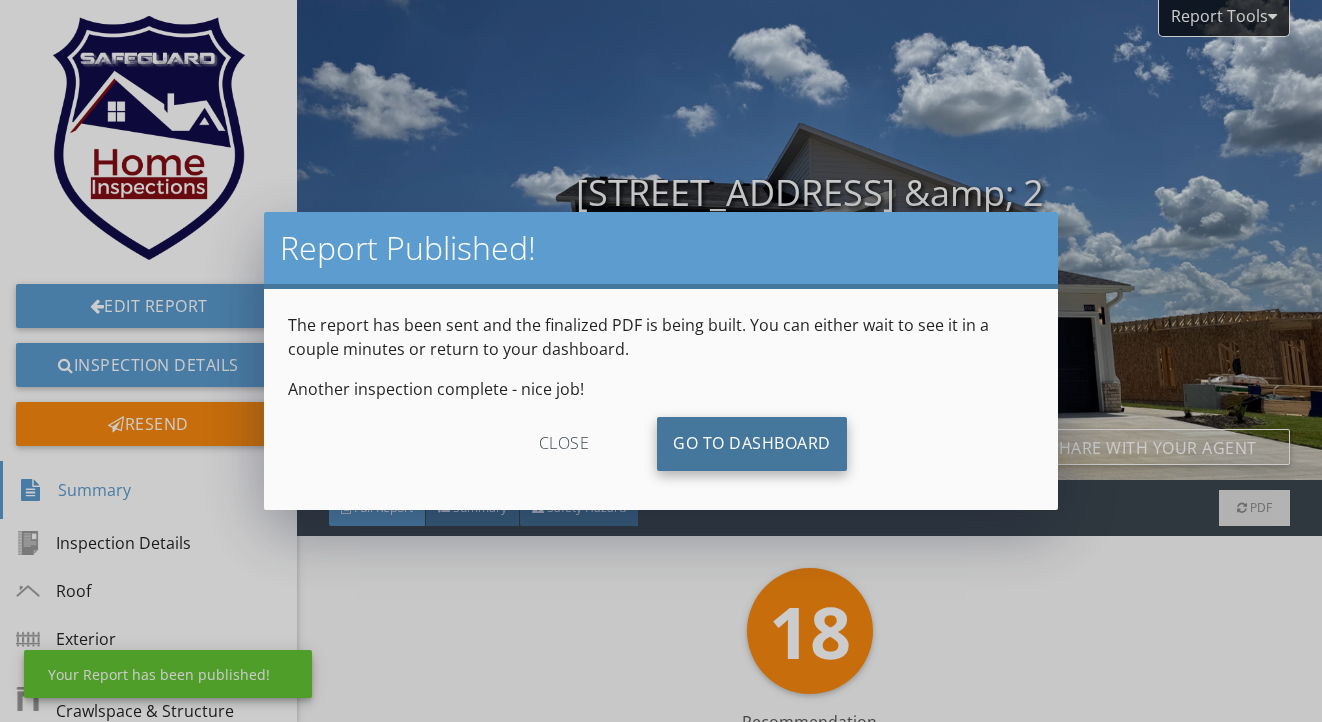 click on "Go To Dashboard" at bounding box center [752, 444] 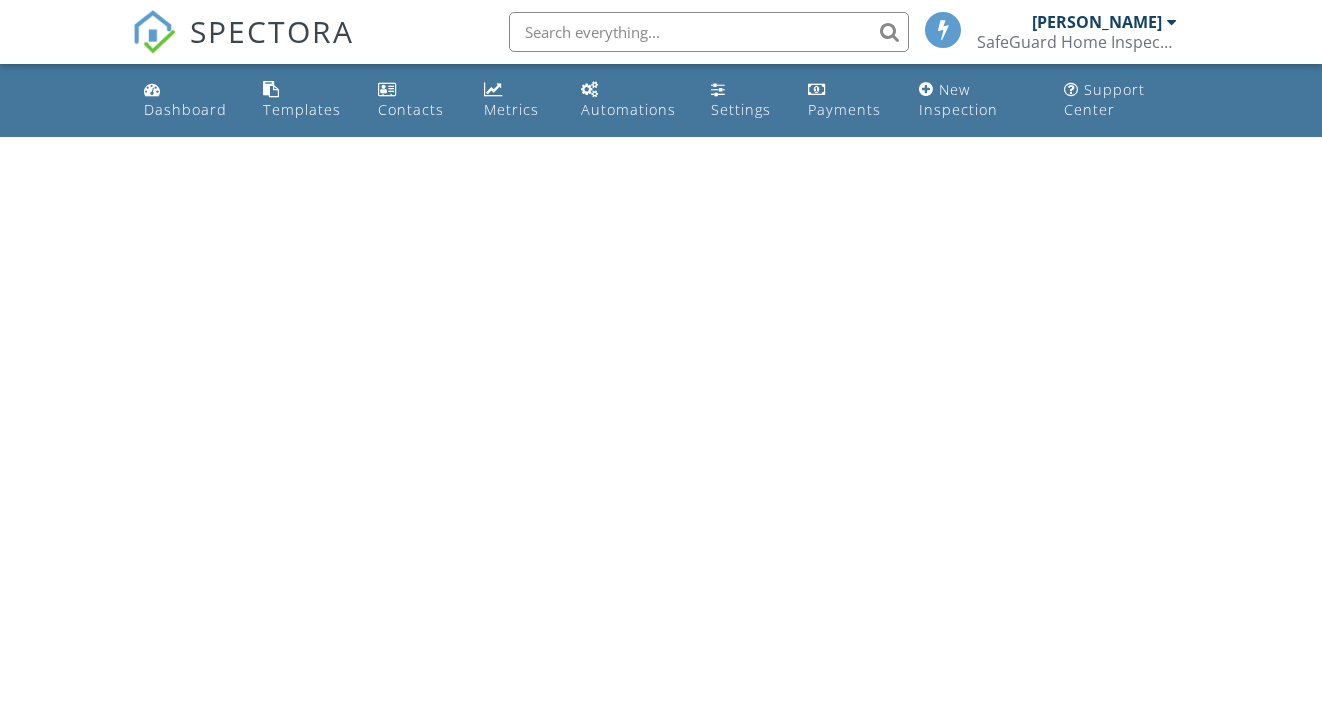 scroll, scrollTop: 0, scrollLeft: 0, axis: both 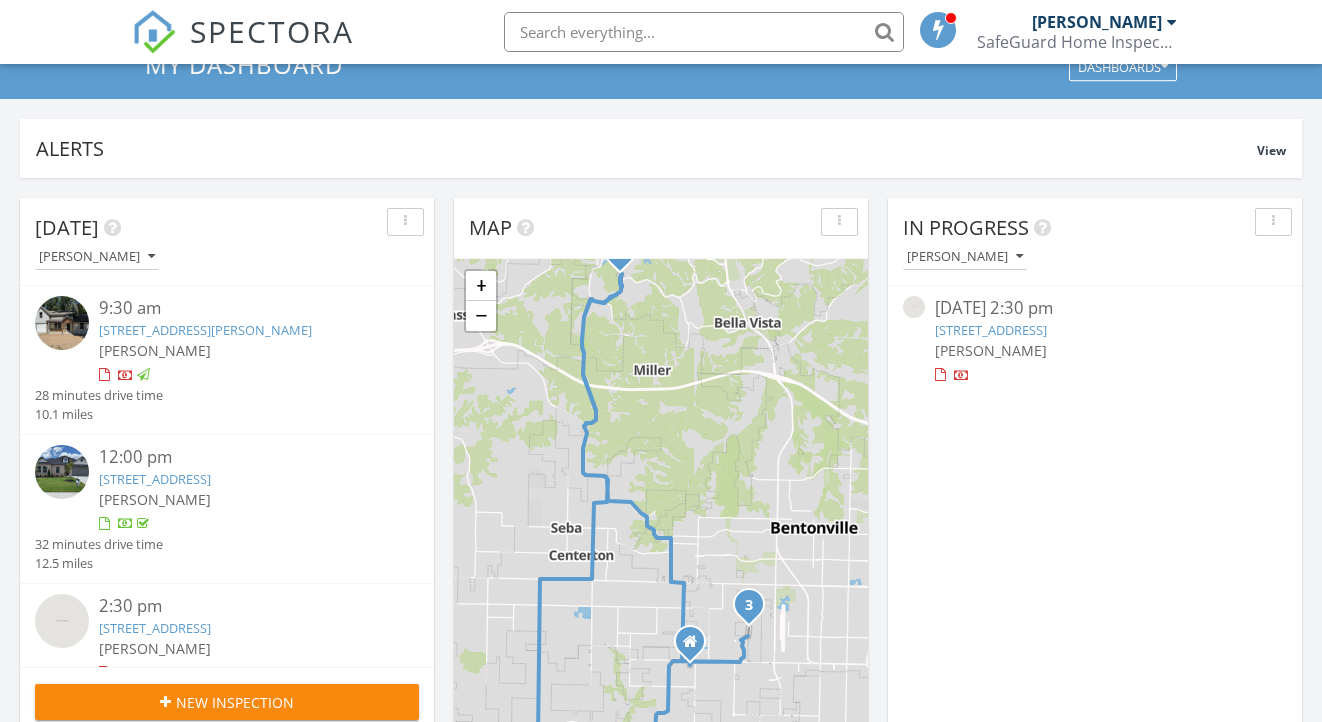 click on "[STREET_ADDRESS][PERSON_NAME]" at bounding box center (205, 330) 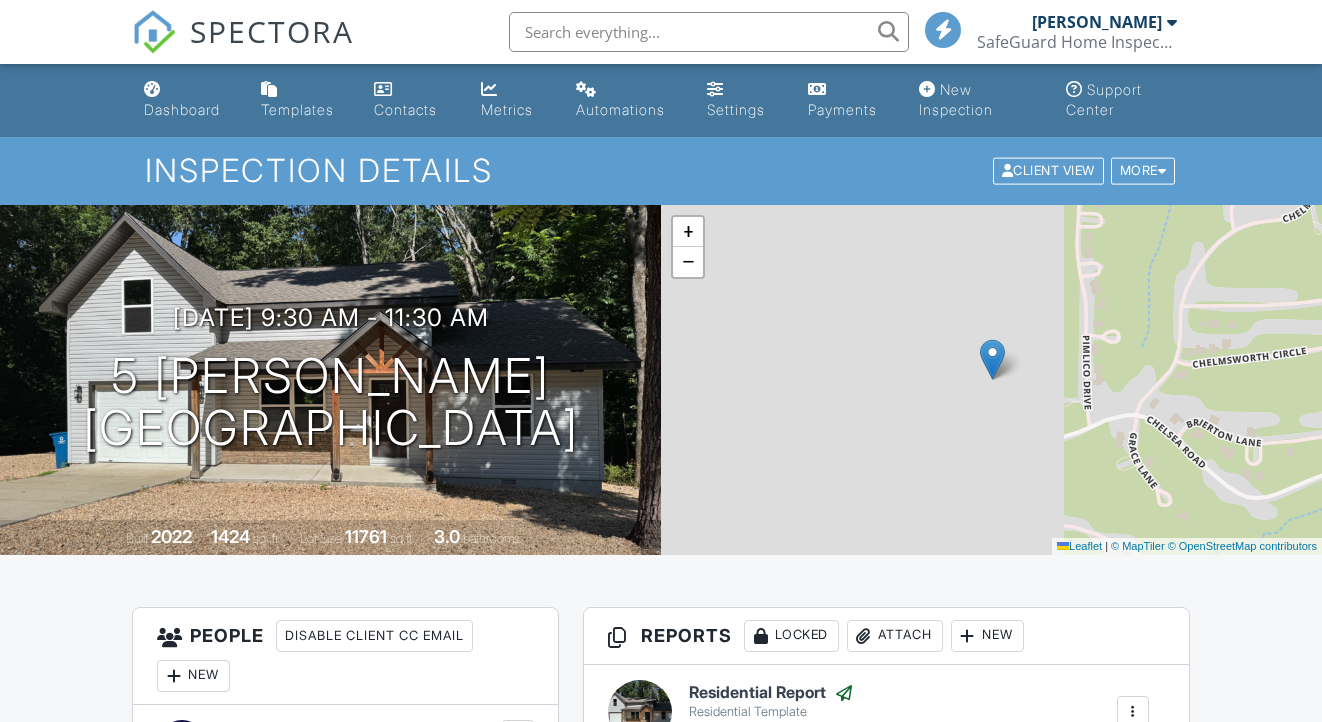 scroll, scrollTop: 13, scrollLeft: 0, axis: vertical 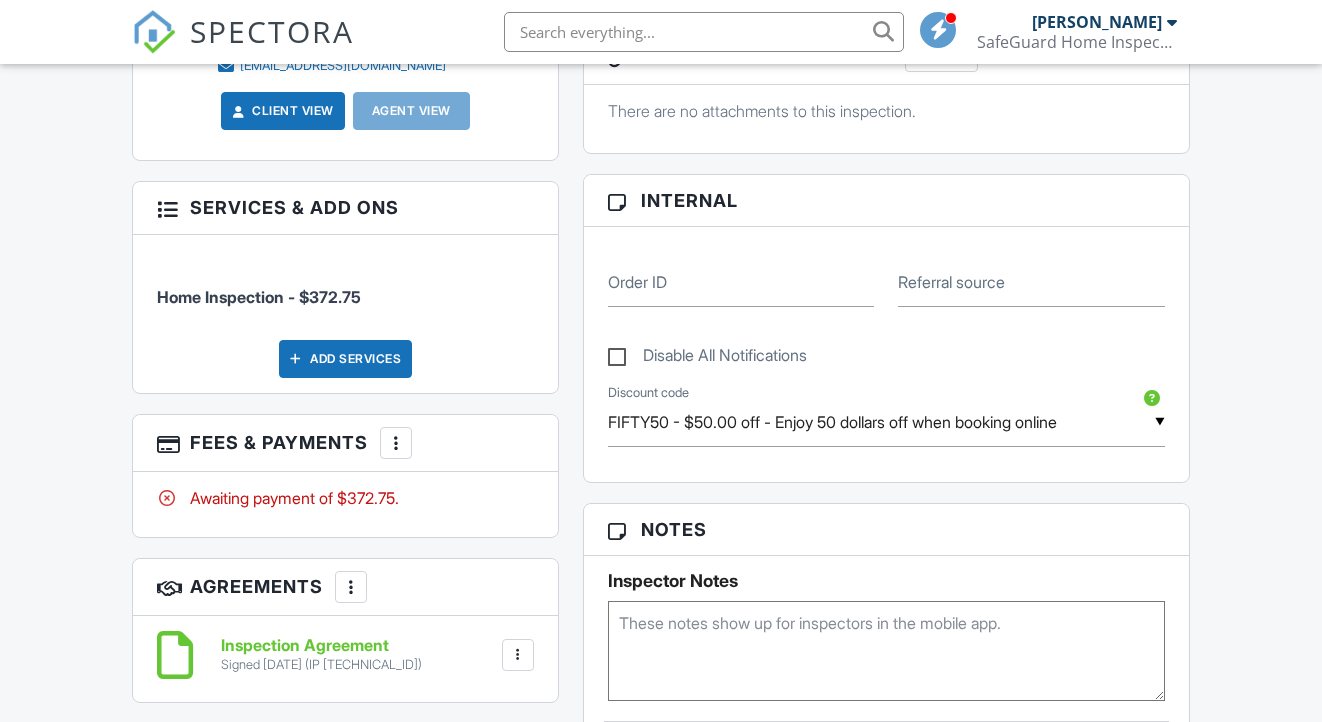click at bounding box center [396, 443] 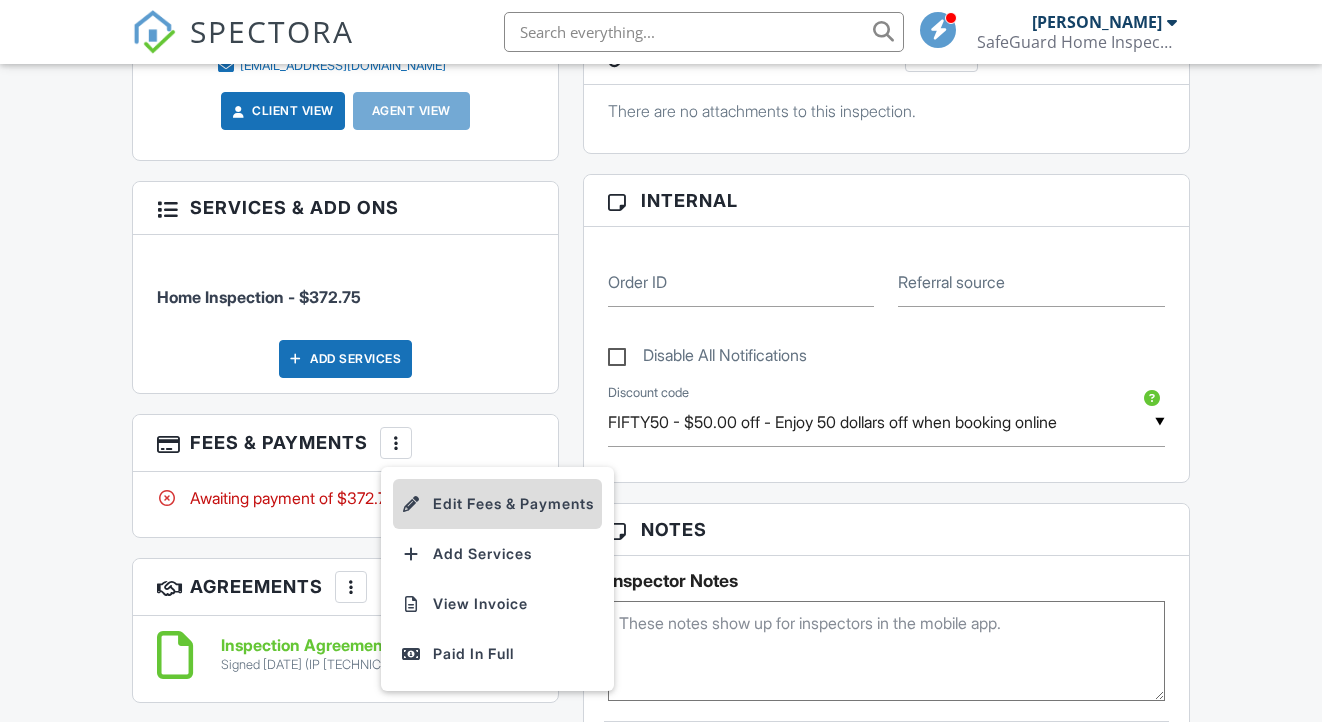 click on "Edit Fees & Payments" at bounding box center (497, 504) 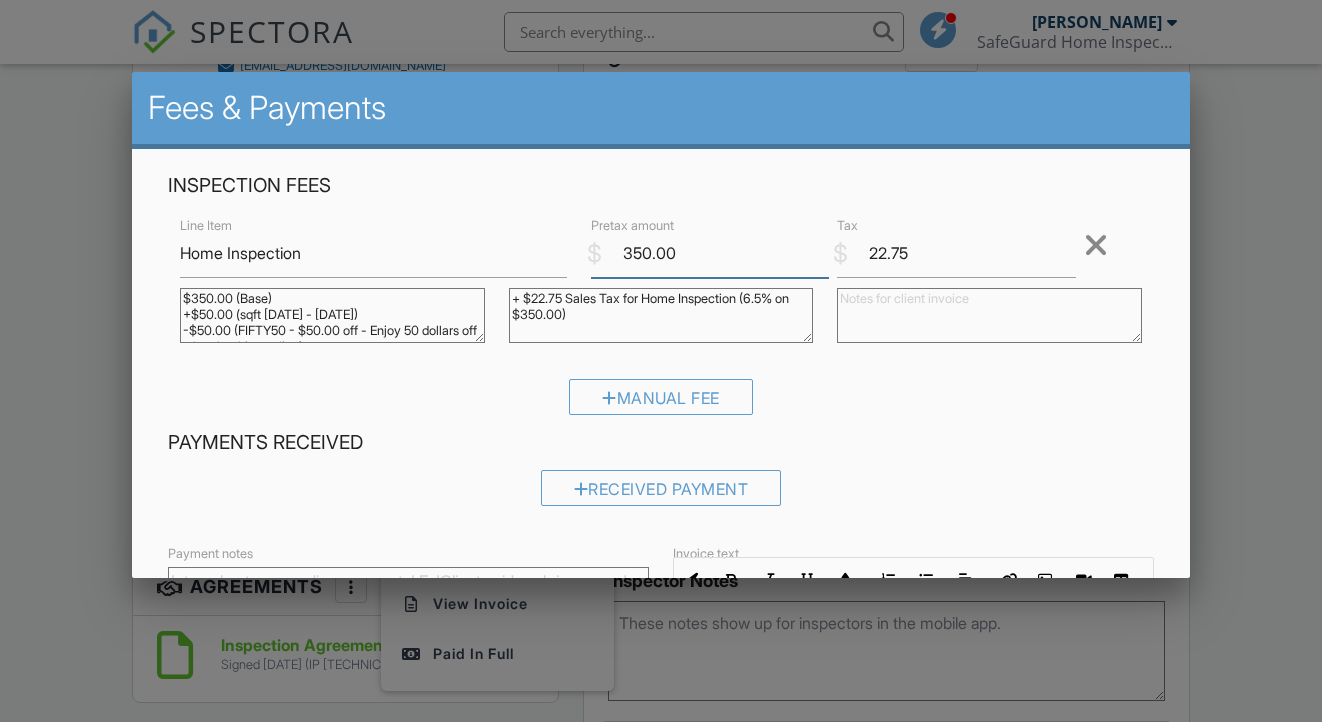 click on "350.00" at bounding box center (710, 253) 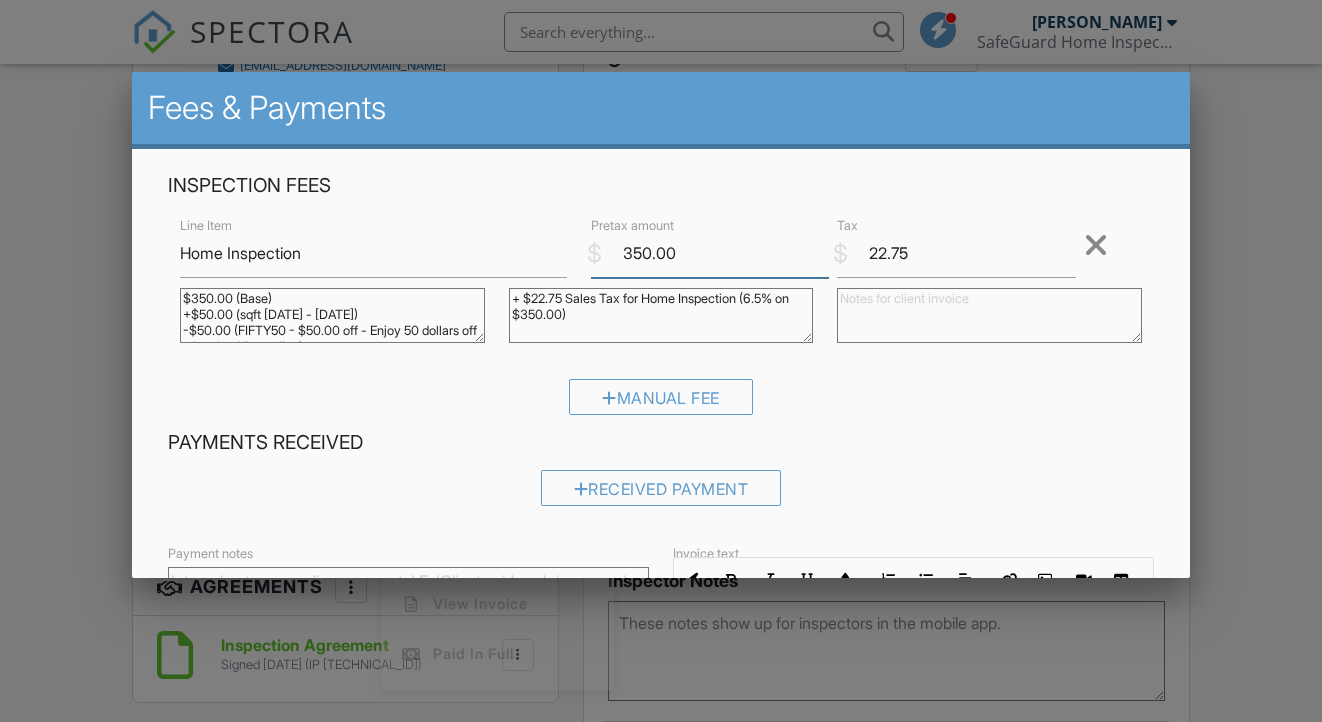 click on "350.00" at bounding box center [710, 253] 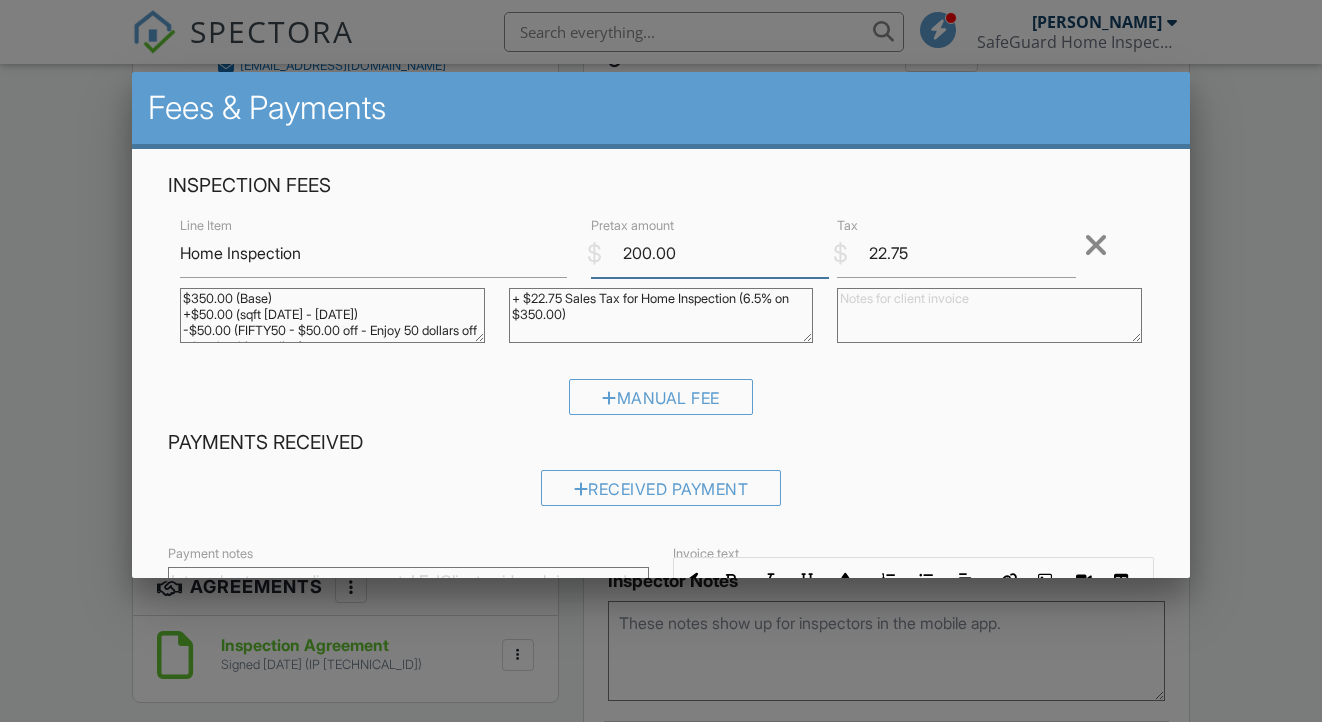 type on "200.00" 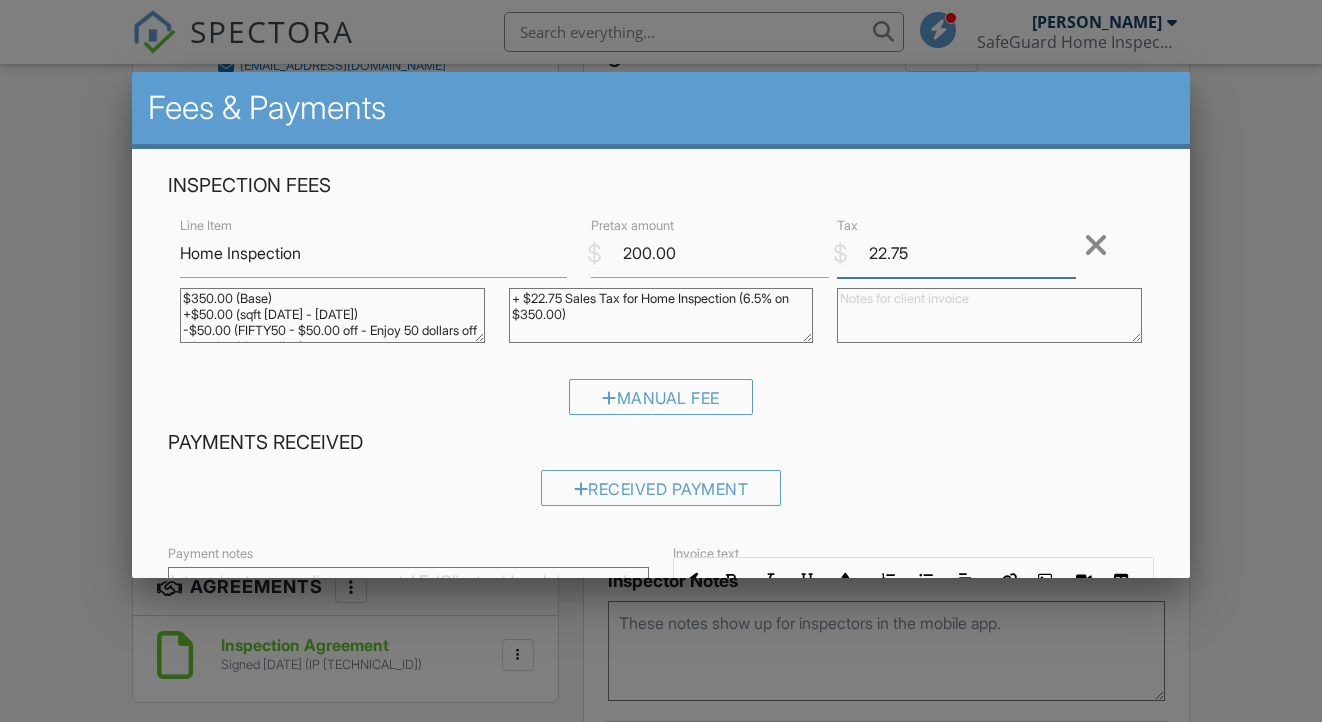 click on "22.75" at bounding box center [956, 253] 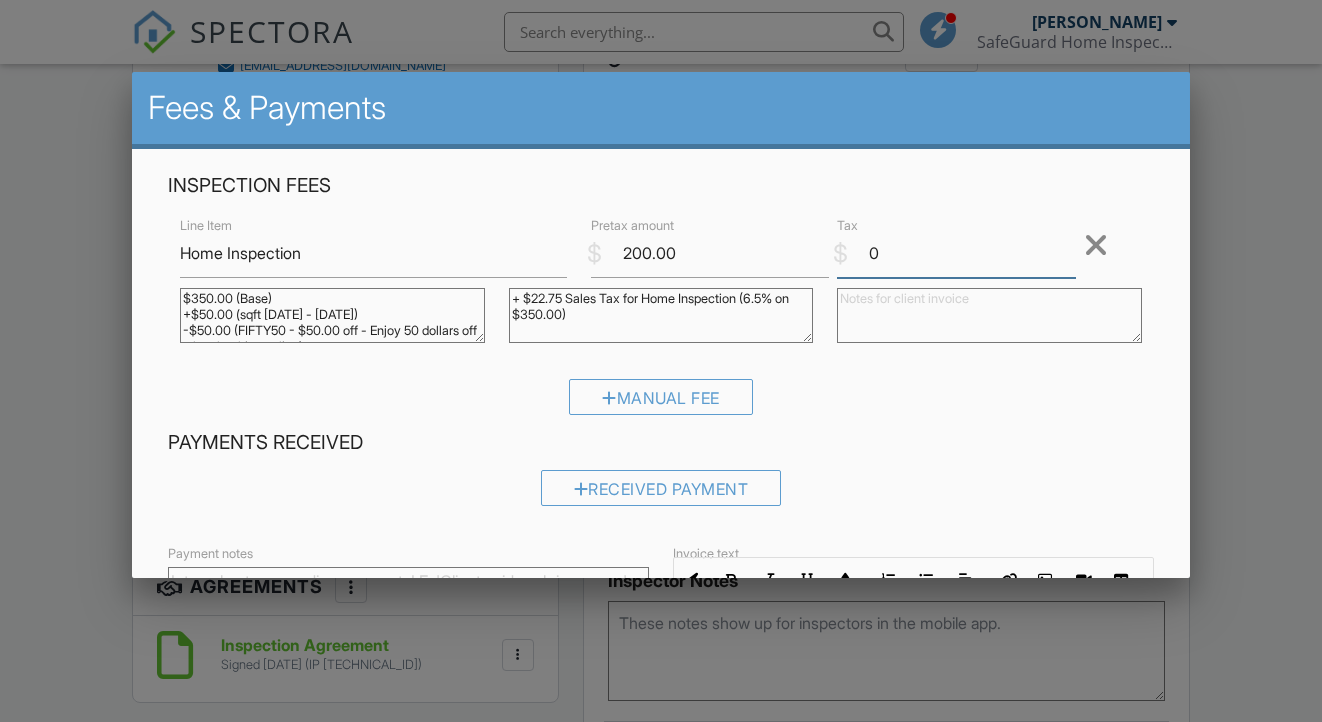 type on "0" 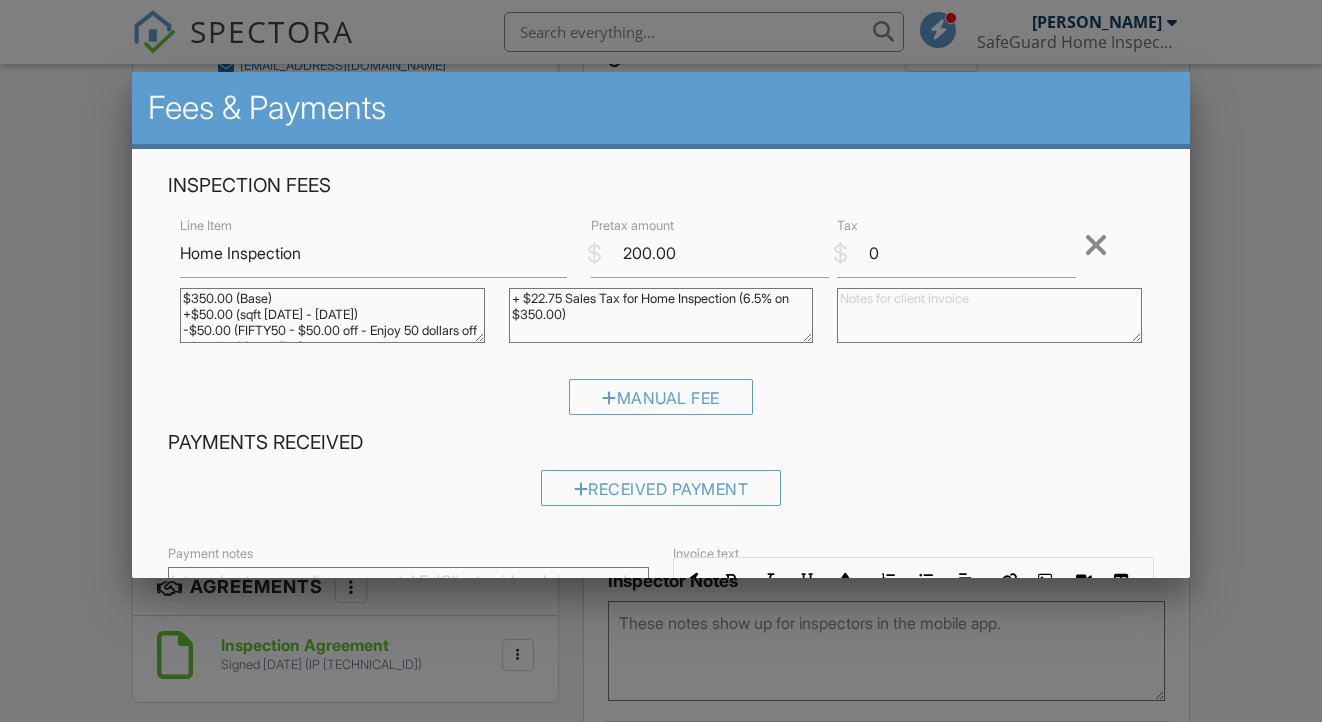 click on "+ $22.75 Sales Tax for Home Inspection (6.5% on $350.00)" at bounding box center (661, 315) 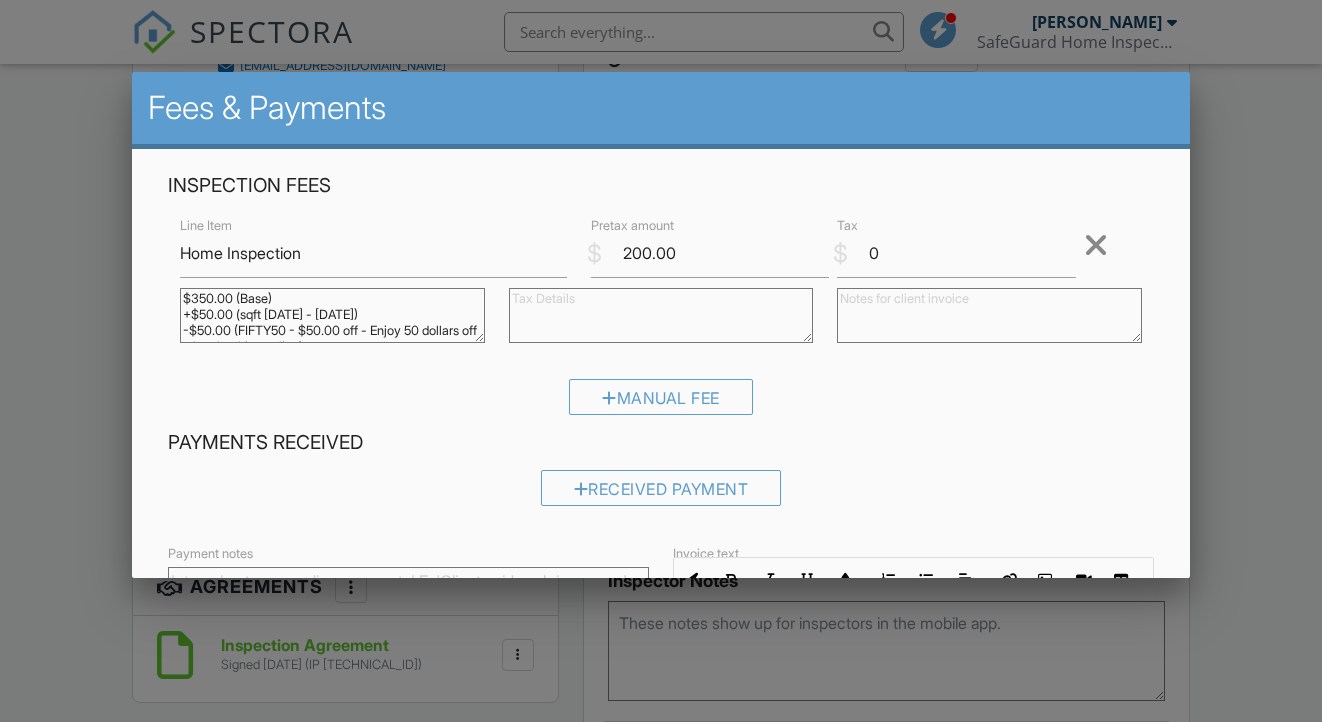 type 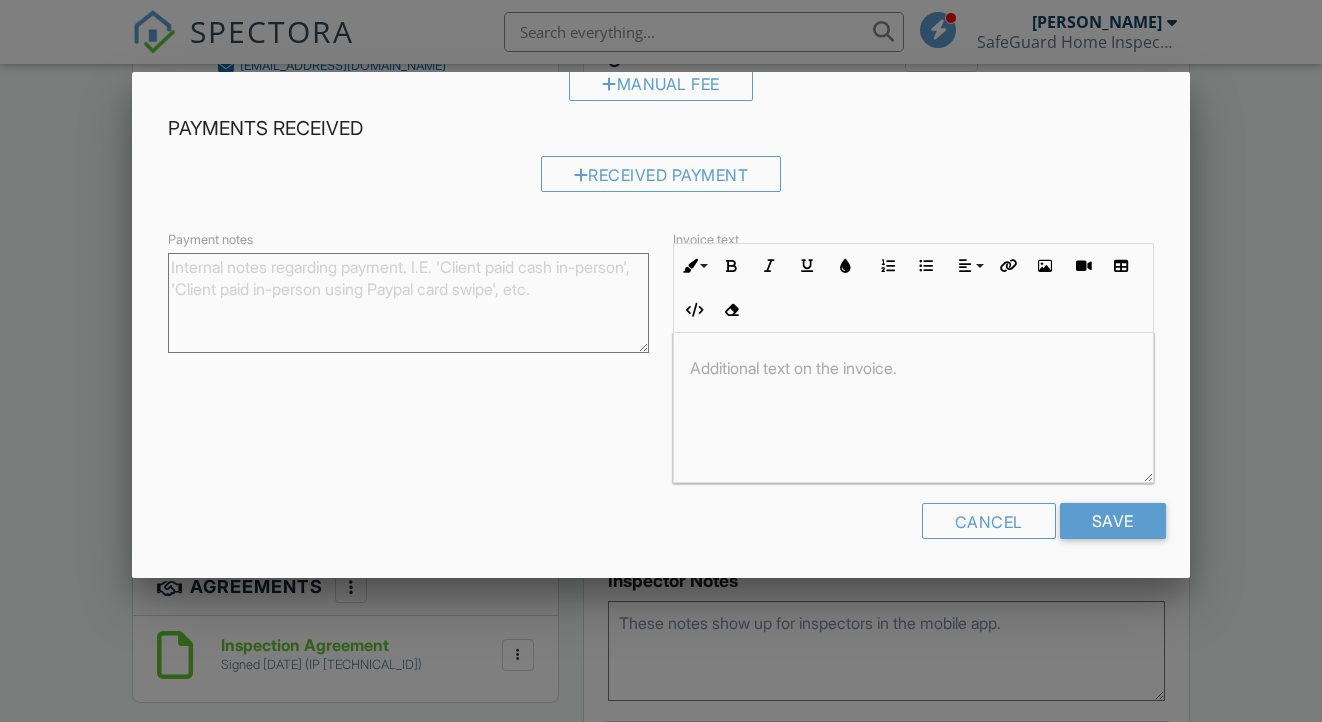 scroll, scrollTop: 313, scrollLeft: 0, axis: vertical 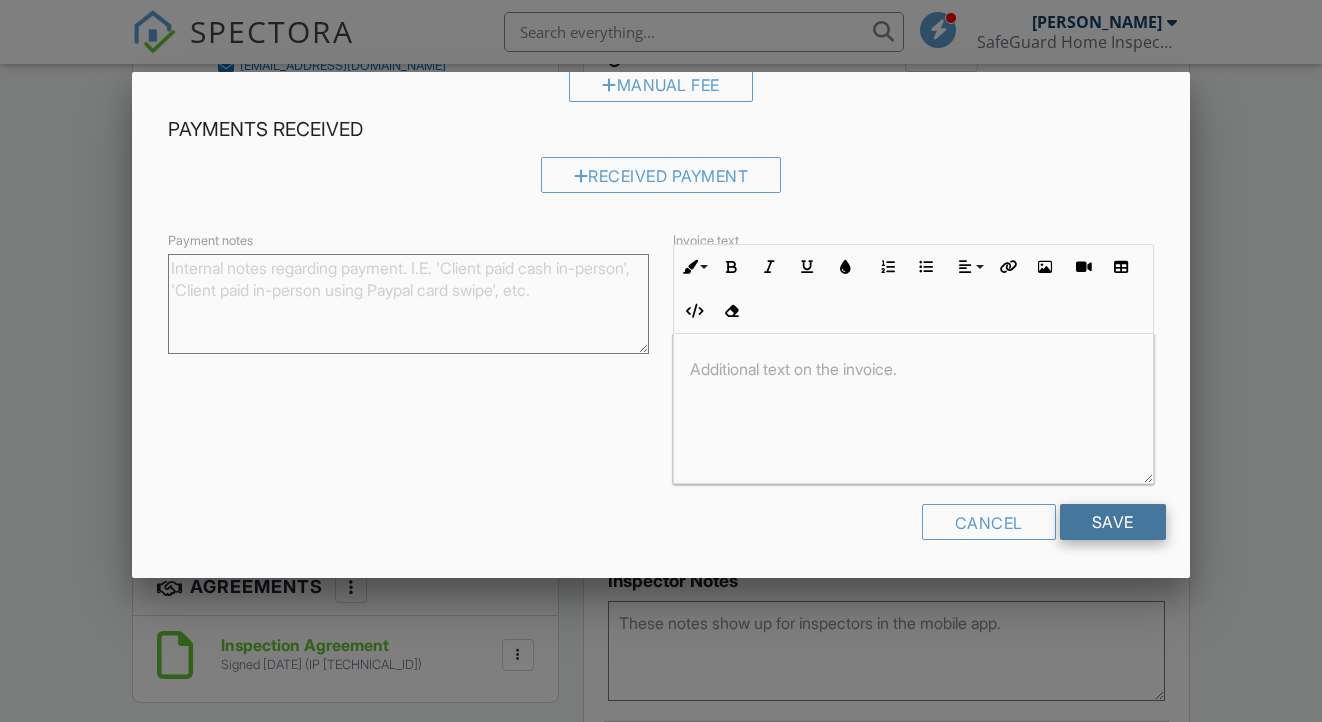 type 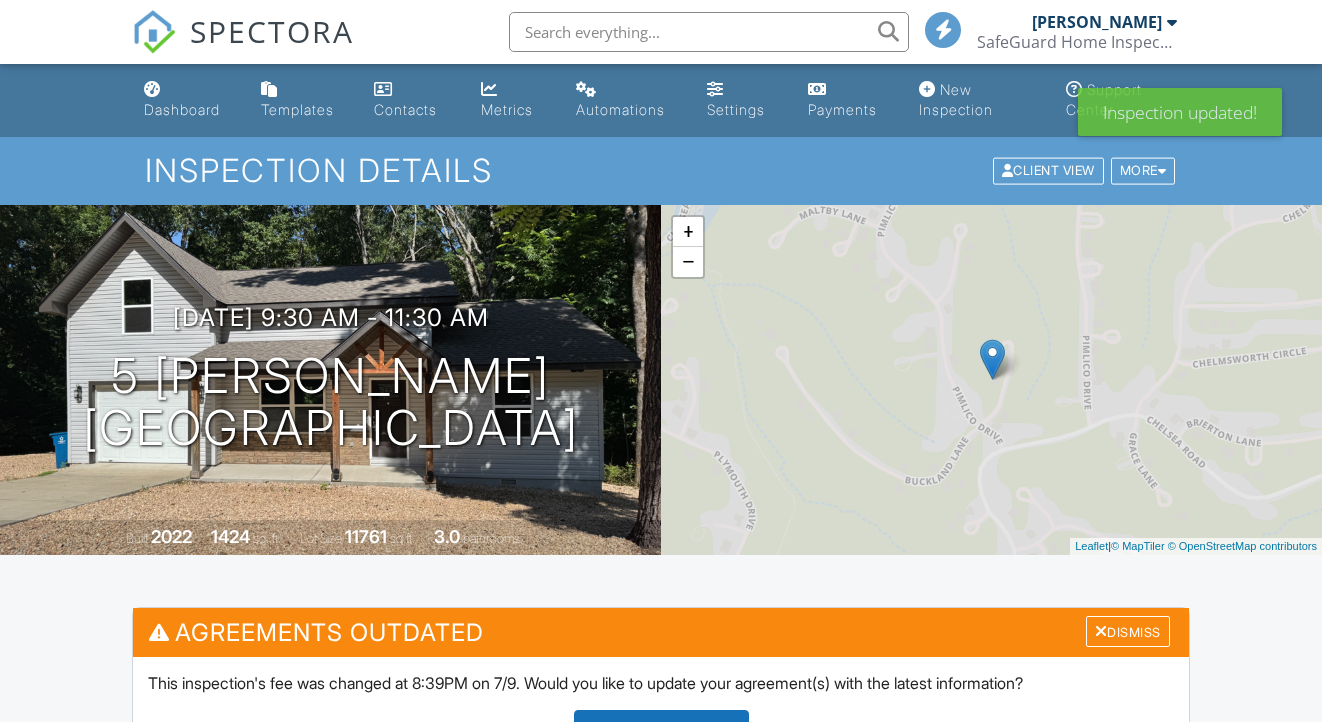 scroll, scrollTop: 0, scrollLeft: 0, axis: both 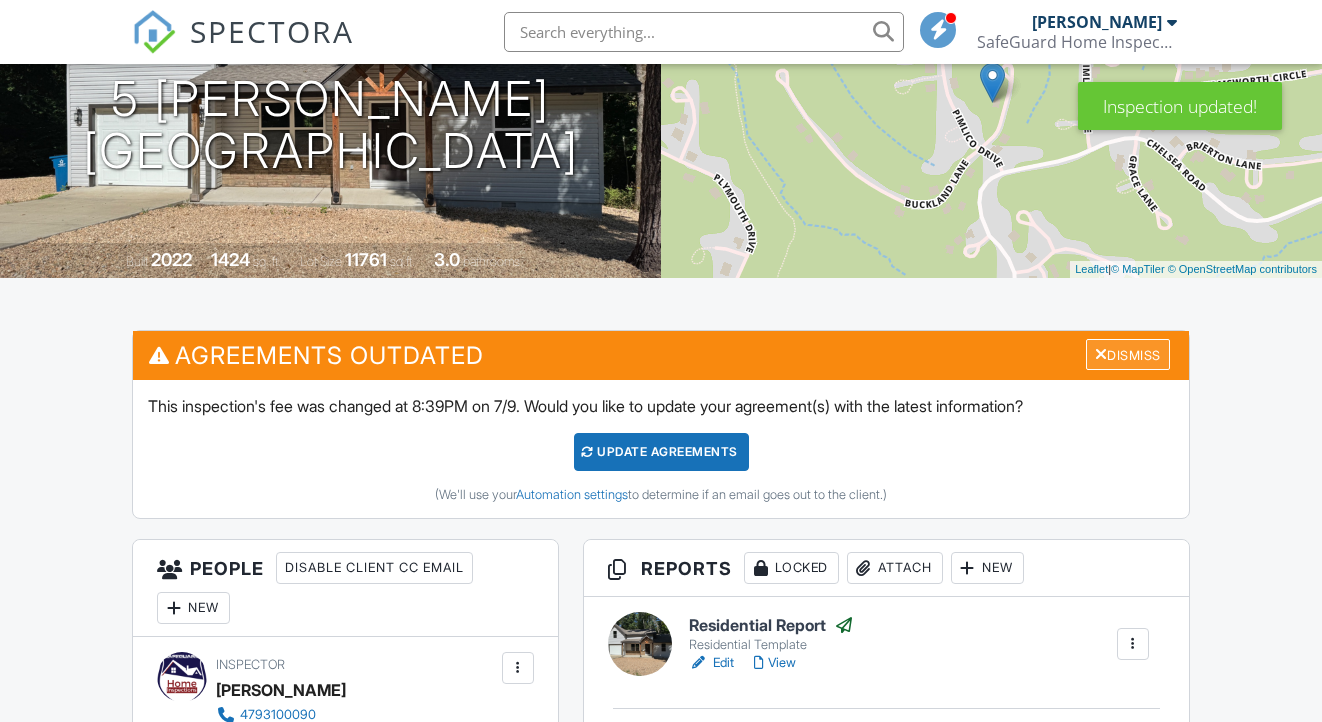 click on "Dismiss" at bounding box center [1128, 354] 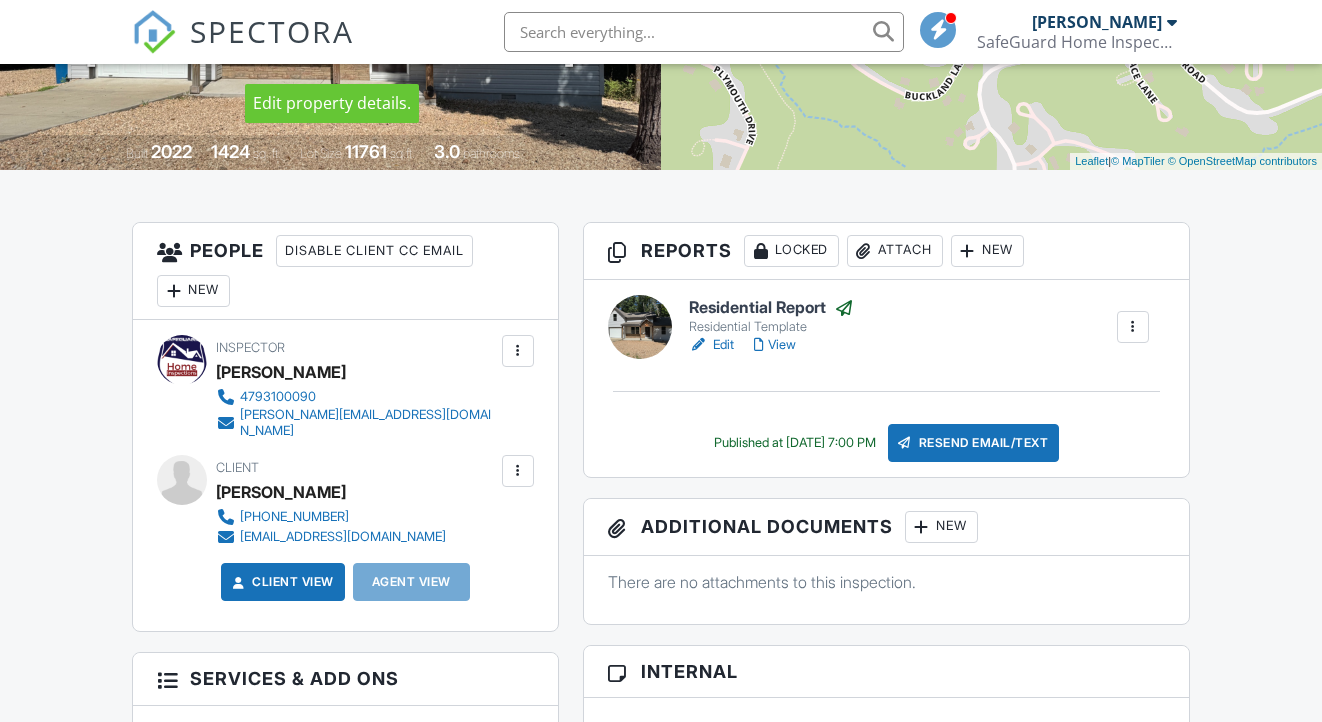 scroll, scrollTop: 387, scrollLeft: 0, axis: vertical 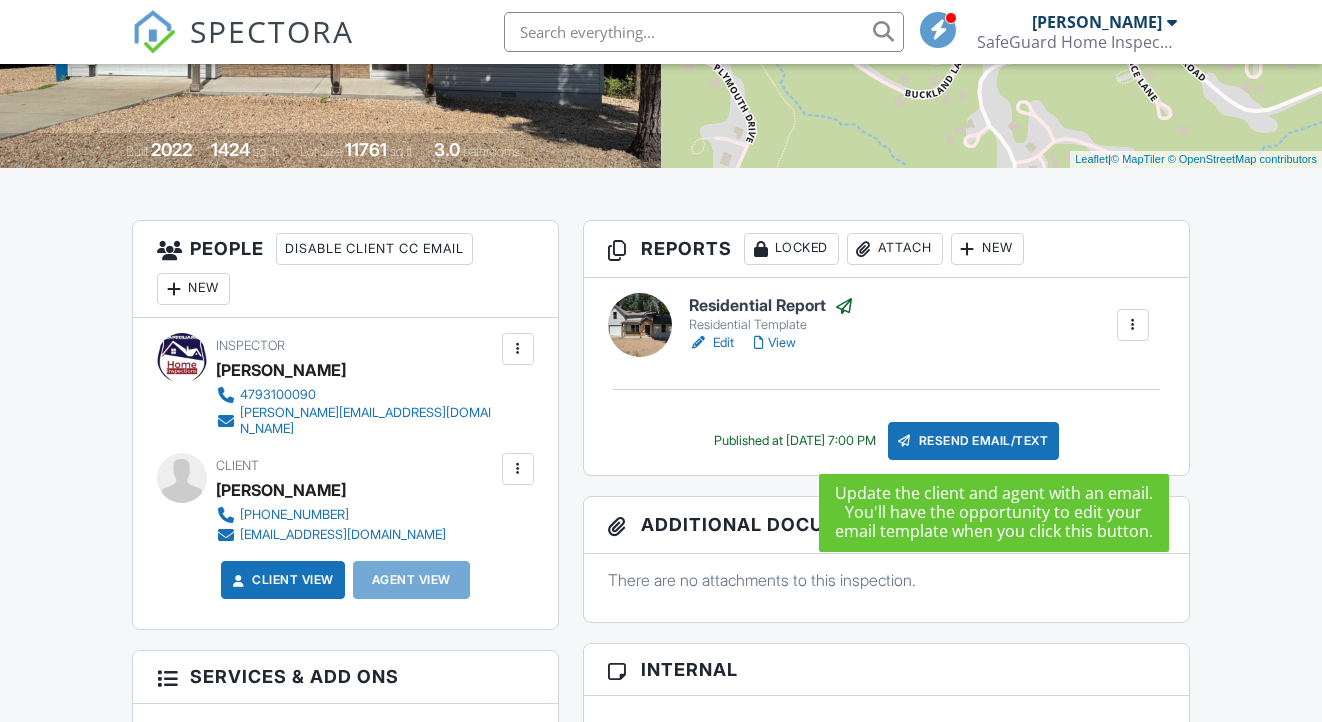 click on "Resend Email/Text" at bounding box center (974, 441) 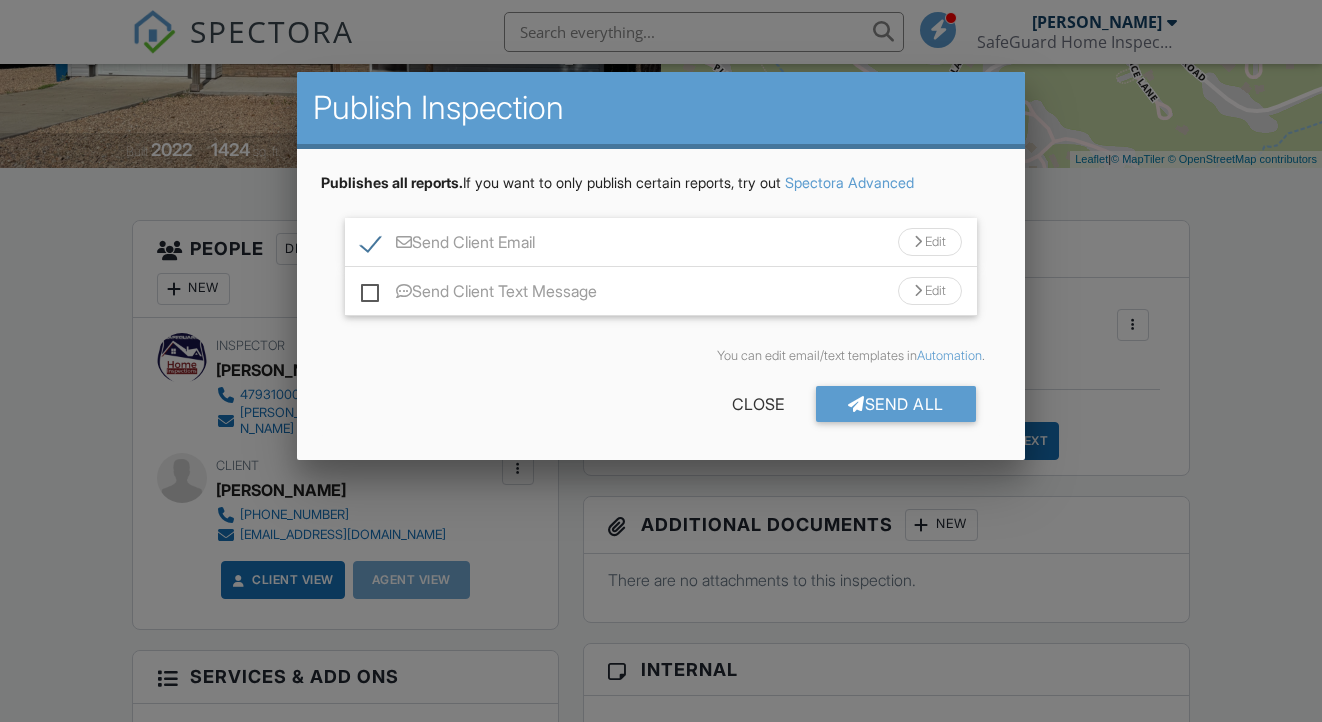 click on "Send Client Text Message" at bounding box center [479, 294] 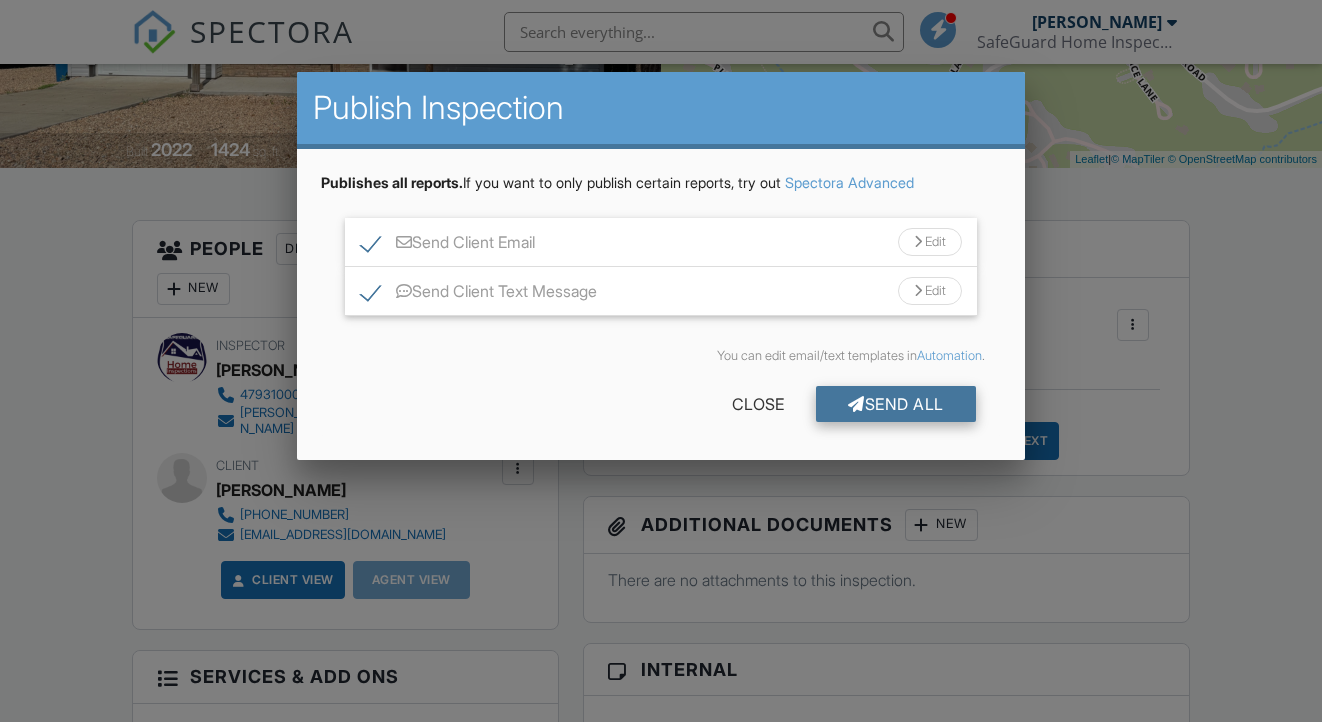 click on "Send All" at bounding box center (896, 404) 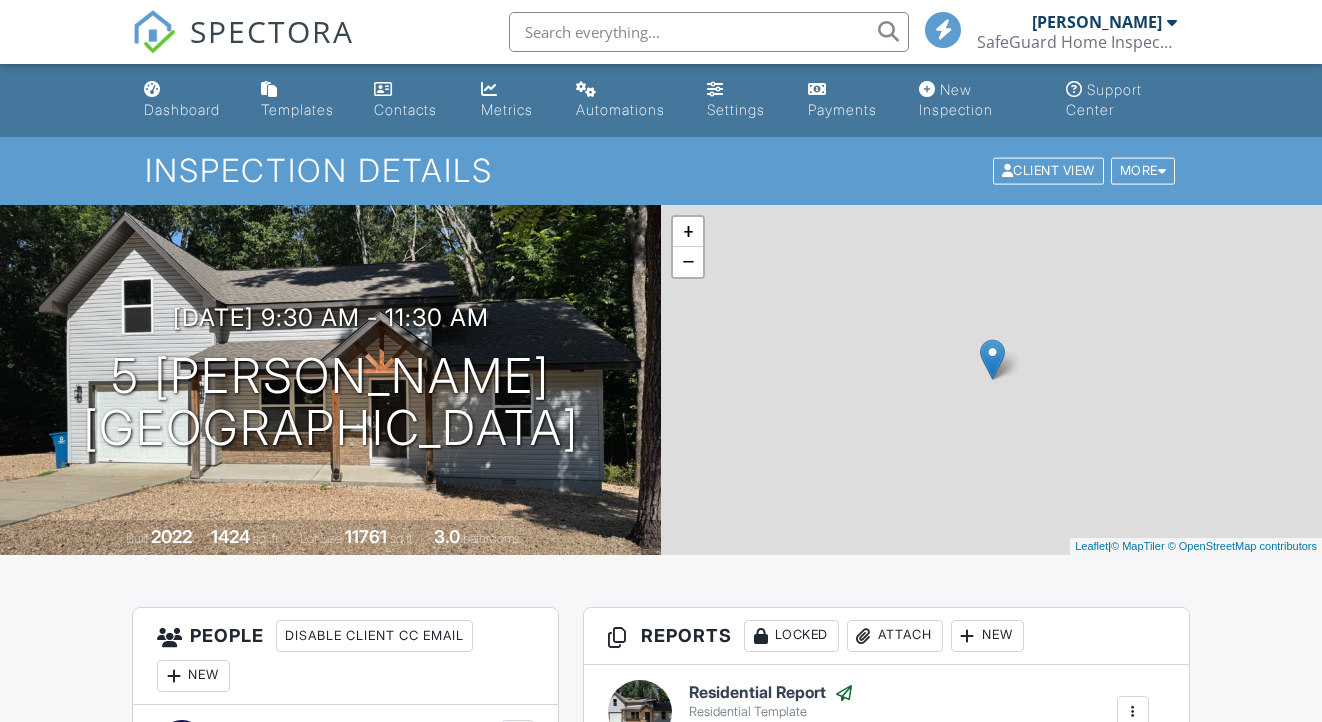 scroll, scrollTop: 0, scrollLeft: 0, axis: both 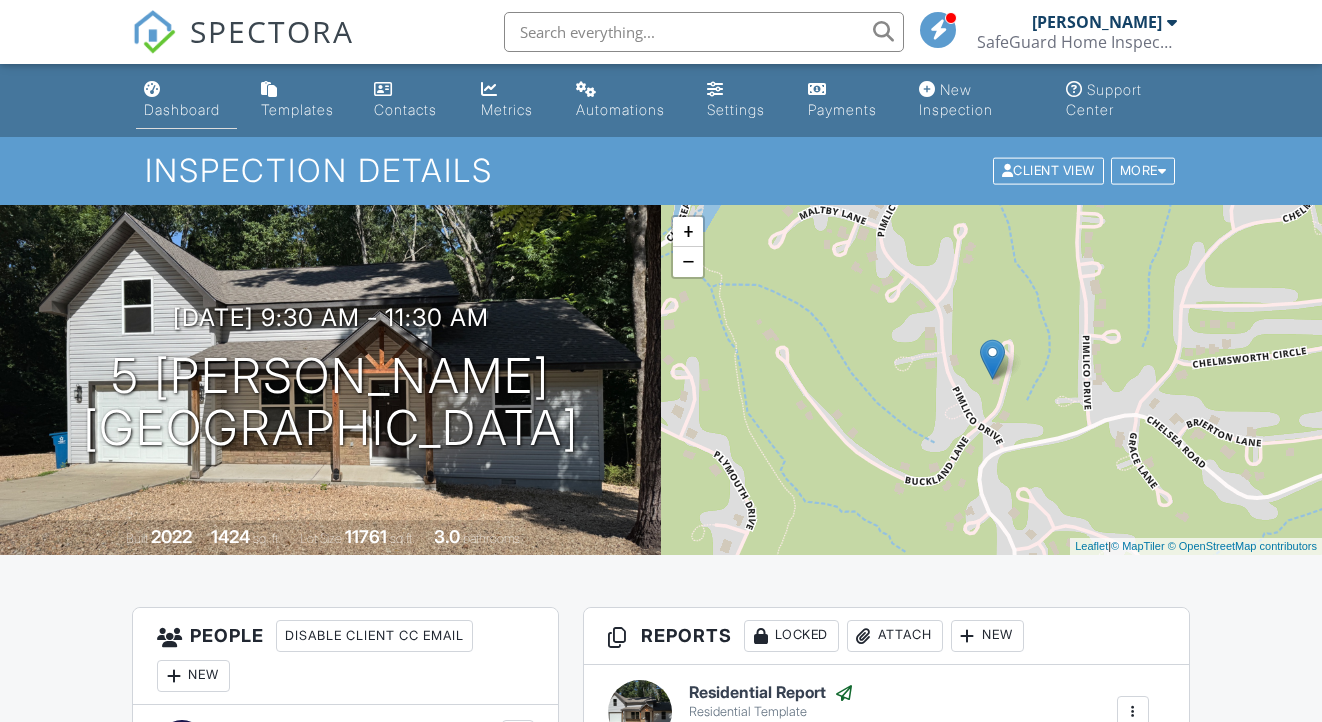 click on "Dashboard" at bounding box center [182, 109] 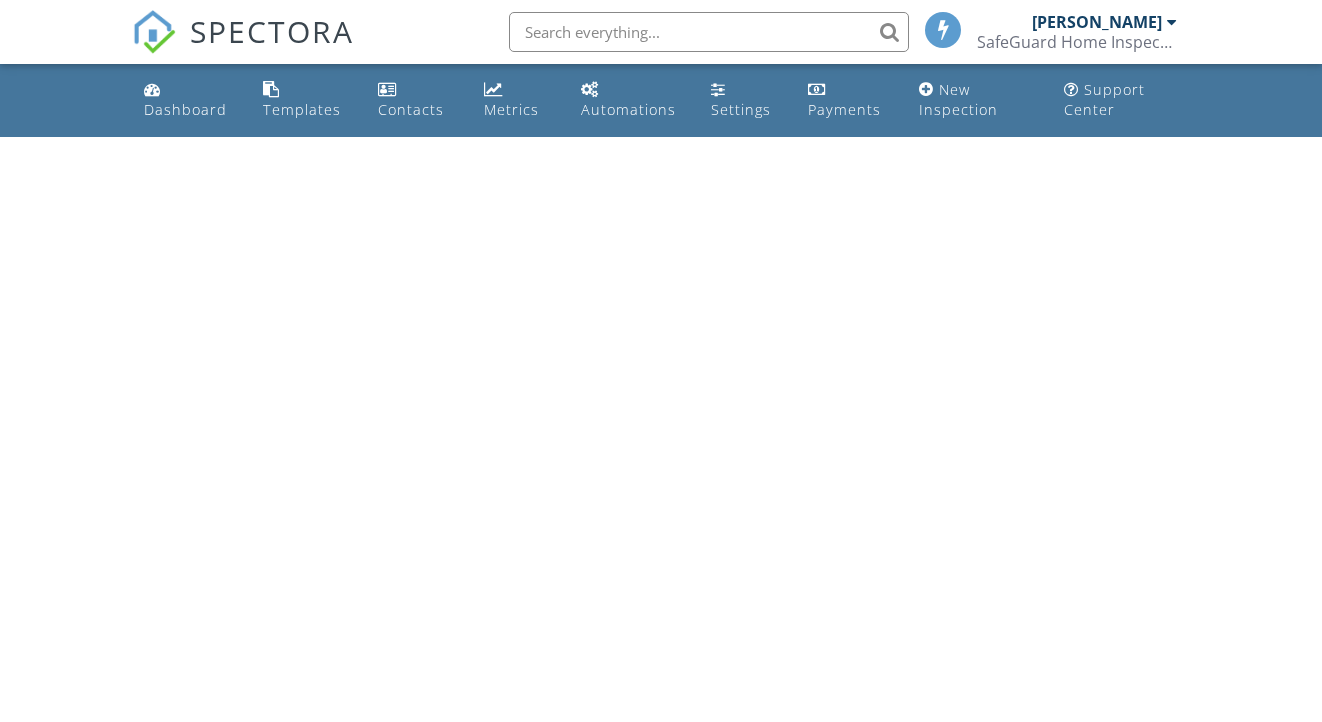 scroll, scrollTop: 0, scrollLeft: 0, axis: both 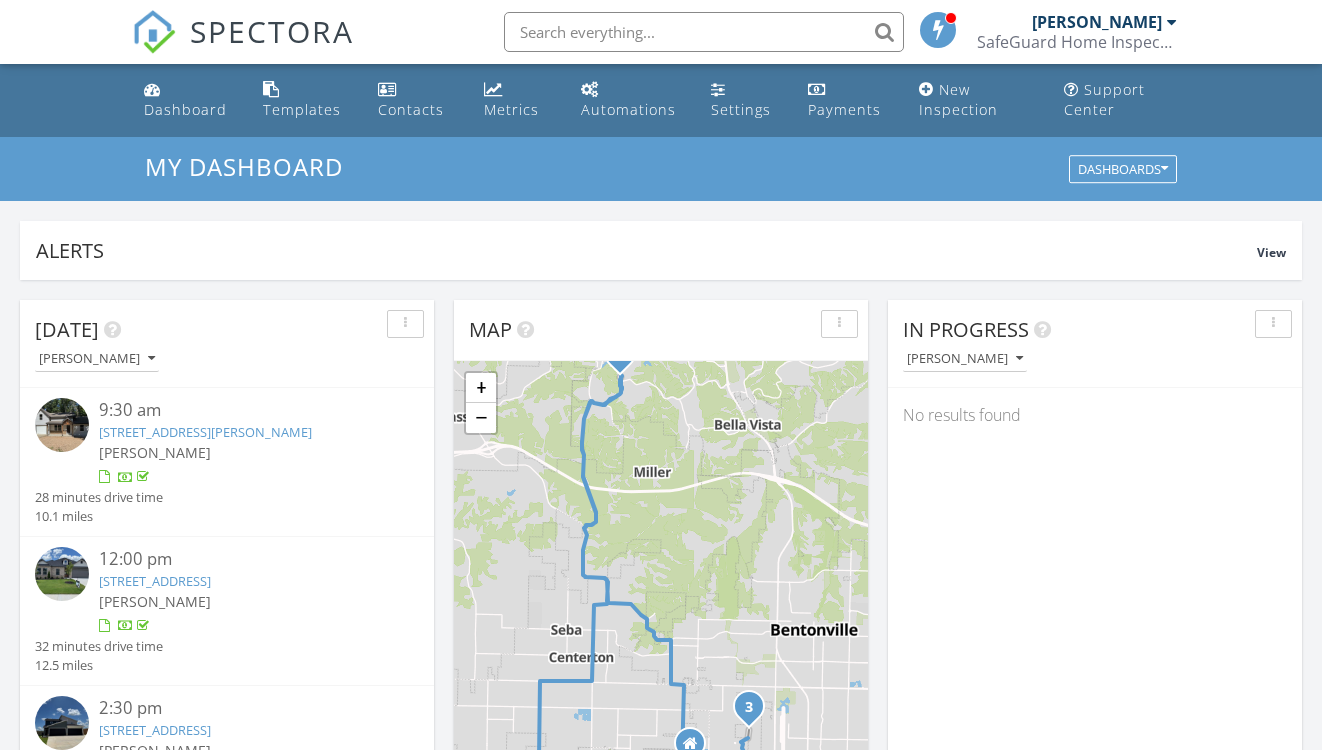 click on "Alerts
View
Company
Inspection
Learn More          No new alerts
You can view
dismissed alerts
if you need
No new alerts
You can view
dismissed alerts
if you need
[DATE]
[PERSON_NAME]
9:30 am
[STREET_ADDRESS][PERSON_NAME]
[PERSON_NAME]
28 minutes drive time   10.1 miles       12:00 pm
[STREET_ADDRESS]
[PERSON_NAME]
32 minutes drive time   12.5 miles       2:30 pm
[STREET_ADDRESS]
[PERSON_NAME]
15 minutes drive time   5.6 miles       New Inspection     New Quote         Map               1 2 3 + − 45.5 km, 1 h 14 min 25 m 150 m 250 m" at bounding box center [661, 1150] 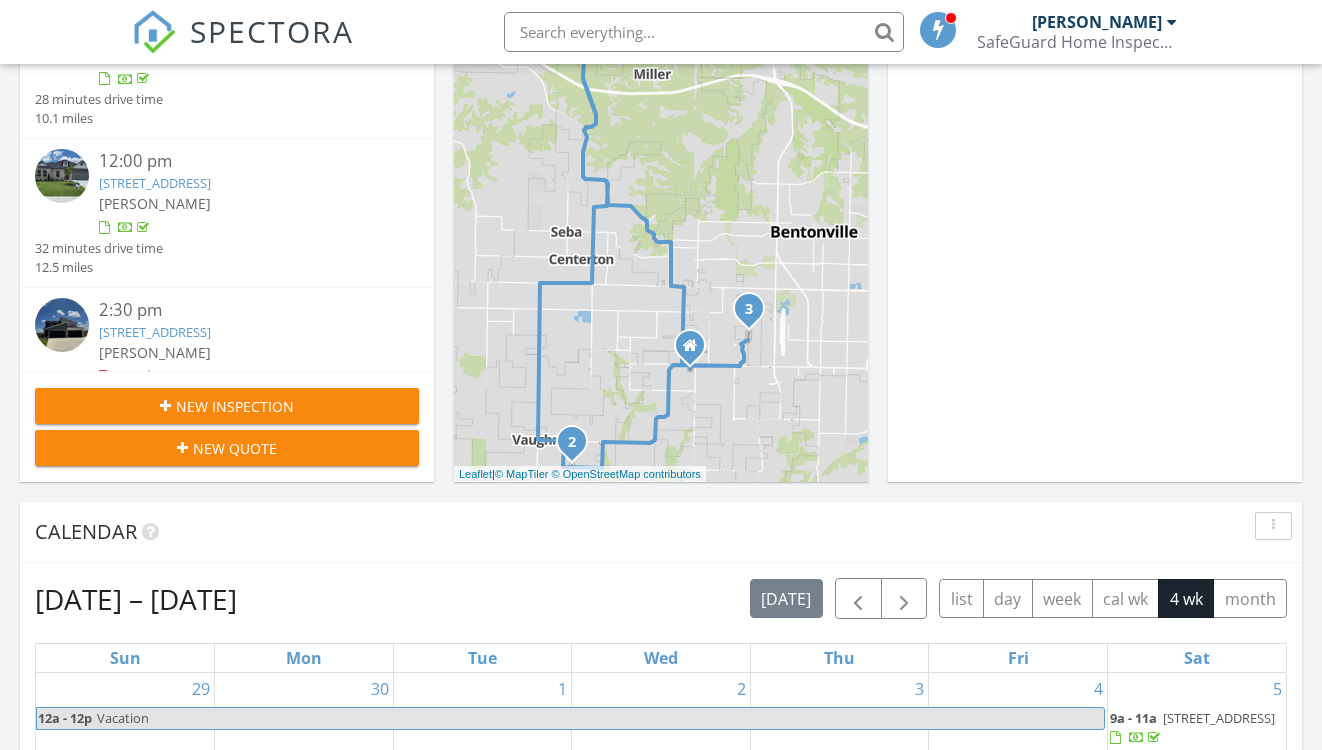scroll, scrollTop: 410, scrollLeft: 0, axis: vertical 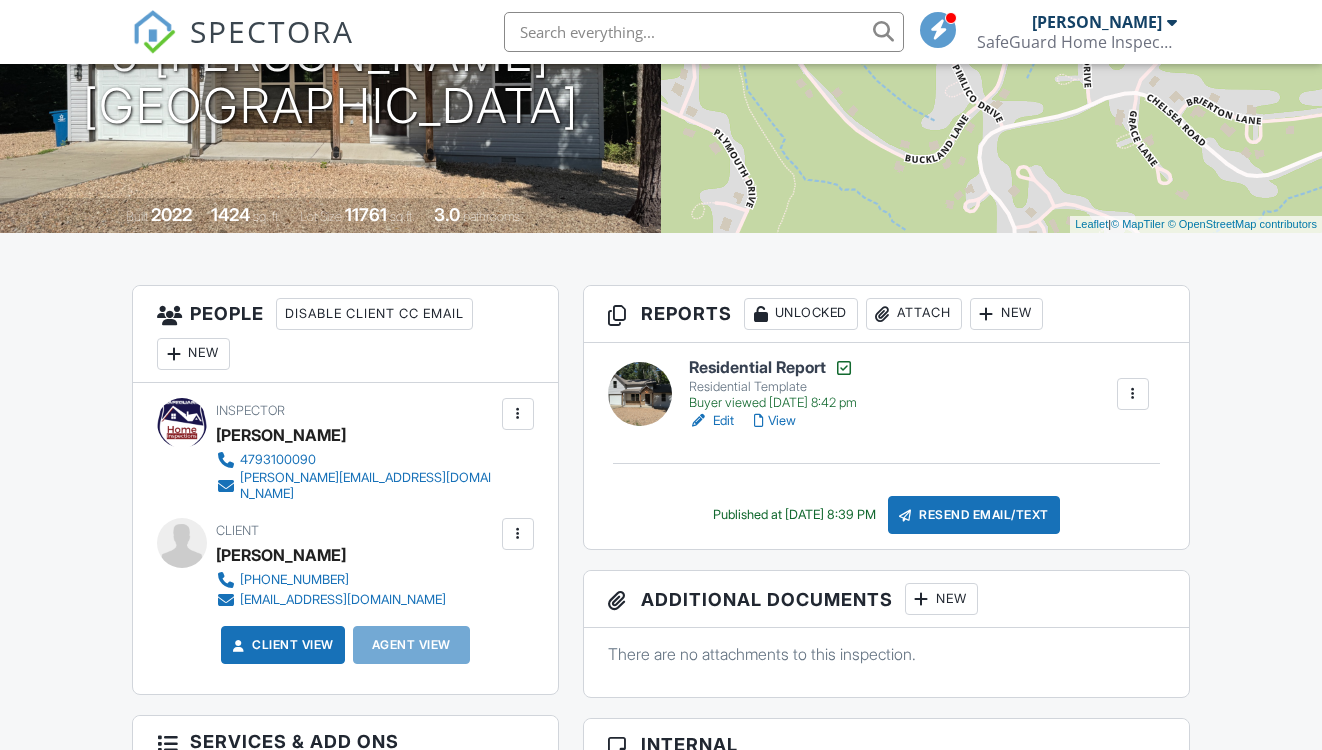 click on "View" at bounding box center [775, 421] 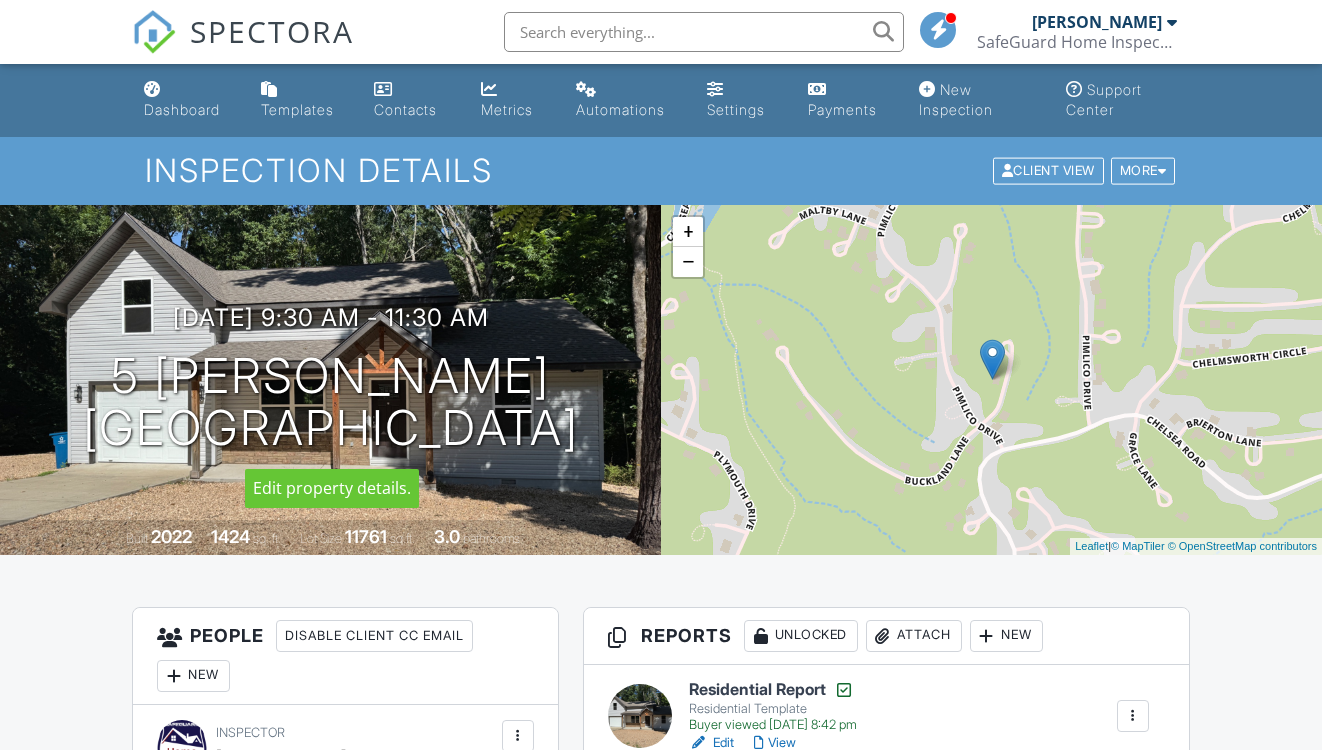 scroll, scrollTop: 0, scrollLeft: 0, axis: both 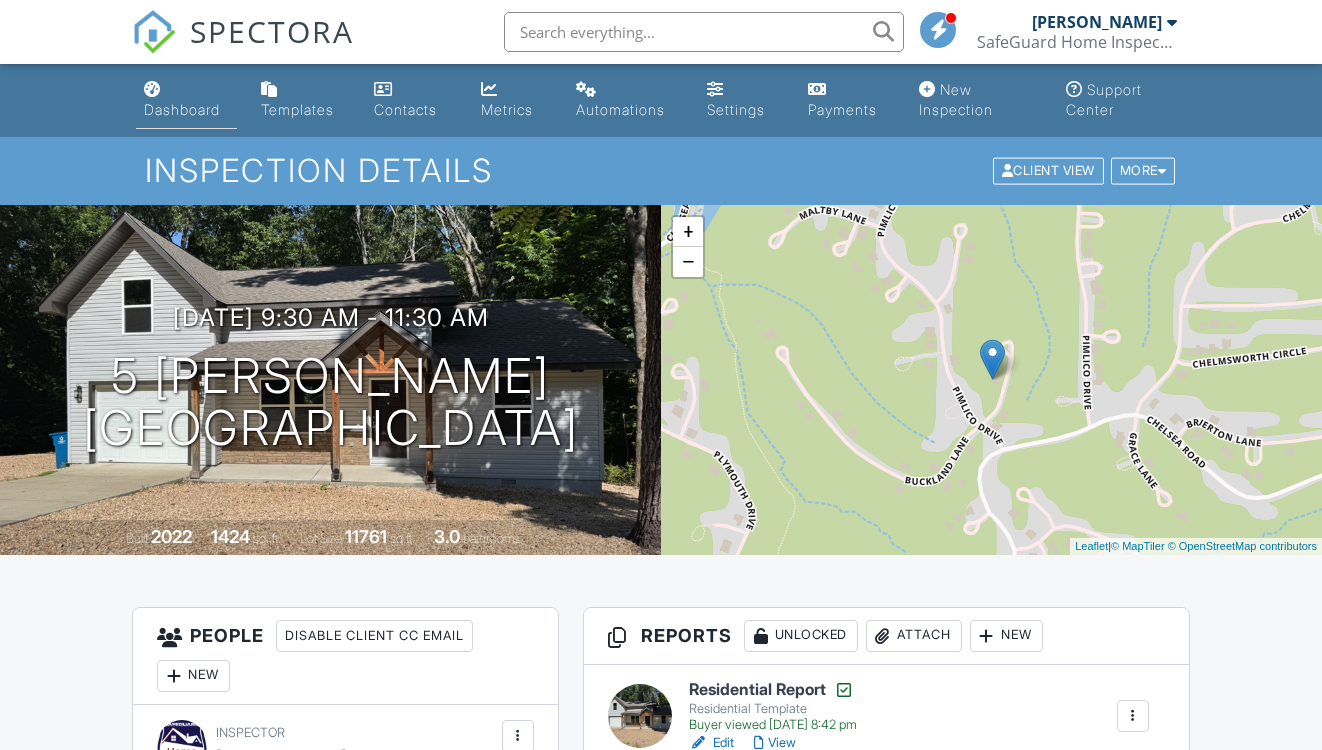 click on "Dashboard" at bounding box center [186, 100] 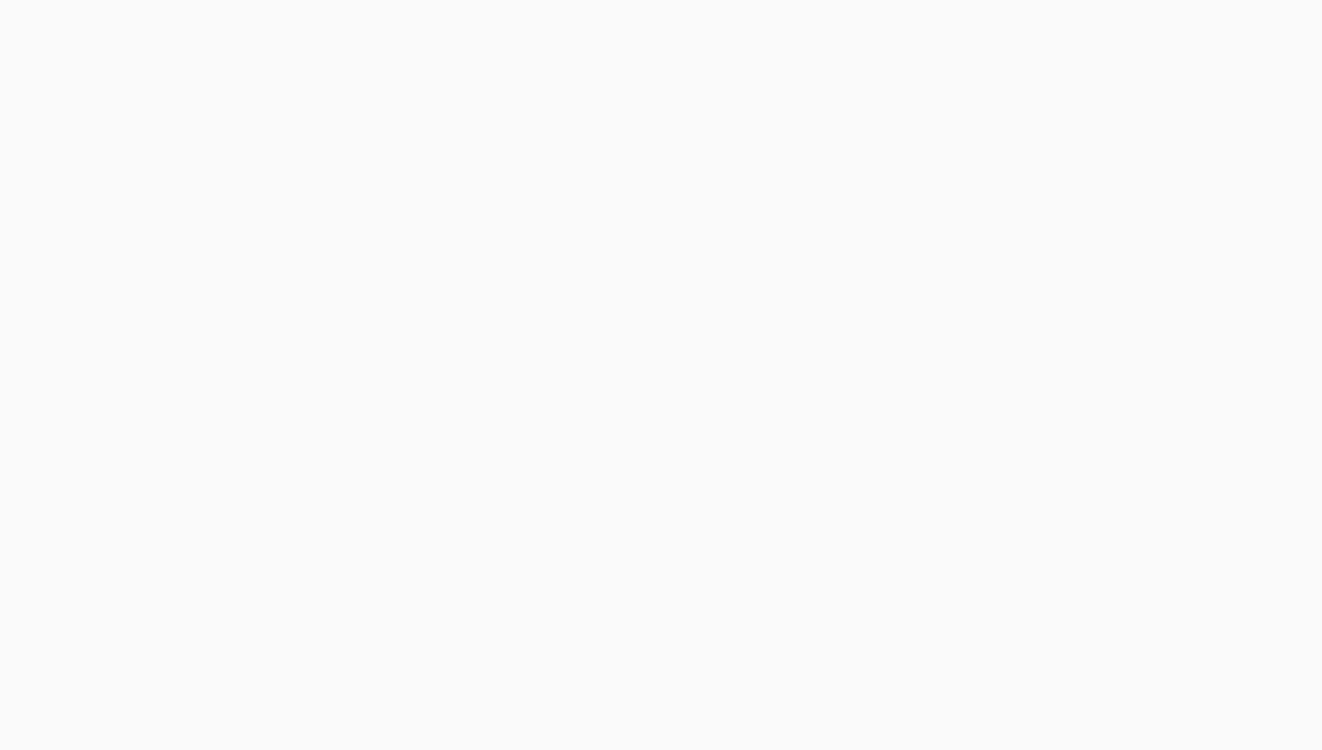 scroll, scrollTop: 0, scrollLeft: 0, axis: both 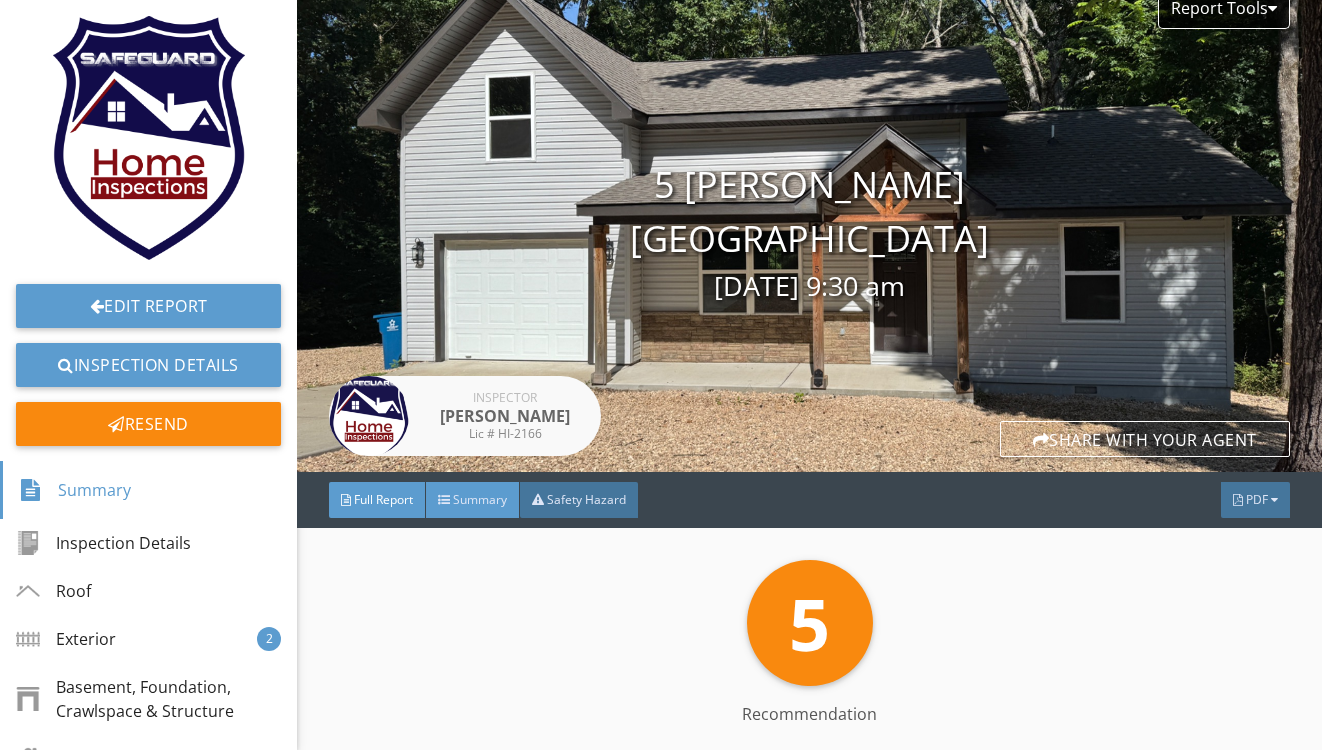click on "Summary" at bounding box center [480, 499] 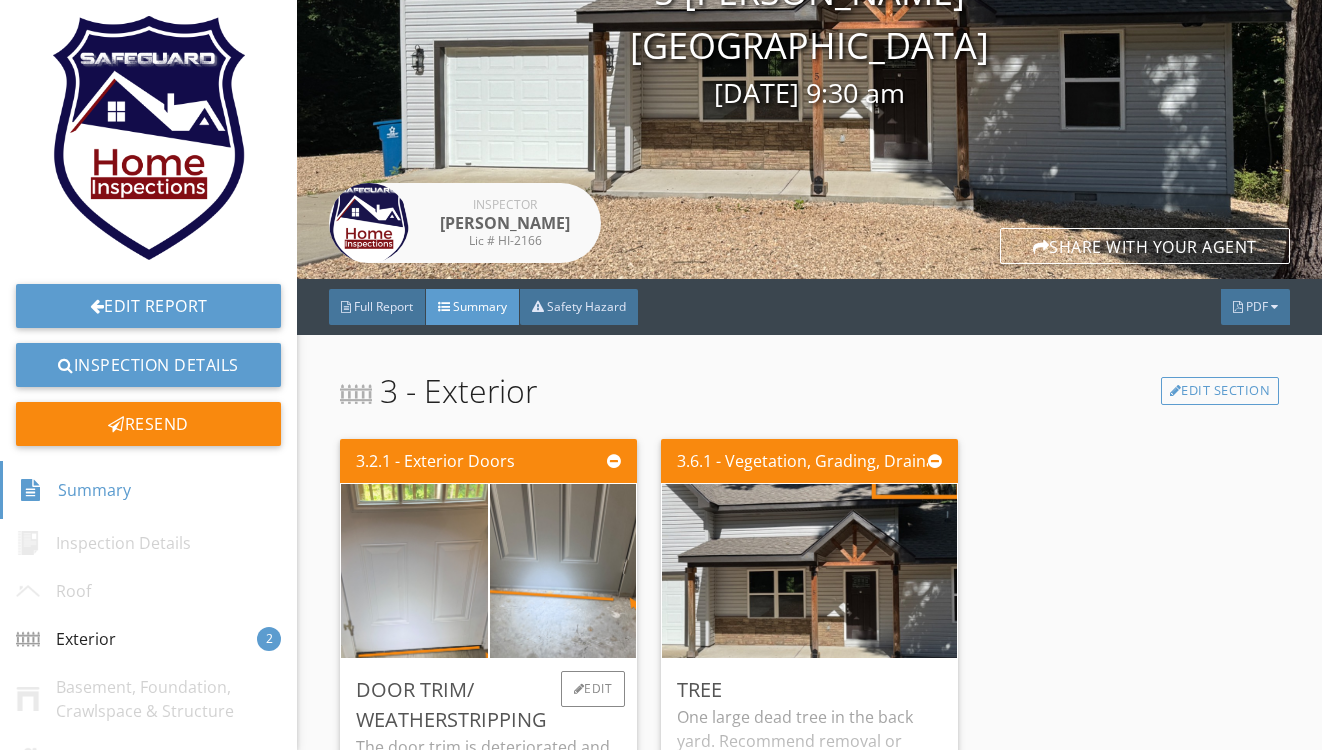 scroll, scrollTop: 191, scrollLeft: 0, axis: vertical 